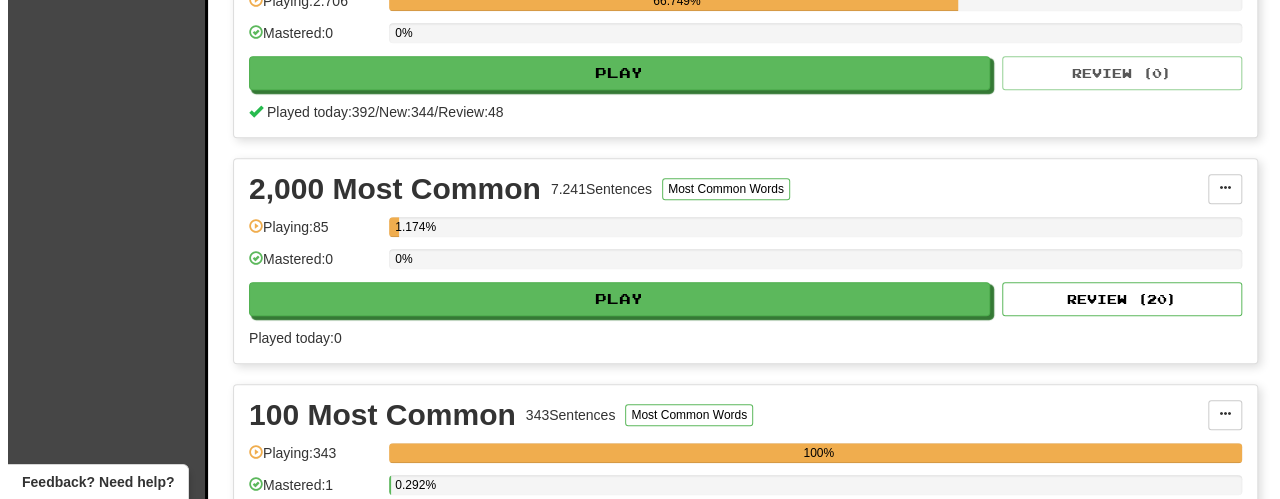 scroll, scrollTop: 600, scrollLeft: 0, axis: vertical 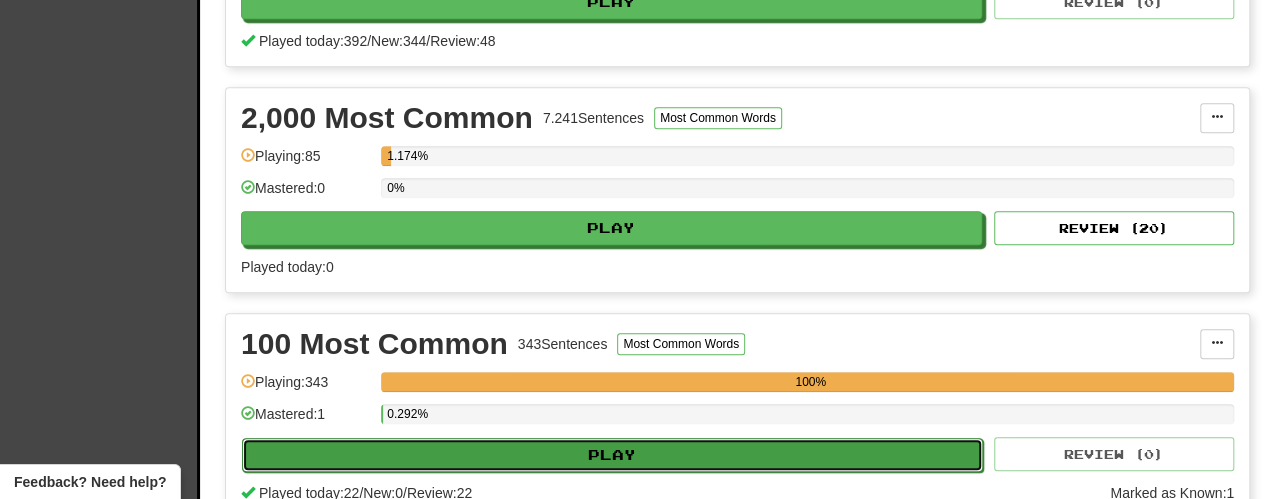 click on "Play" at bounding box center [612, 455] 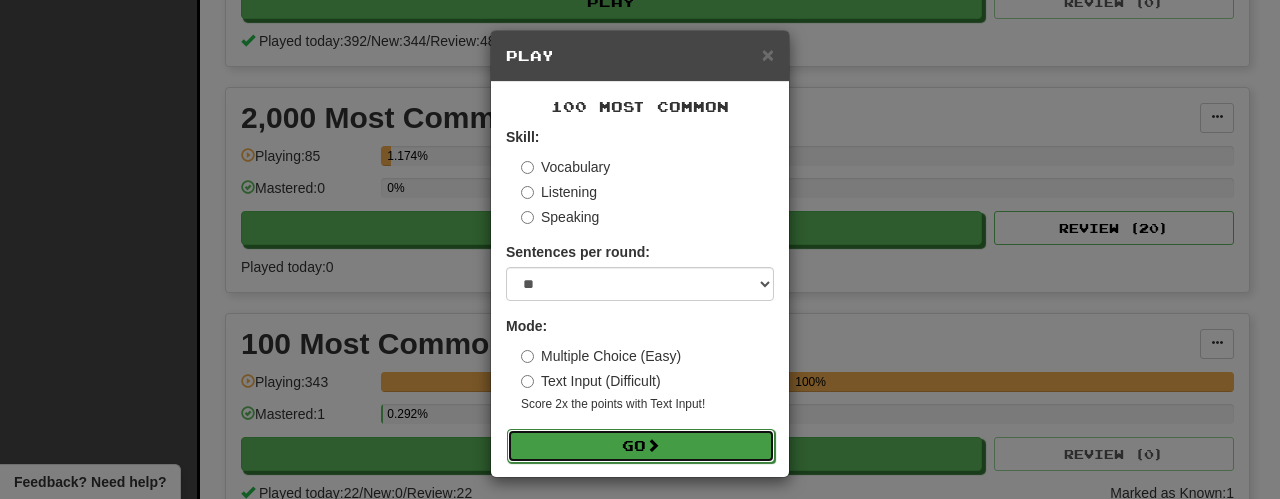 click on "Go" at bounding box center (641, 446) 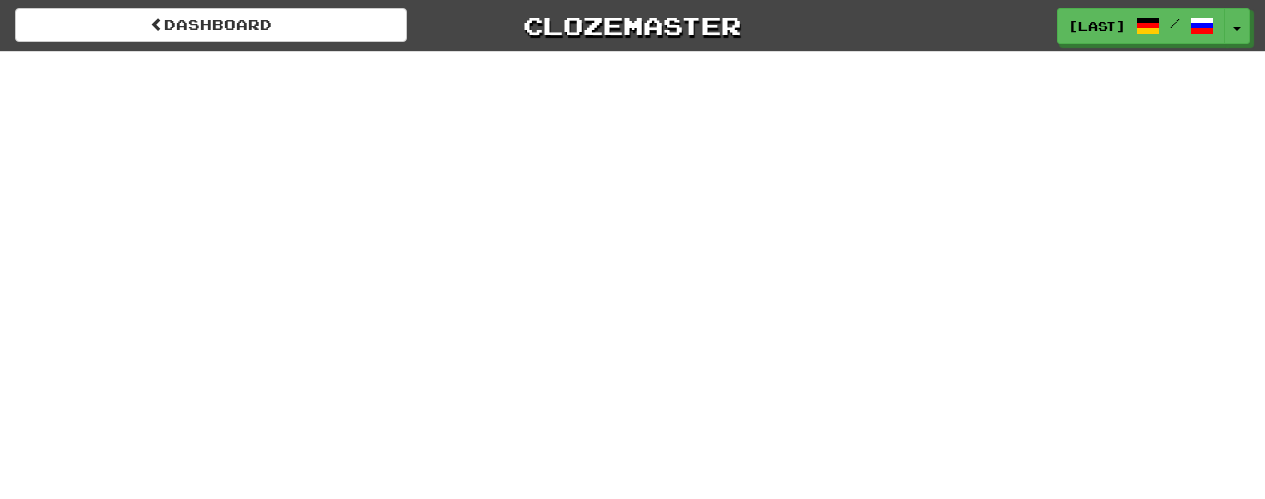 scroll, scrollTop: 0, scrollLeft: 0, axis: both 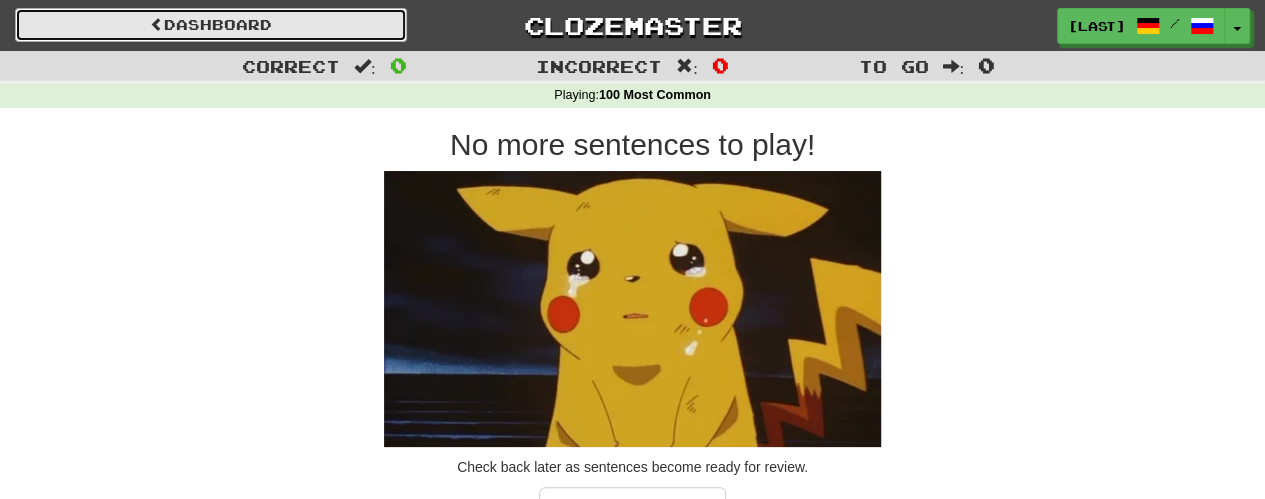 click on "Dashboard" at bounding box center (211, 25) 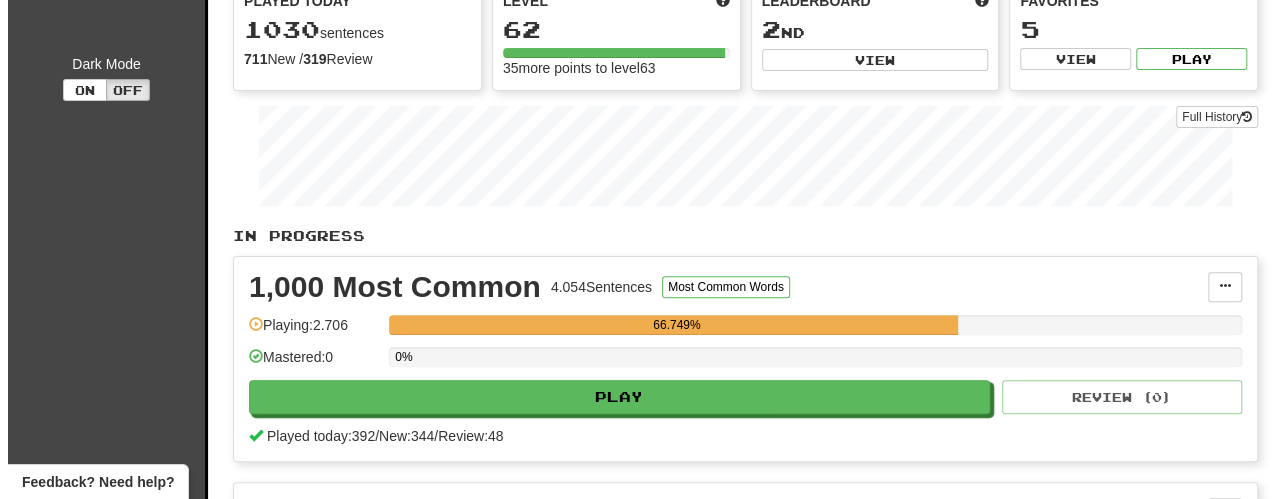 scroll, scrollTop: 200, scrollLeft: 0, axis: vertical 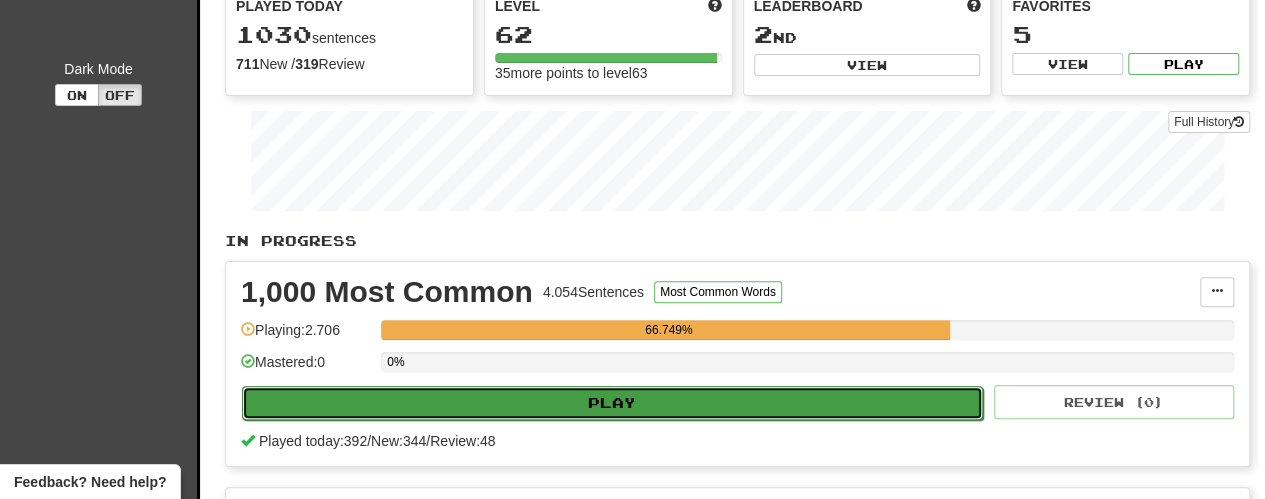 click on "Play" at bounding box center [612, 403] 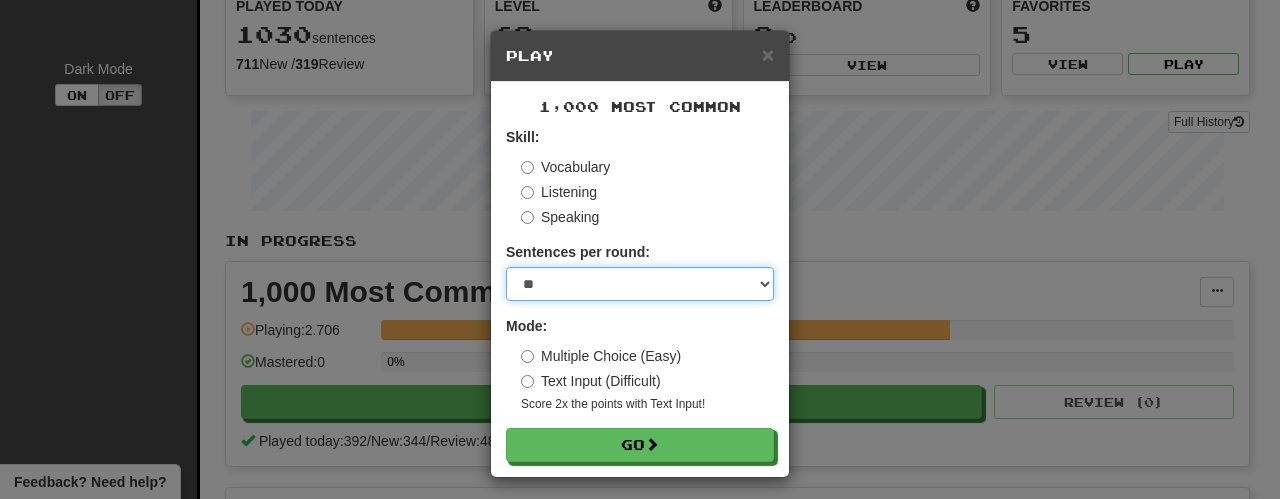 click on "* ** ** ** ** ** *** ********" at bounding box center (640, 284) 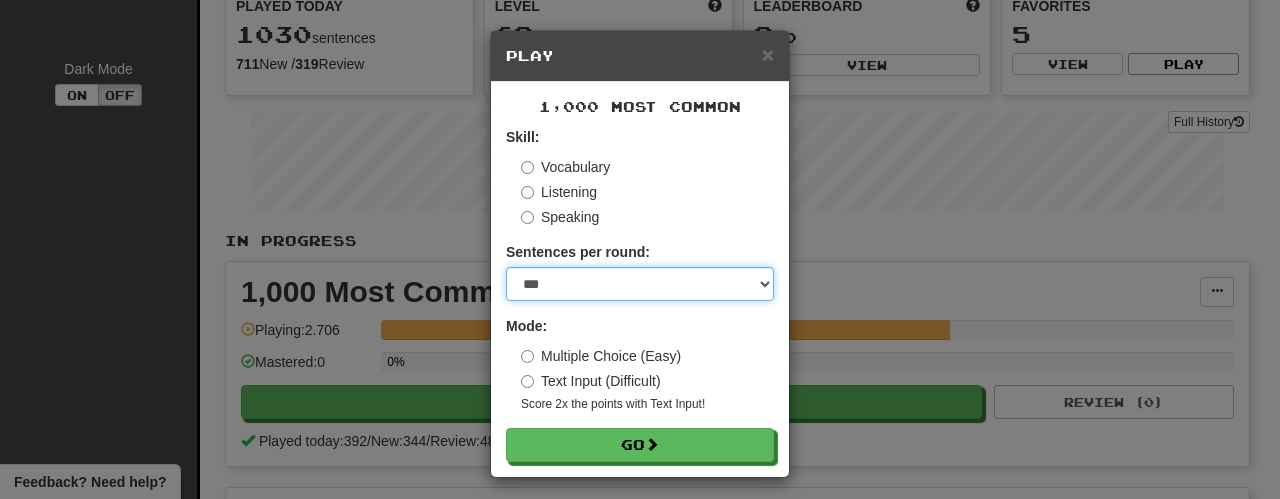 click on "* ** ** ** ** ** *** ********" at bounding box center (640, 284) 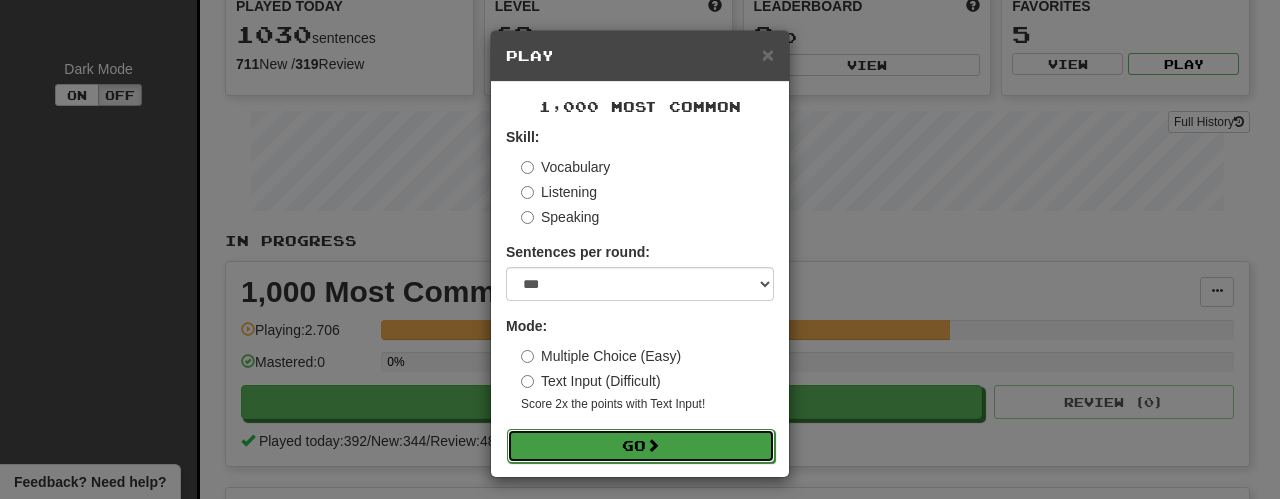 click on "Go" at bounding box center (641, 446) 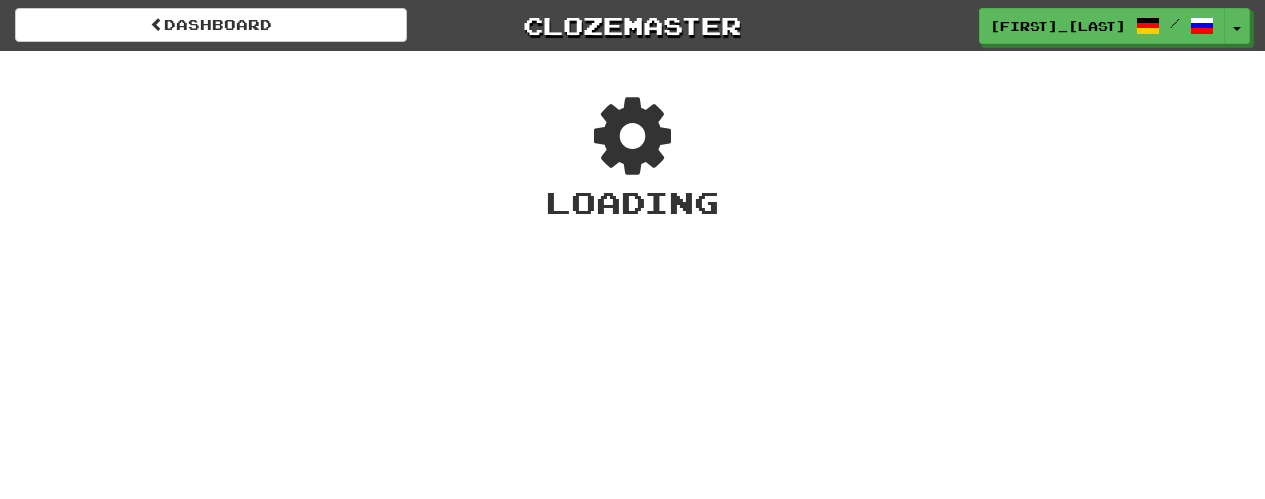 scroll, scrollTop: 0, scrollLeft: 0, axis: both 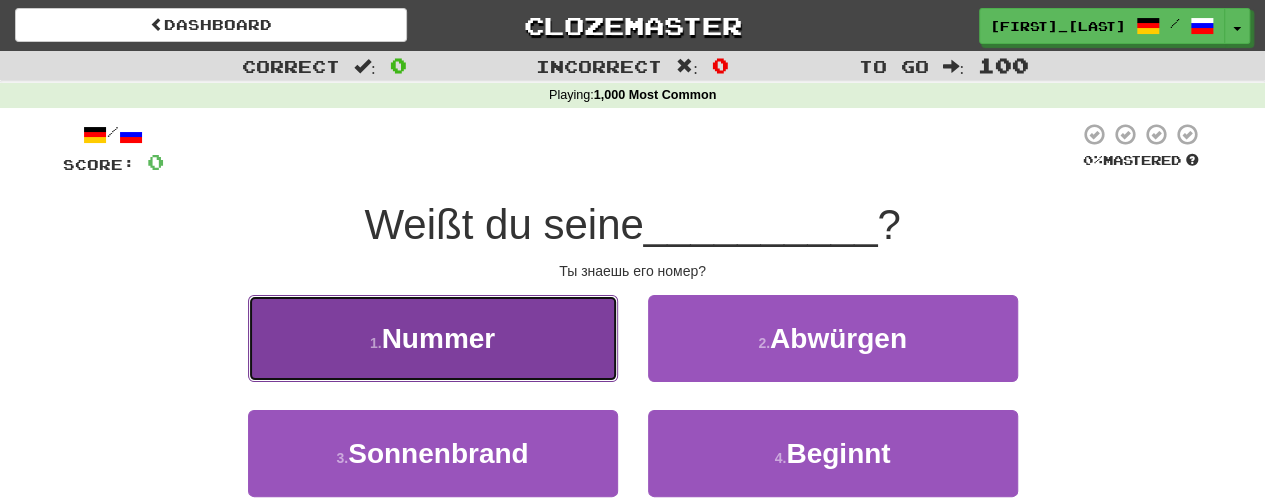 click on "1 .  Nummer" at bounding box center (433, 338) 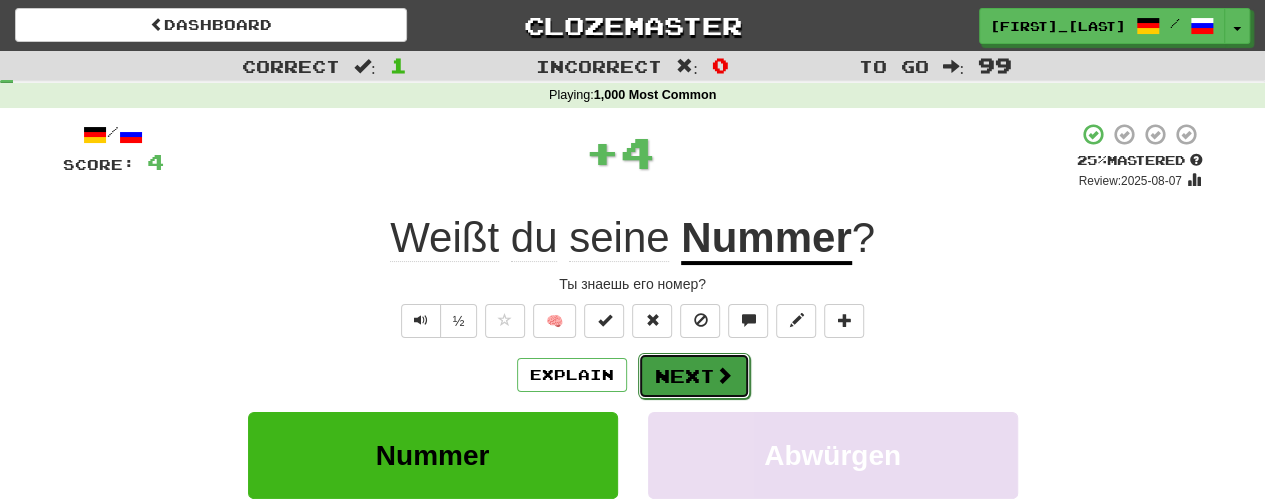 click at bounding box center [724, 375] 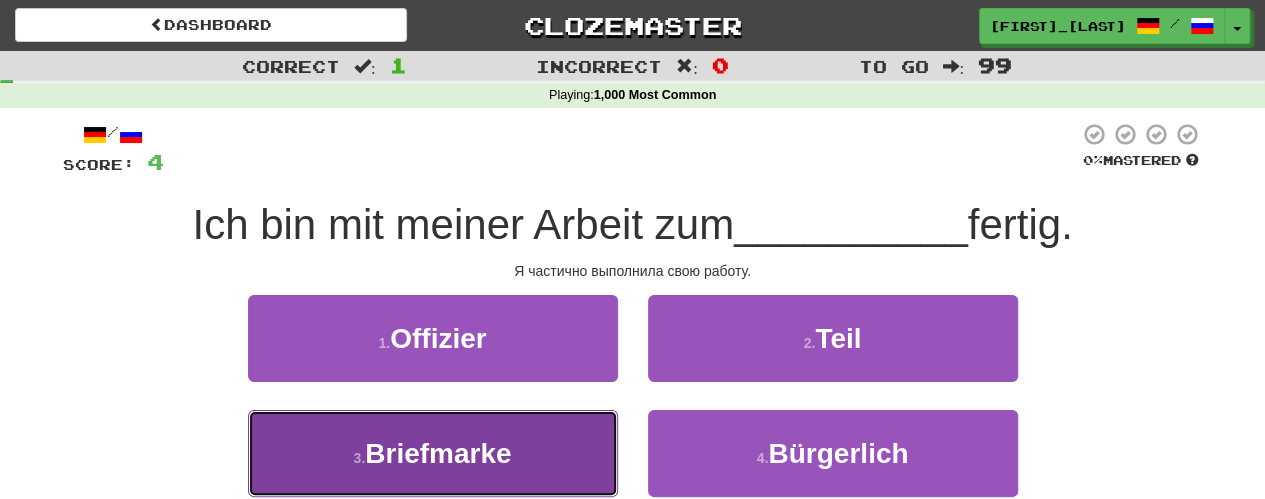 click on "3 .  Briefmarke" at bounding box center (433, 453) 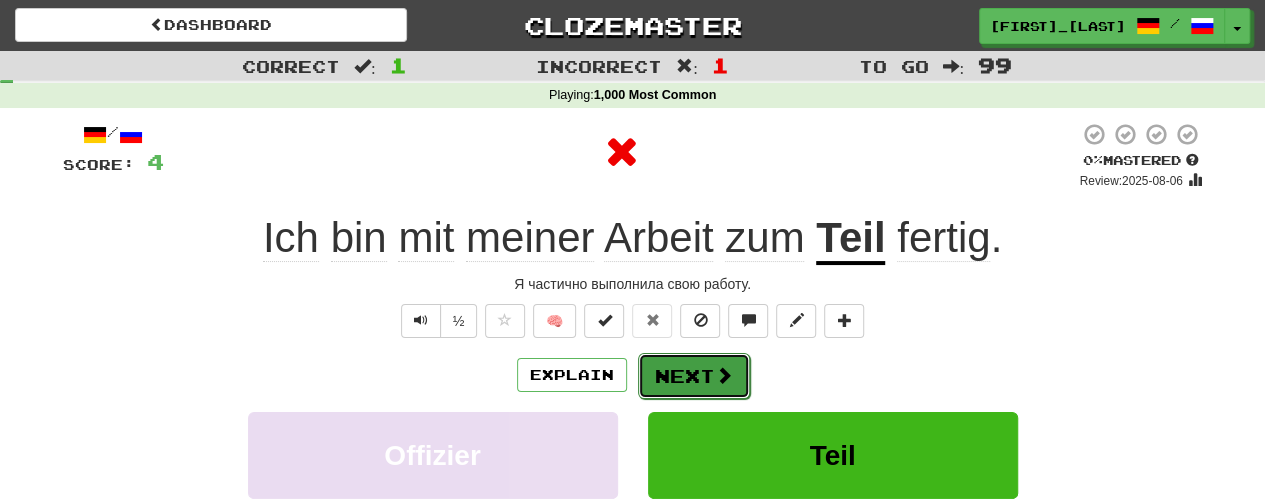 click on "Next" at bounding box center [694, 376] 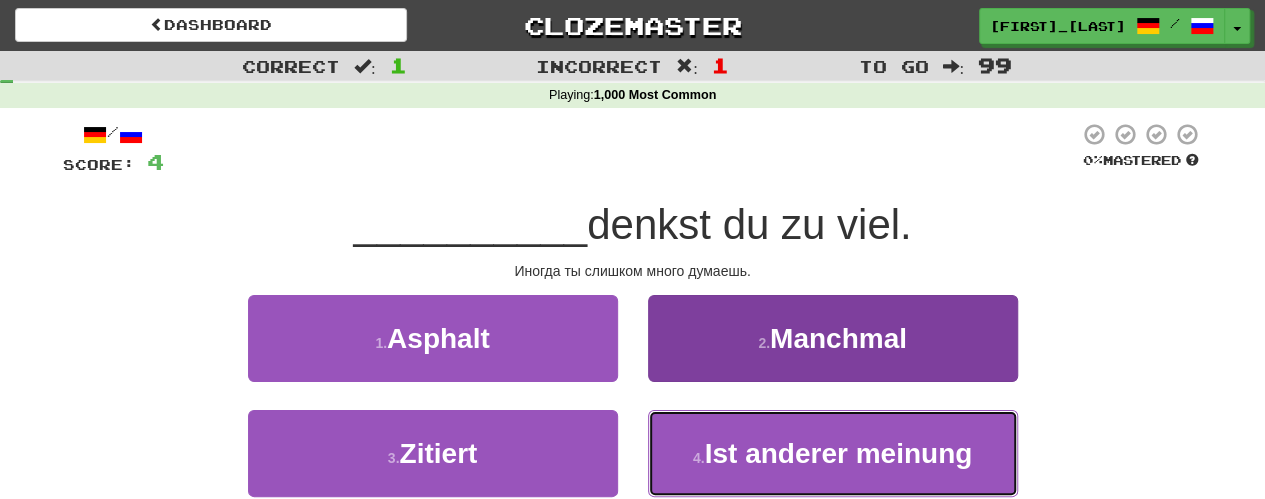 click on "4 .  Ist anderer meinung" at bounding box center (833, 453) 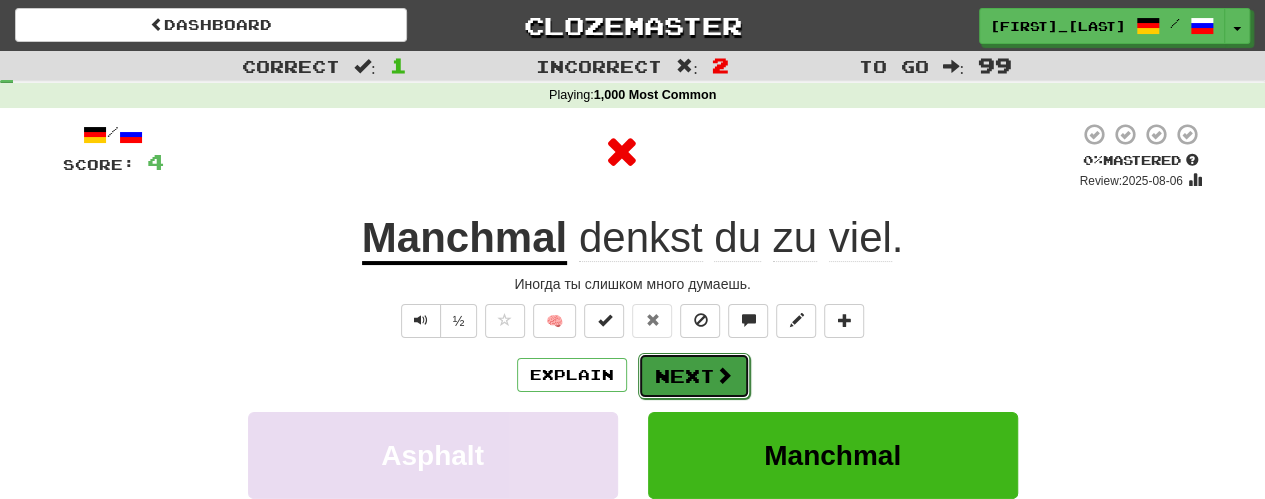 click on "Next" at bounding box center [694, 376] 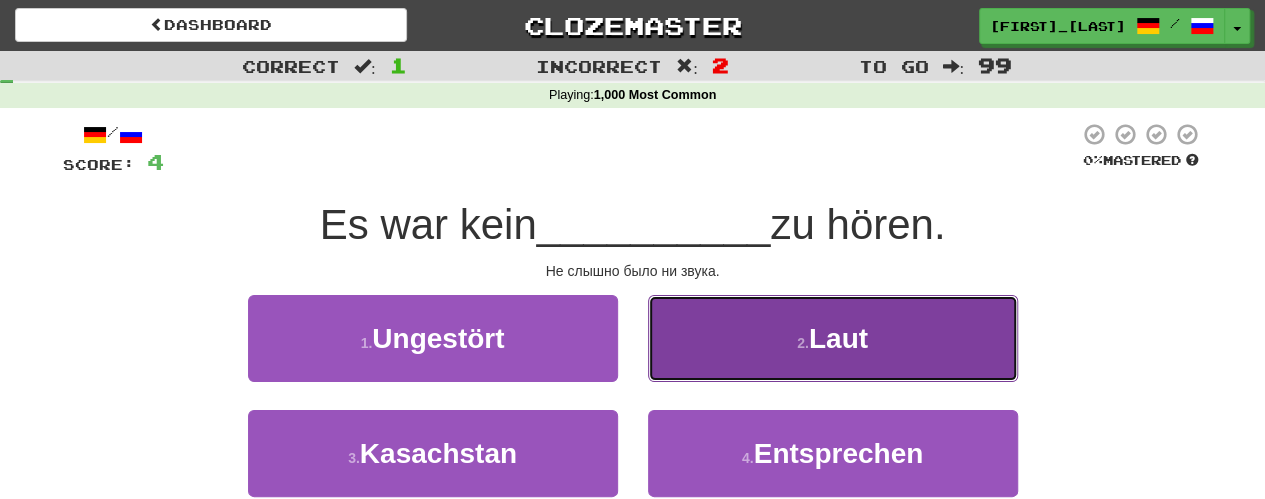 click on "2 .  Laut" at bounding box center (833, 338) 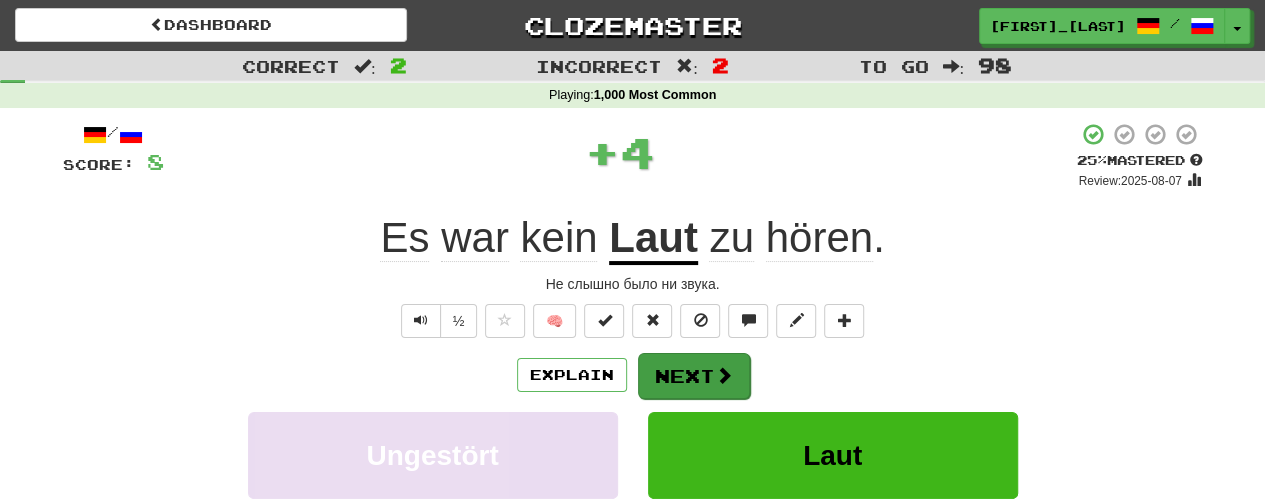 click on "Explain Next" at bounding box center [633, 375] 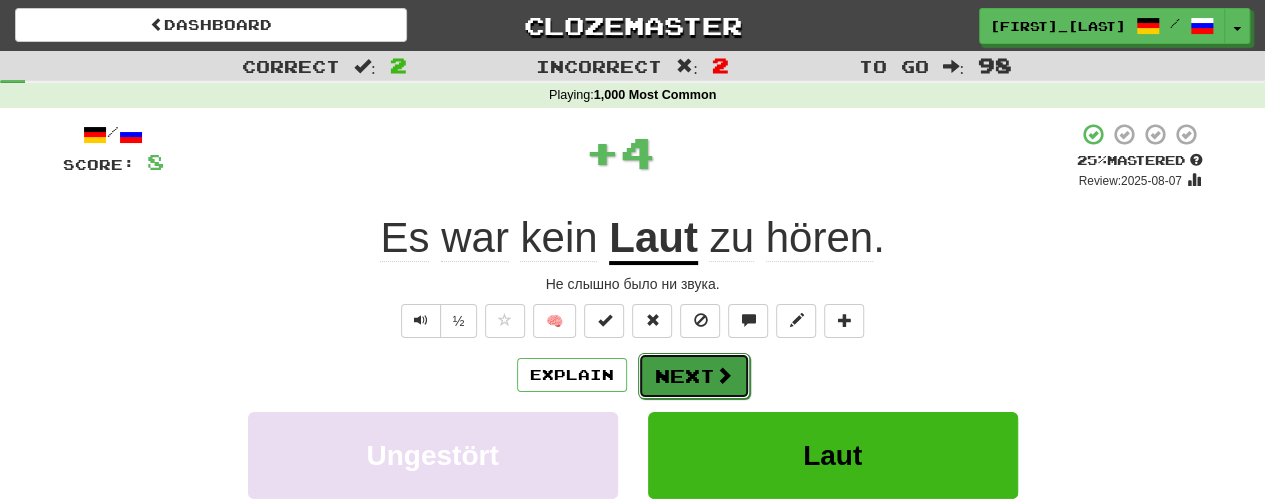 click on "Next" at bounding box center (694, 376) 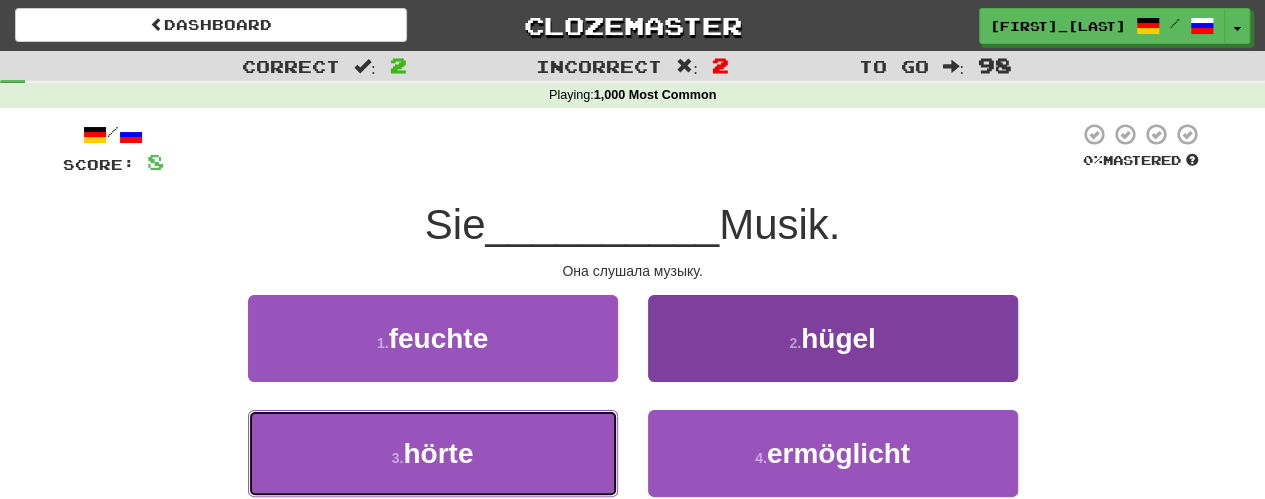 drag, startPoint x: 568, startPoint y: 478, endPoint x: 646, endPoint y: 427, distance: 93.193344 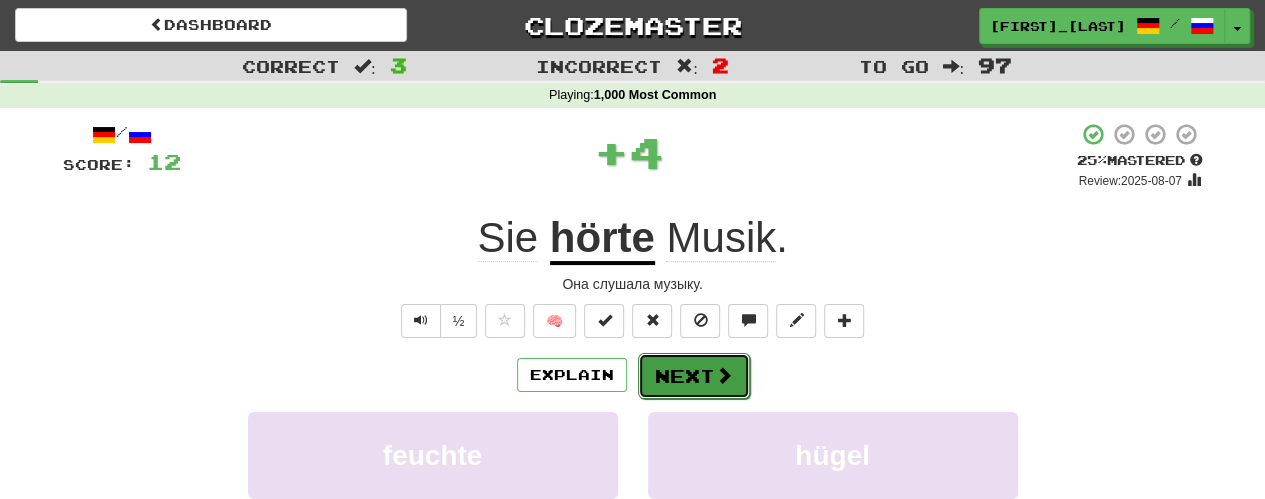 click at bounding box center (724, 375) 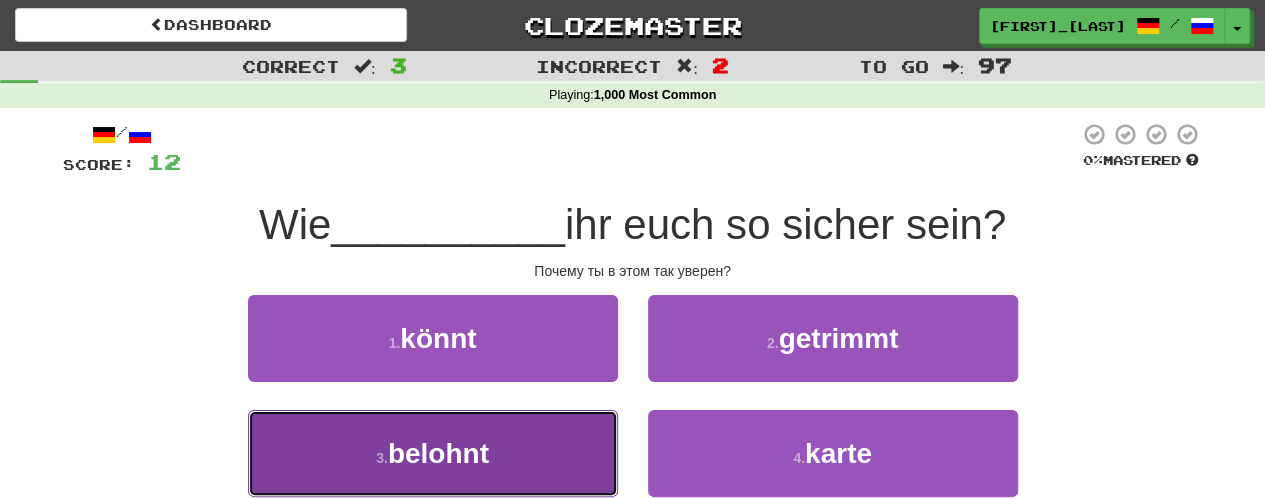 click on "3 .  belohnt" at bounding box center [433, 453] 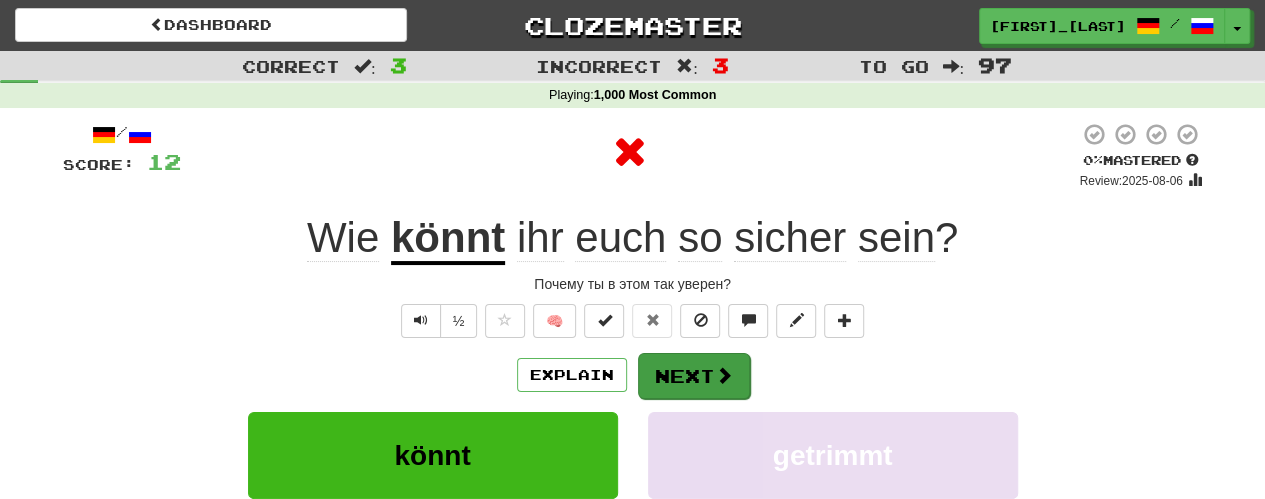 drag, startPoint x: 689, startPoint y: 351, endPoint x: 682, endPoint y: 360, distance: 11.401754 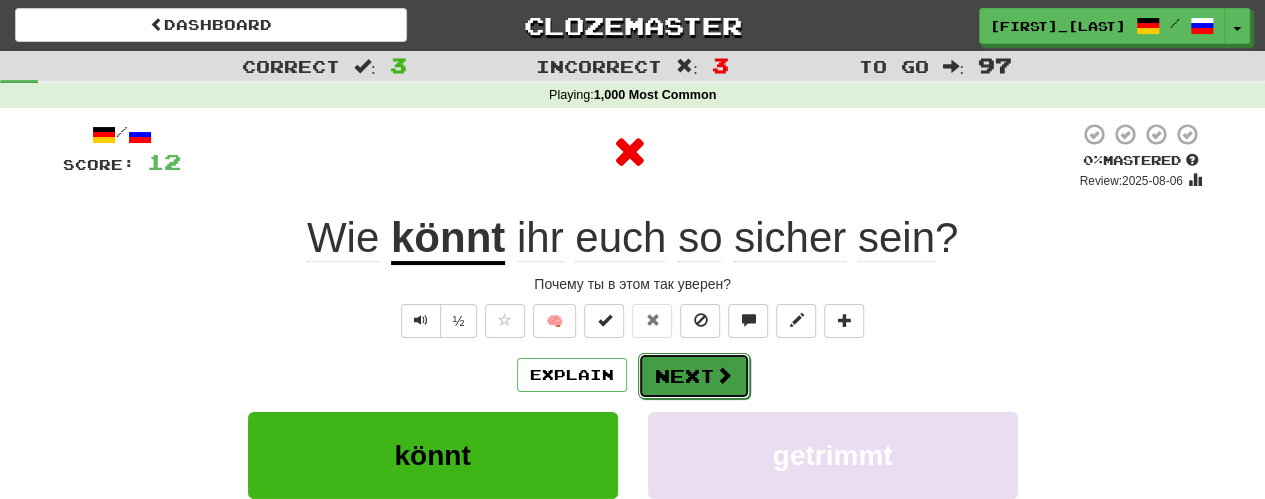 click on "Next" at bounding box center [694, 376] 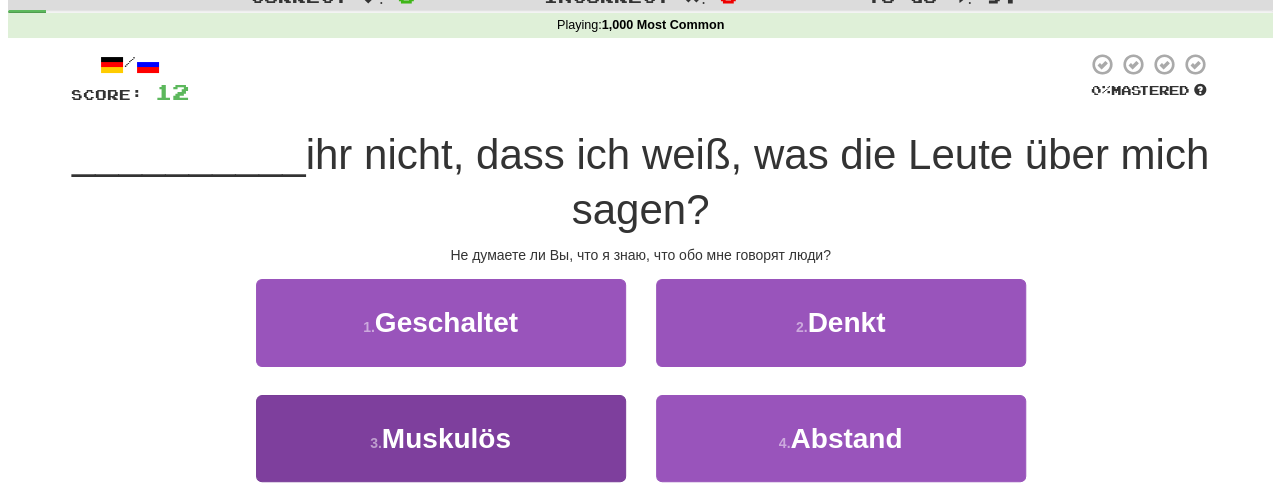 scroll, scrollTop: 100, scrollLeft: 0, axis: vertical 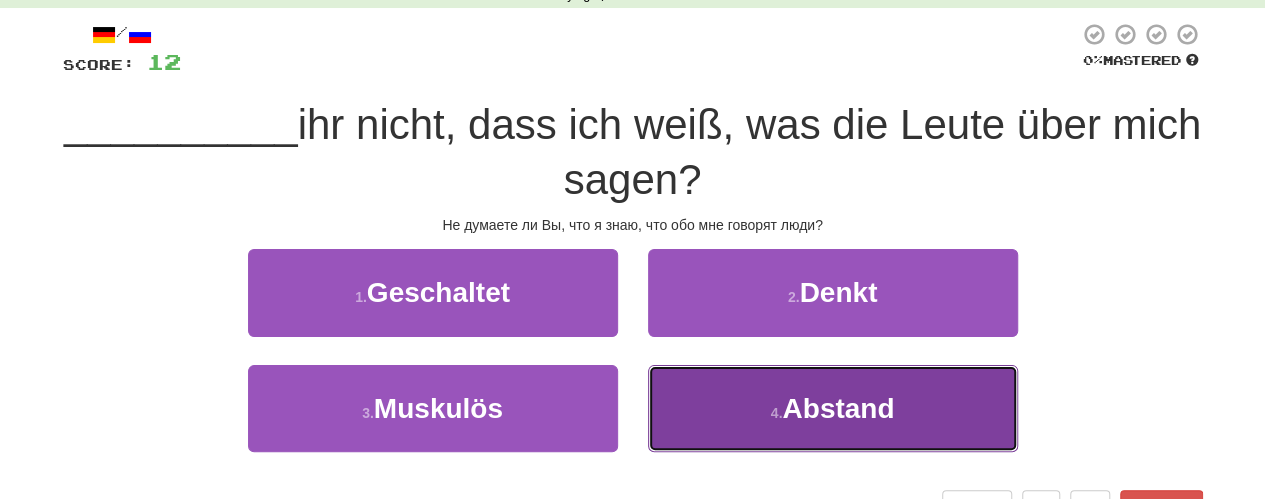 click on "4 .  Abstand" at bounding box center (833, 408) 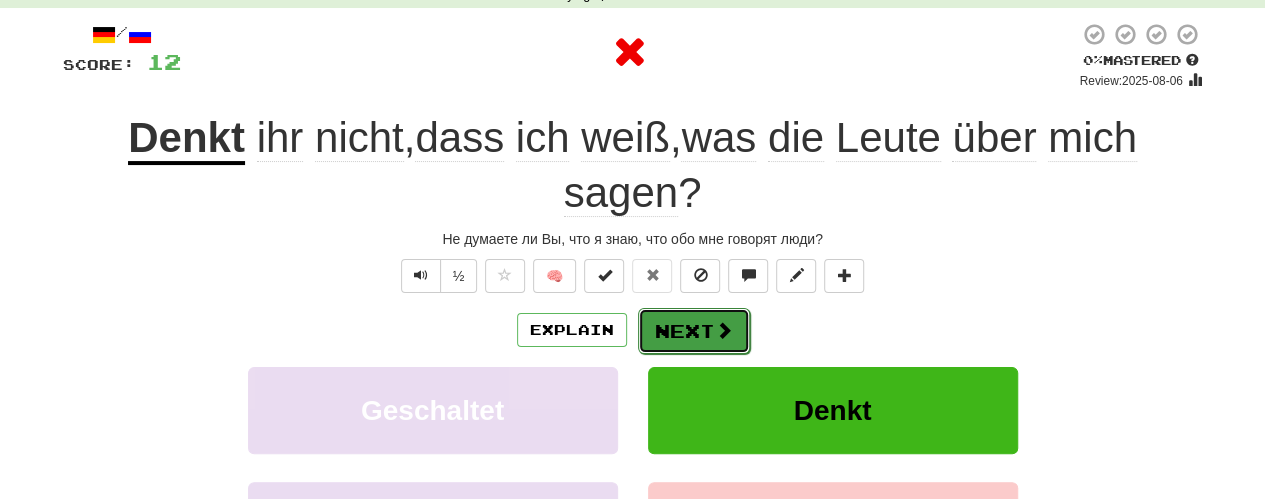 click on "Next" at bounding box center [694, 331] 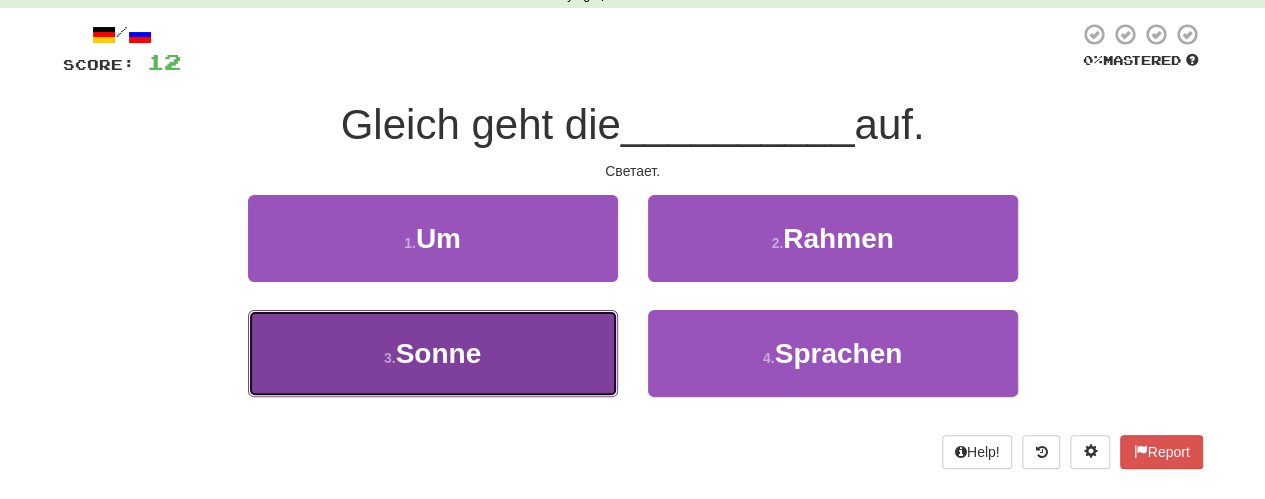 click on "3 .  Sonne" at bounding box center (433, 353) 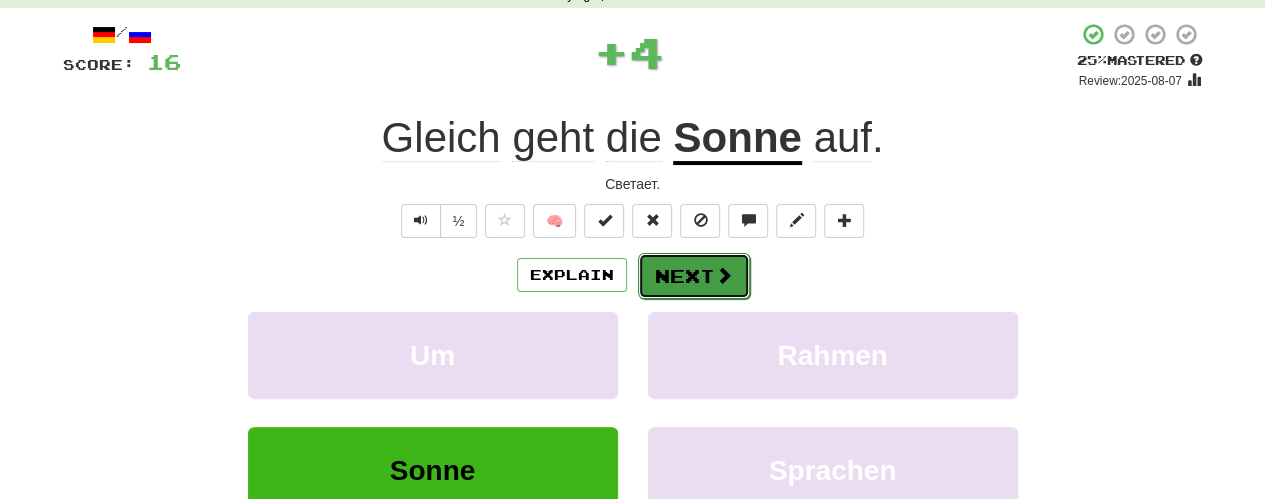 click on "Next" at bounding box center (694, 276) 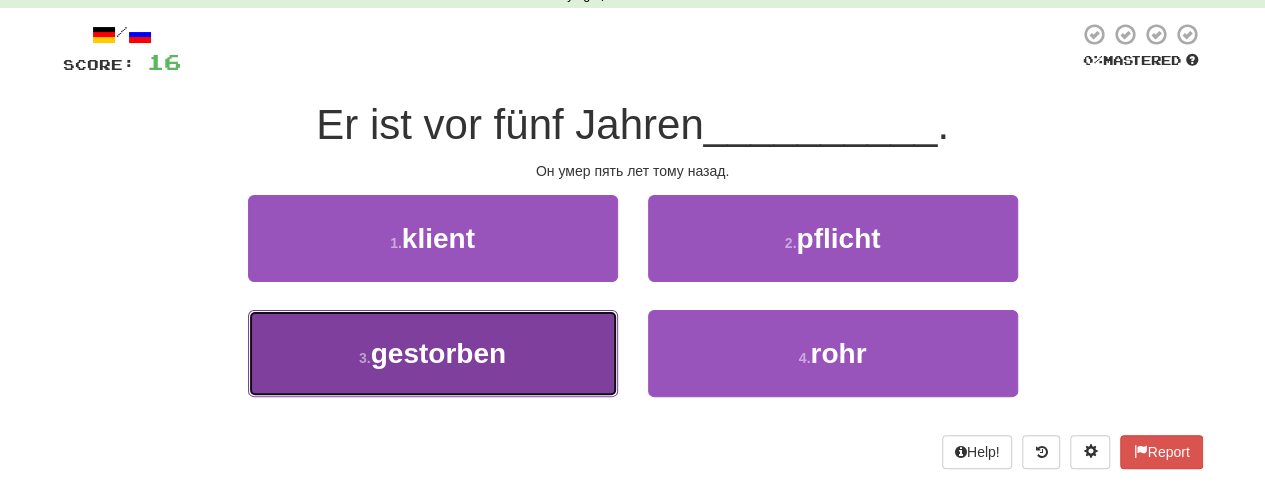 click on "3 .  gestorben" at bounding box center [433, 353] 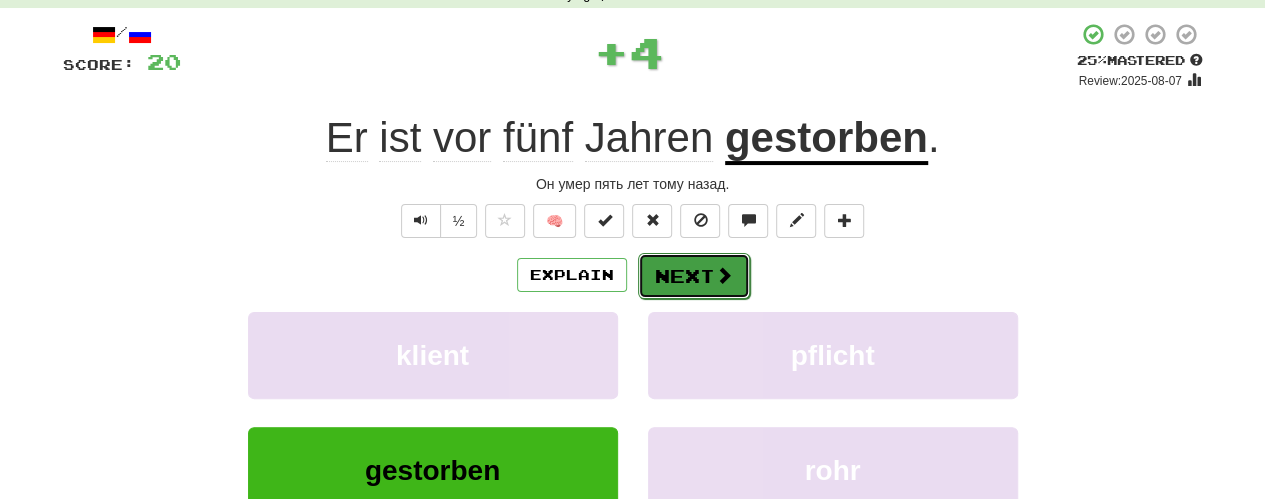 click on "Next" at bounding box center (694, 276) 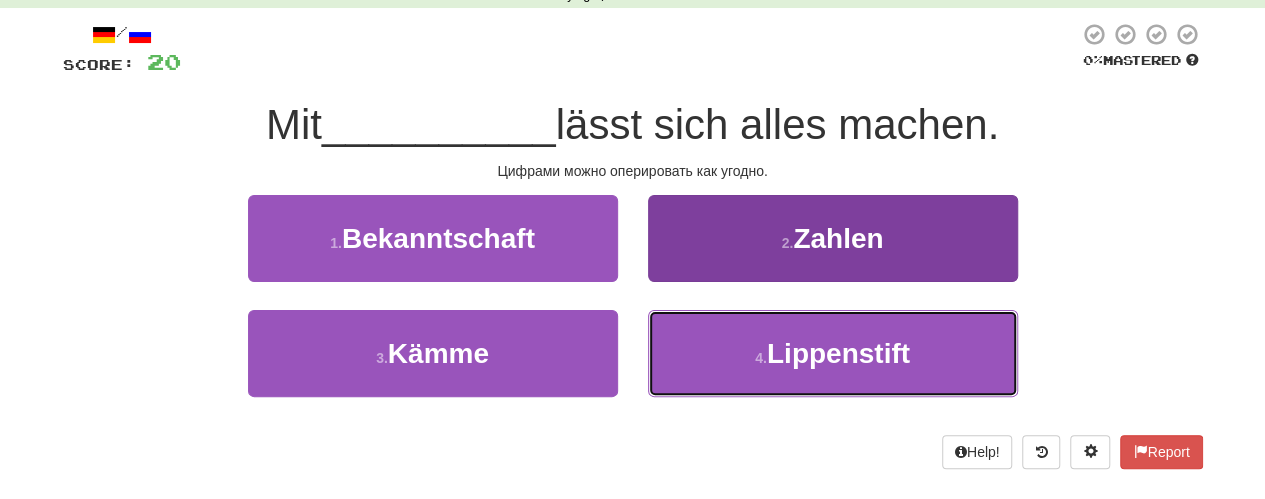 drag, startPoint x: 702, startPoint y: 347, endPoint x: 693, endPoint y: 332, distance: 17.492855 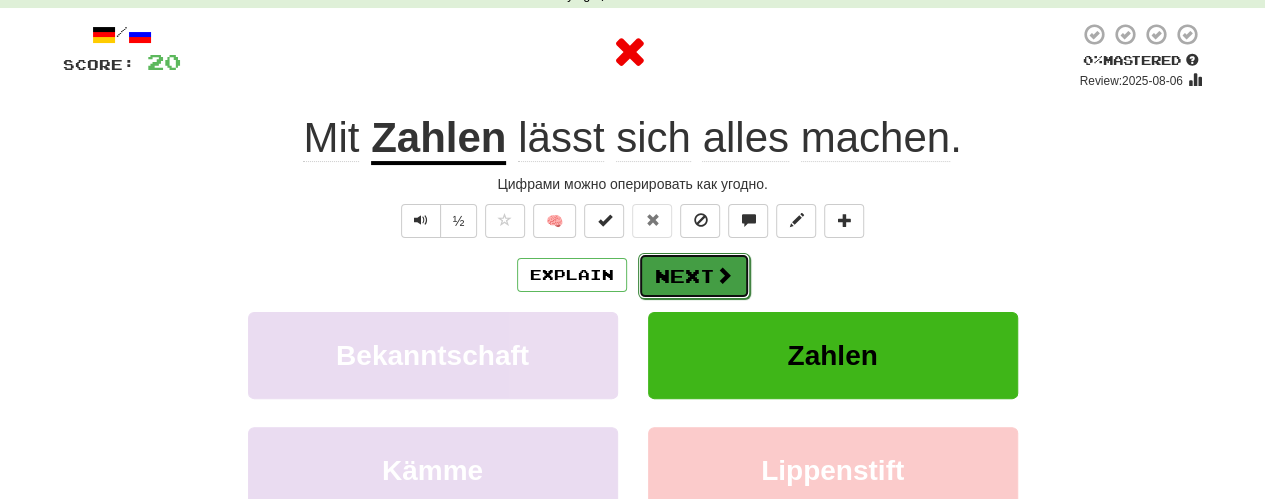 click on "Next" at bounding box center [694, 276] 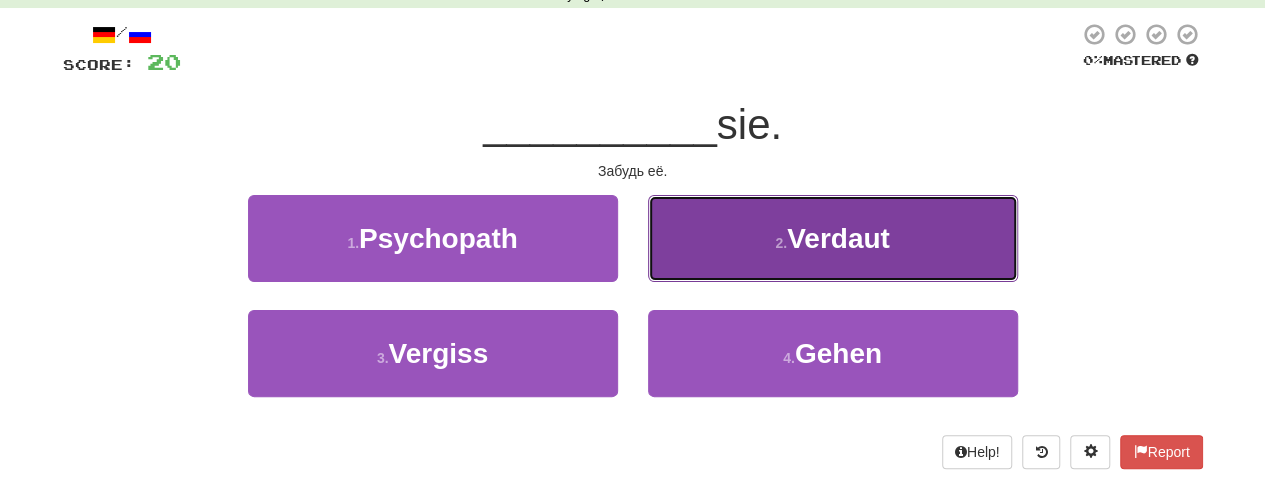 click on "2 .  Verdaut" at bounding box center [833, 238] 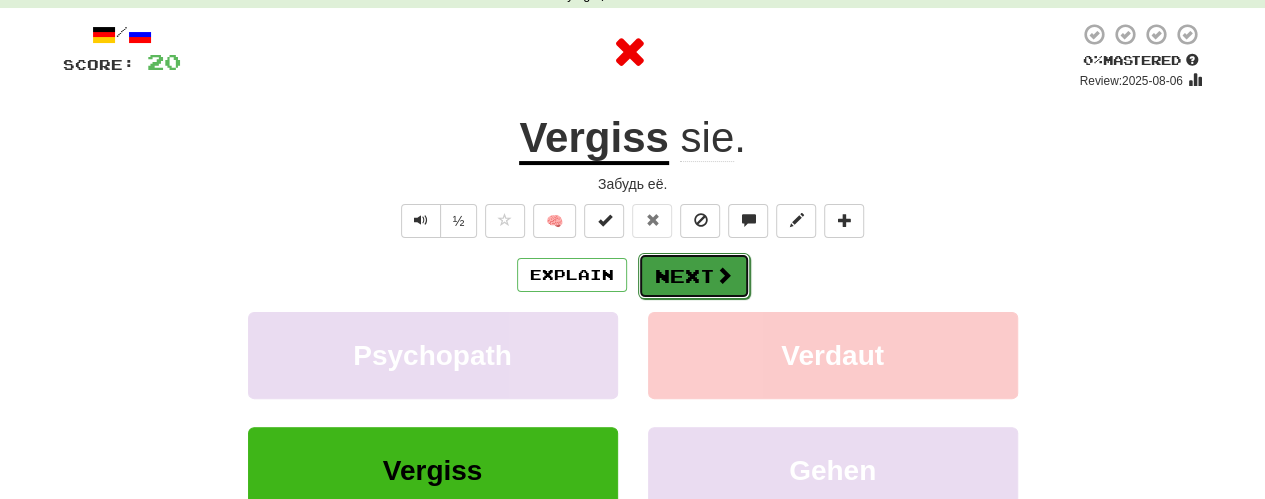 click on "Next" at bounding box center [694, 276] 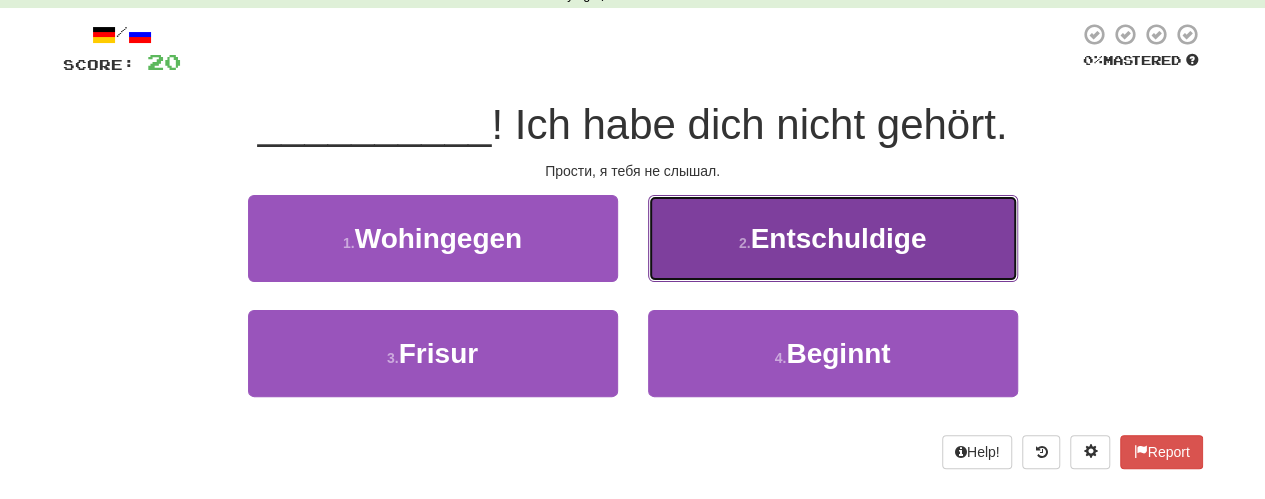 click on "2 .  Entschuldige" at bounding box center [833, 238] 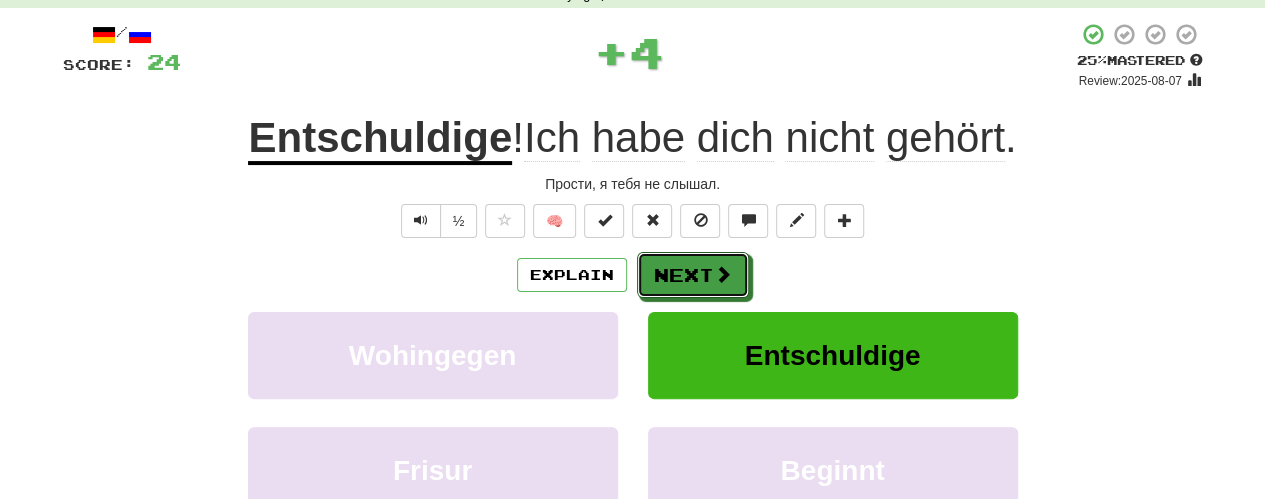 click on "Next" at bounding box center [693, 275] 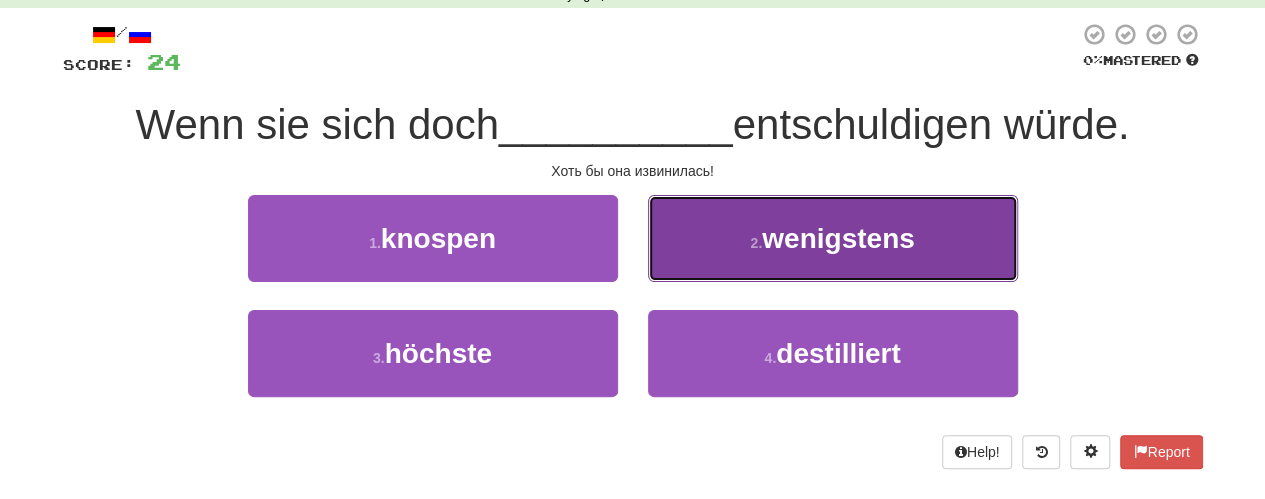 click on "2 .  wenigstens" at bounding box center (833, 238) 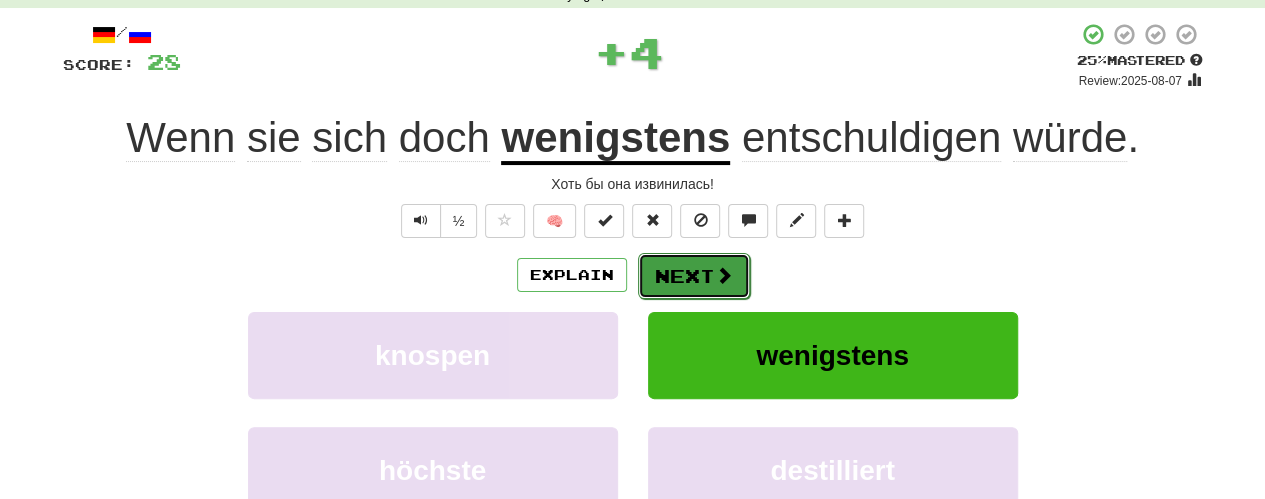 click on "Next" at bounding box center (694, 276) 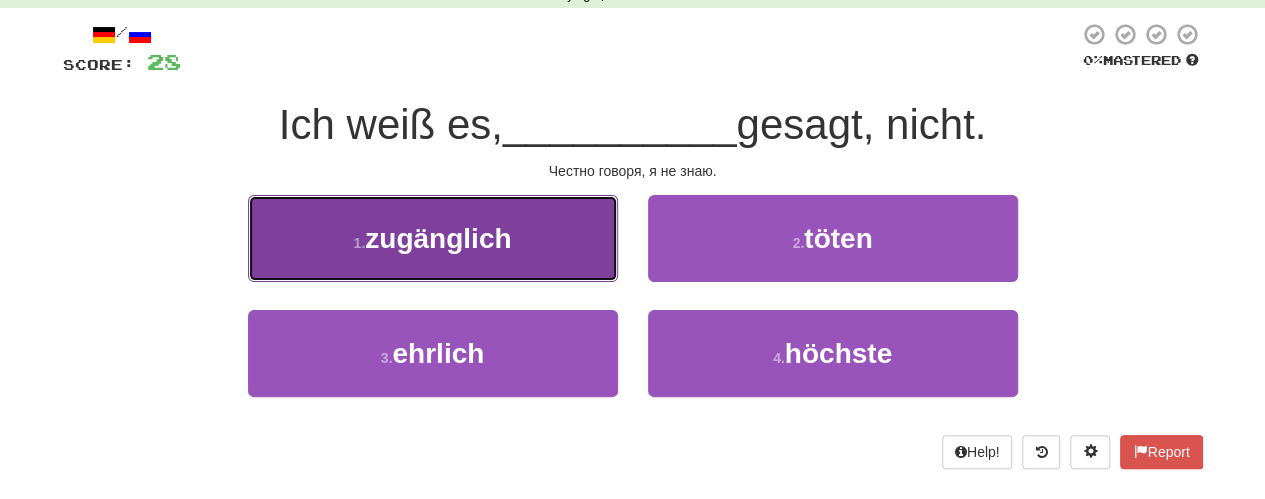click on "1 .  zugänglich" at bounding box center (433, 238) 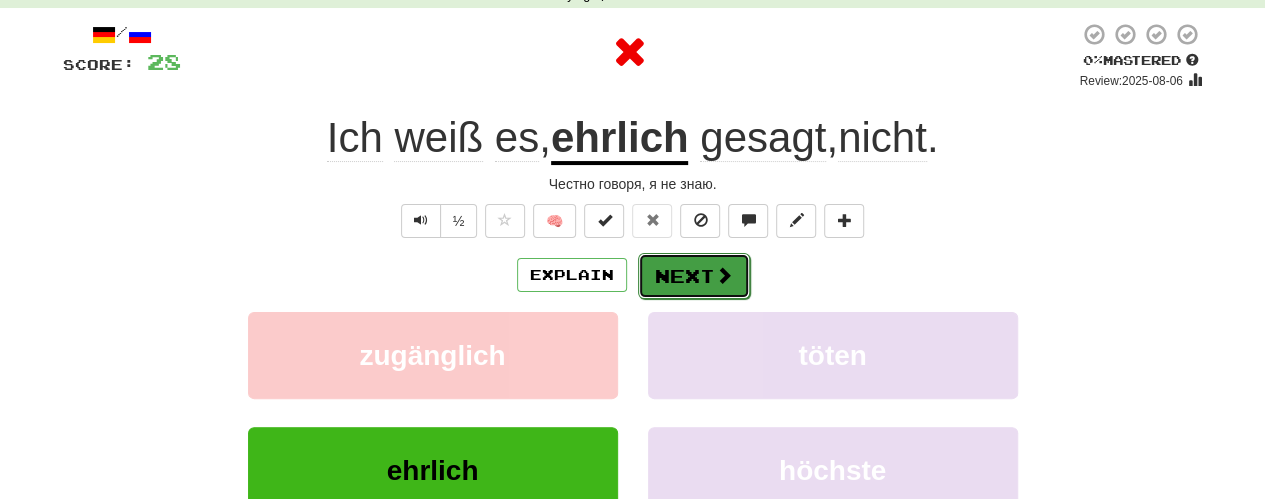 click on "Next" at bounding box center (694, 276) 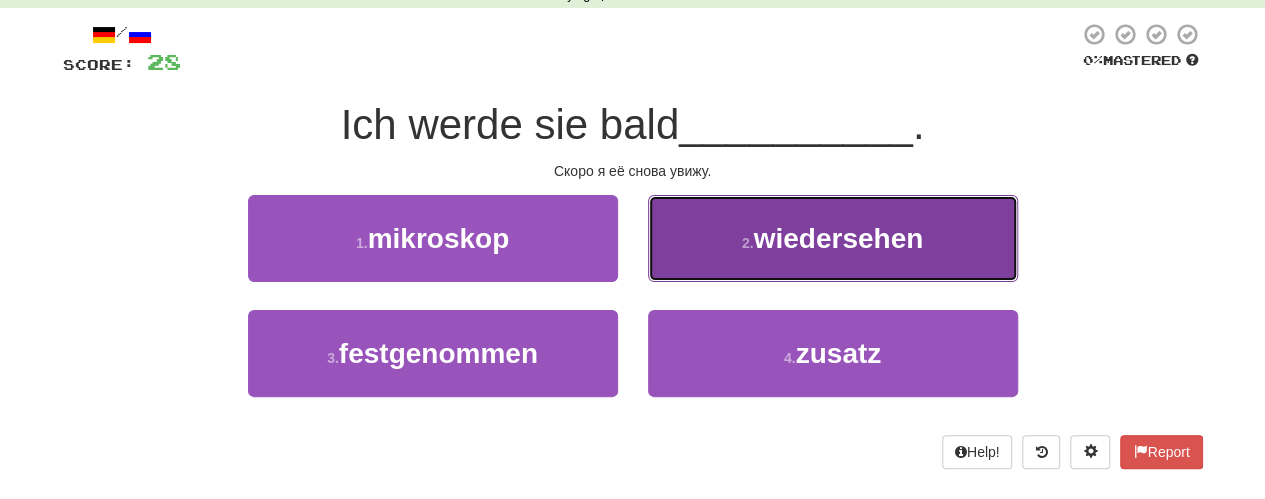 click on "2 .  wiedersehen" at bounding box center (833, 238) 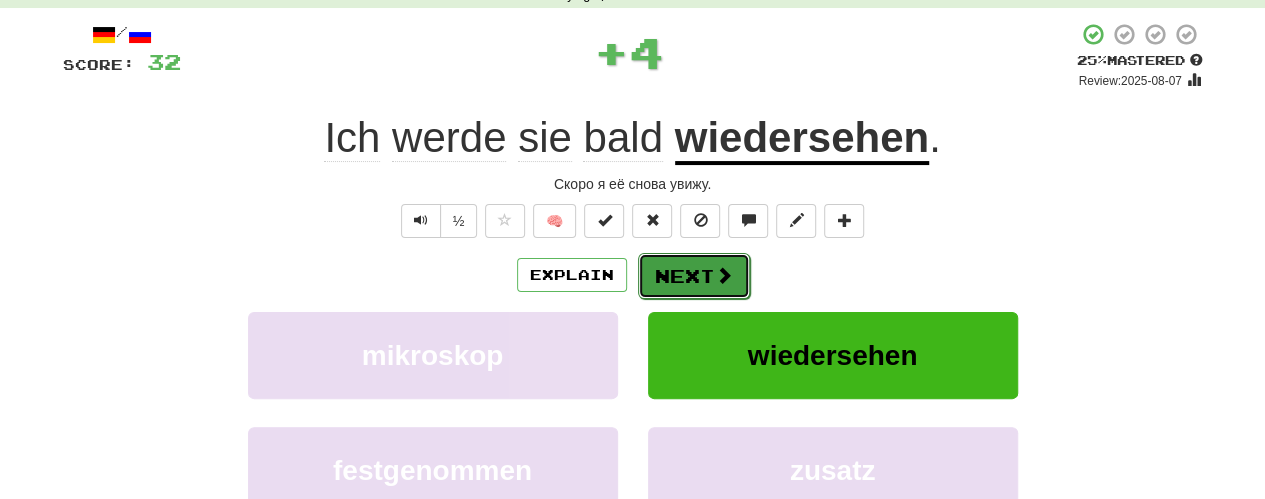 click on "Next" at bounding box center [694, 276] 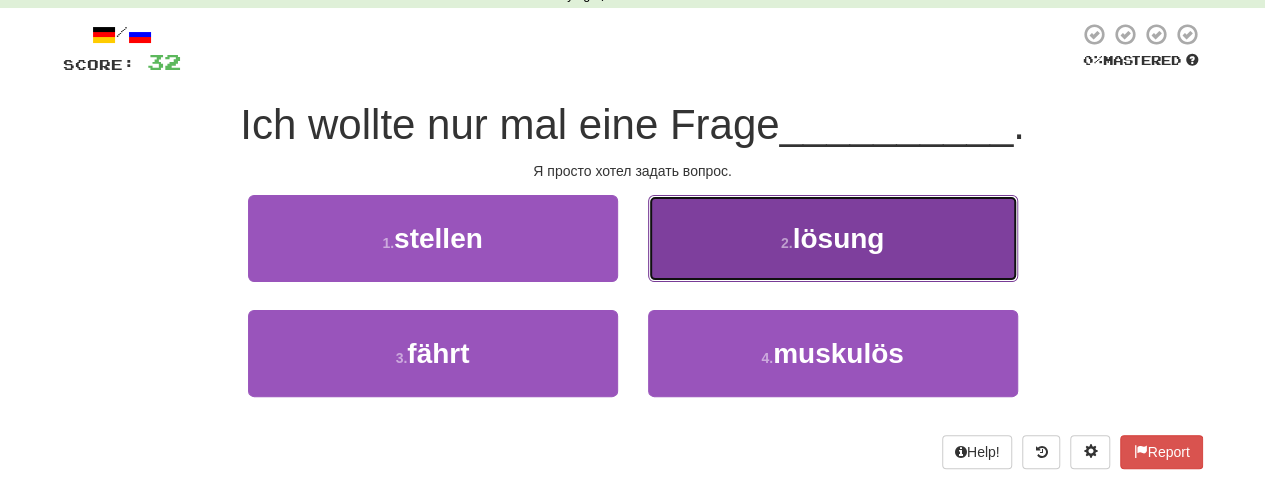 click on "2 .  lösung" at bounding box center (833, 238) 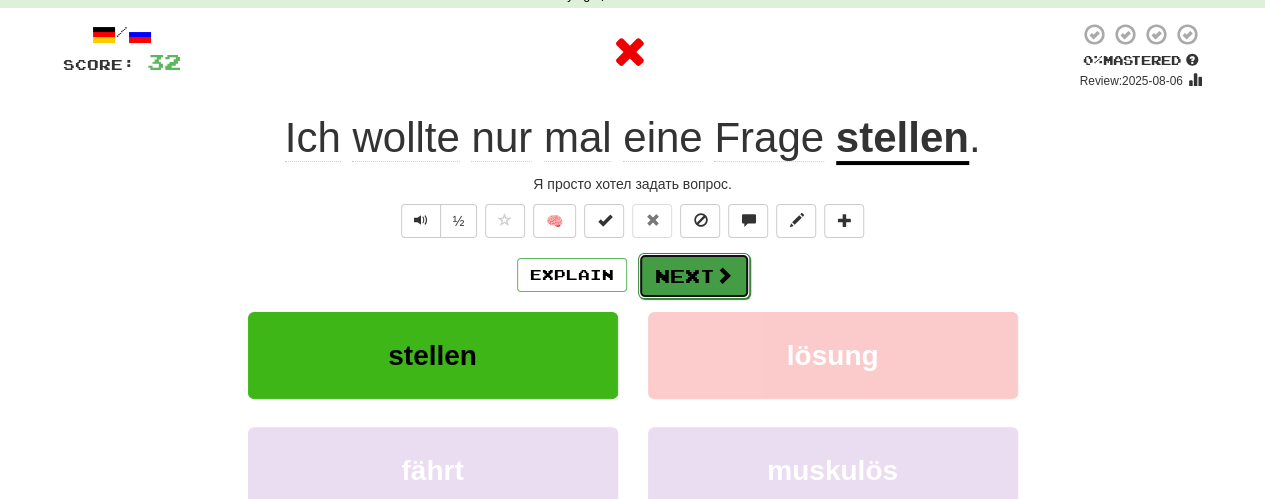 click on "Next" at bounding box center (694, 276) 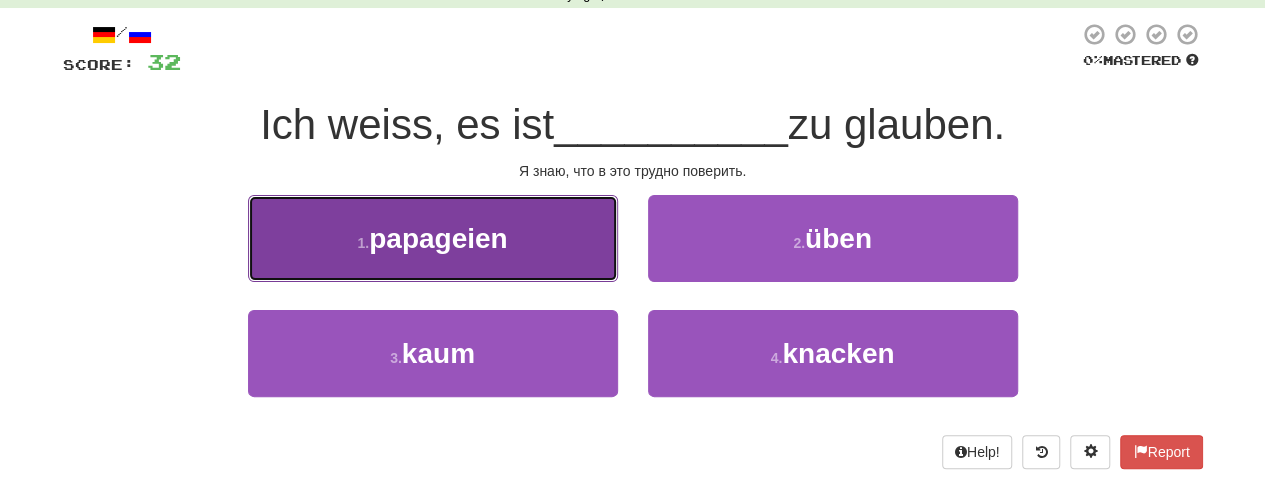 click on "1 .  papageien" at bounding box center (433, 238) 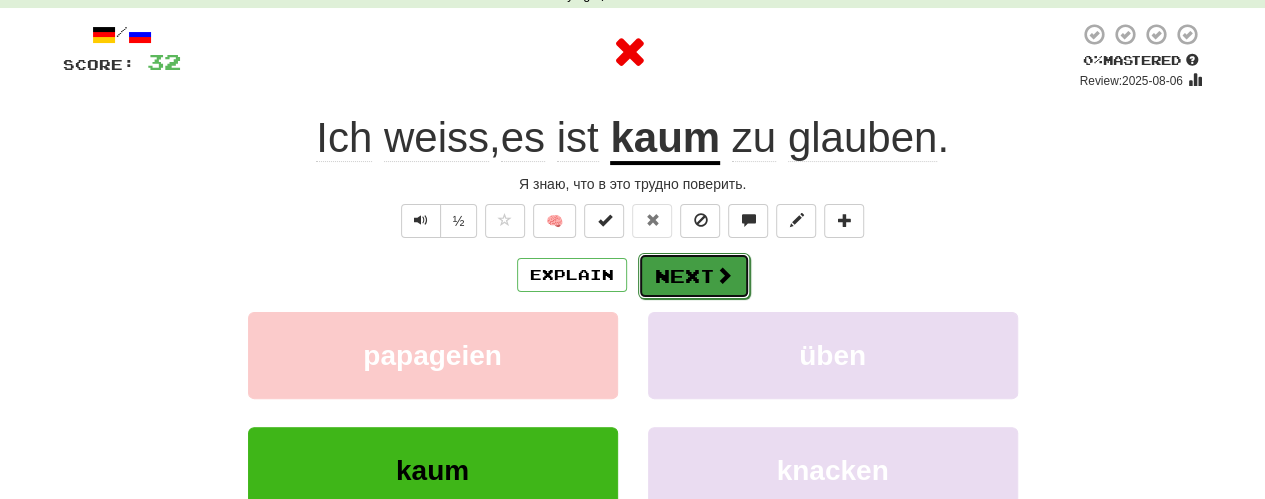 click on "Next" at bounding box center [694, 276] 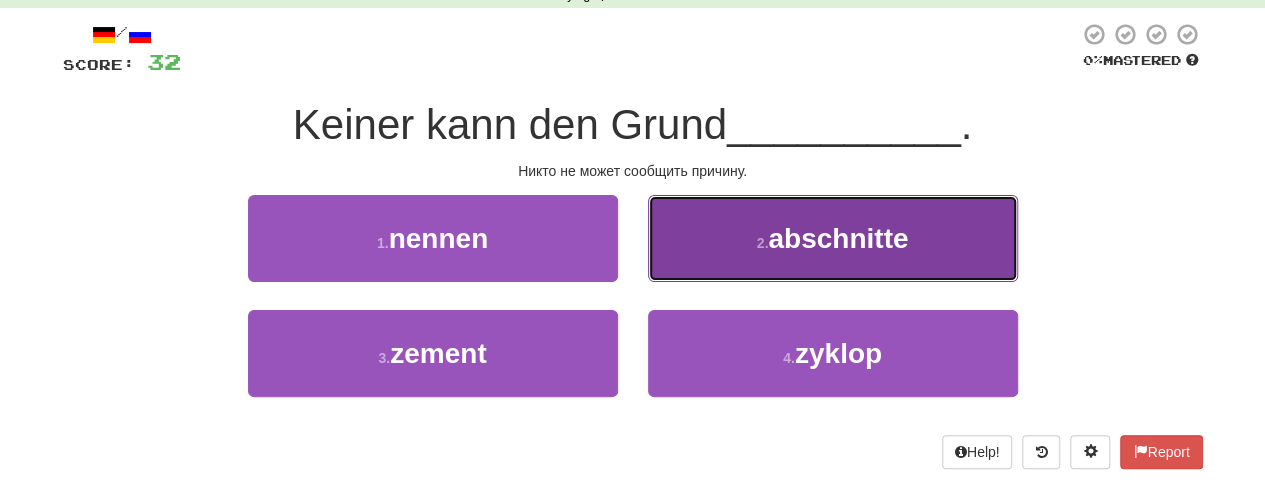 click on "2 .  abschnitte" at bounding box center (833, 238) 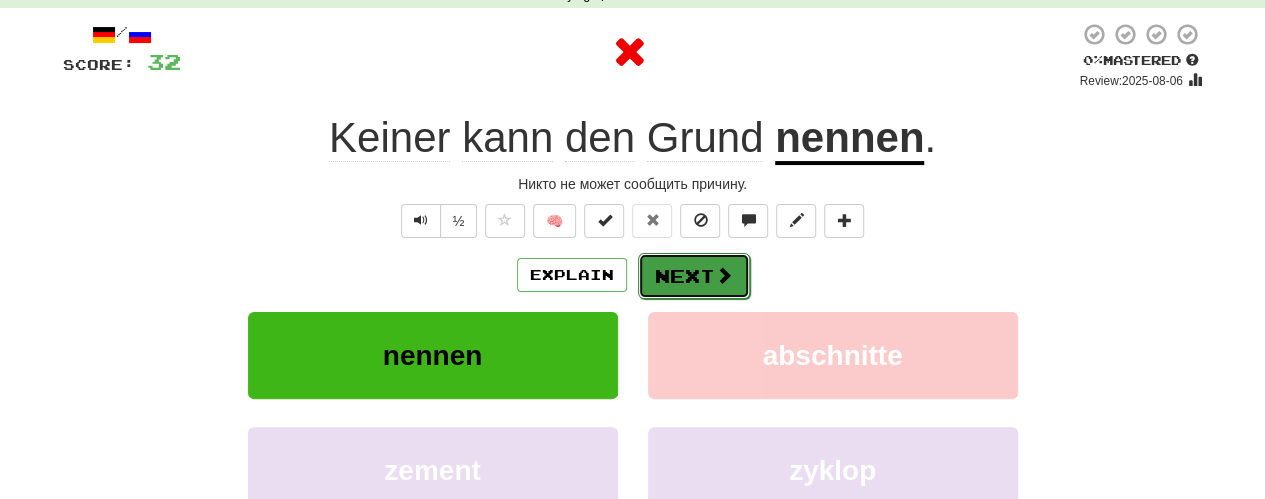 click on "Next" at bounding box center (694, 276) 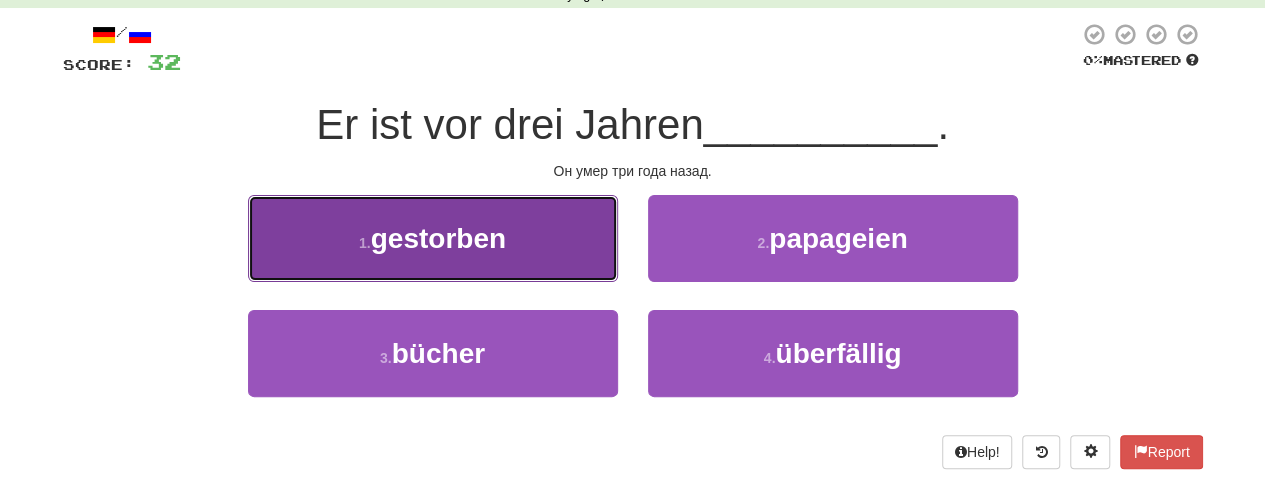 click on "1 .  gestorben" at bounding box center (433, 238) 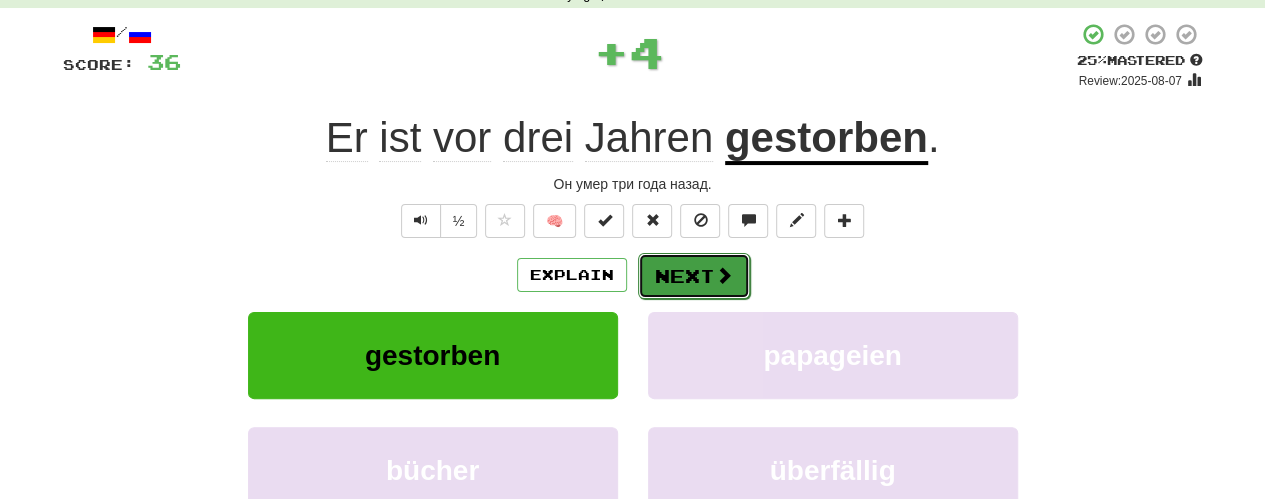click on "Next" at bounding box center (694, 276) 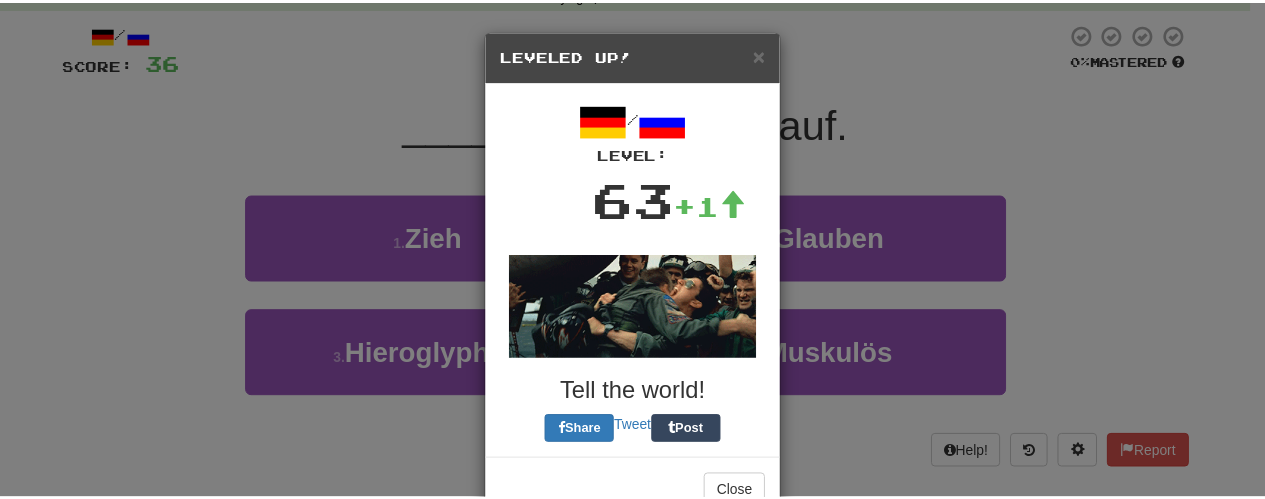 scroll, scrollTop: 53, scrollLeft: 0, axis: vertical 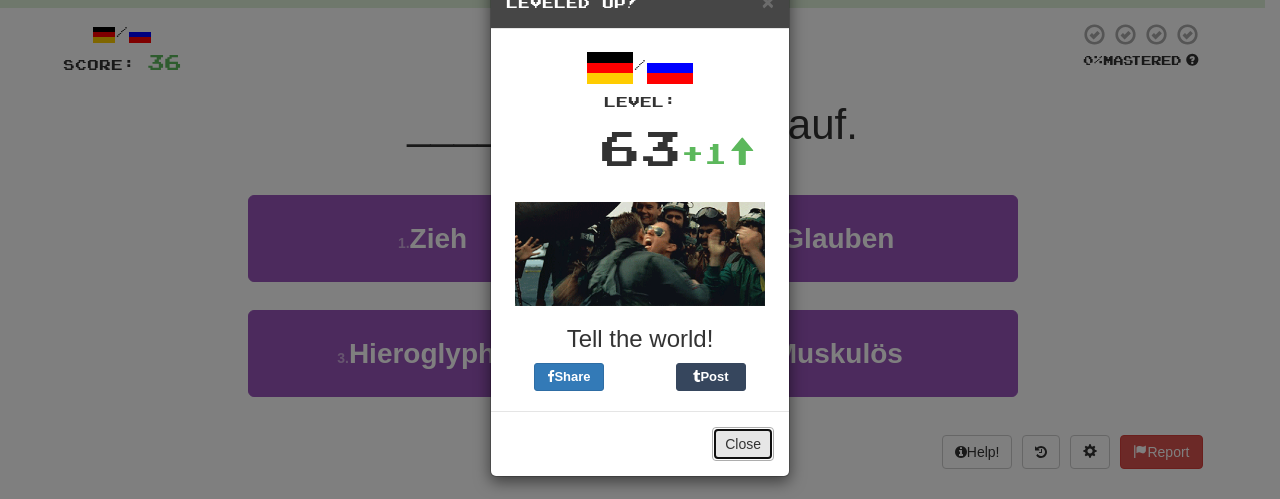 click on "Close" at bounding box center [743, 444] 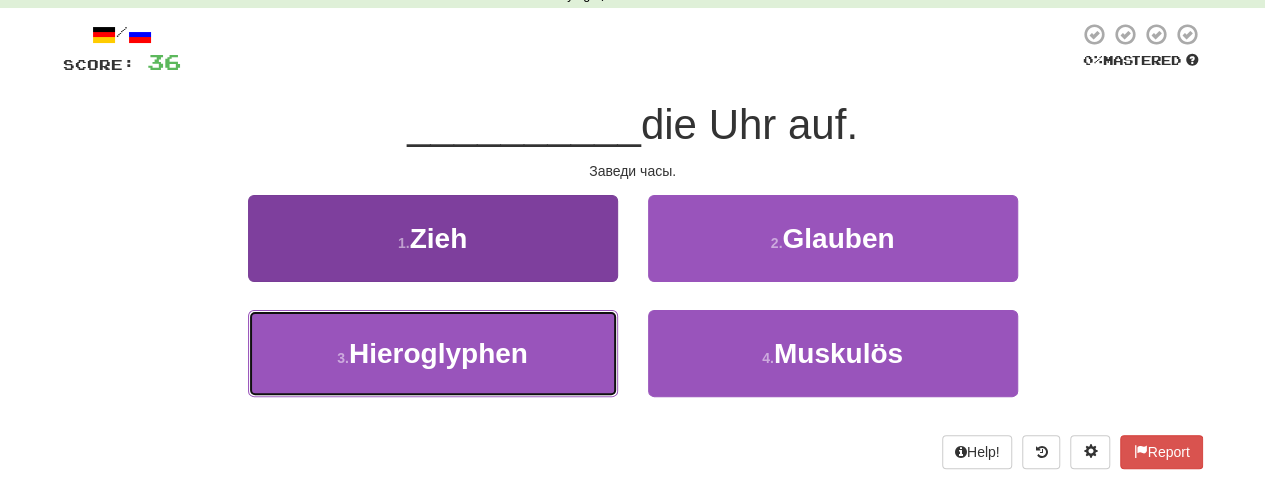 click on "3 .  Hieroglyphen" at bounding box center (433, 353) 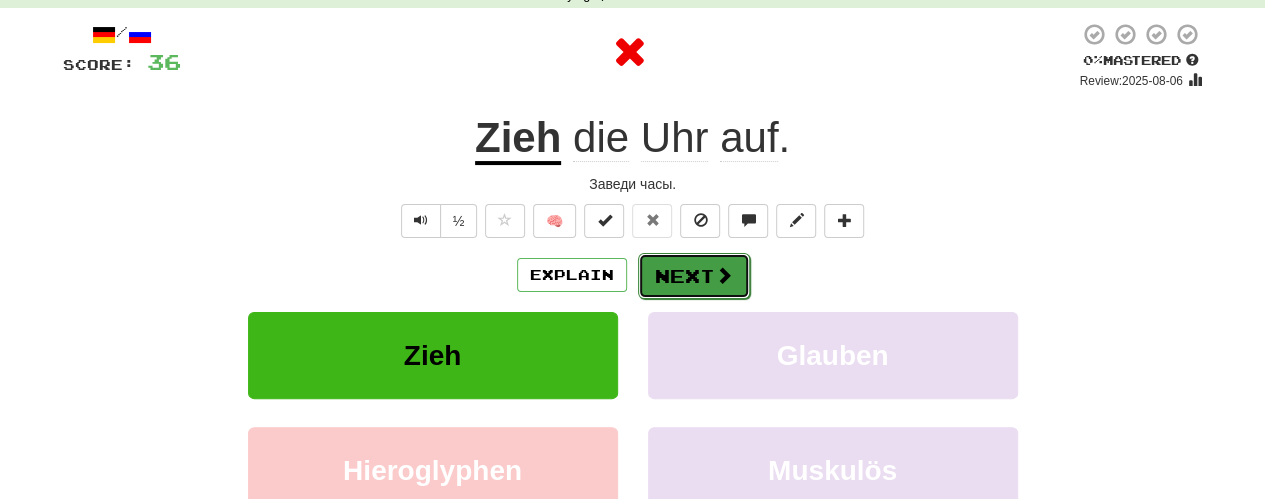 click on "Next" at bounding box center (694, 276) 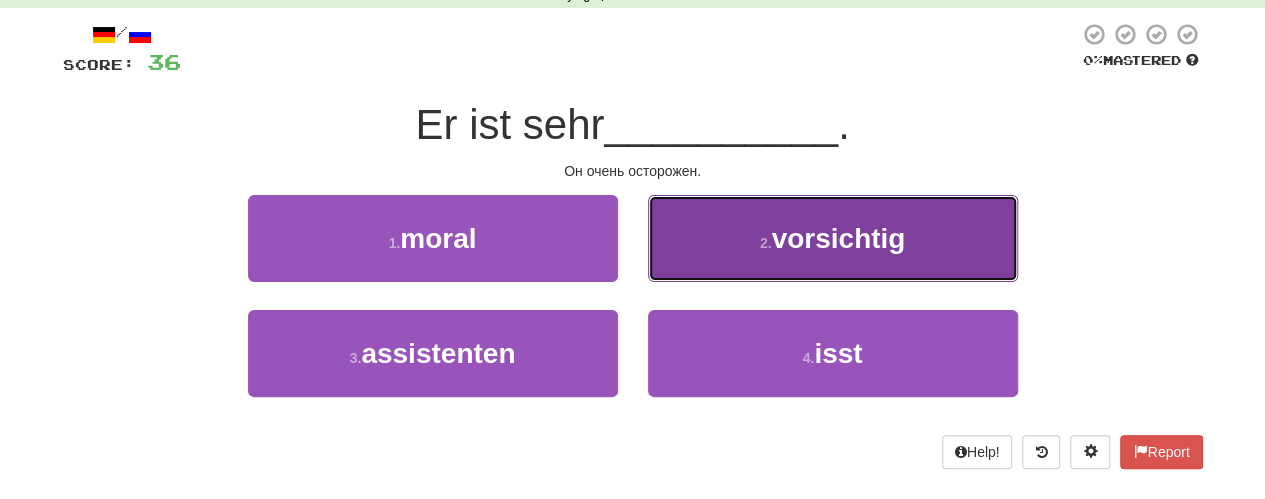 click on "2 .  vorsichtig" at bounding box center (833, 238) 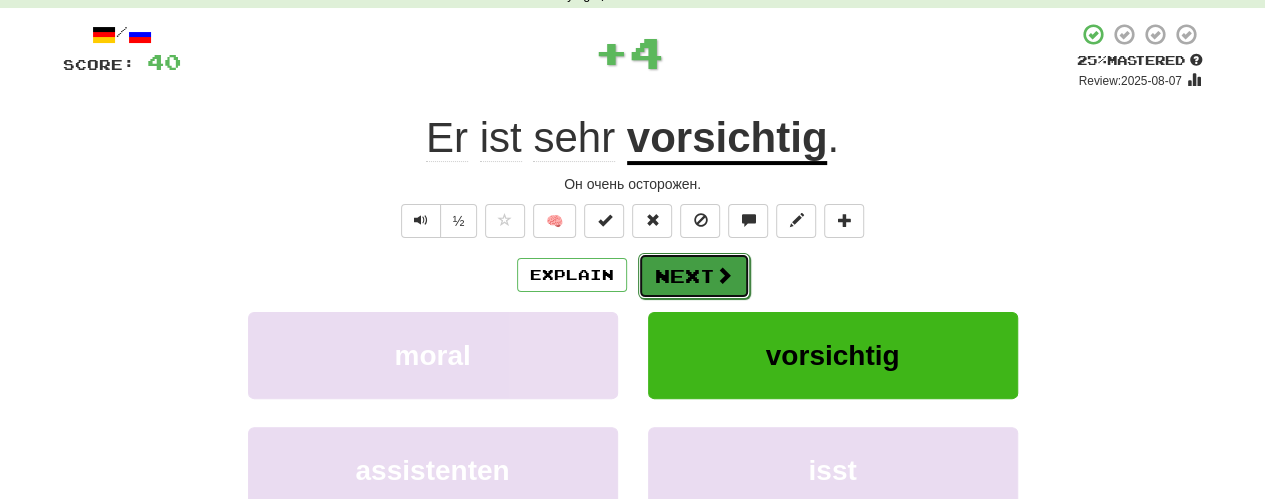 click on "Next" at bounding box center [694, 276] 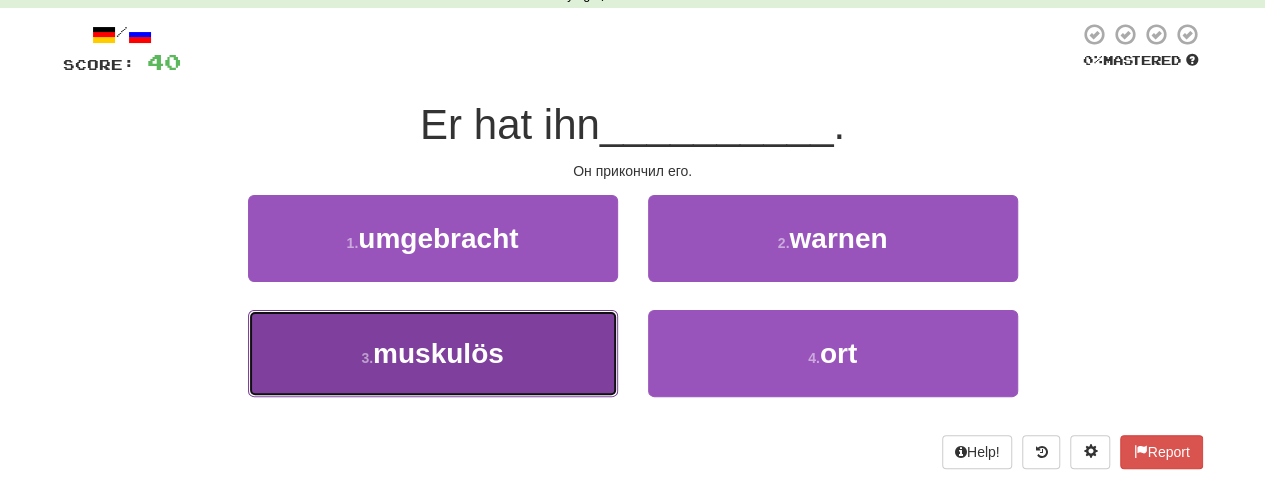 click on "3 .  muskulös" at bounding box center (433, 353) 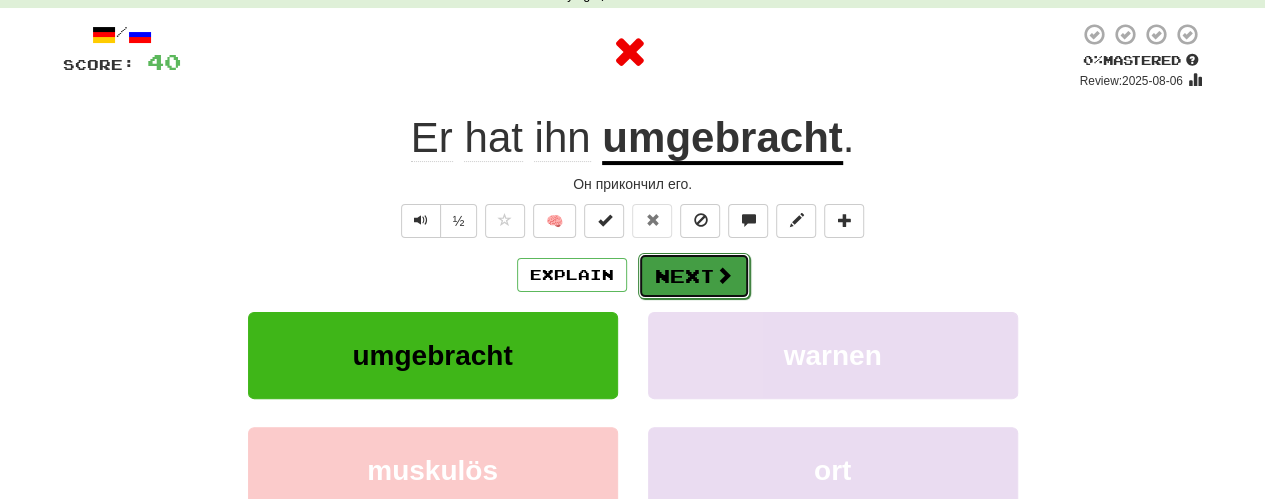 click on "Next" at bounding box center (694, 276) 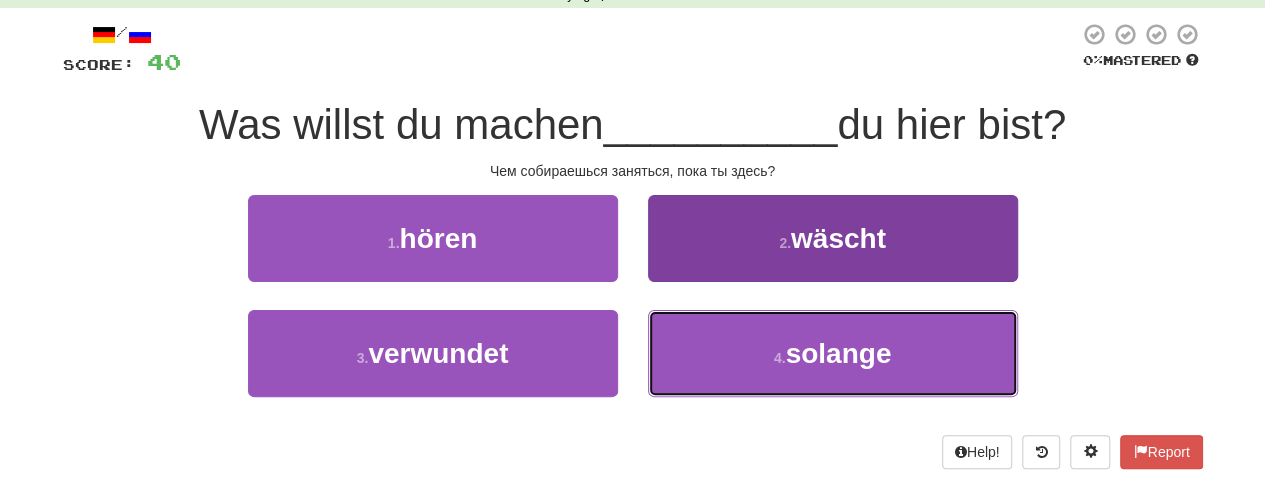 click on "4 .  solange" at bounding box center (833, 353) 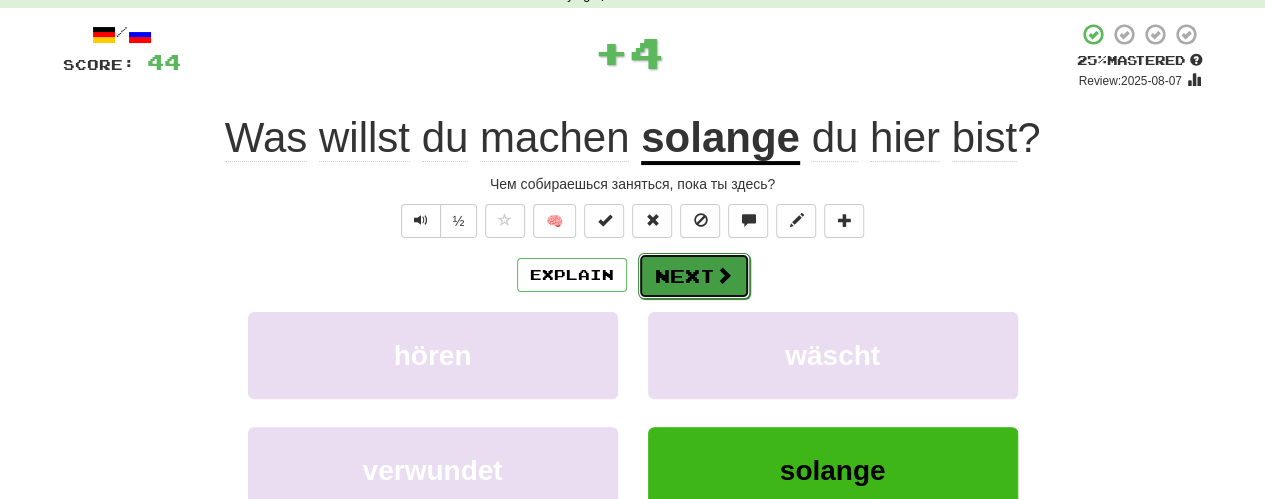 click at bounding box center [724, 275] 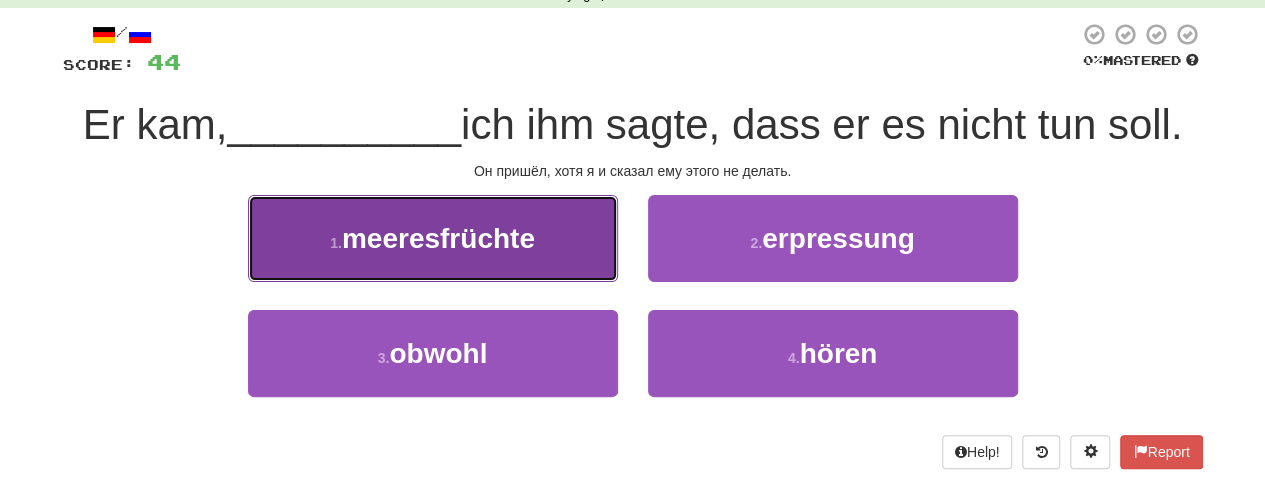 click on "1 .  meeresfrüchte" at bounding box center [433, 238] 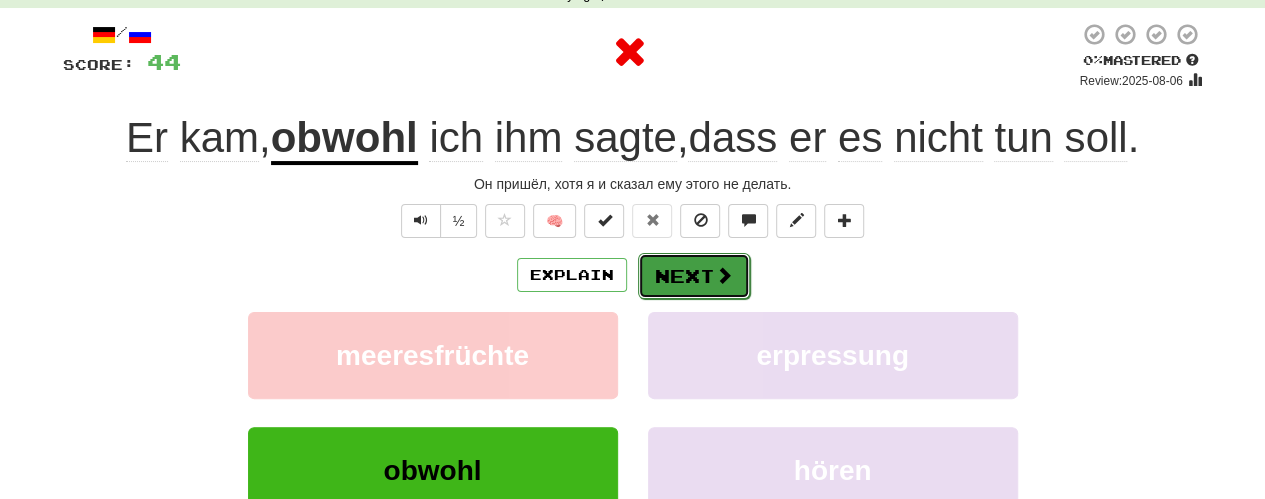 click on "Next" at bounding box center [694, 276] 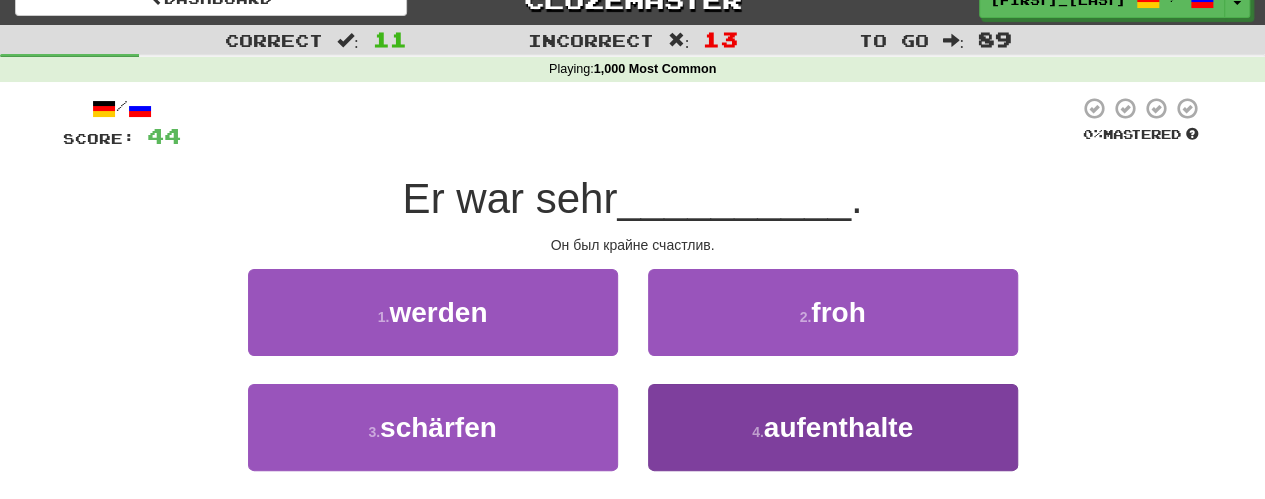 scroll, scrollTop: 100, scrollLeft: 0, axis: vertical 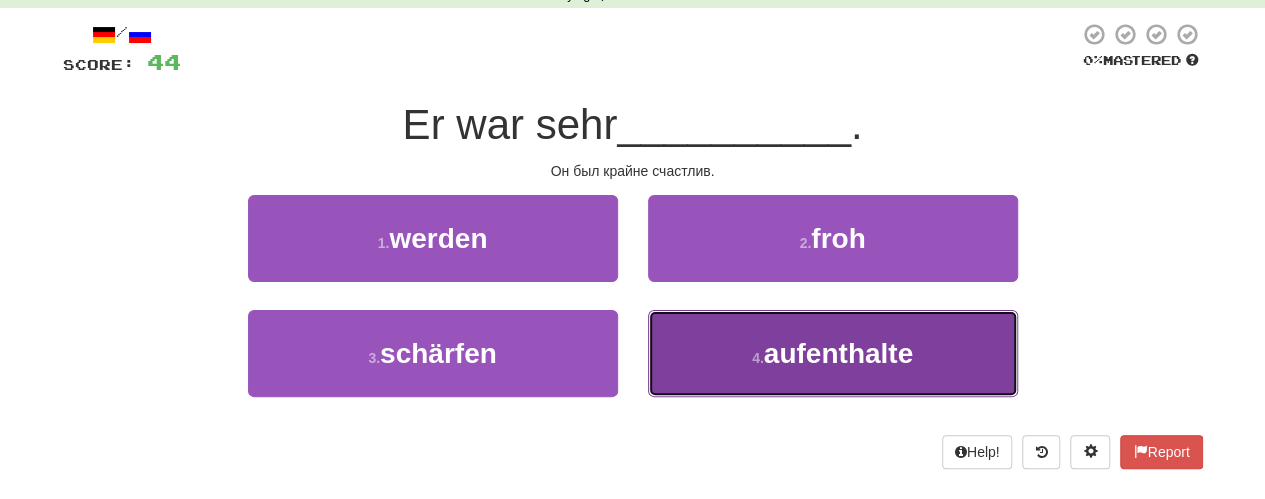 click on "4 .  aufenthalte" at bounding box center [833, 353] 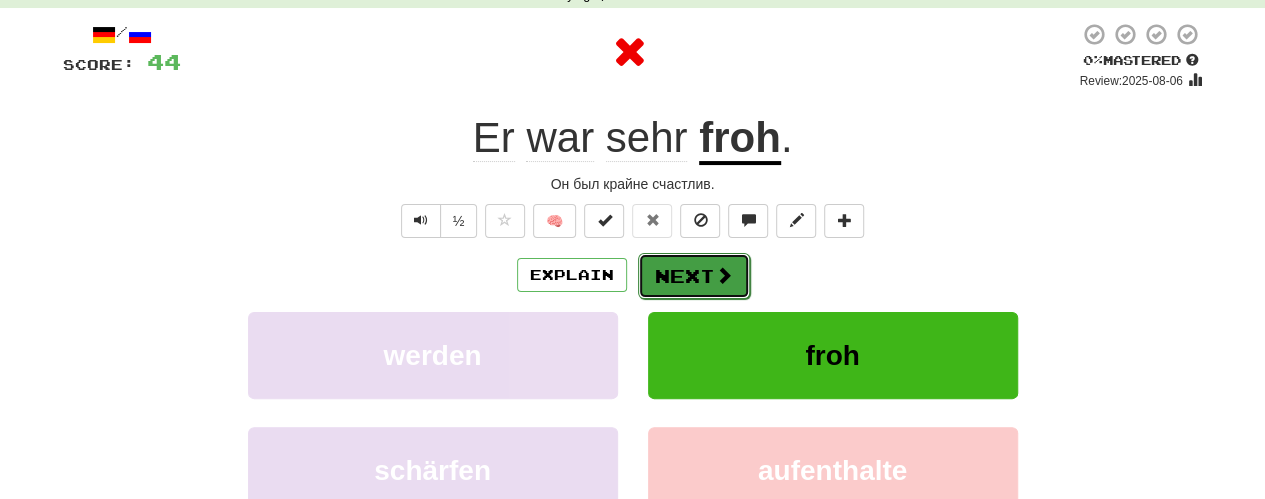 click on "Next" at bounding box center (694, 276) 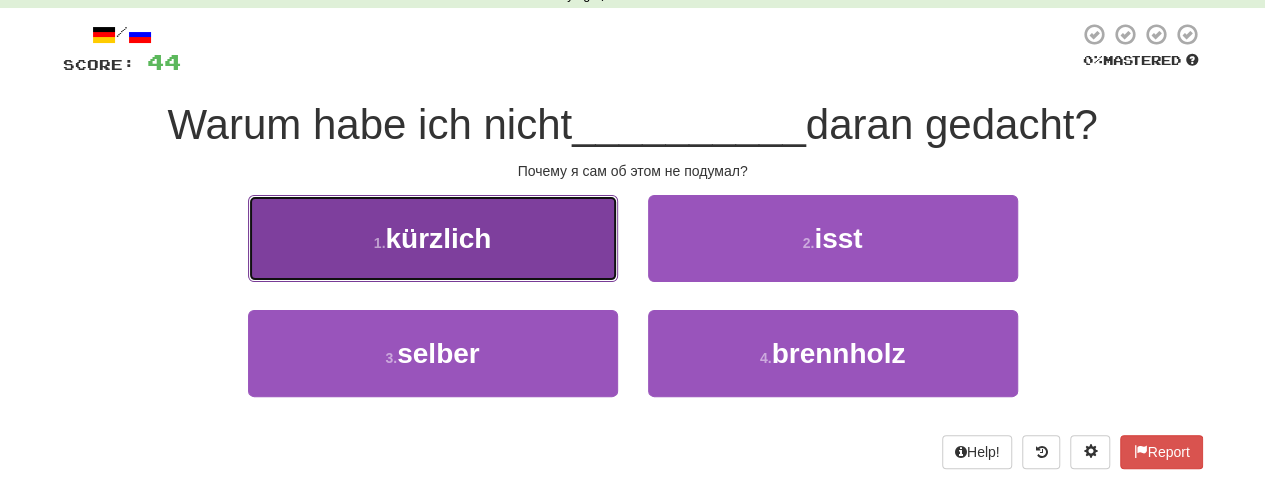 click on "1 .  kürzlich" at bounding box center [433, 238] 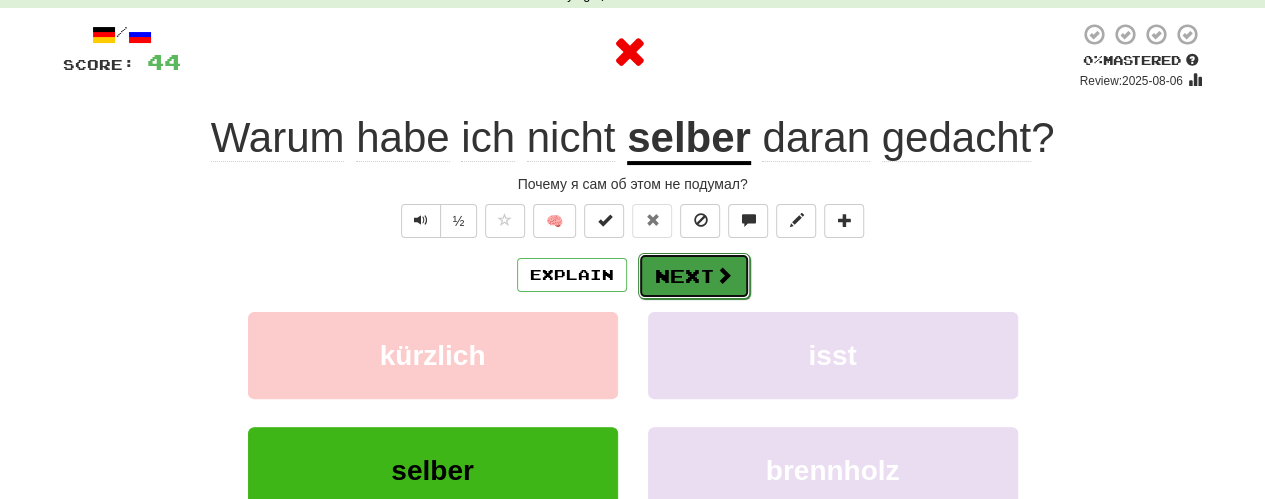 click on "Next" at bounding box center (694, 276) 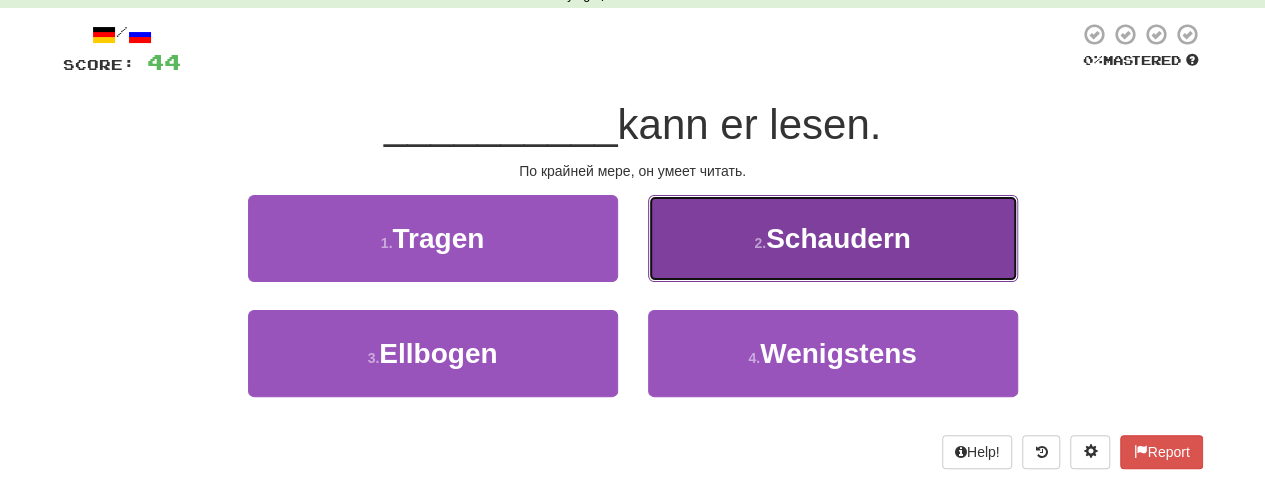 click on "2 .  Schaudern" at bounding box center (833, 238) 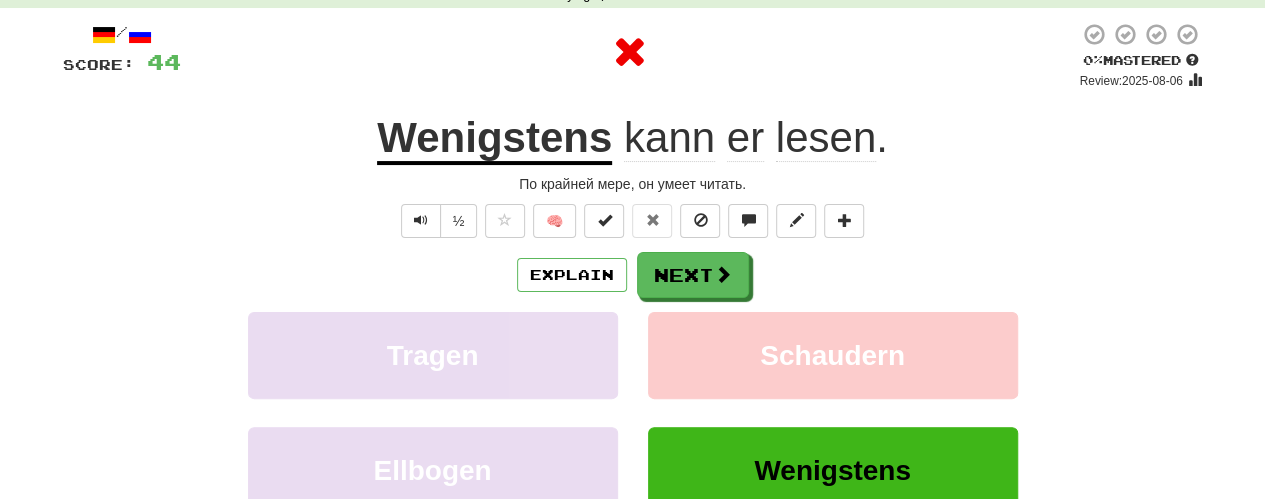 click on "Explain Next Tragen Schaudern Ellbogen Wenigstens Learn more: Tragen Schaudern Ellbogen Wenigstens" at bounding box center (633, 412) 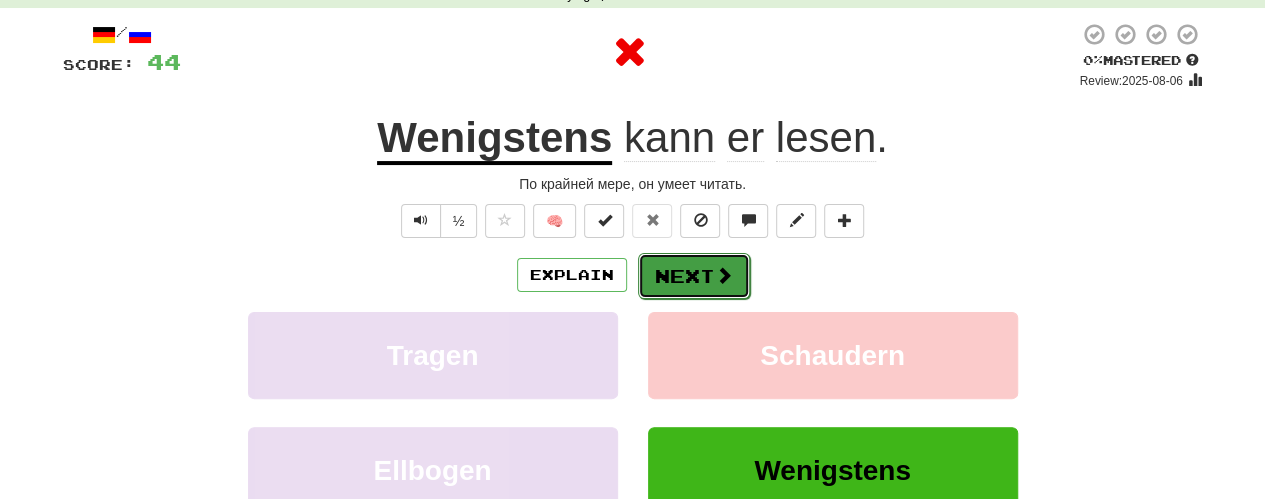 click on "Next" at bounding box center (694, 276) 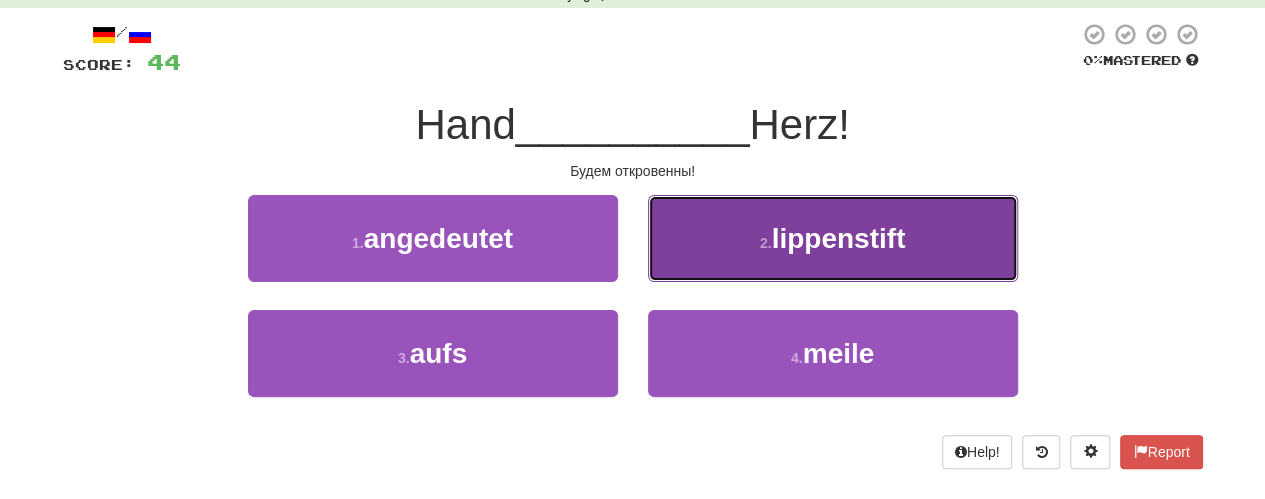 click on "2 .  lippenstift" at bounding box center (833, 238) 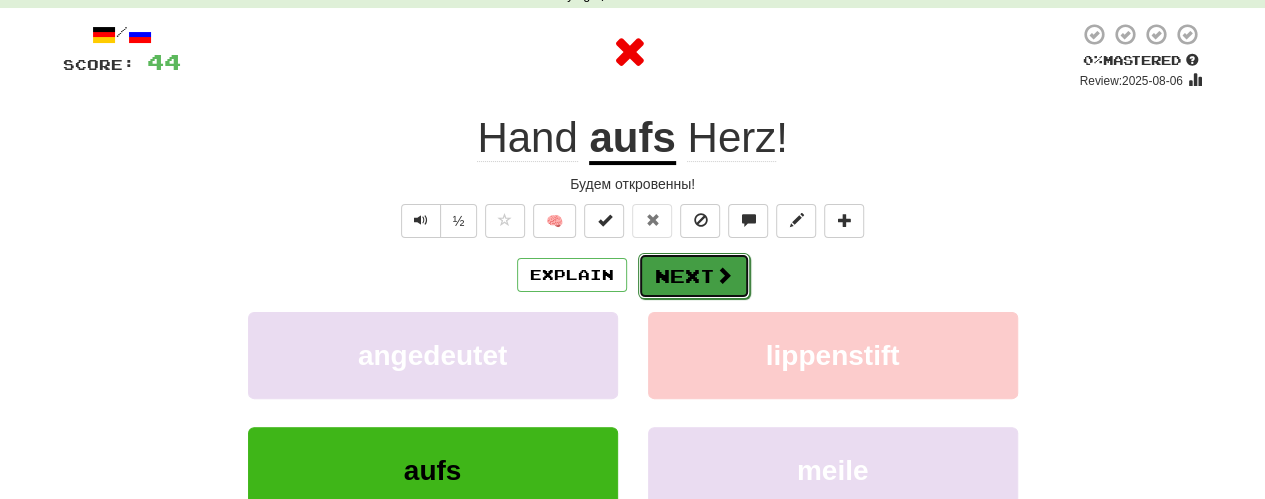 click on "Next" at bounding box center (694, 276) 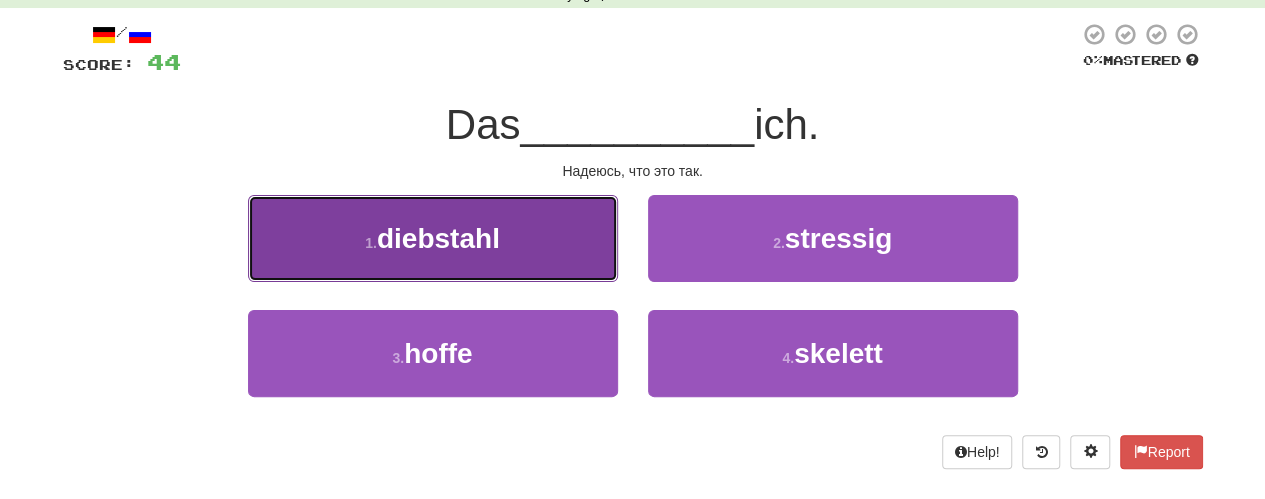 click on "1 .  diebstahl" at bounding box center (433, 238) 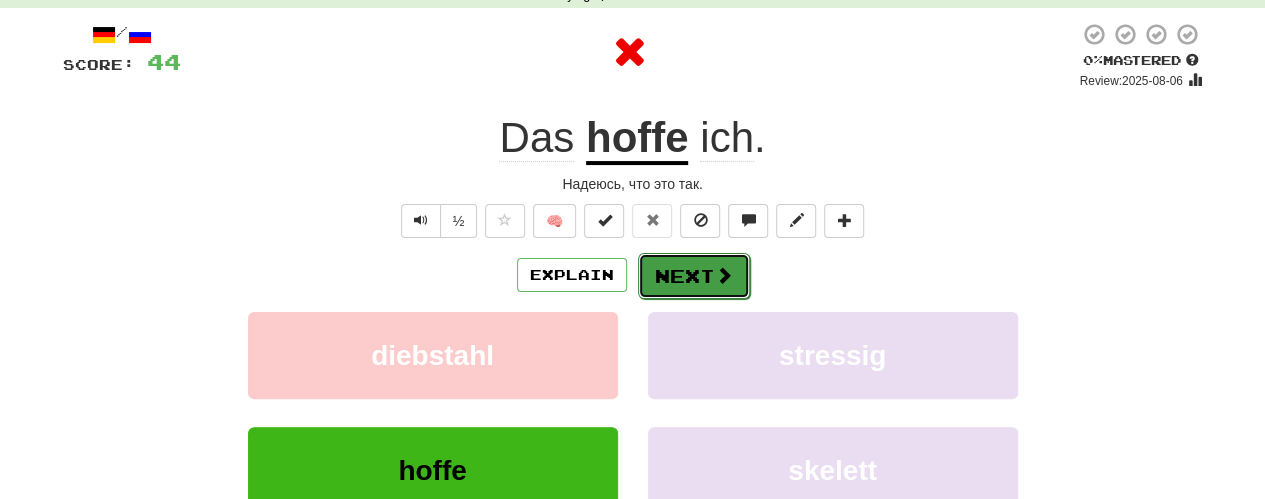 click on "Next" at bounding box center [694, 276] 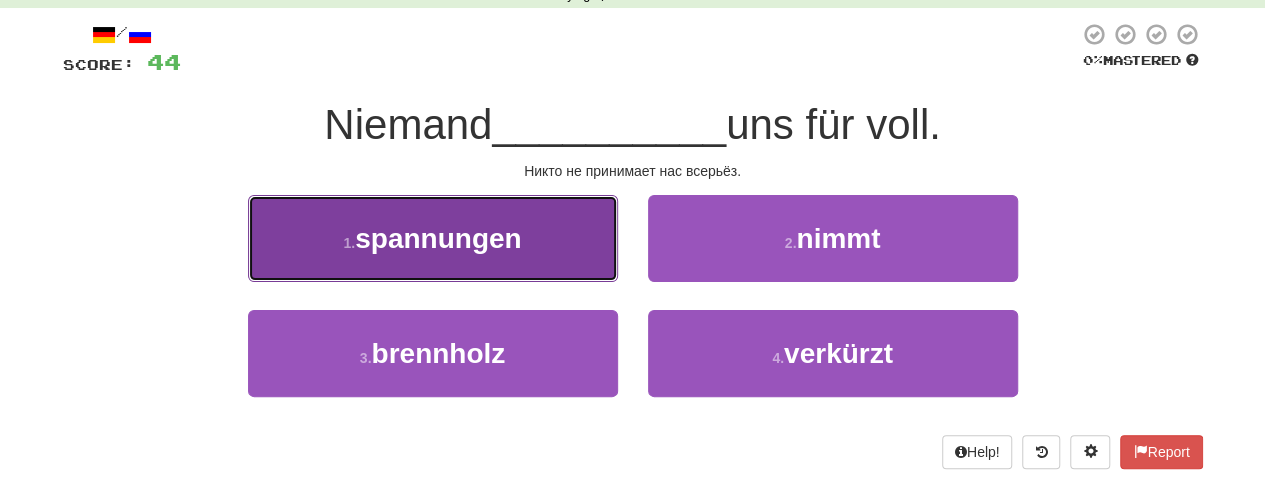 click on "1 .  spannungen" at bounding box center (433, 238) 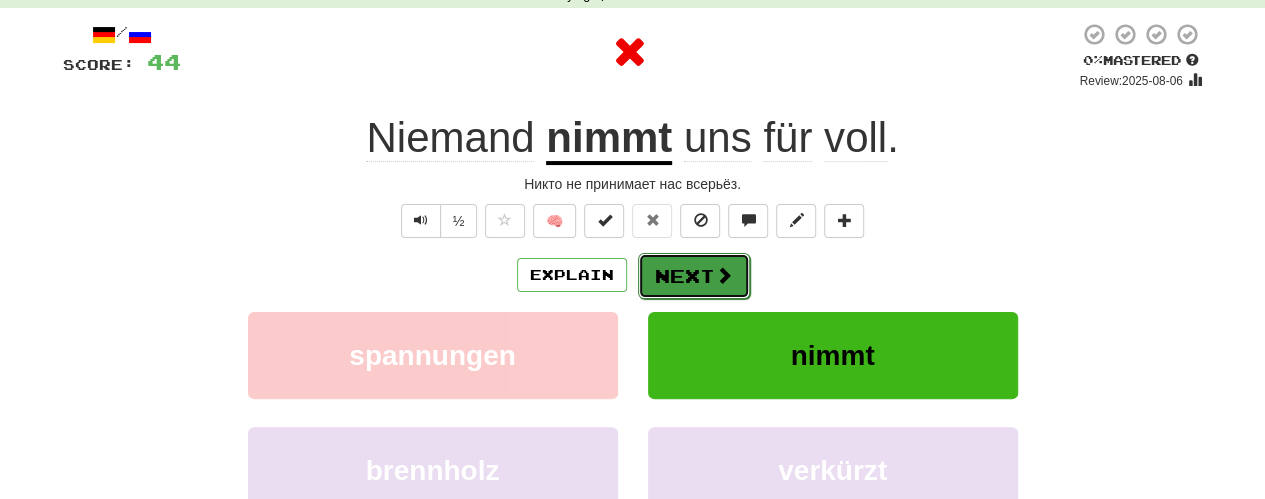 click on "Next" at bounding box center [694, 276] 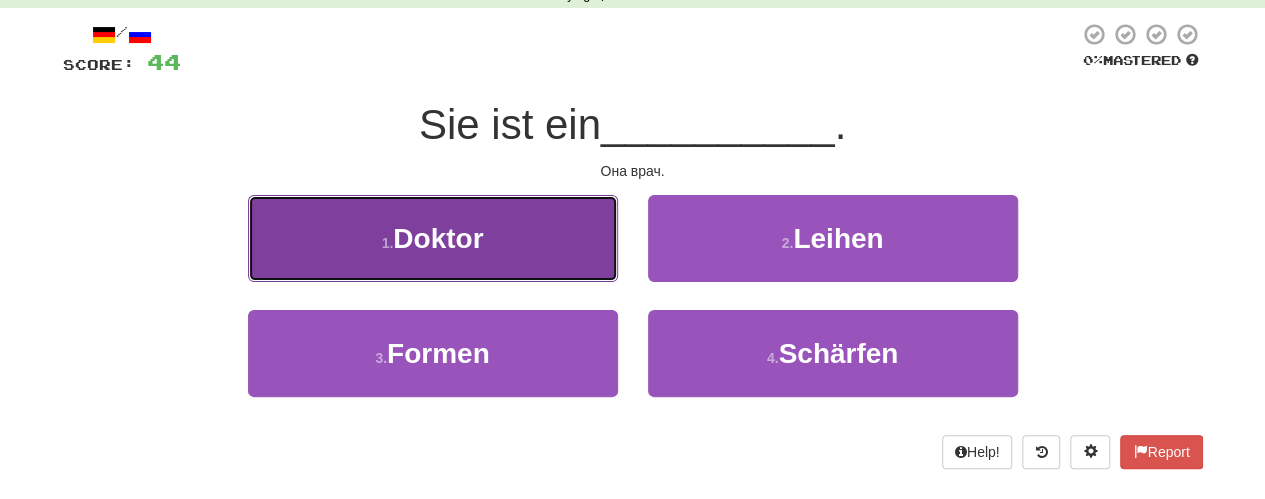click on "1 .  Doktor" at bounding box center (433, 238) 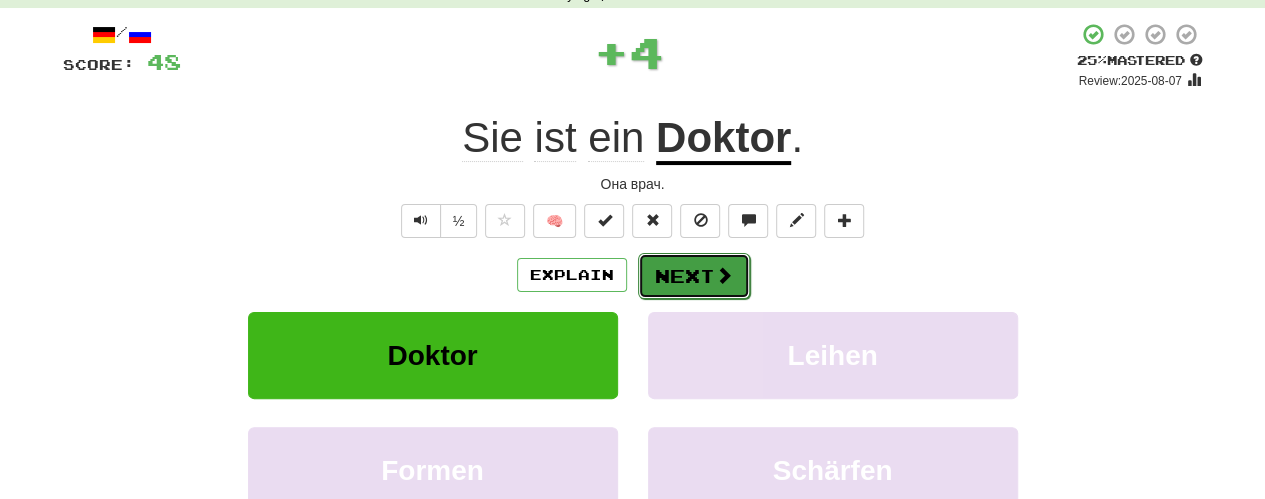 click on "Next" at bounding box center [694, 276] 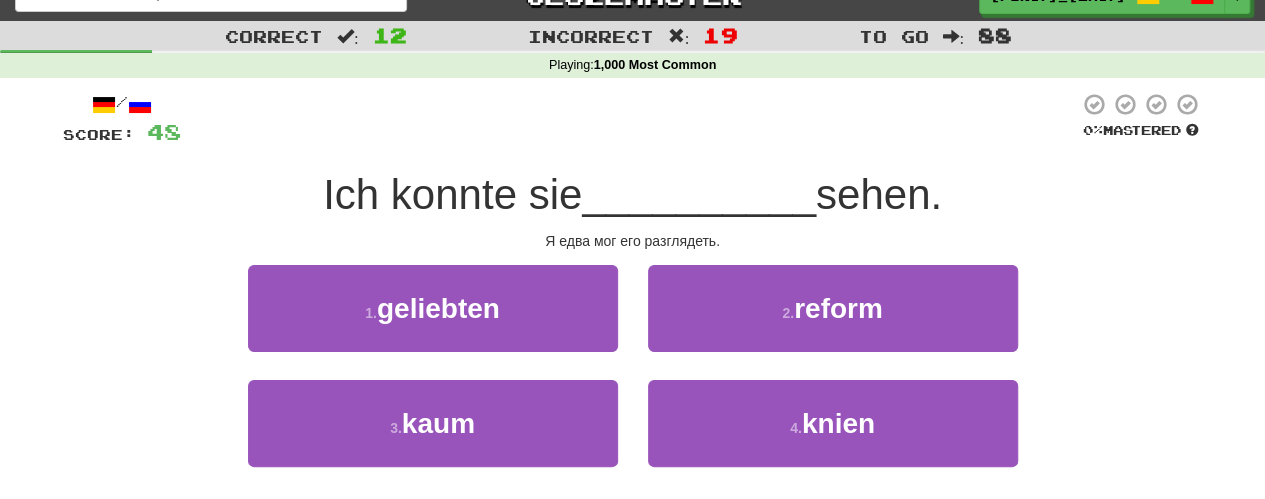 scroll, scrollTop: 0, scrollLeft: 0, axis: both 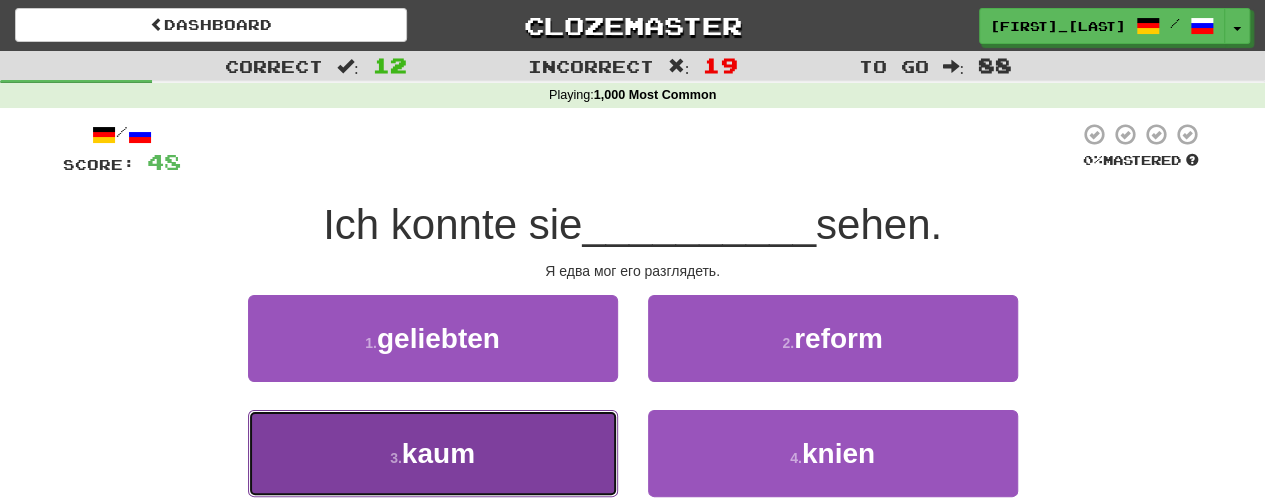 click on "3 .  kaum" at bounding box center (433, 453) 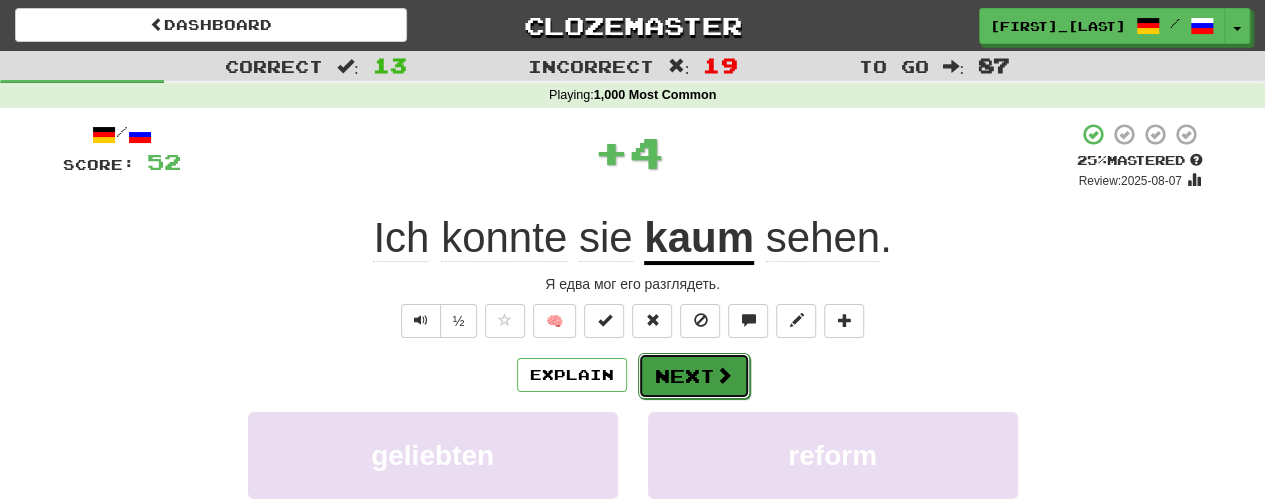 click on "Next" at bounding box center (694, 376) 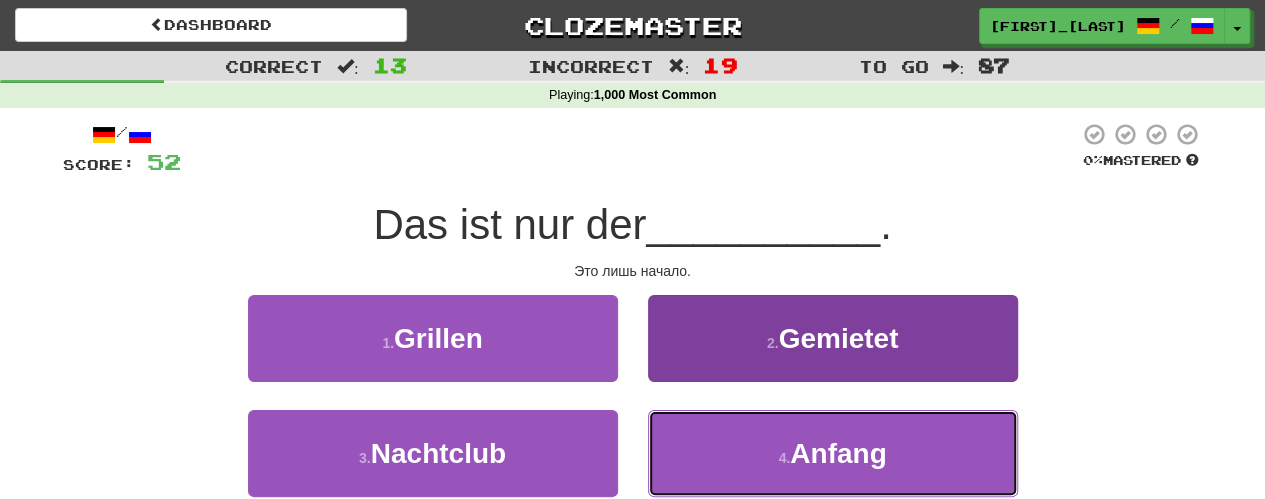 click on "4 .  Anfang" at bounding box center [833, 453] 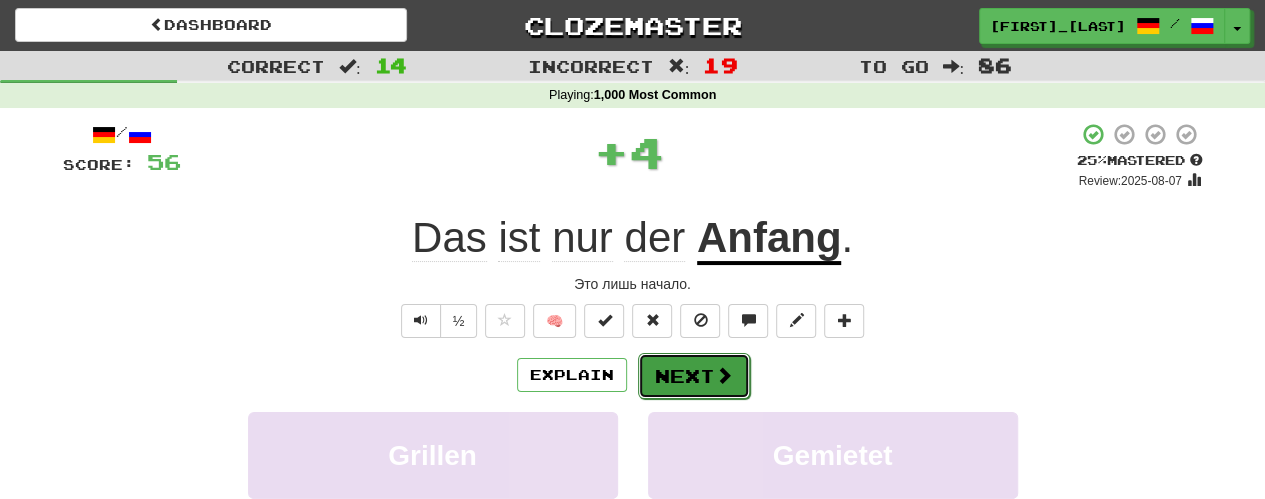 click on "Next" at bounding box center (694, 376) 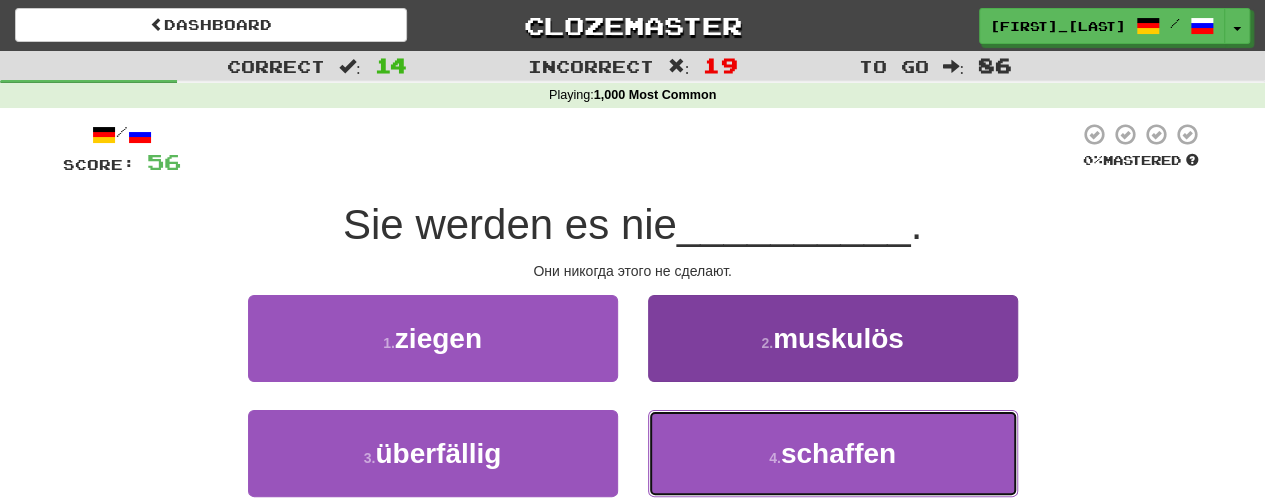 click on "4 .  schaffen" at bounding box center (833, 453) 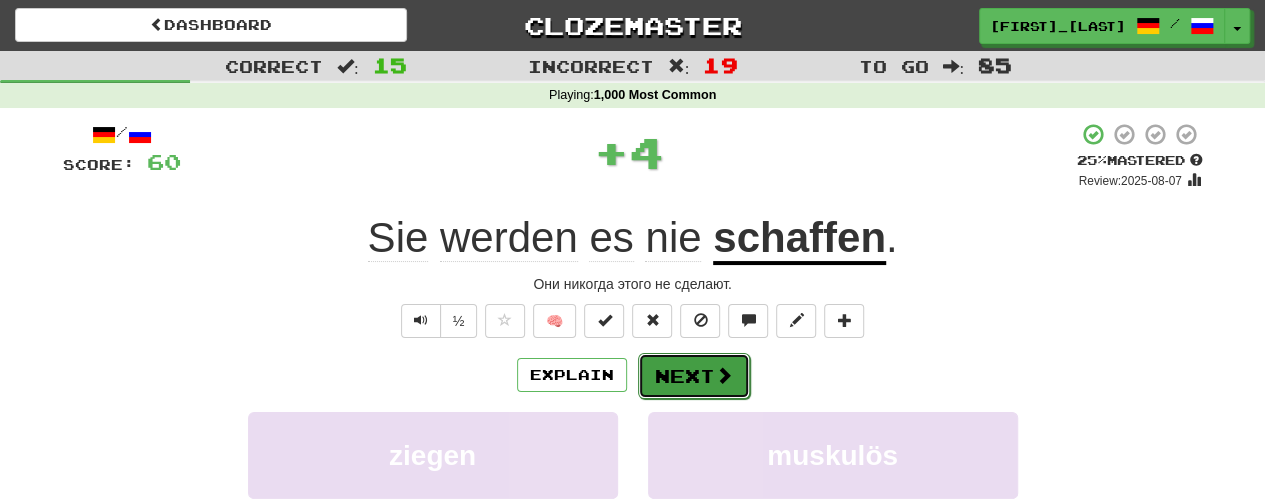 click on "Next" at bounding box center (694, 376) 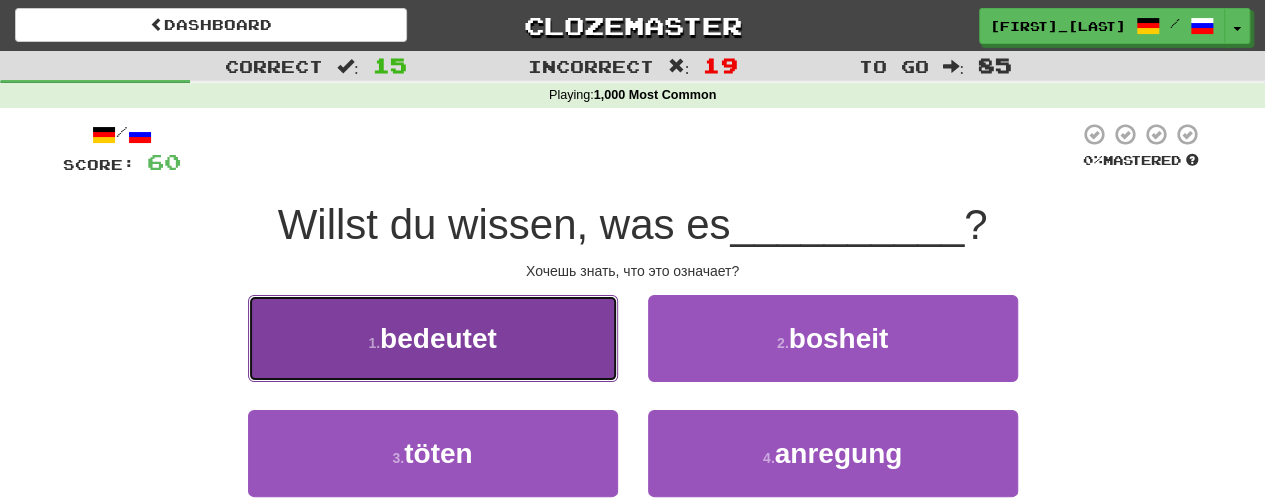 click on "1 .  bedeutet" at bounding box center [433, 338] 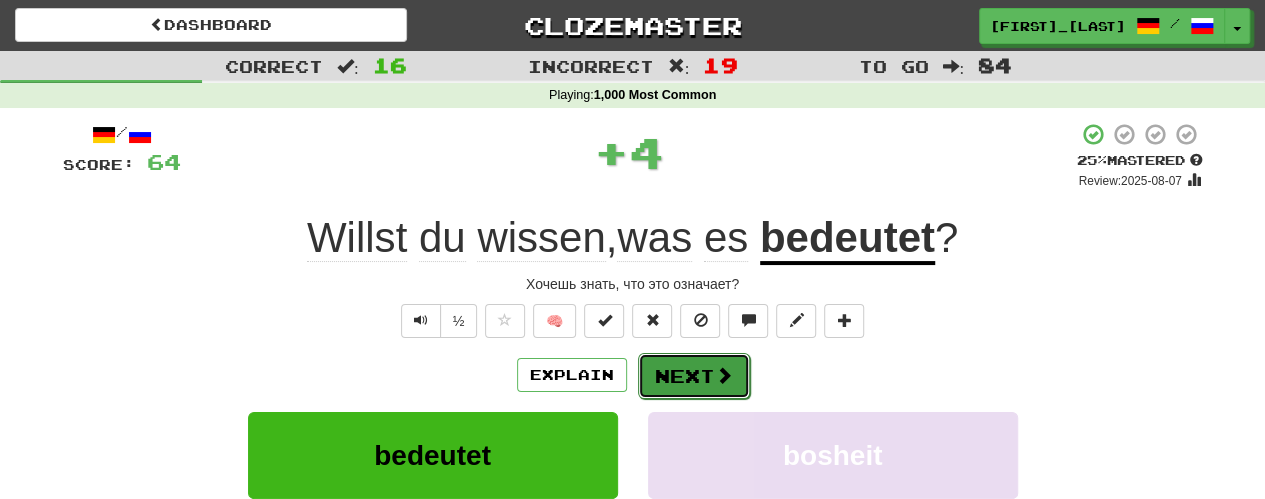 click on "Next" at bounding box center (694, 376) 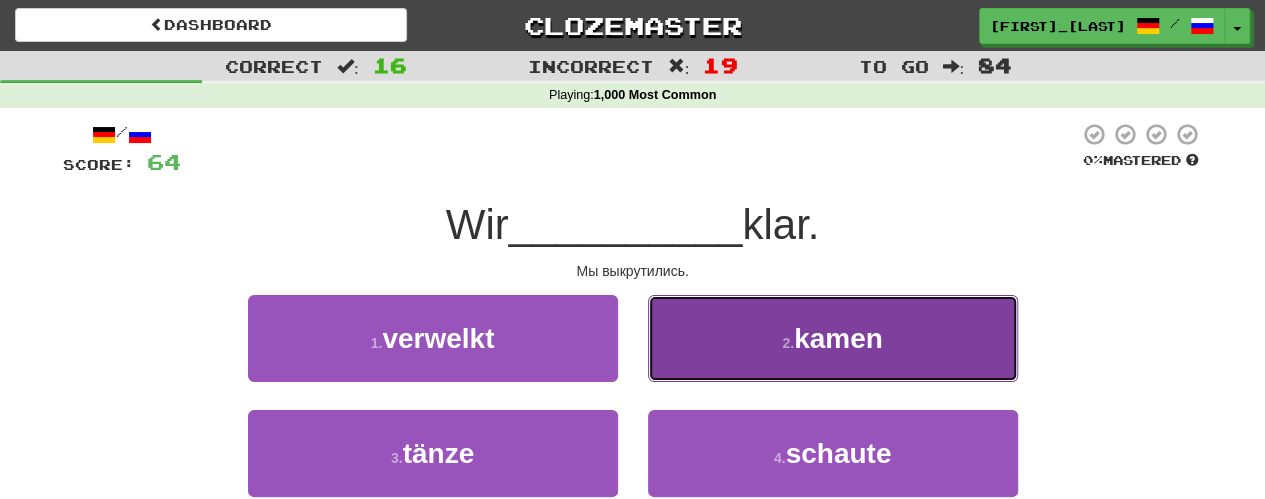 click on "2 .  kamen" at bounding box center (833, 338) 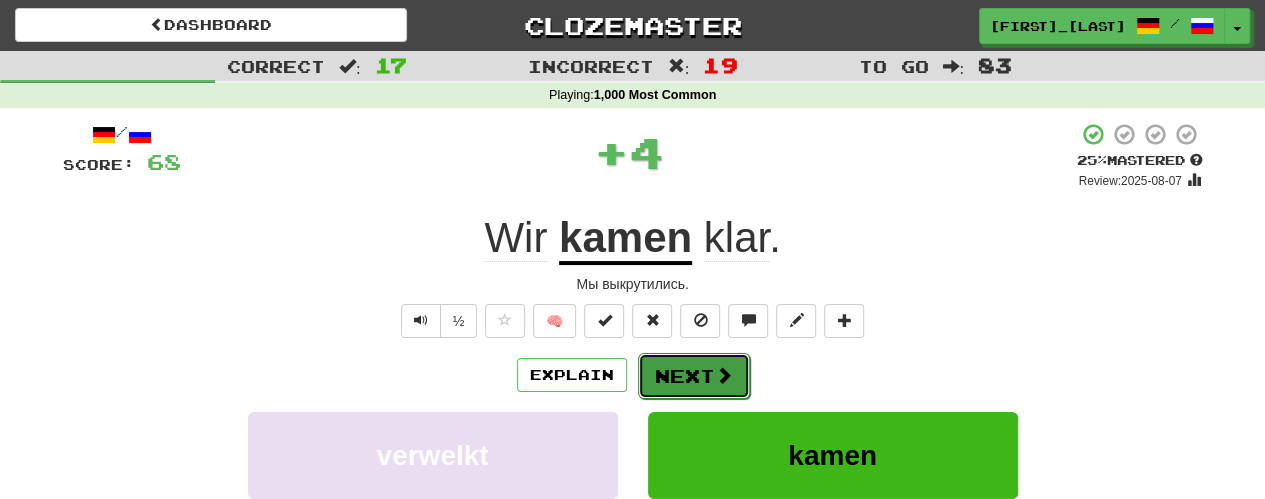 drag, startPoint x: 693, startPoint y: 365, endPoint x: 670, endPoint y: 368, distance: 23.194826 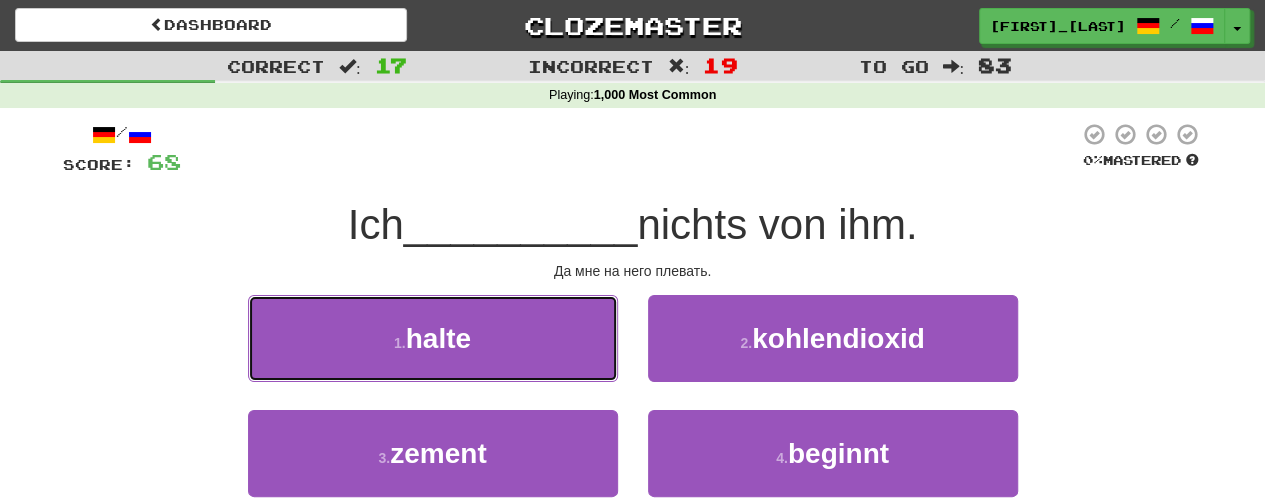 drag, startPoint x: 560, startPoint y: 313, endPoint x: 550, endPoint y: 343, distance: 31.622776 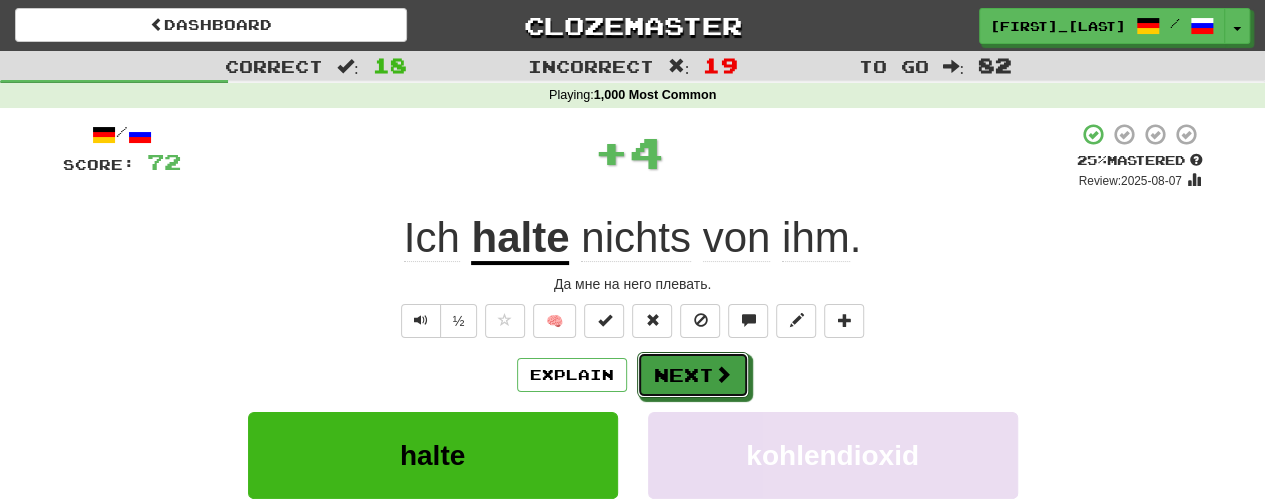 drag, startPoint x: 706, startPoint y: 385, endPoint x: 716, endPoint y: 399, distance: 17.20465 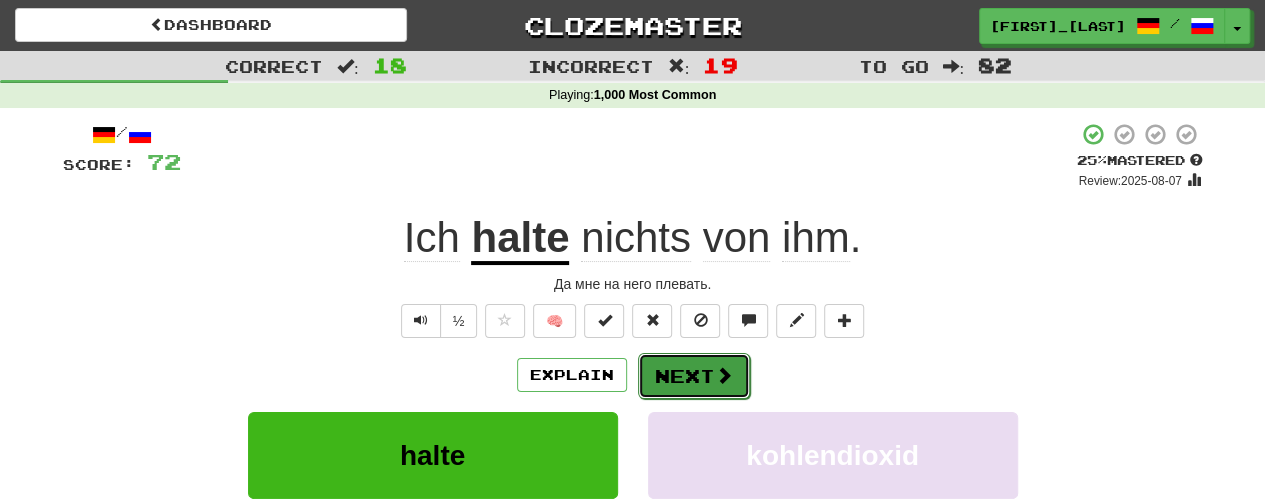 click at bounding box center [724, 375] 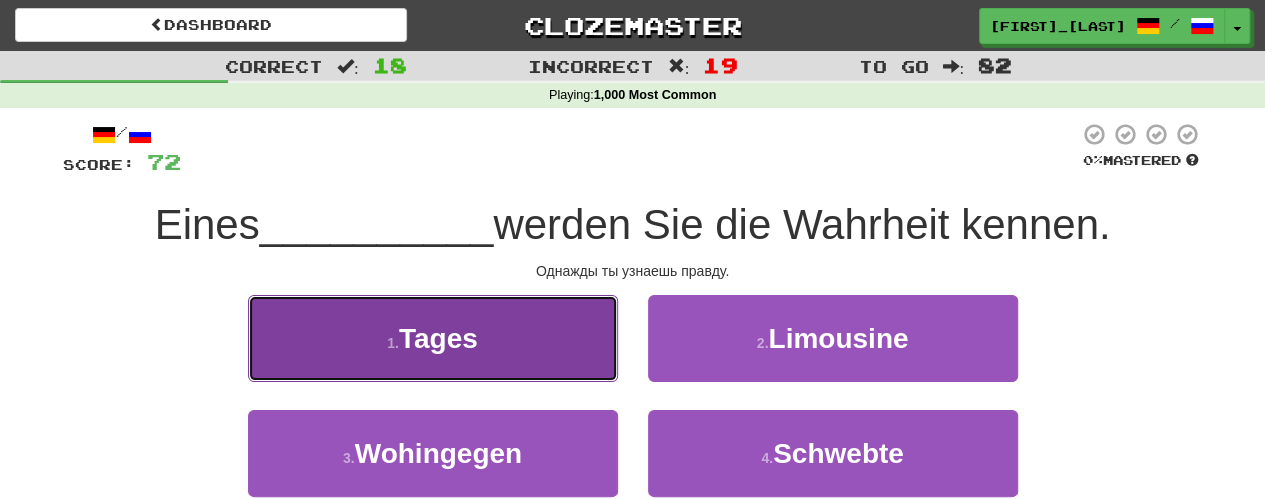 click on "1 .  Tages" at bounding box center (433, 338) 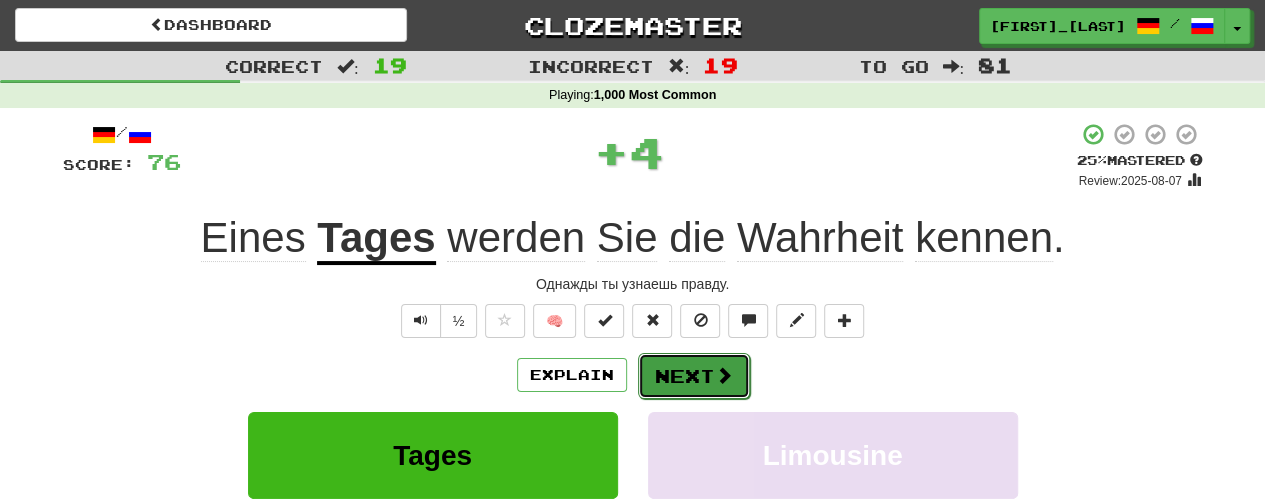 click on "Next" at bounding box center [694, 376] 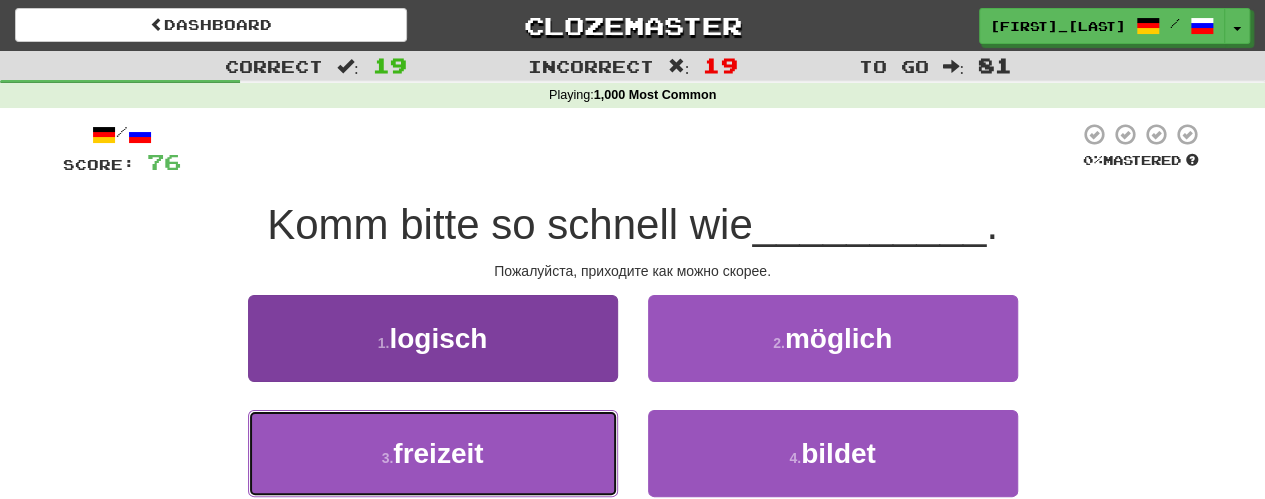 drag, startPoint x: 576, startPoint y: 443, endPoint x: 567, endPoint y: 455, distance: 15 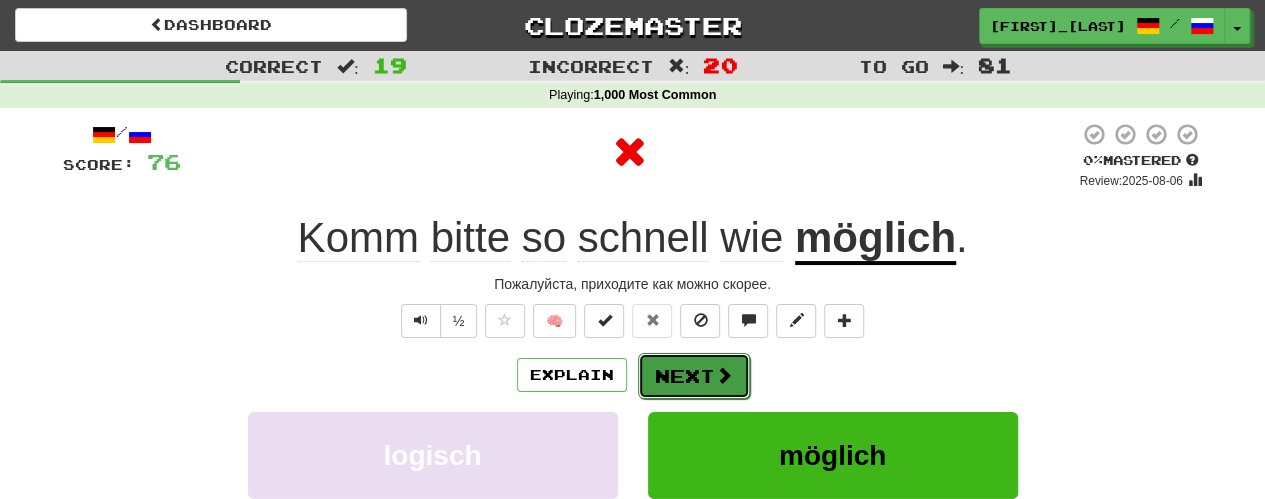 click on "Next" at bounding box center (694, 376) 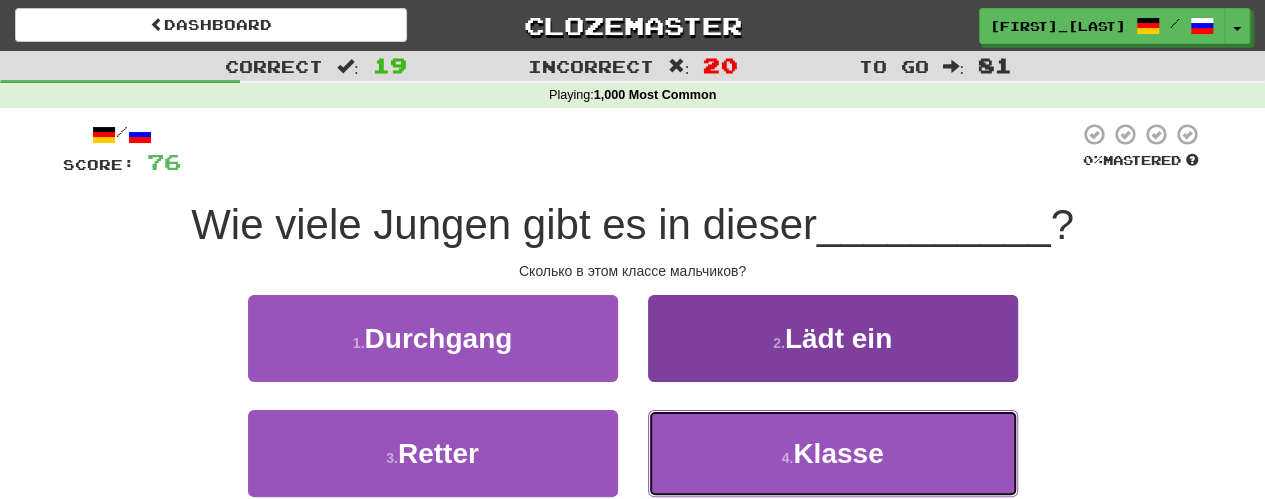 drag, startPoint x: 758, startPoint y: 451, endPoint x: 748, endPoint y: 430, distance: 23.259407 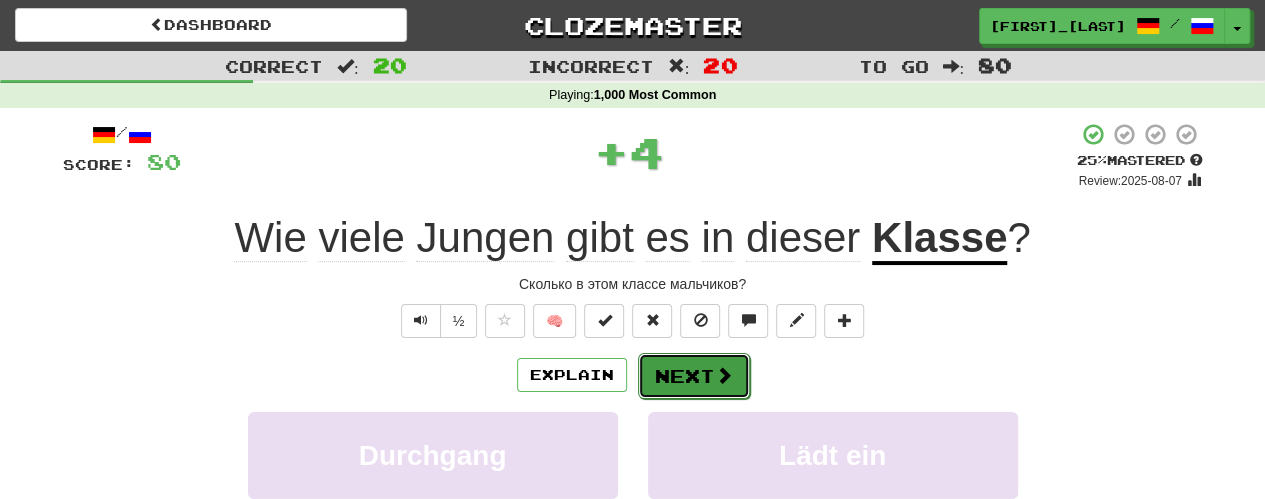 click at bounding box center [724, 375] 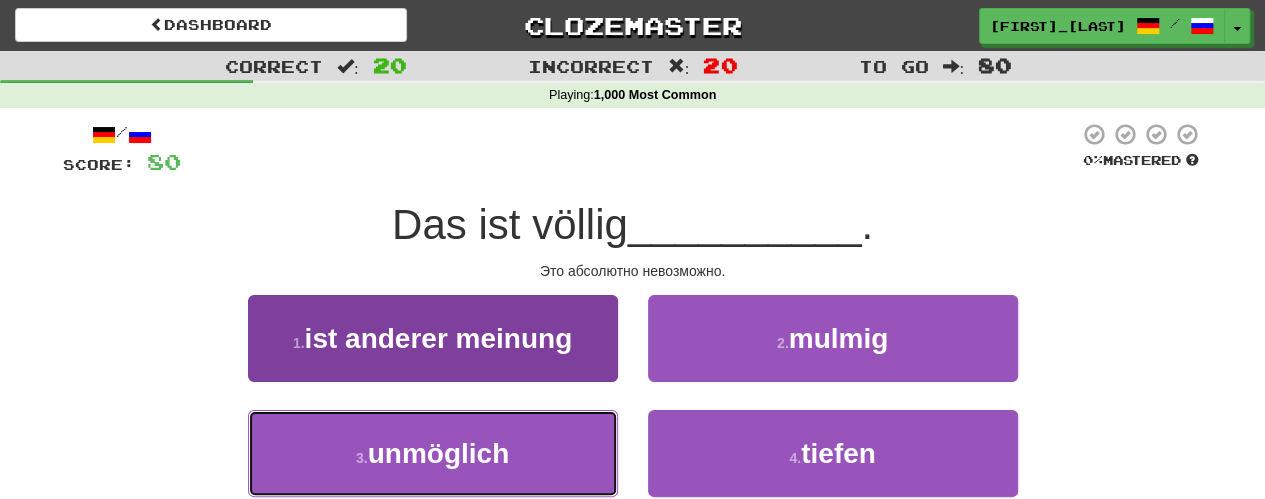 click on "3 .  unmöglich" at bounding box center (433, 453) 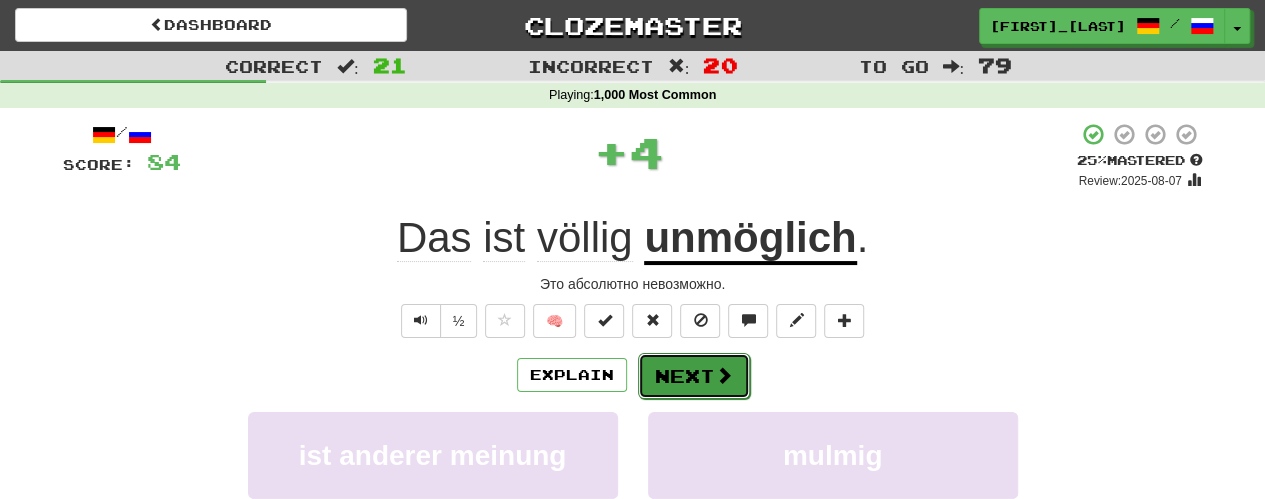 click at bounding box center [724, 375] 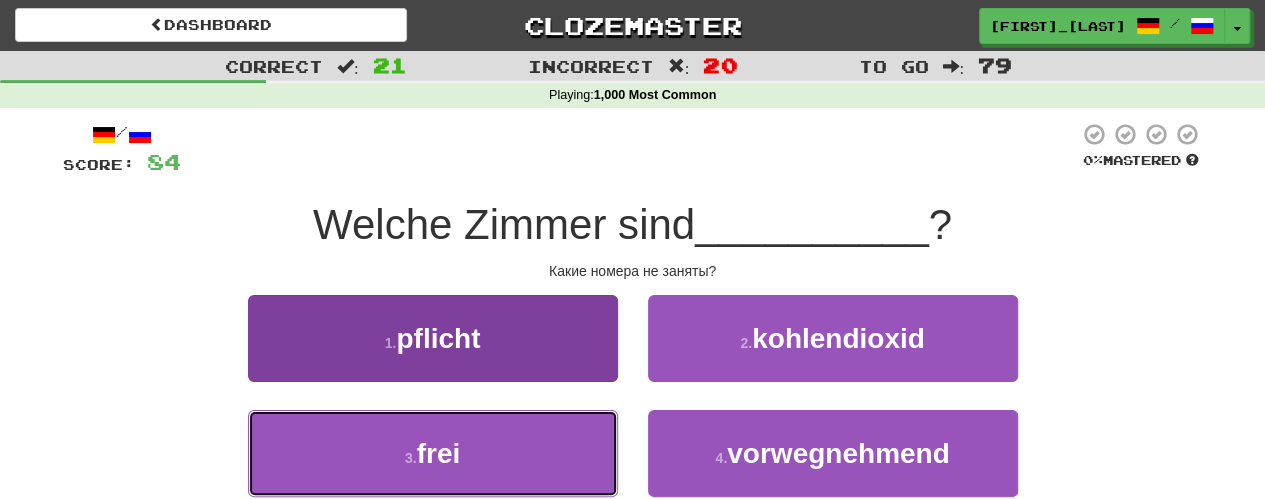 click on "3 .  frei" at bounding box center [433, 453] 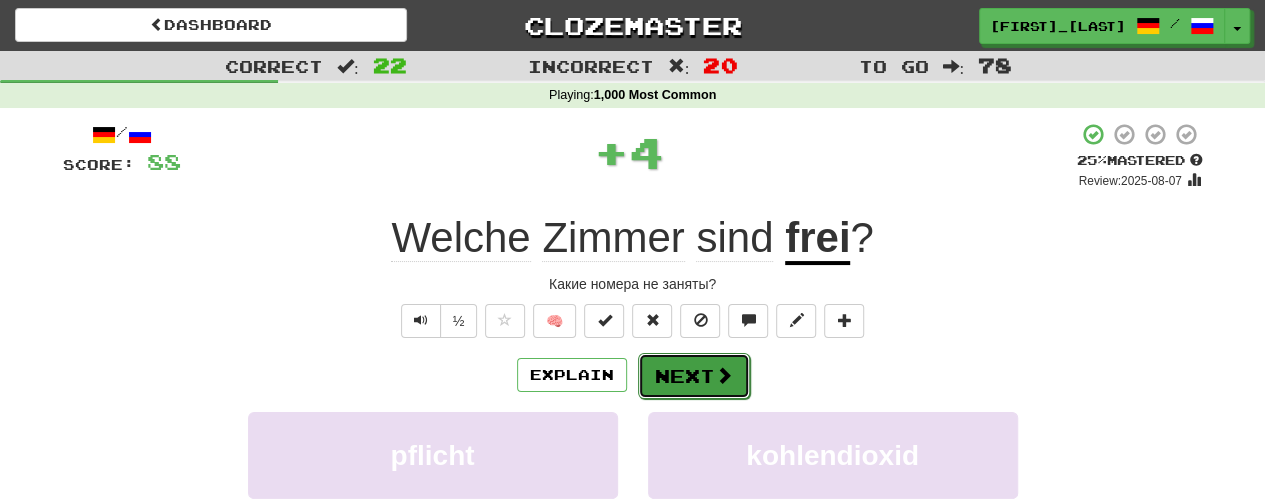 click on "Next" at bounding box center (694, 376) 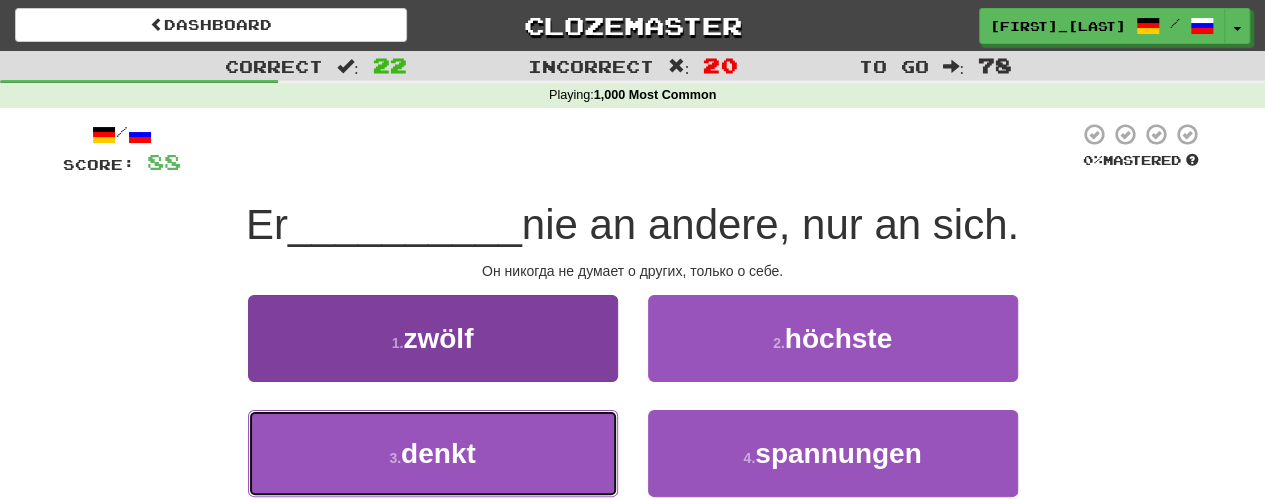 click on "3 .  denkt" at bounding box center [433, 453] 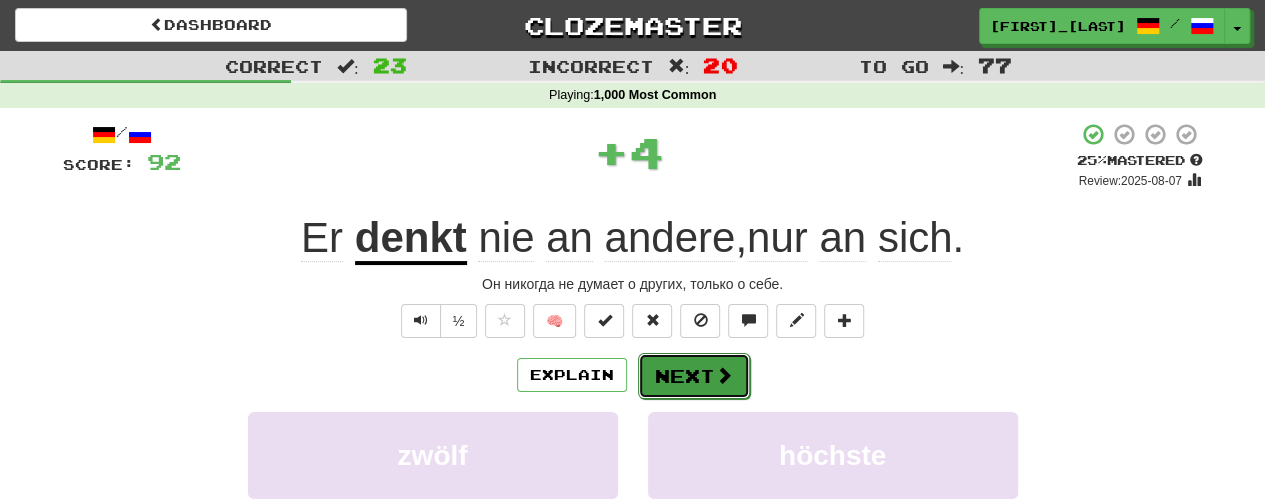 click on "Next" at bounding box center [694, 376] 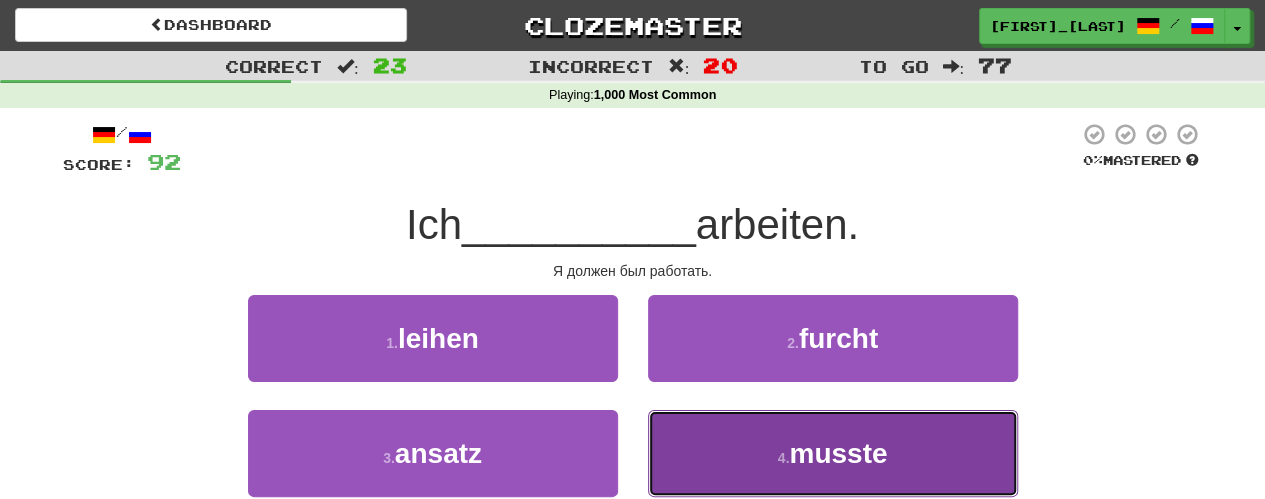 click on "4 .  musste" at bounding box center (833, 453) 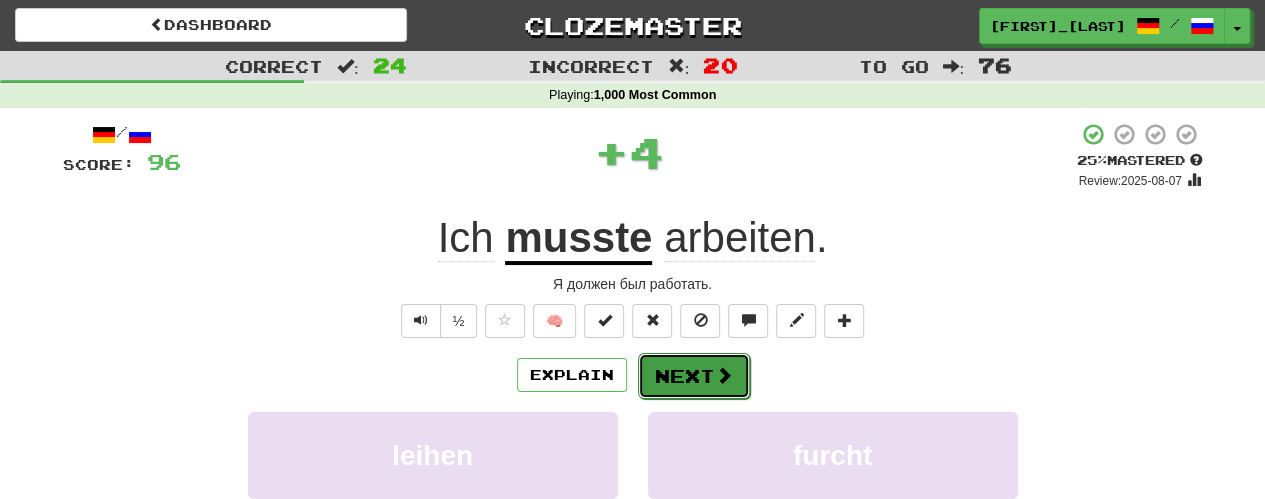 click at bounding box center (724, 375) 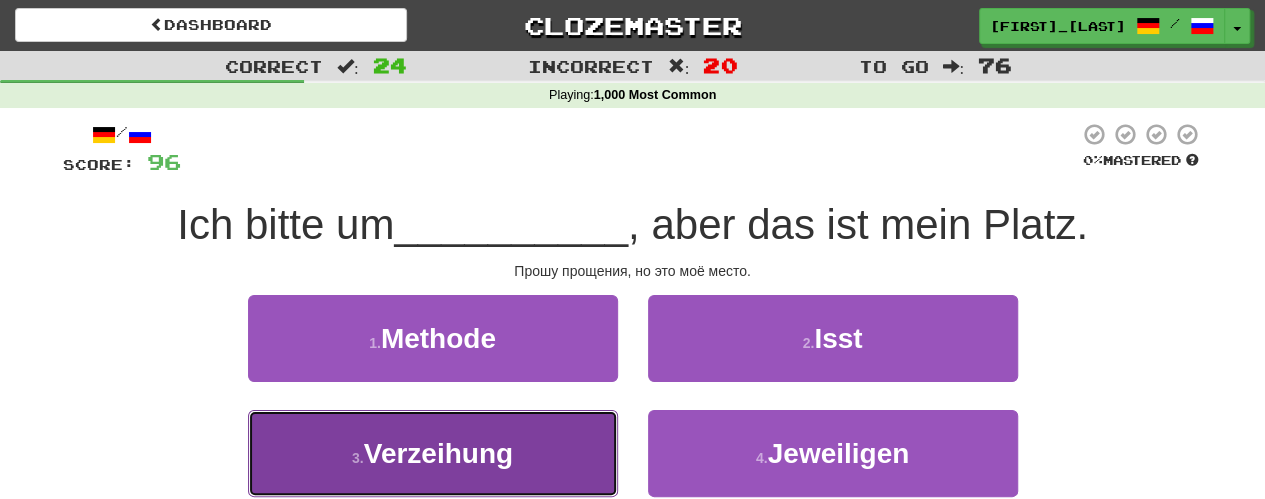 click on "3 .  Verzeihung" at bounding box center (433, 453) 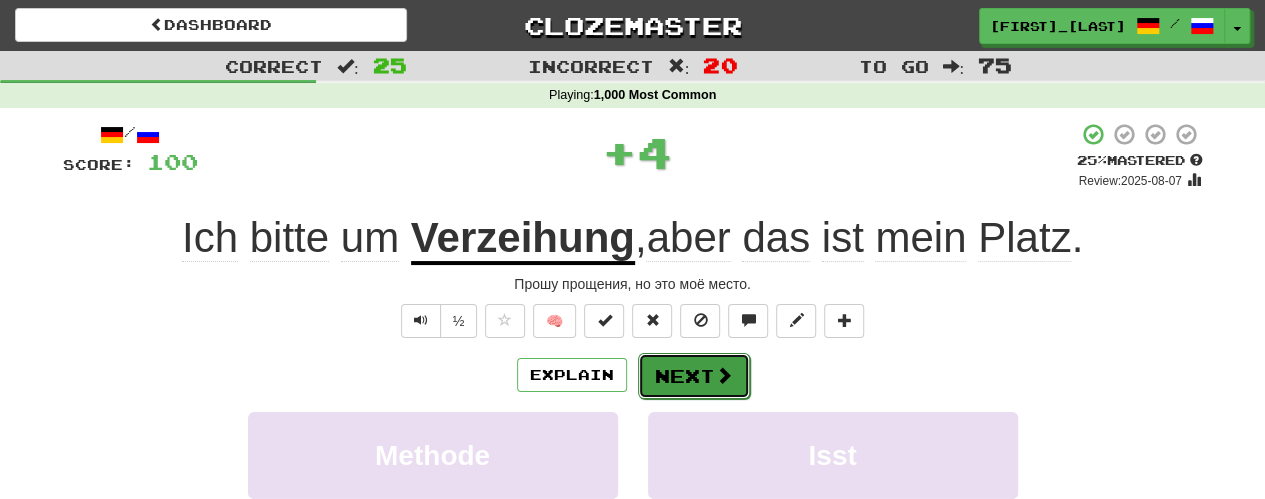 click on "Next" at bounding box center [694, 376] 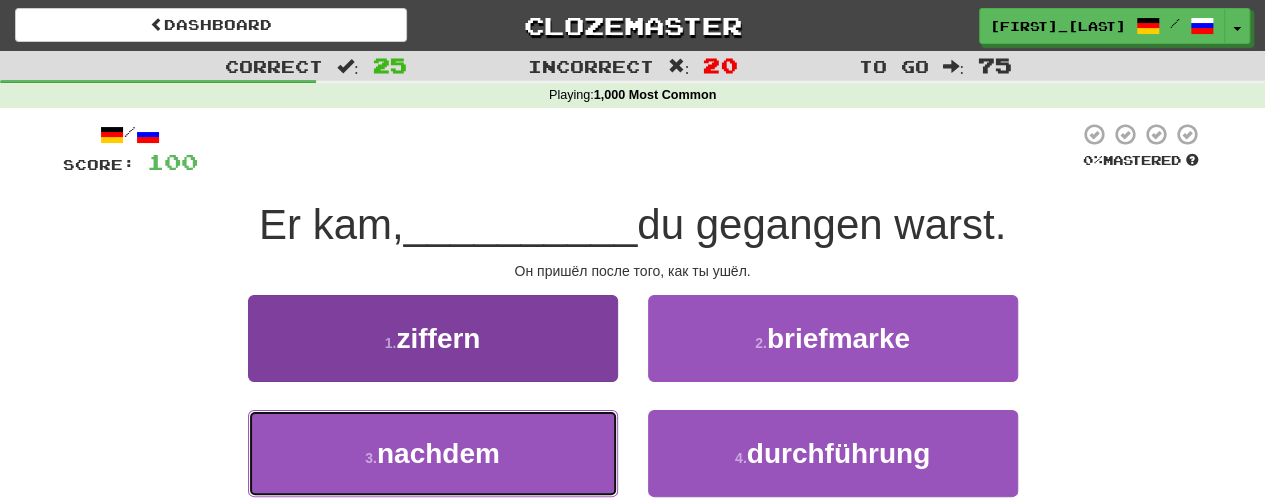 drag, startPoint x: 478, startPoint y: 431, endPoint x: 492, endPoint y: 416, distance: 20.518284 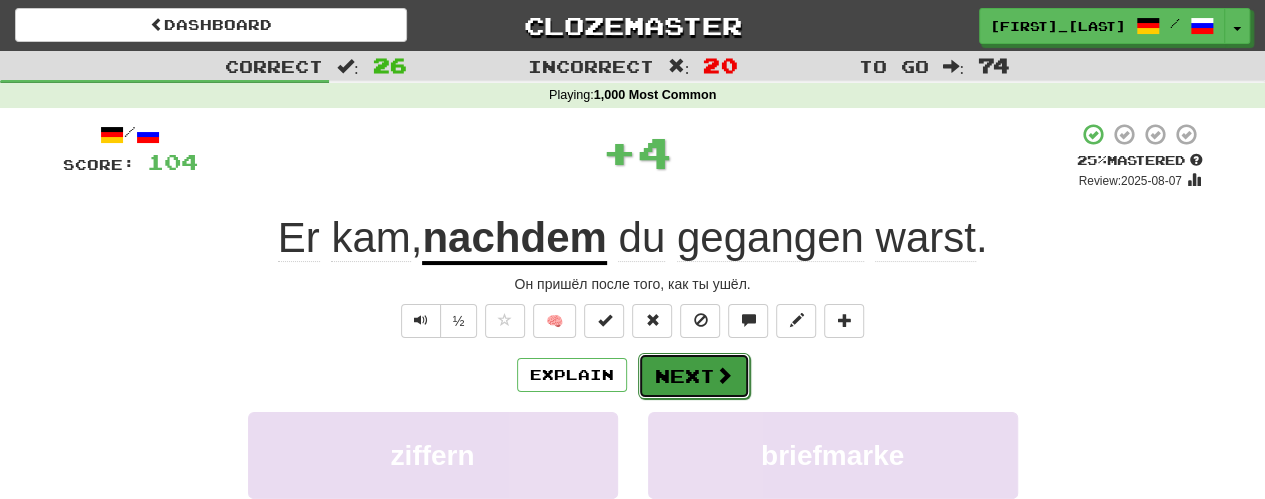 click at bounding box center [724, 375] 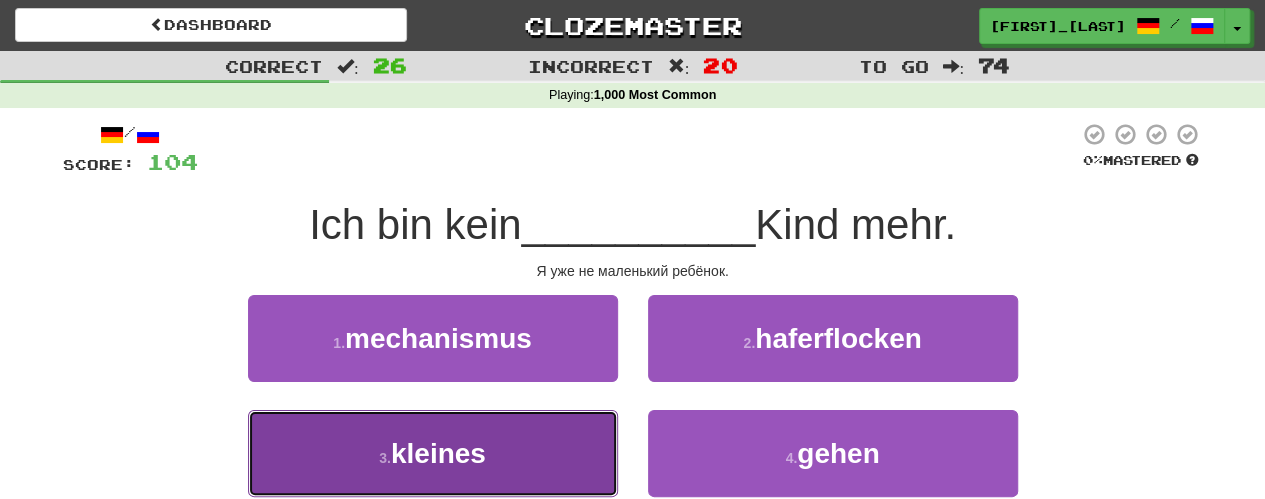 click on "3 .  kleines" at bounding box center (433, 453) 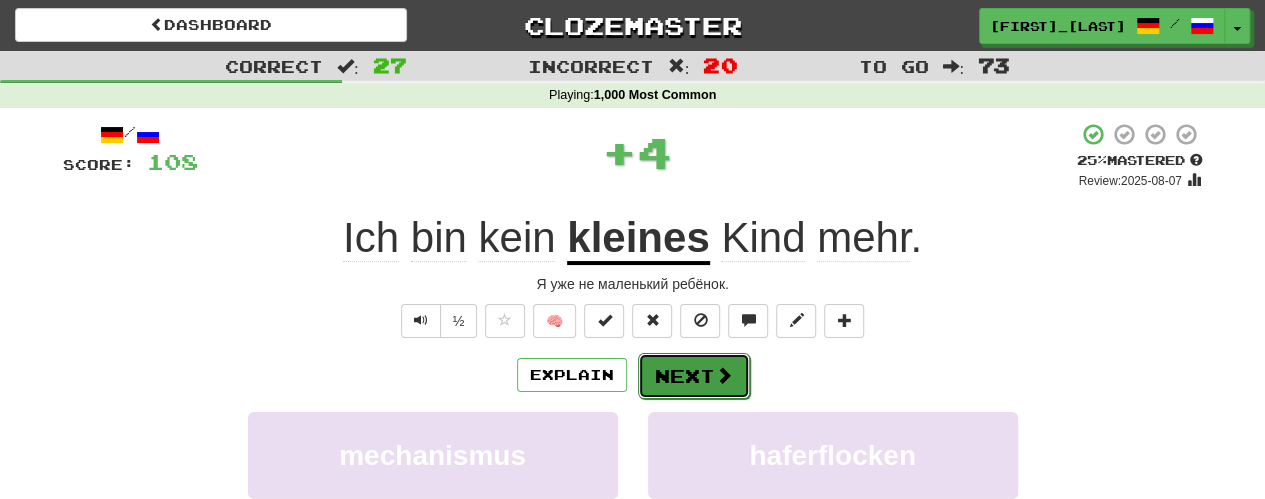 click on "Next" at bounding box center (694, 376) 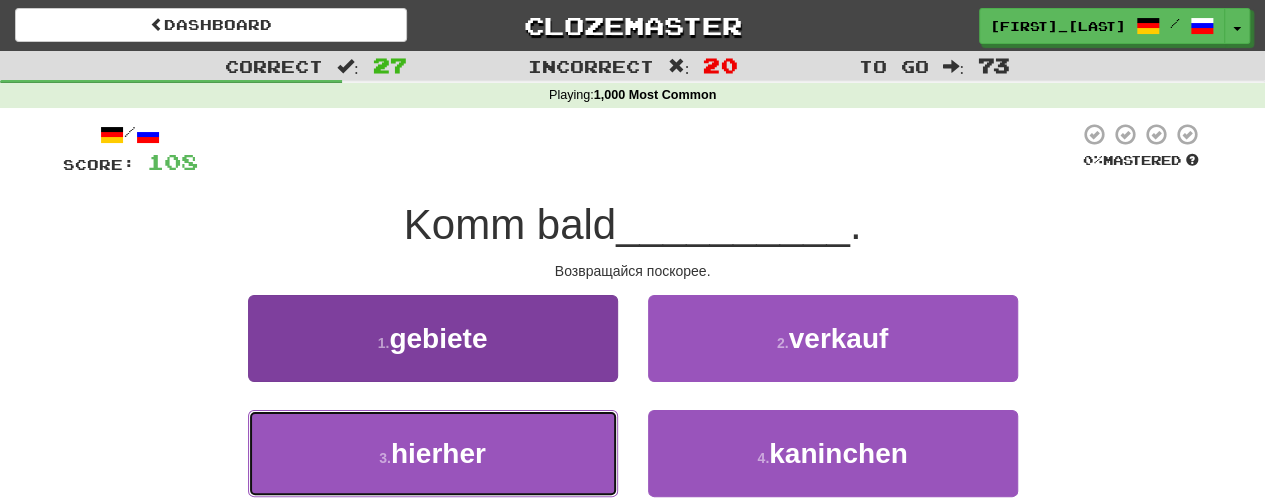 click on "3 .  hierher" at bounding box center [433, 453] 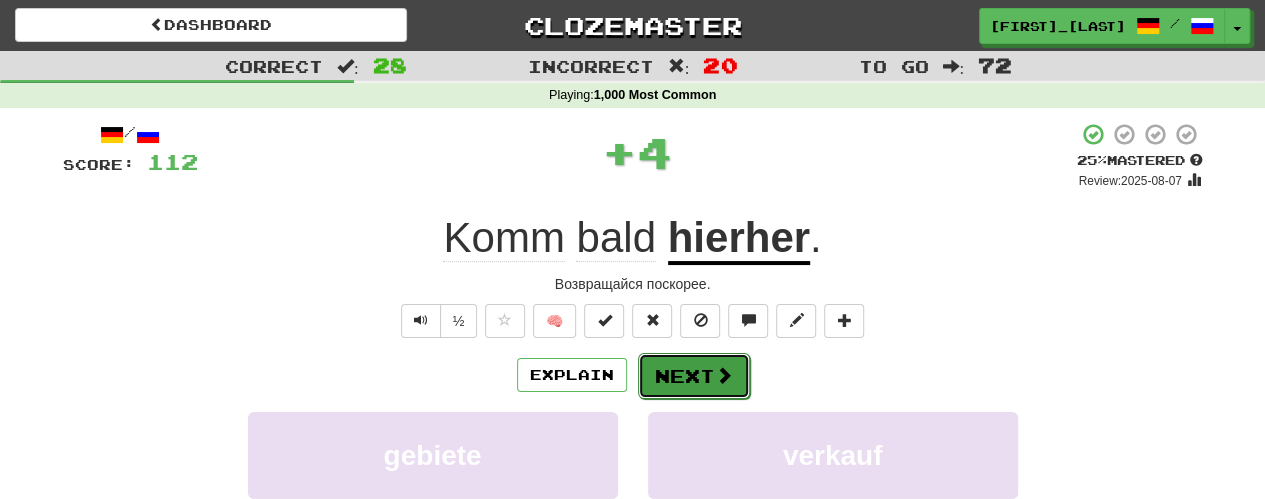 click on "Next" at bounding box center (694, 376) 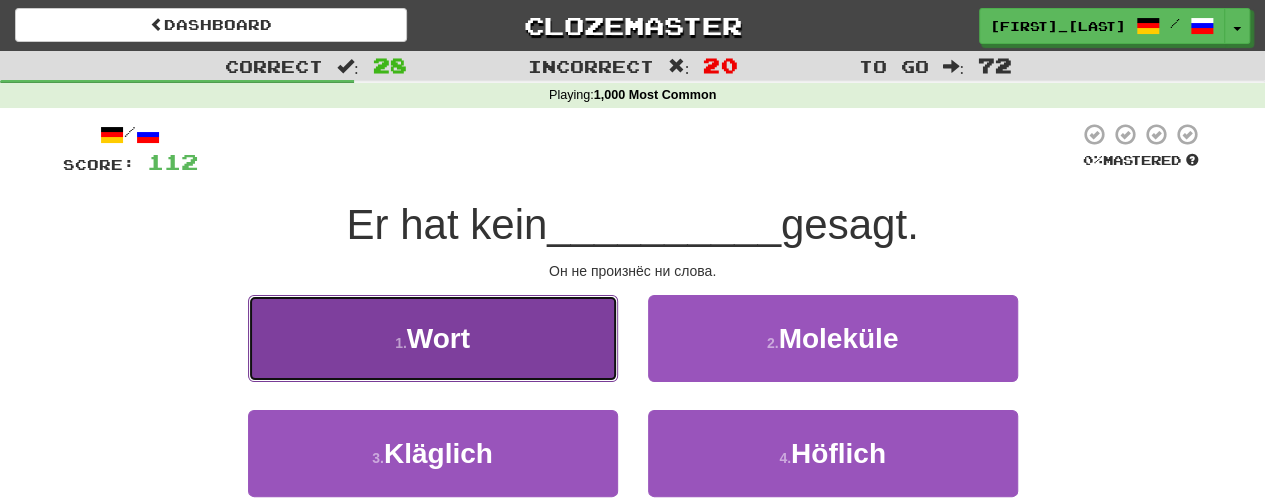 click on "1 .  Wort" at bounding box center (433, 338) 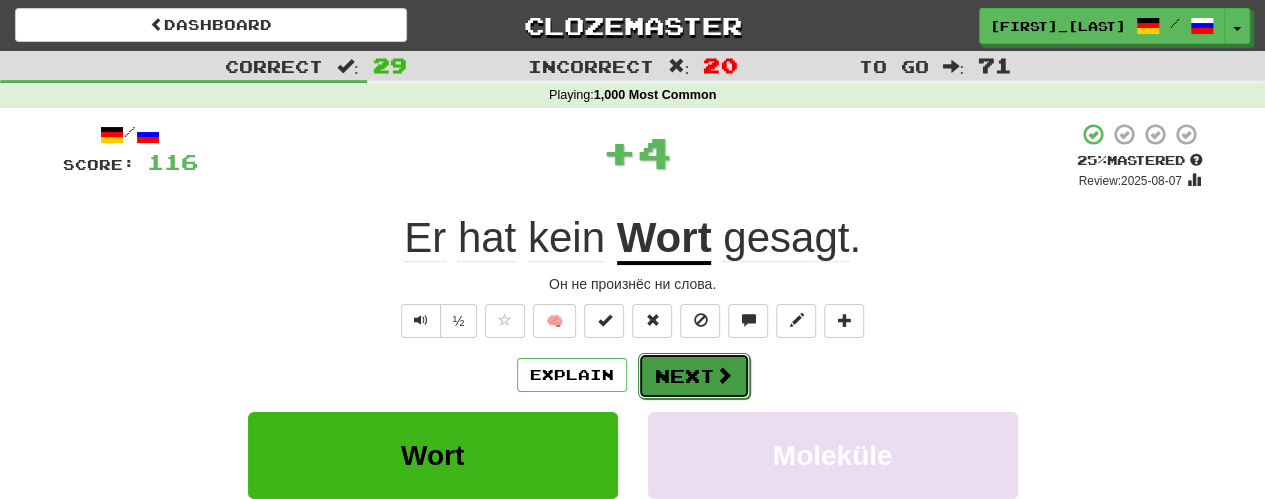 click on "Next" at bounding box center [694, 376] 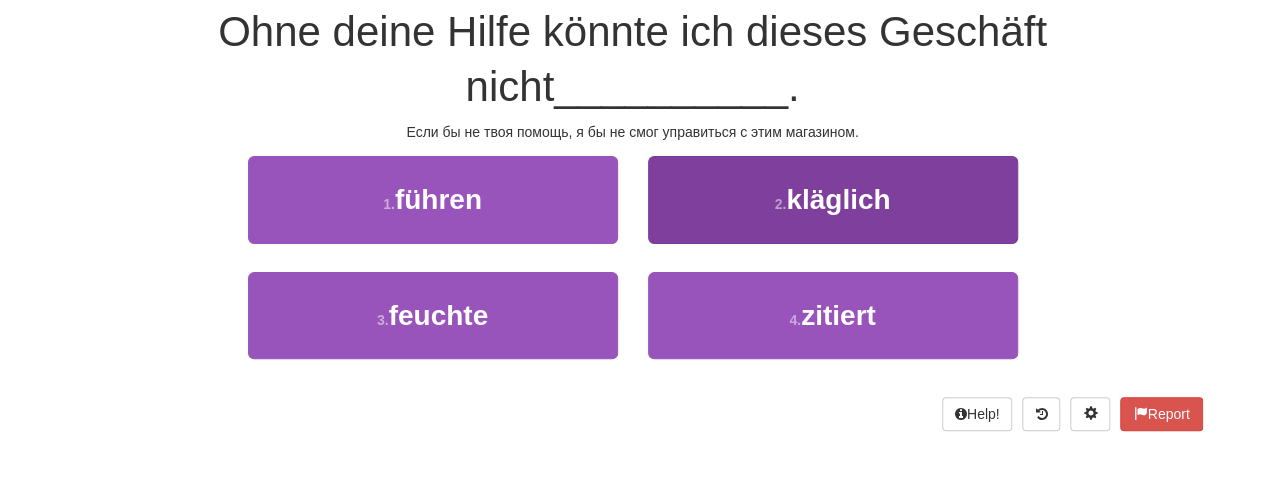 scroll, scrollTop: 200, scrollLeft: 0, axis: vertical 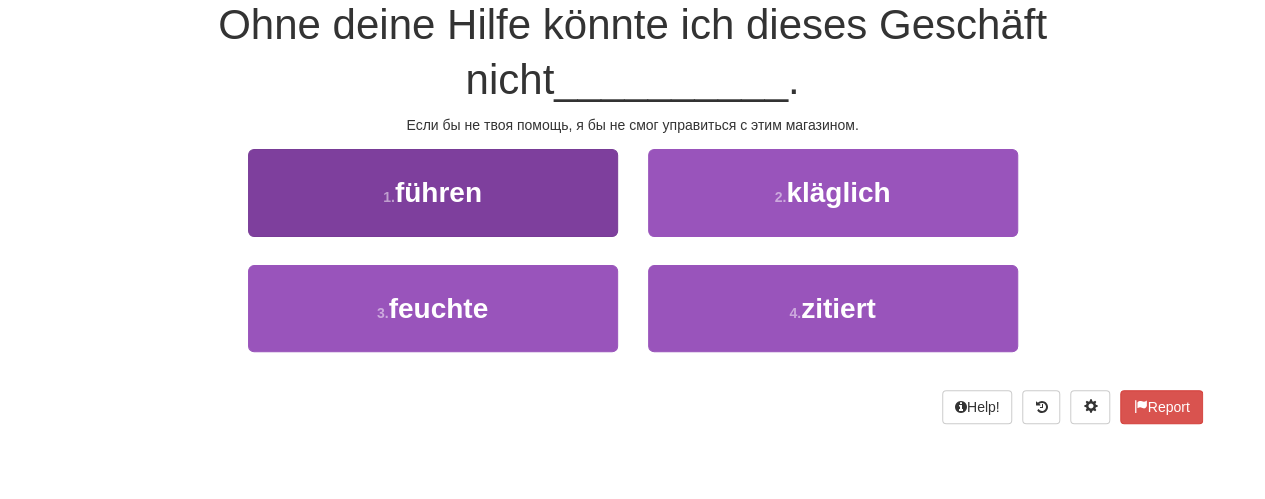 drag, startPoint x: 541, startPoint y: 238, endPoint x: 554, endPoint y: 225, distance: 18.384777 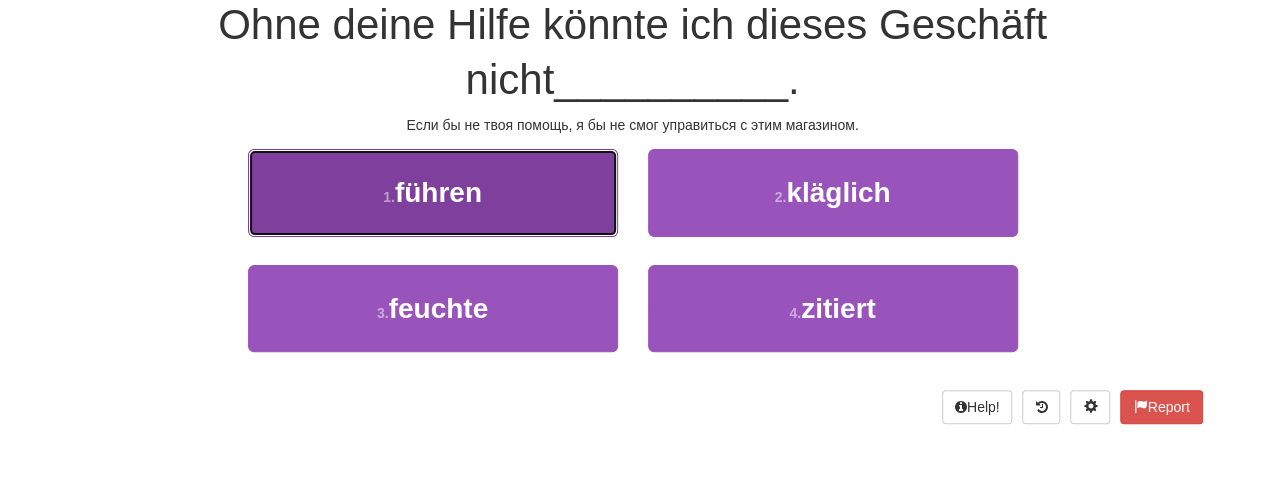click on "1 .  führen" at bounding box center (433, 192) 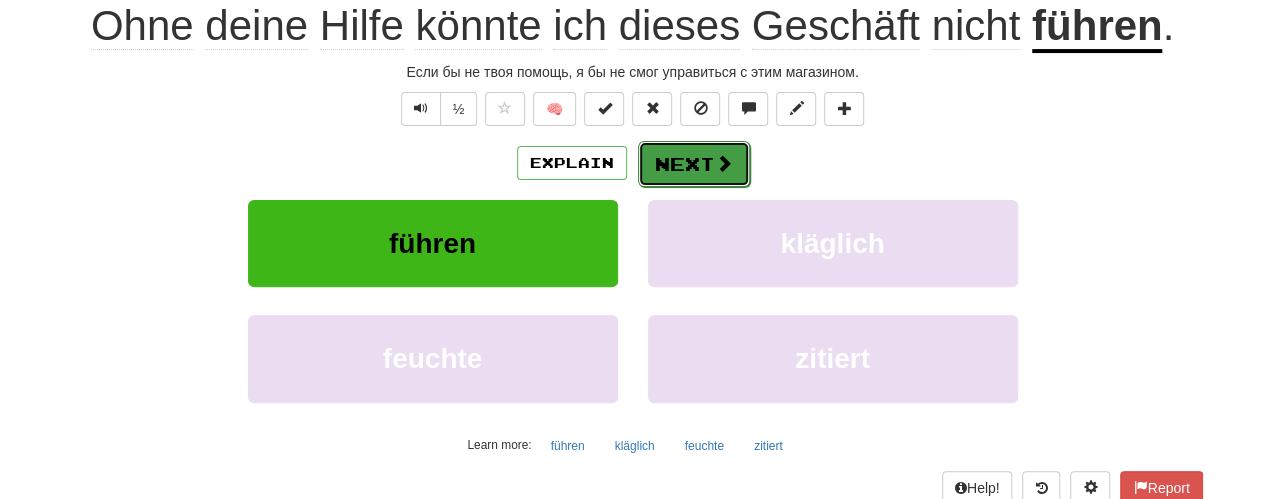 click on "Next" at bounding box center [694, 164] 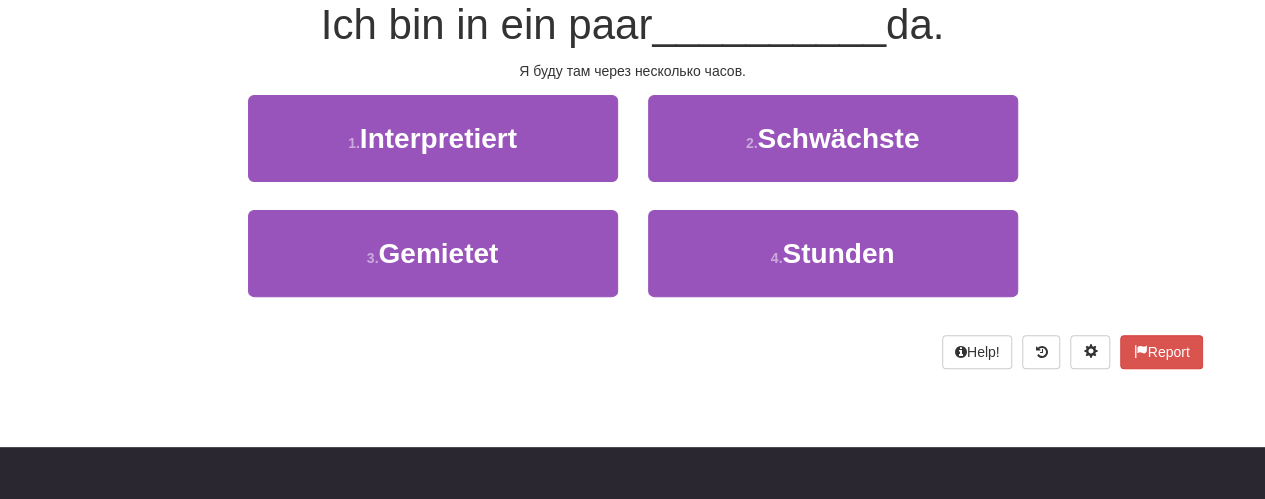 scroll, scrollTop: 100, scrollLeft: 0, axis: vertical 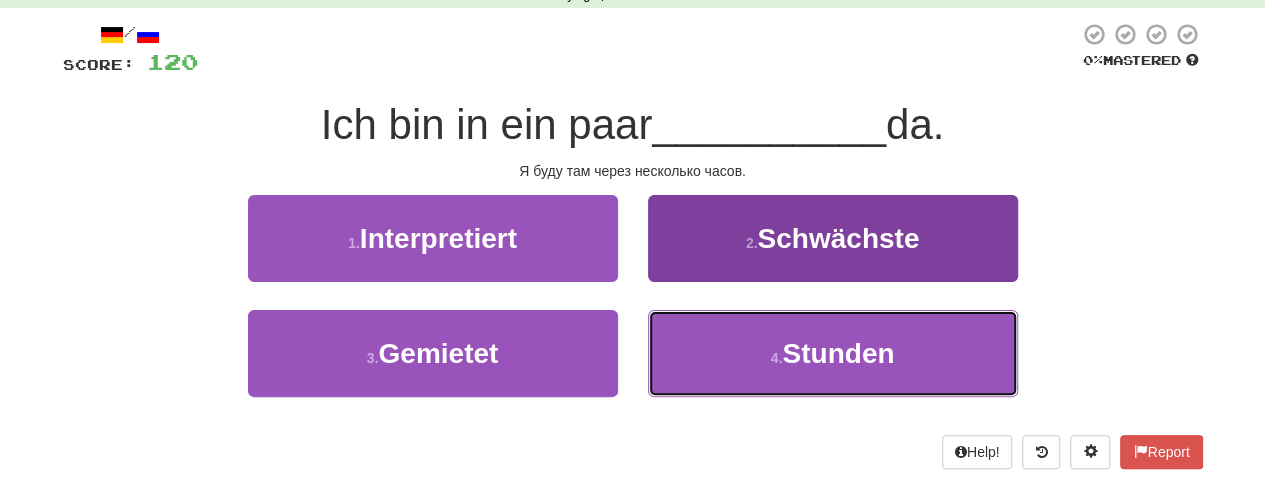 click on "4 .  Stunden" at bounding box center [833, 353] 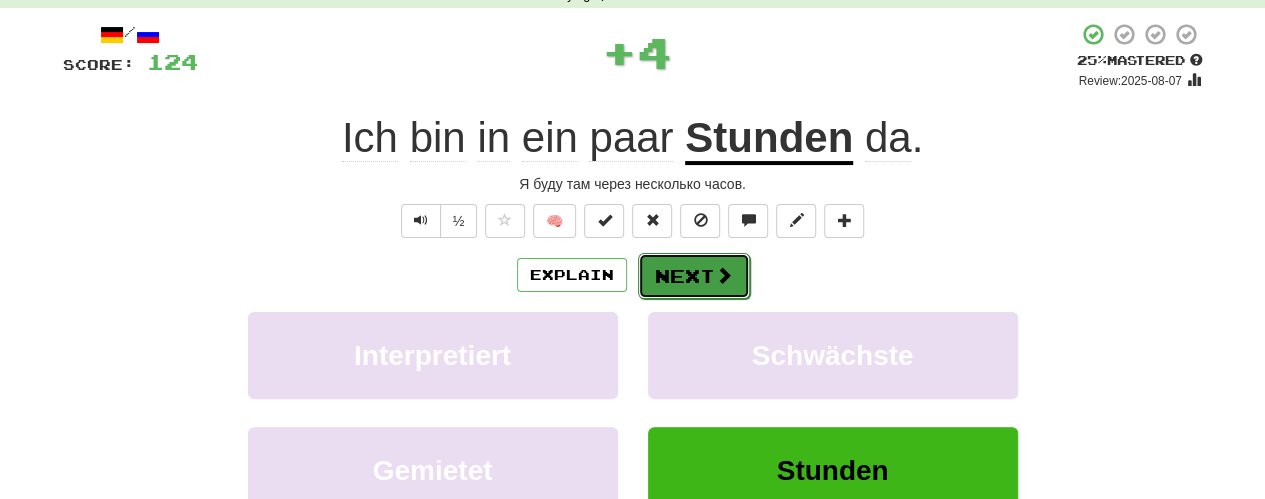 click on "Next" at bounding box center [694, 276] 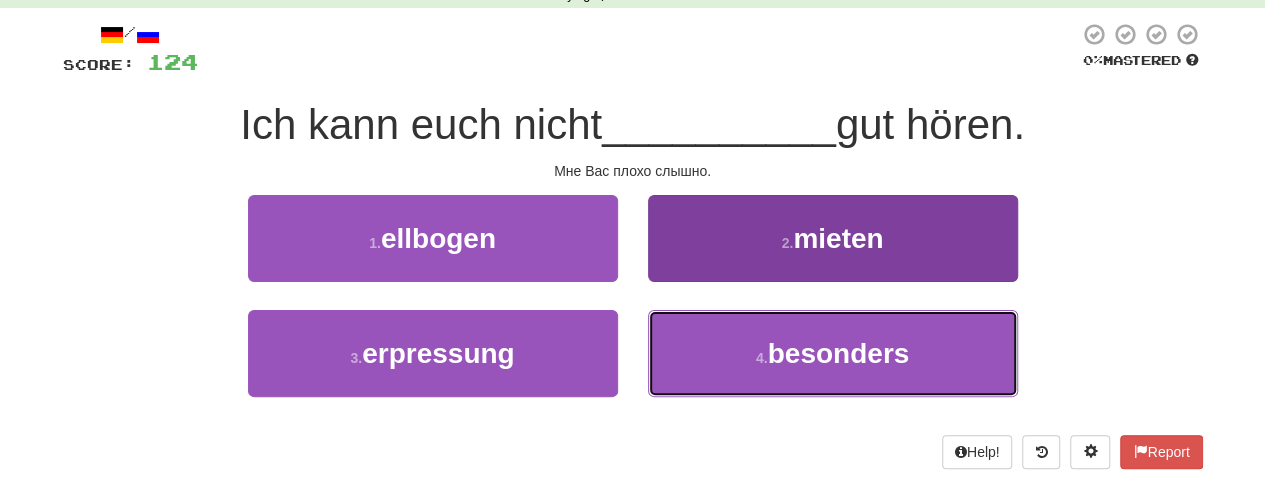 click on "4 .  besonders" at bounding box center (833, 353) 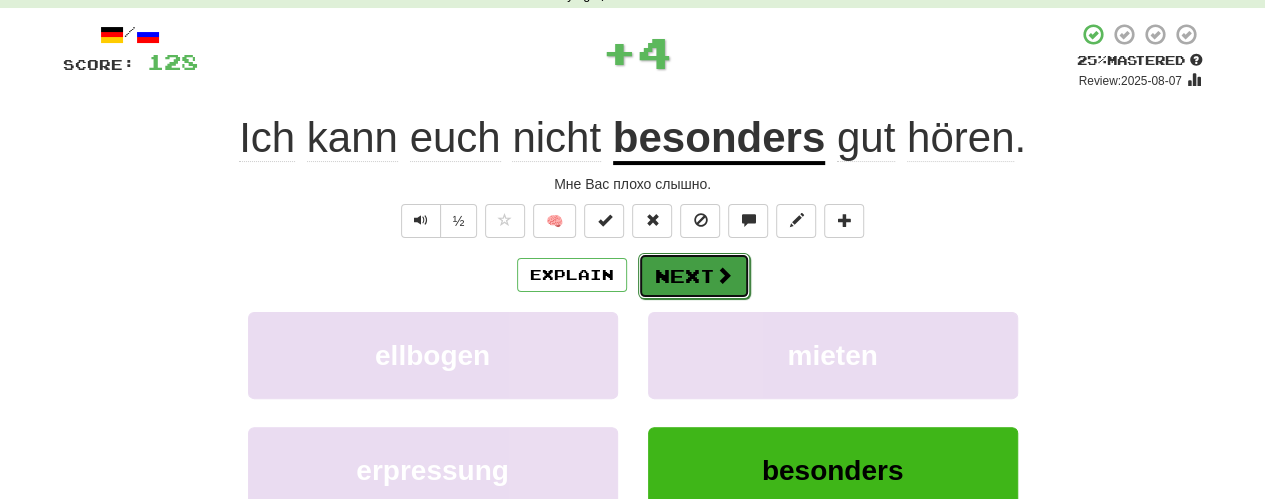 drag, startPoint x: 703, startPoint y: 277, endPoint x: 708, endPoint y: 263, distance: 14.866069 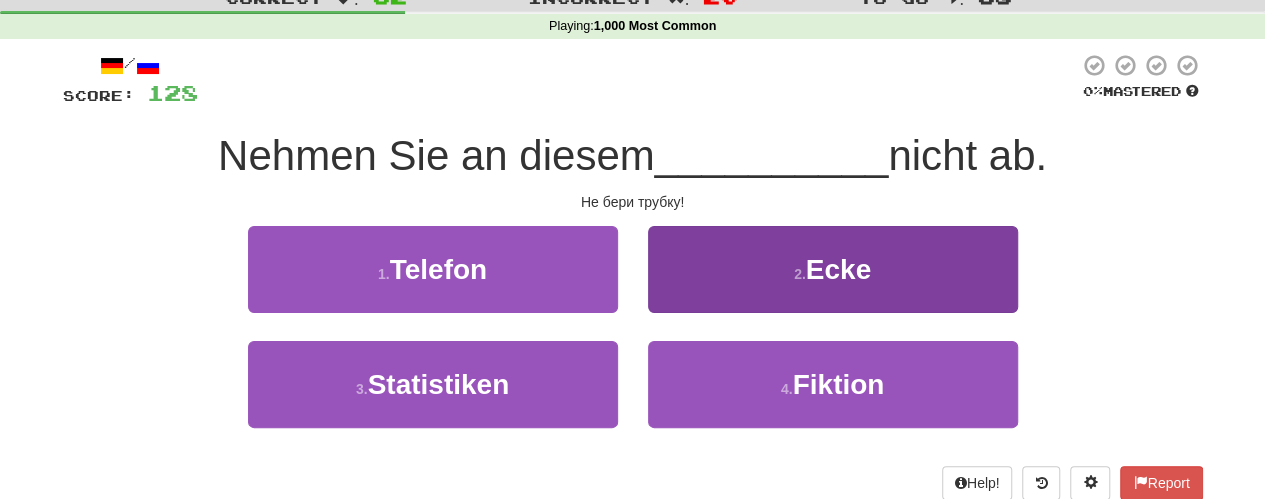 scroll, scrollTop: 100, scrollLeft: 0, axis: vertical 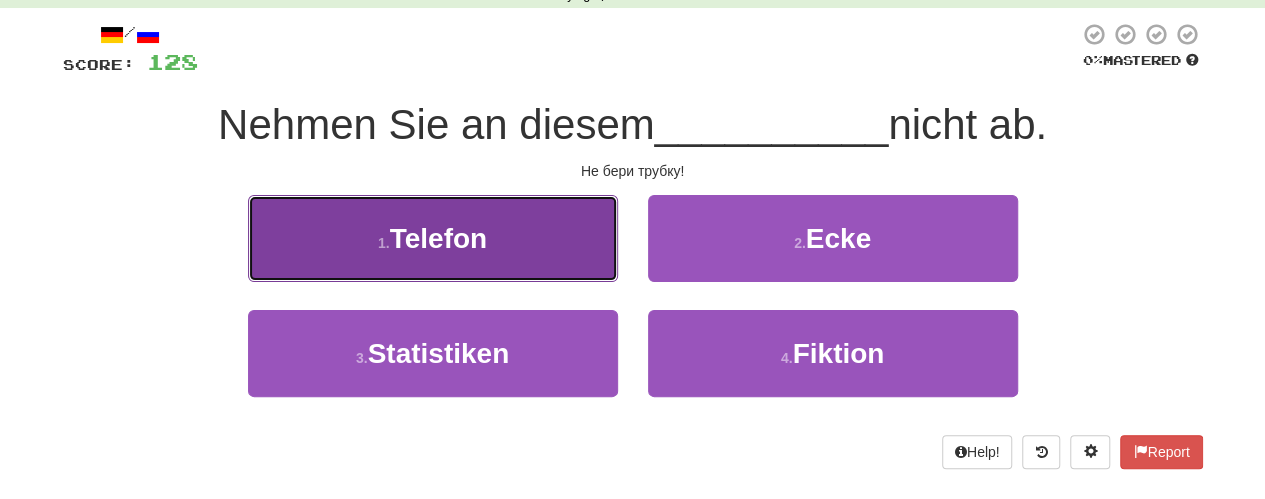 click on "1 .  Telefon" at bounding box center [433, 238] 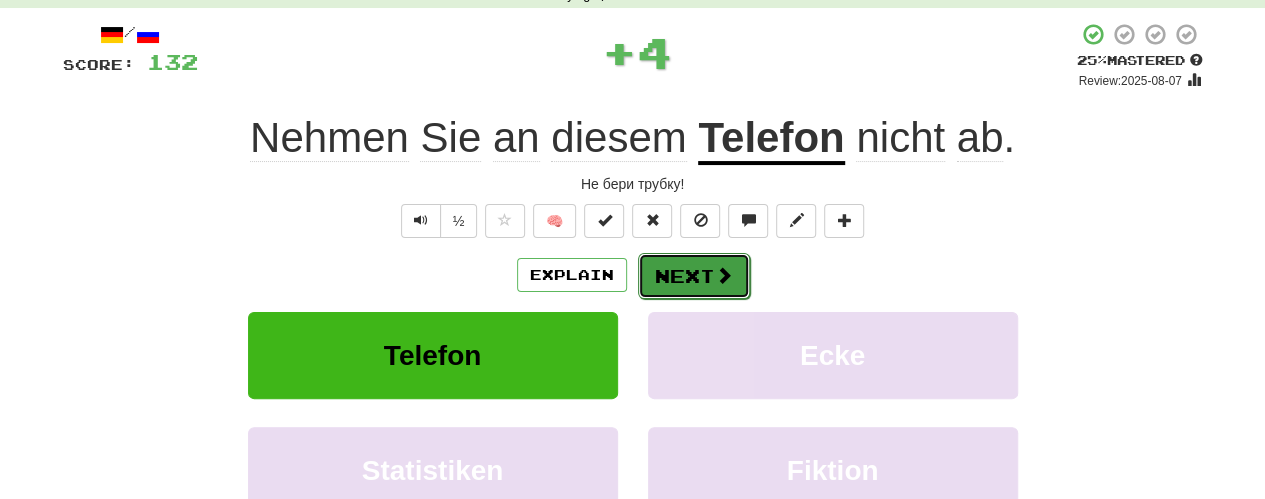 click on "Next" at bounding box center [694, 276] 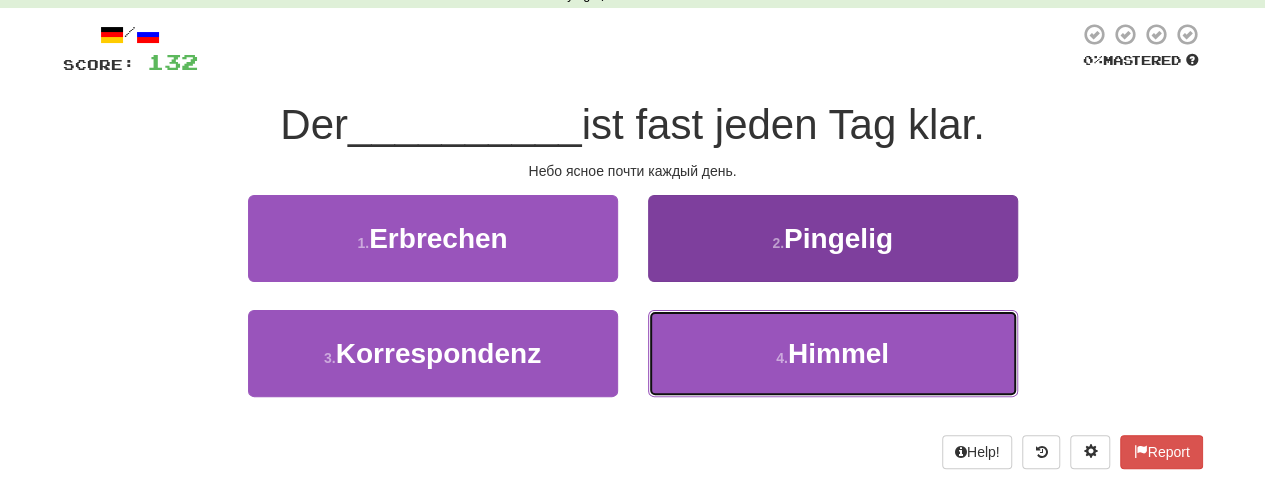 drag, startPoint x: 724, startPoint y: 352, endPoint x: 732, endPoint y: 331, distance: 22.472204 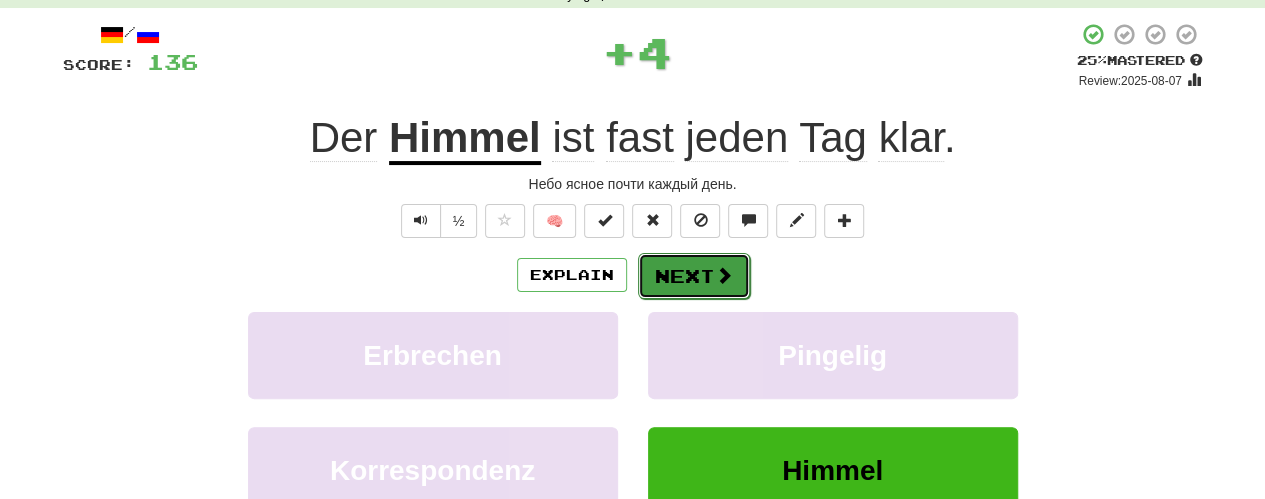 click on "Next" at bounding box center [694, 276] 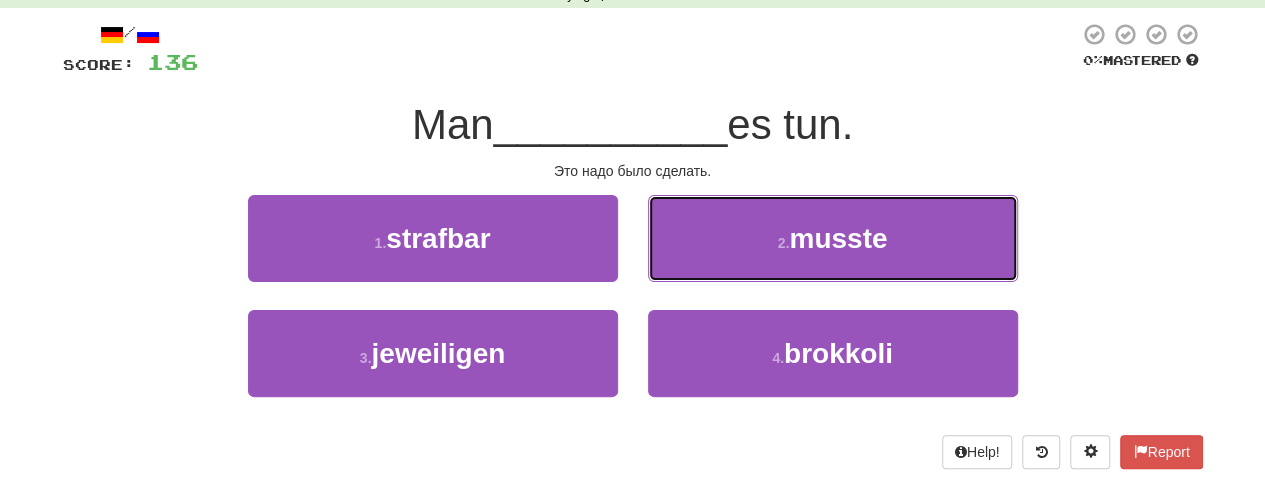 drag, startPoint x: 812, startPoint y: 263, endPoint x: 834, endPoint y: 238, distance: 33.30165 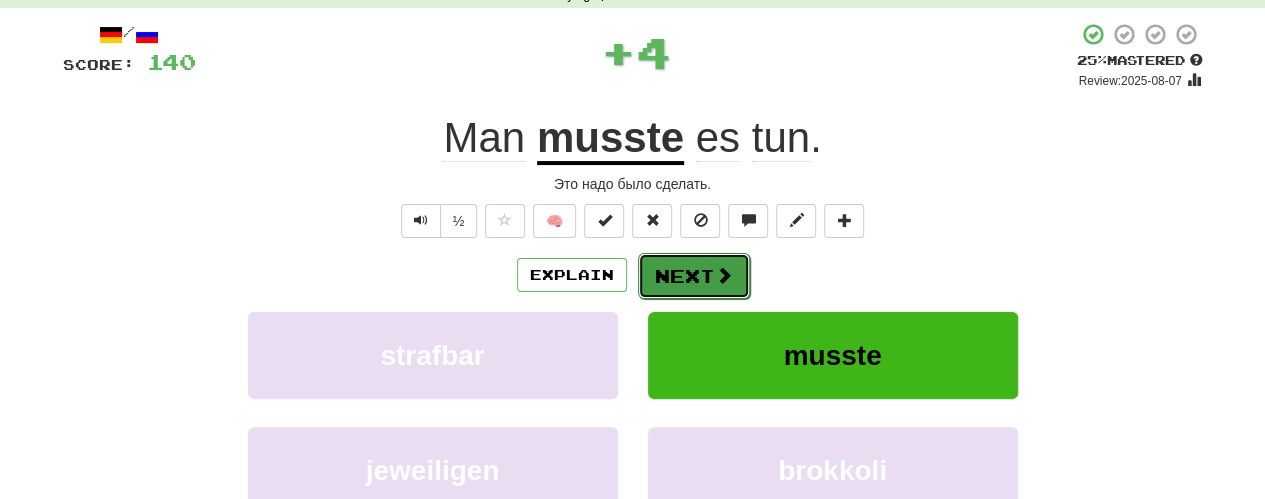 click on "Next" at bounding box center [694, 276] 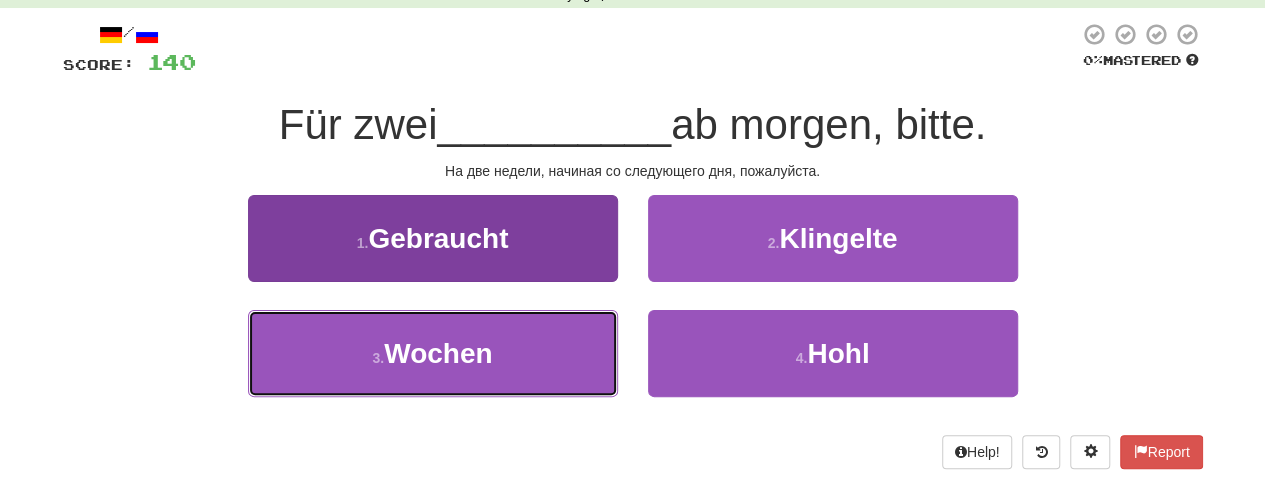 click on "3 .  Wochen" at bounding box center [433, 353] 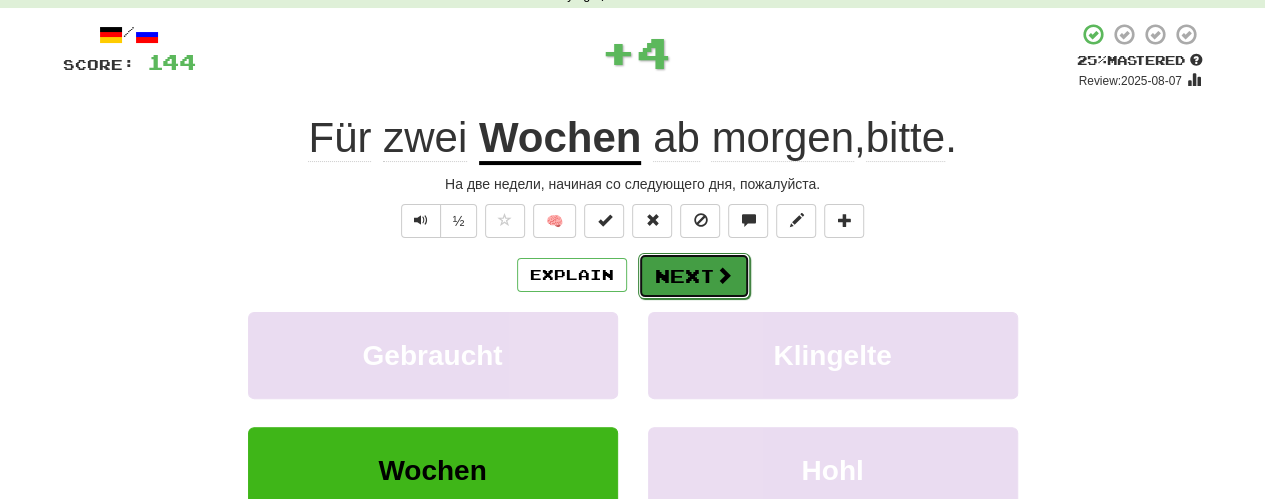 click on "Next" at bounding box center (694, 276) 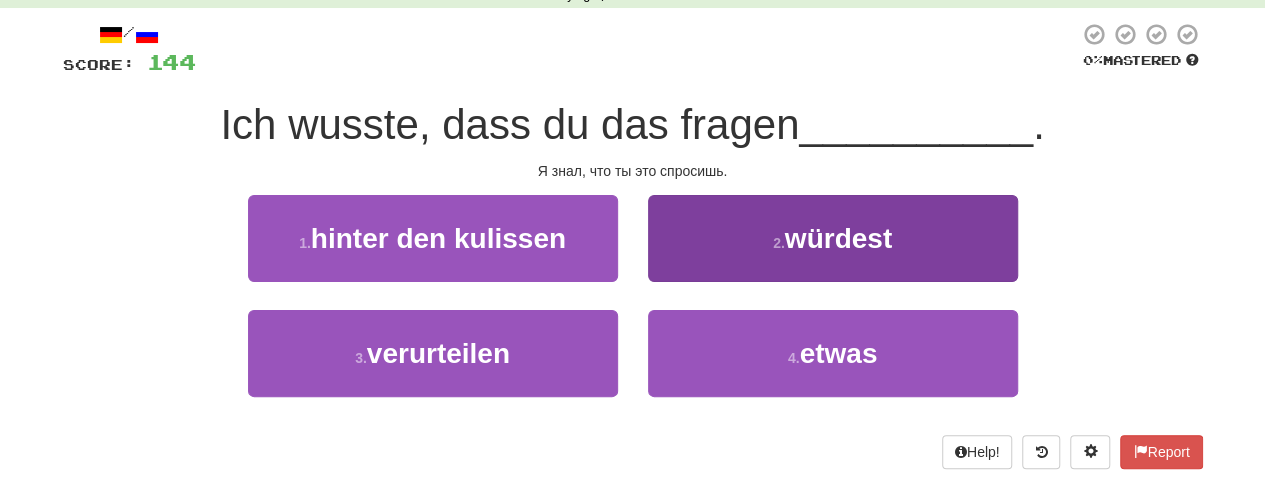 drag, startPoint x: 703, startPoint y: 283, endPoint x: 710, endPoint y: 275, distance: 10.630146 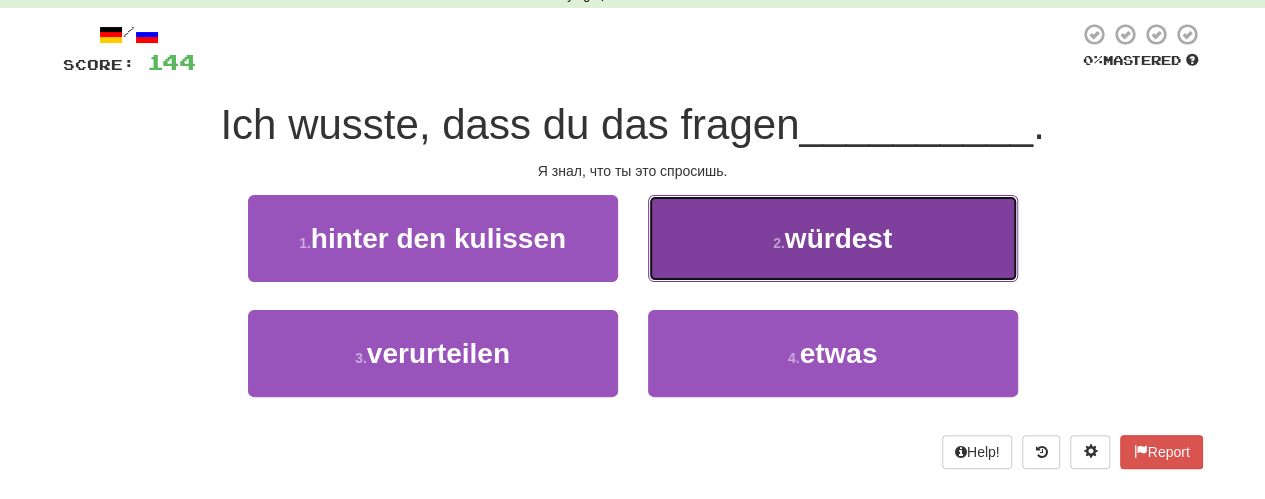 click on "2 .  würdest" at bounding box center [833, 238] 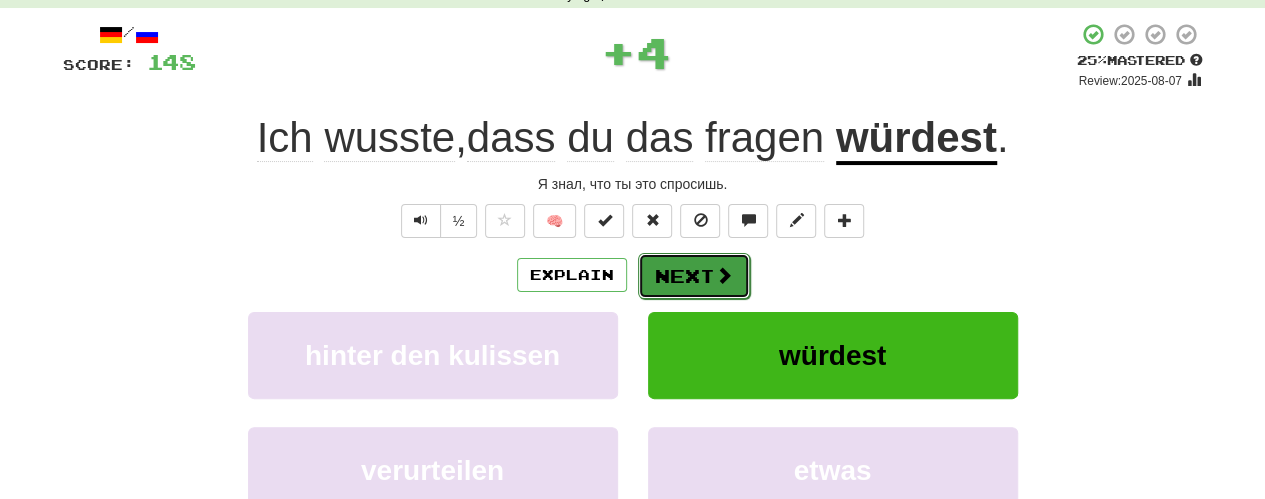 click on "Next" at bounding box center [694, 276] 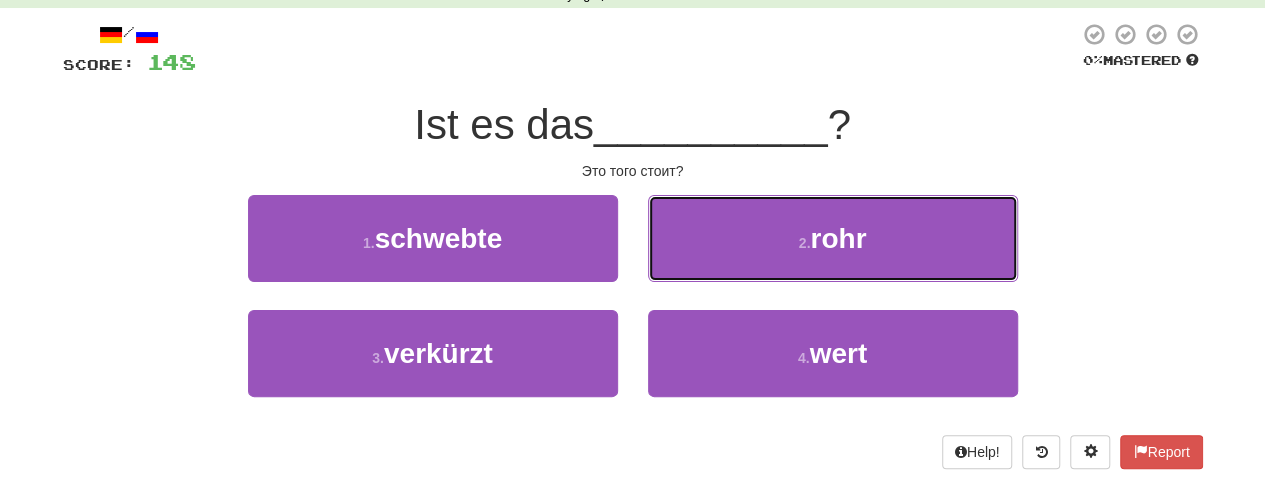 click on "rohr" at bounding box center [838, 238] 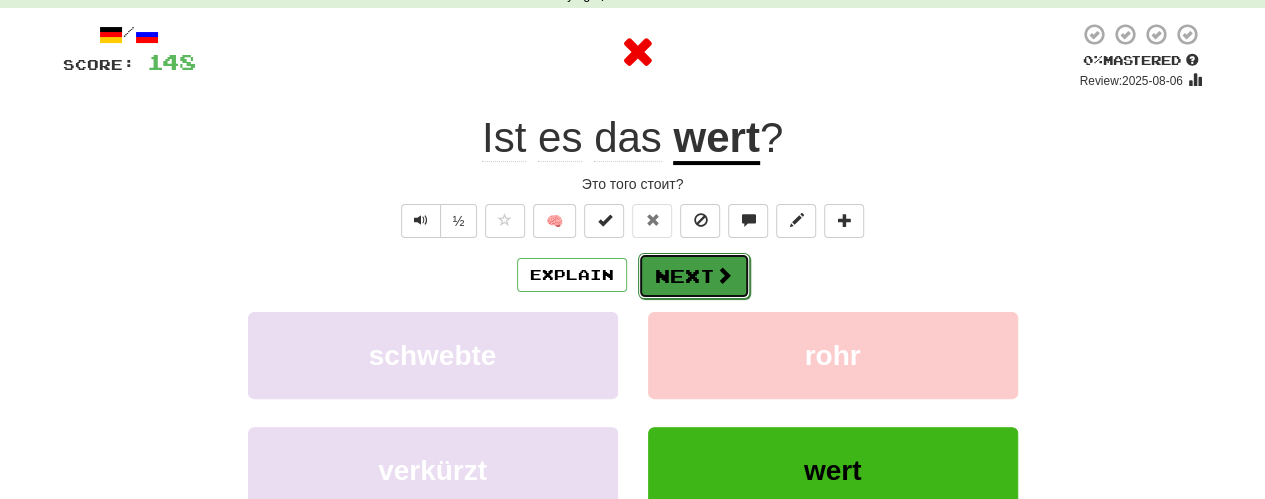 click on "Next" at bounding box center (694, 276) 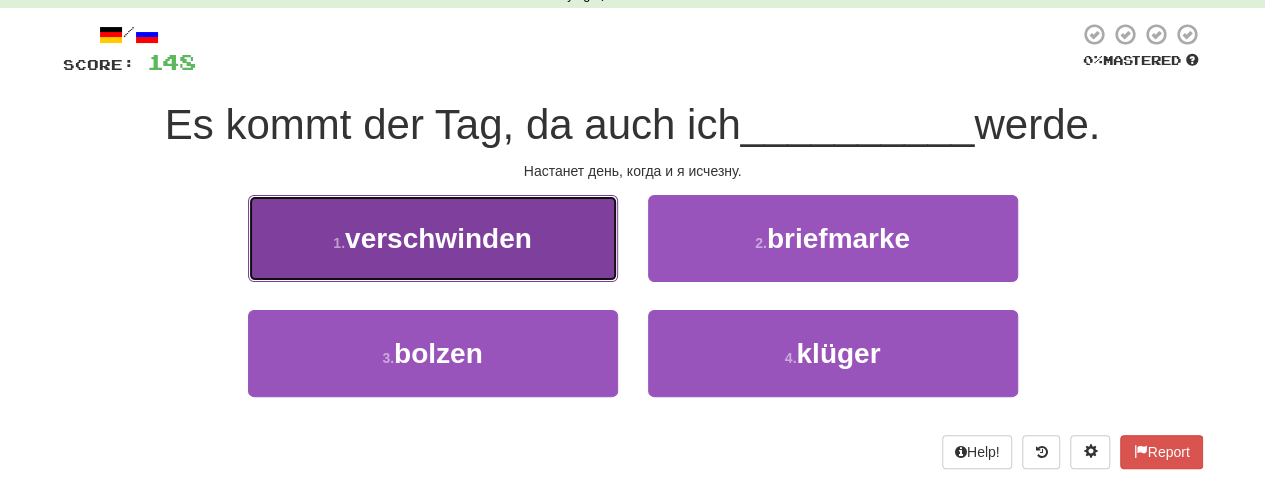 click on "1 .  verschwinden" at bounding box center (433, 238) 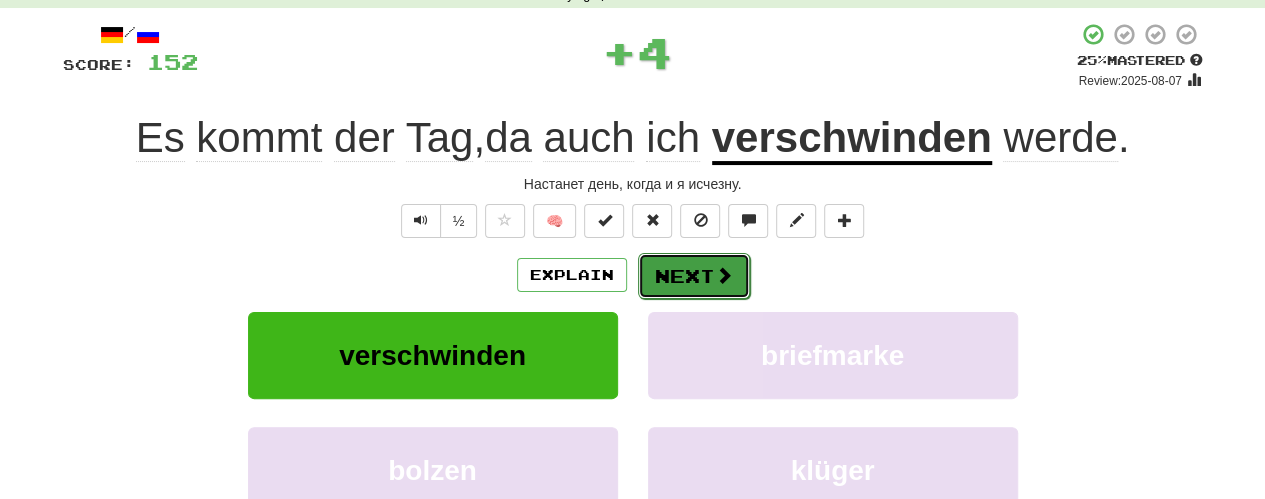 click on "Next" at bounding box center (694, 276) 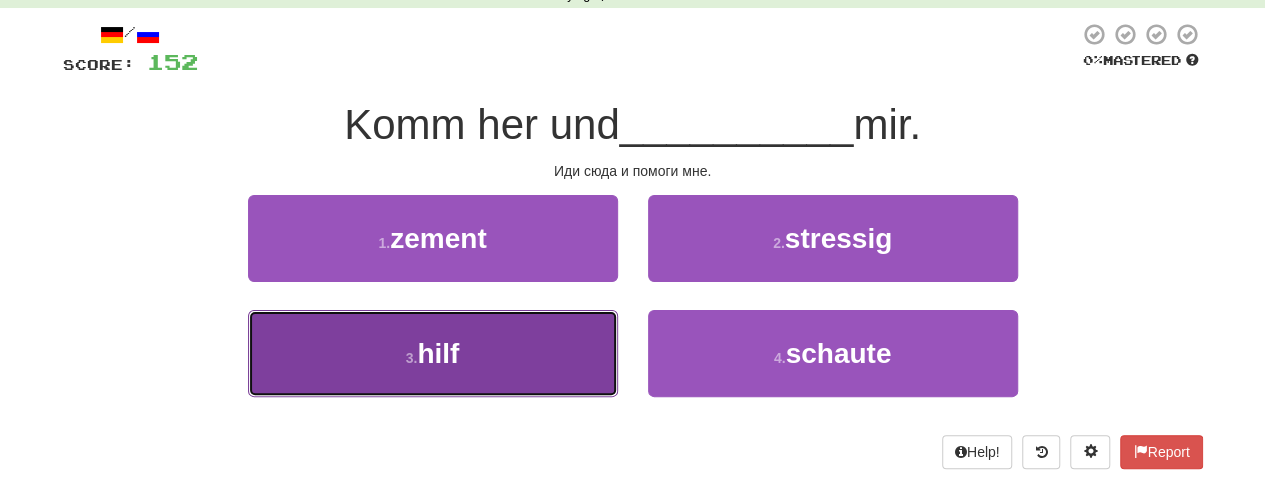 click on "3 .  hilf" at bounding box center [433, 353] 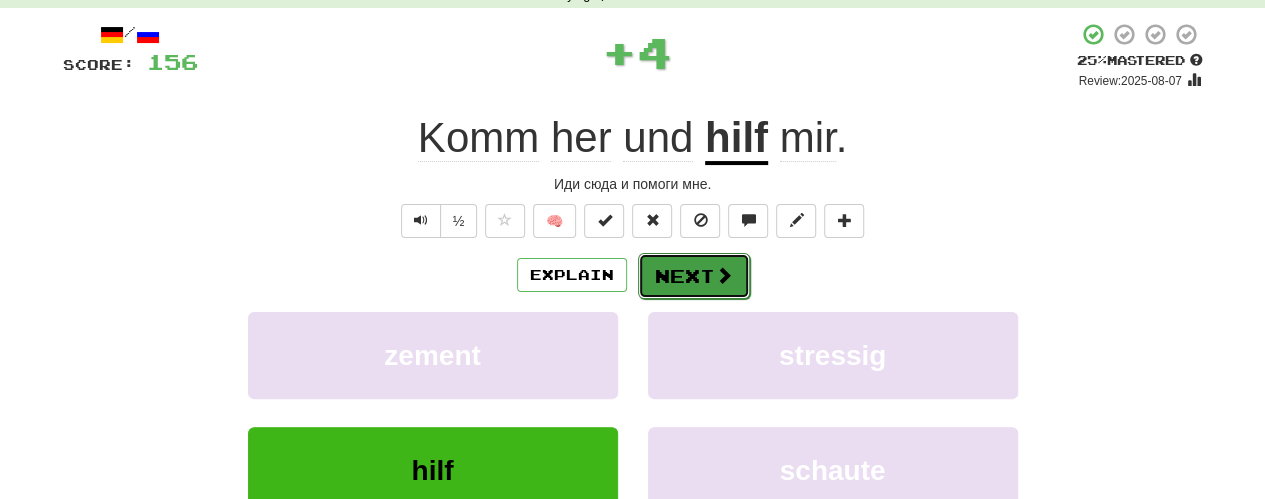 click on "Next" at bounding box center [694, 276] 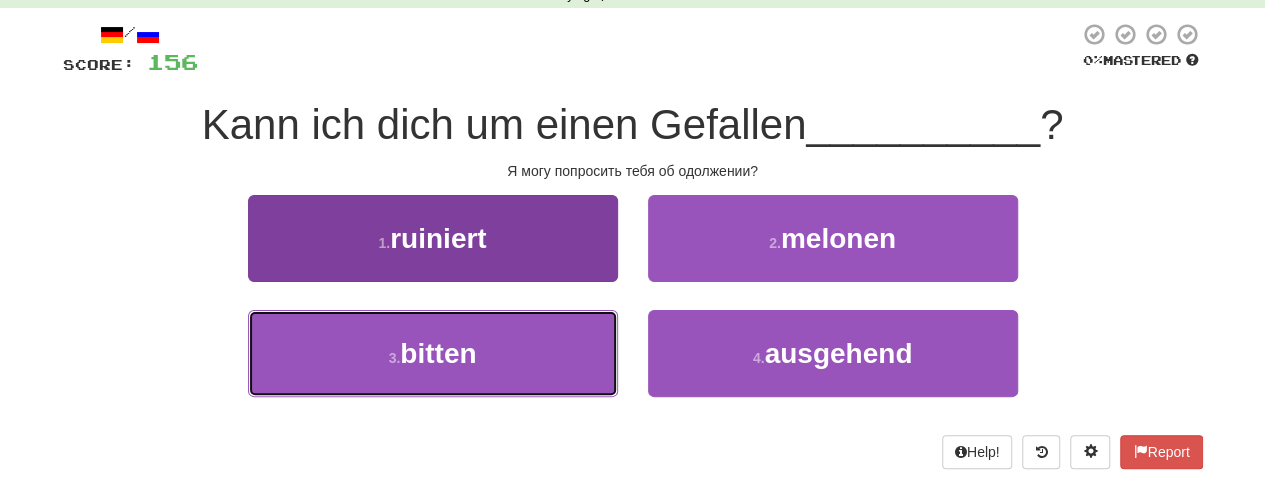 click on "3 .  bitten" at bounding box center [433, 353] 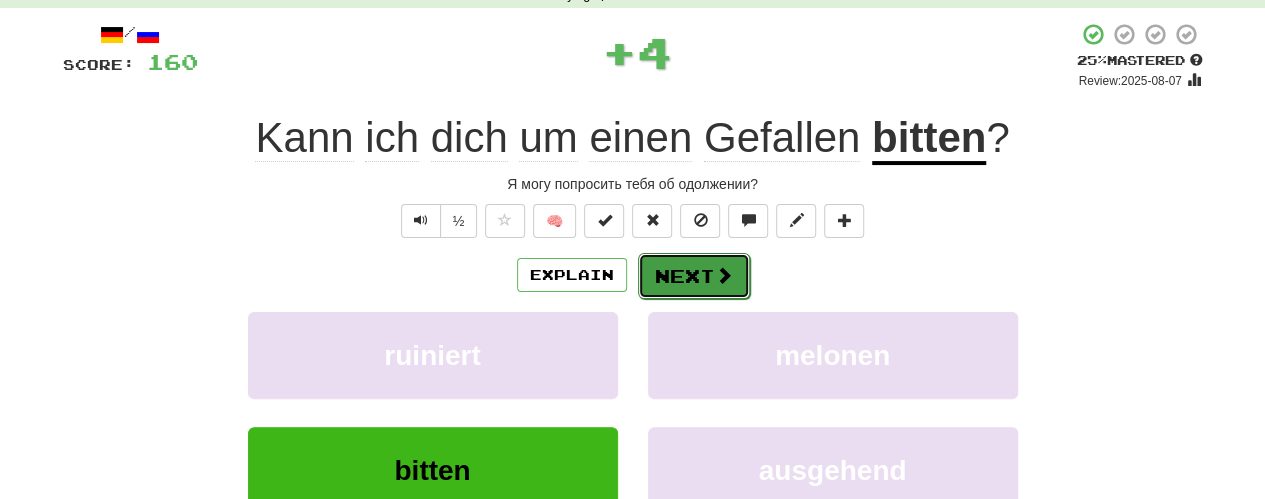 click on "Next" at bounding box center [694, 276] 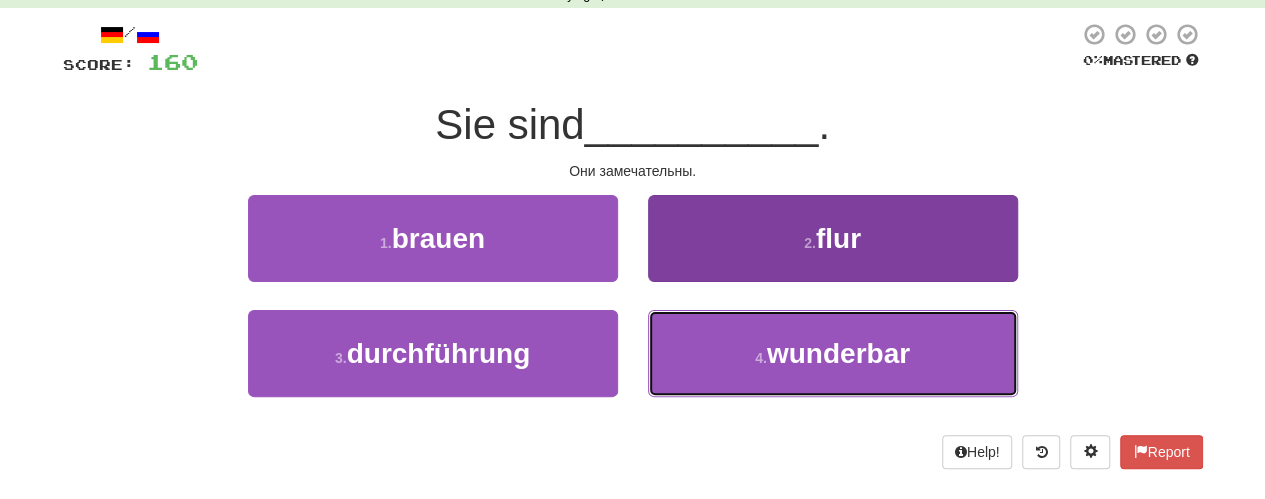 click on "4 .  wunderbar" at bounding box center (833, 353) 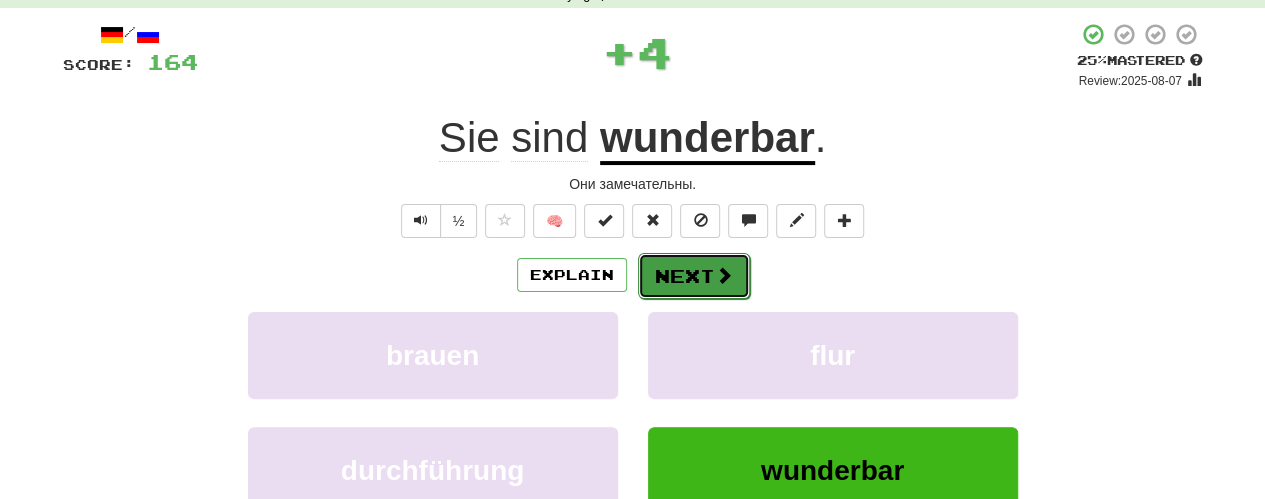 click on "Next" at bounding box center (694, 276) 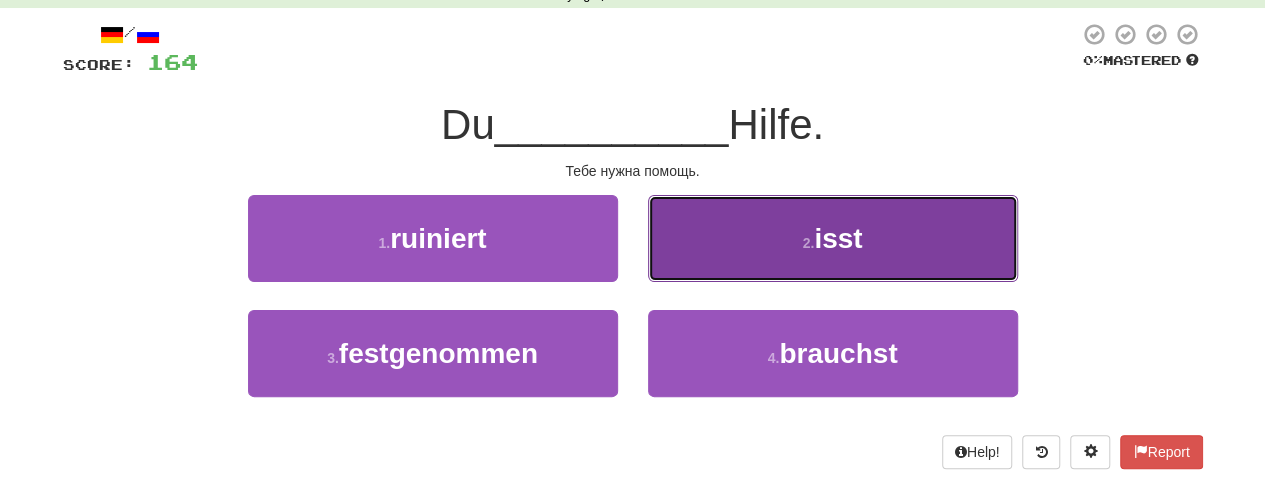 click on "2 .  isst" at bounding box center (833, 238) 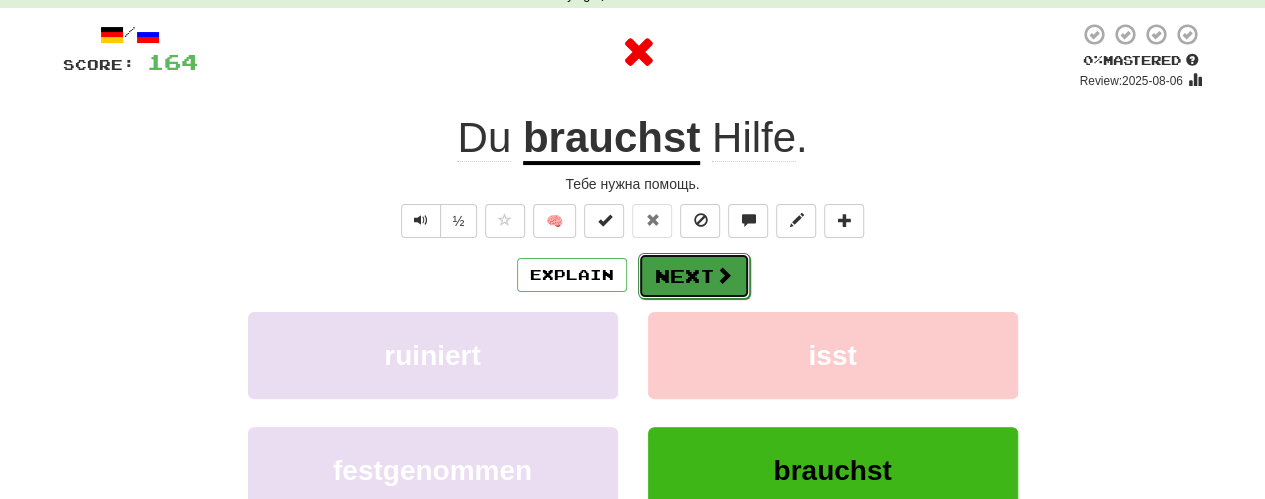 click at bounding box center [724, 275] 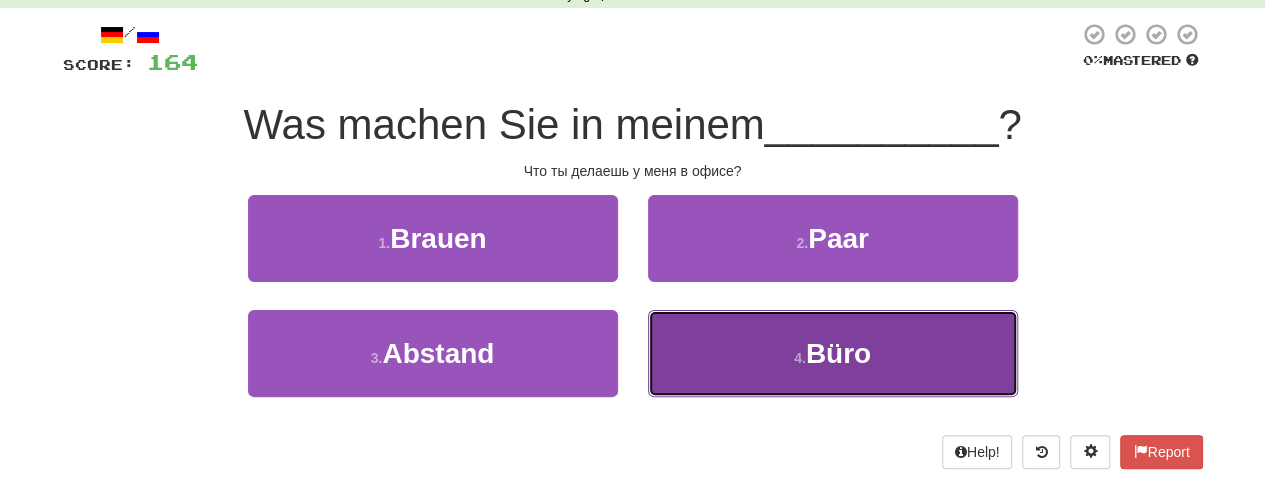 click on "4 .  Büro" at bounding box center [833, 353] 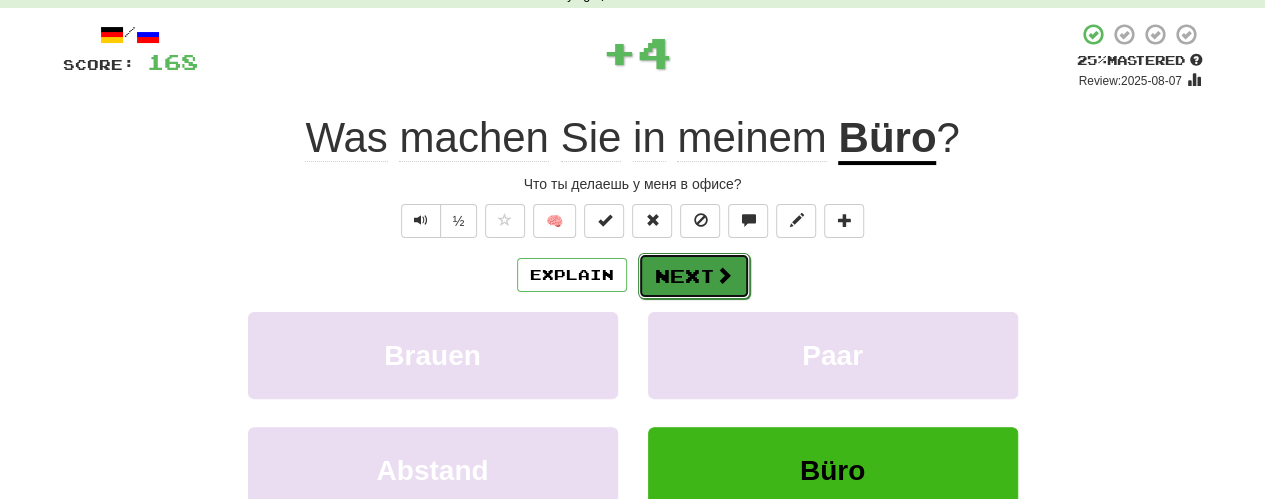 click on "Next" at bounding box center [694, 276] 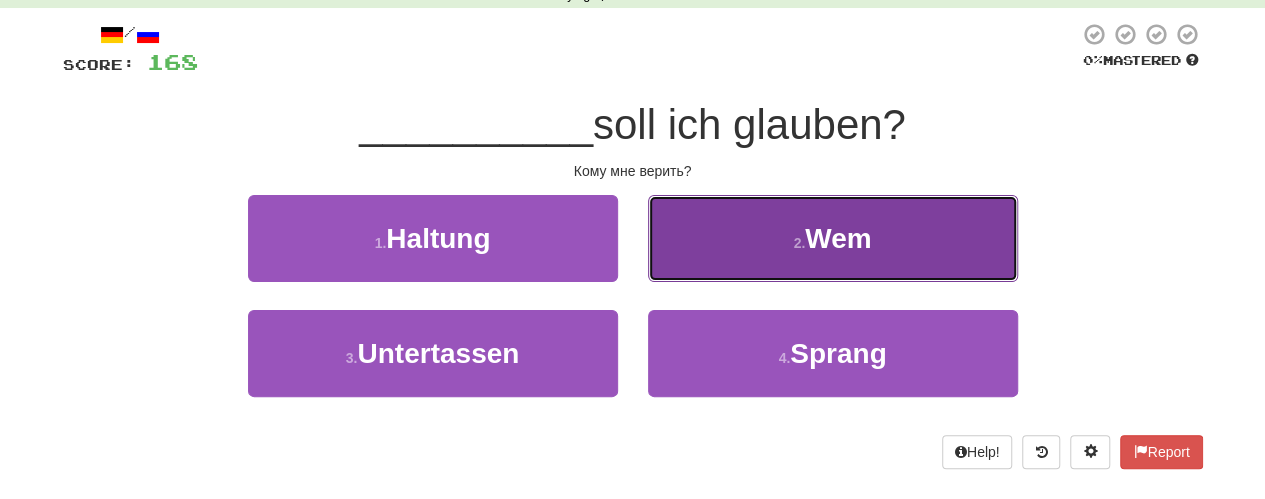 click on "2 .  Wem" at bounding box center [833, 238] 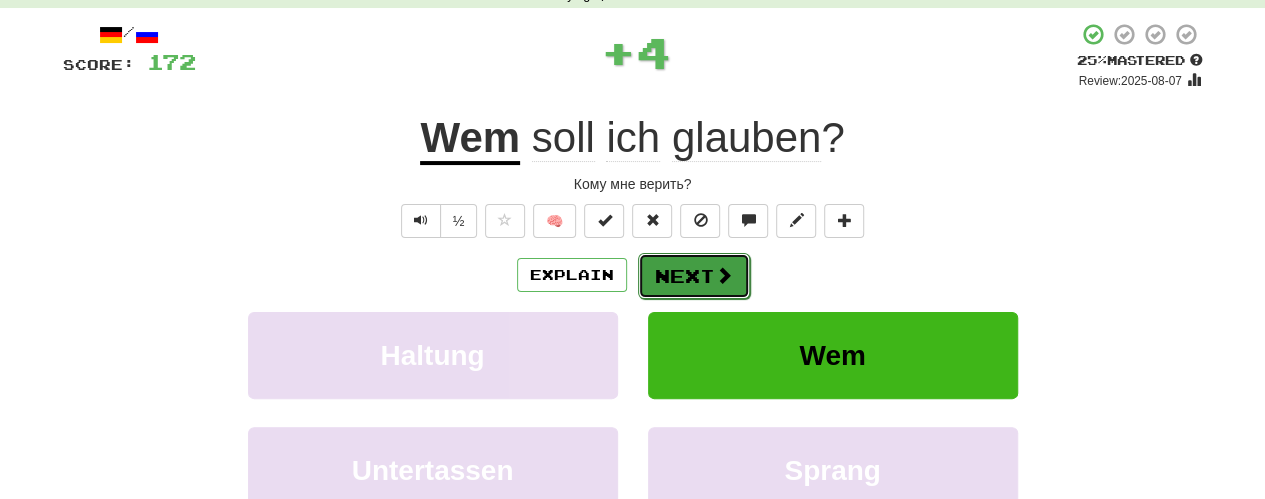 click on "Next" at bounding box center (694, 276) 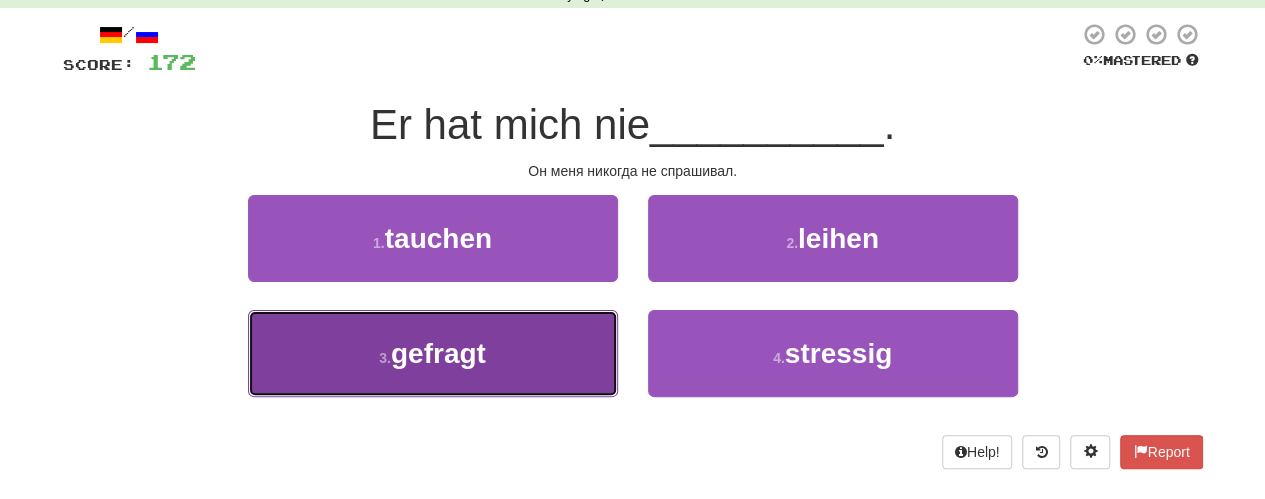 click on "gefragt" at bounding box center (438, 353) 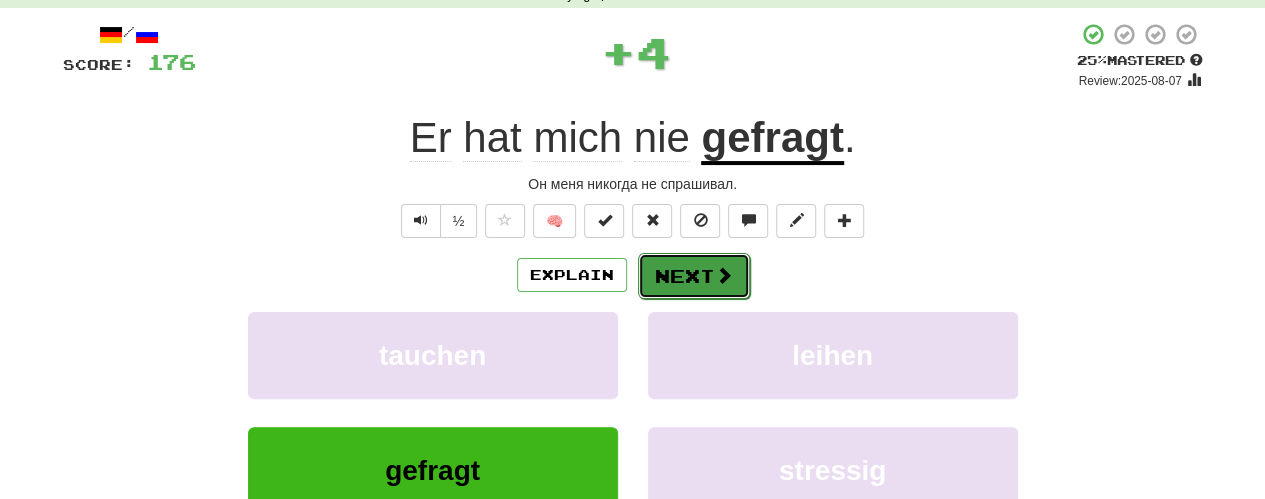 click on "Next" at bounding box center (694, 276) 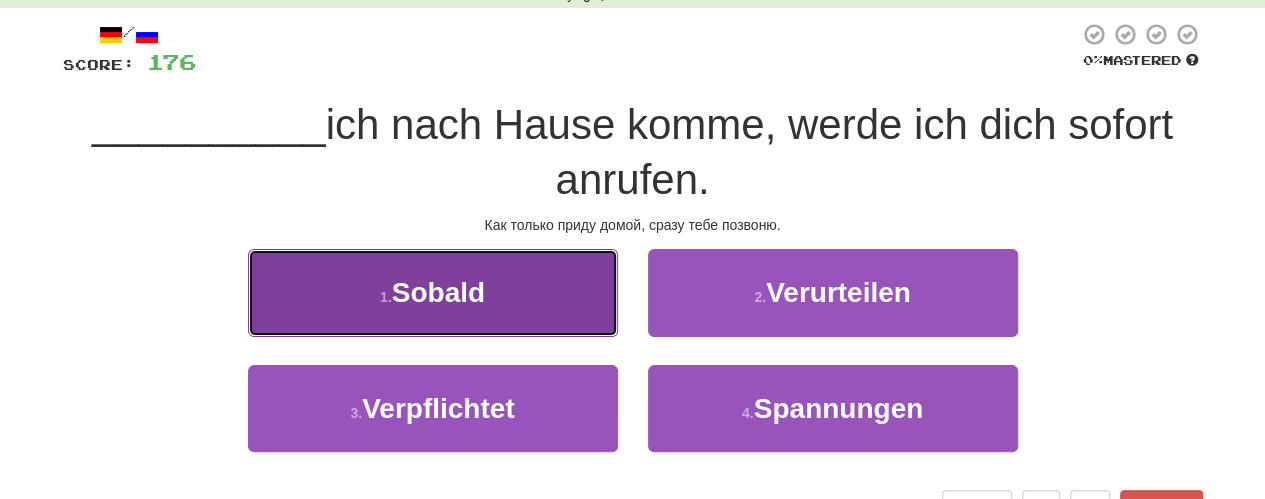 click on "1 .  Sobald" at bounding box center (433, 292) 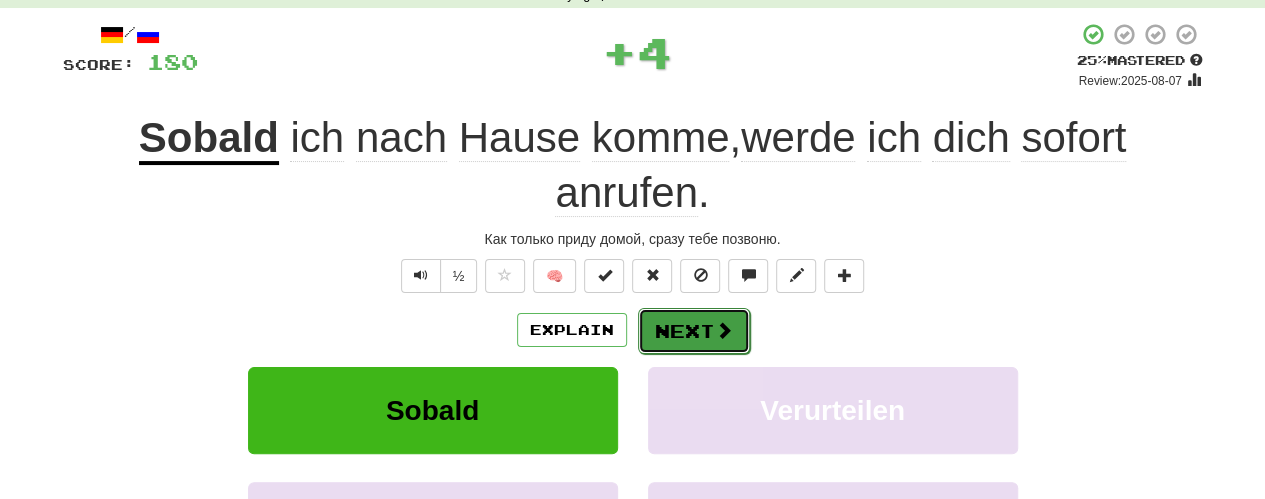 click on "Next" at bounding box center [694, 331] 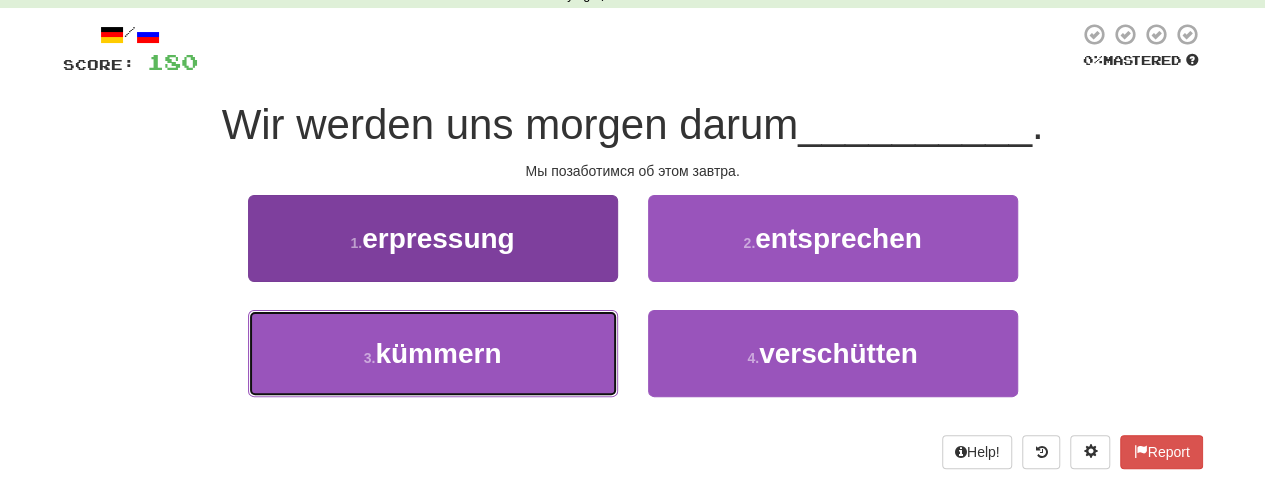 drag, startPoint x: 597, startPoint y: 365, endPoint x: 584, endPoint y: 380, distance: 19.849434 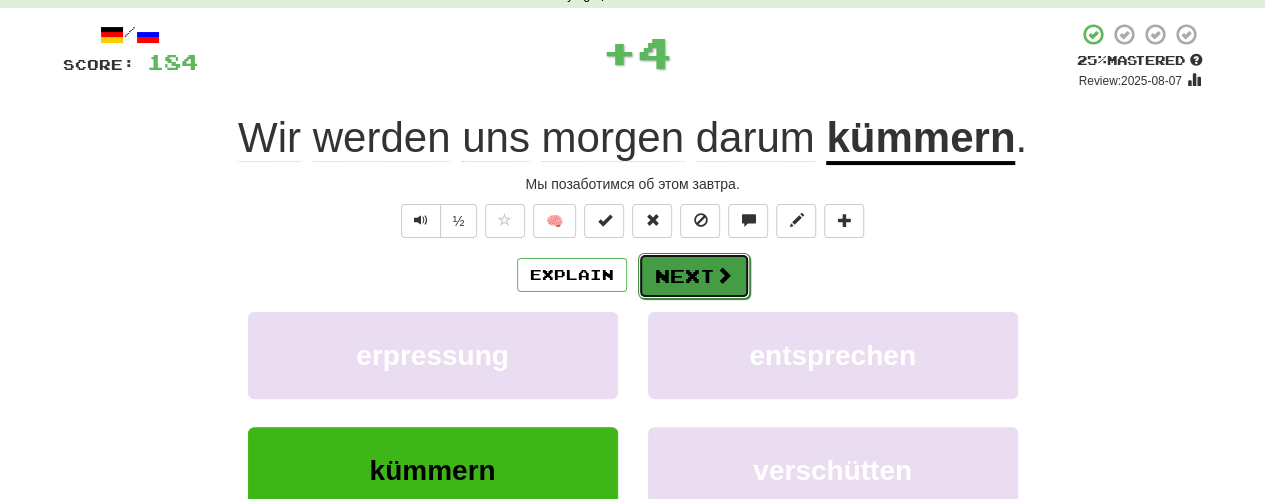 click on "Next" at bounding box center (694, 276) 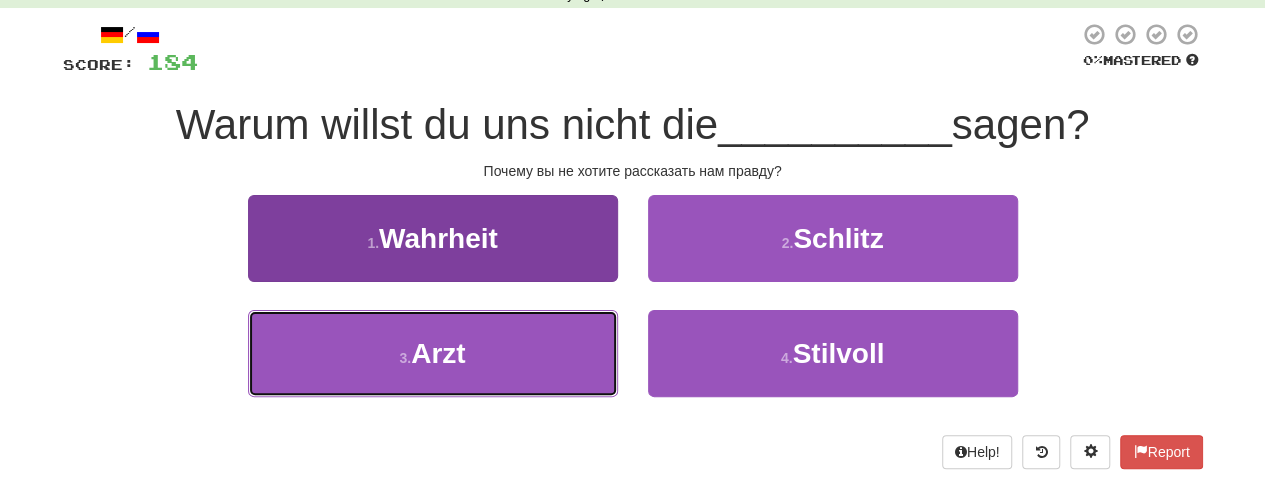 click on "3 .  Arzt" at bounding box center (433, 353) 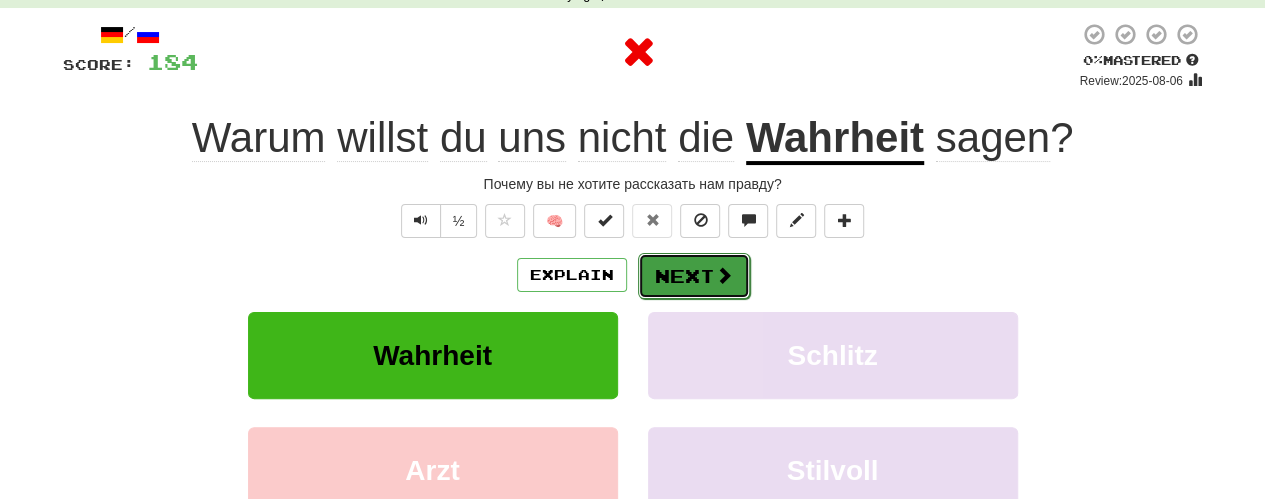 click at bounding box center [724, 275] 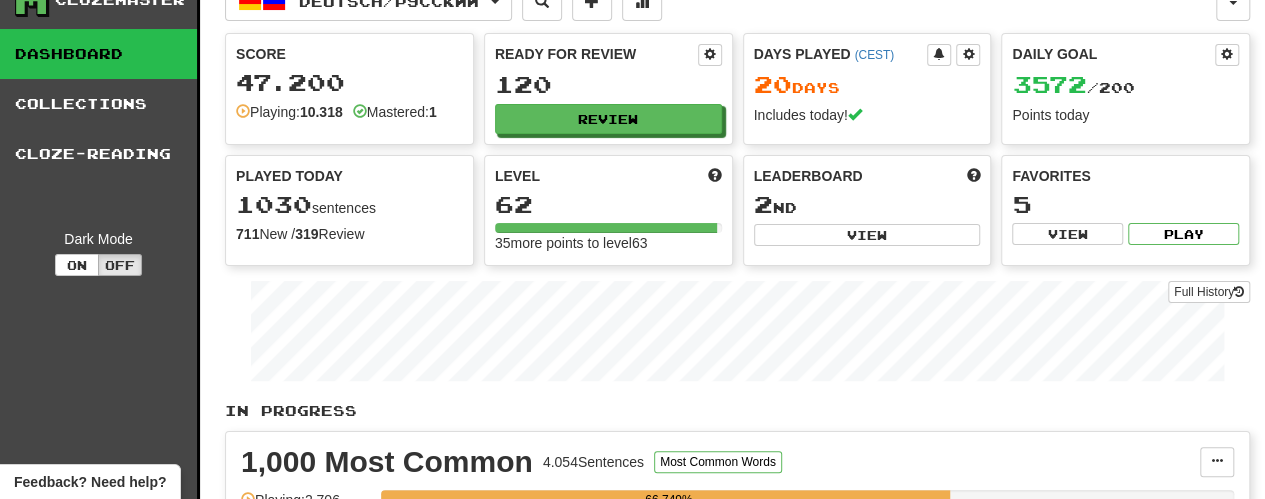 scroll, scrollTop: 0, scrollLeft: 0, axis: both 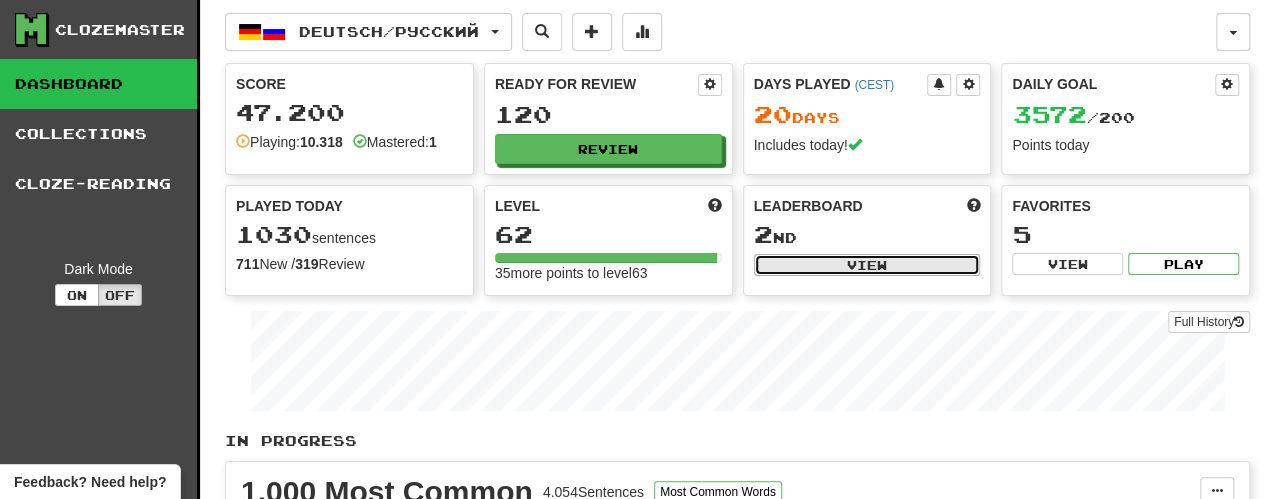 click on "View" at bounding box center (867, 265) 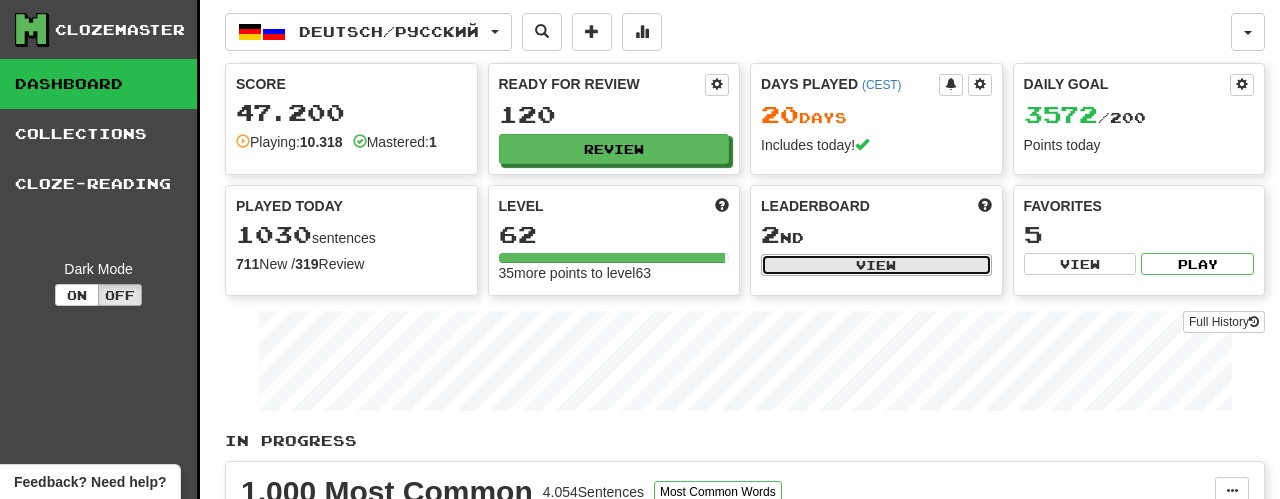 select on "**********" 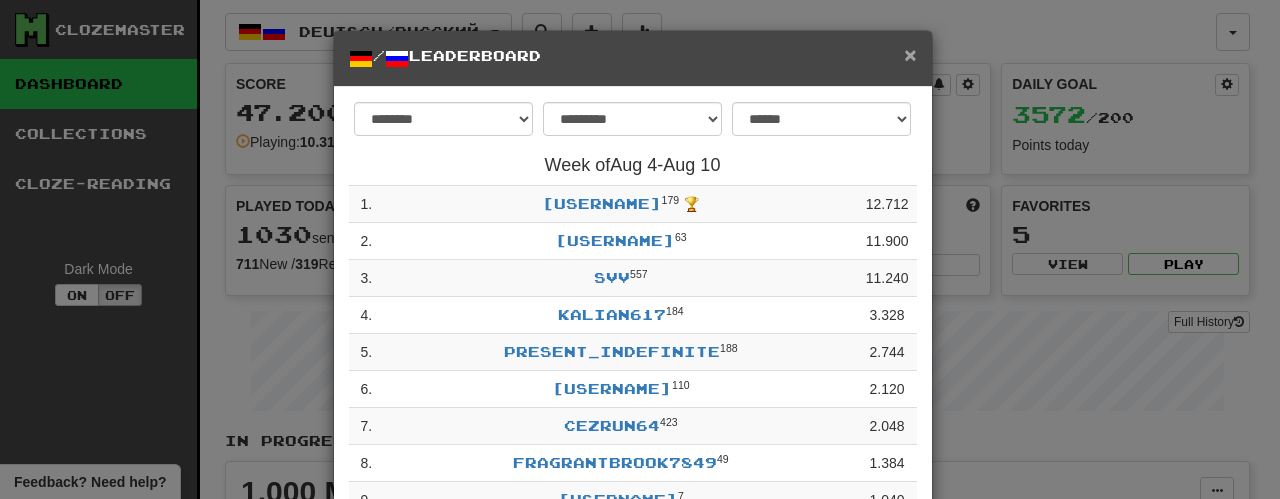 click on "×" at bounding box center [910, 54] 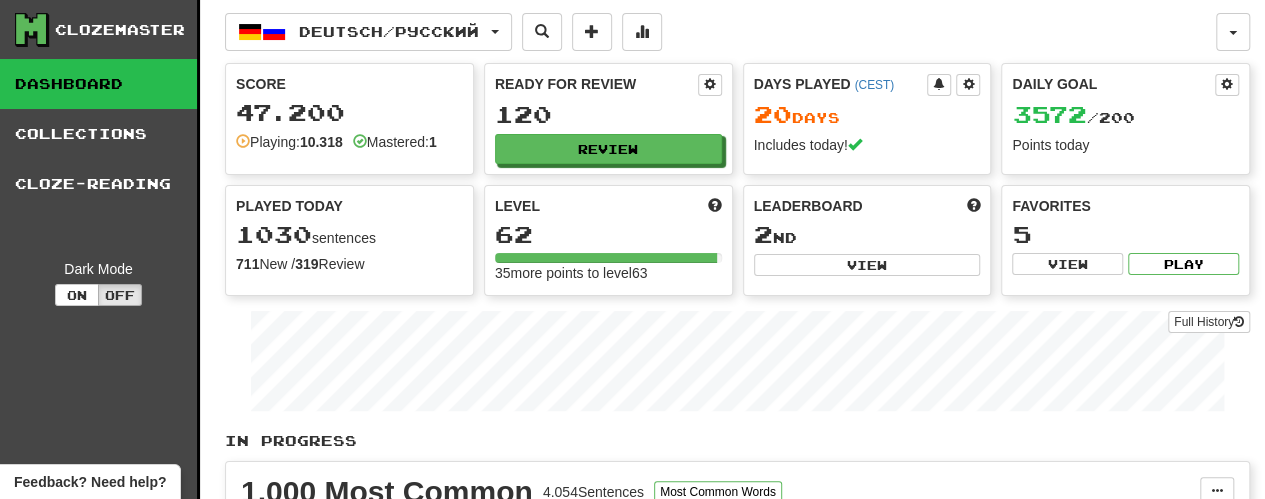drag, startPoint x: 901, startPoint y: 55, endPoint x: 1213, endPoint y: -95, distance: 346.18494 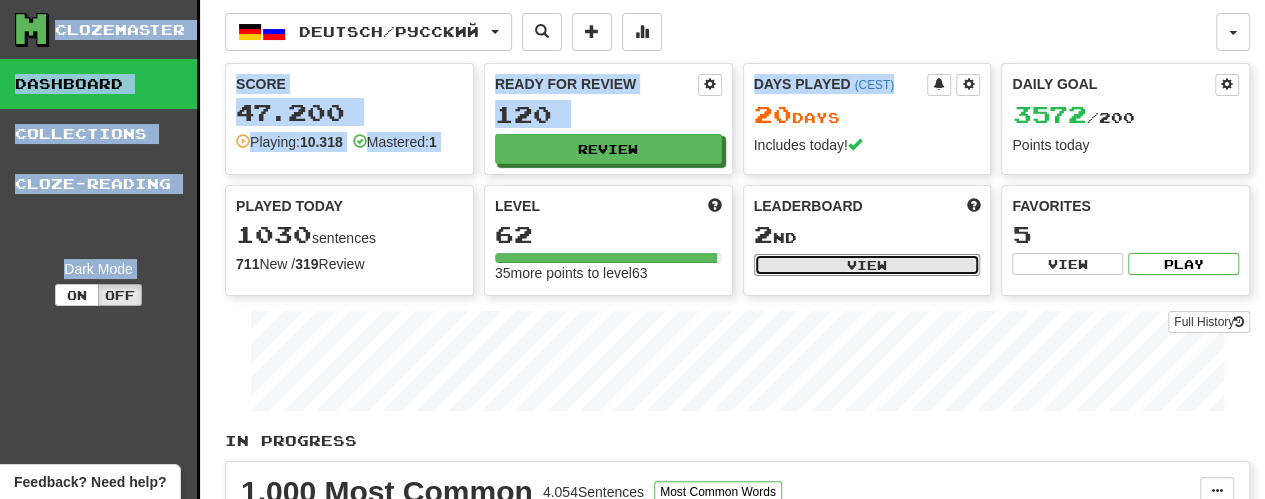 drag, startPoint x: 808, startPoint y: 252, endPoint x: 842, endPoint y: 217, distance: 48.79549 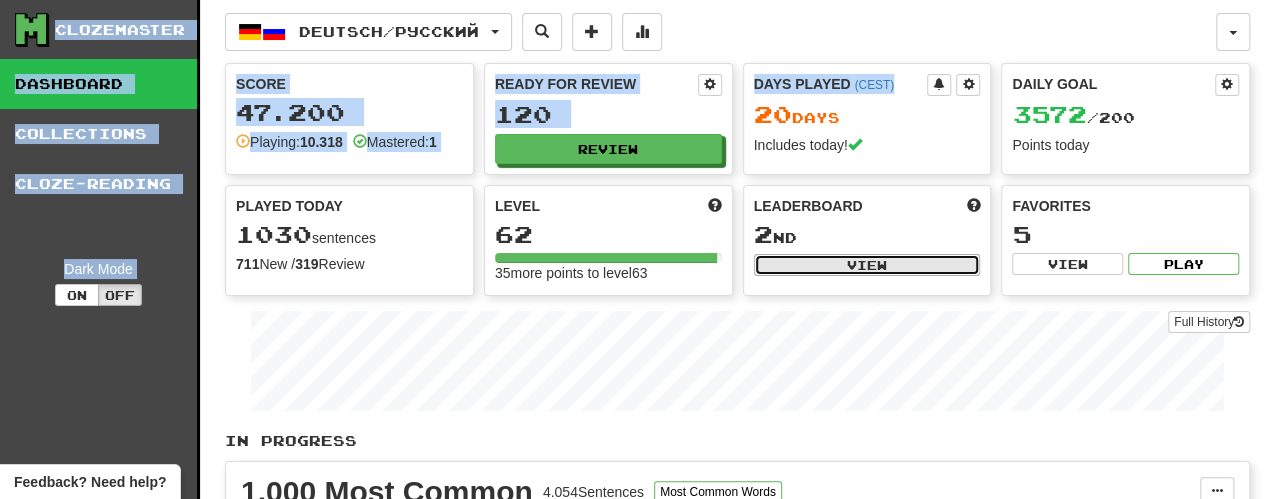 click on "View" at bounding box center [867, 265] 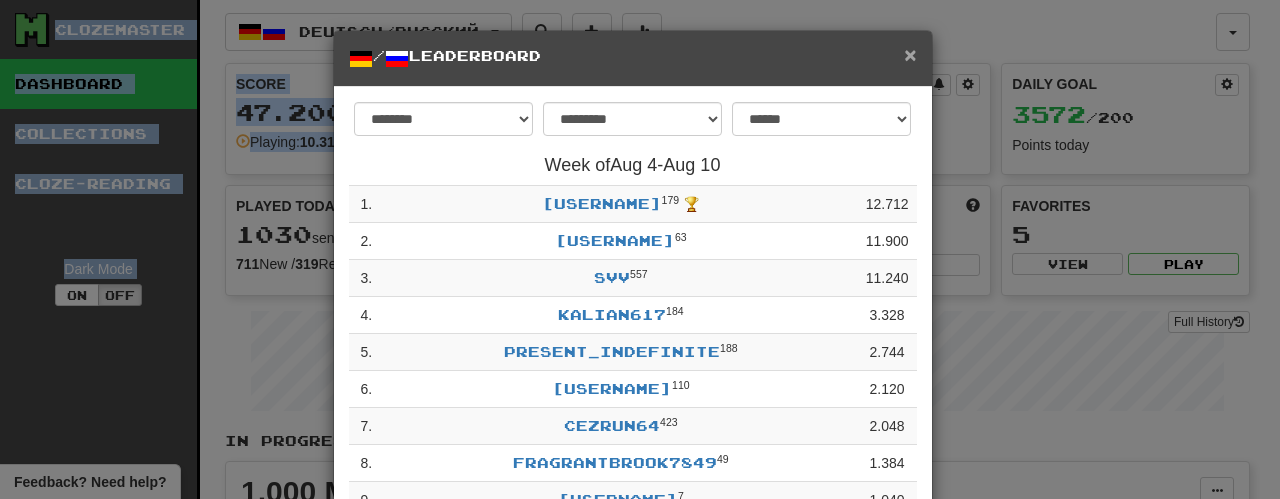 click on "×" at bounding box center [910, 54] 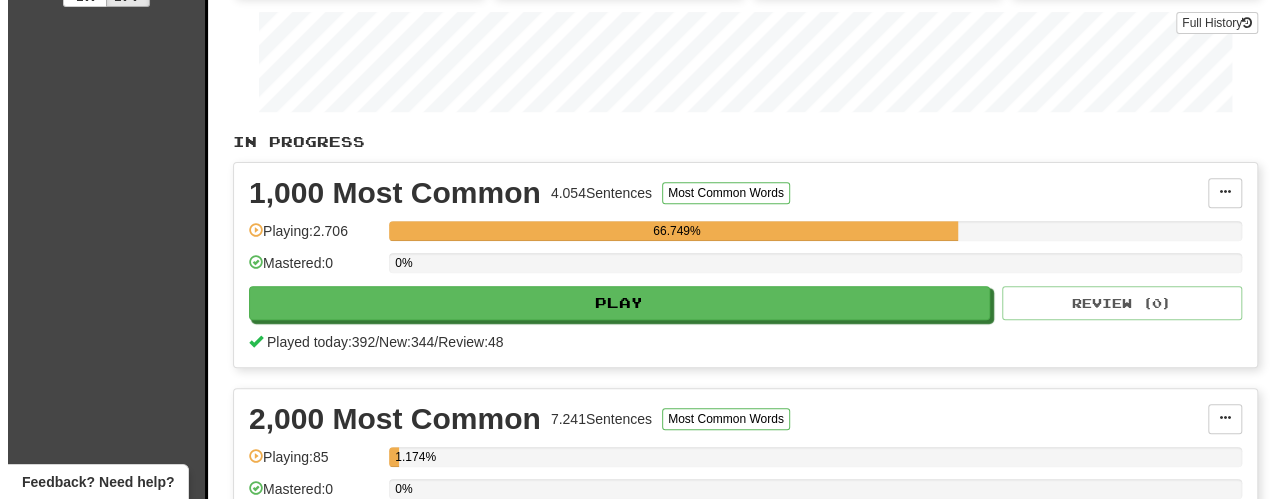 scroll, scrollTop: 300, scrollLeft: 0, axis: vertical 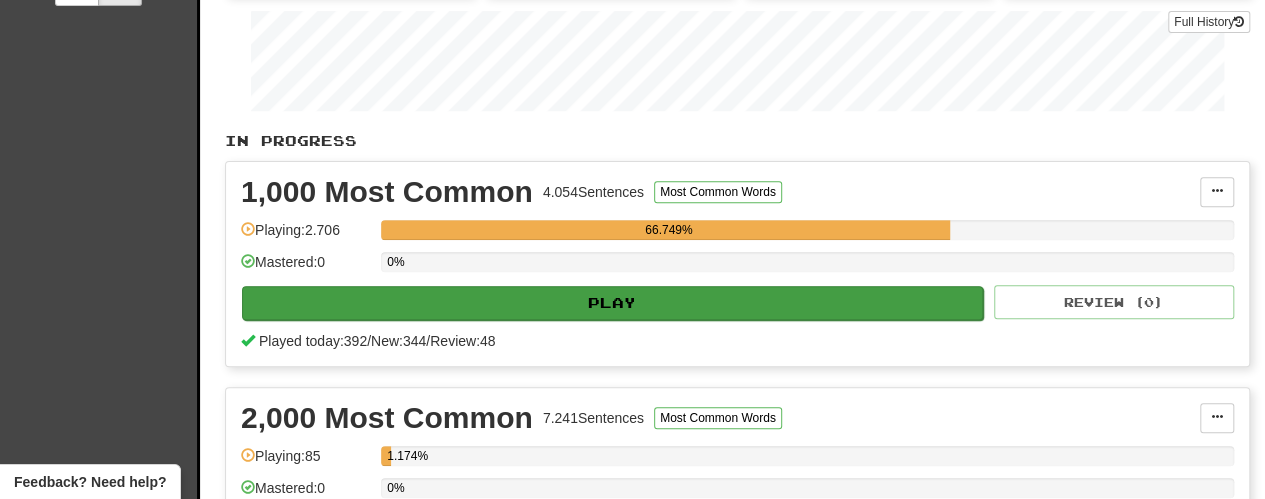 click on "1,000 Most Common 4.054  Sentences Most Common Words Manage Sentences Unpin from Dashboard  Playing:  2.706 66.749%  Mastered:  0 0% Play Review ( 0 )   Played today:  392  /  New:  344  /  Review:  48" at bounding box center [737, 264] 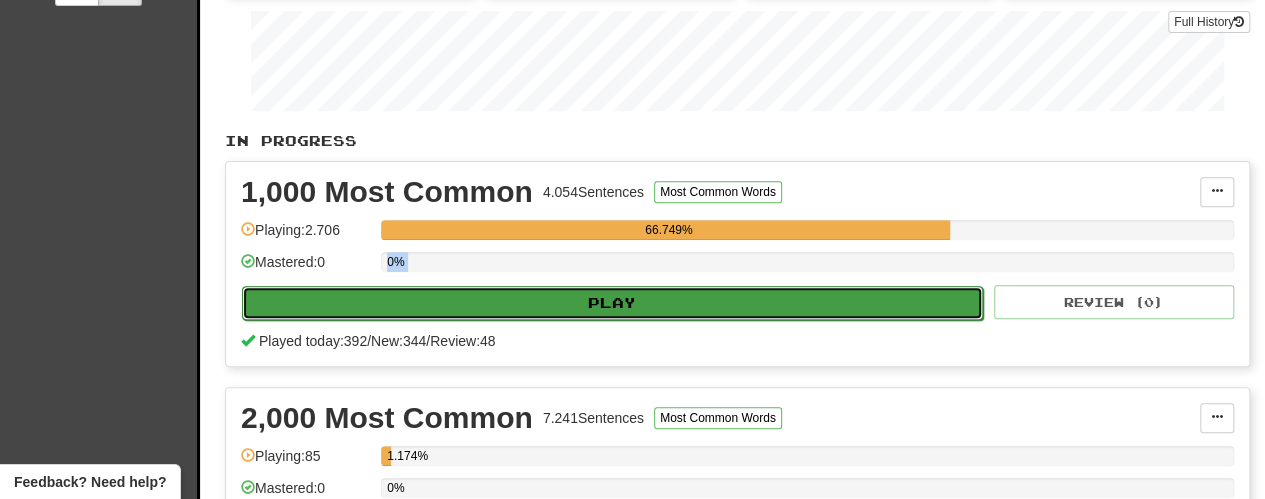 click on "Play" at bounding box center (612, 303) 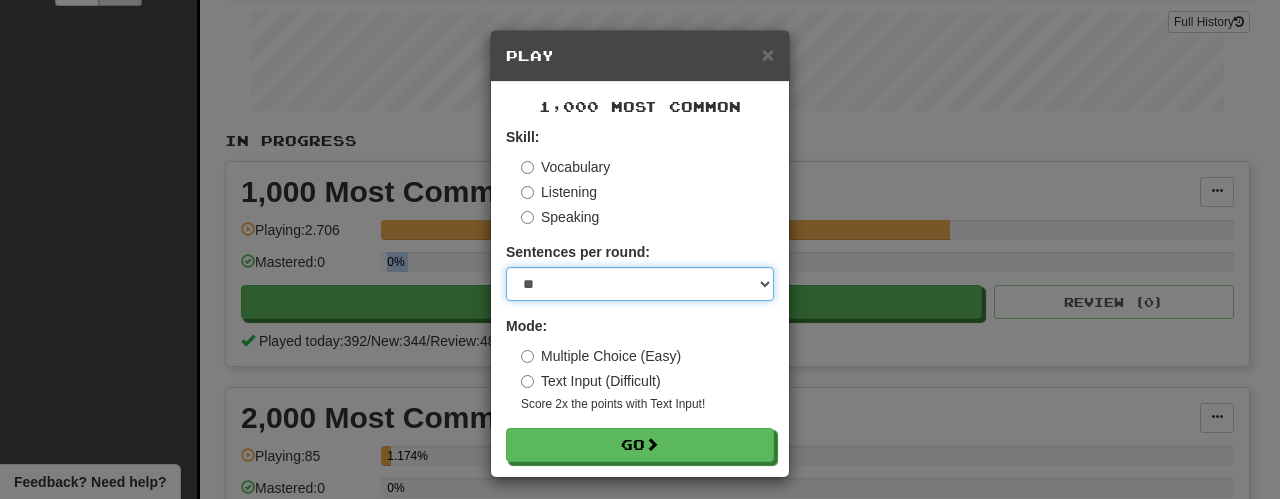 click on "* ** ** ** ** ** *** ********" at bounding box center (640, 284) 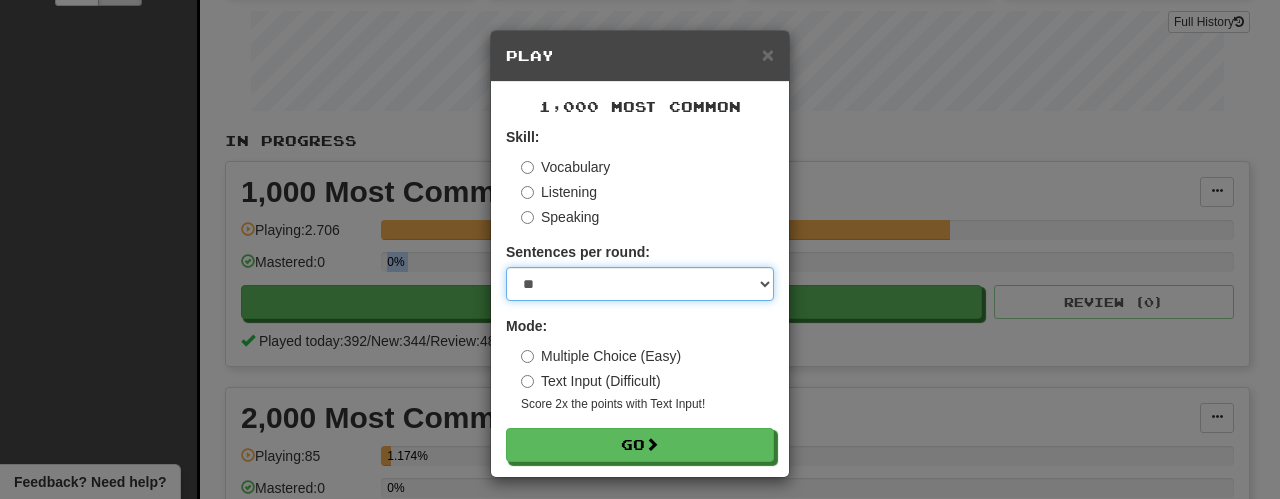 select on "***" 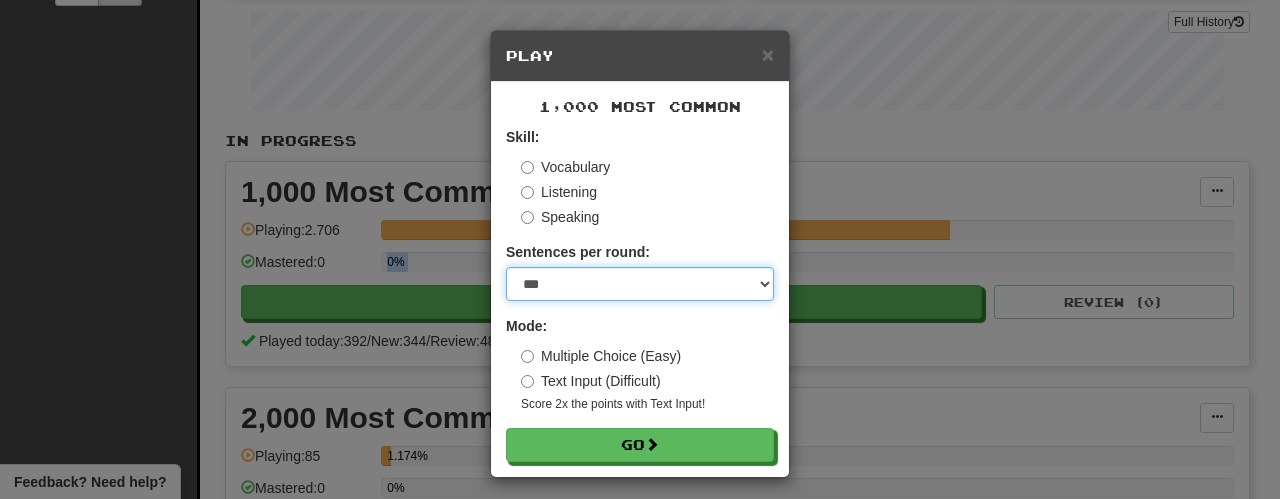 click on "* ** ** ** ** ** *** ********" at bounding box center (640, 284) 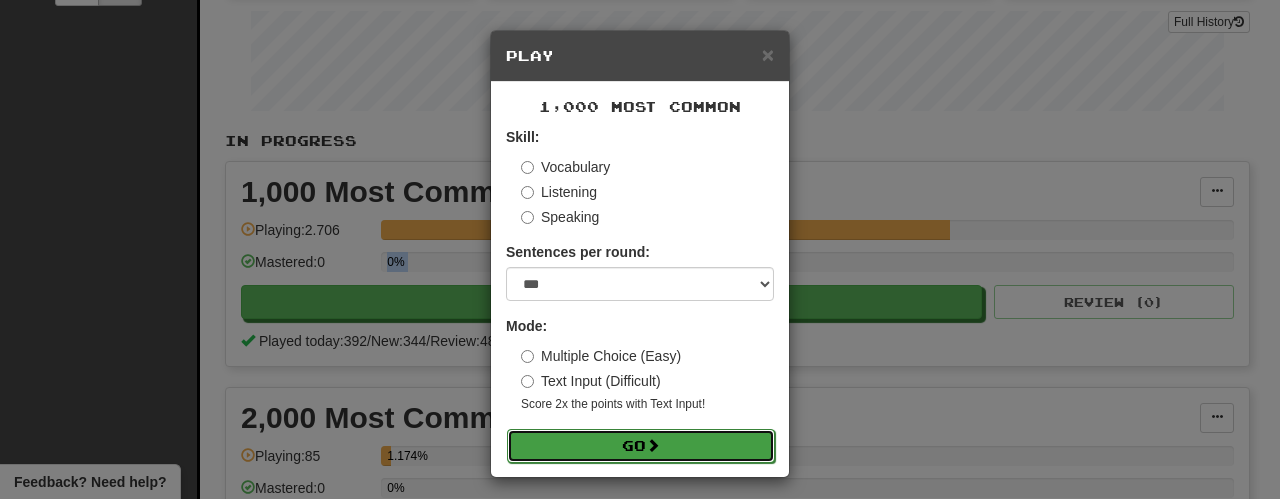 click at bounding box center (653, 445) 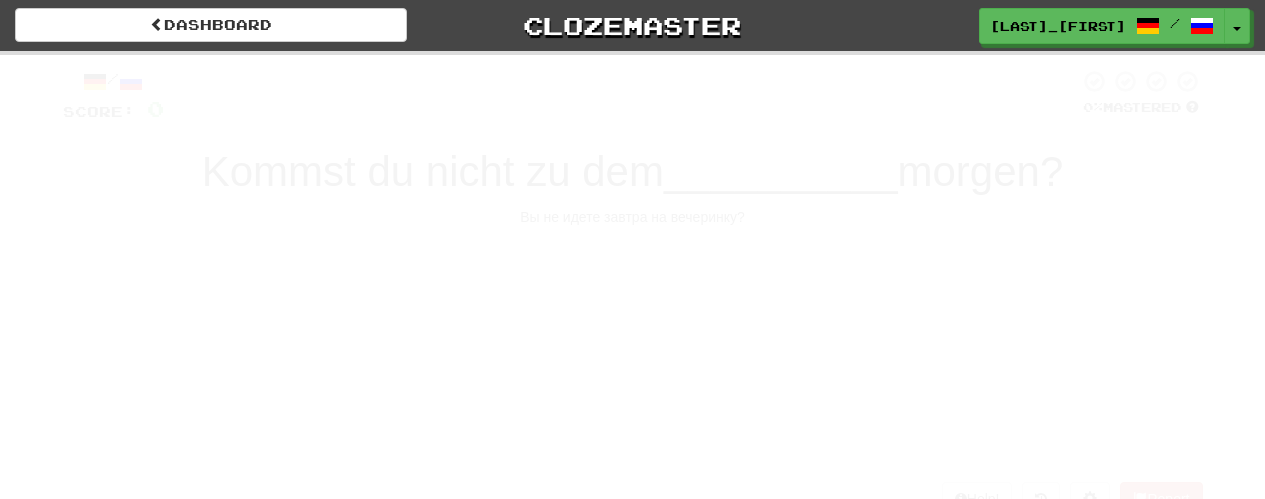 scroll, scrollTop: 0, scrollLeft: 0, axis: both 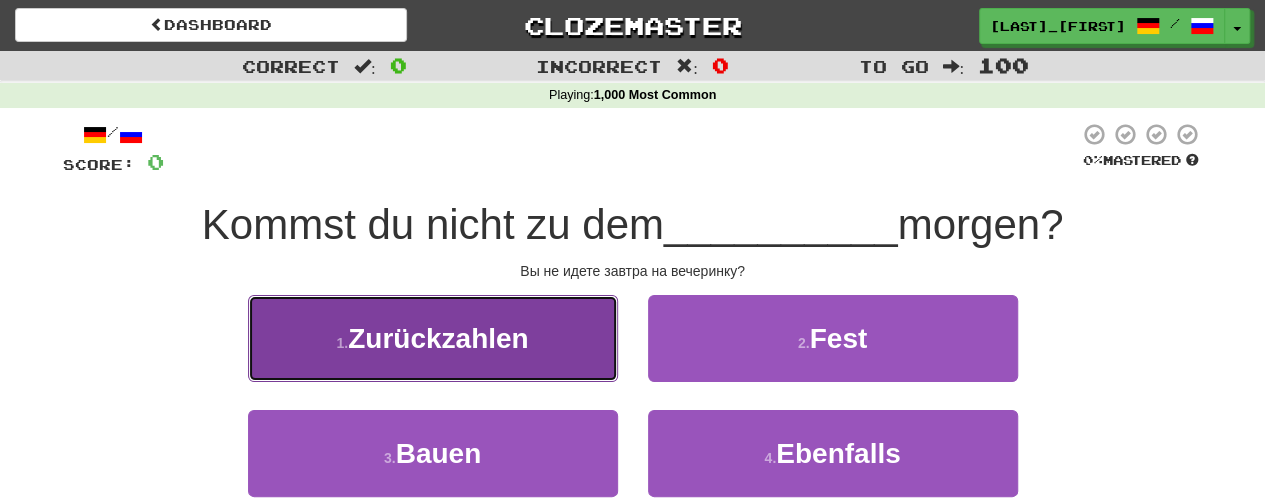 click on "1 .  Zurückzahlen" at bounding box center (433, 338) 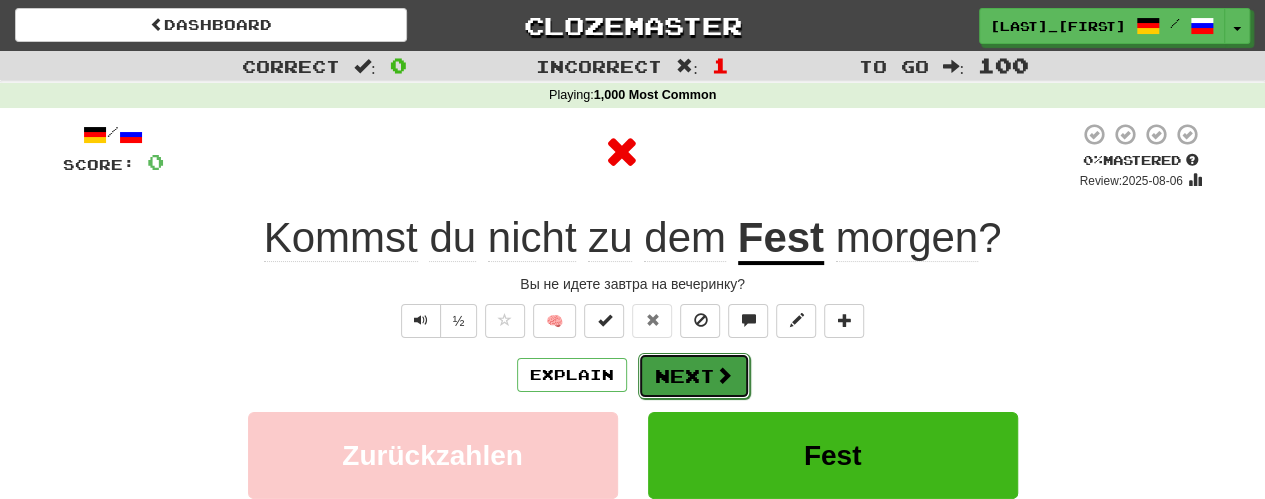 click on "Next" at bounding box center (694, 376) 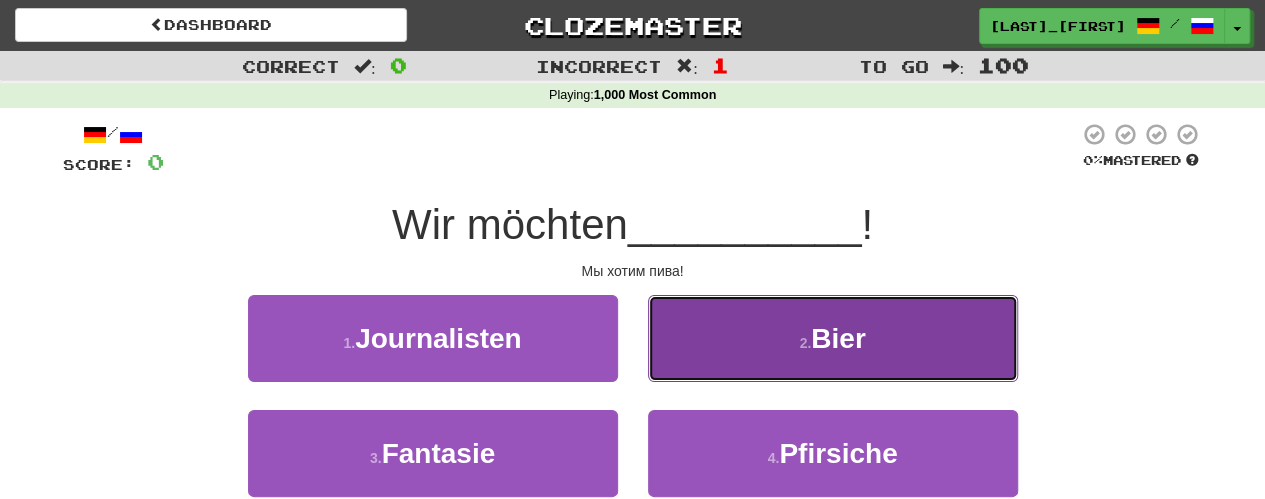 click on "2 .  Bier" at bounding box center [833, 338] 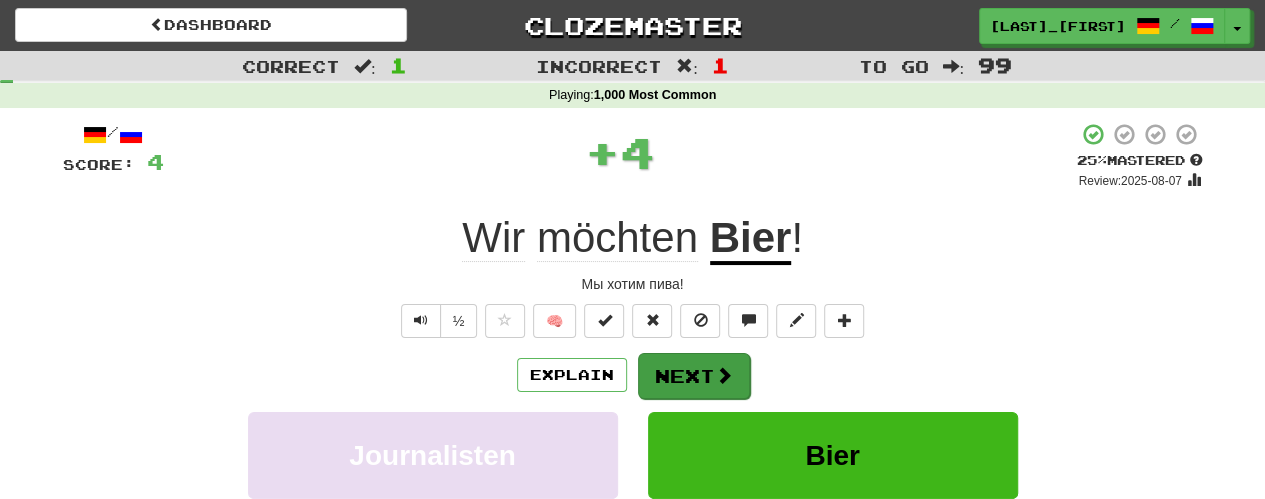 click on "Next" at bounding box center [694, 376] 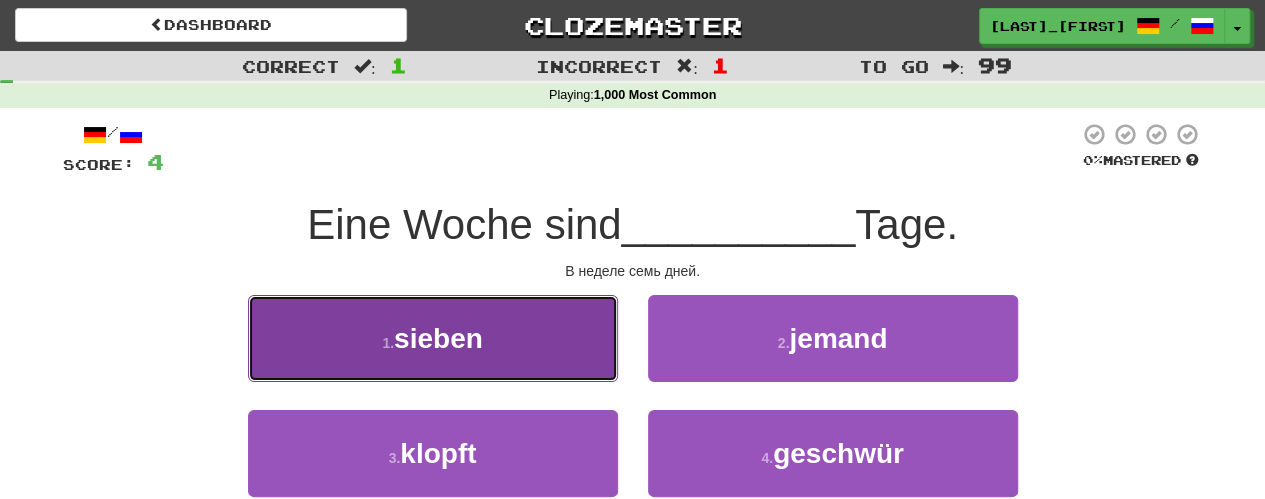 click on "1 .  sieben" at bounding box center (433, 338) 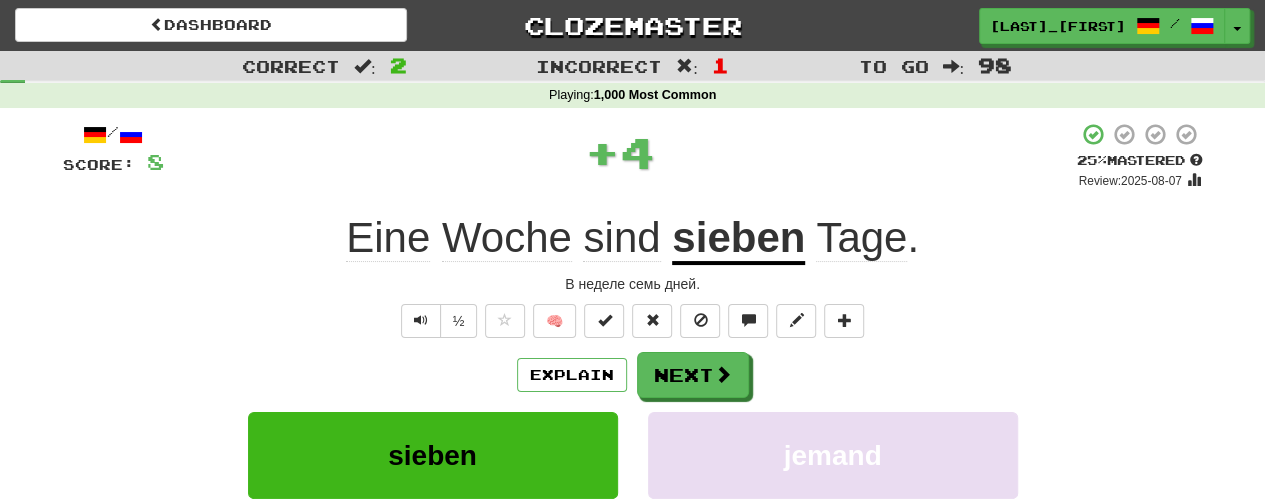 click on "Explain Next sieben jemand klopft geschwür Learn more: sieben jemand klopft geschwür" at bounding box center (633, 512) 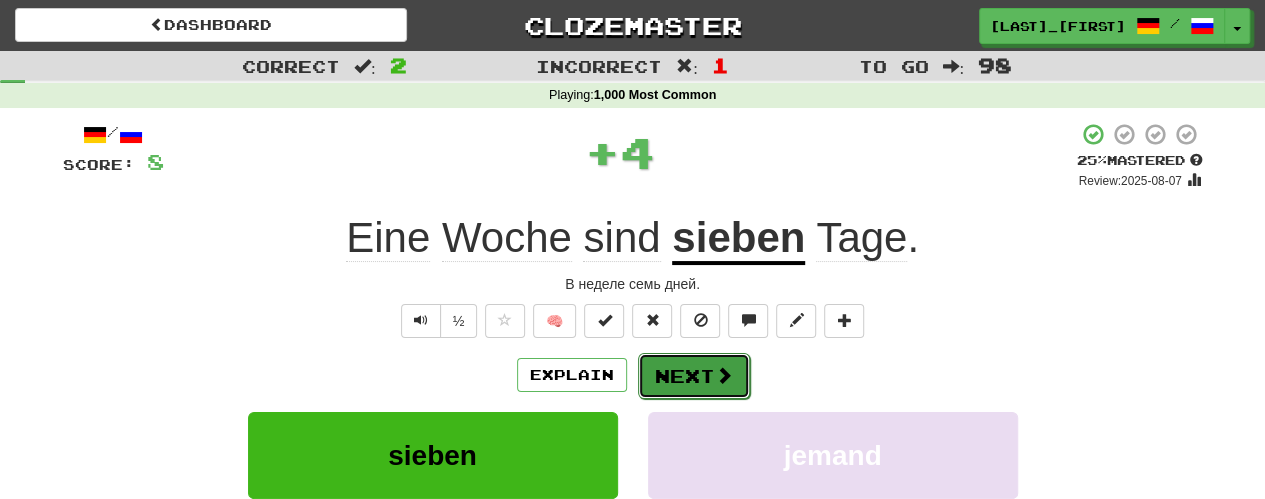 click on "Next" at bounding box center [694, 376] 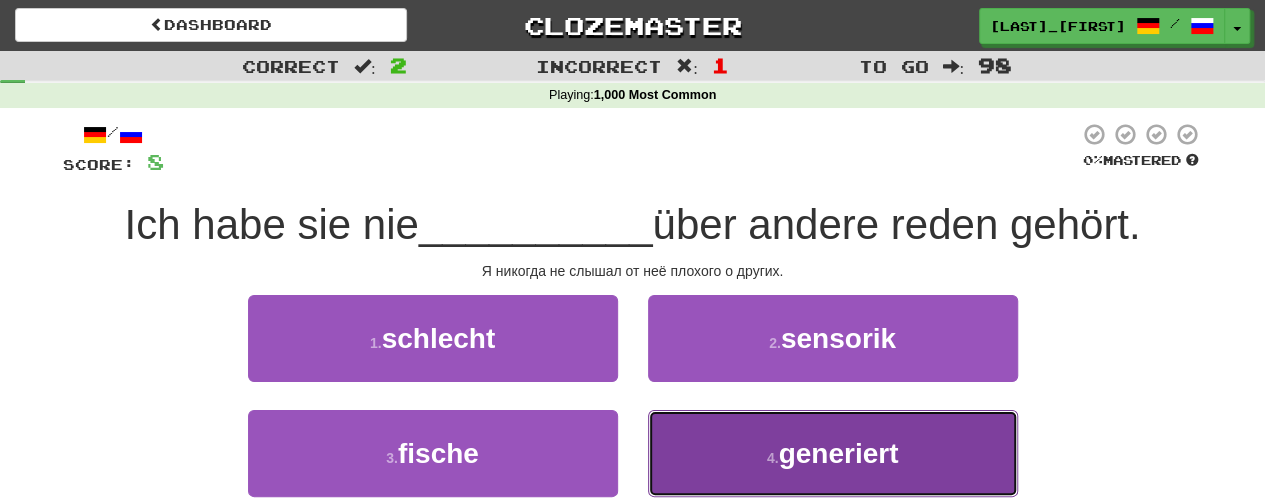 click on "4 .  generiert" at bounding box center [833, 453] 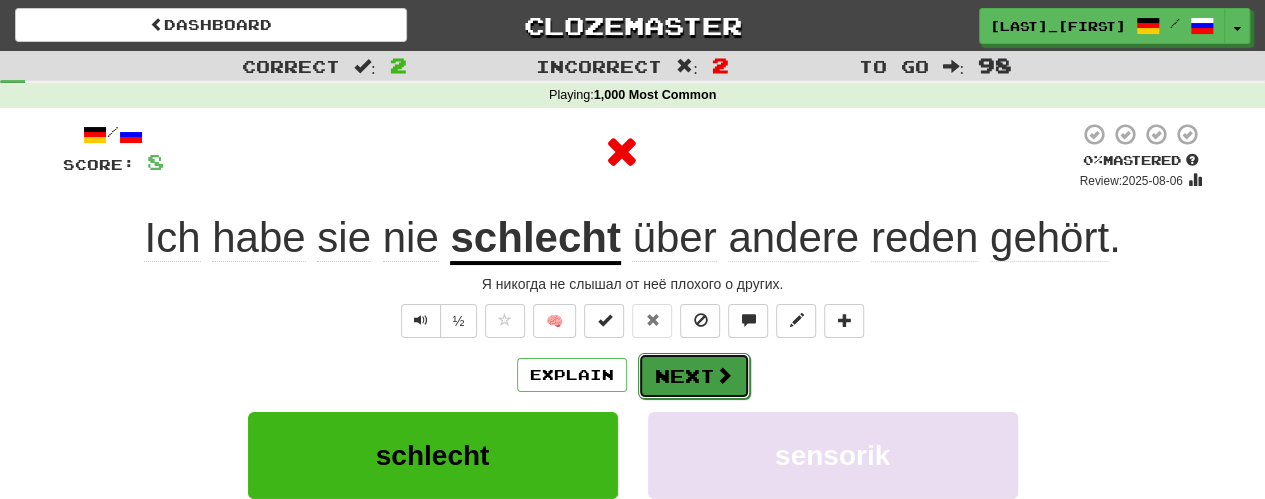 click on "Next" at bounding box center (694, 376) 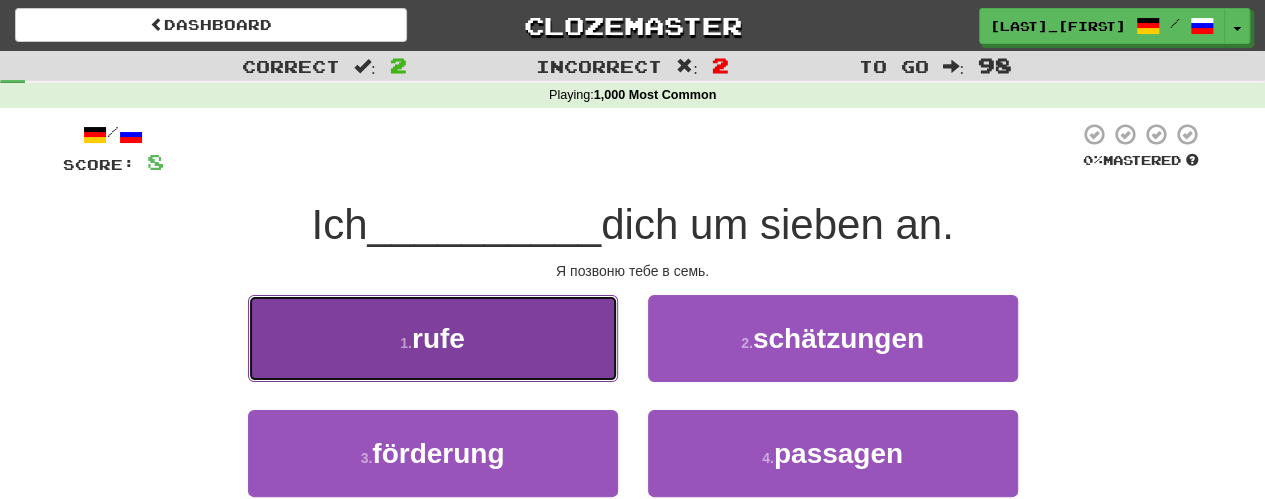 click on "1 .  rufe" at bounding box center [433, 338] 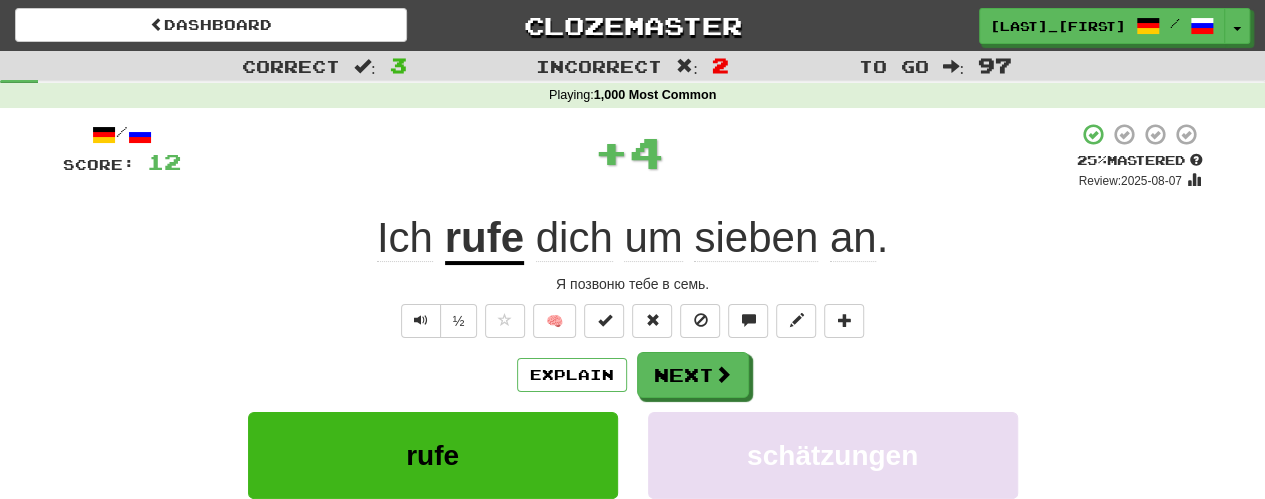 click on "Next" at bounding box center [693, 375] 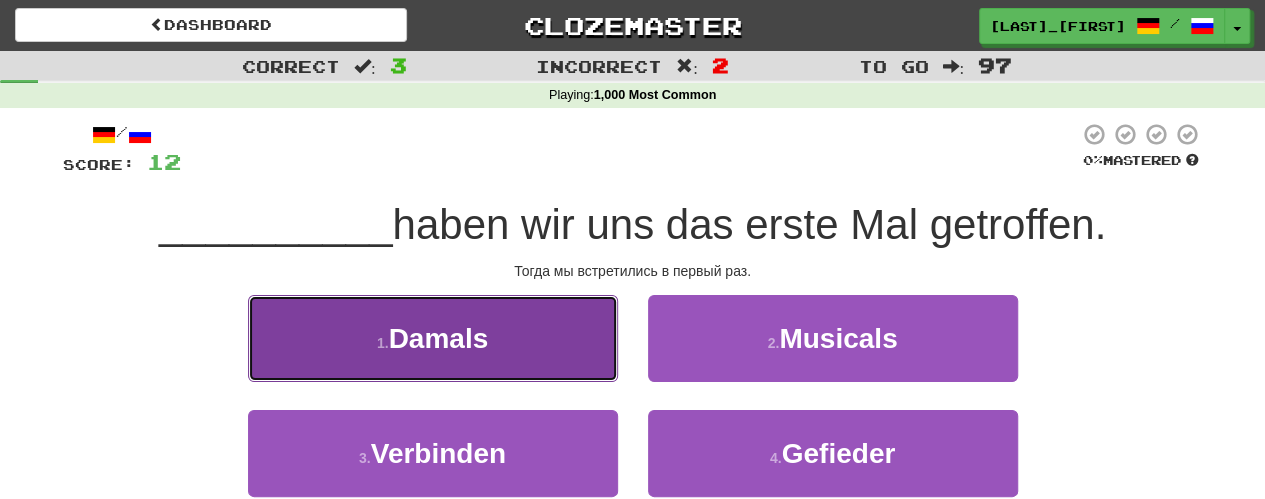 click on "1 .  Damals" at bounding box center (433, 338) 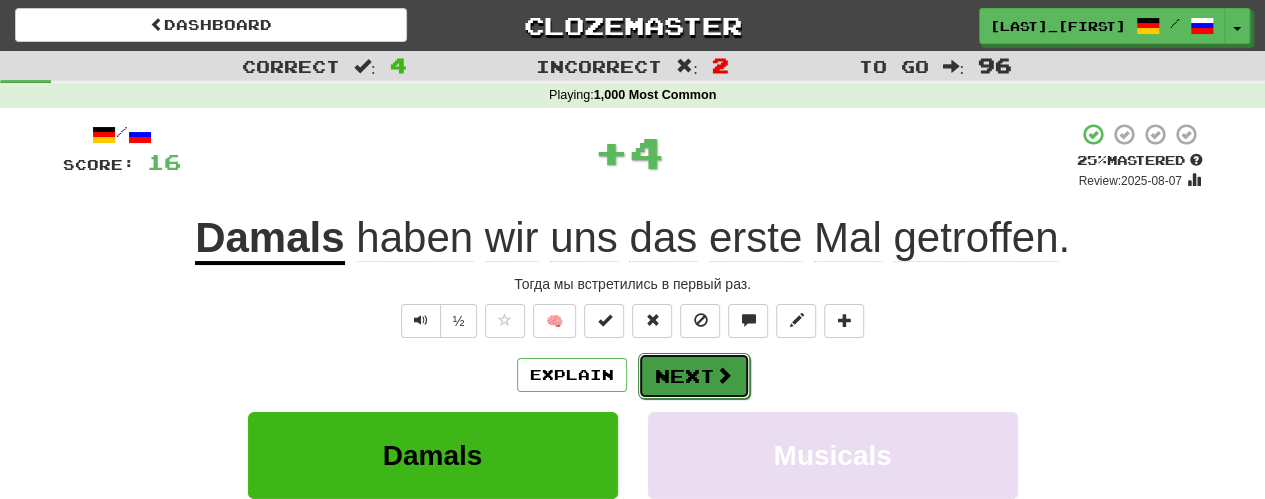 click on "Next" at bounding box center [694, 376] 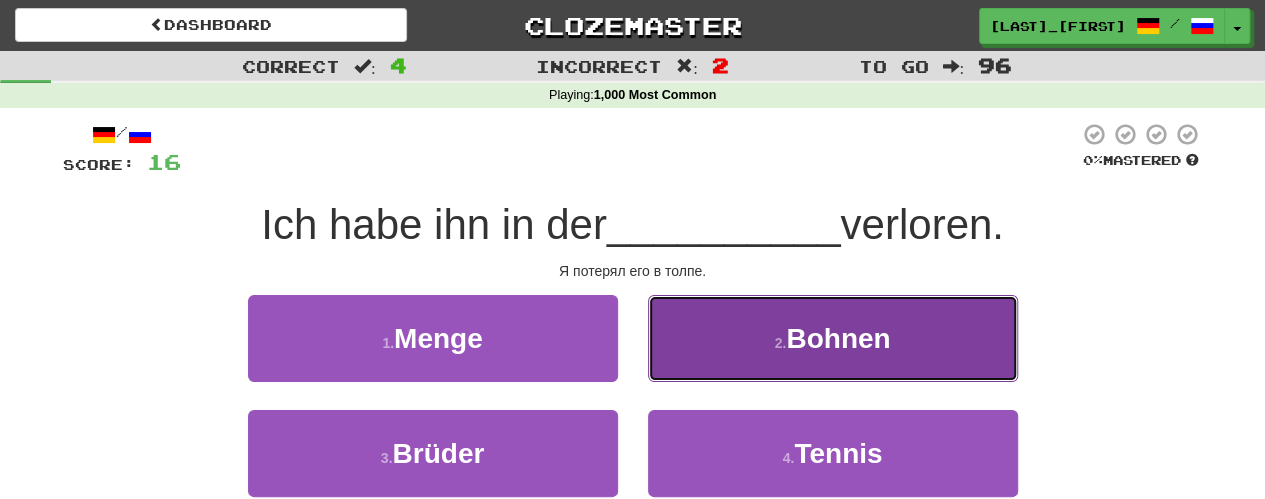 click on "2 .  Bohnen" at bounding box center [833, 338] 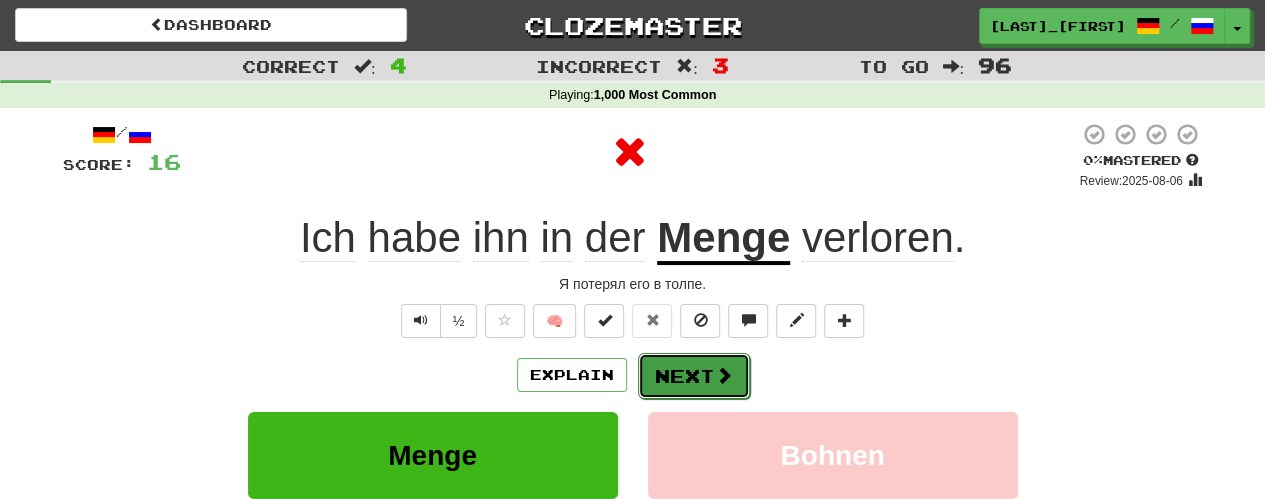 click at bounding box center [724, 375] 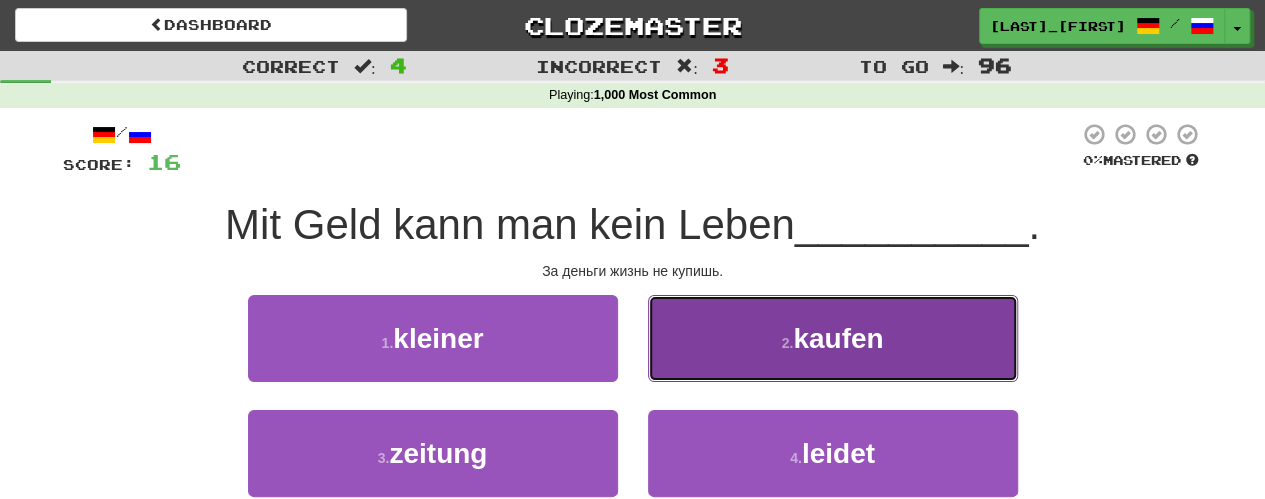 click on "2 .  kaufen" at bounding box center [833, 338] 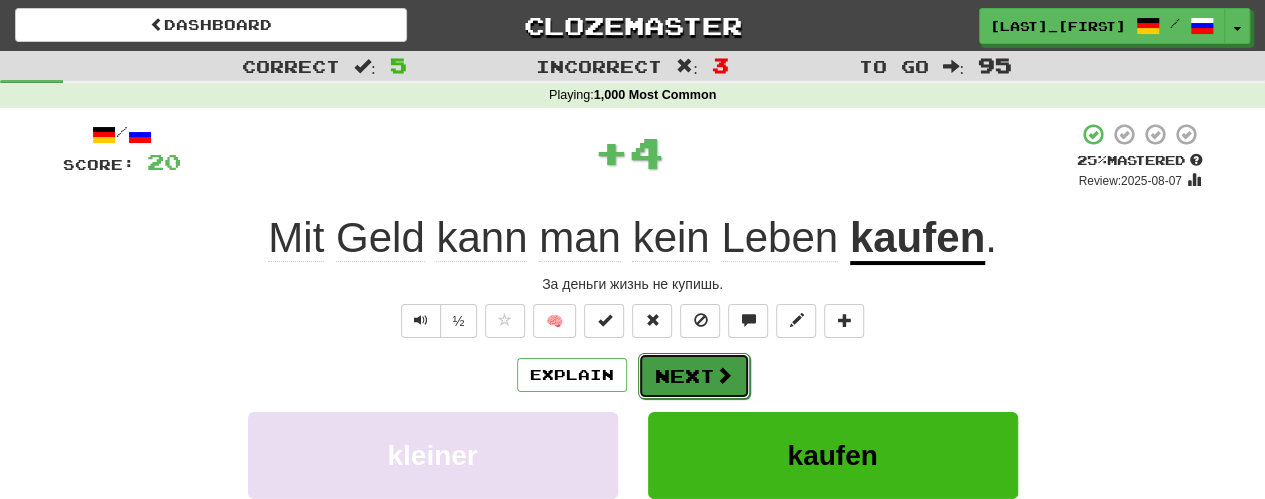 click on "Next" at bounding box center (694, 376) 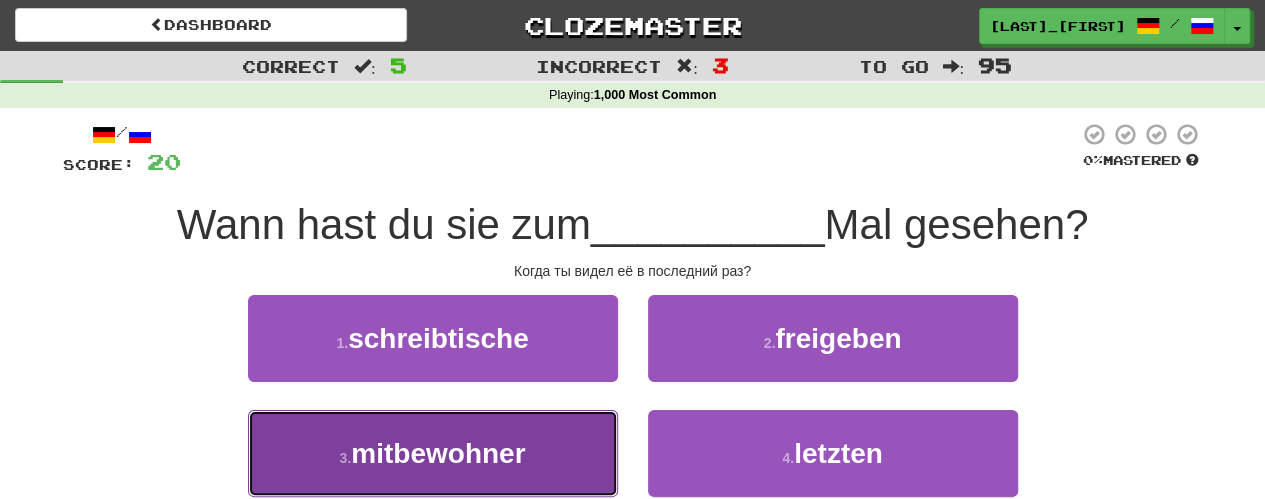 click on "3 .  mitbewohner" at bounding box center (433, 453) 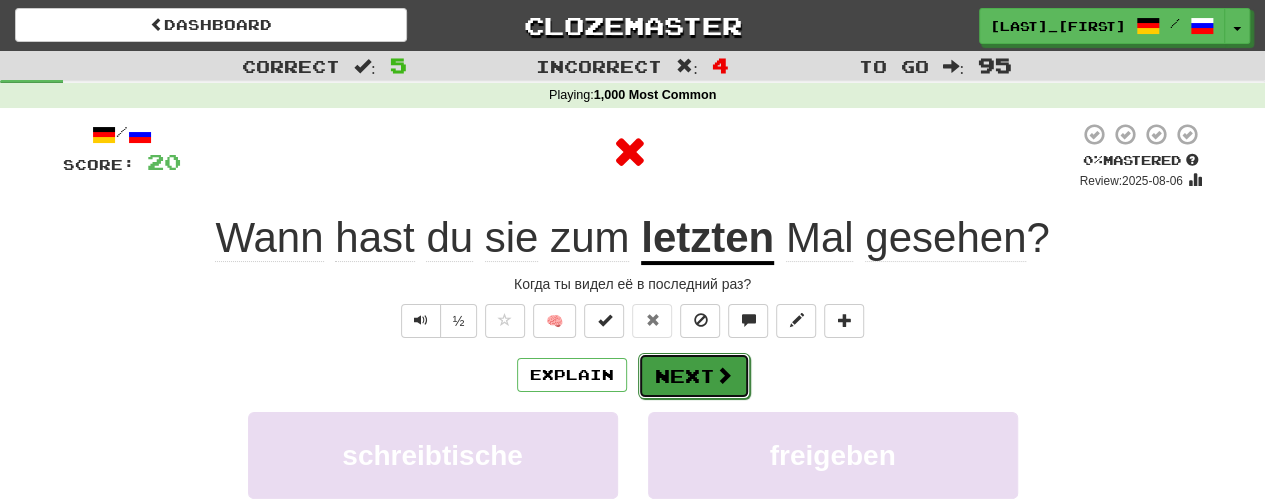 click on "Next" at bounding box center (694, 376) 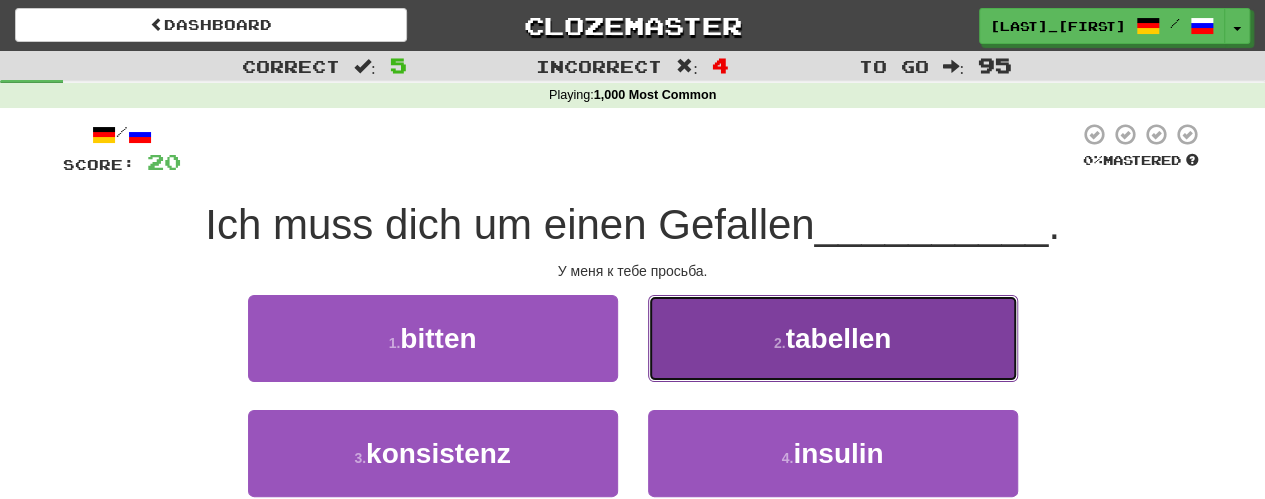 click on "2 .  tabellen" at bounding box center (833, 338) 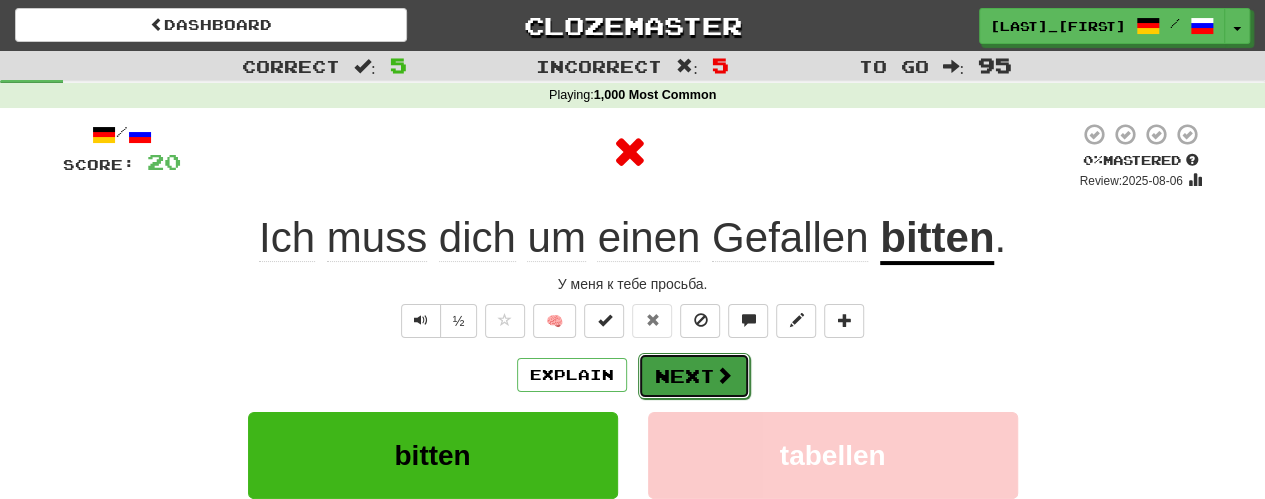 drag, startPoint x: 699, startPoint y: 361, endPoint x: 683, endPoint y: 365, distance: 16.492422 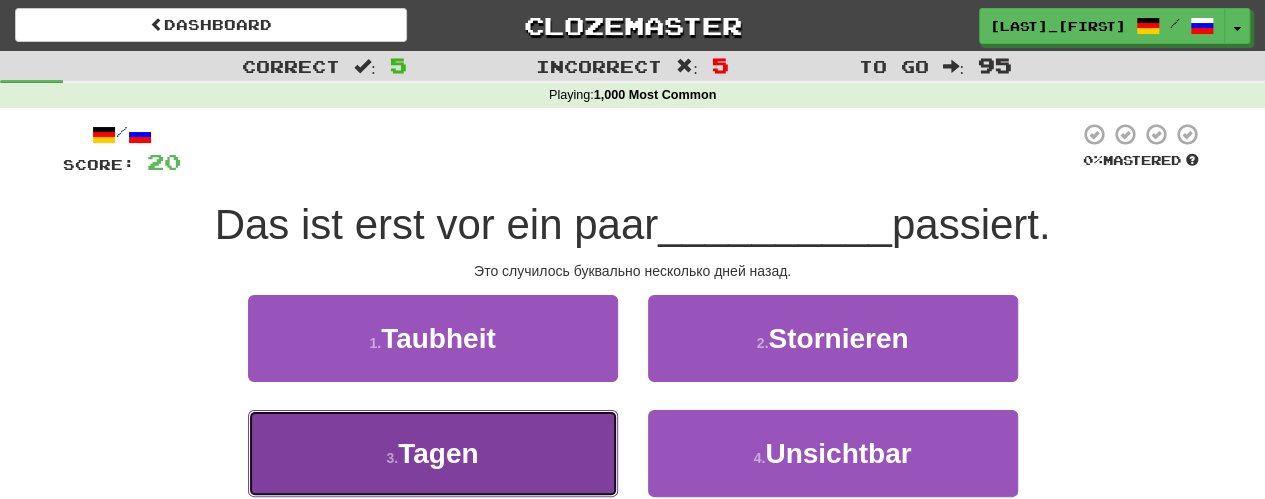 click on "3 .  Tagen" at bounding box center (433, 453) 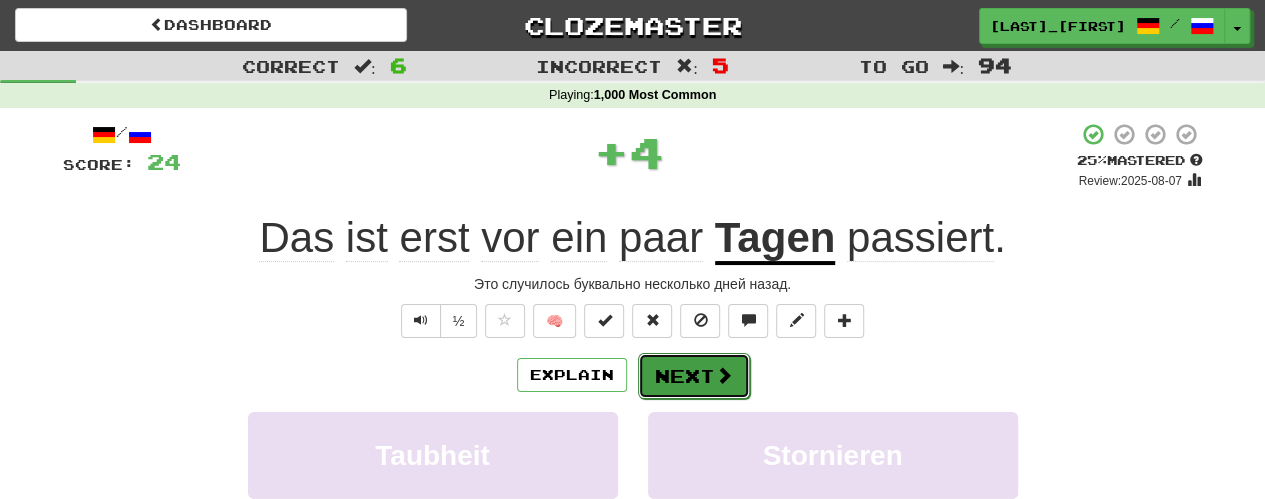 click on "Next" at bounding box center (694, 376) 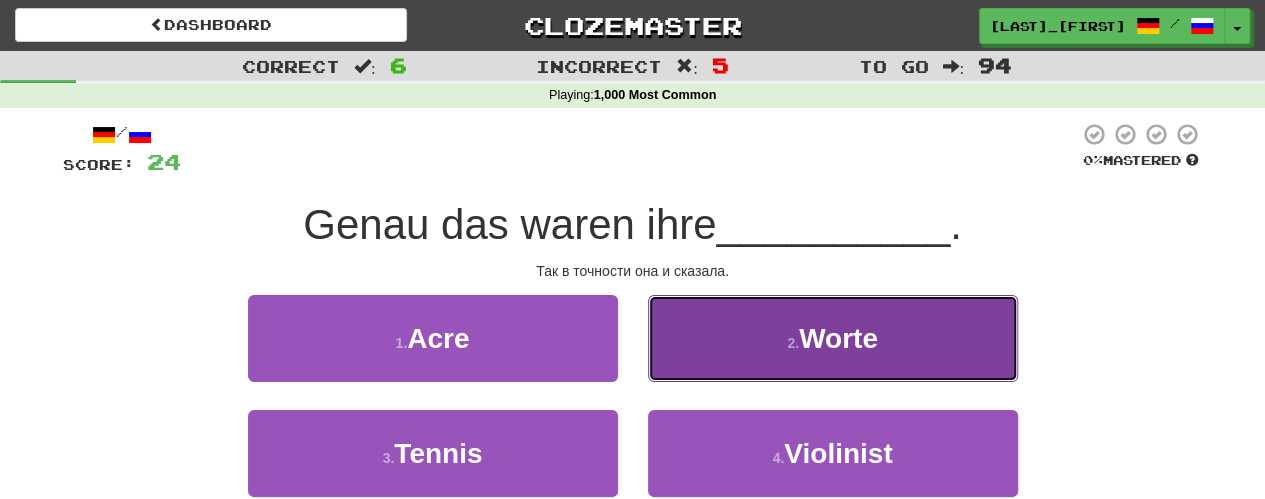 click on "2 .  Worte" at bounding box center [833, 338] 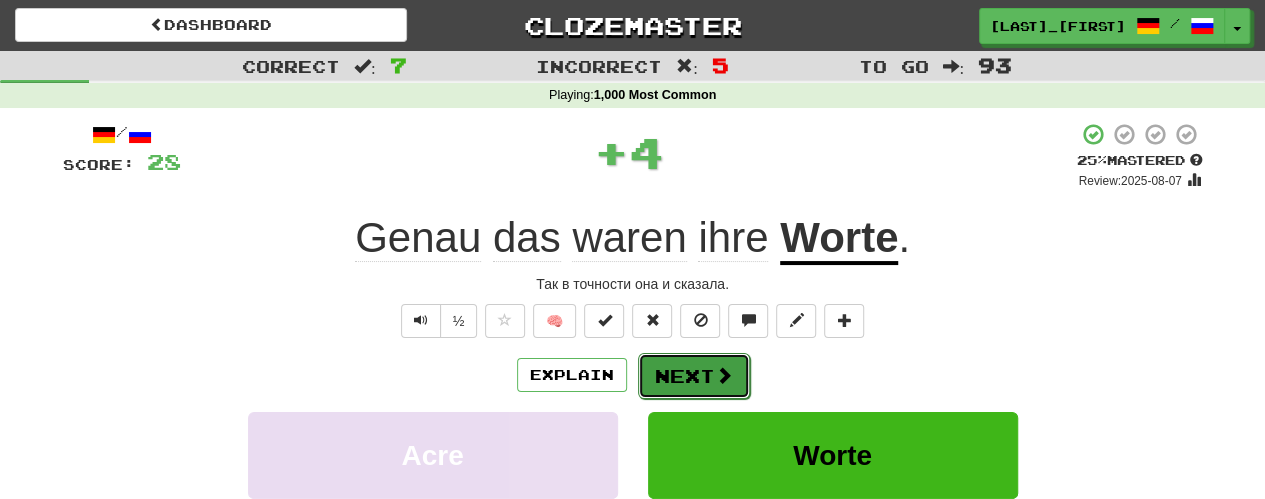 click on "Next" at bounding box center [694, 376] 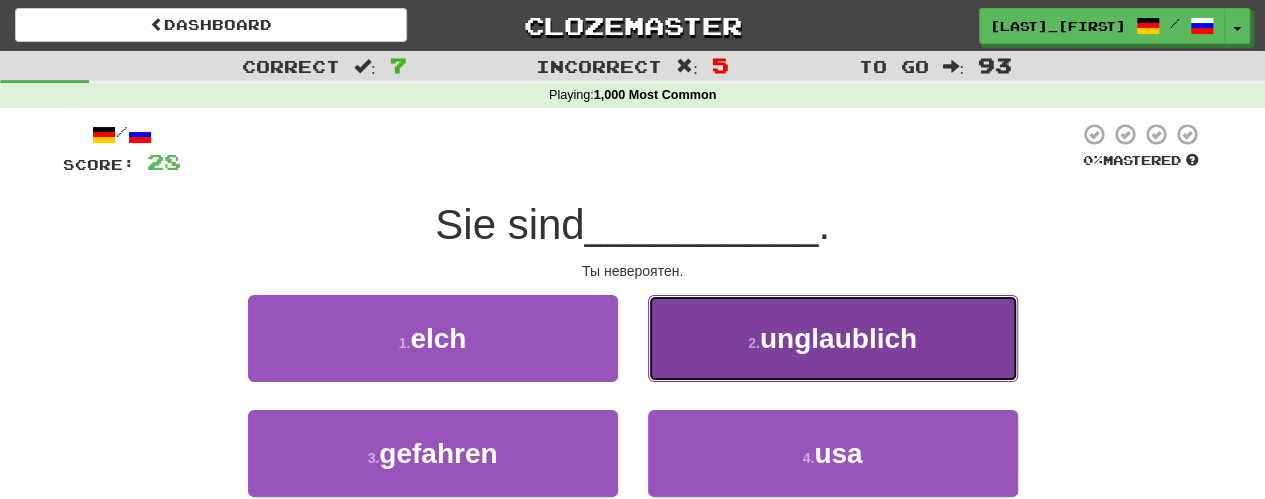 click on "2 .  unglaublich" at bounding box center [833, 338] 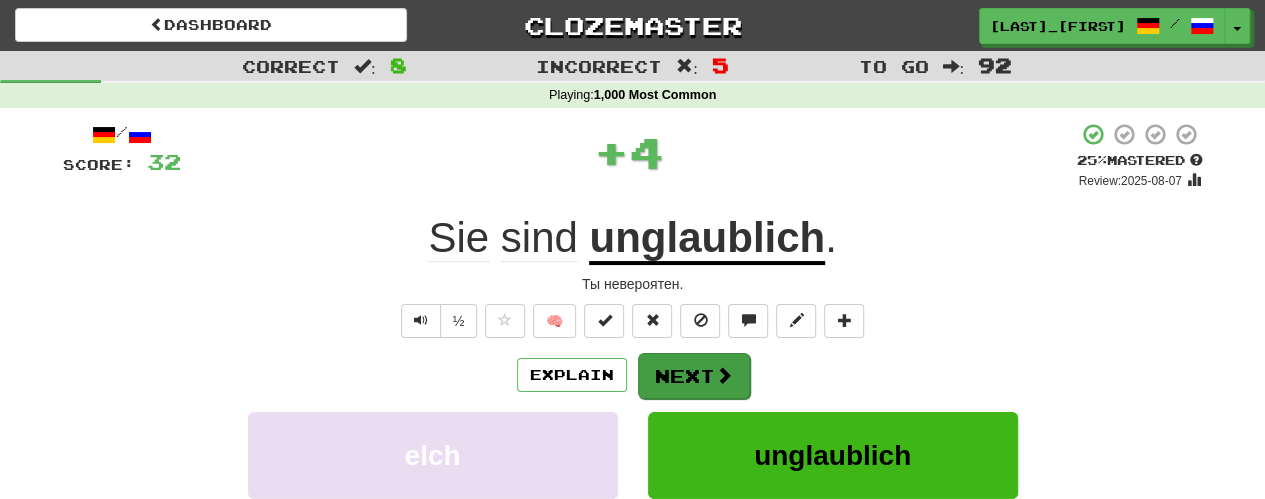drag, startPoint x: 784, startPoint y: 371, endPoint x: 724, endPoint y: 392, distance: 63.56886 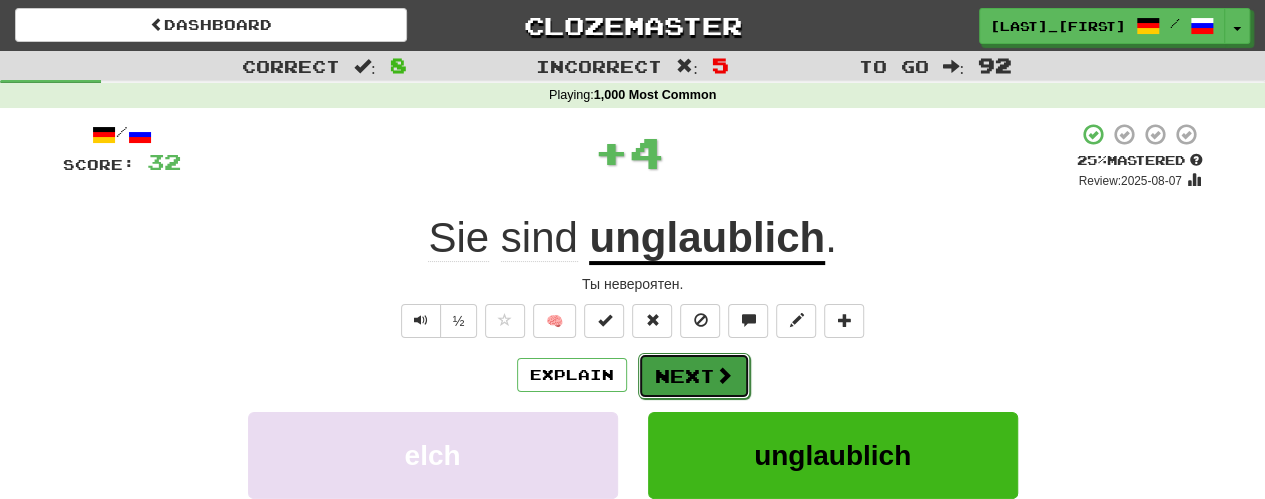 click on "Next" at bounding box center (694, 376) 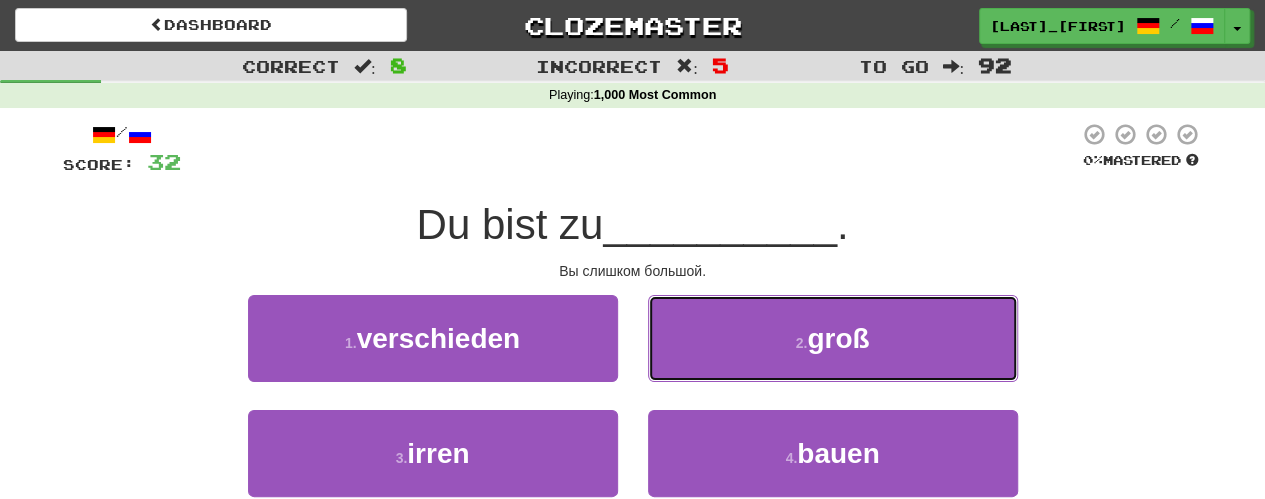 click on "2 ." at bounding box center [802, 343] 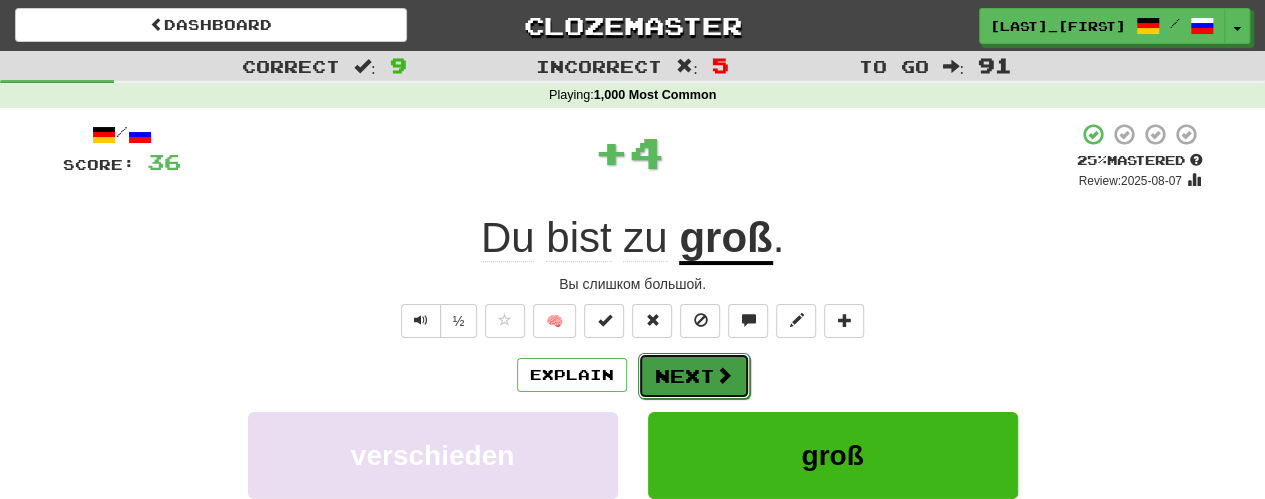 click on "Next" at bounding box center (694, 376) 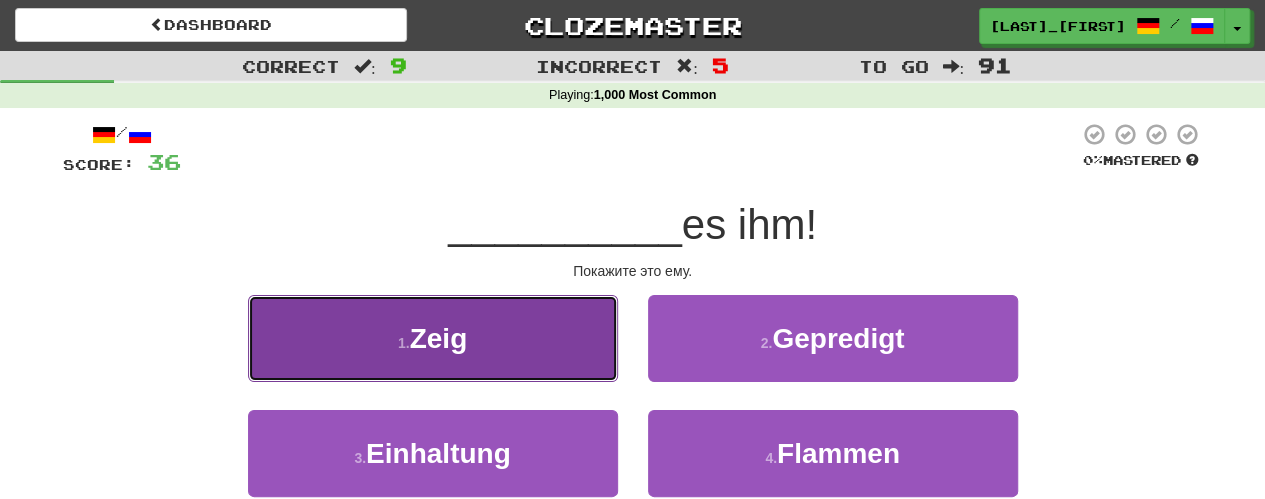 click on "1 .  Zeig" at bounding box center (433, 338) 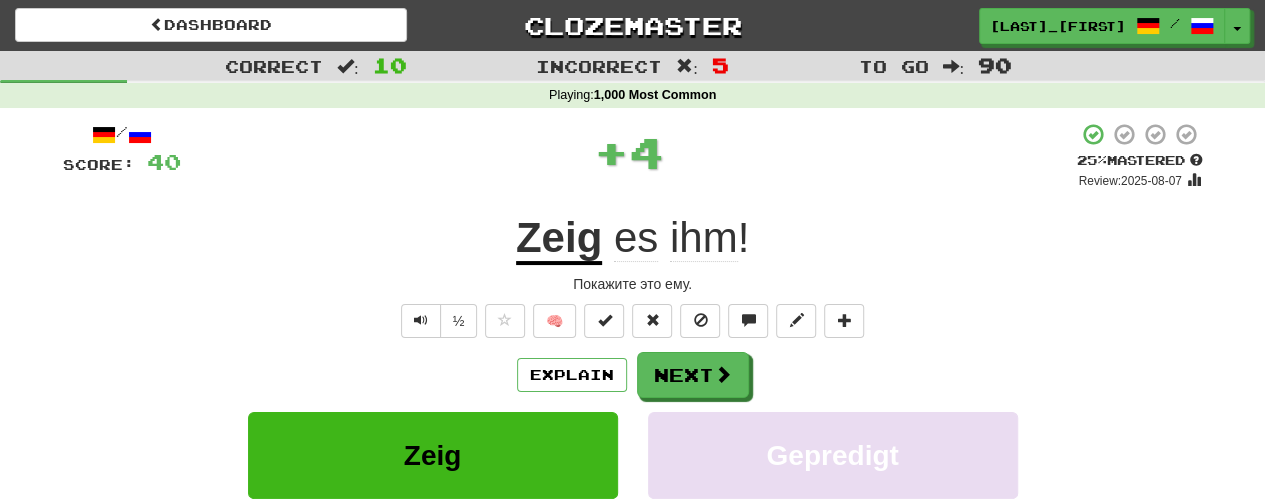 click on "/  Score:   40 + 4 25 %  Mastered Review:  2025-08-07 Zeig   es   ihm ! Покажите это ему. ½ 🧠 Explain Next Zeig Gepredigt Einhaltung Flammen Learn more: Zeig Gepredigt Einhaltung Flammen  Help!  Report Sentence Source" at bounding box center (633, 435) 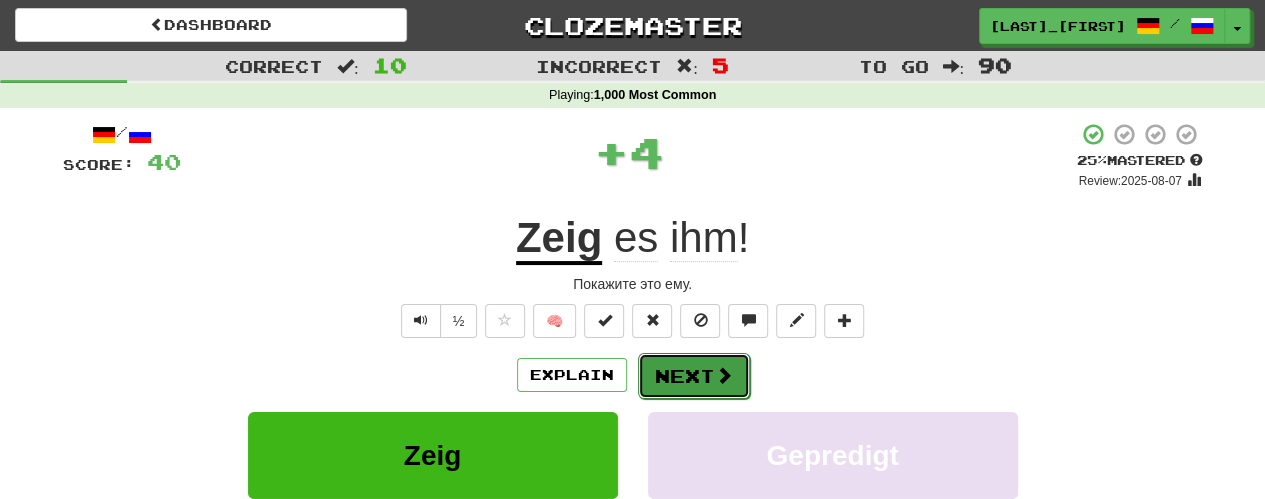 click on "Next" at bounding box center (694, 376) 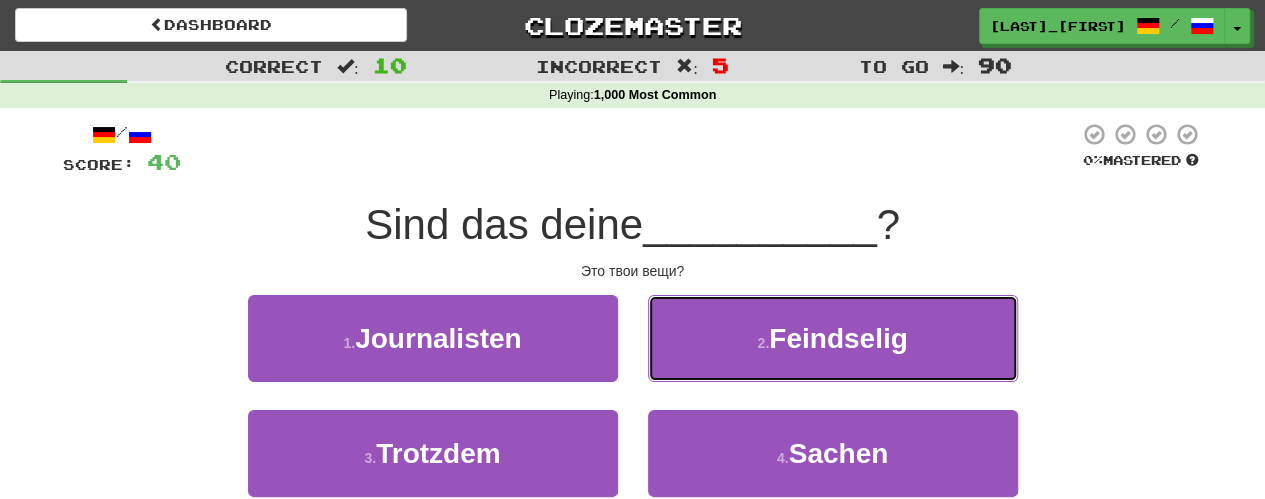 drag, startPoint x: 652, startPoint y: 345, endPoint x: 662, endPoint y: 349, distance: 10.770329 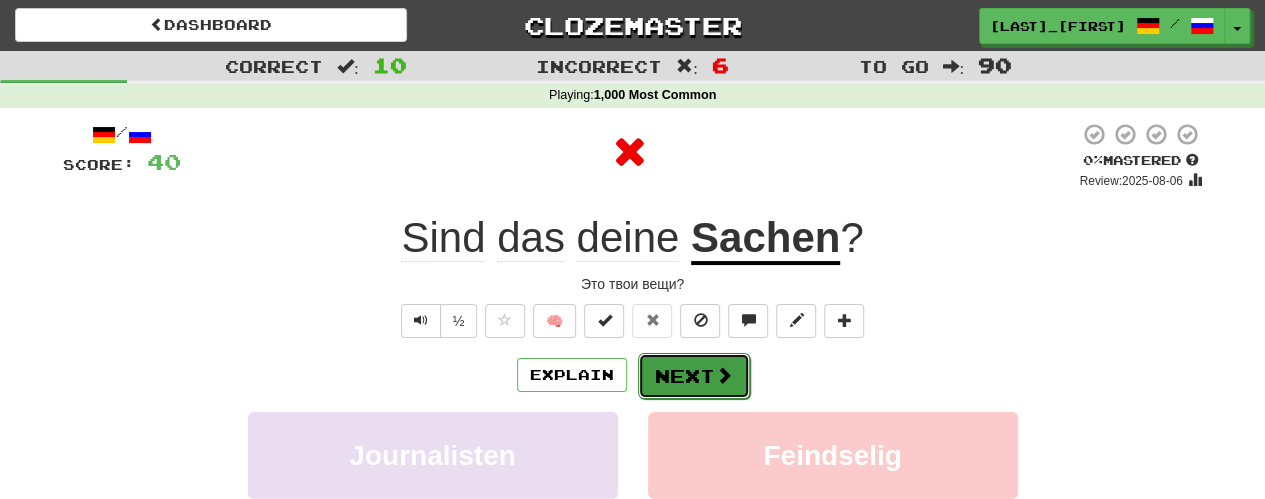 click on "Next" at bounding box center [694, 376] 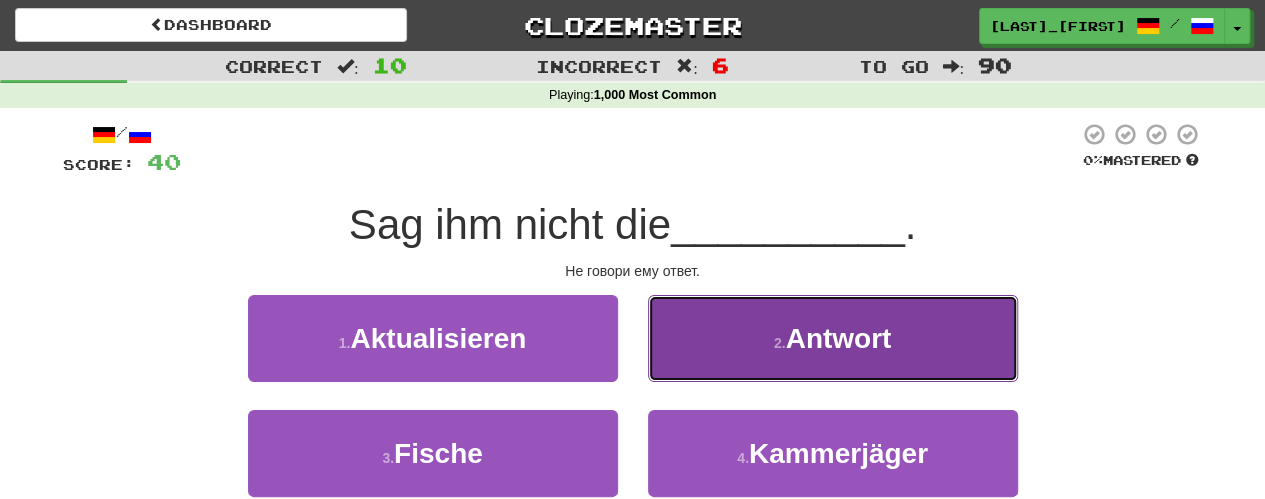 click on "2 .  Antwort" at bounding box center (833, 338) 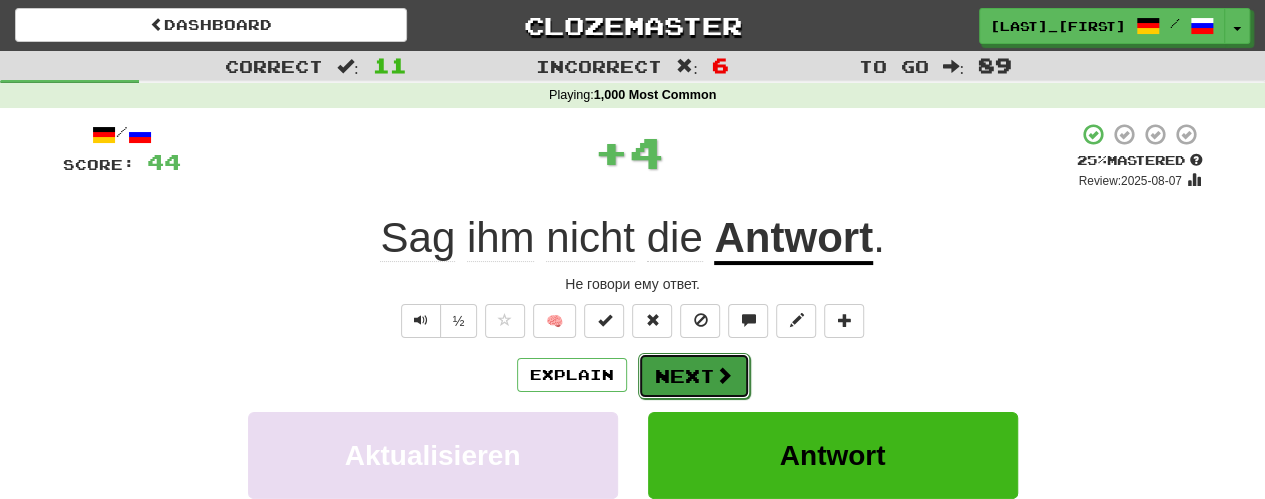 click on "Next" at bounding box center (694, 376) 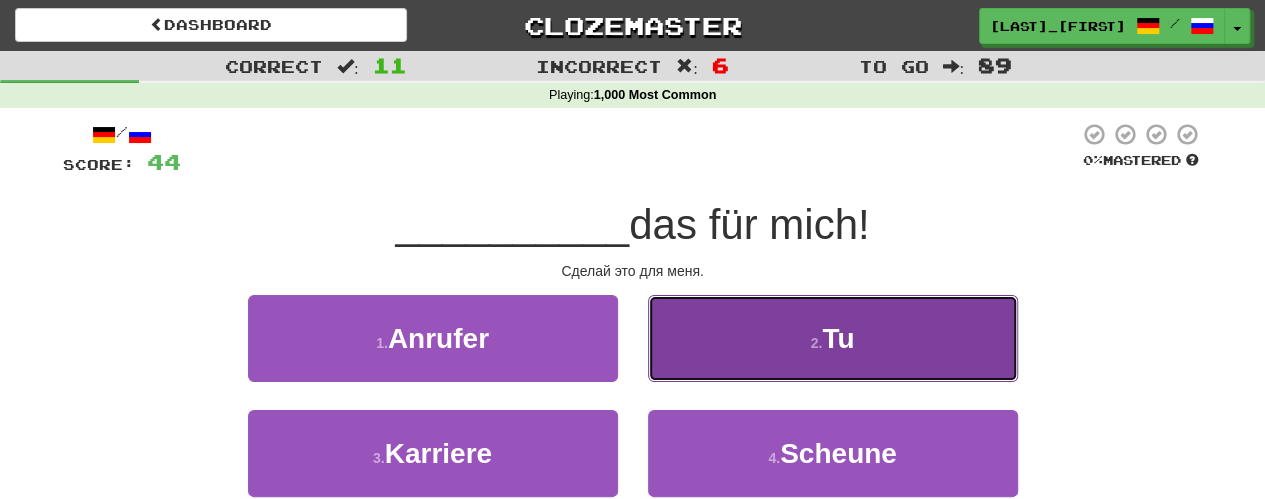 click on "2 .  Tu" at bounding box center [833, 338] 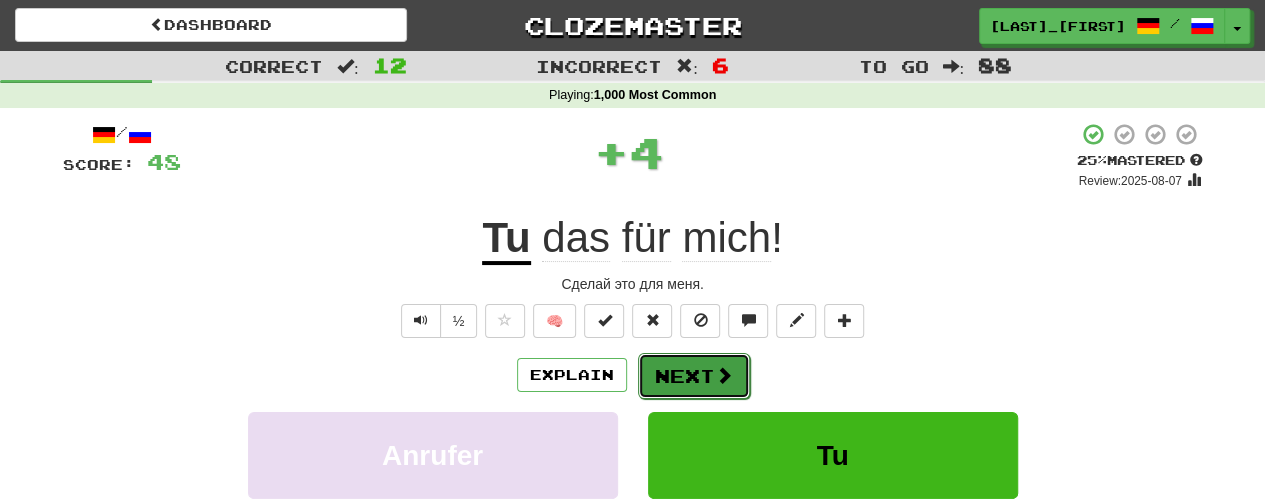 click on "Next" at bounding box center (694, 376) 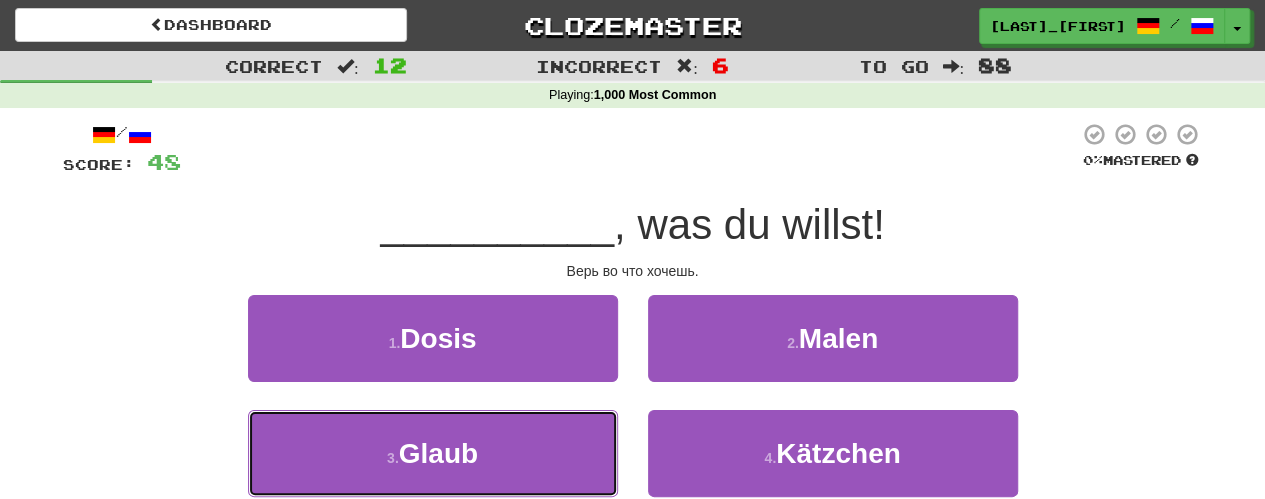 drag, startPoint x: 583, startPoint y: 444, endPoint x: 641, endPoint y: 411, distance: 66.730804 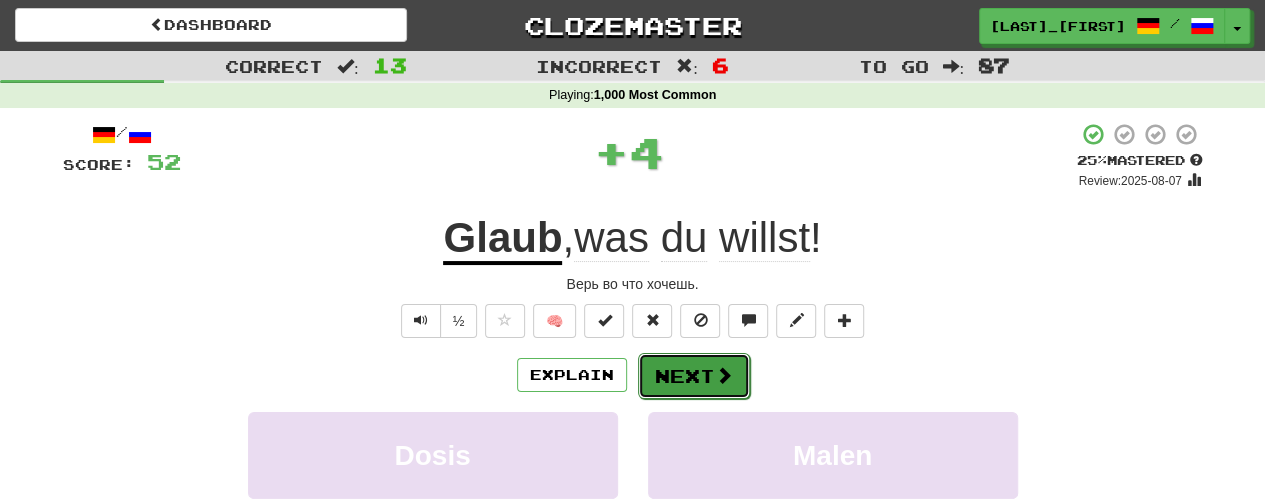 click on "Next" at bounding box center [694, 376] 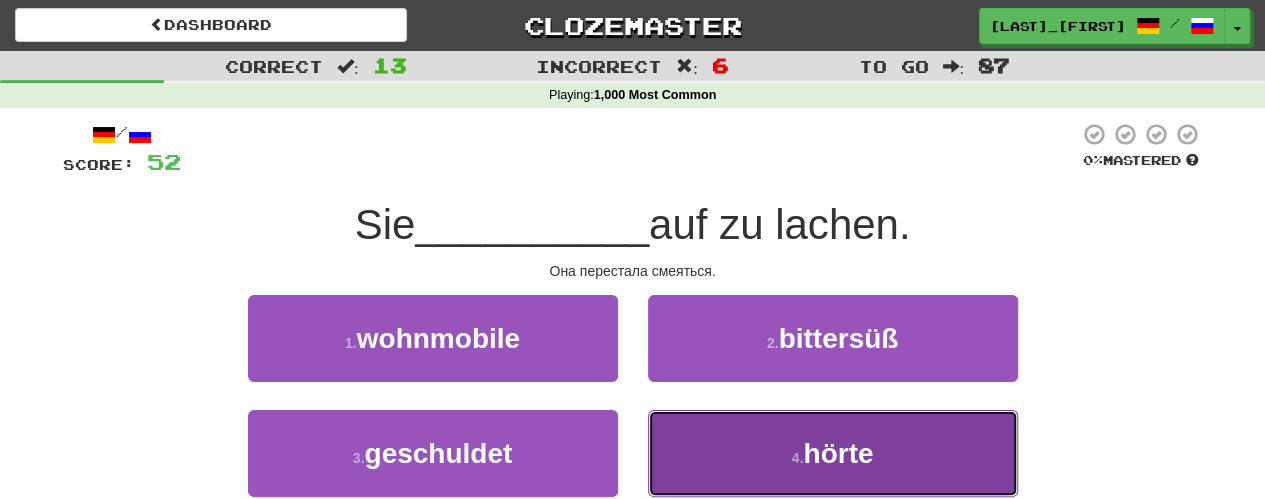 click on "4 .  hörte" at bounding box center [833, 453] 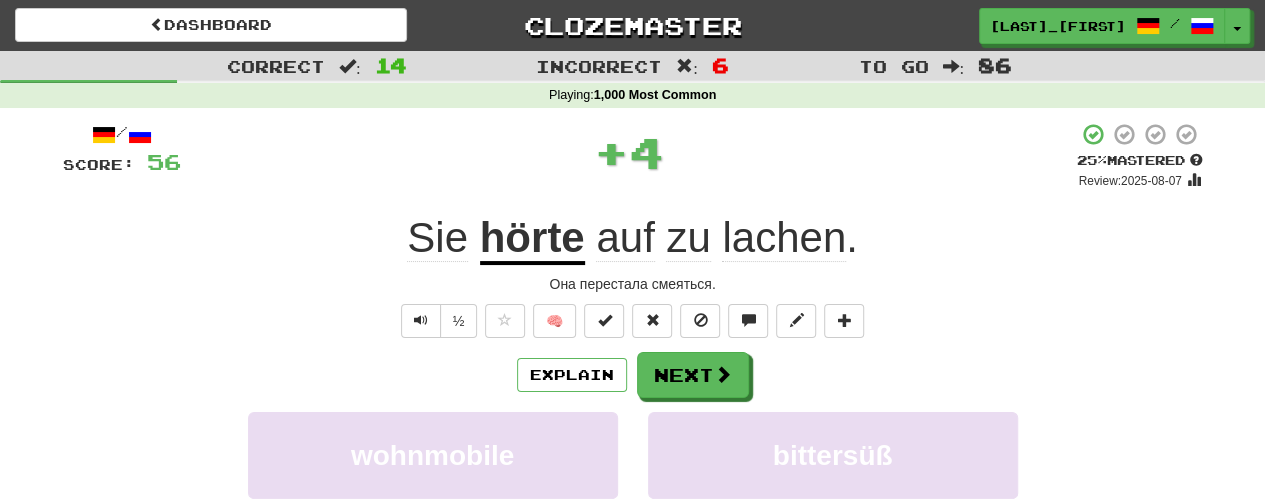 click on "Explain Next" at bounding box center [633, 375] 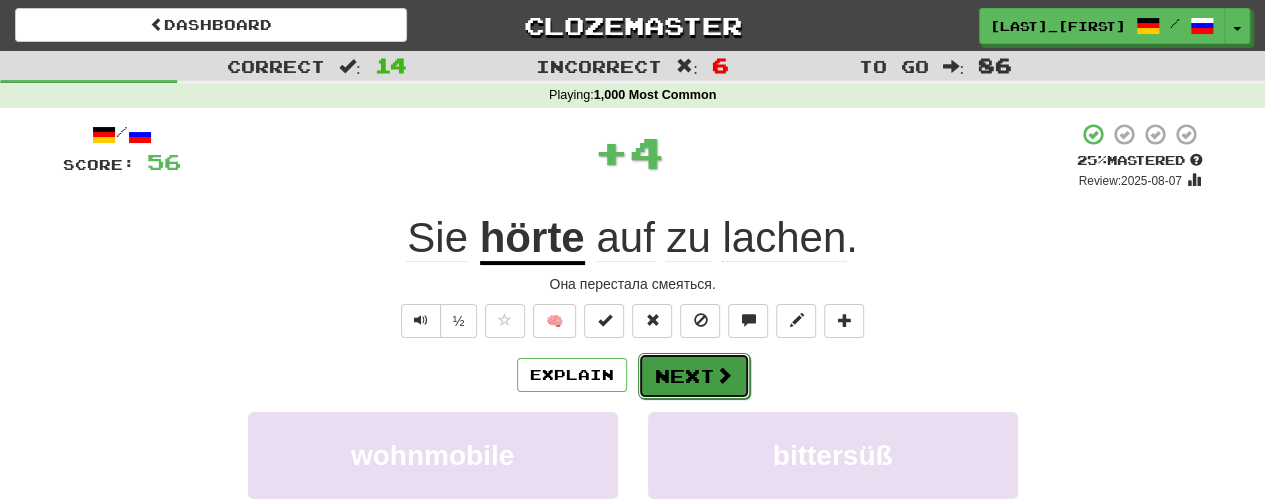 click on "Next" at bounding box center (694, 376) 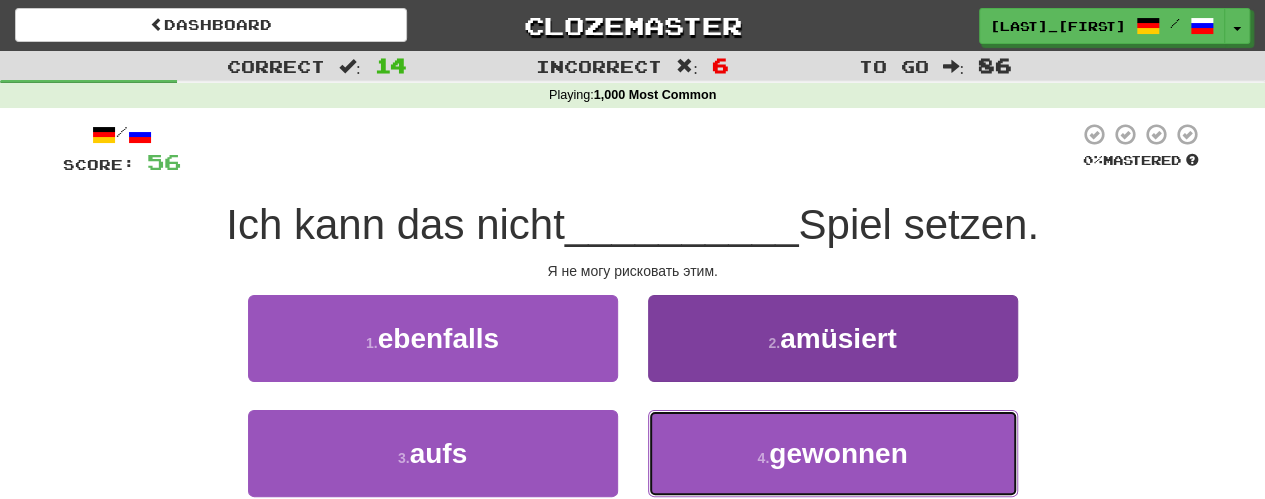 click on "4 .  gewonnen" at bounding box center [833, 453] 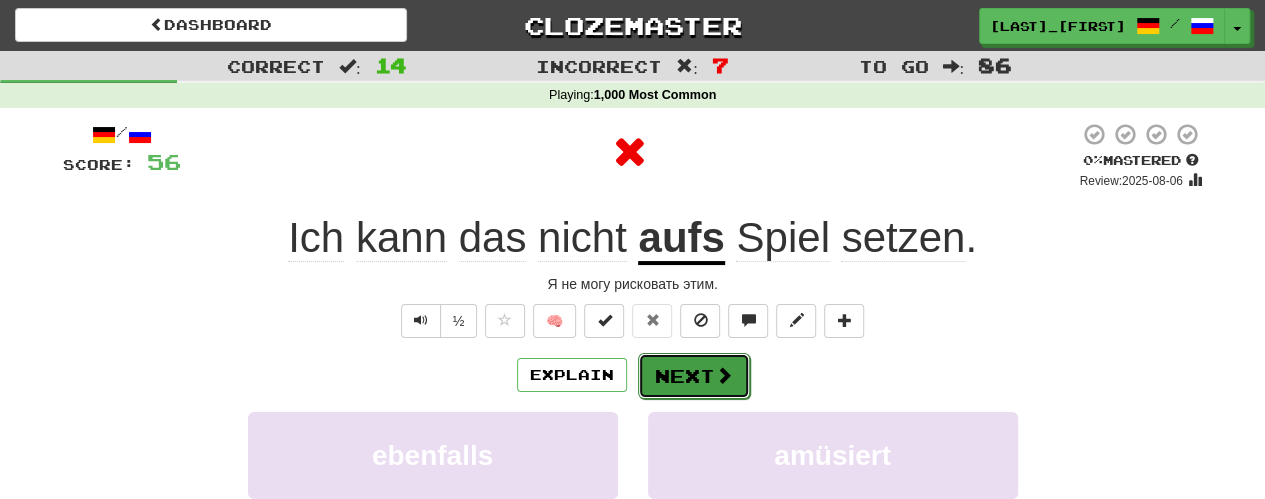 click at bounding box center [724, 375] 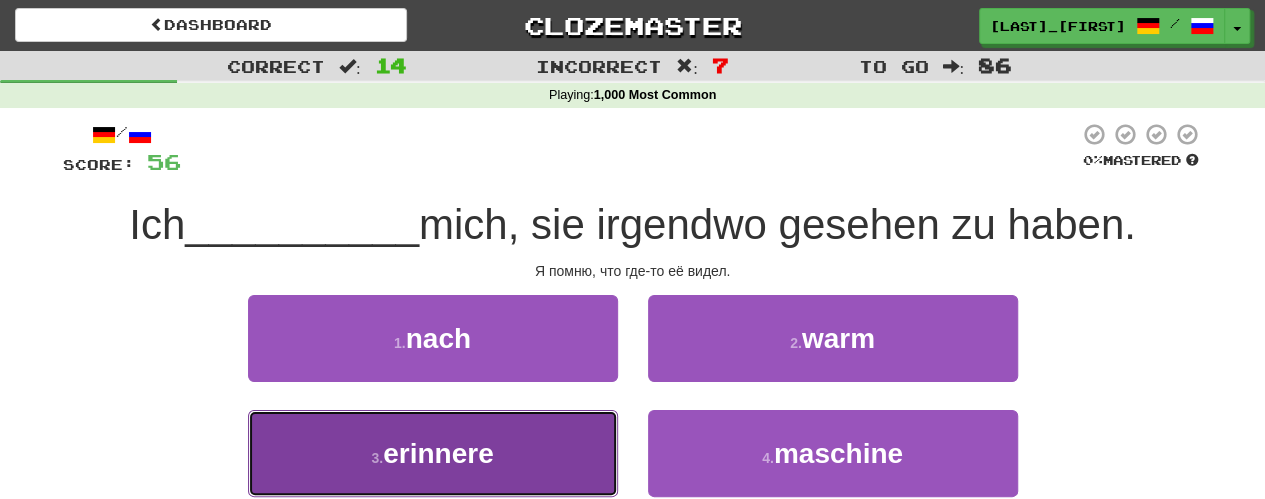 click on "3 .  erinnere" at bounding box center (433, 453) 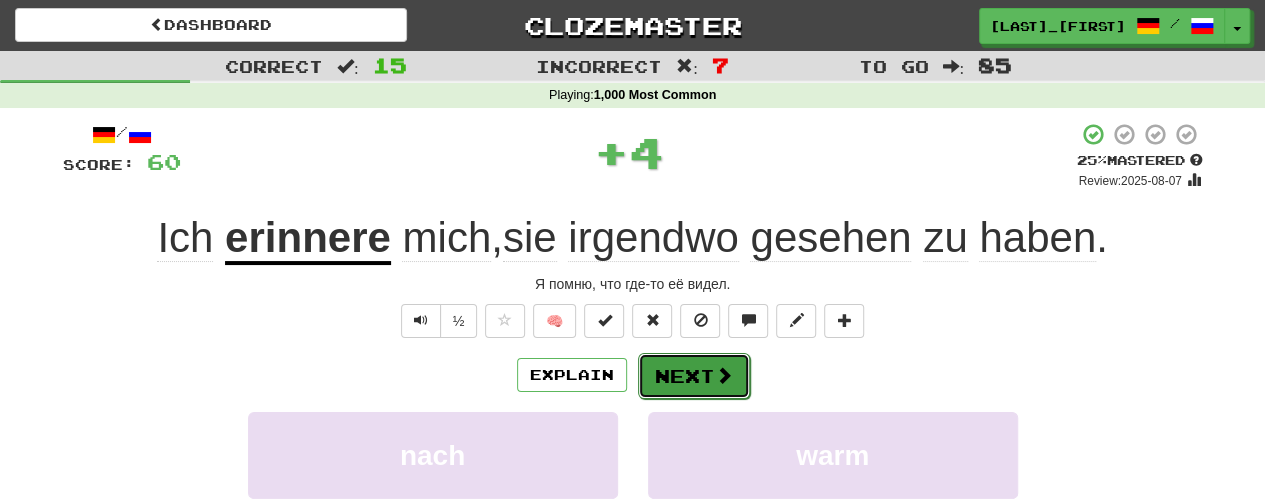 click on "Next" at bounding box center [694, 376] 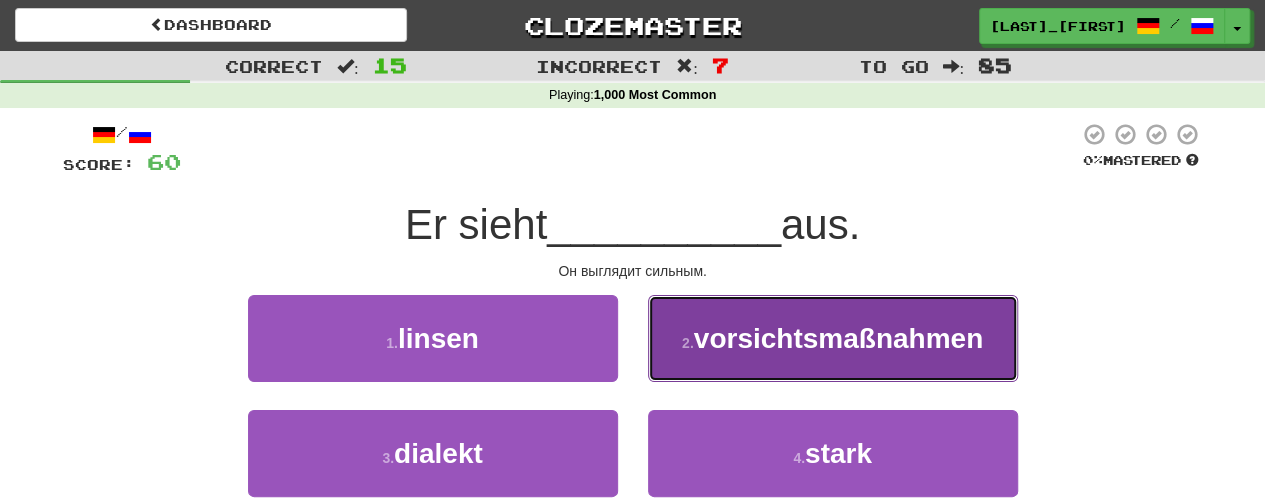 click on "vorsichtsmaßnahmen" at bounding box center [838, 338] 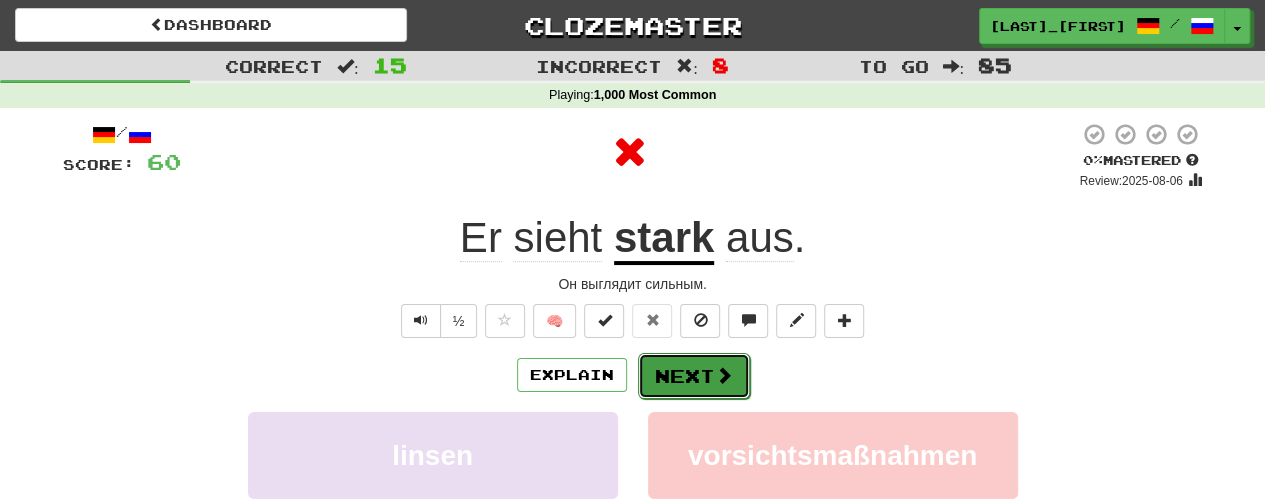 click on "Next" at bounding box center (694, 376) 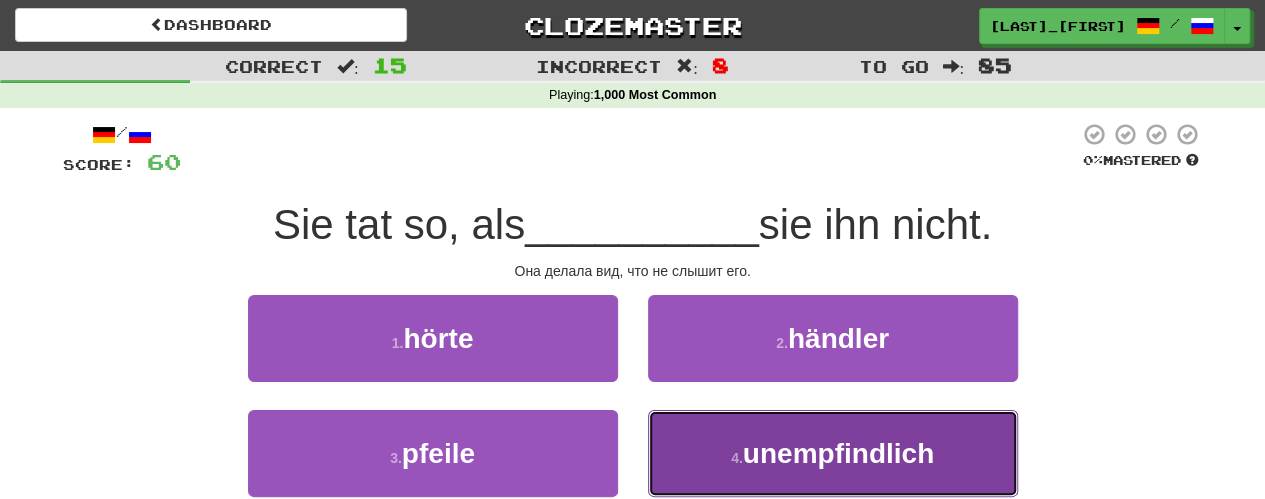 click on "4 .  unempfindlich" at bounding box center (833, 453) 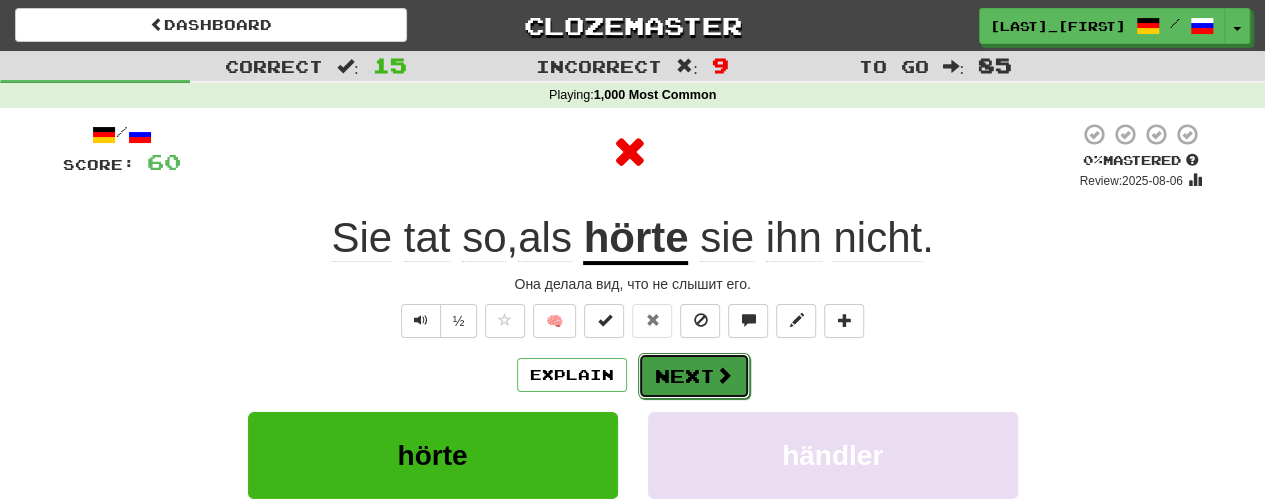 click on "Next" at bounding box center (694, 376) 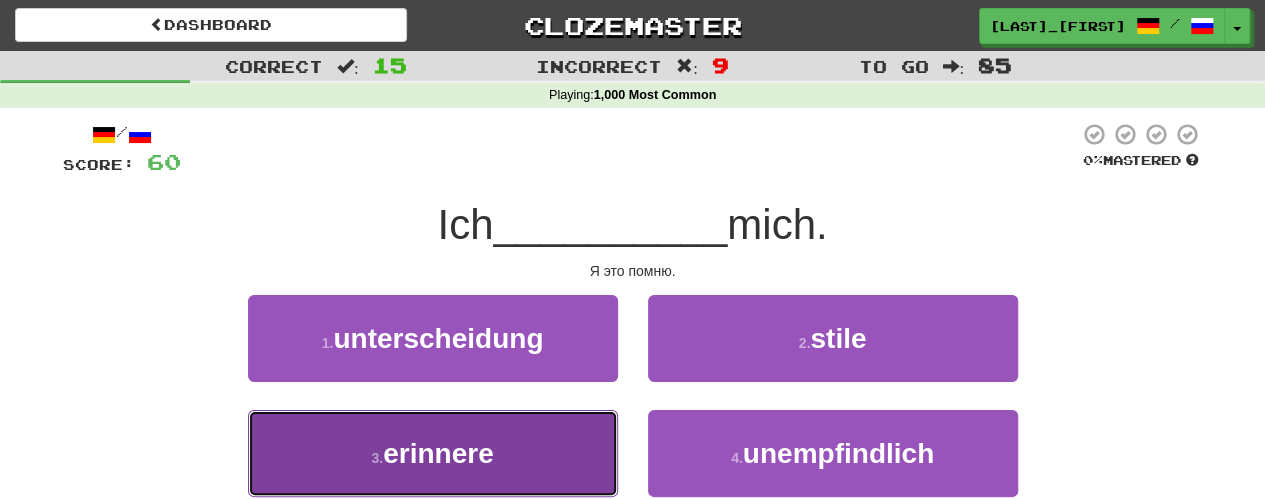 click on "3 .  erinnere" at bounding box center [433, 453] 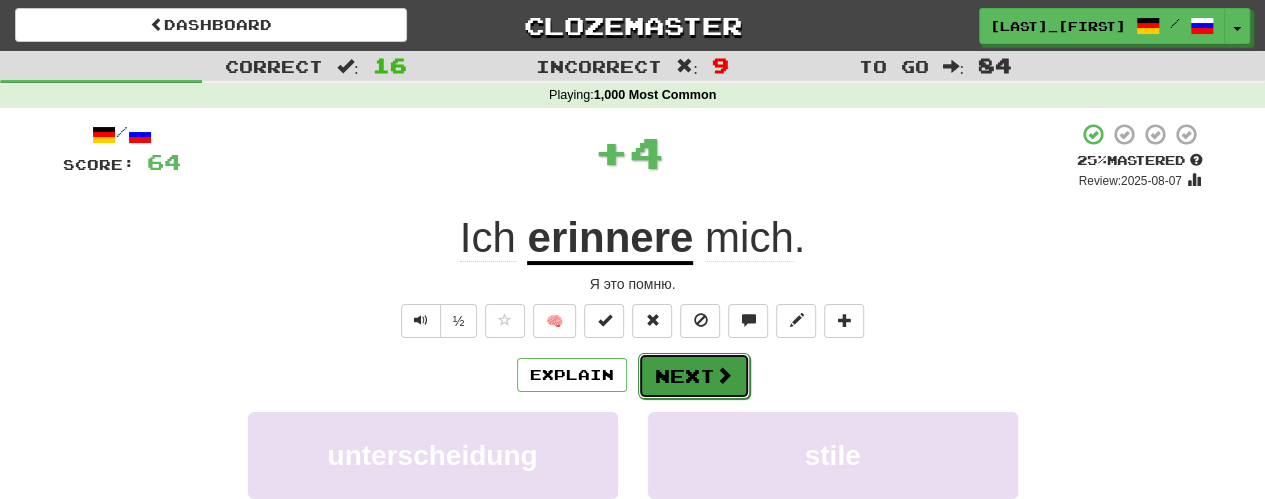 click on "Next" at bounding box center (694, 376) 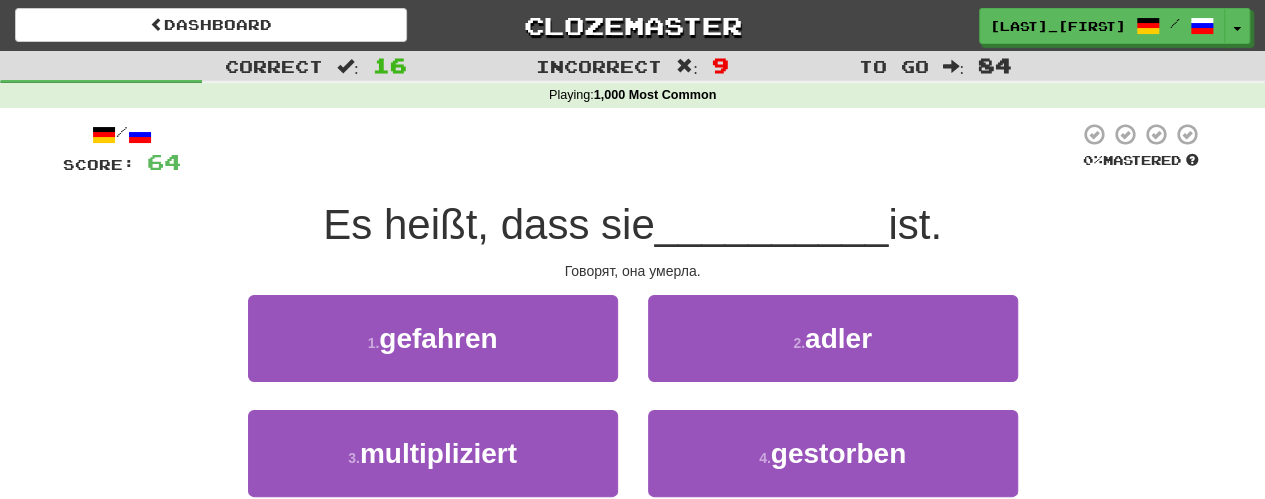 click on "2 .  adler" at bounding box center (833, 352) 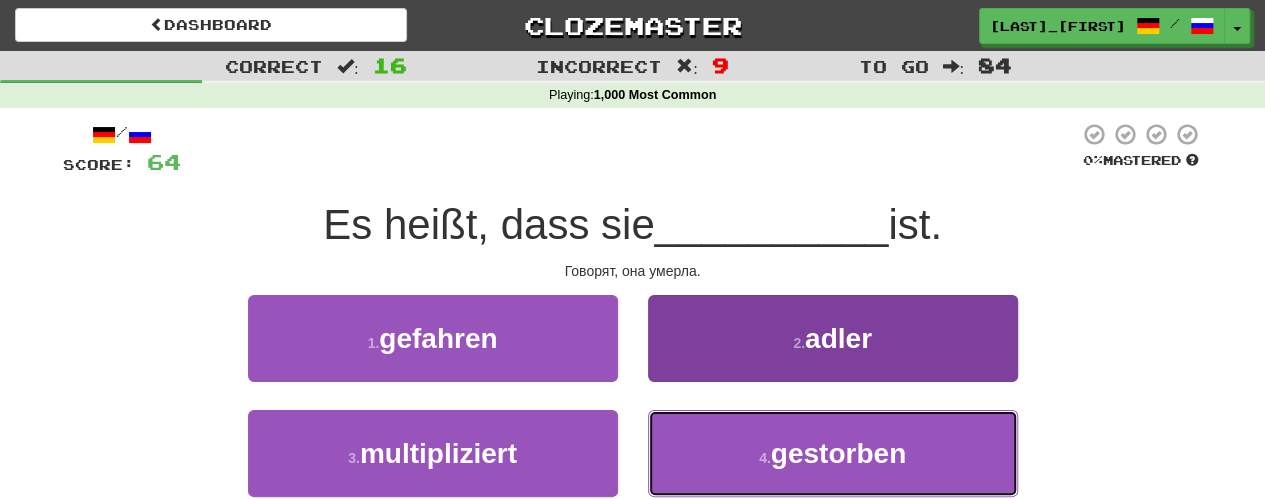 drag, startPoint x: 840, startPoint y: 440, endPoint x: 862, endPoint y: 425, distance: 26.627054 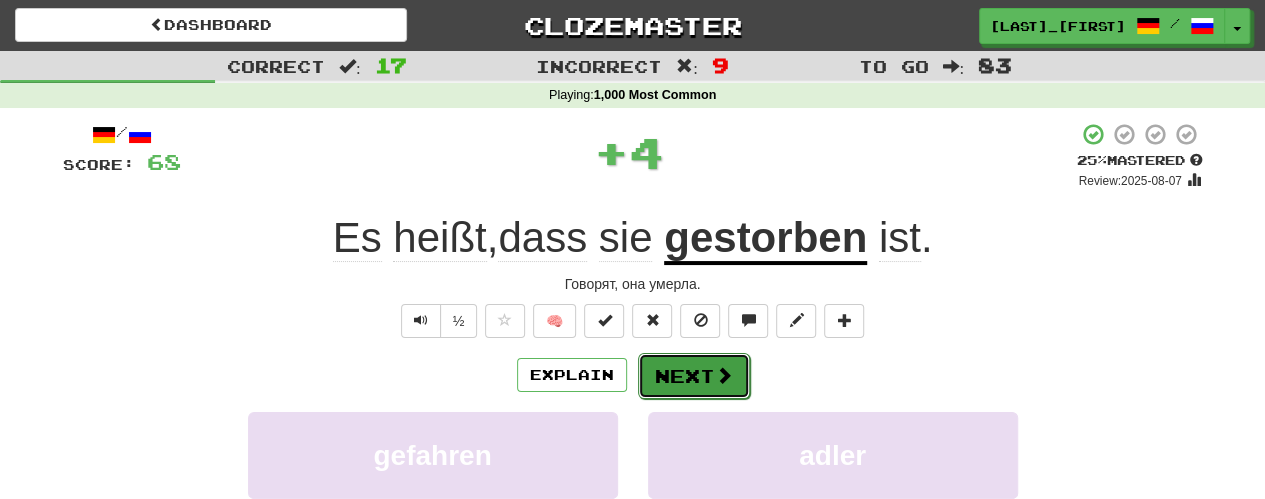 click on "Next" at bounding box center (694, 376) 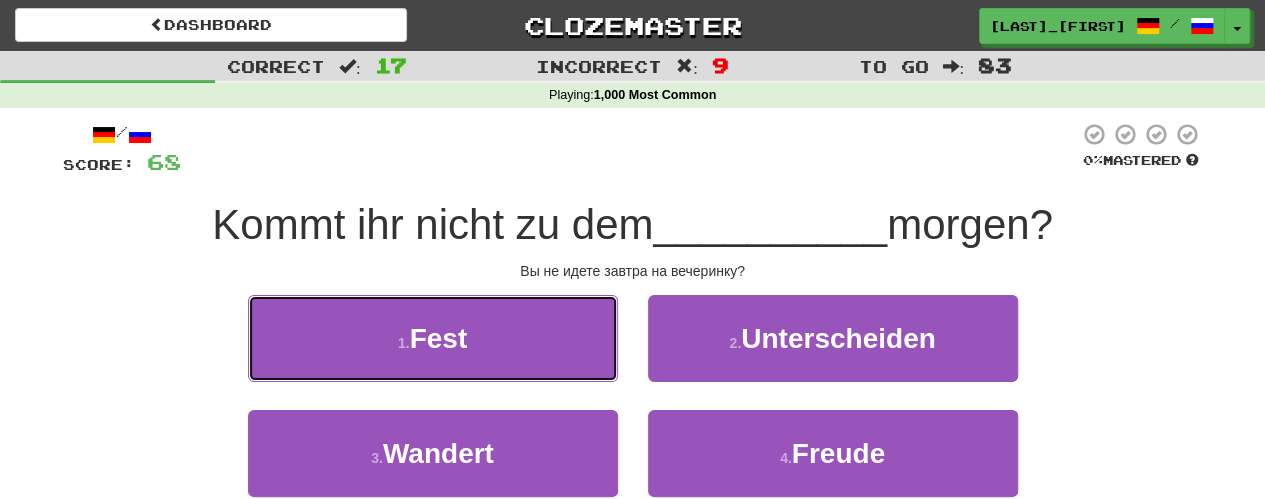 click on "1 .  Fest" at bounding box center [433, 338] 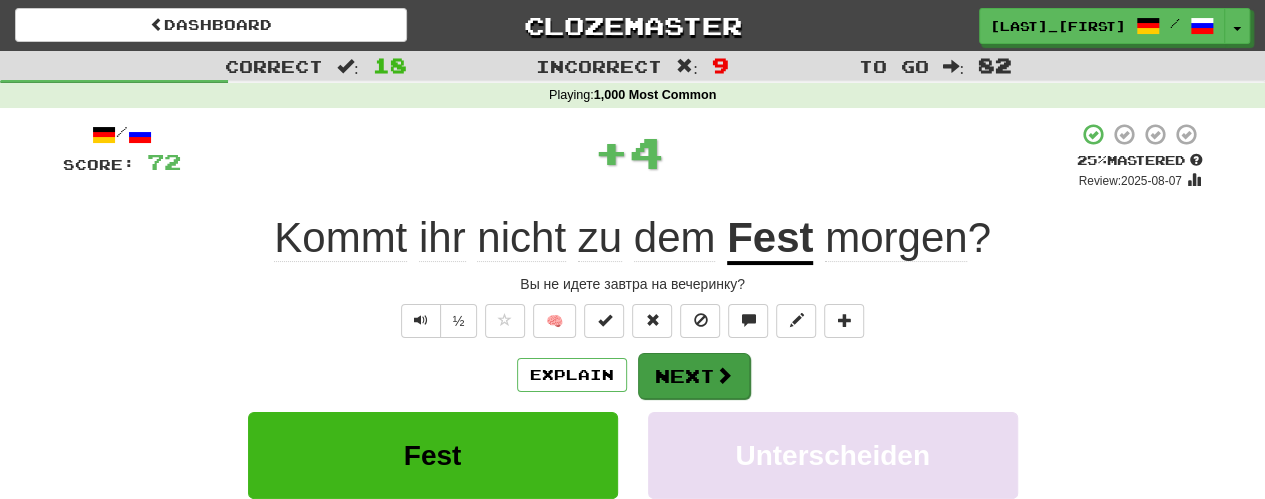 click on "Next" at bounding box center [694, 376] 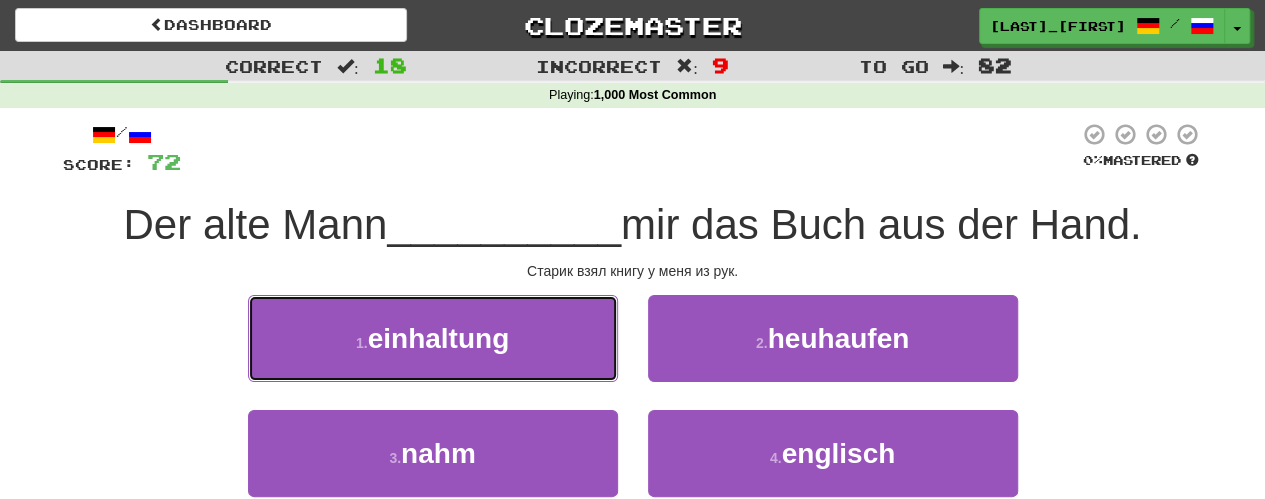click on "1 .  einhaltung" at bounding box center (433, 338) 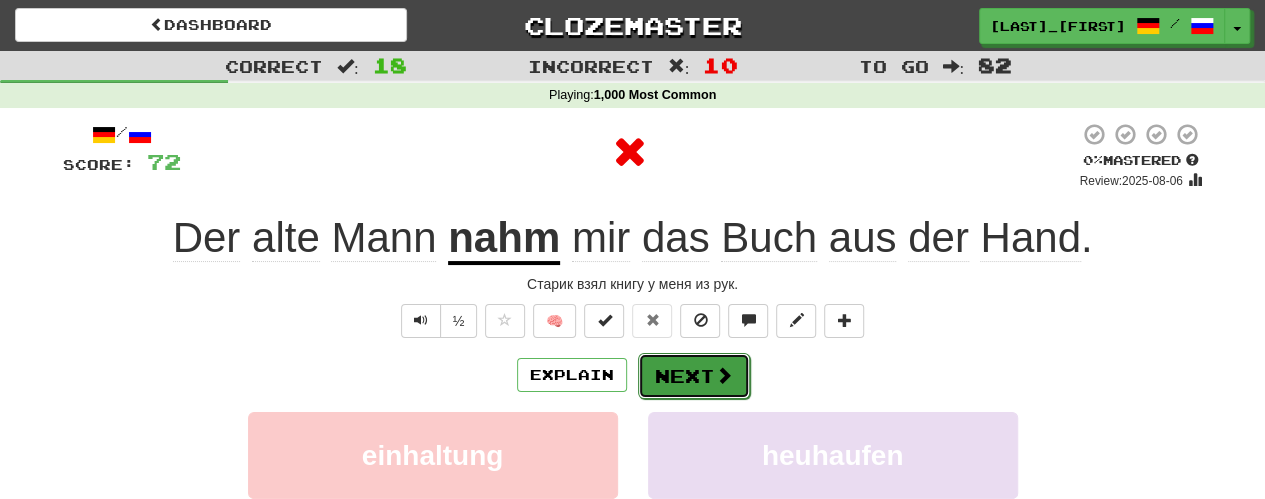 click on "Next" at bounding box center (694, 376) 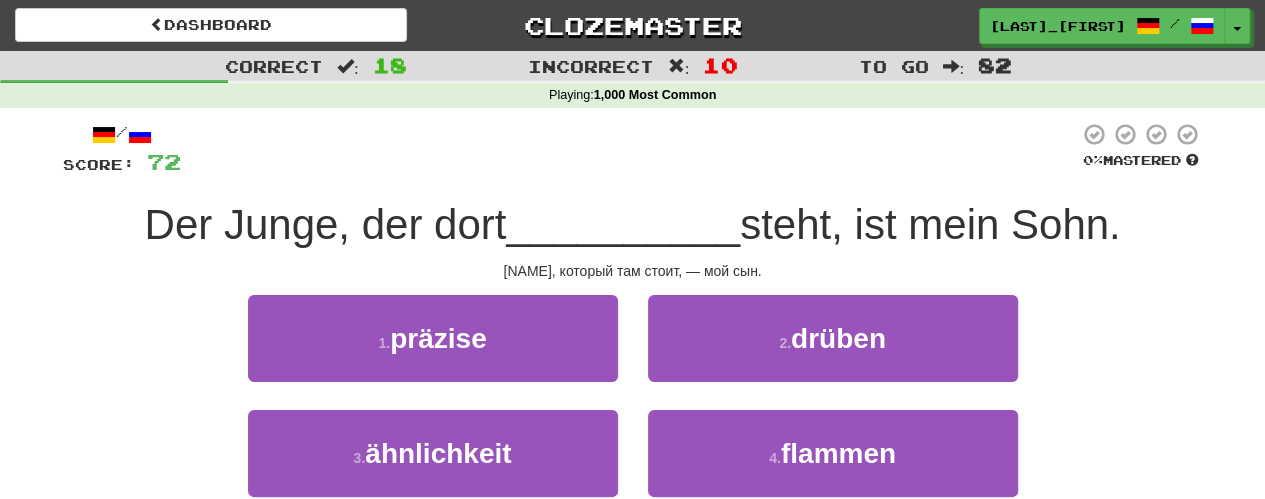 drag, startPoint x: 533, startPoint y: 387, endPoint x: 548, endPoint y: 395, distance: 17 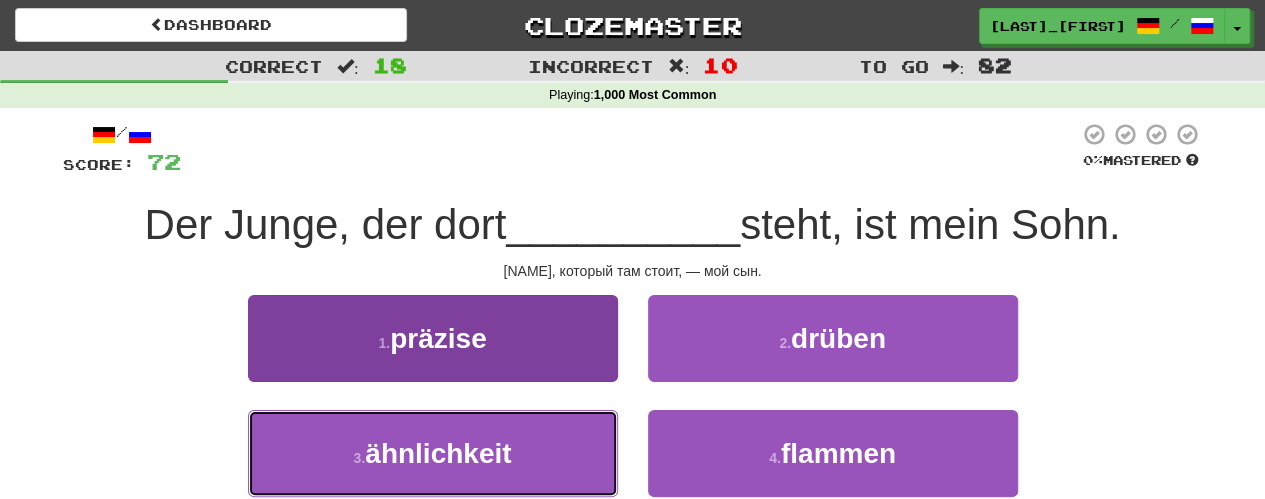 click on "3 .  ähnlichkeit" at bounding box center (433, 453) 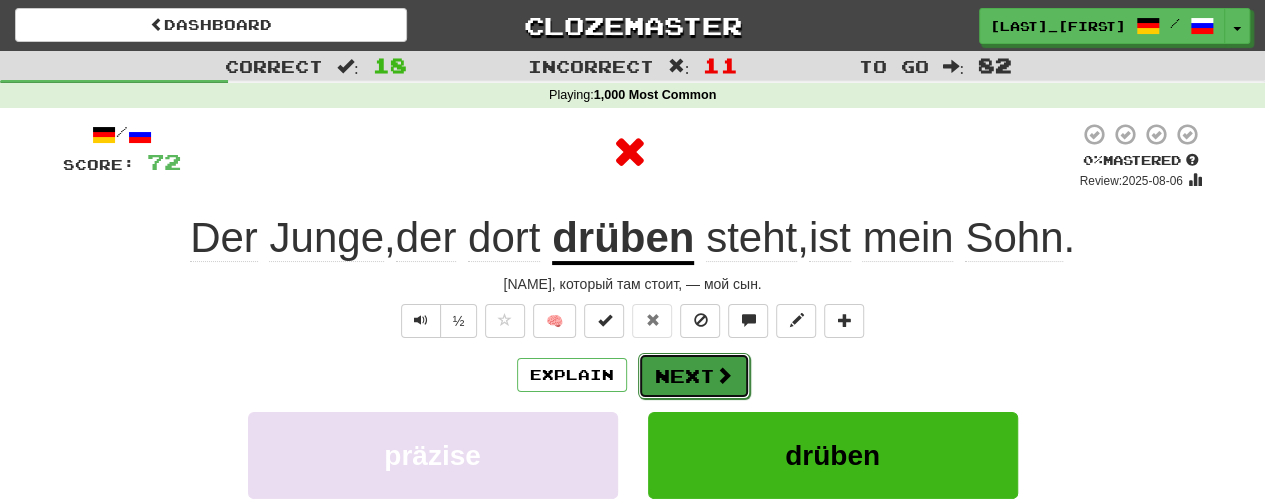 click on "Next" at bounding box center [694, 376] 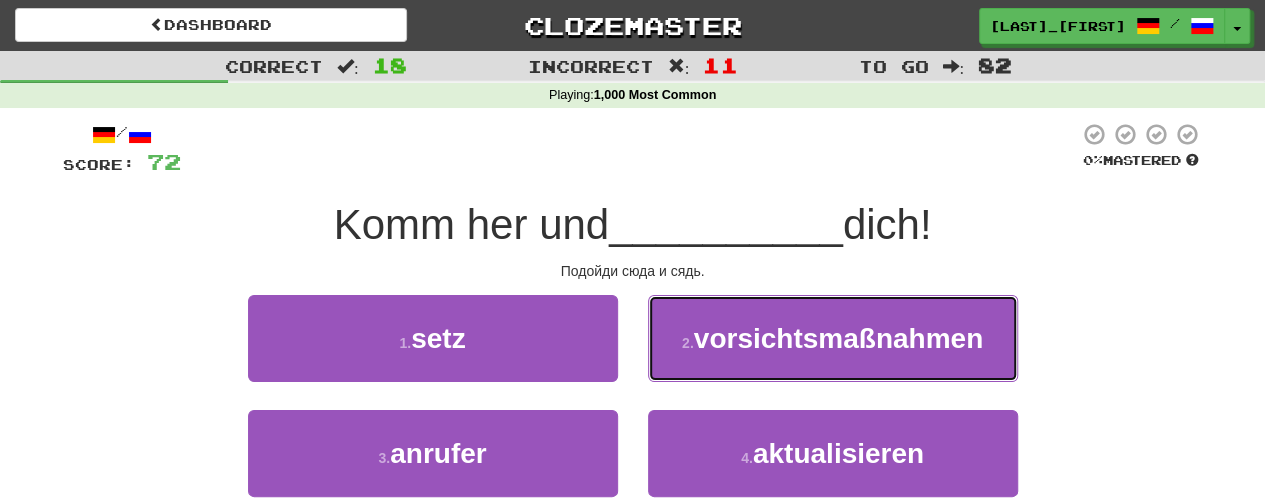 click on "vorsichtsmaßnahmen" at bounding box center (838, 338) 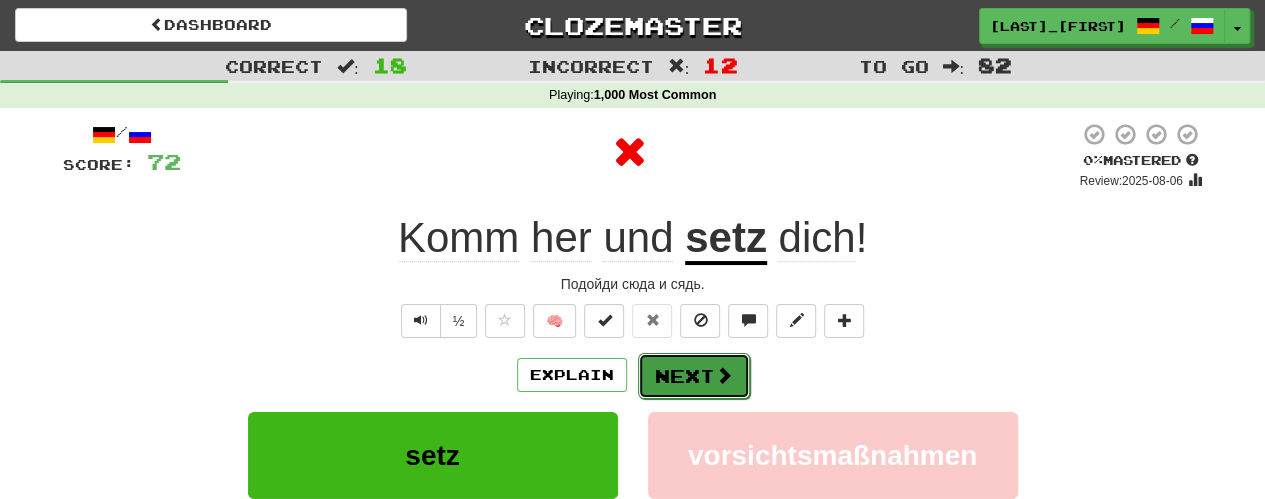 click on "Next" at bounding box center [694, 376] 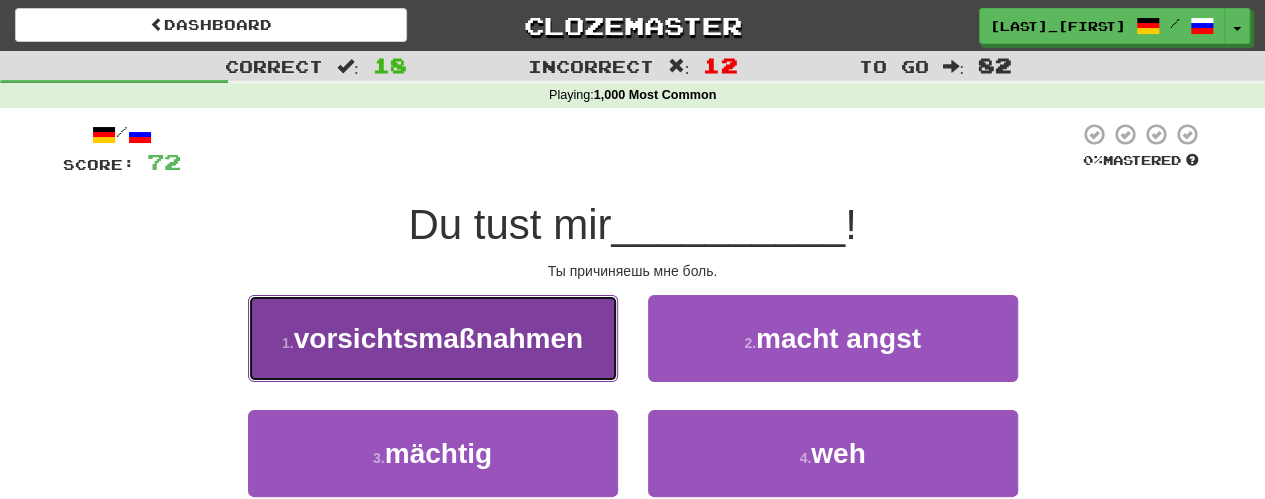 click on "1 .  vorsichtsmaßnahmen" at bounding box center (433, 338) 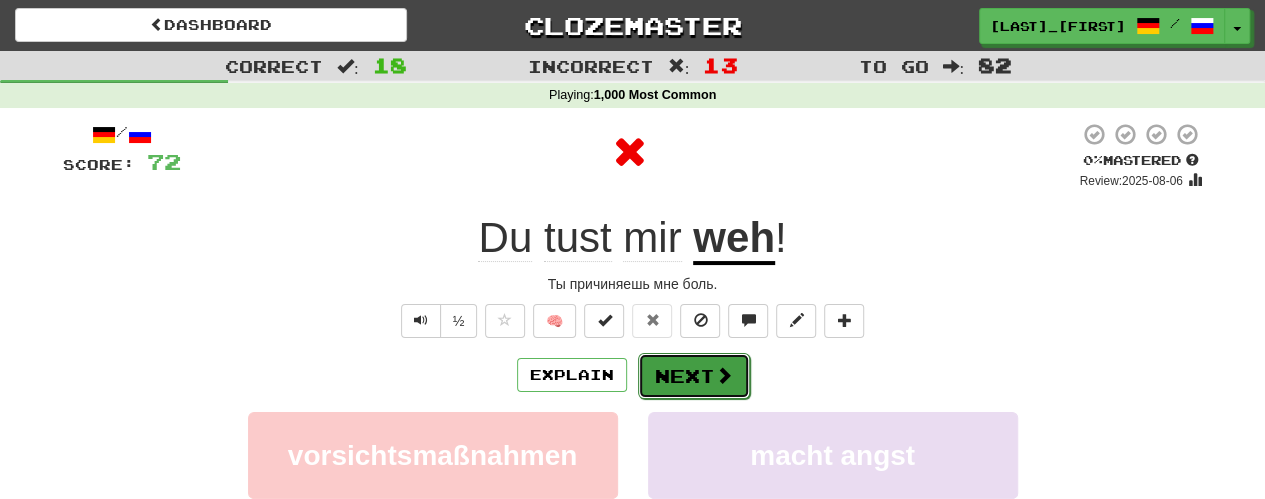 click on "Next" at bounding box center [694, 376] 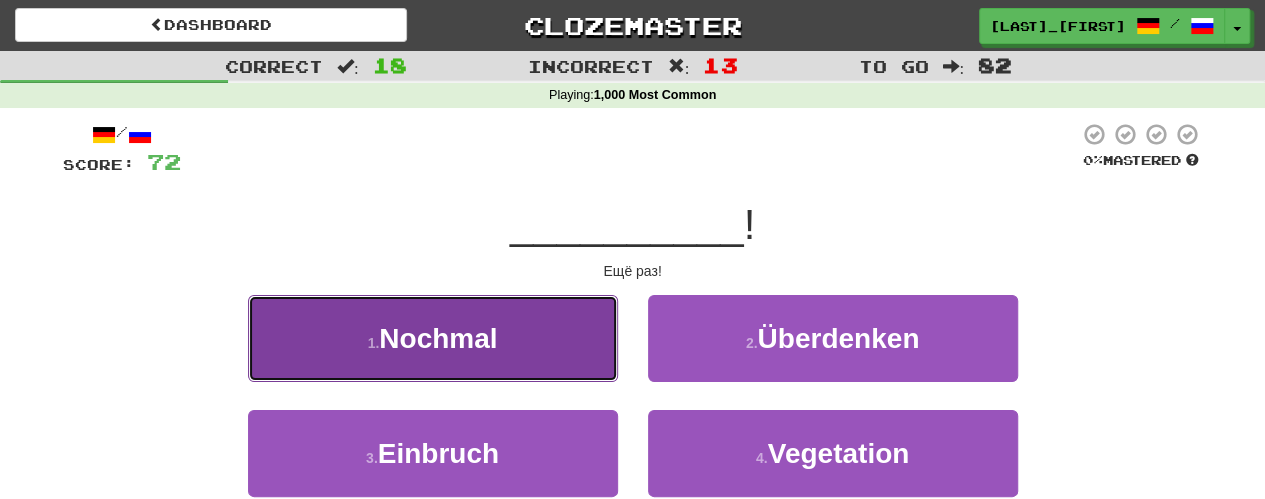 click on "1 .  Nochmal" at bounding box center [433, 338] 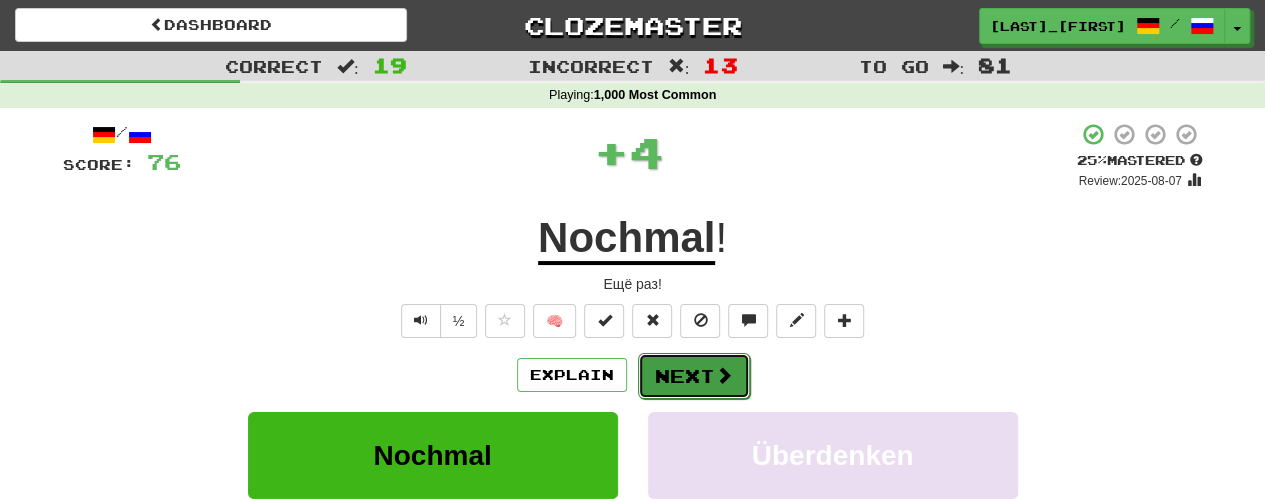 click at bounding box center [724, 375] 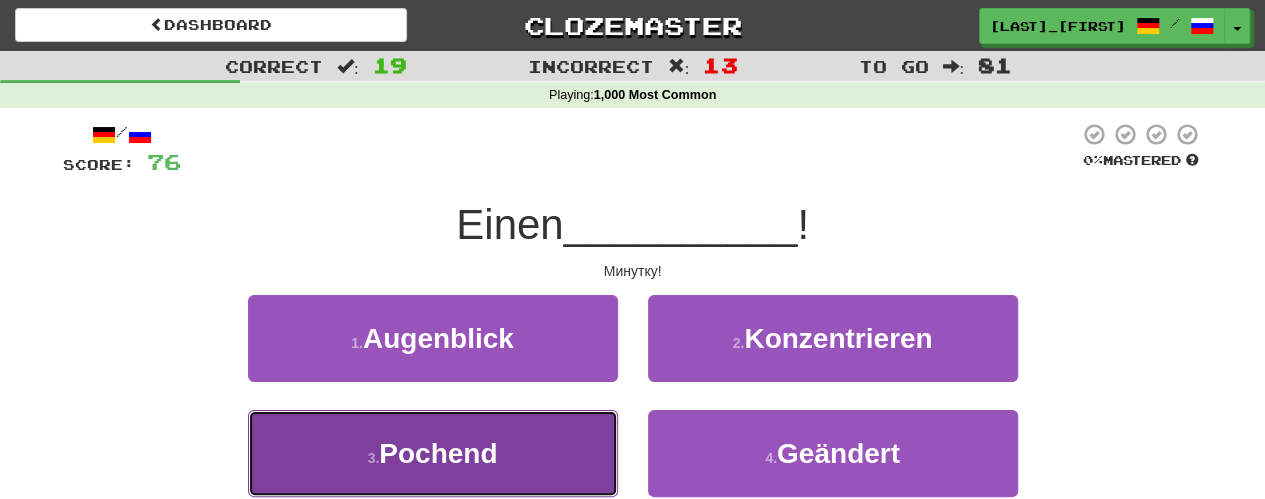 click on "3 .  Pochend" at bounding box center [433, 453] 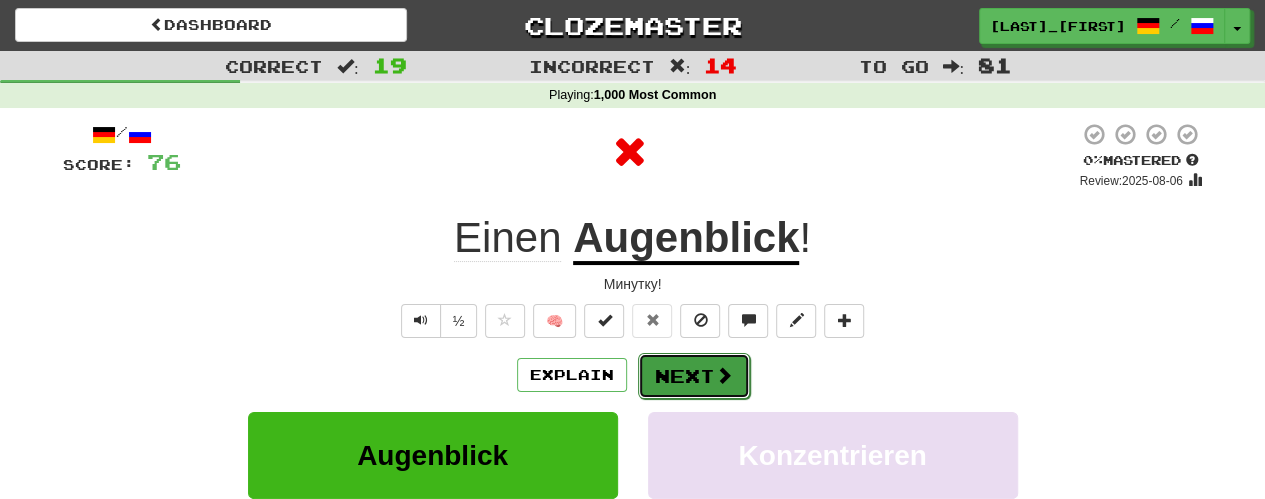 click on "Next" at bounding box center (694, 376) 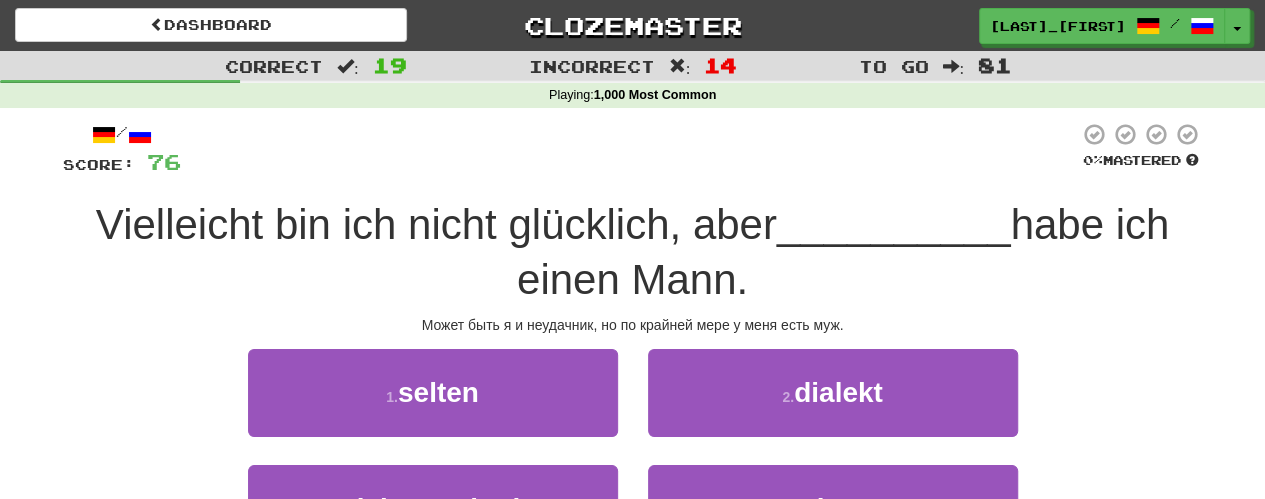scroll, scrollTop: 100, scrollLeft: 0, axis: vertical 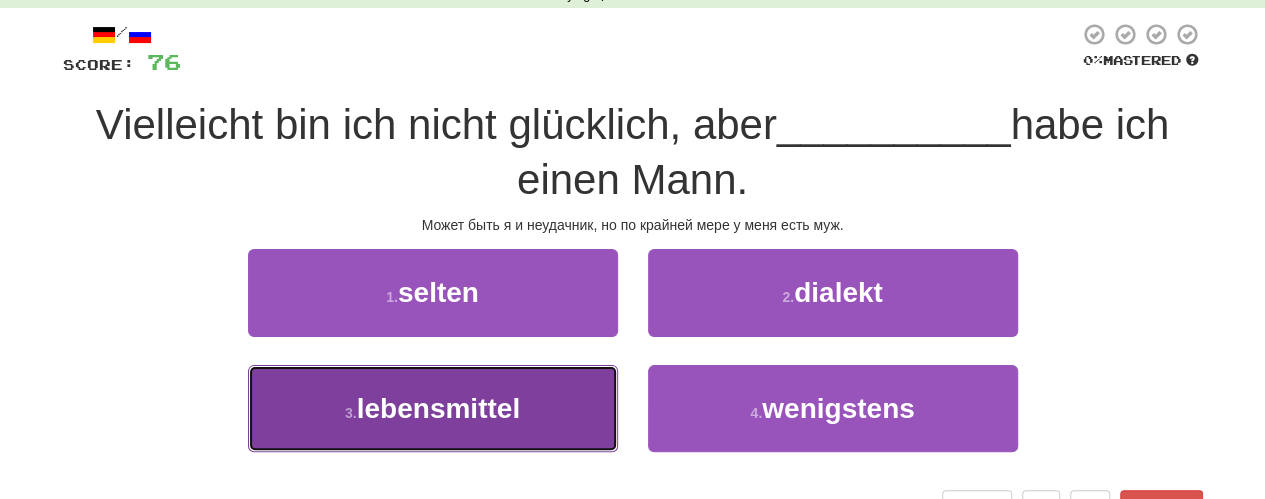 click on "3 .  lebensmittel" at bounding box center (433, 408) 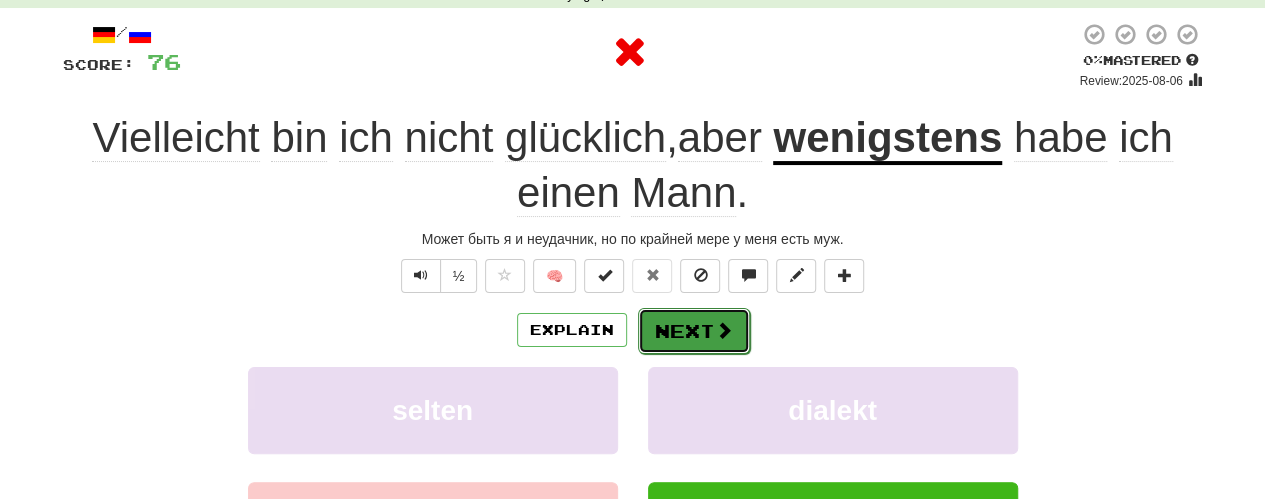 click on "Next" at bounding box center [694, 331] 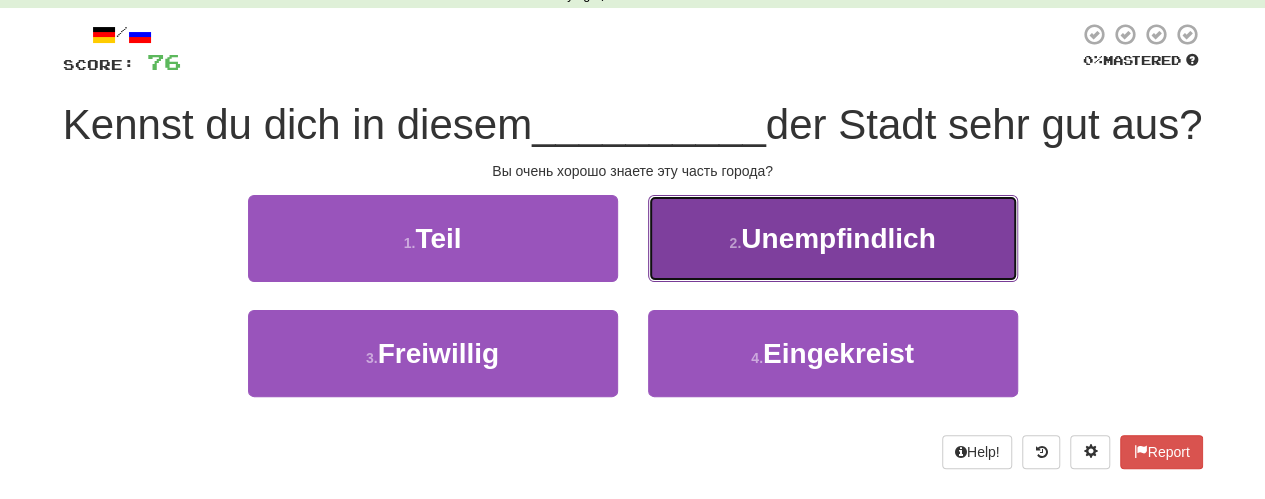 click on "Unempfindlich" at bounding box center (838, 238) 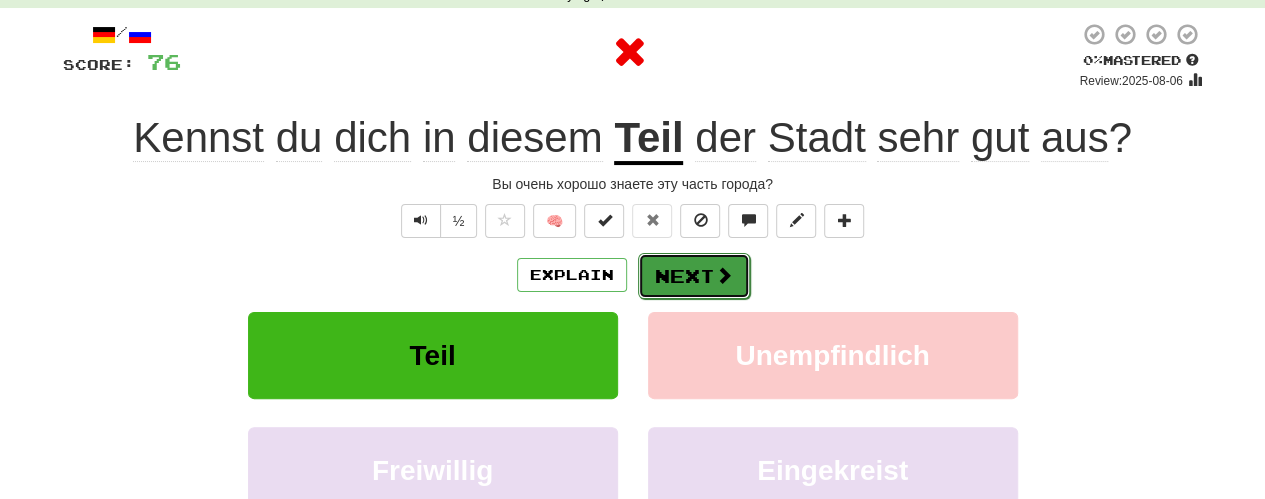 click at bounding box center (724, 275) 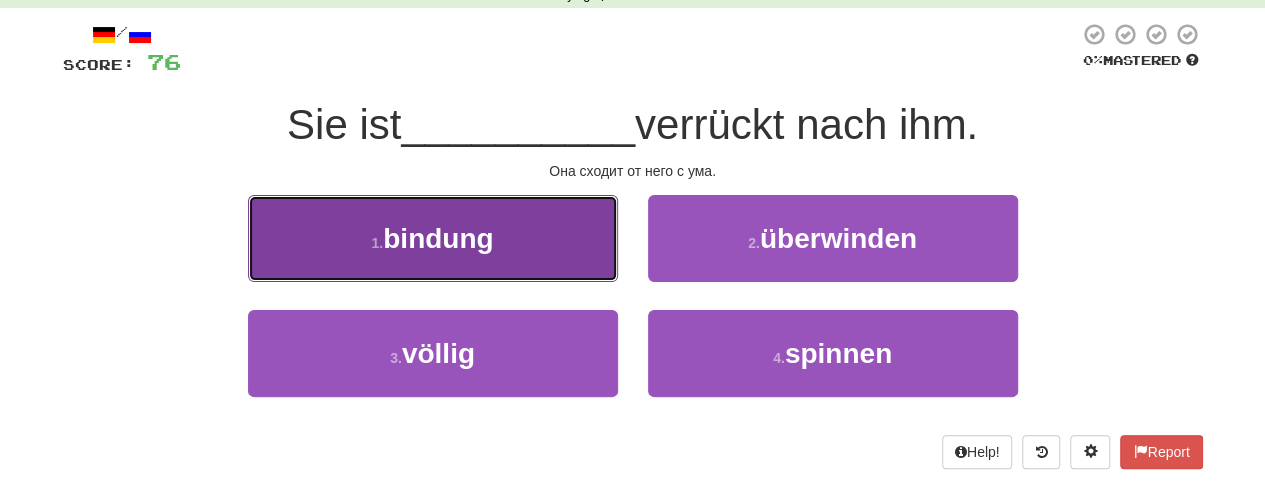 click on "1 .  bindung" at bounding box center [433, 238] 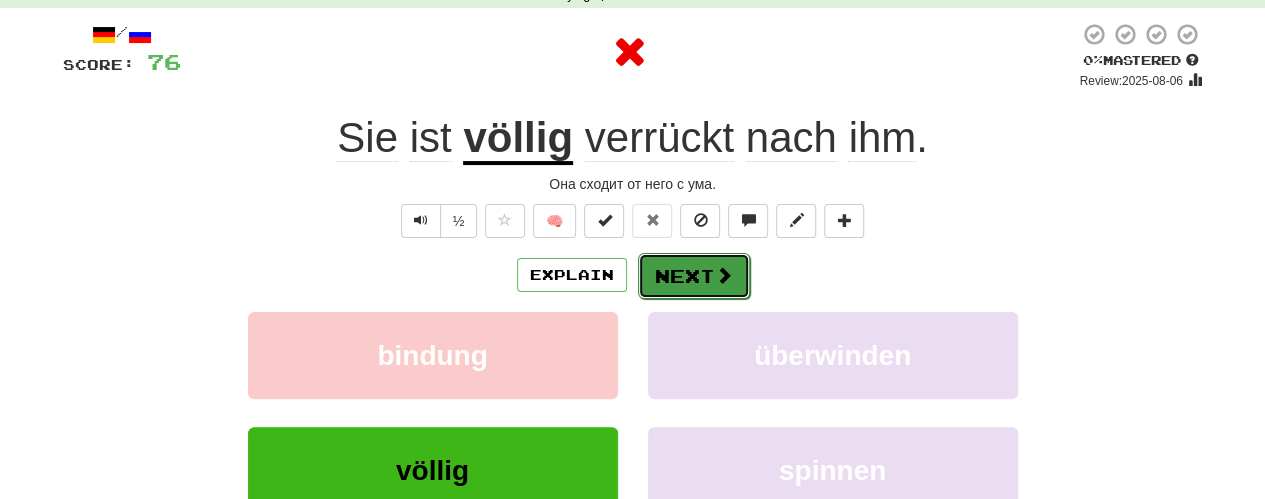 click on "Next" at bounding box center (694, 276) 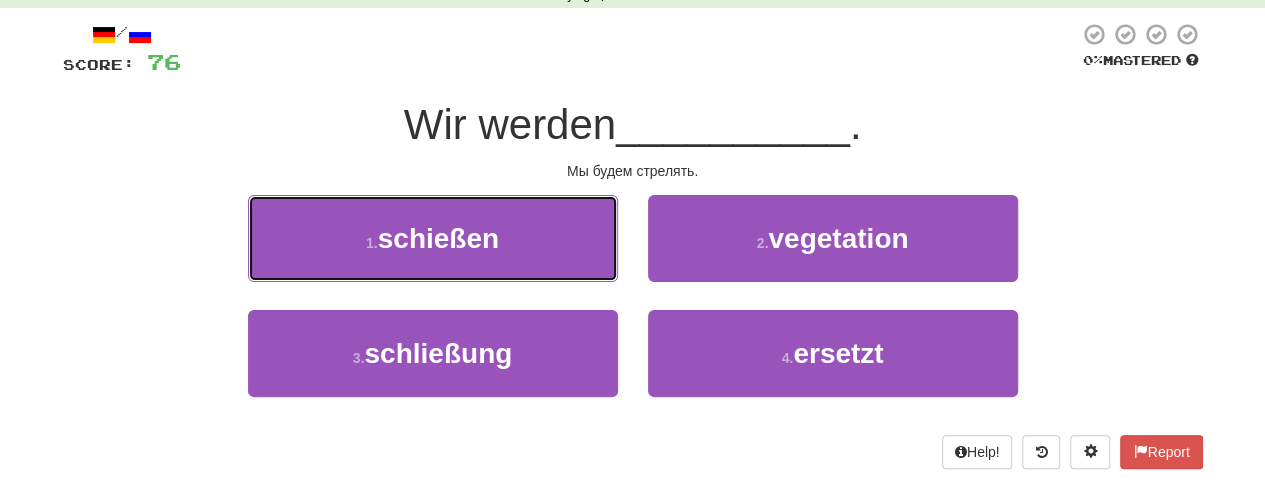 drag, startPoint x: 578, startPoint y: 249, endPoint x: 592, endPoint y: 247, distance: 14.142136 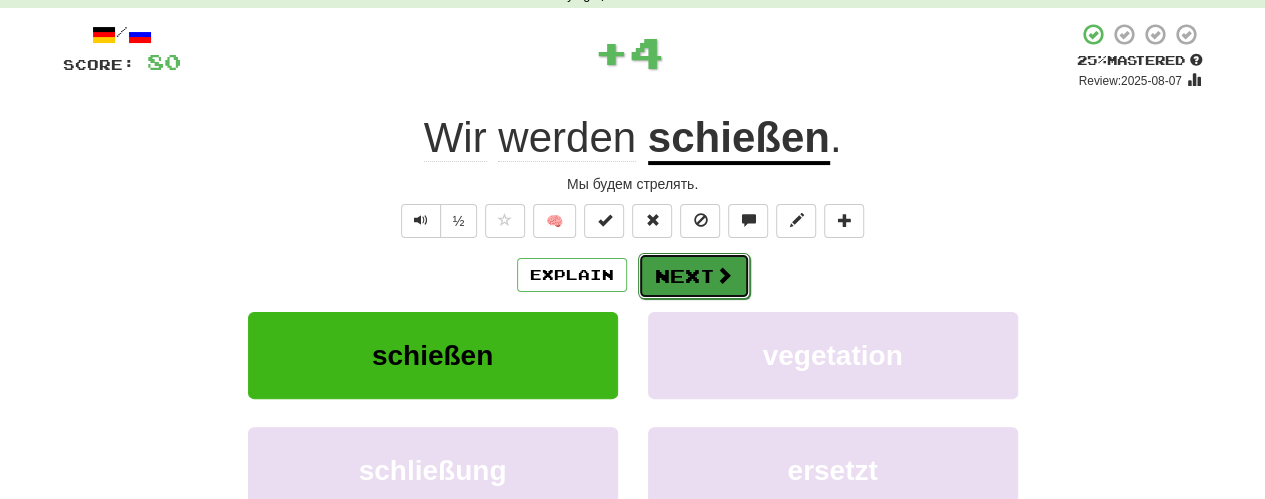 click on "Next" at bounding box center [694, 276] 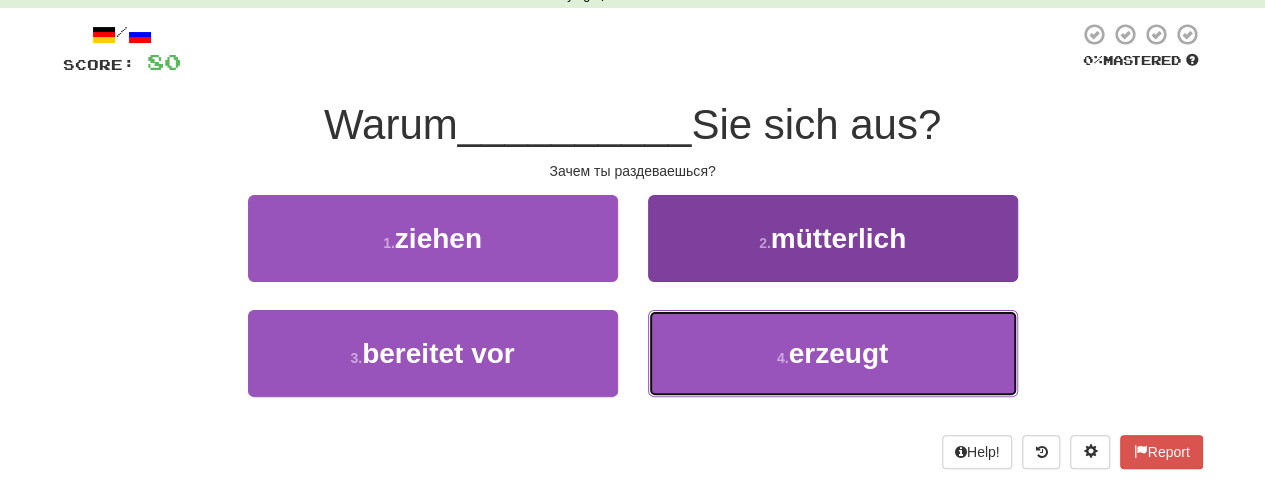 drag, startPoint x: 688, startPoint y: 355, endPoint x: 679, endPoint y: 350, distance: 10.29563 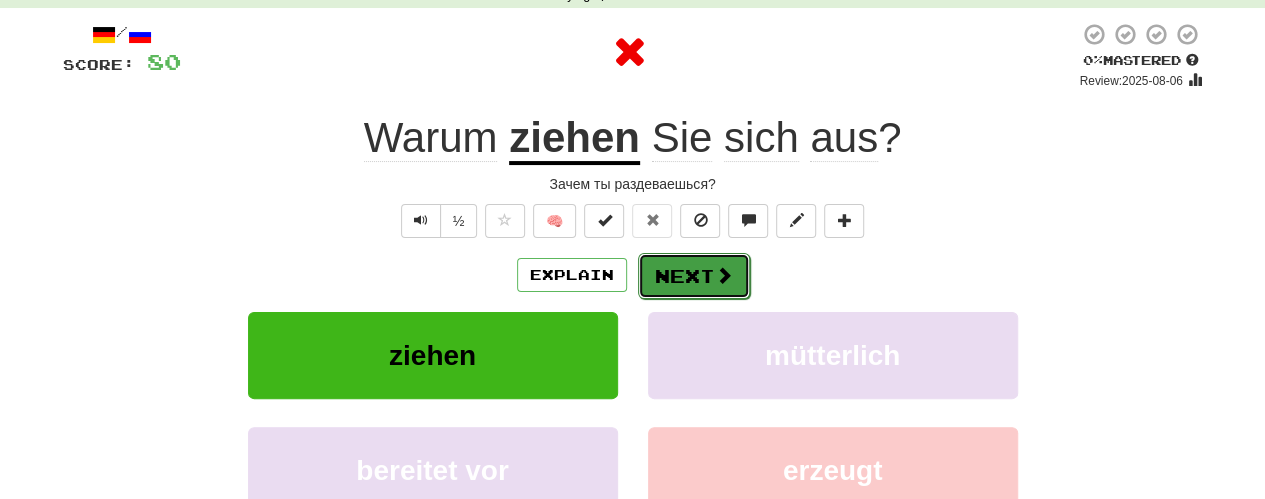 click on "Next" at bounding box center (694, 276) 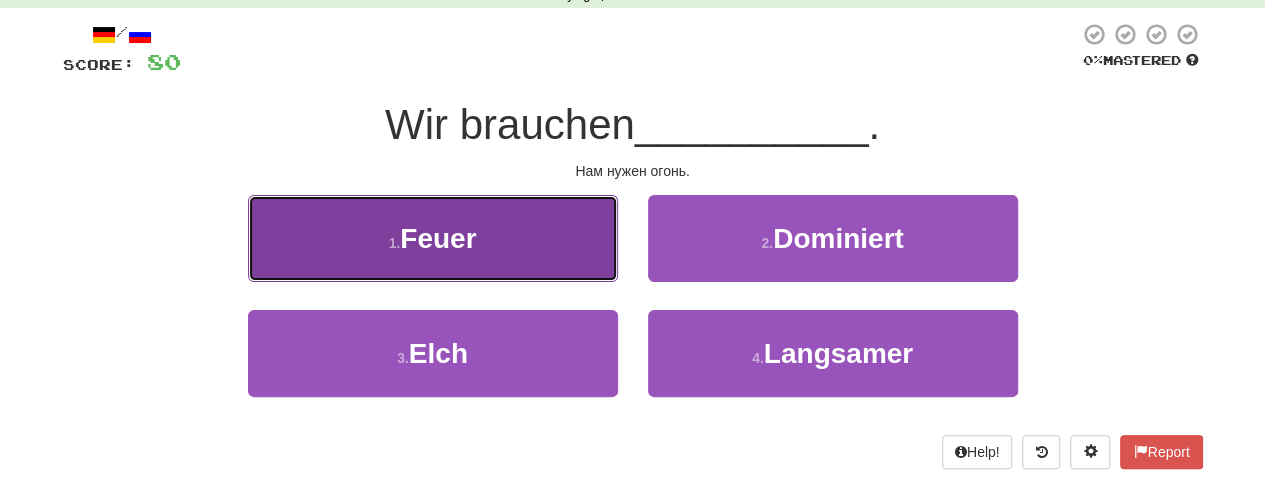 click on "1 .  Feuer" at bounding box center (433, 238) 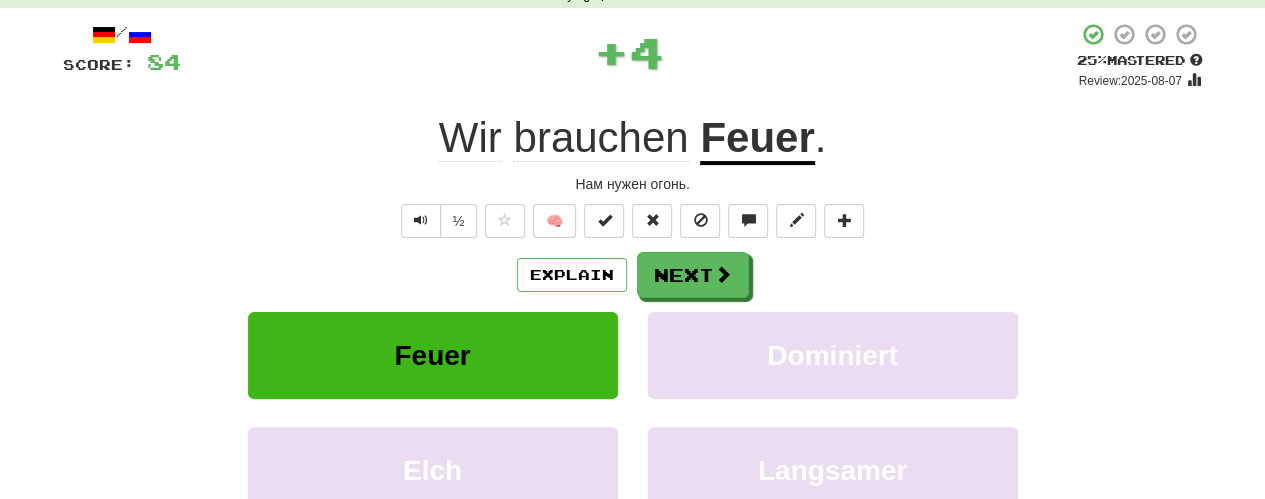 click on "Explain Next Feuer Dominiert Elch Langsamer Learn more: Feuer Dominiert Elch Langsamer" at bounding box center (633, 412) 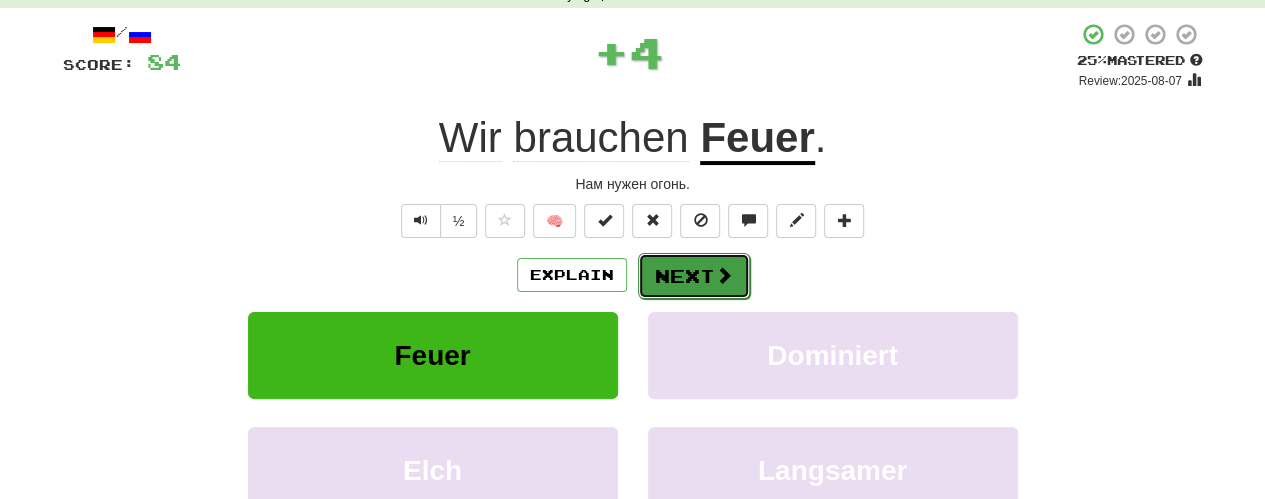 click on "Next" at bounding box center [694, 276] 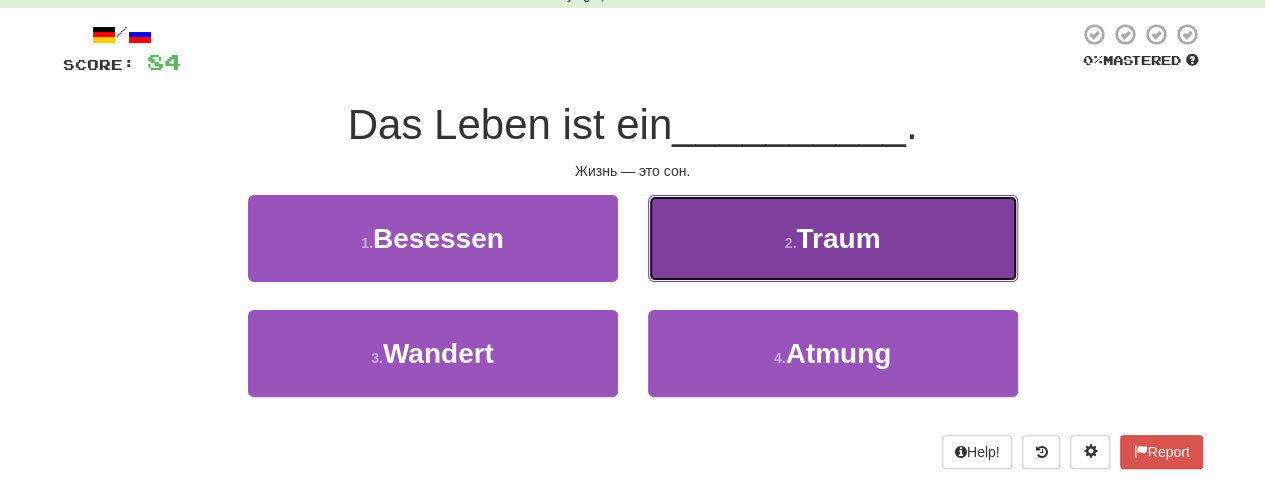 click on "2 .  Traum" at bounding box center (833, 238) 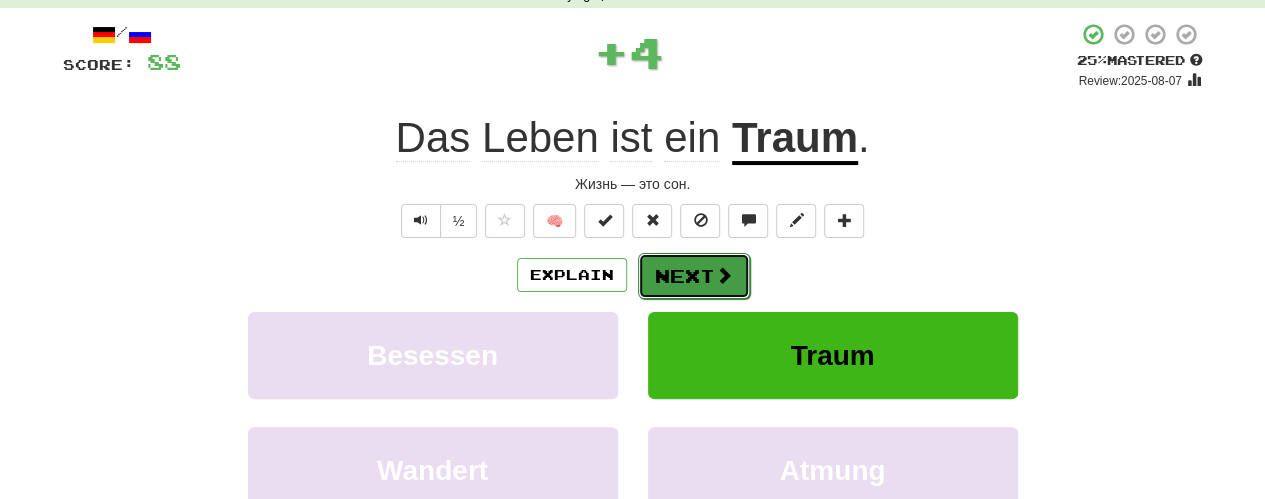click on "Next" at bounding box center [694, 276] 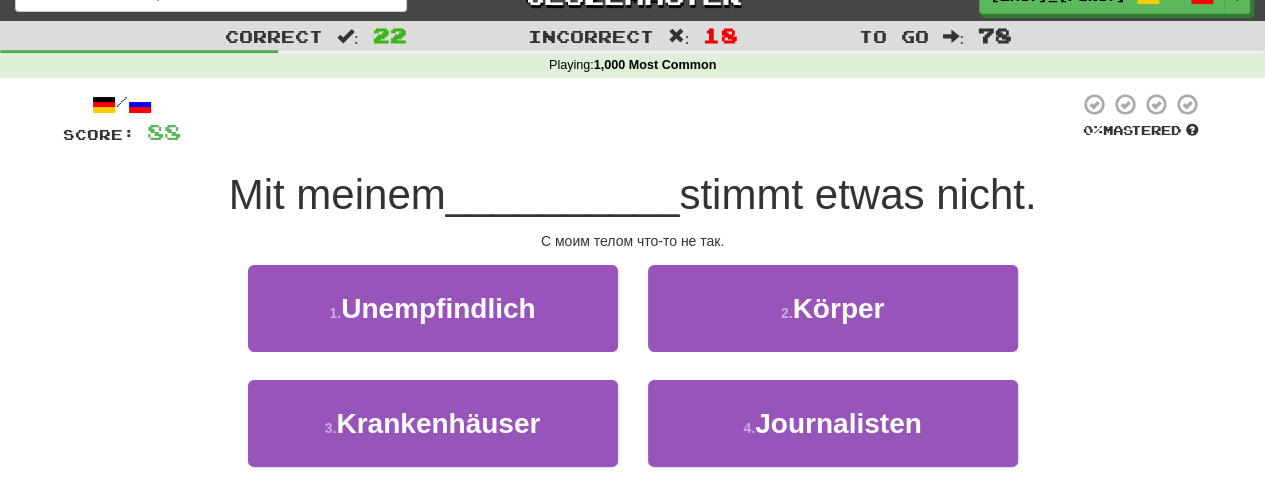 scroll, scrollTop: 0, scrollLeft: 0, axis: both 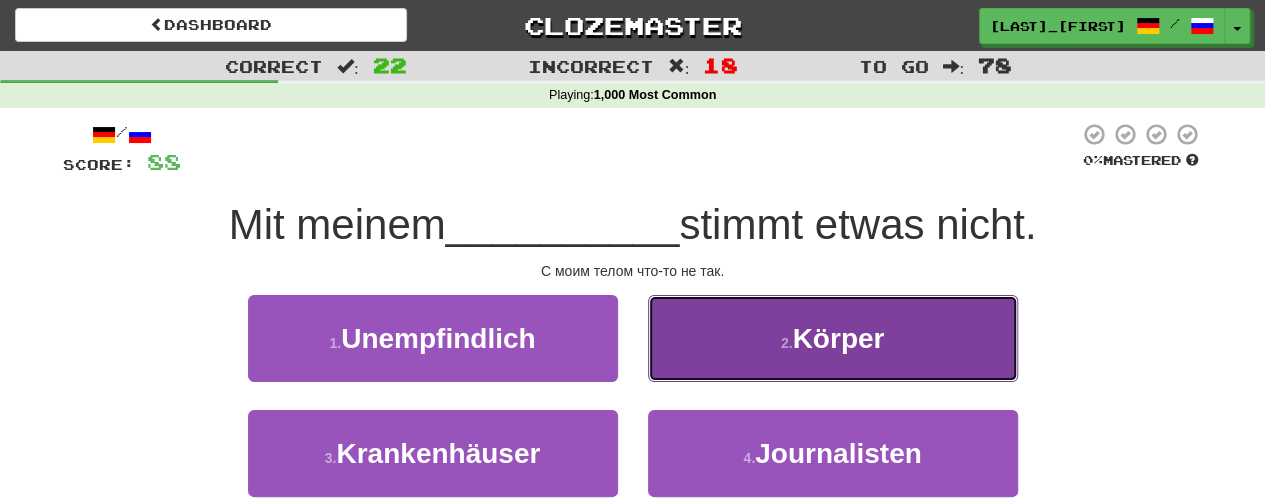 click on "2 .  Körper" at bounding box center (833, 338) 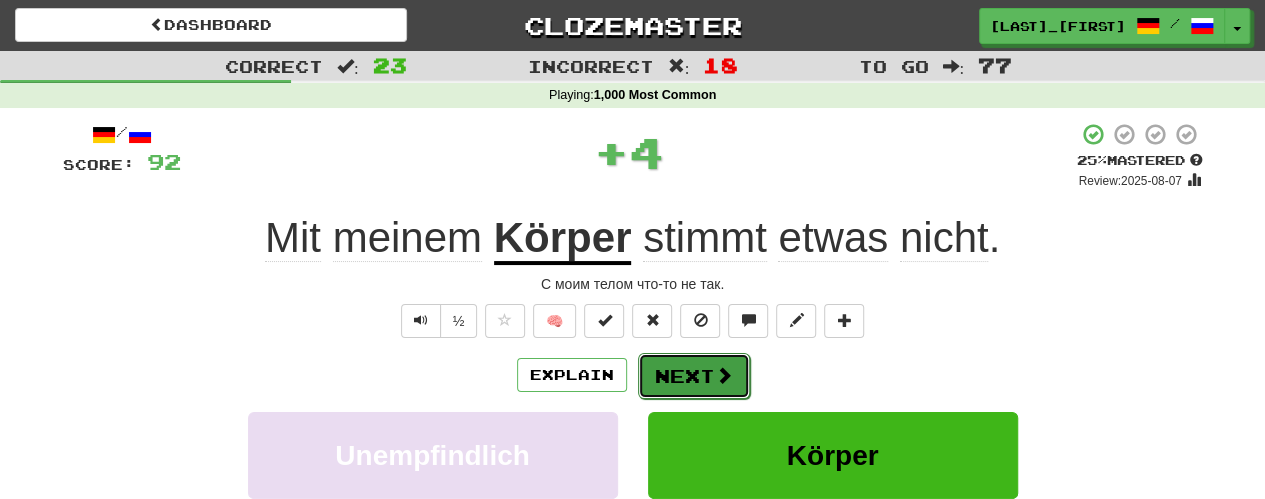 click on "Next" at bounding box center (694, 376) 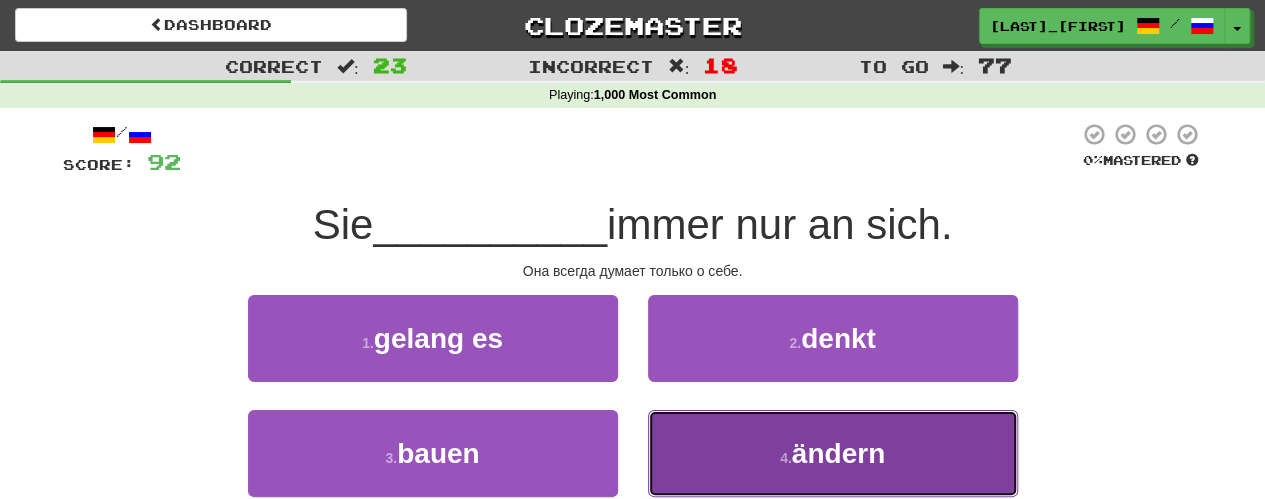 click on "4 .  ändern" at bounding box center [833, 453] 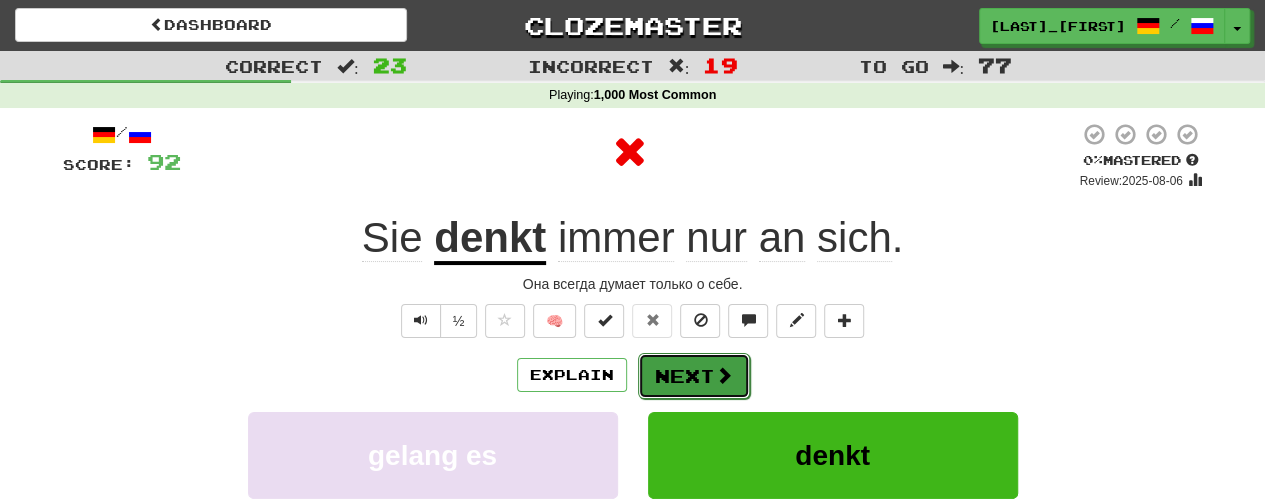 click on "Next" at bounding box center [694, 376] 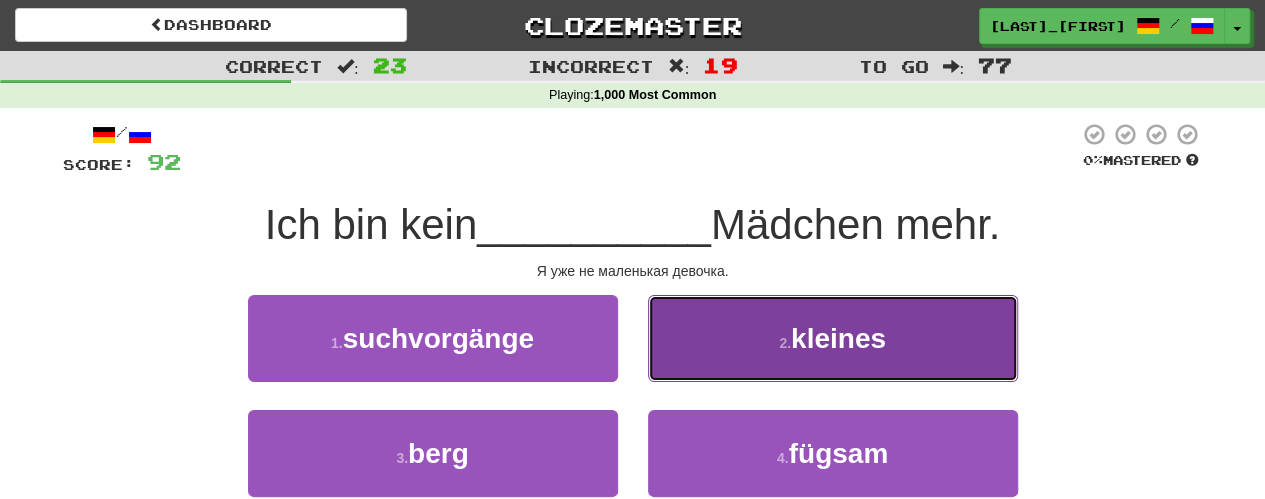 click on "2 .  kleines" at bounding box center (833, 338) 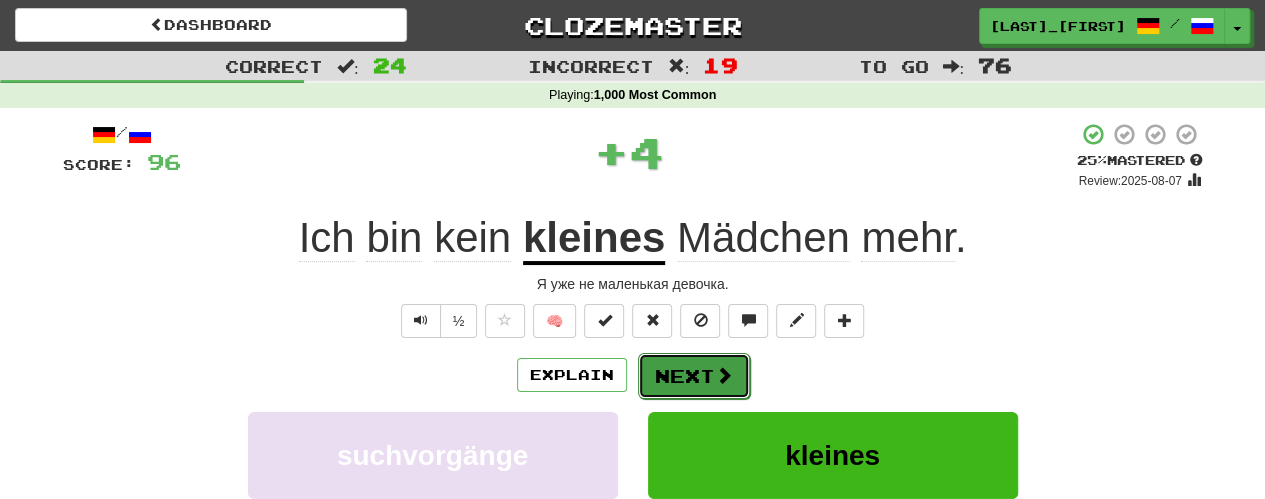 click on "Next" at bounding box center (694, 376) 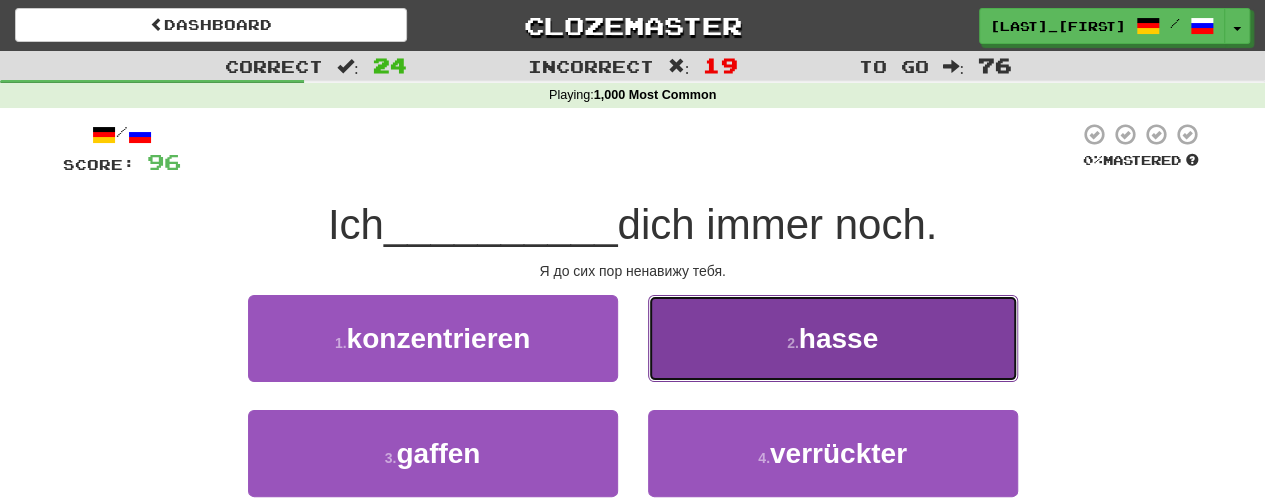 click on "2 .  hasse" at bounding box center (833, 338) 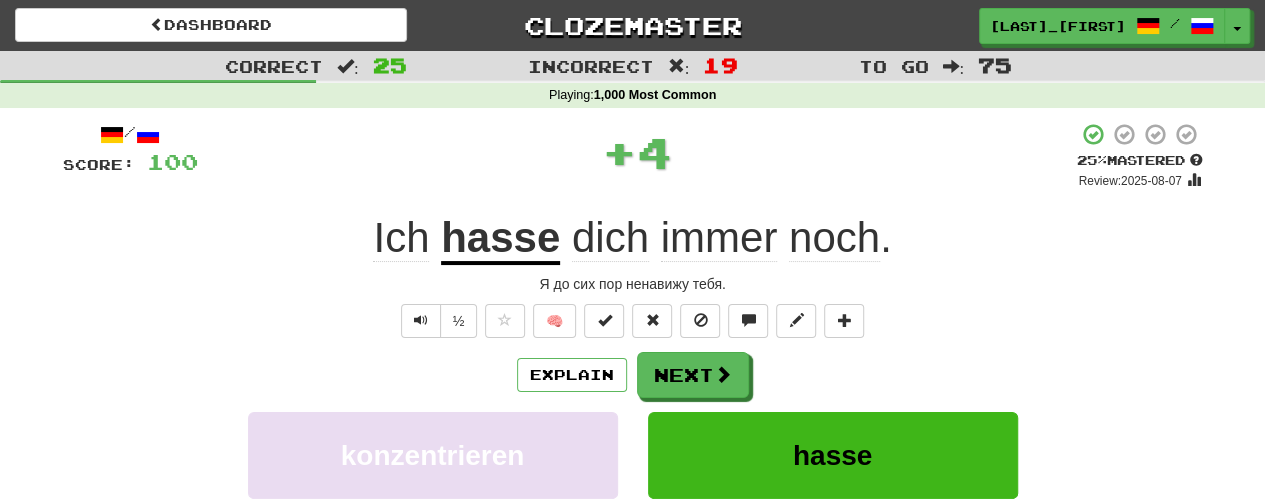 click on "/  Score:   100 + 4 25 %  Mastered Review:  2025-08-07 Ich   hasse   dich   immer   noch . Я до сих пор ненавижу тебя. ½ 🧠 Explain Next konzentrieren hasse gaffen verrückter Learn more: konzentrieren hasse gaffen verrückter  Help!  Report Sentence Source" at bounding box center (633, 435) 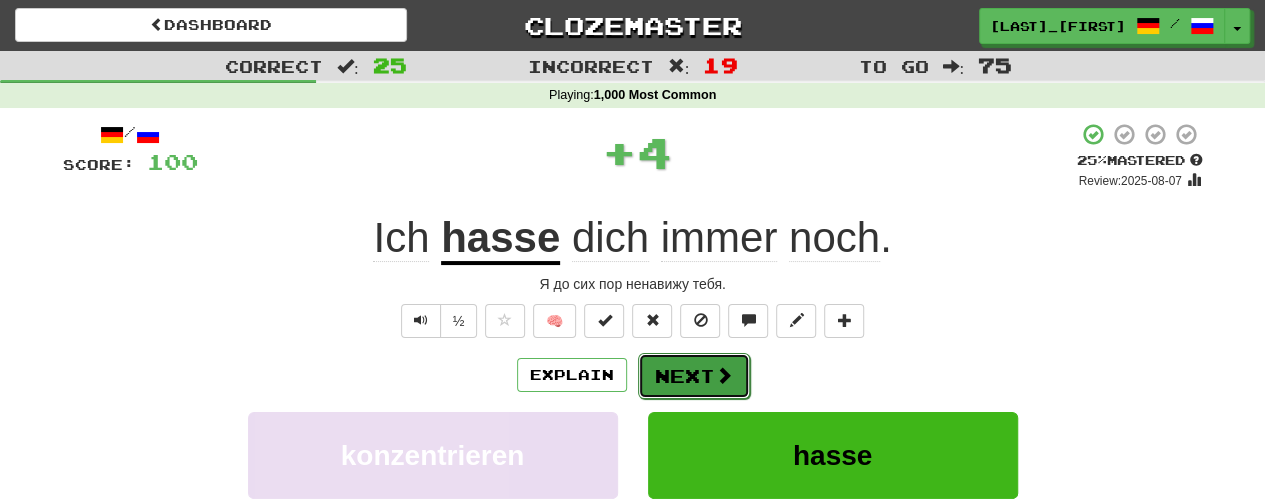 click on "Next" at bounding box center [694, 376] 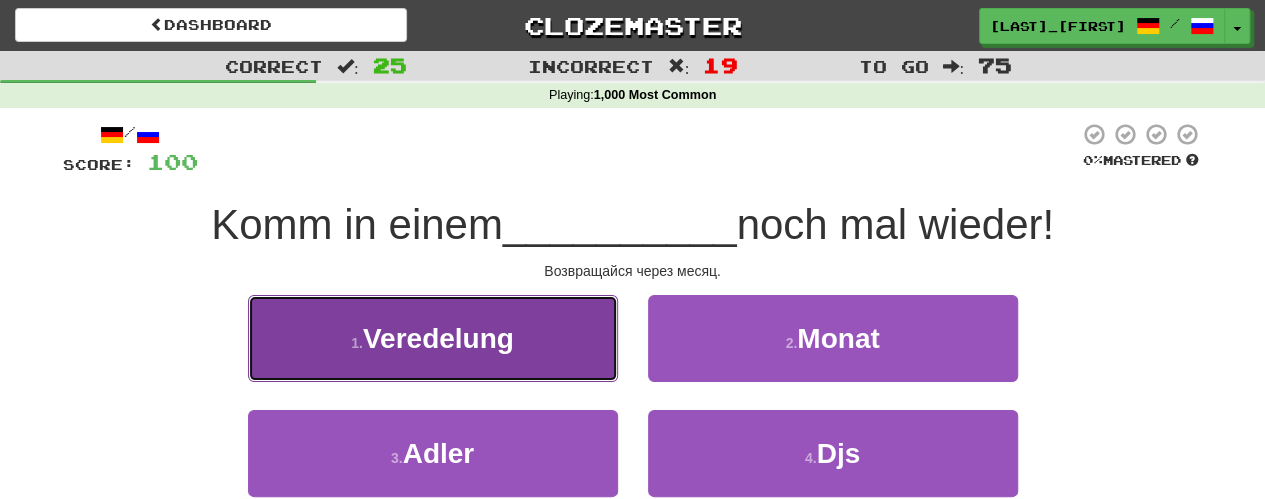 click on "1 .  Veredelung" at bounding box center (433, 338) 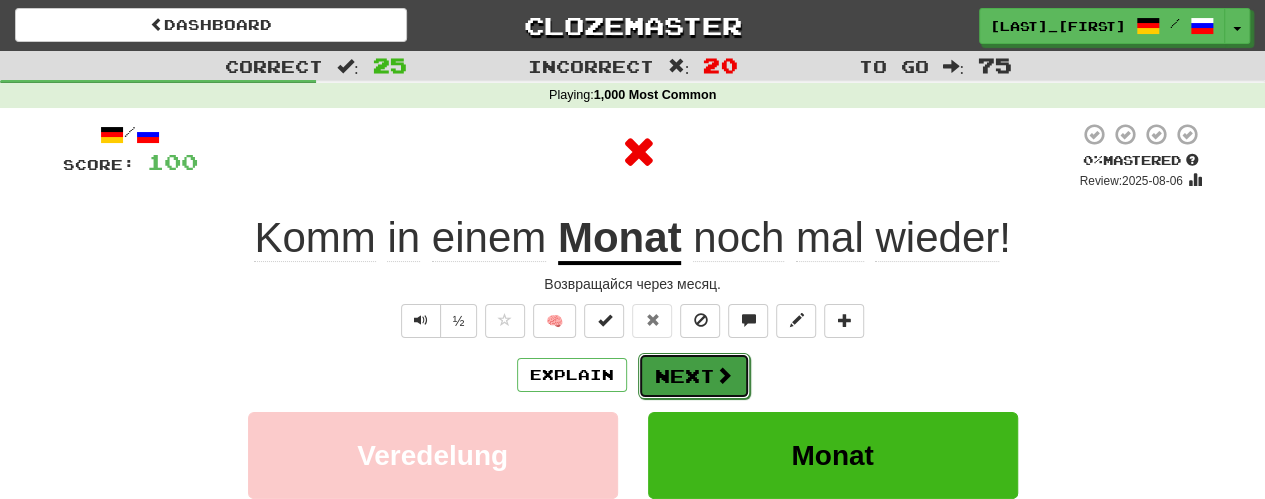 click on "Next" at bounding box center (694, 376) 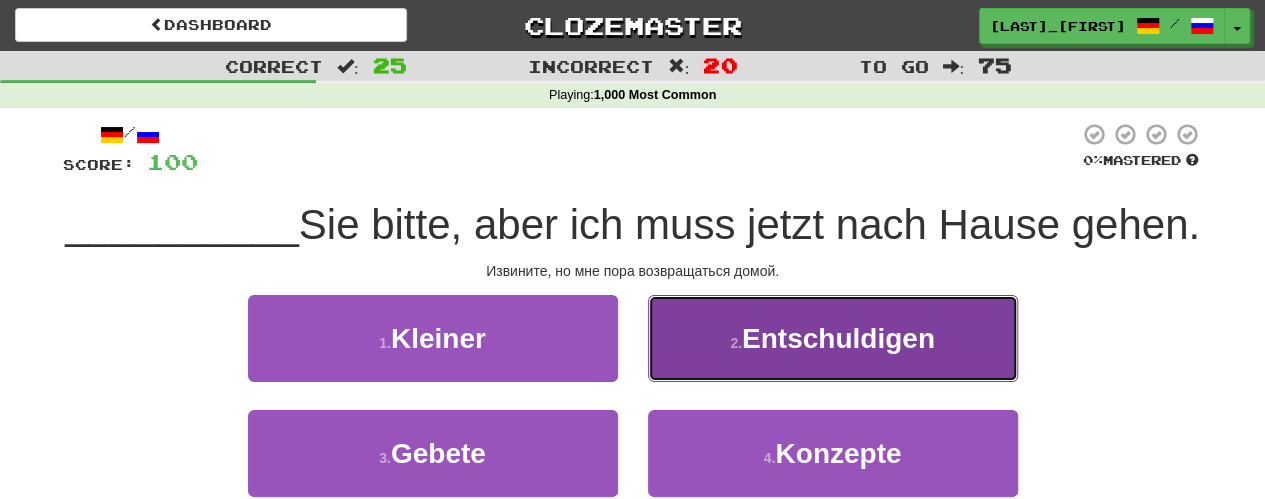 click on "2 .  Entschuldigen" at bounding box center (833, 338) 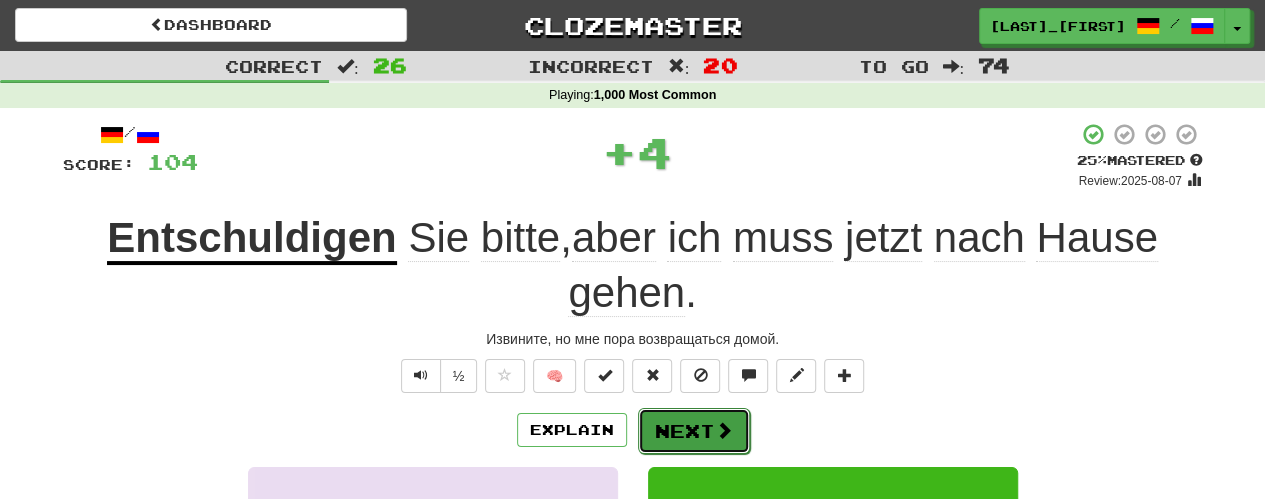 click on "Next" at bounding box center (694, 431) 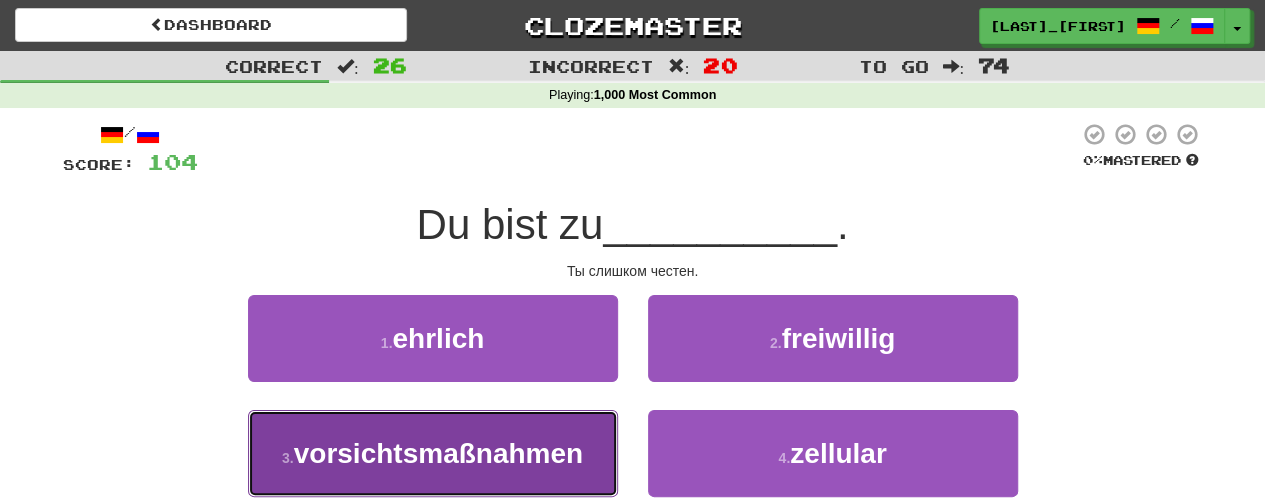 click on "3 .  vorsichtsmaßnahmen" at bounding box center [433, 453] 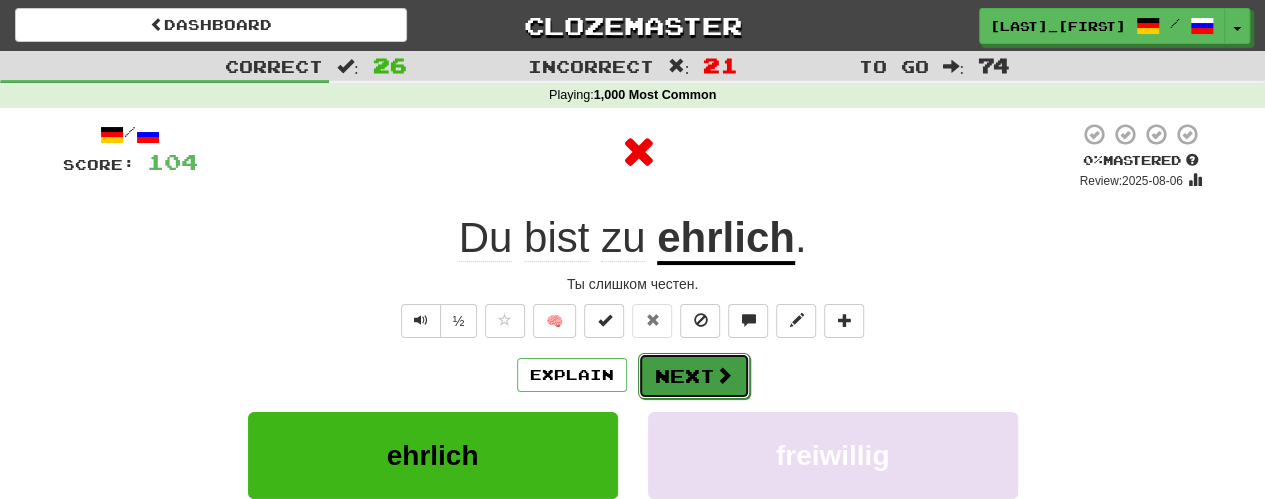 click on "Next" at bounding box center [694, 376] 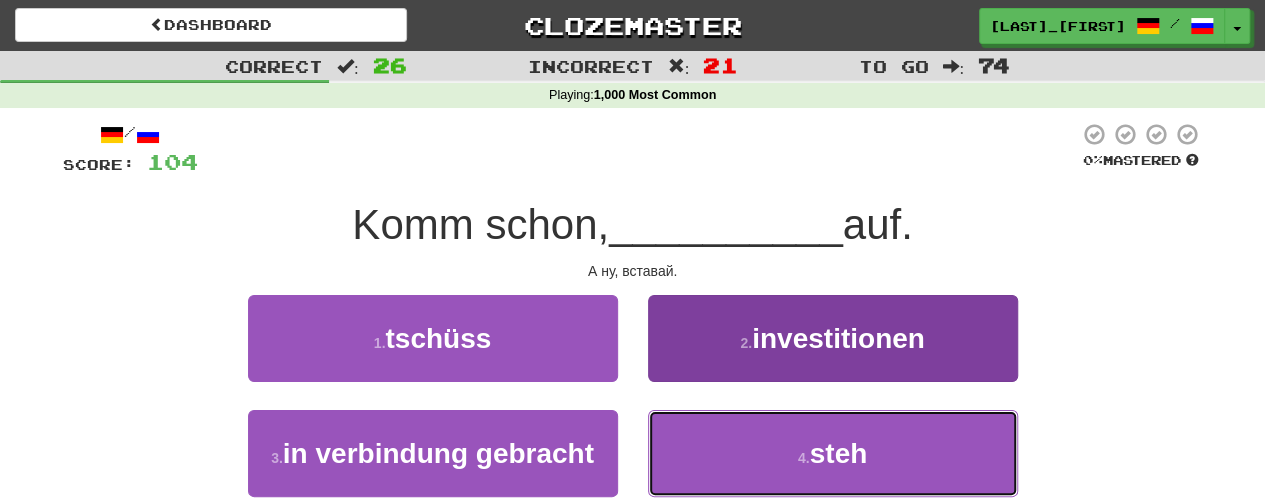 drag, startPoint x: 699, startPoint y: 448, endPoint x: 685, endPoint y: 410, distance: 40.496914 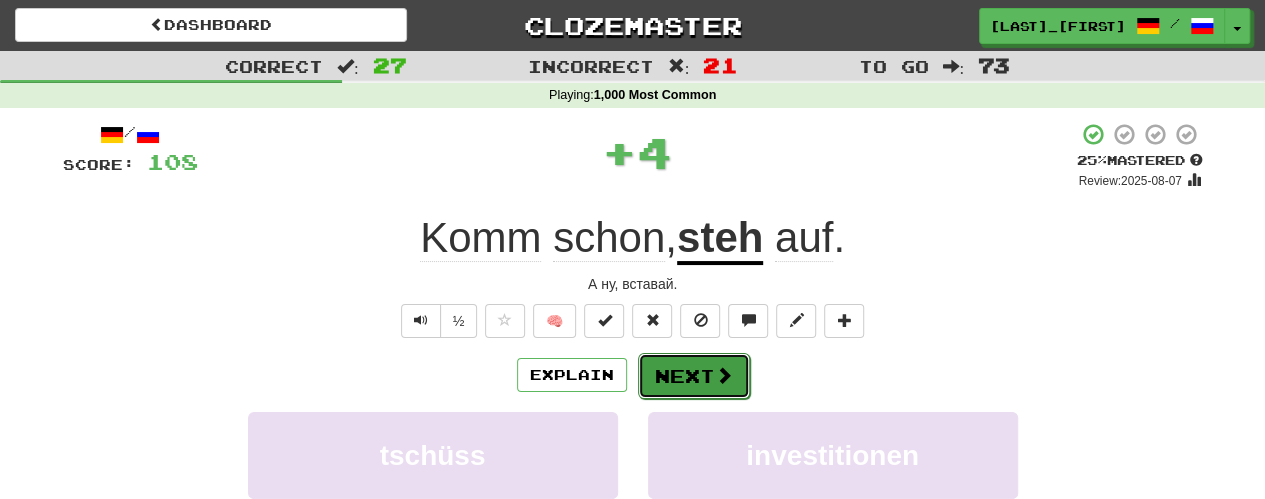 click on "Next" at bounding box center (694, 376) 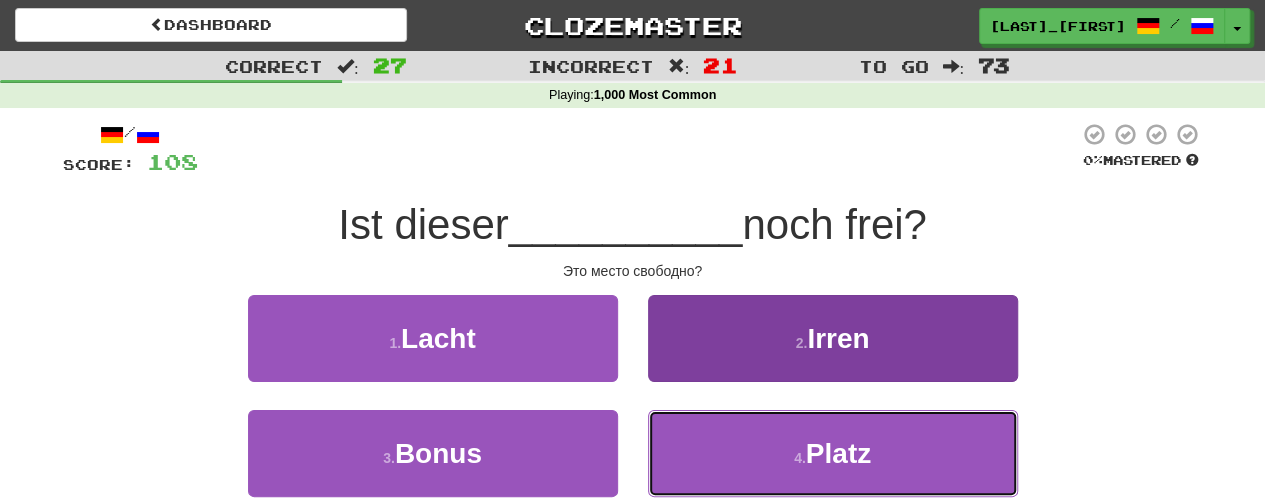 click on "Platz" at bounding box center (838, 453) 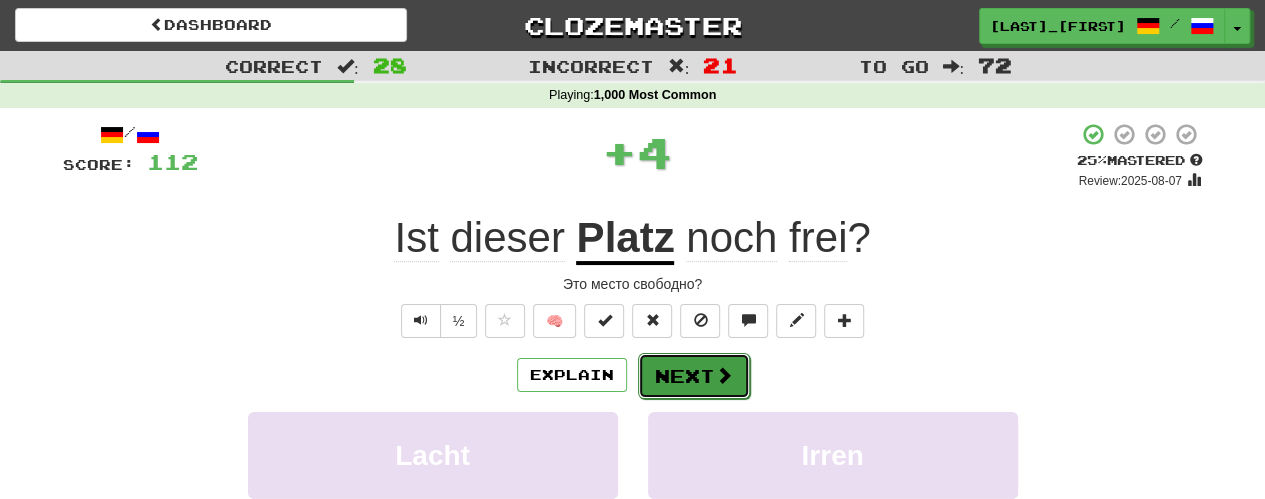 click at bounding box center [724, 375] 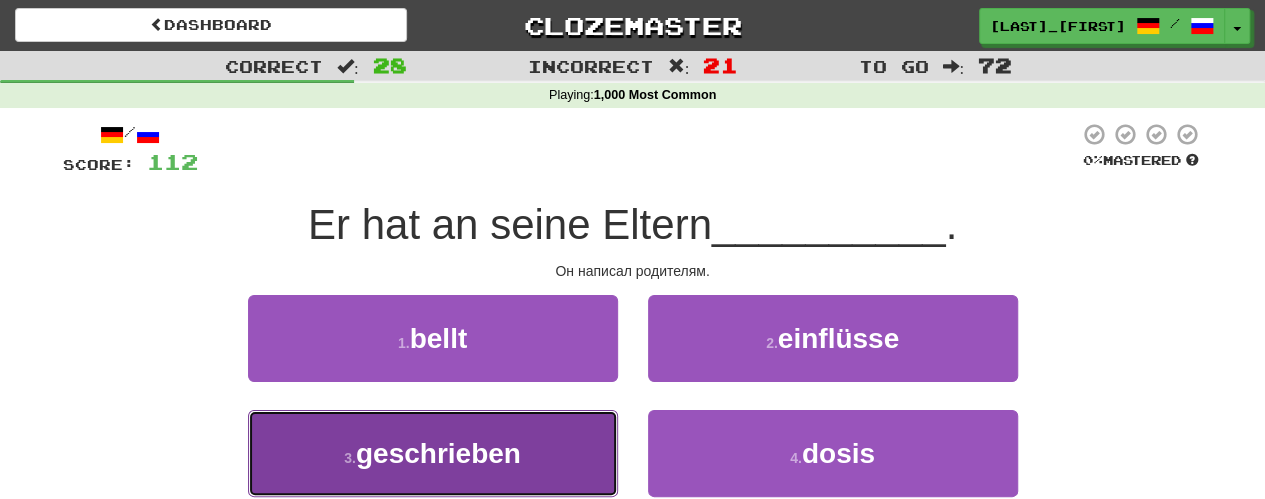 click on "3 .  geschrieben" at bounding box center [433, 453] 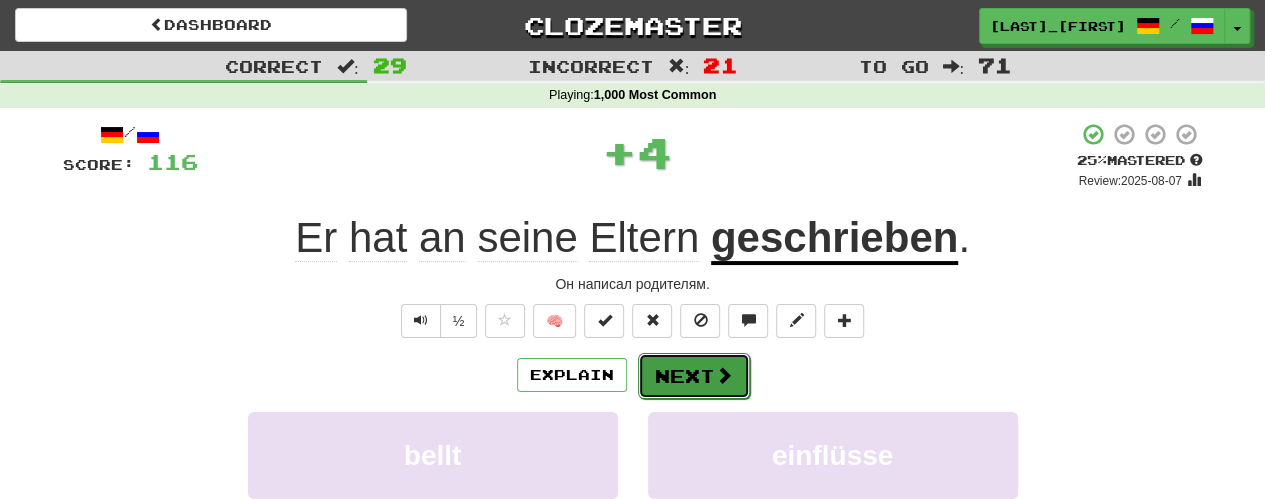 click on "Next" at bounding box center (694, 376) 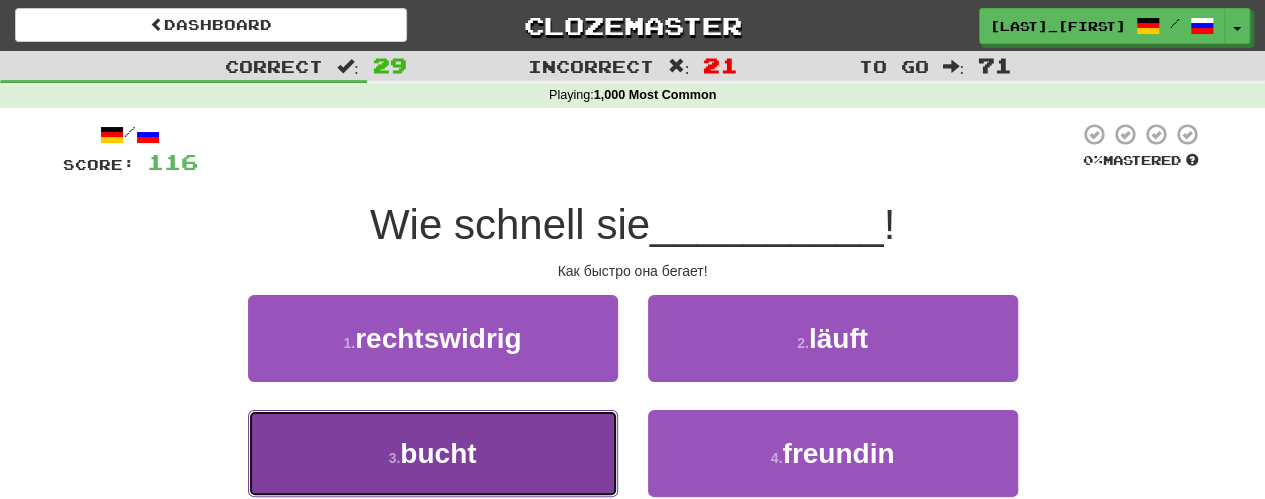 click on "3 .  bucht" at bounding box center (433, 453) 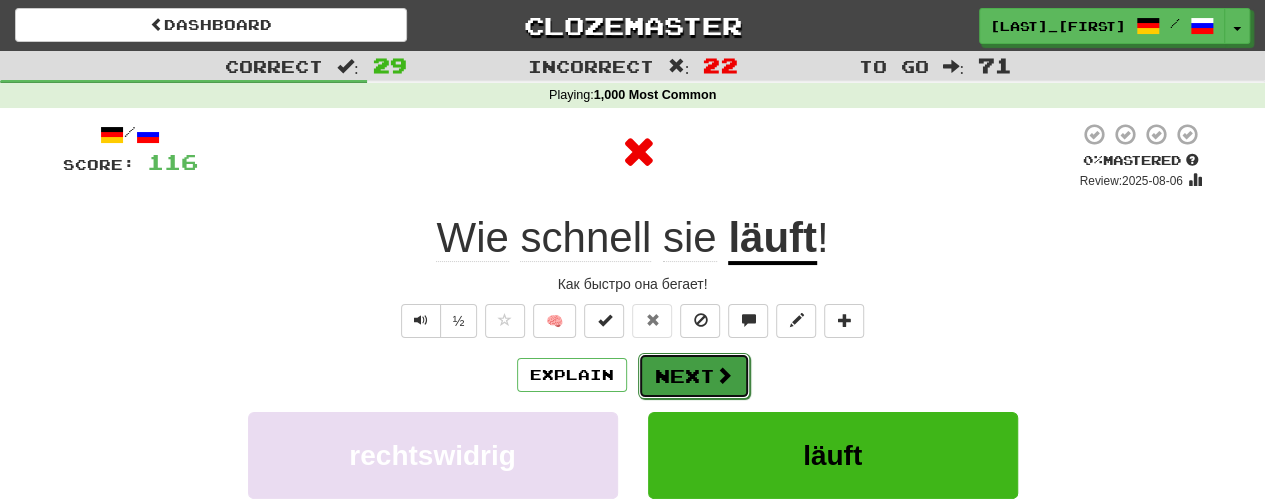 click on "Next" at bounding box center [694, 376] 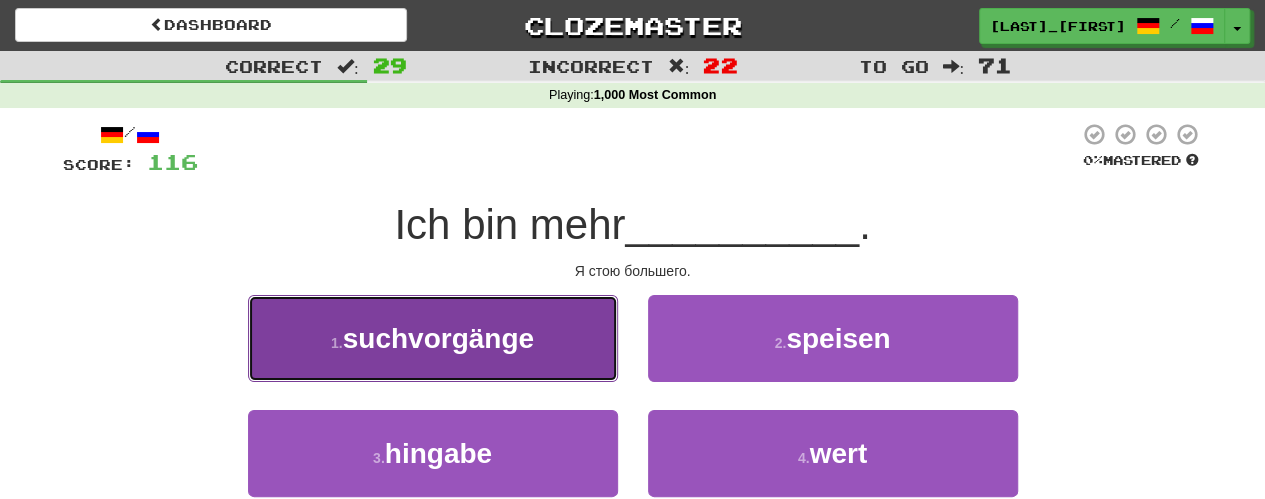 click on "1 .  suchvorgänge" at bounding box center [433, 338] 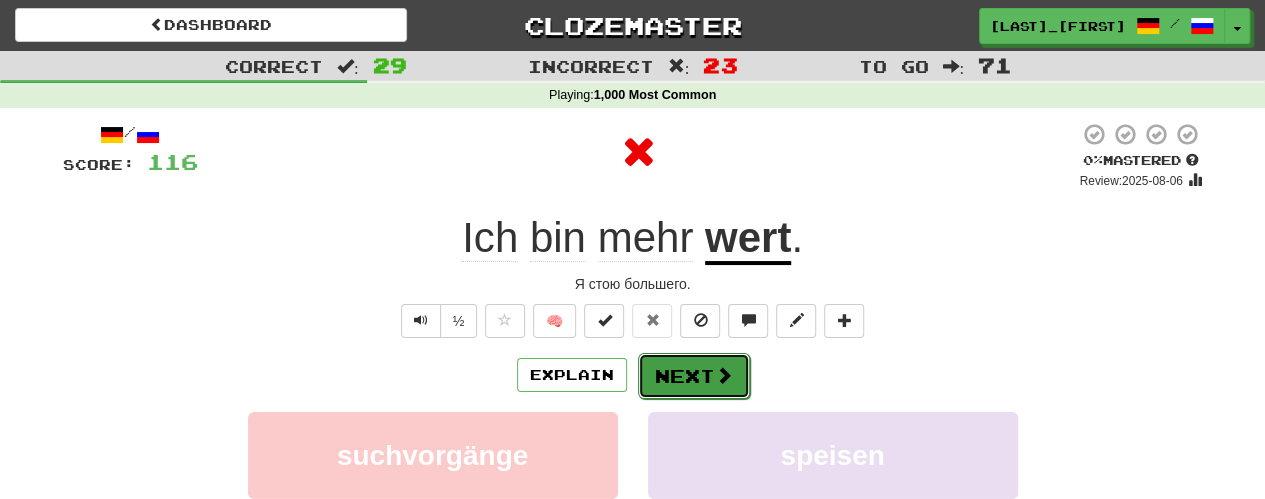 click on "Next" at bounding box center (694, 376) 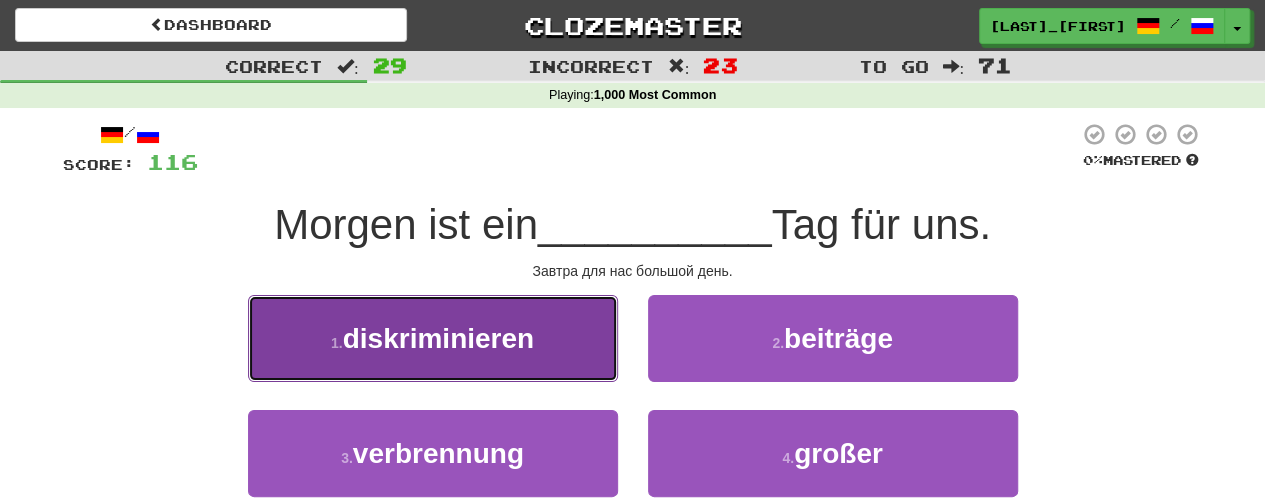 click on "1 .  diskriminieren" at bounding box center [433, 338] 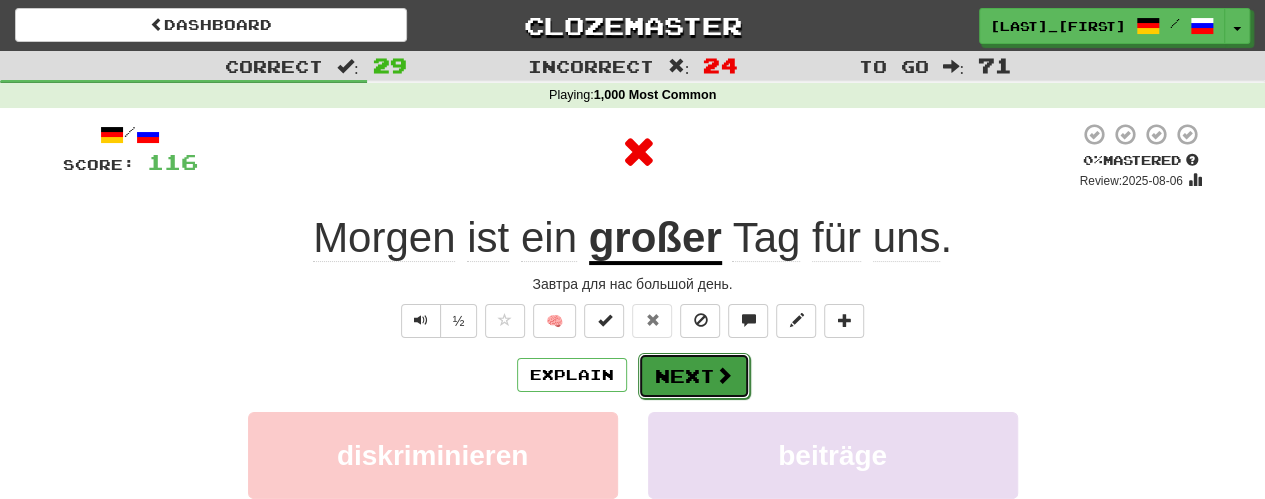 click on "Next" at bounding box center [694, 376] 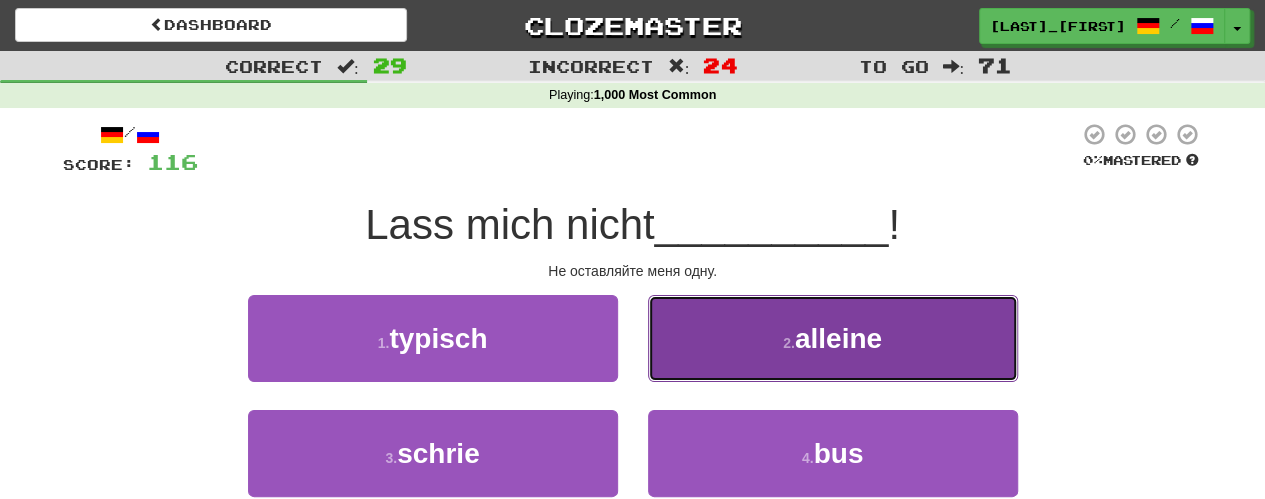 click on "2 .  alleine" at bounding box center (833, 338) 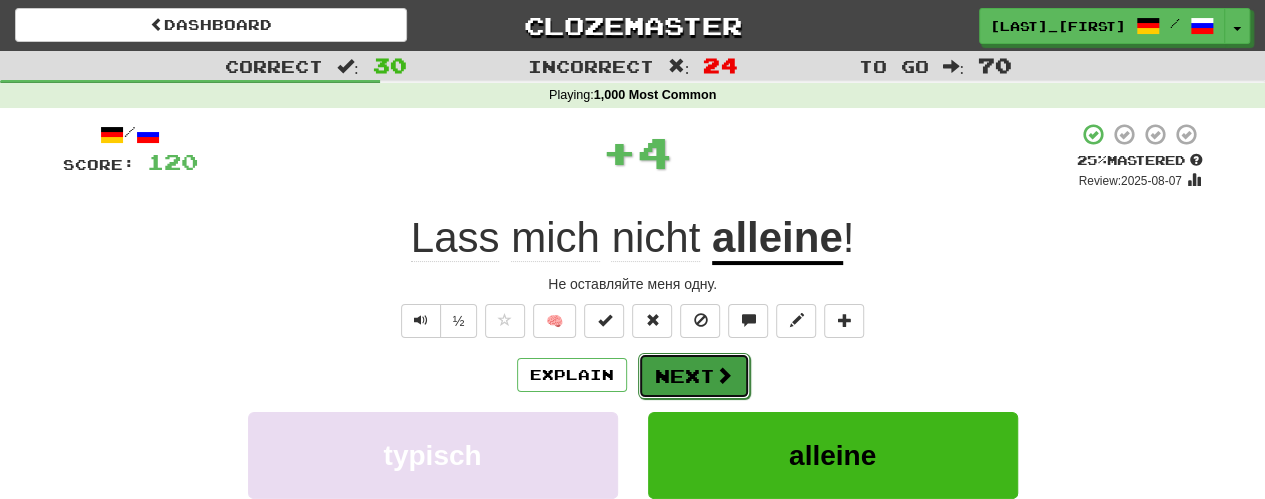 click on "Next" at bounding box center (694, 376) 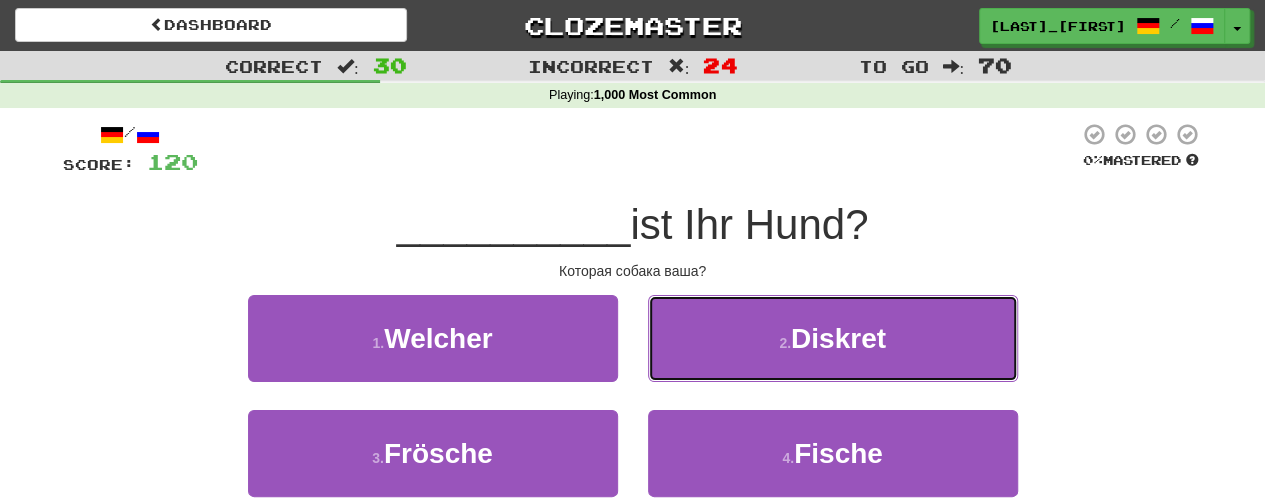 click on "2 .  Diskret" at bounding box center (833, 338) 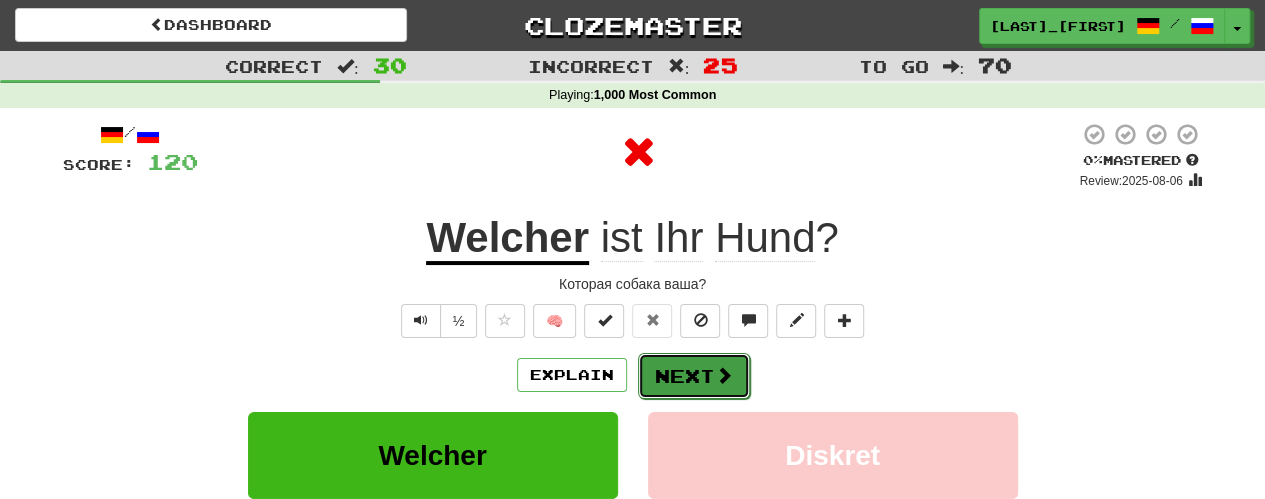 click on "Next" at bounding box center (694, 376) 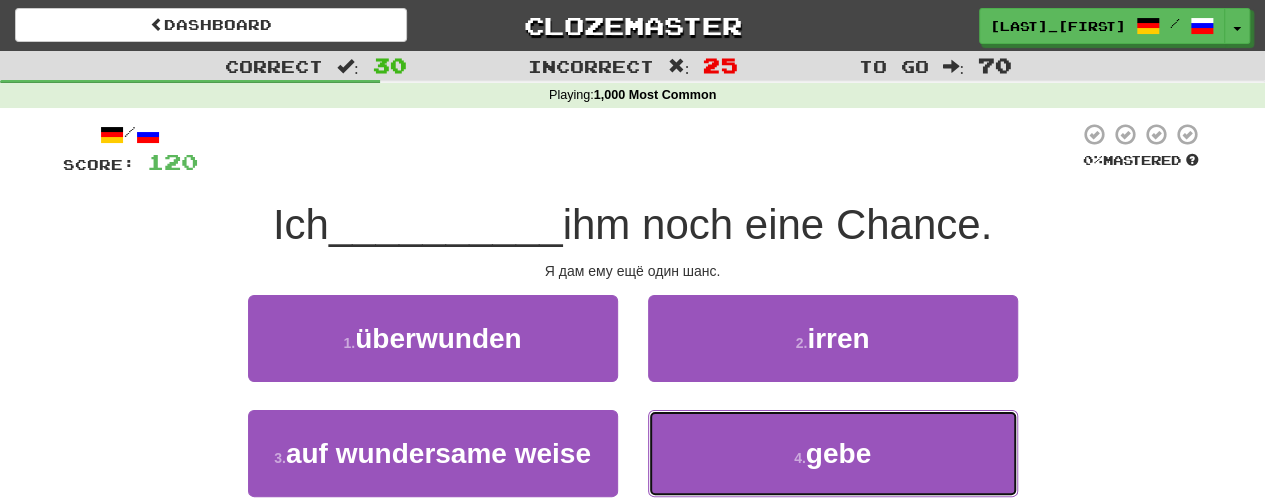 drag, startPoint x: 768, startPoint y: 450, endPoint x: 738, endPoint y: 409, distance: 50.803543 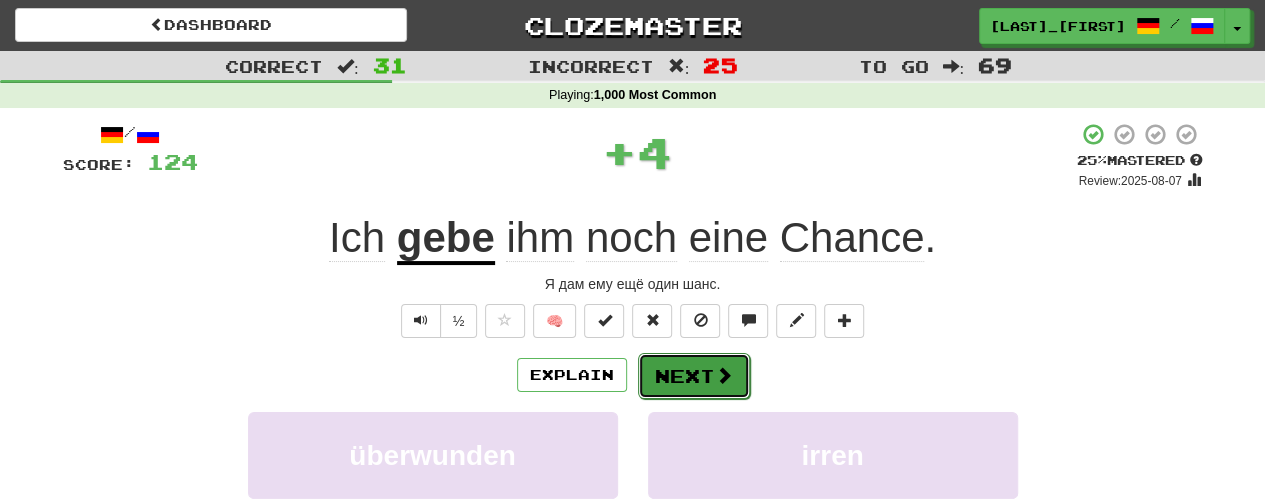 click on "Next" at bounding box center [694, 376] 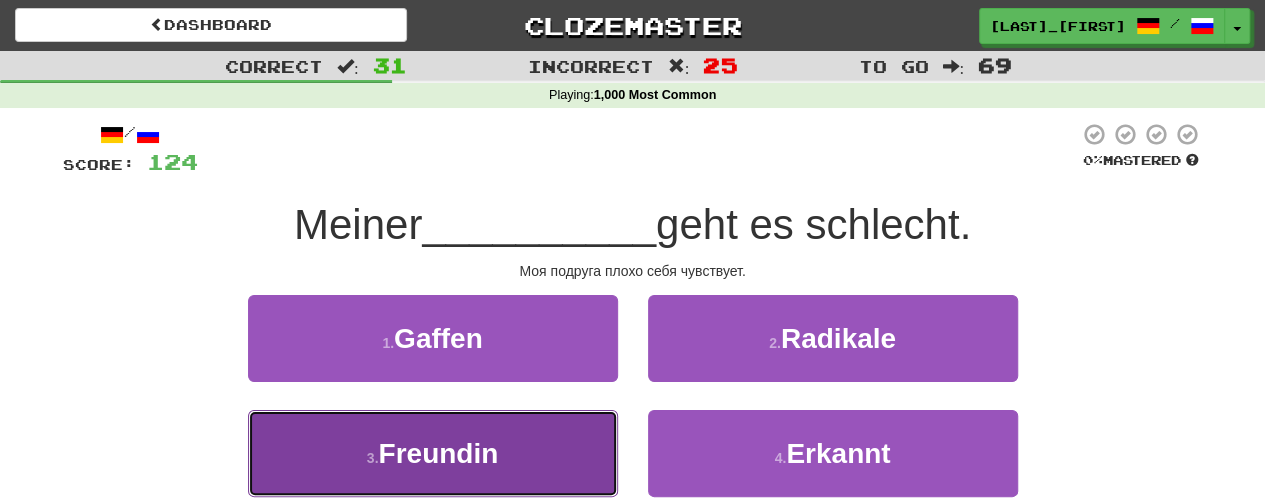 click on "3 .  Freundin" at bounding box center (433, 453) 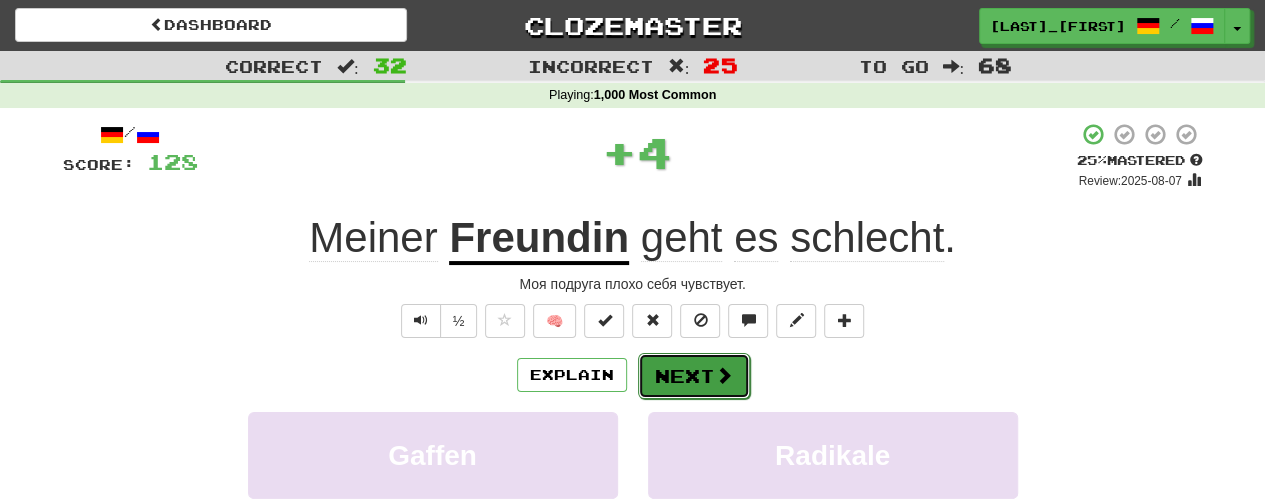 click on "Next" at bounding box center [694, 376] 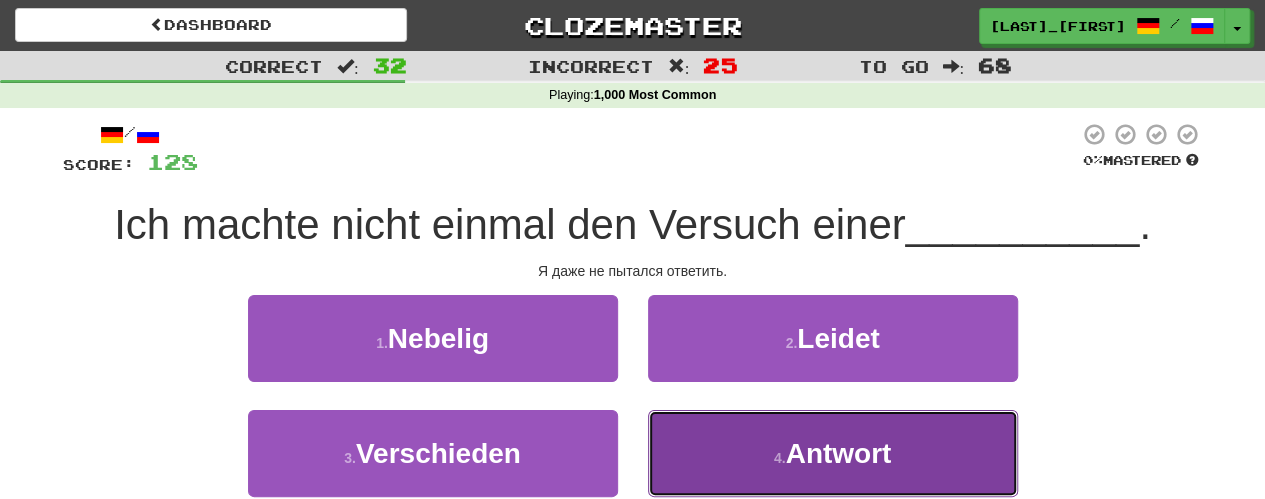 click on "4 .  Antwort" at bounding box center (833, 453) 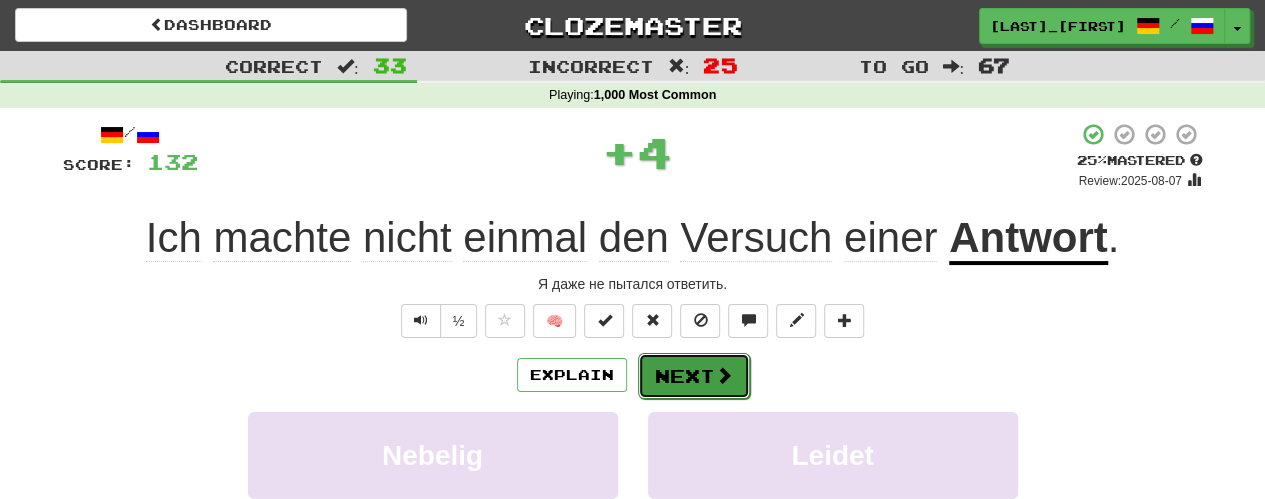 click on "Next" at bounding box center [694, 376] 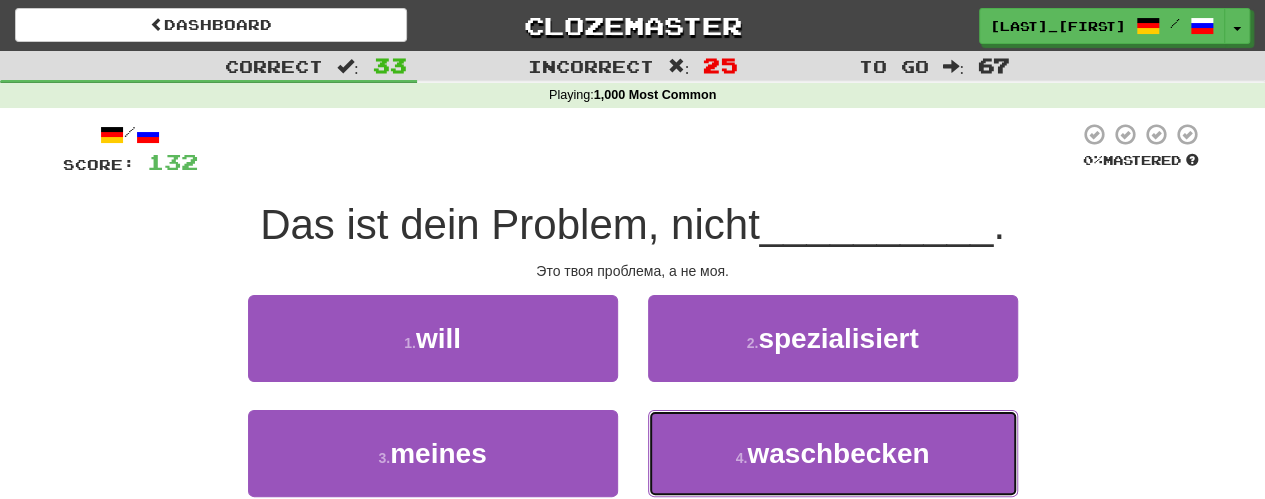 drag, startPoint x: 725, startPoint y: 417, endPoint x: 718, endPoint y: 399, distance: 19.313208 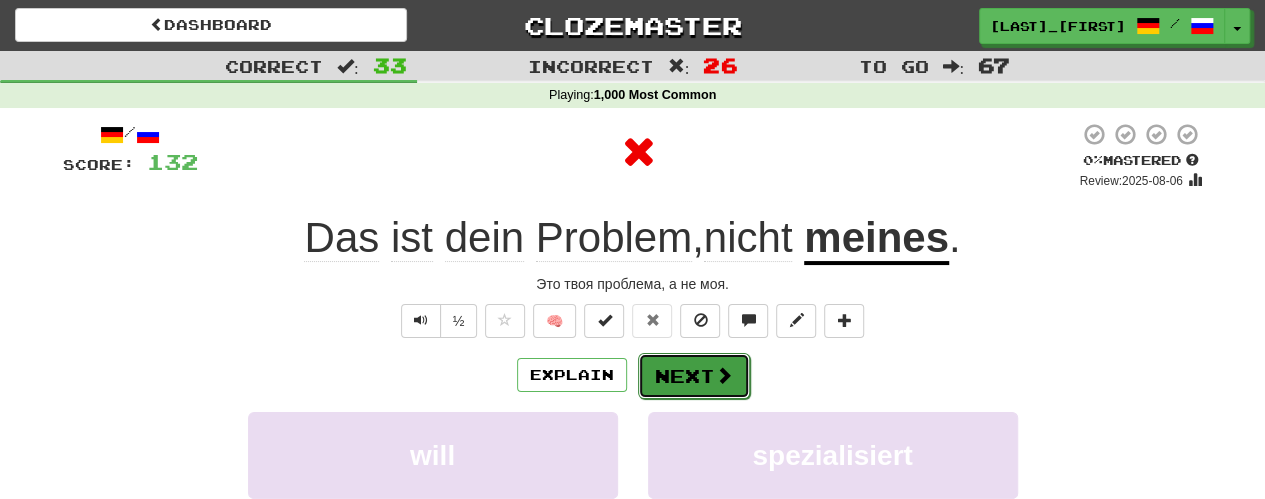 click on "Next" at bounding box center [694, 376] 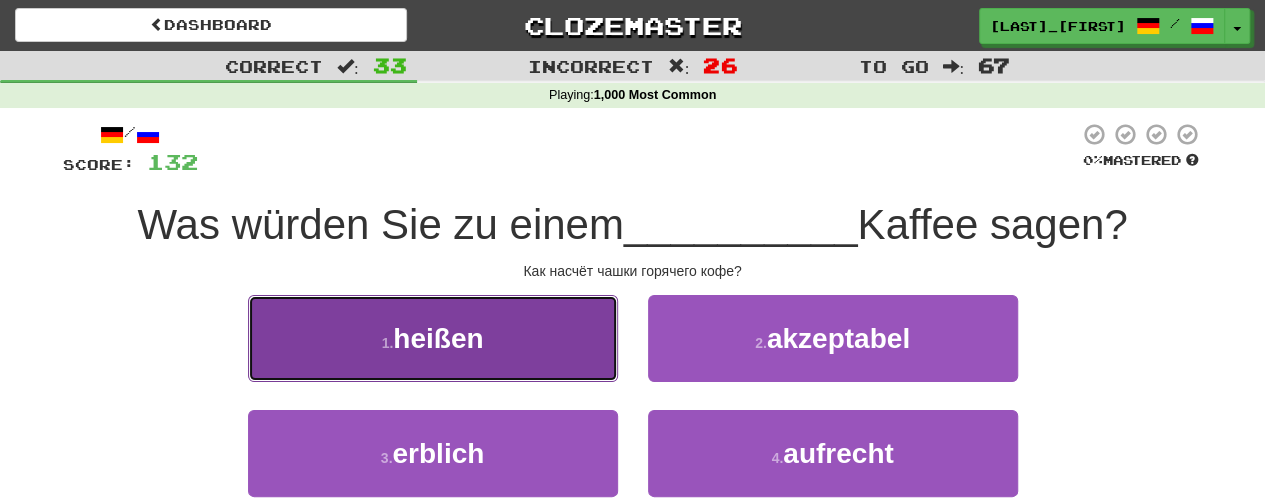 click on "1 .  heißen" at bounding box center (433, 338) 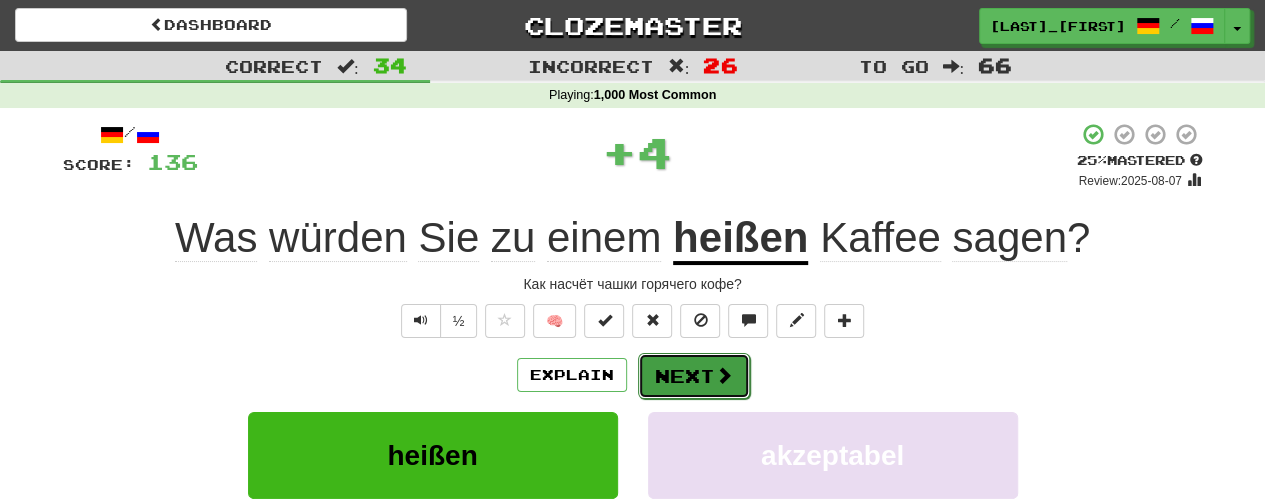 click on "Next" at bounding box center (694, 376) 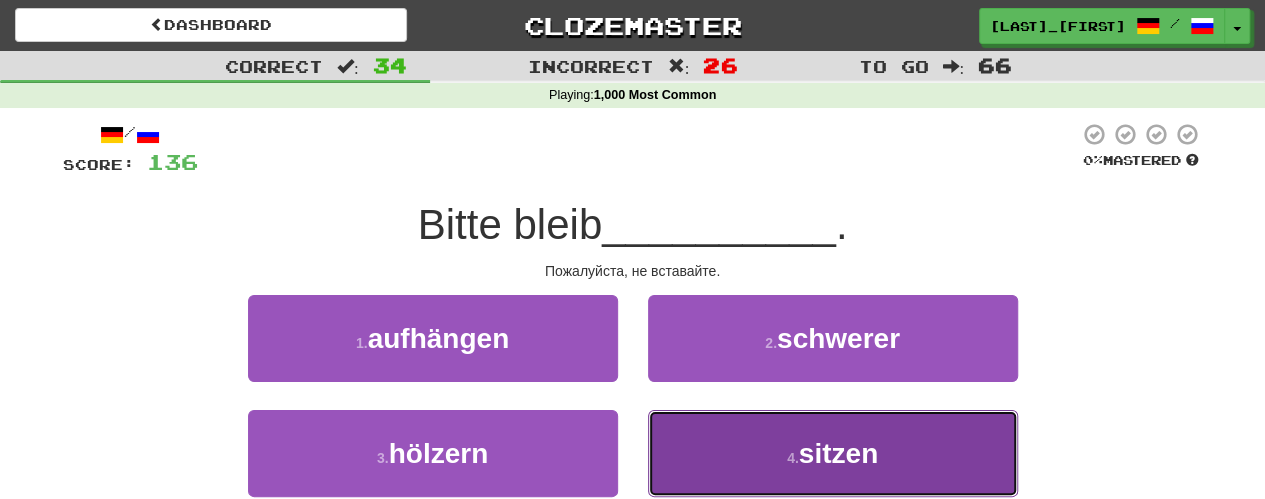 click on "4 .  sitzen" at bounding box center (833, 453) 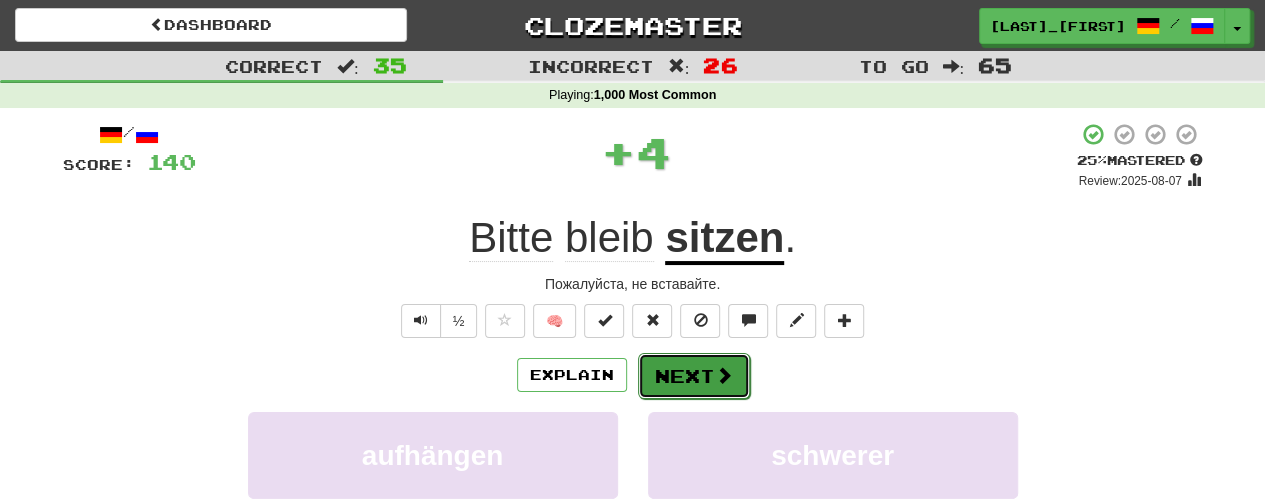 click on "Next" at bounding box center [694, 376] 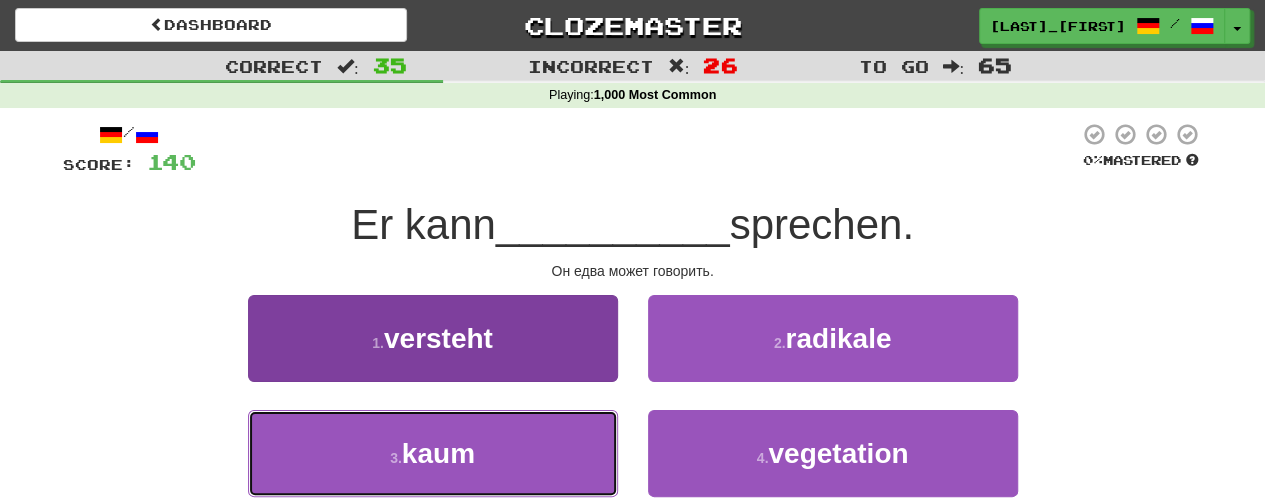 click on "3 .  kaum" at bounding box center (433, 453) 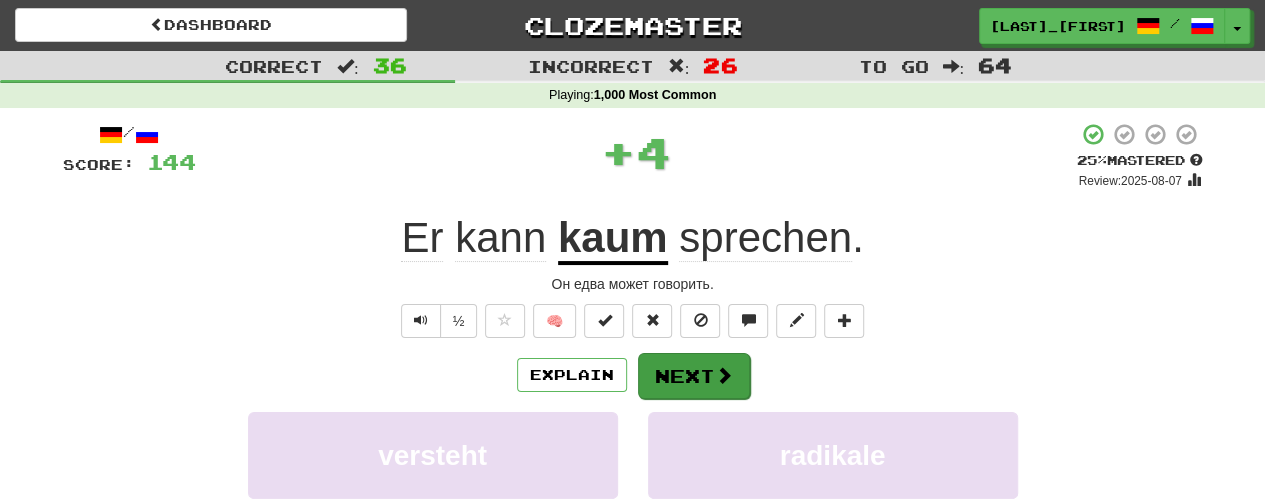 click on "Explain Next versteht radikale kaum vegetation Learn more: versteht radikale kaum vegetation" at bounding box center [633, 512] 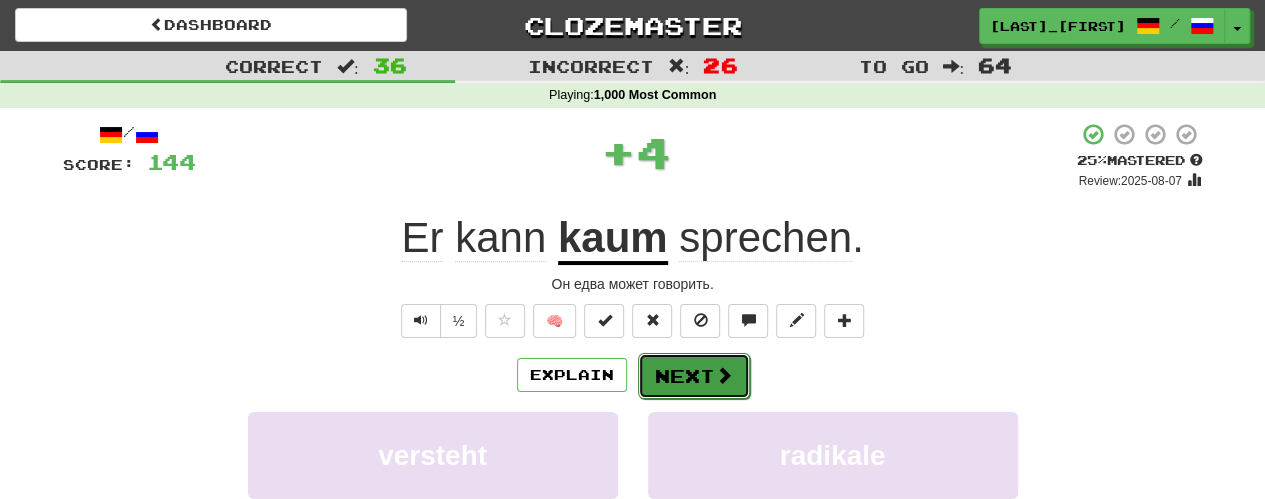 click on "Next" at bounding box center [694, 376] 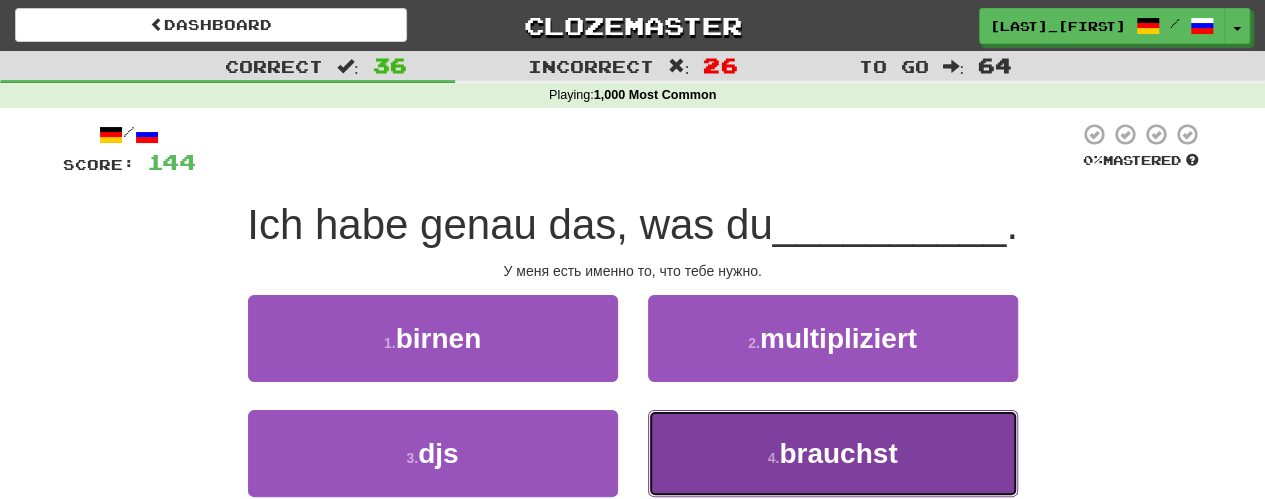 click on "4 .  brauchst" at bounding box center (833, 453) 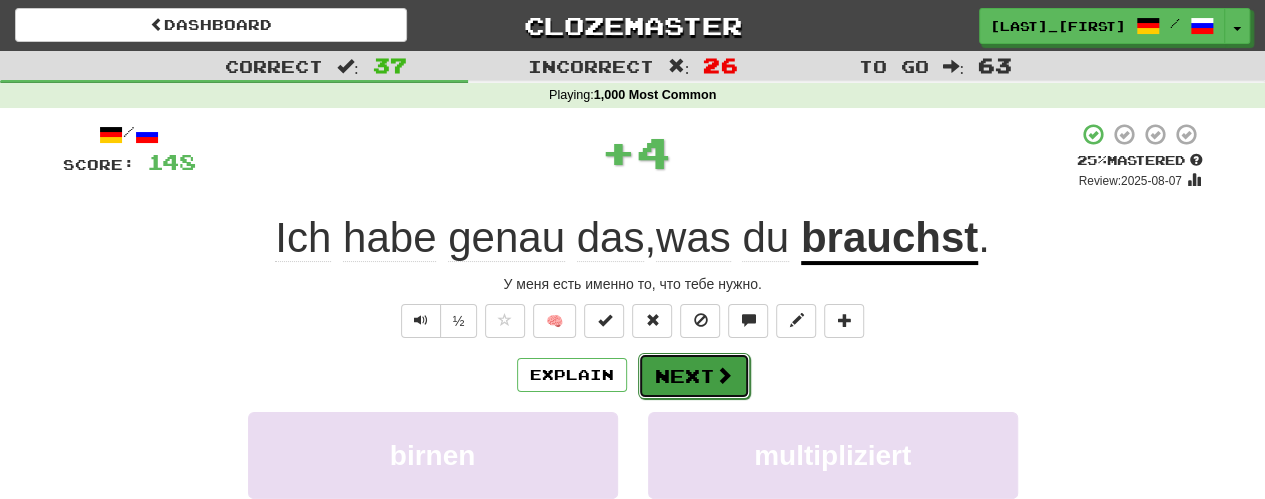 click on "Next" at bounding box center (694, 376) 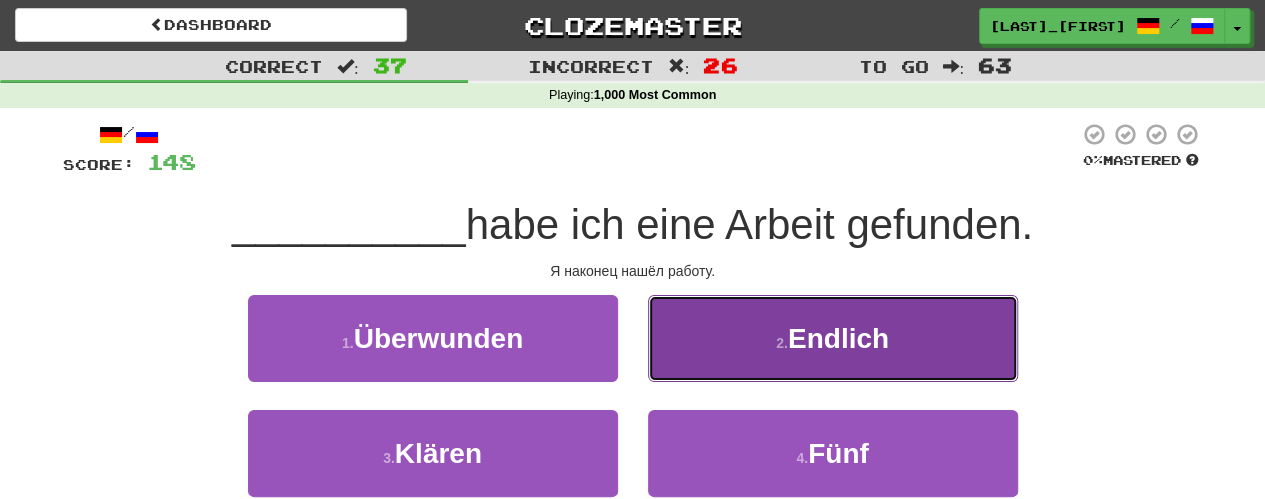 click on "2 .  Endlich" at bounding box center (833, 338) 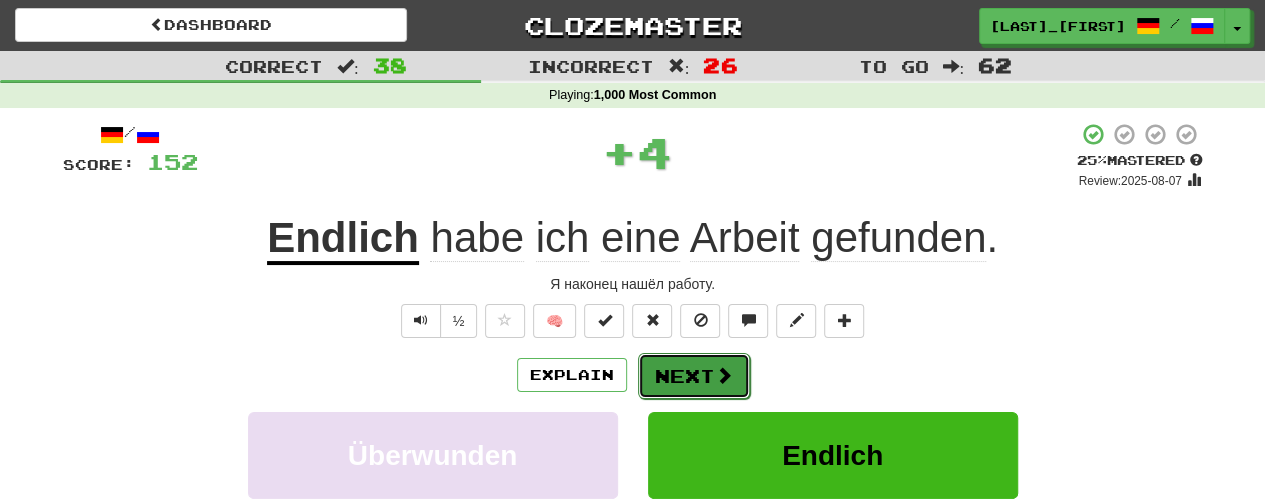click on "Next" at bounding box center (694, 376) 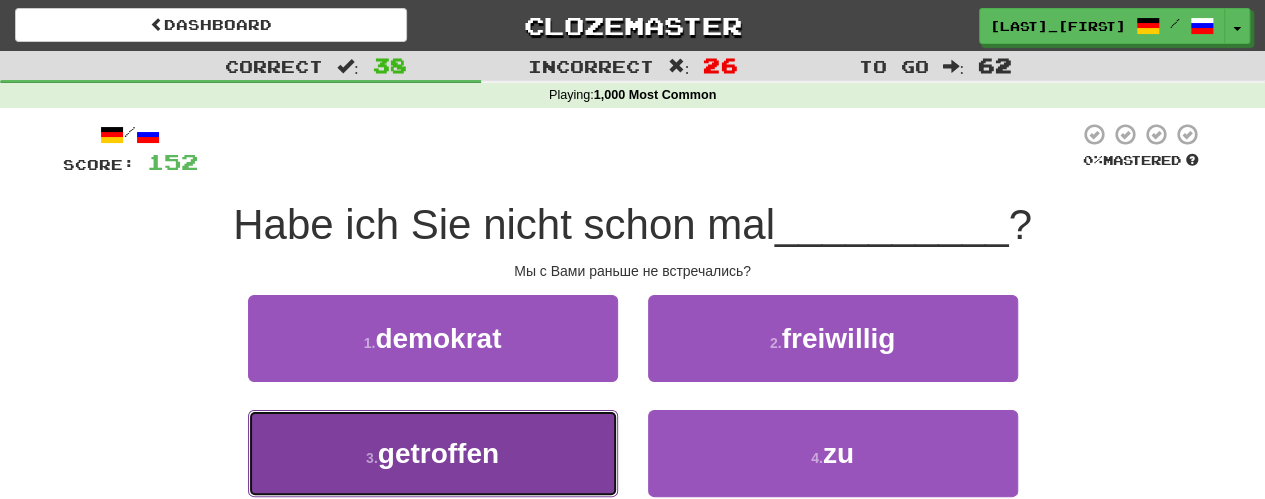 click on "3 .  getroffen" at bounding box center (433, 453) 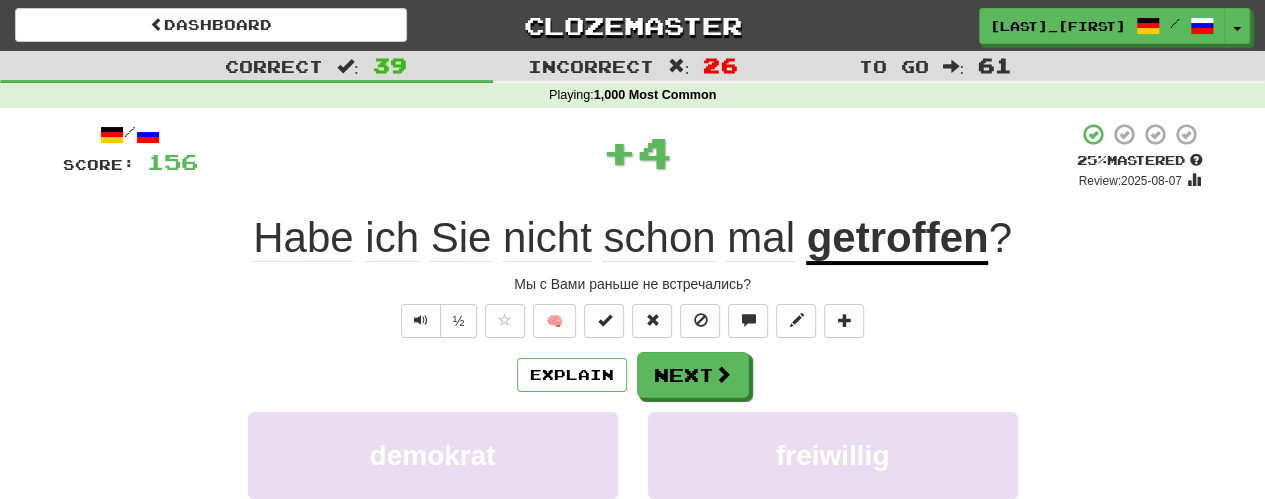 click on "Explain Next demokrat freiwillig getroffen zu Learn more: demokrat freiwillig getroffen zu" at bounding box center [633, 512] 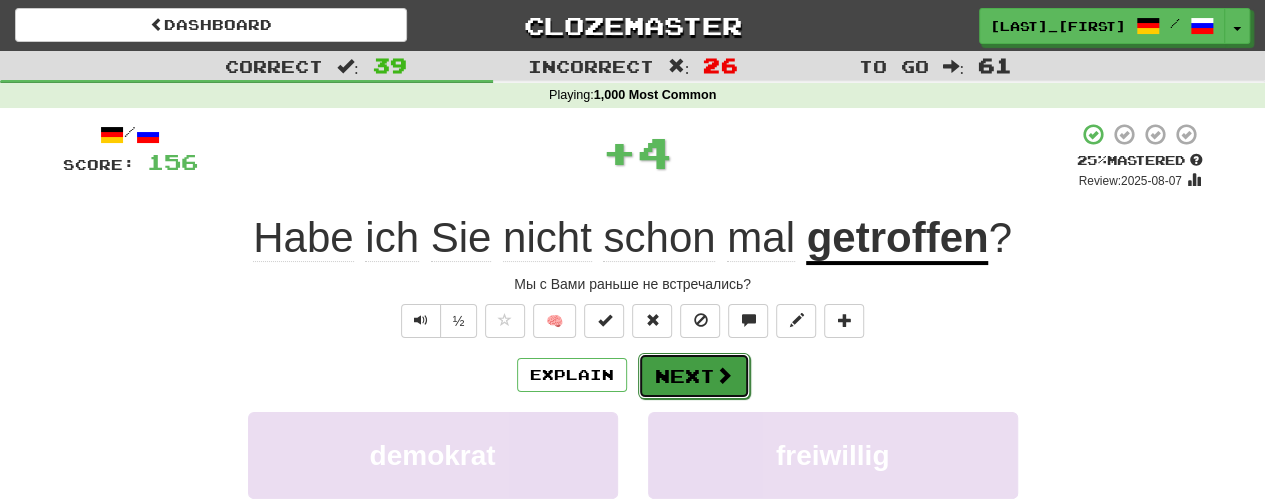 click on "Next" at bounding box center (694, 376) 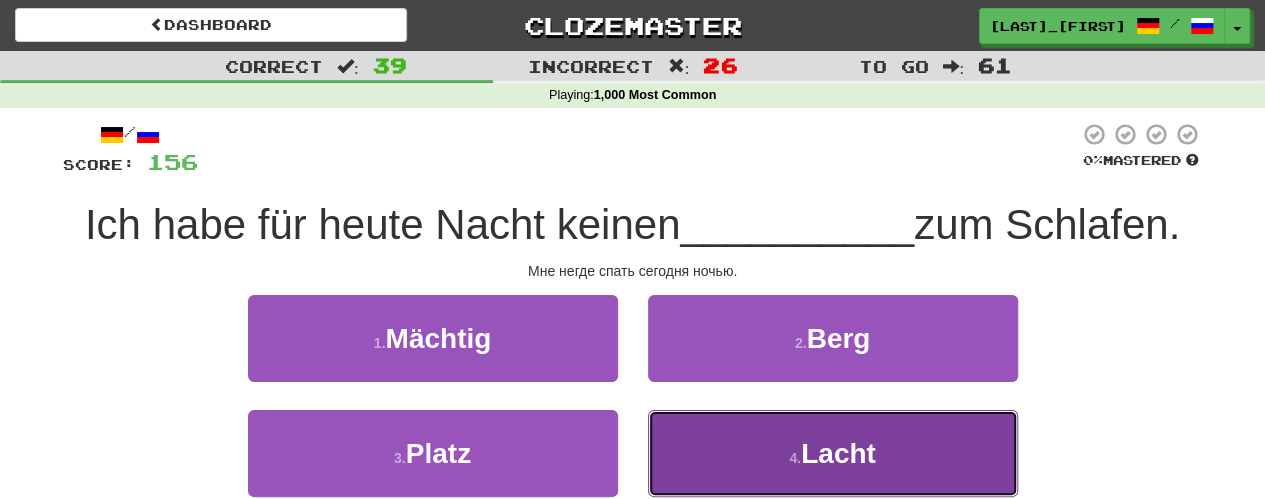 click on "4 .  Lacht" at bounding box center (833, 453) 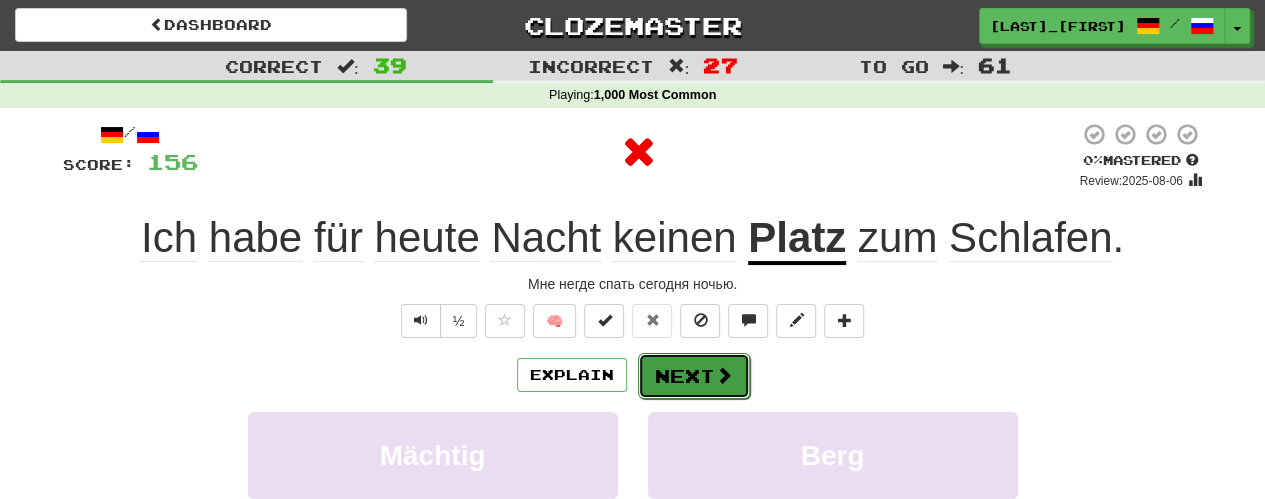 click on "Next" at bounding box center (694, 376) 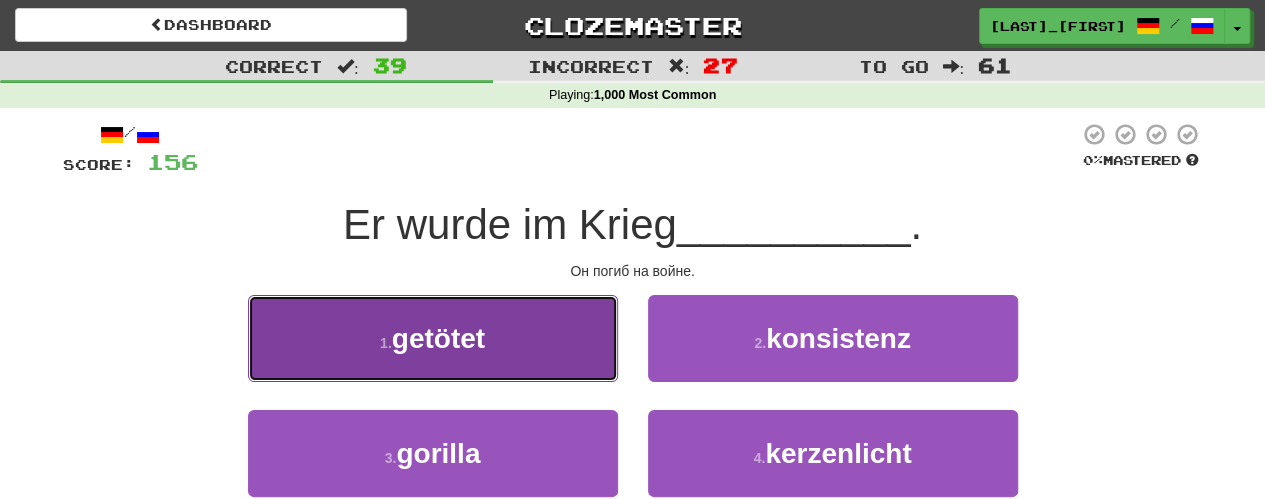 click on "1 .  getötet" at bounding box center [433, 338] 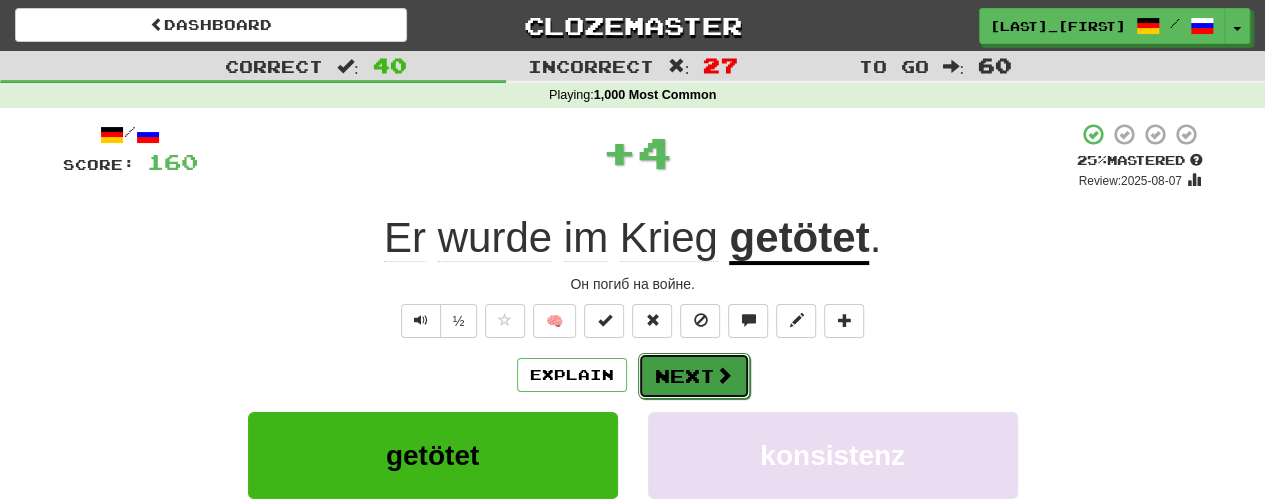 click on "Next" at bounding box center [694, 376] 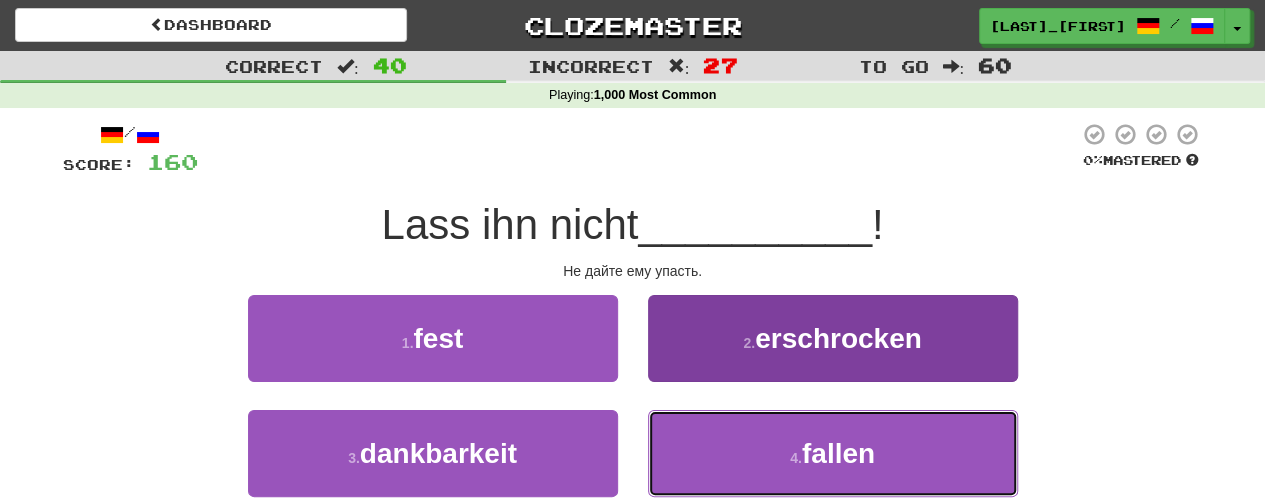 click on "4 .  fallen" at bounding box center (833, 453) 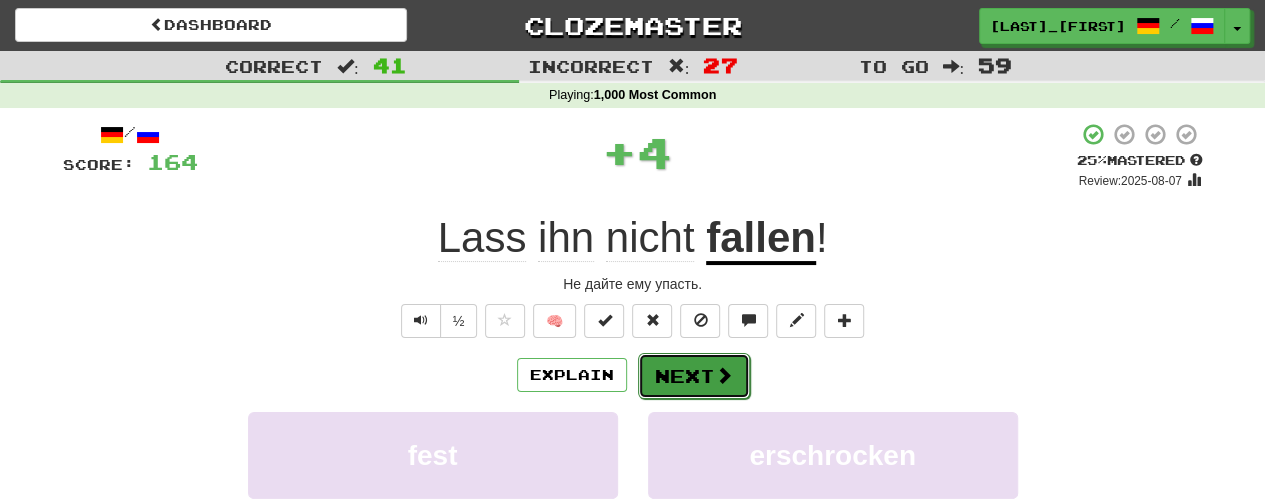 click on "Next" at bounding box center (694, 376) 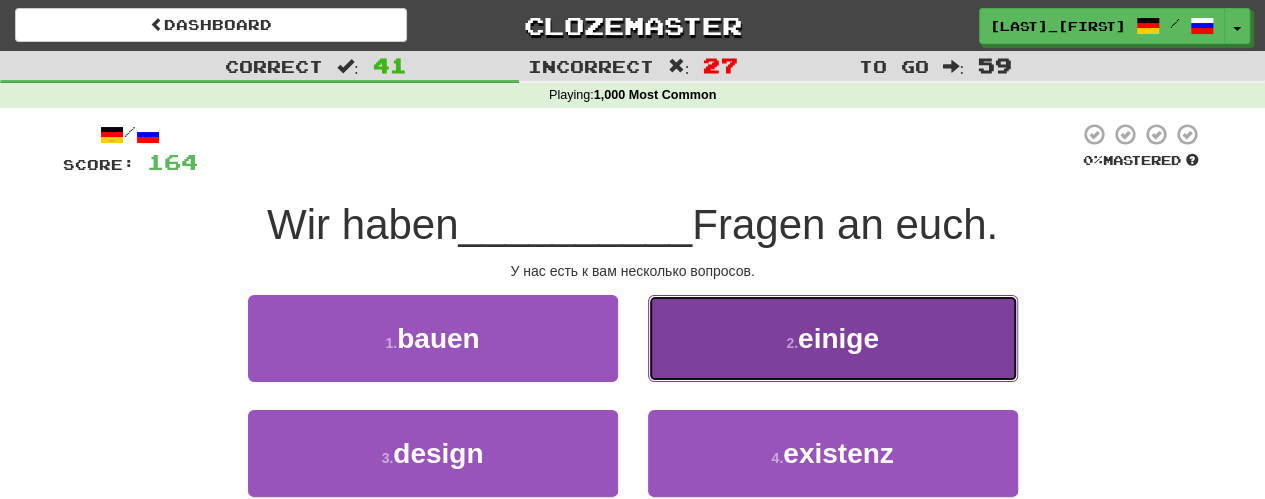 click on "2 .  einige" at bounding box center [833, 338] 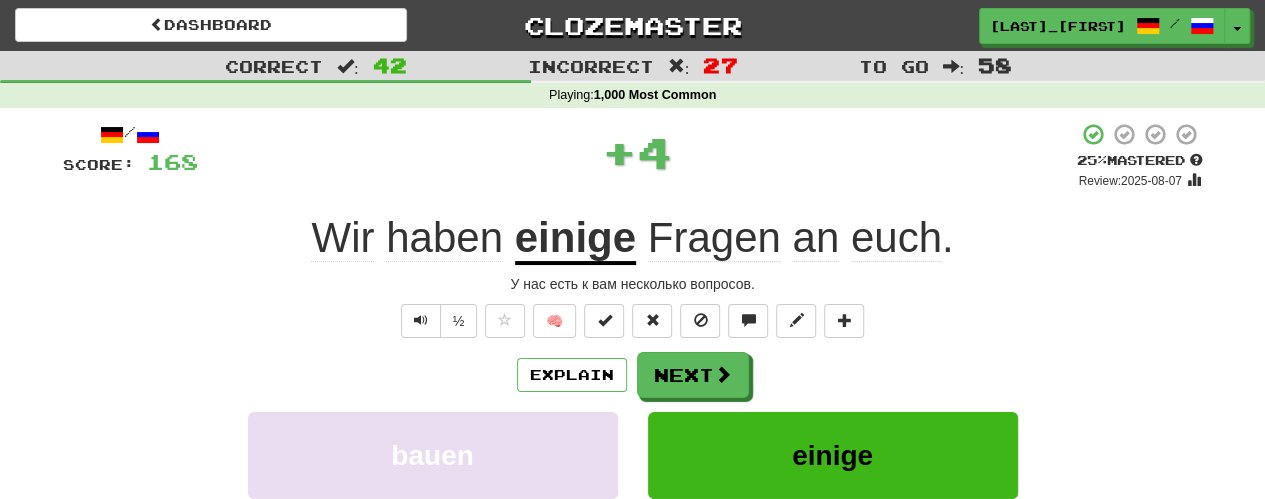 click on "Explain Next" at bounding box center [633, 375] 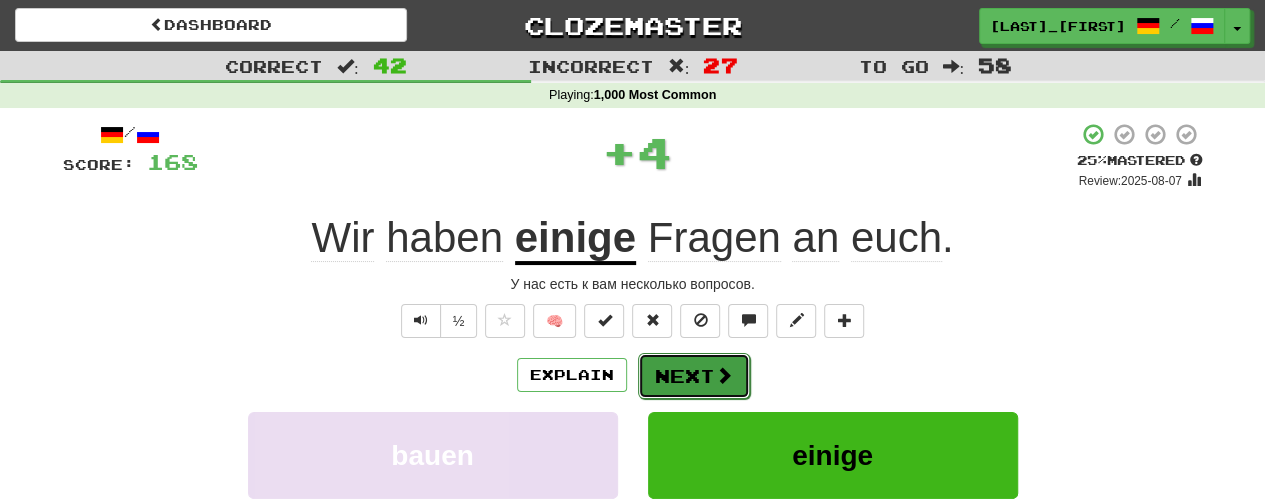 click at bounding box center [724, 375] 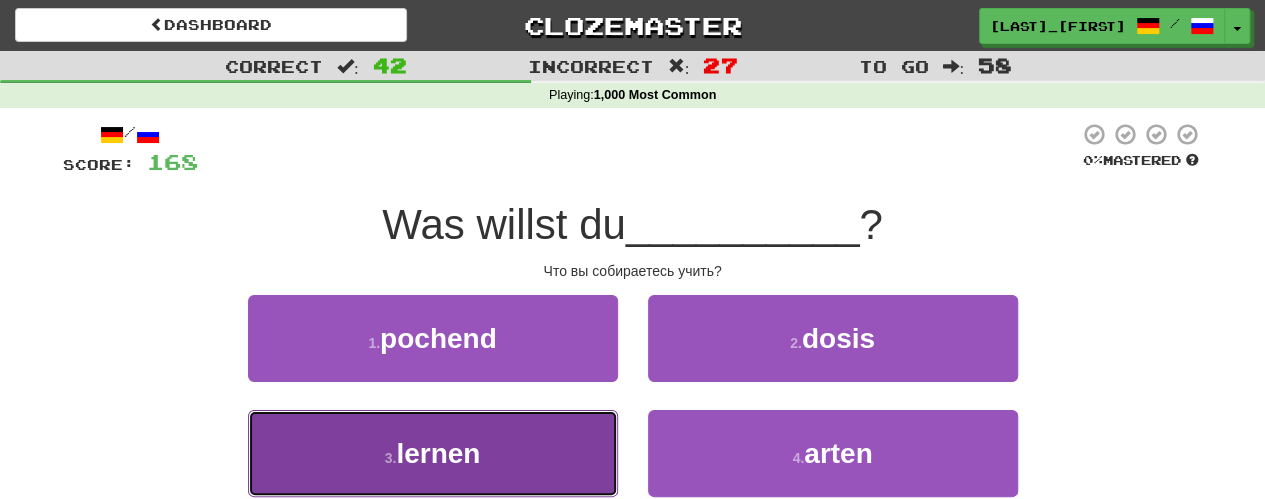 click on "3 .  lernen" at bounding box center [433, 453] 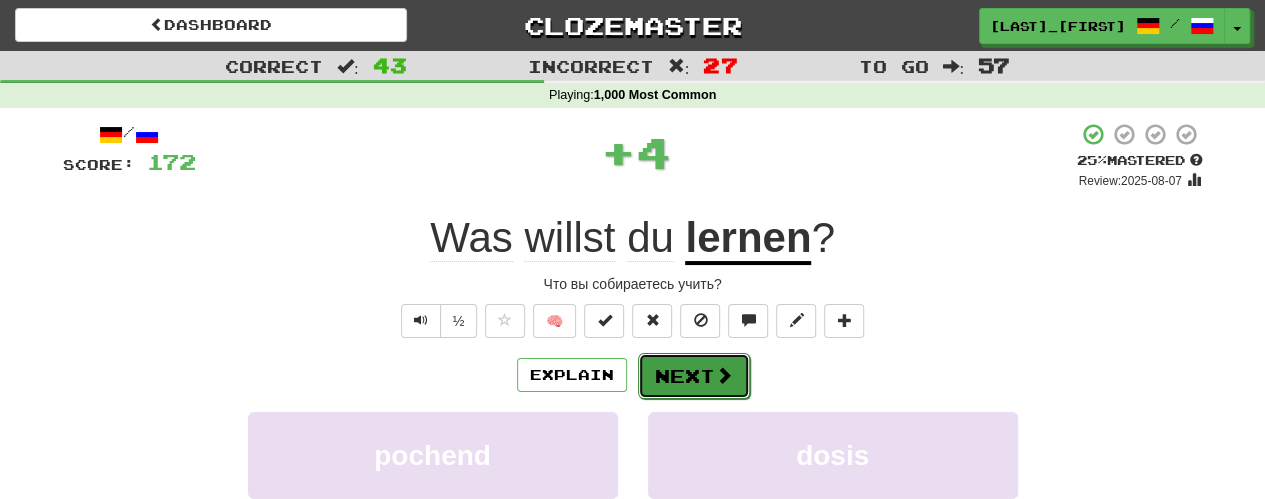 click on "Next" at bounding box center [694, 376] 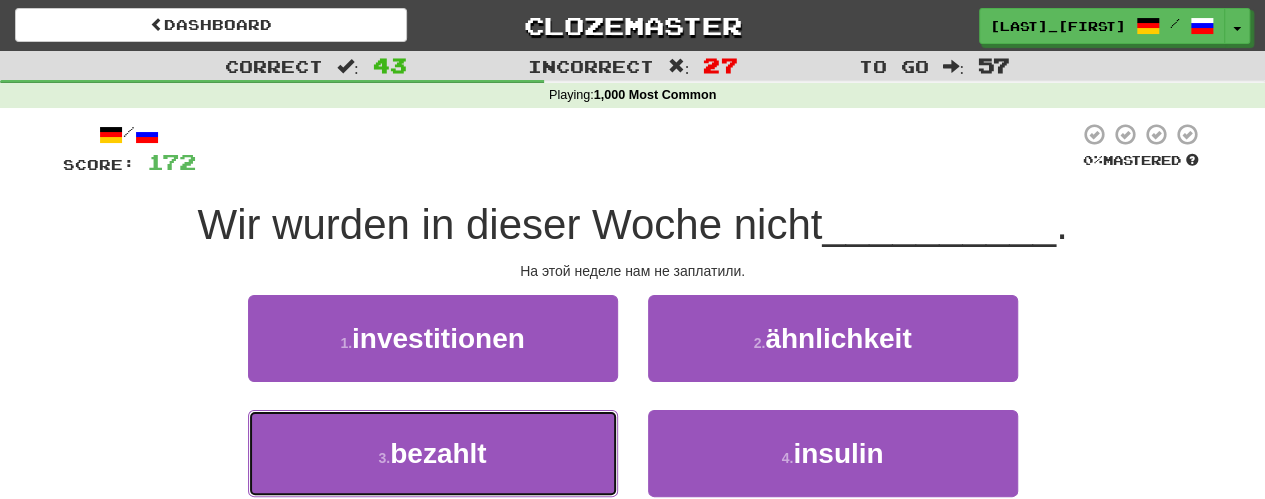 drag, startPoint x: 573, startPoint y: 459, endPoint x: 635, endPoint y: 436, distance: 66.12866 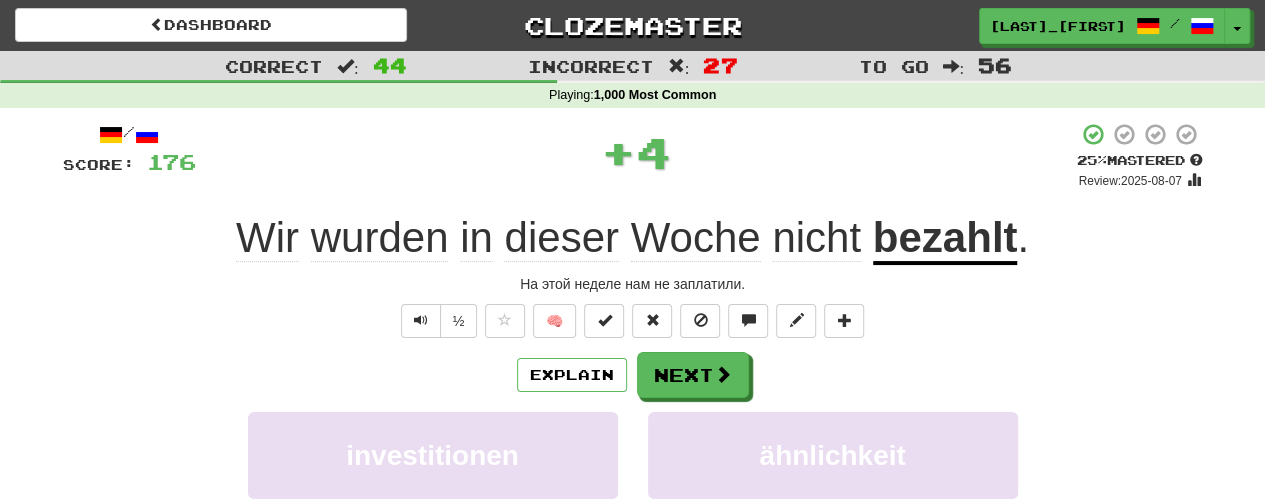 click on "Explain Next investitionen ähnlichkeit bezahlt insulin Learn more: investitionen ähnlichkeit bezahlt insulin" at bounding box center [633, 512] 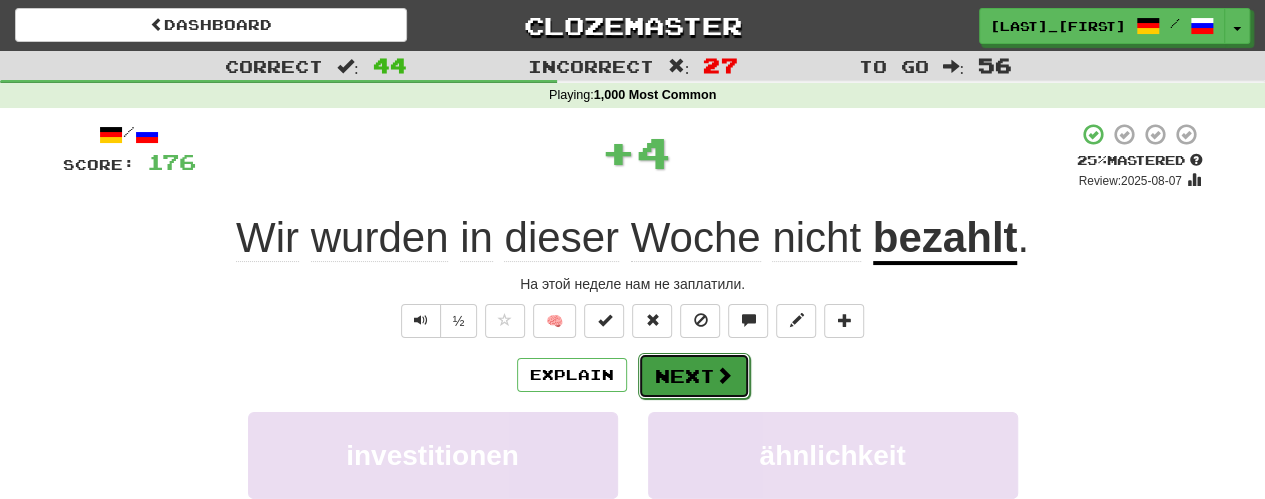 click on "Next" at bounding box center [694, 376] 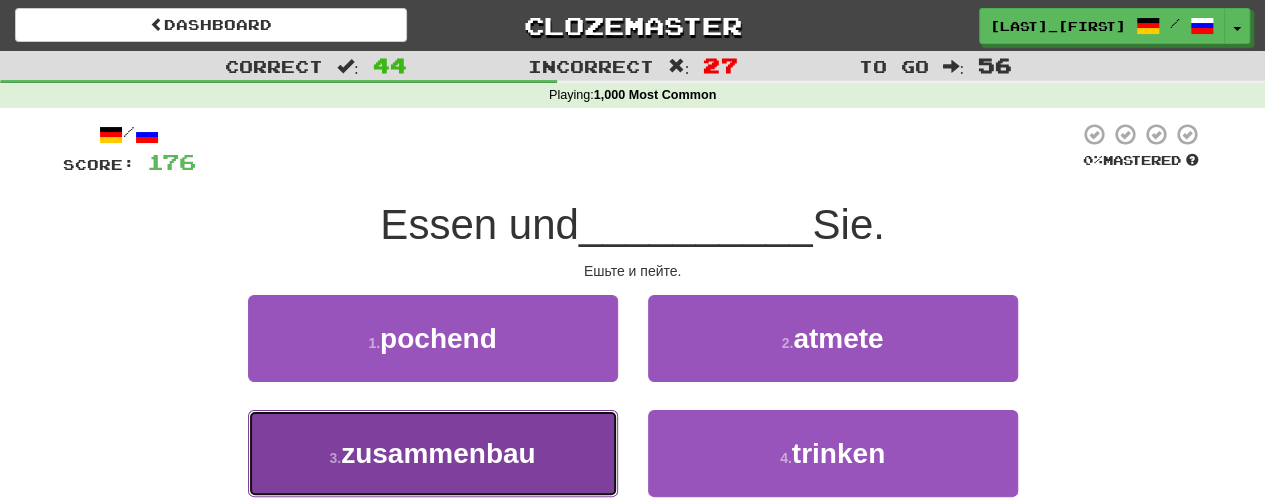 click on "3 .  zusammenbau" at bounding box center [433, 453] 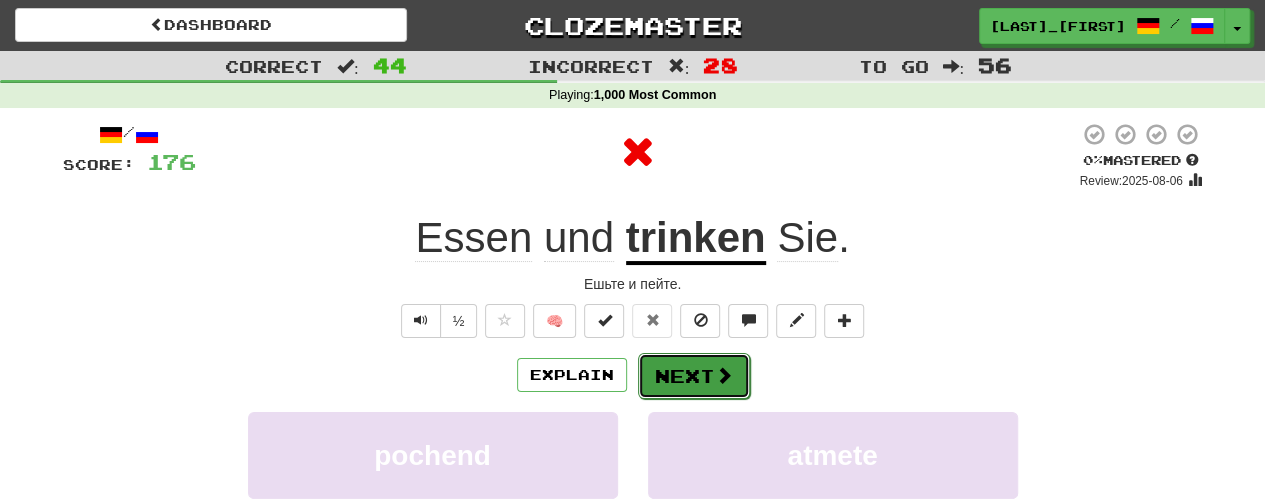 click on "Next" at bounding box center (694, 376) 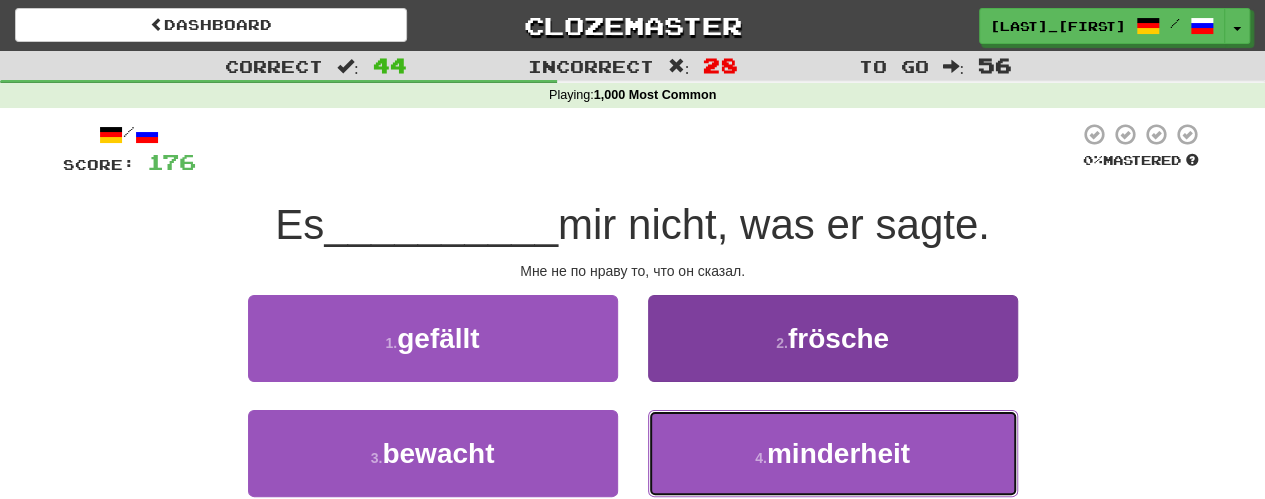 click on "4 .  minderheit" at bounding box center [833, 453] 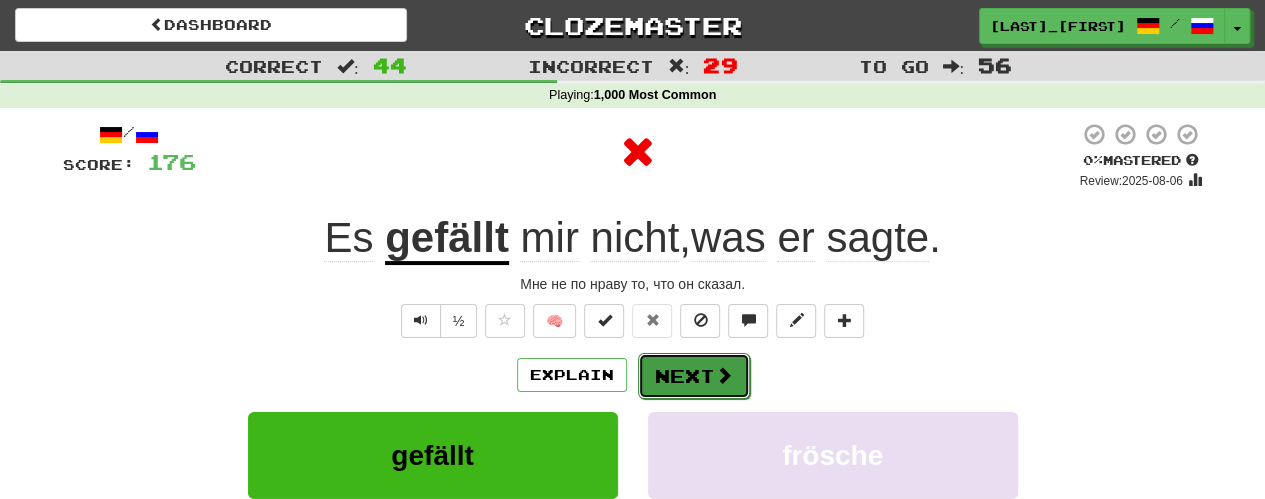click on "Next" at bounding box center [694, 376] 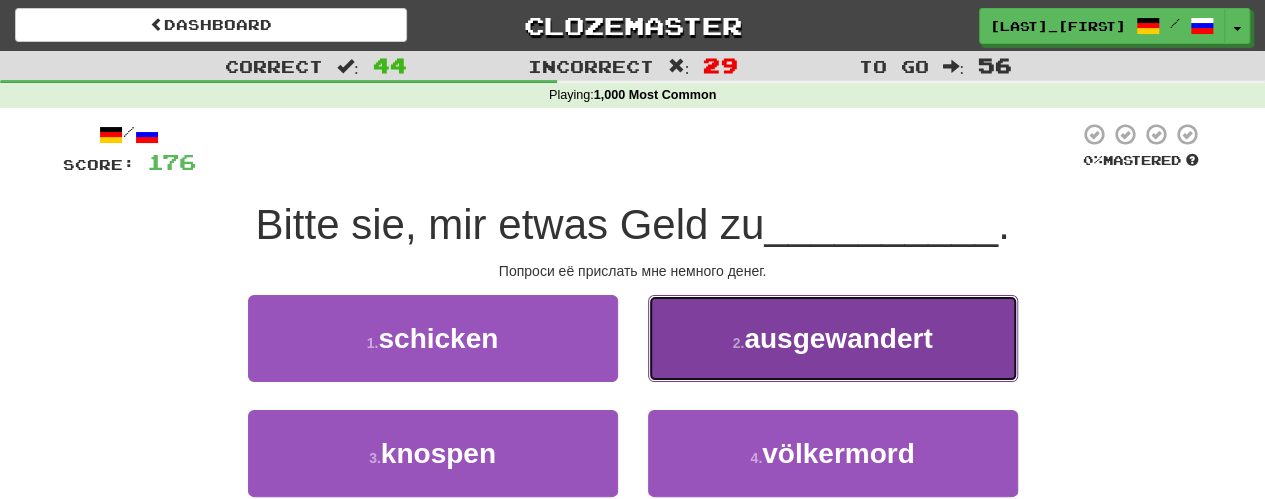 click on "2 .  ausgewandert" at bounding box center (833, 338) 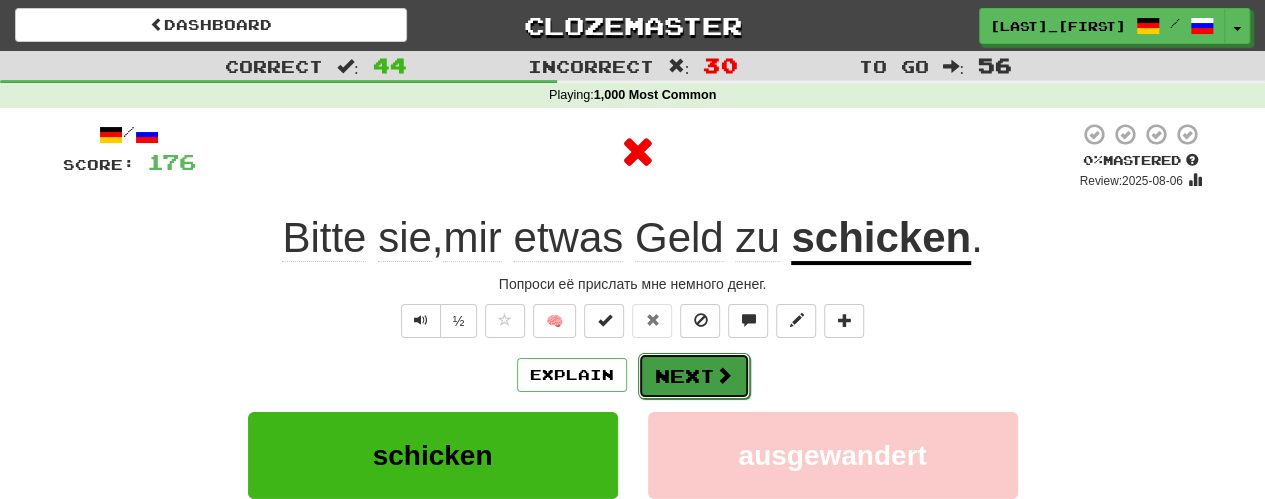 click on "Next" at bounding box center [694, 376] 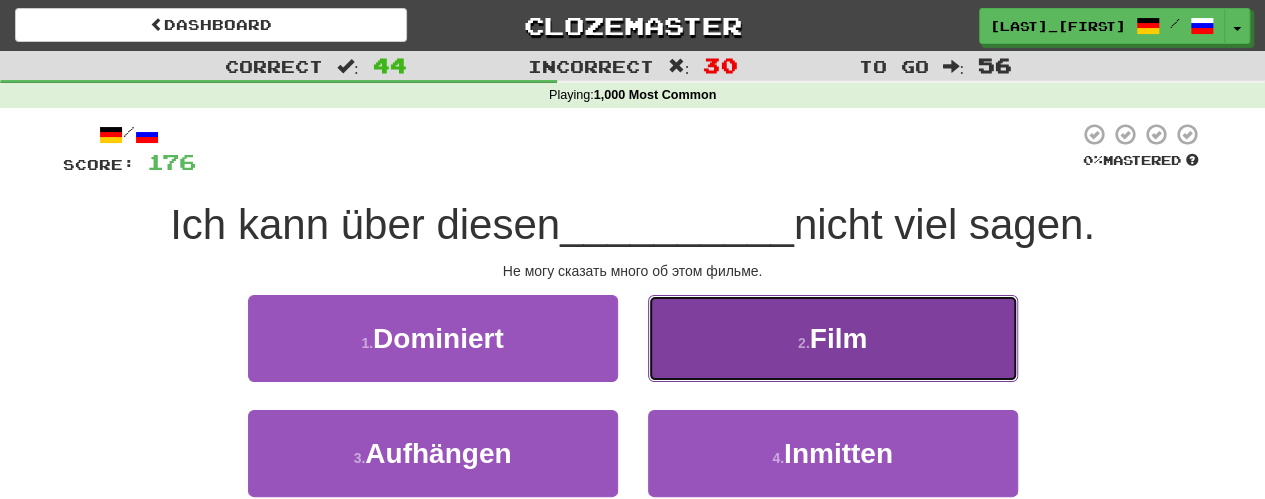 click on "2 .  Film" at bounding box center [833, 338] 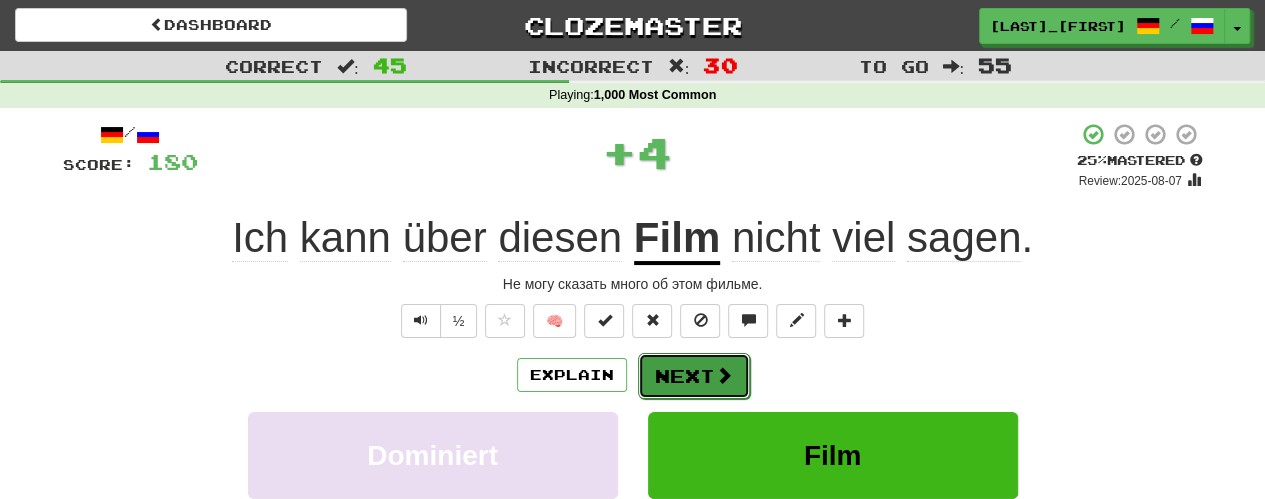 click on "Next" at bounding box center [694, 376] 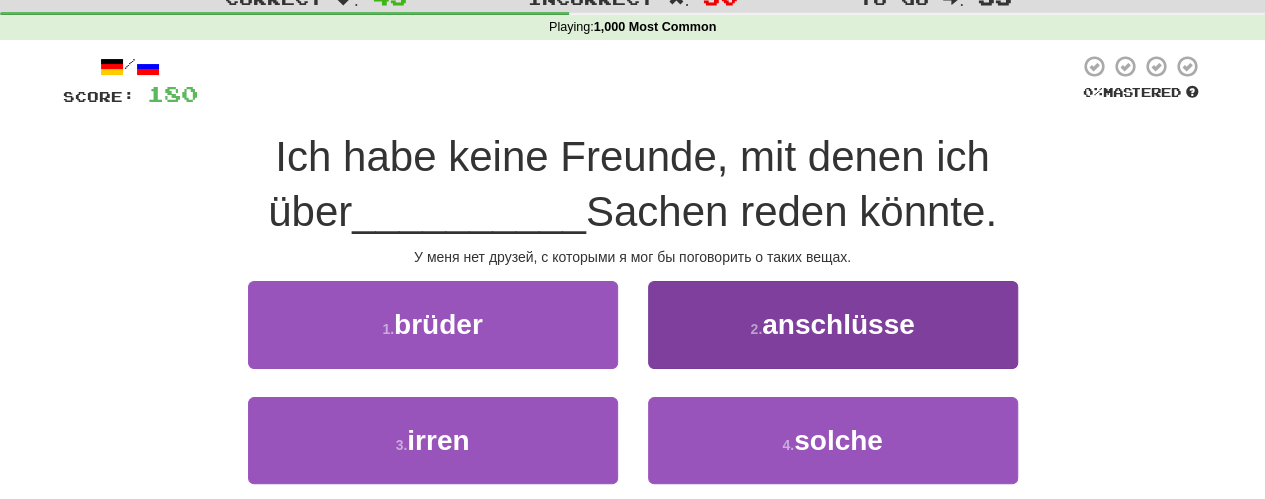 scroll, scrollTop: 100, scrollLeft: 0, axis: vertical 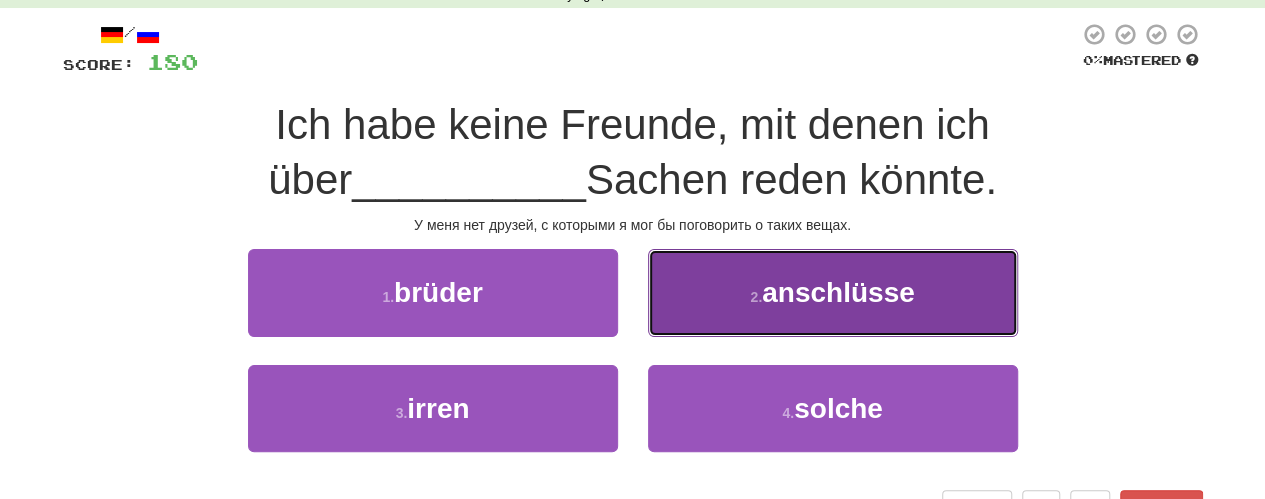 click on "2 .  anschlüsse" at bounding box center [833, 292] 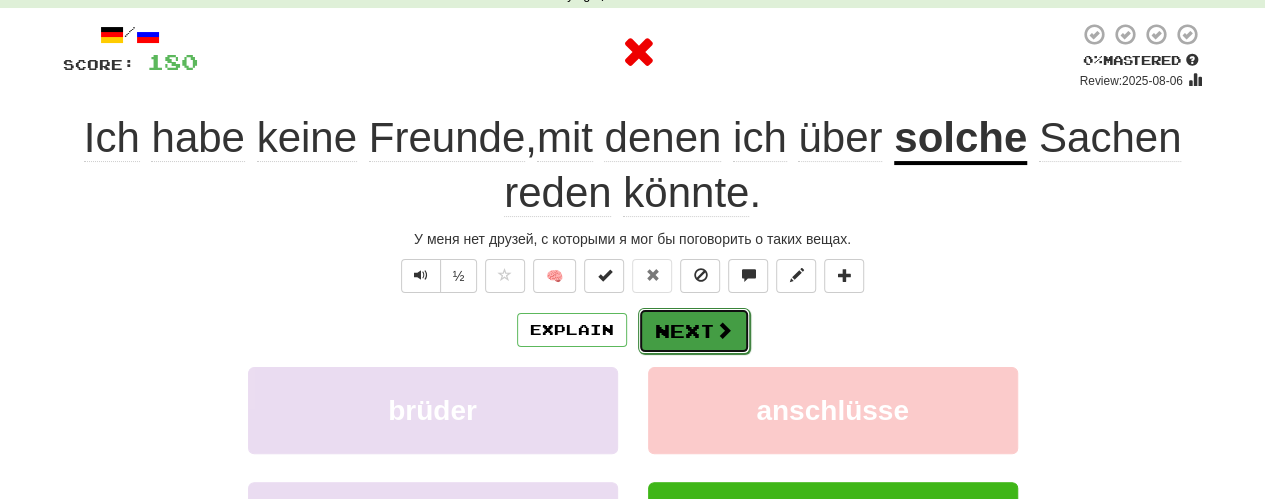 click on "Next" at bounding box center (694, 331) 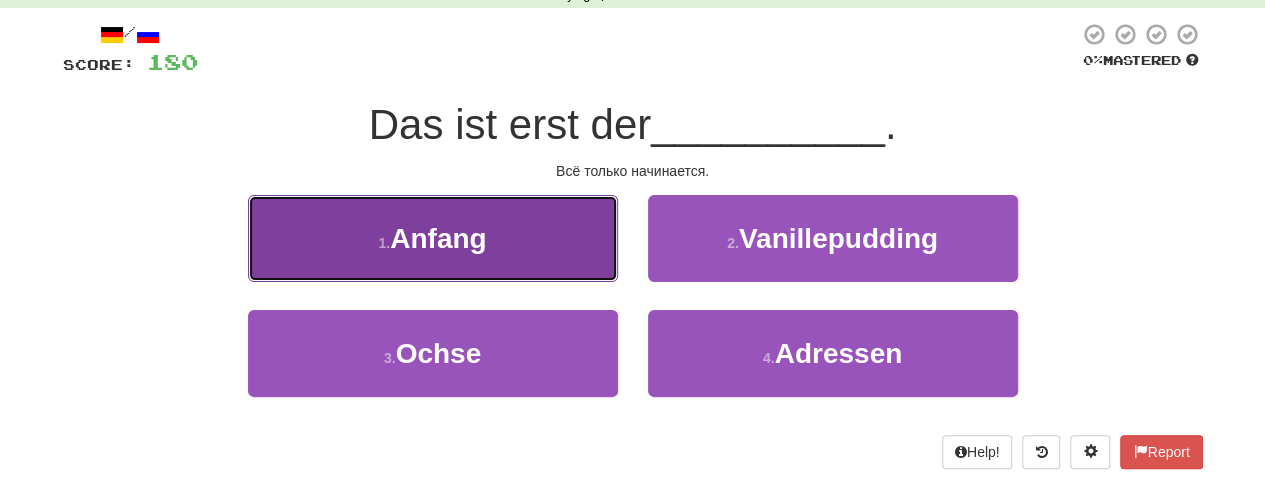 click on "1 .  Anfang" at bounding box center [433, 238] 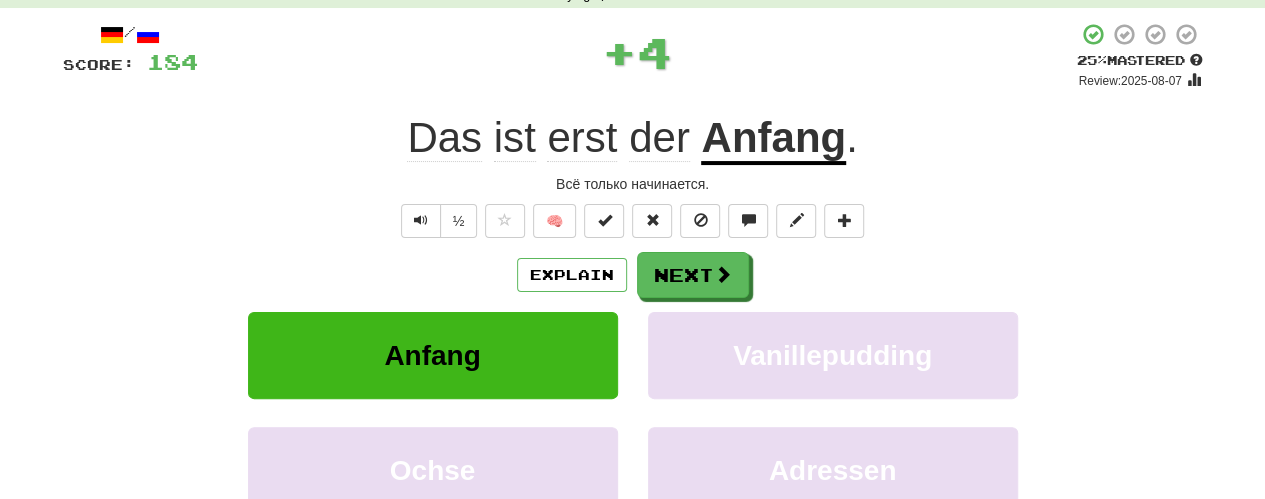 click on "Explain" at bounding box center (572, 275) 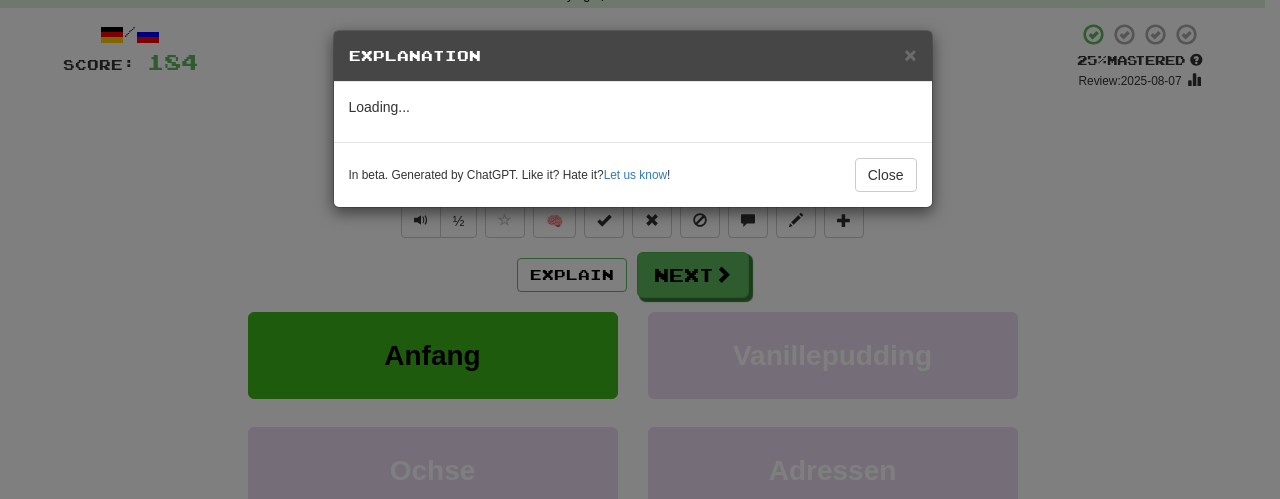 click on "× Explanation Loading... In beta. Generated by ChatGPT. Like it? Hate it?  Let us know ! Close" at bounding box center [640, 249] 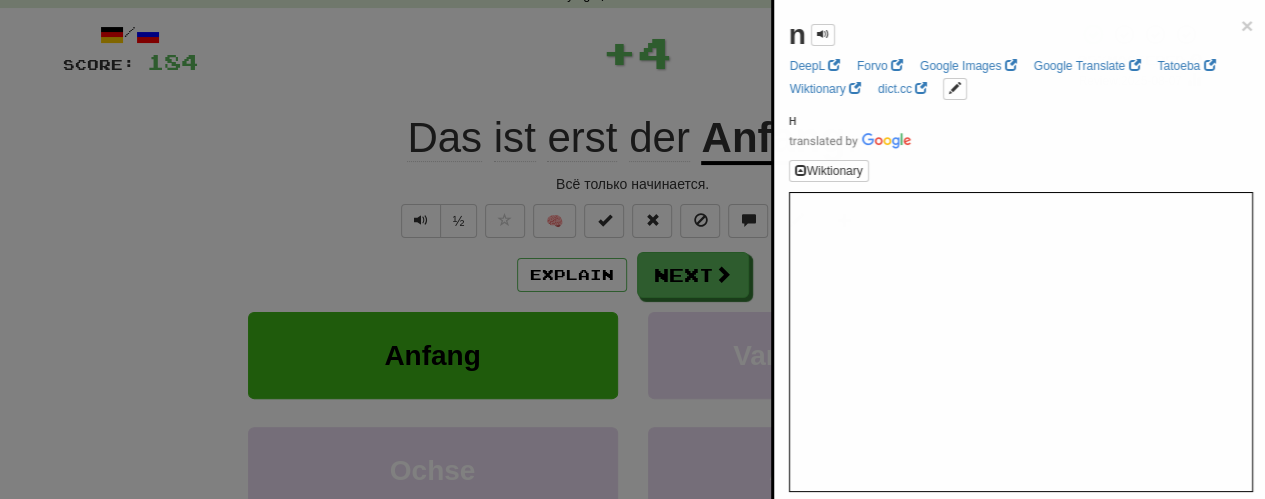 click at bounding box center [632, 249] 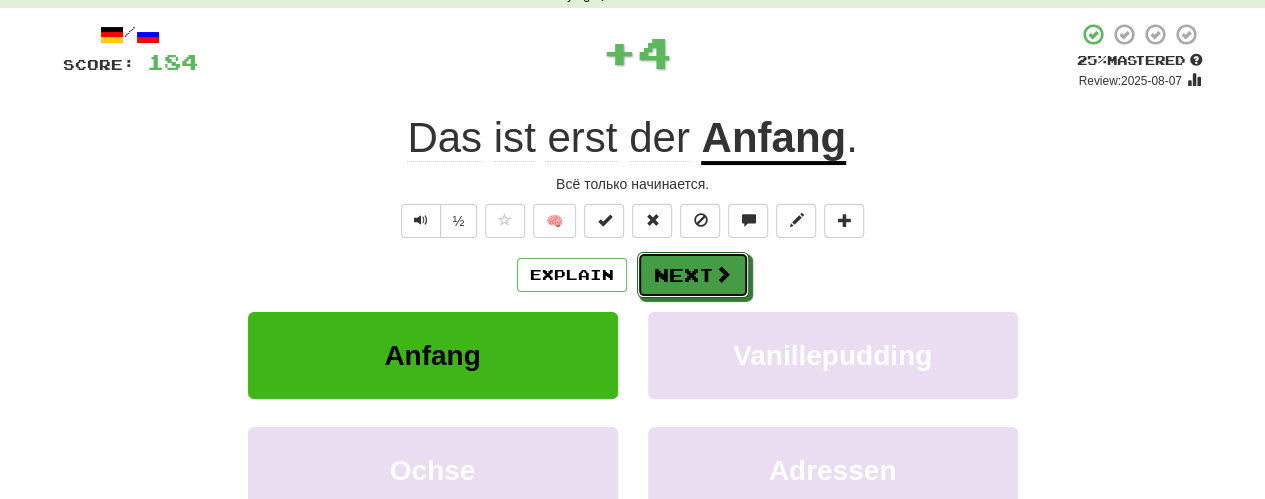 click on "Next" at bounding box center [693, 275] 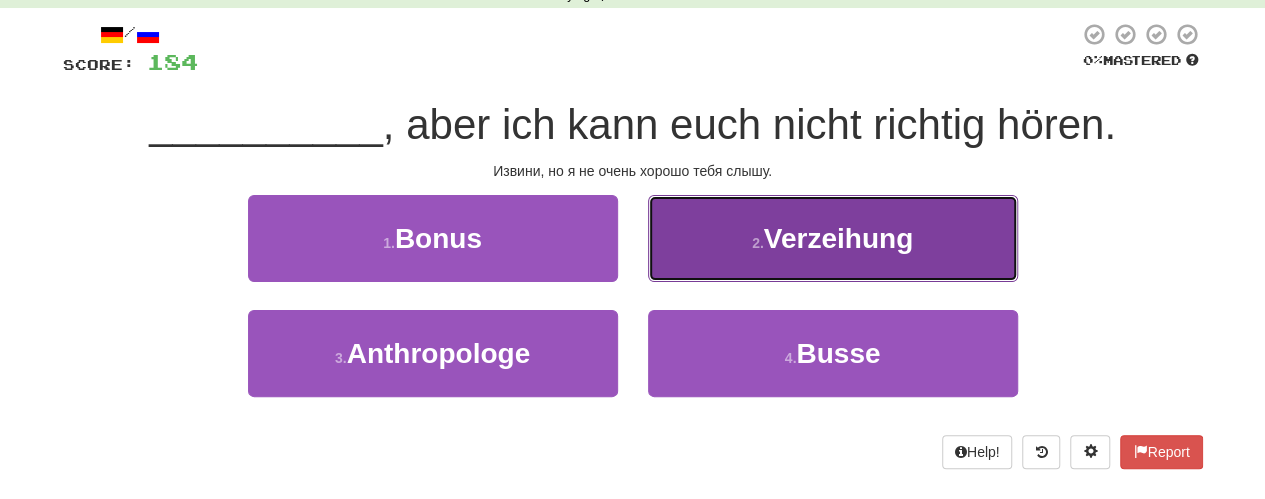 click on "2 .  Verzeihung" at bounding box center [833, 238] 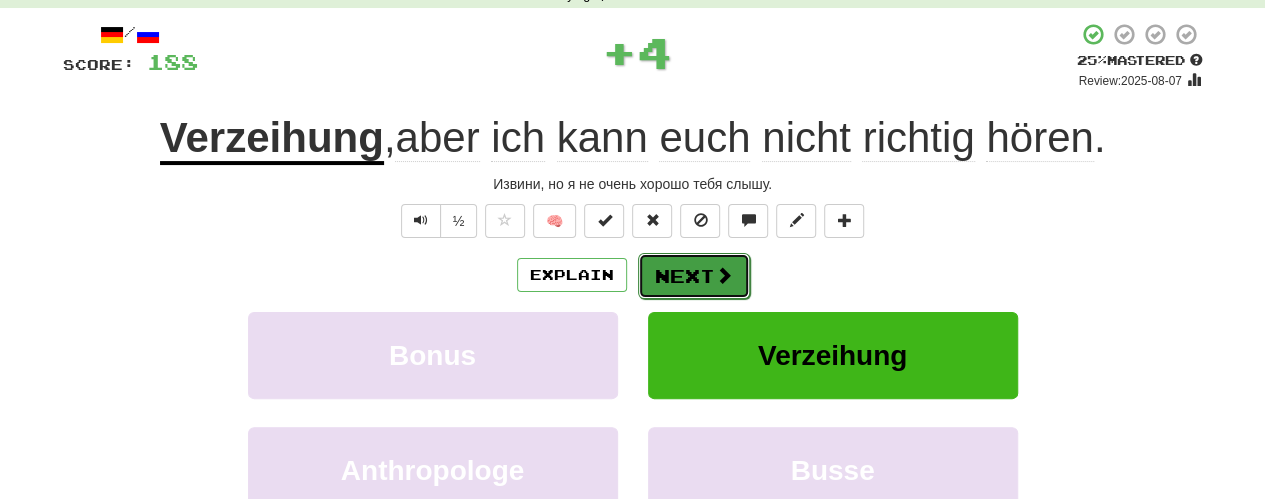 drag, startPoint x: 714, startPoint y: 284, endPoint x: 722, endPoint y: 276, distance: 11.313708 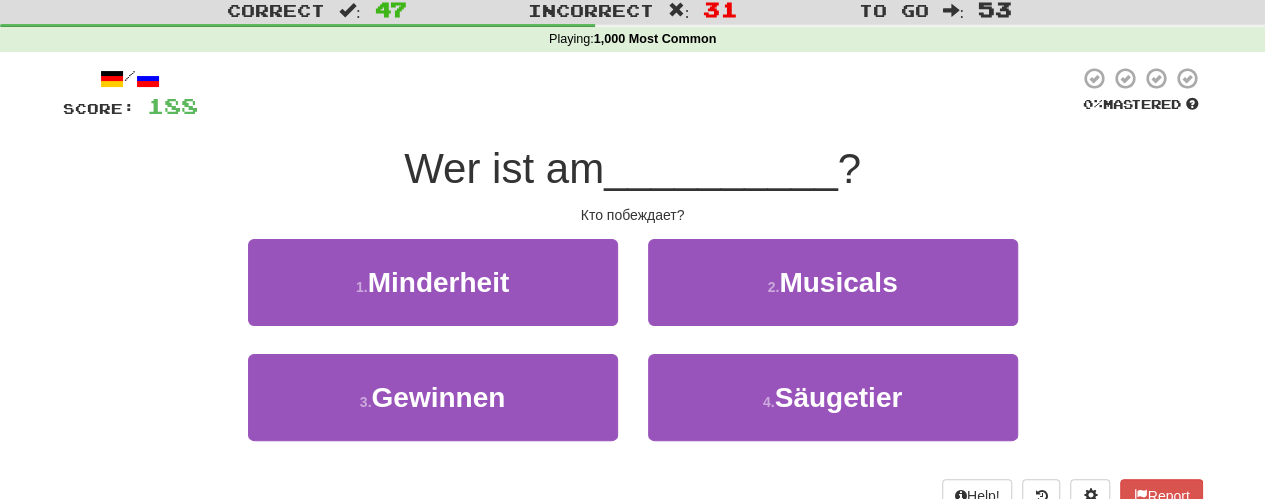 scroll, scrollTop: 0, scrollLeft: 0, axis: both 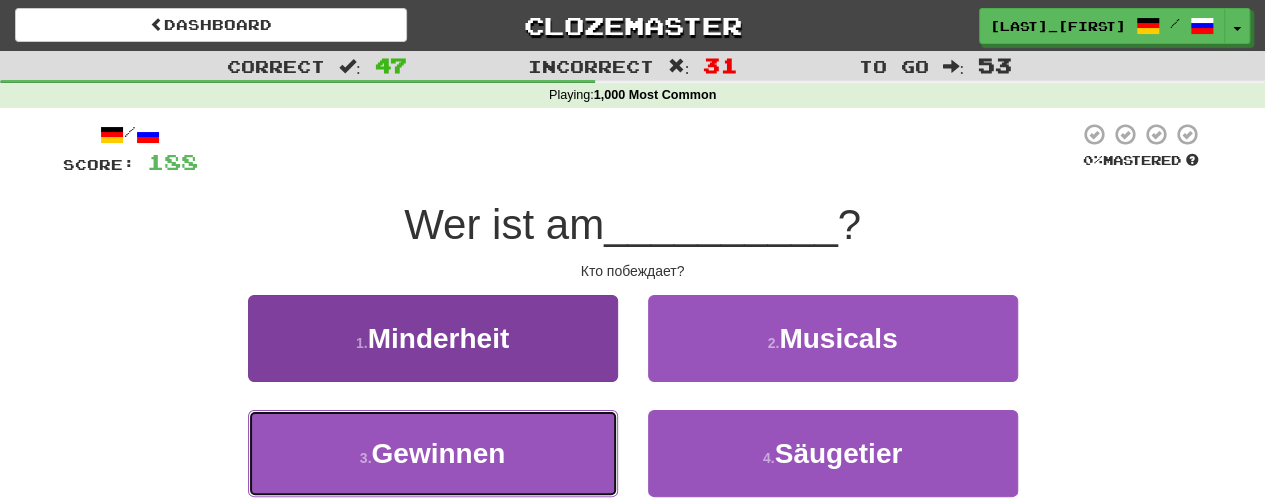 click on "3 .  Gewinnen" at bounding box center [433, 453] 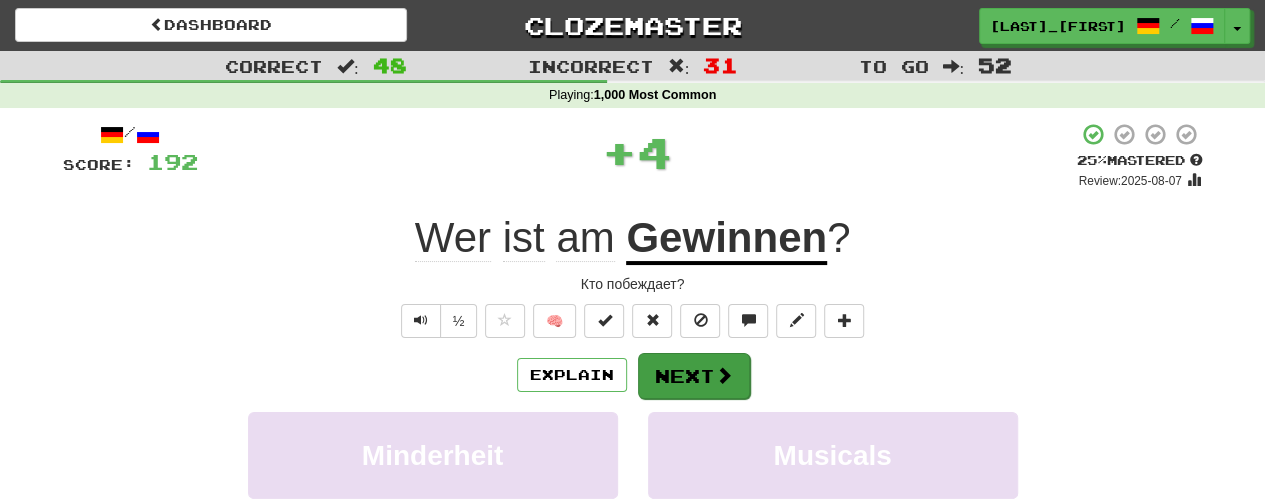 drag, startPoint x: 638, startPoint y: 390, endPoint x: 646, endPoint y: 376, distance: 16.124516 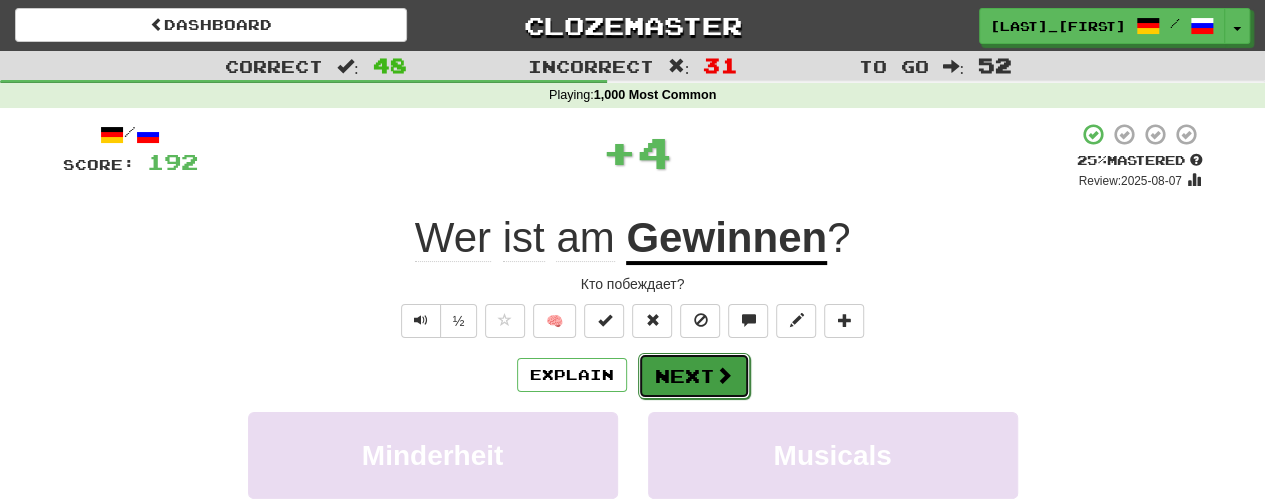 click on "Next" at bounding box center [694, 376] 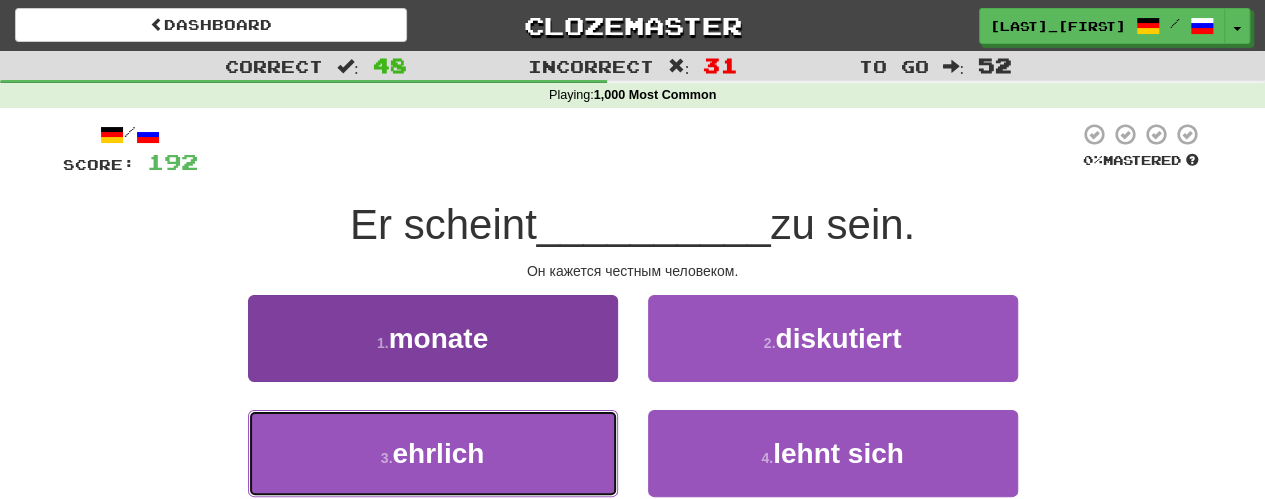click on "3 .  ehrlich" at bounding box center (433, 453) 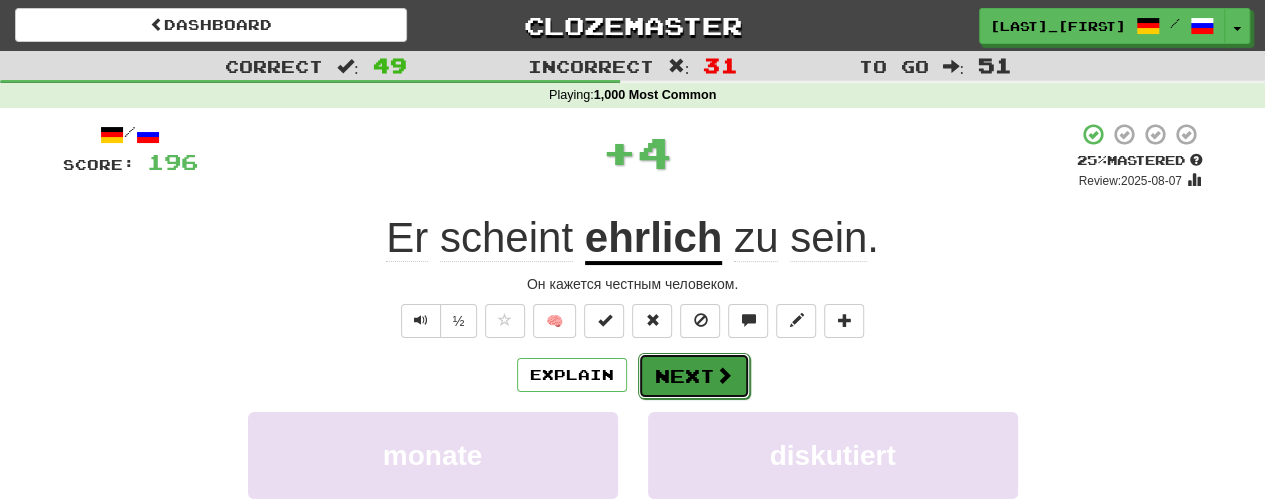 click on "Next" at bounding box center [694, 376] 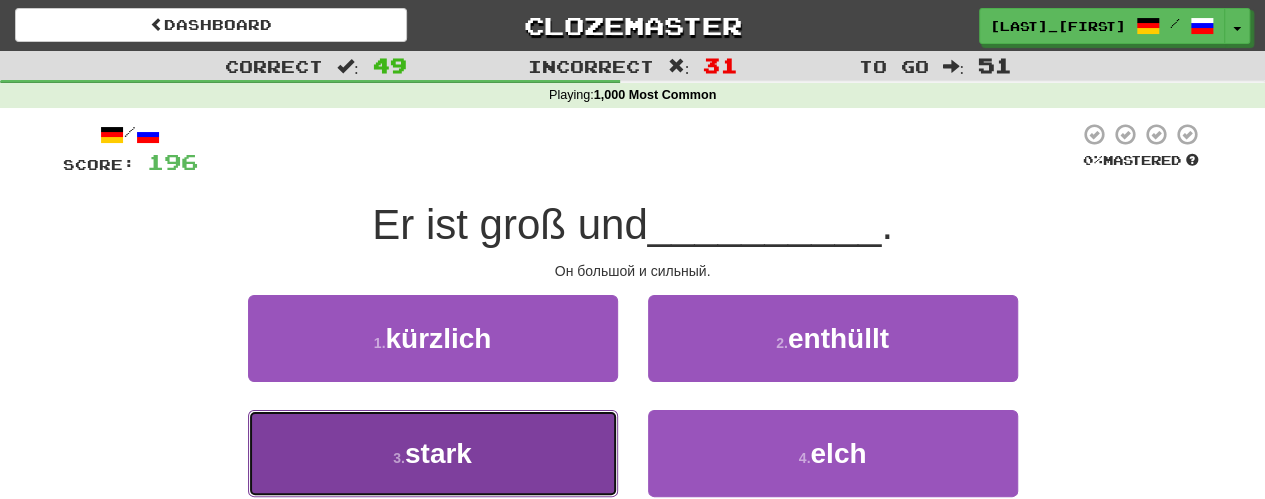 click on "3 .  stark" at bounding box center [433, 453] 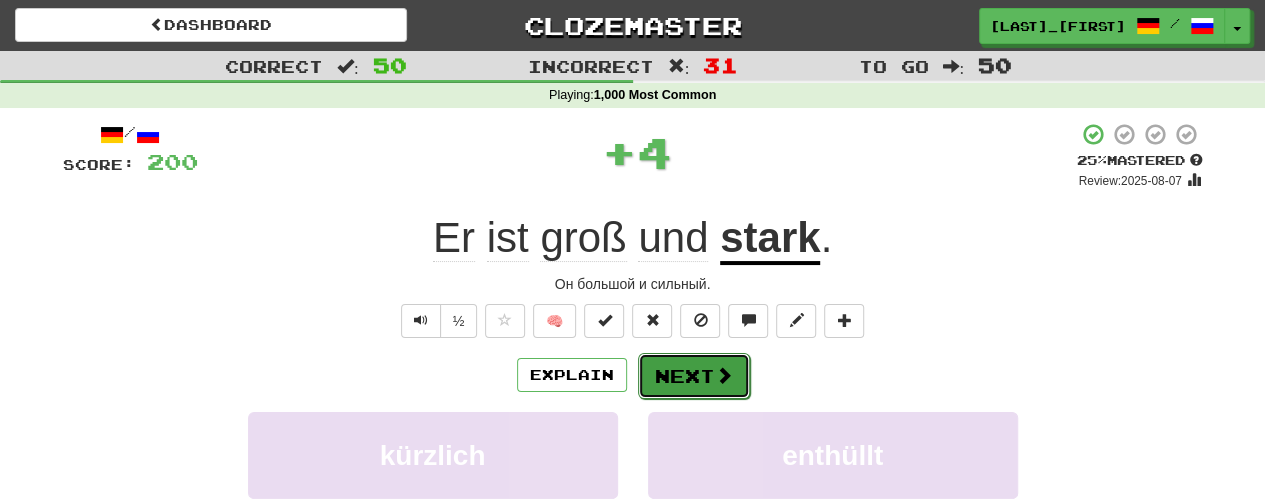 click on "Next" at bounding box center (694, 376) 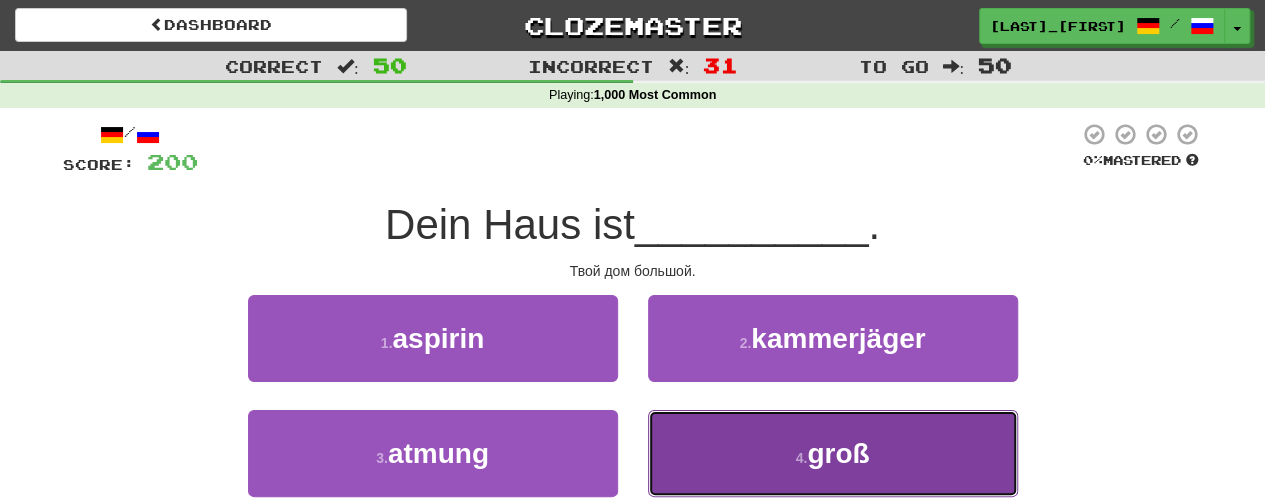 click on "4 .  groß" at bounding box center (833, 453) 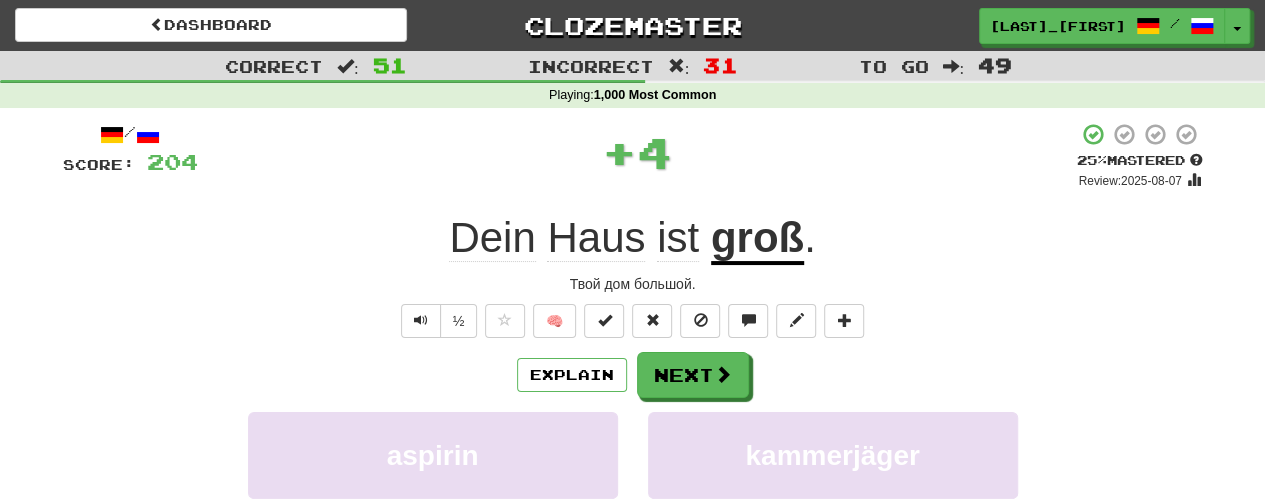 drag, startPoint x: 666, startPoint y: 337, endPoint x: 667, endPoint y: 350, distance: 13.038404 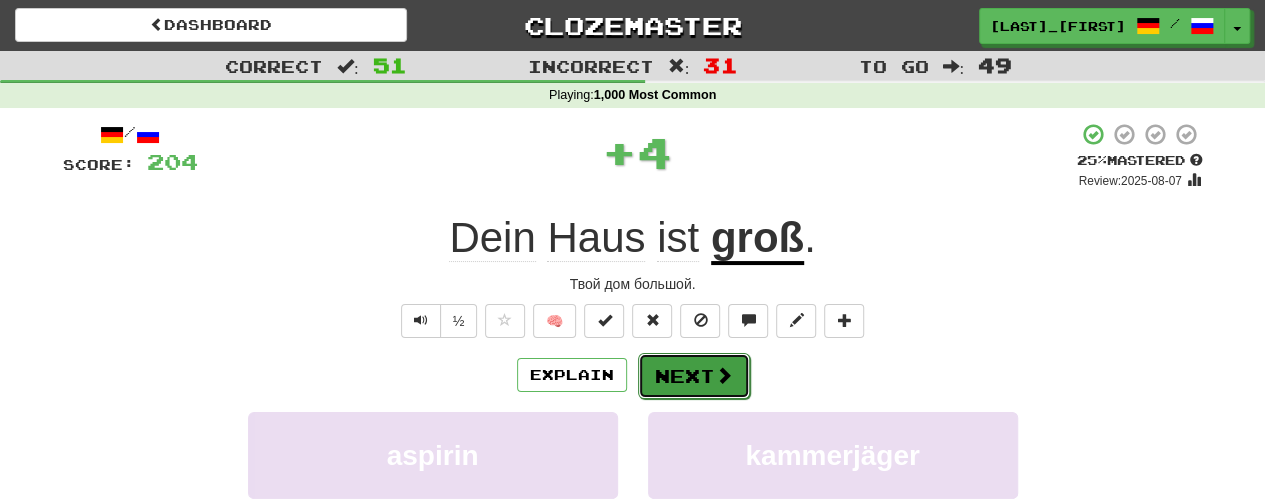 click on "Next" at bounding box center [694, 376] 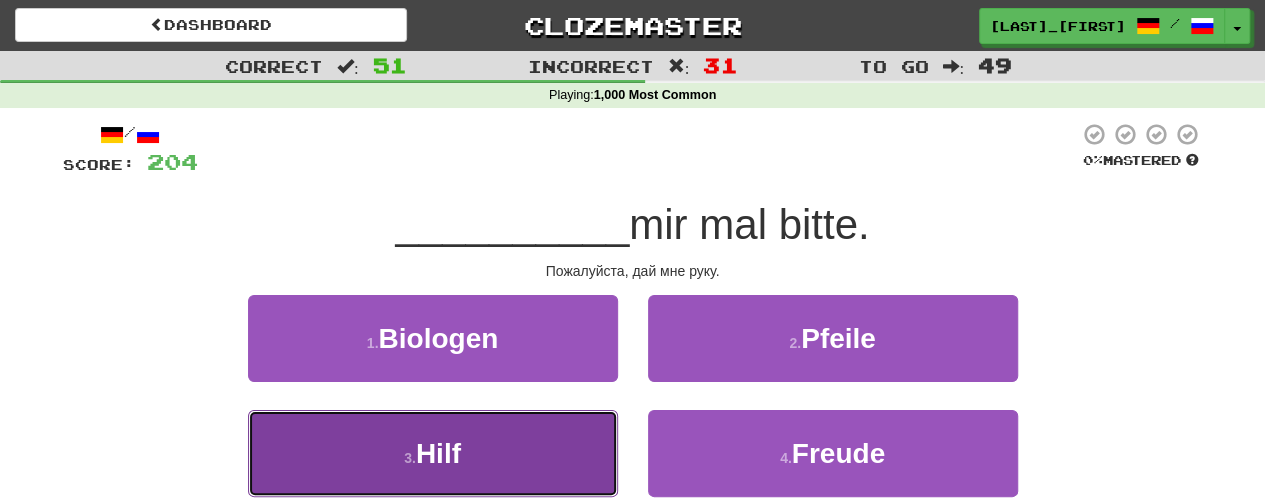 click on "3 .  Hilf" at bounding box center [433, 453] 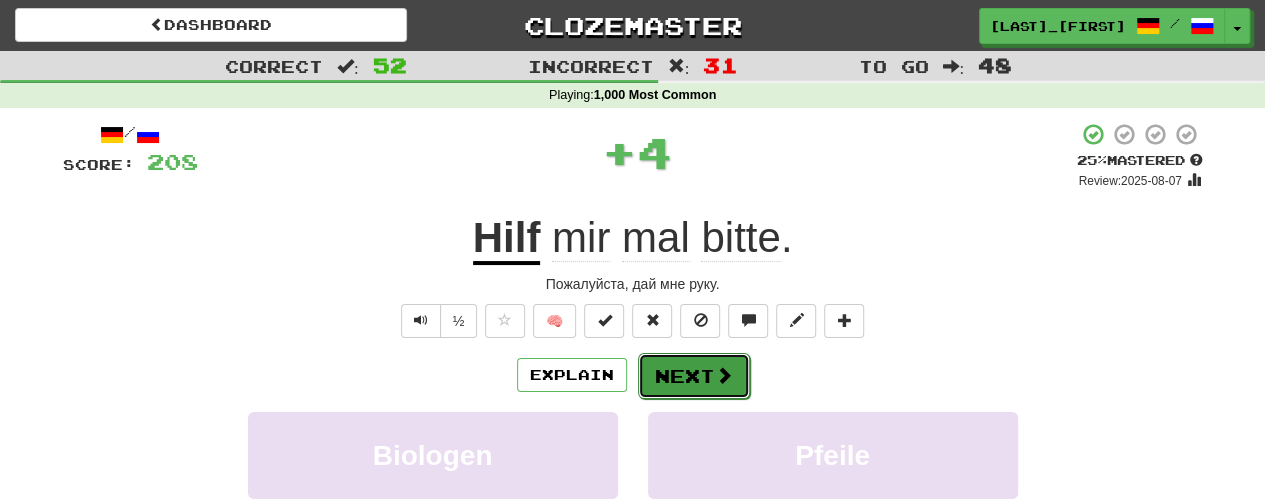 click on "Next" at bounding box center [694, 376] 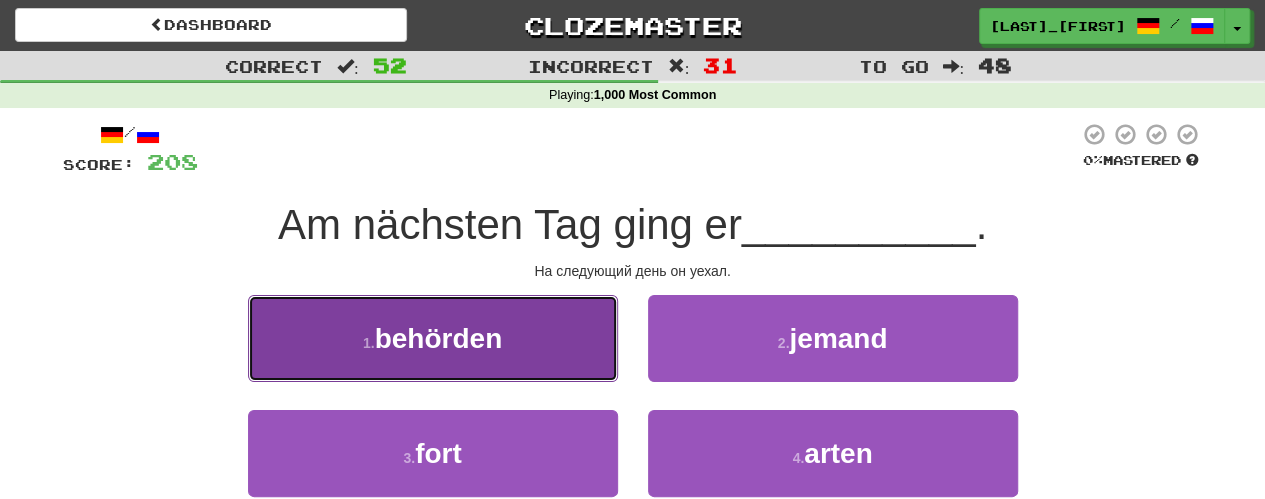 click on "1 .  behörden" at bounding box center [433, 338] 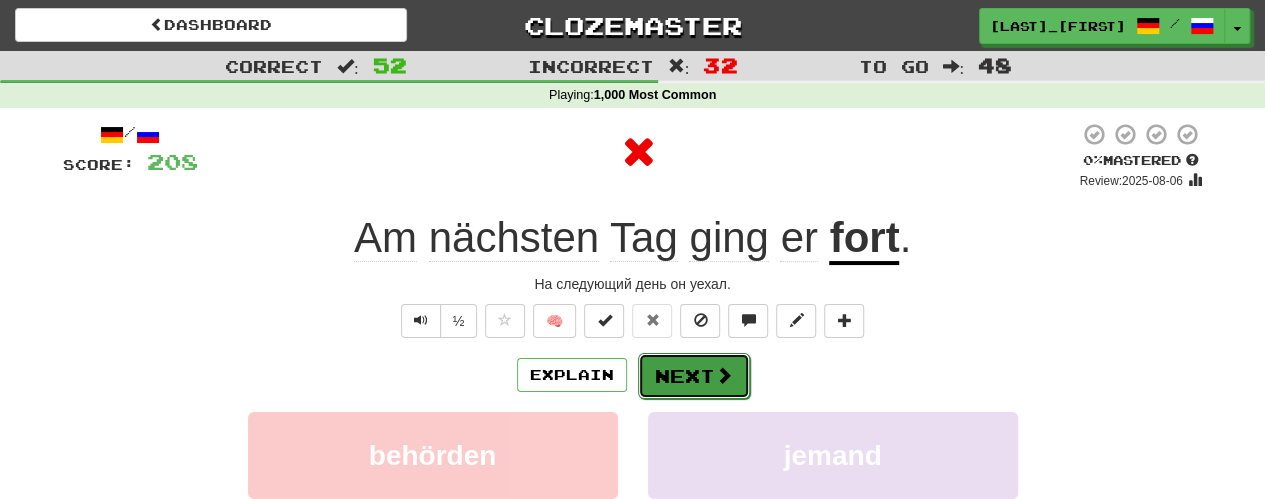 click on "Next" at bounding box center [694, 376] 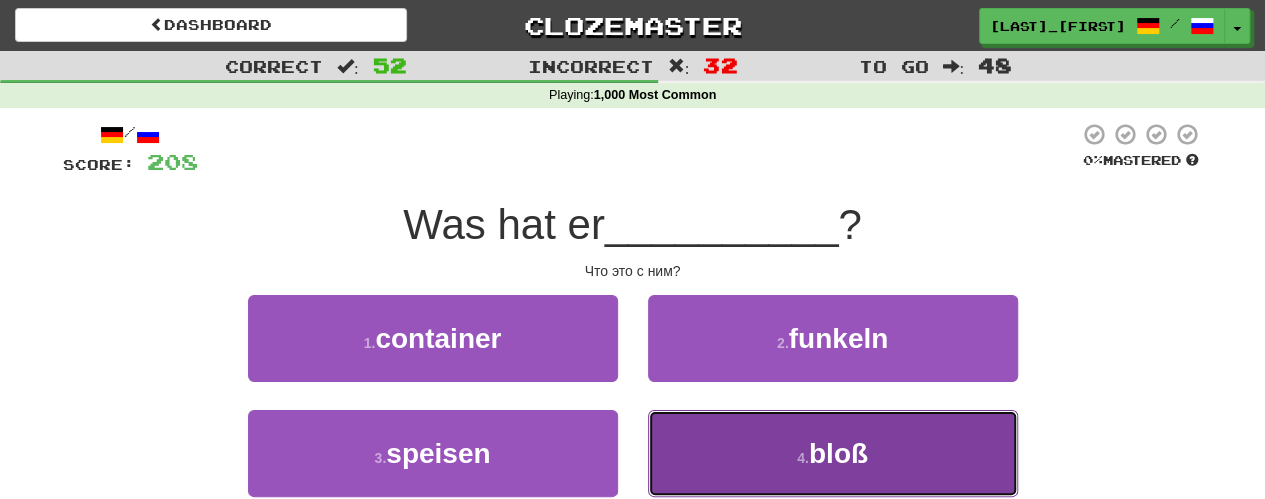 click on "4 .  bloß" at bounding box center (833, 453) 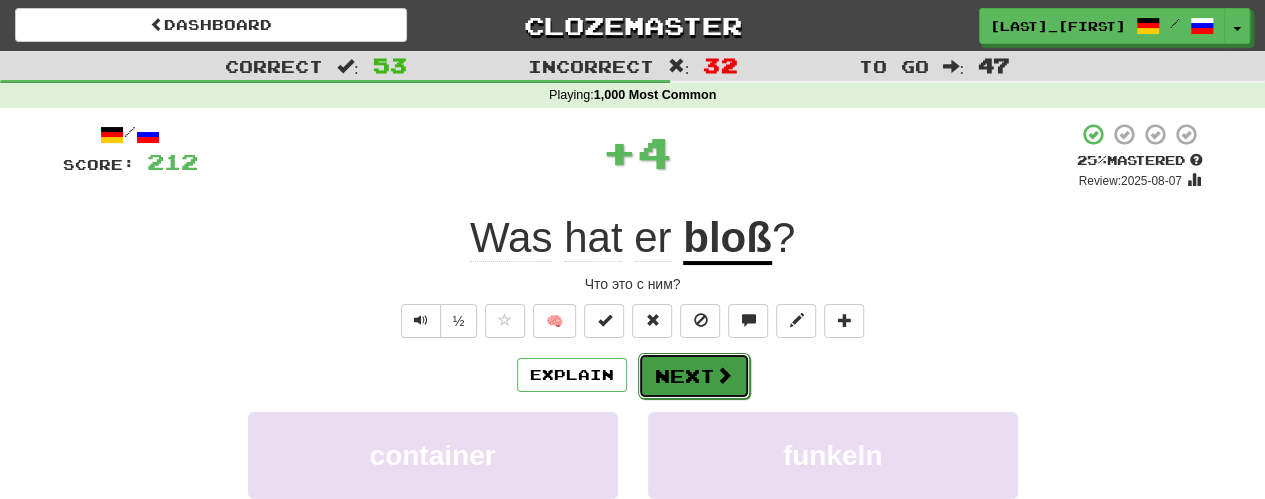 click on "Next" at bounding box center [694, 376] 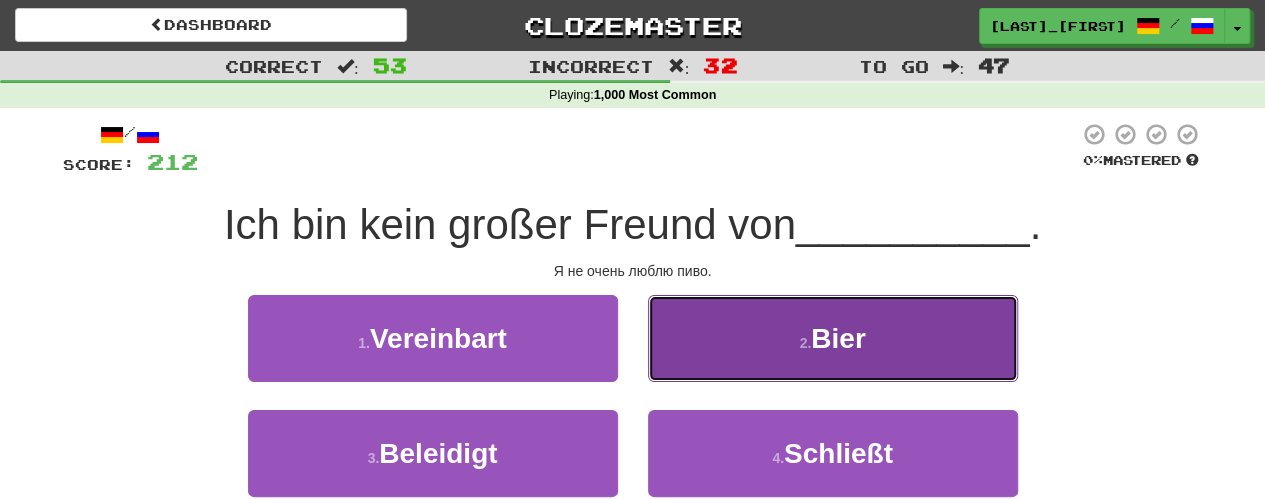click on "2 .  Bier" at bounding box center [833, 338] 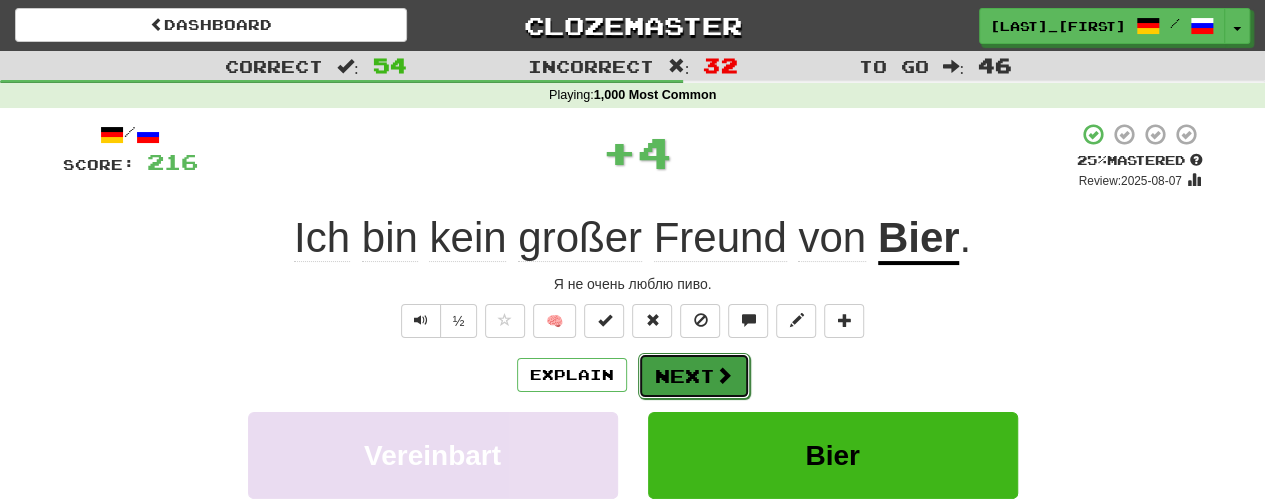 click on "Next" at bounding box center (694, 376) 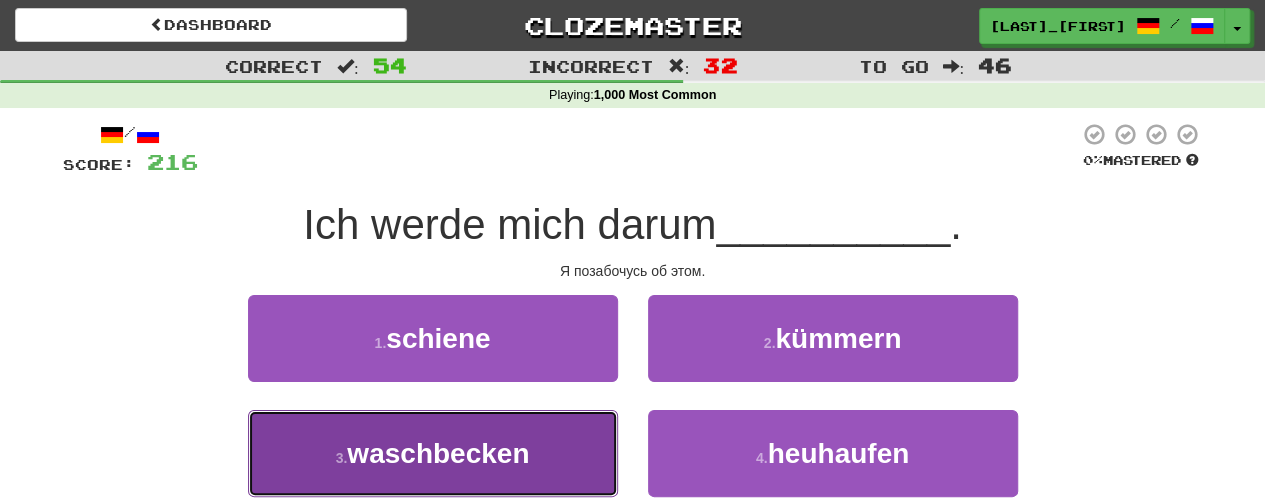 click on "3 .  waschbecken" at bounding box center (433, 453) 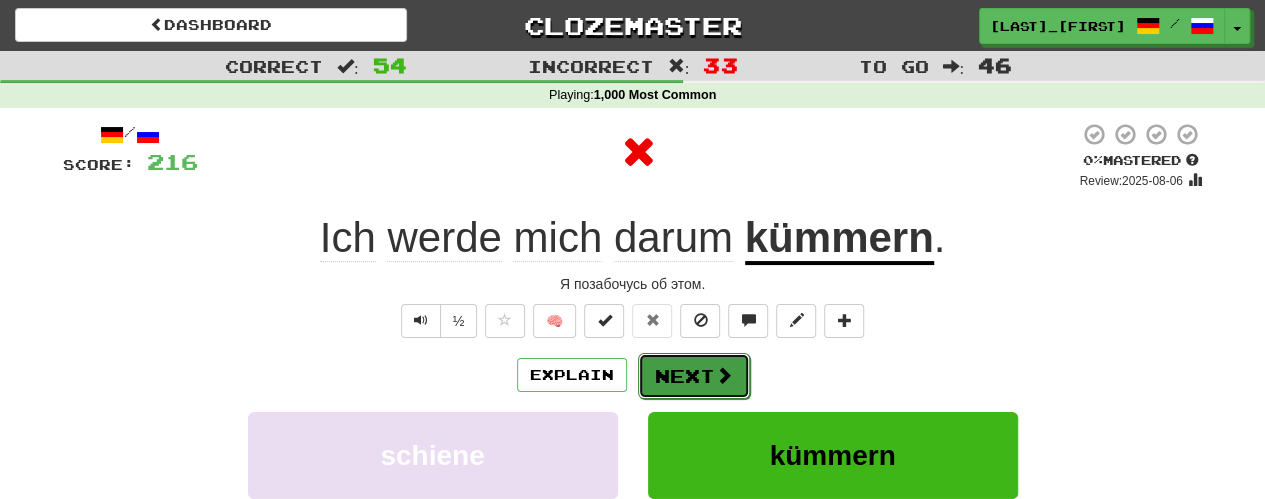 click on "Next" at bounding box center [694, 376] 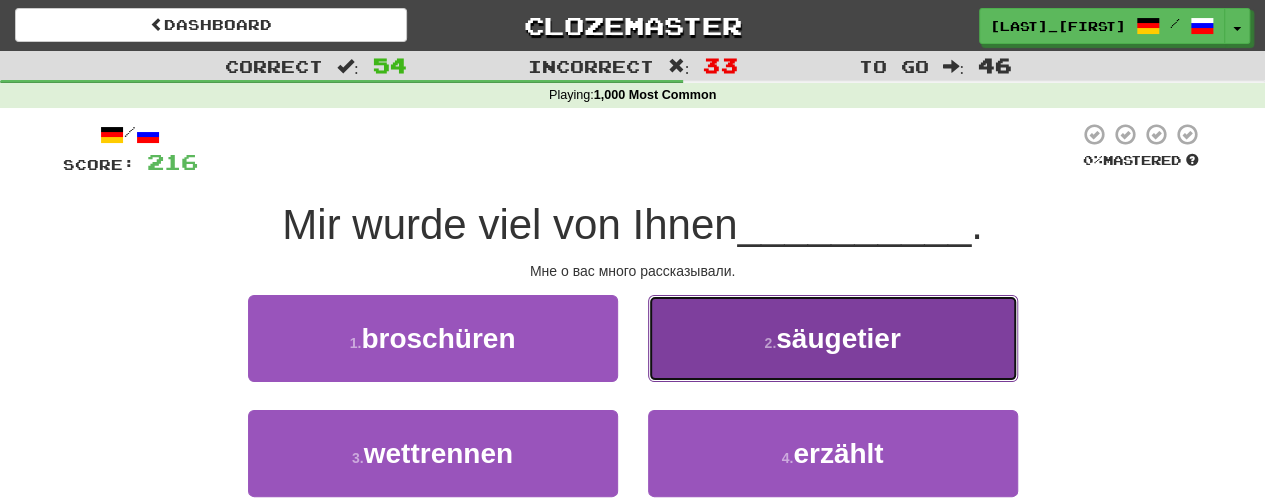 click on "2 .  säugetier" at bounding box center (833, 338) 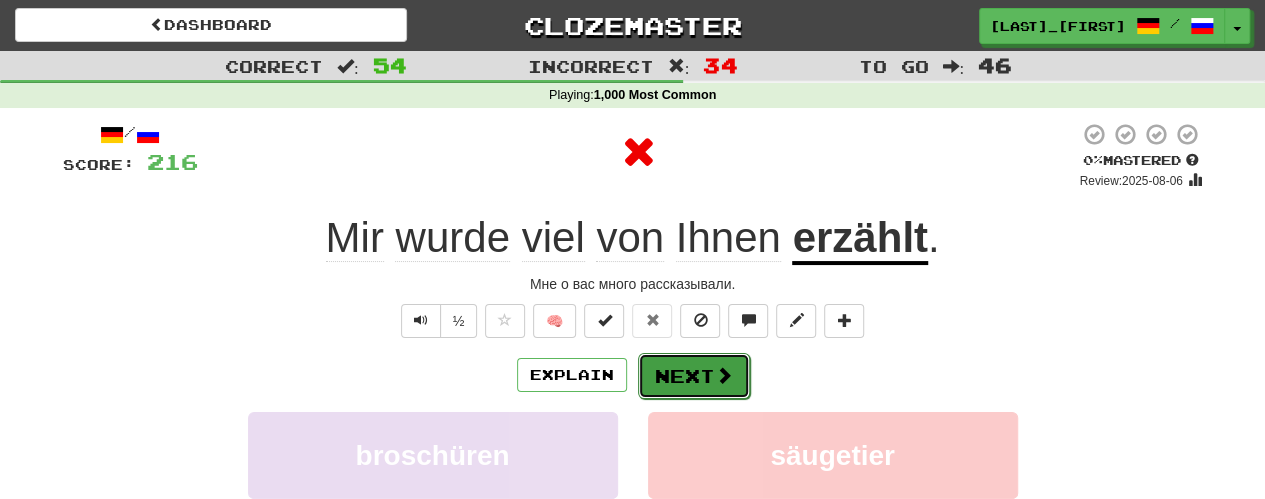 click on "Next" at bounding box center [694, 376] 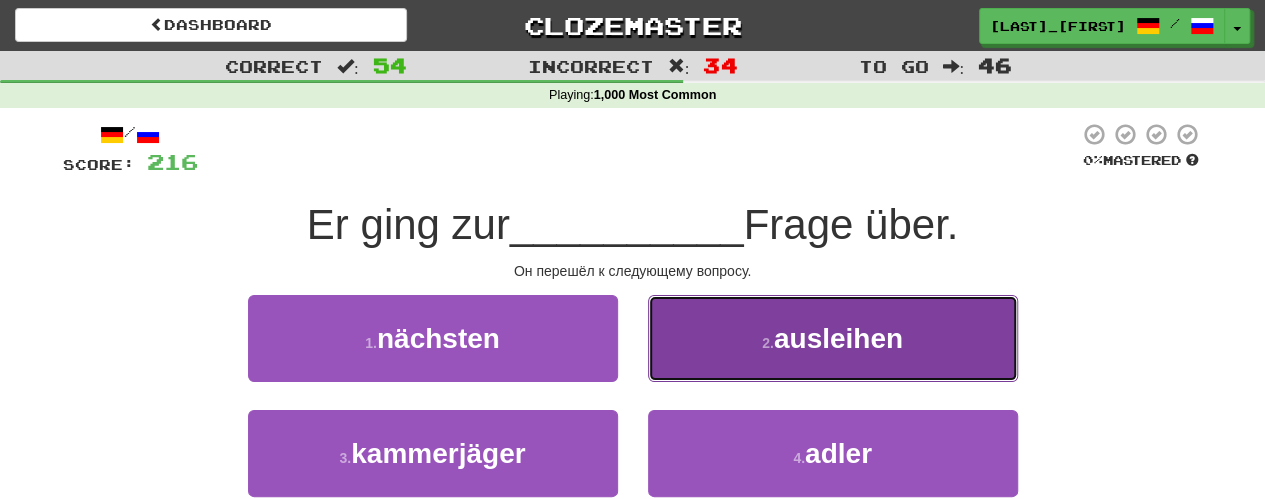 click on "2 .  ausleihen" at bounding box center [833, 338] 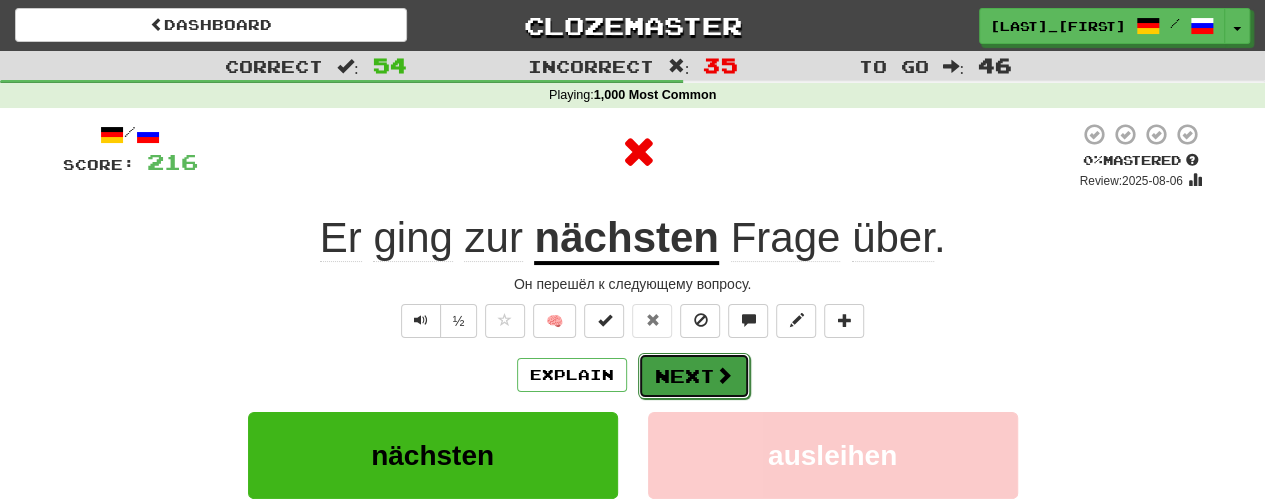 click on "Next" at bounding box center [694, 376] 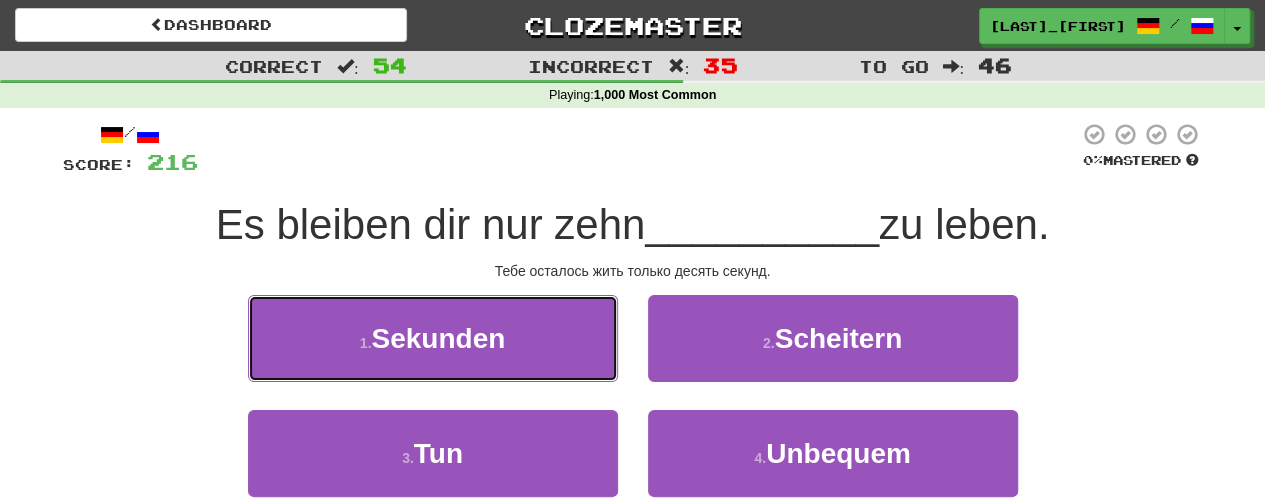 drag, startPoint x: 549, startPoint y: 344, endPoint x: 580, endPoint y: 349, distance: 31.400637 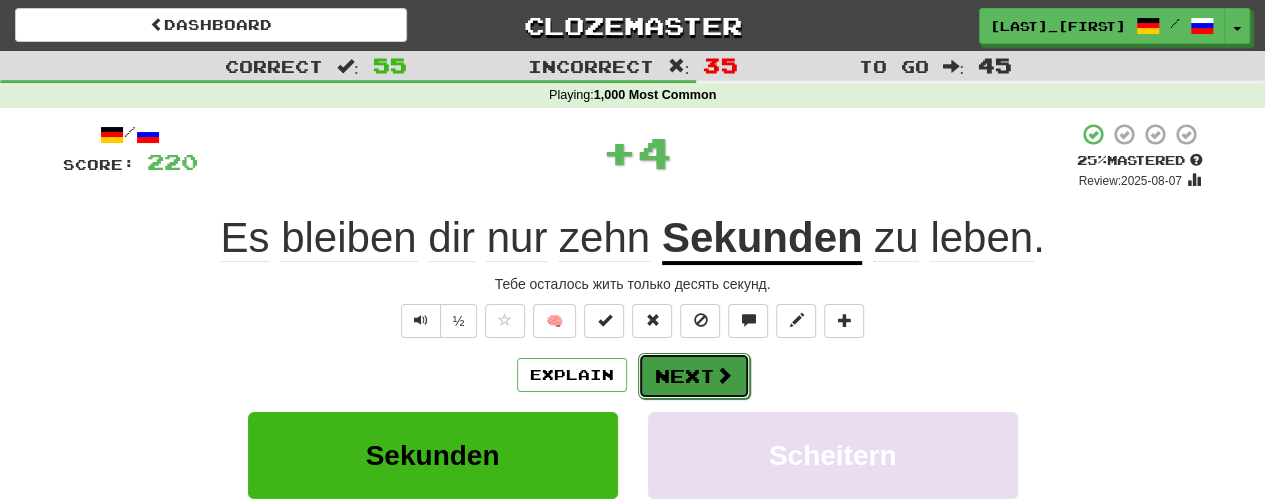 click on "Next" at bounding box center (694, 376) 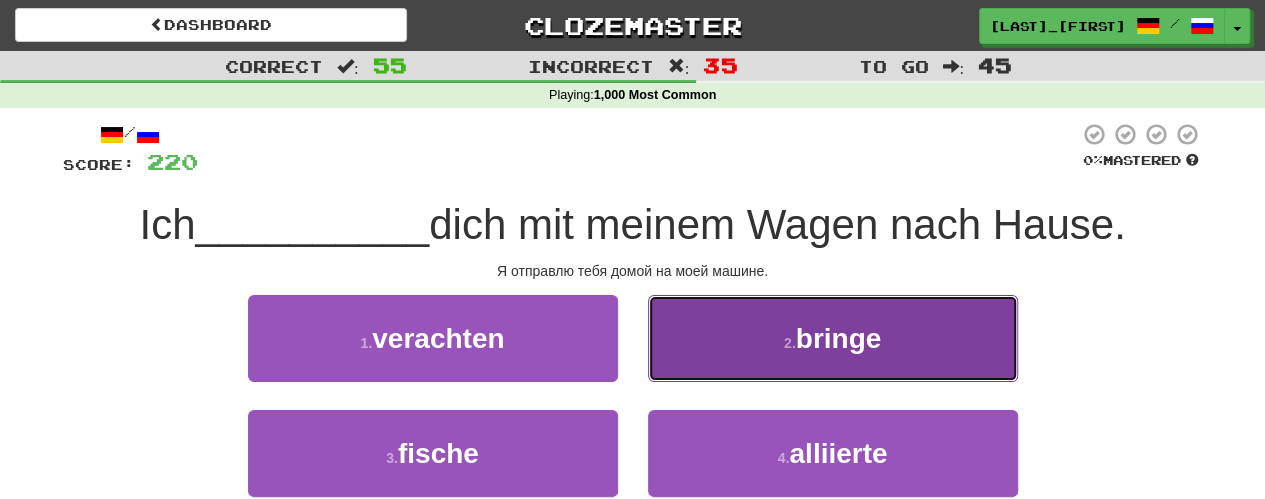 click on "2 .  bringe" at bounding box center (833, 338) 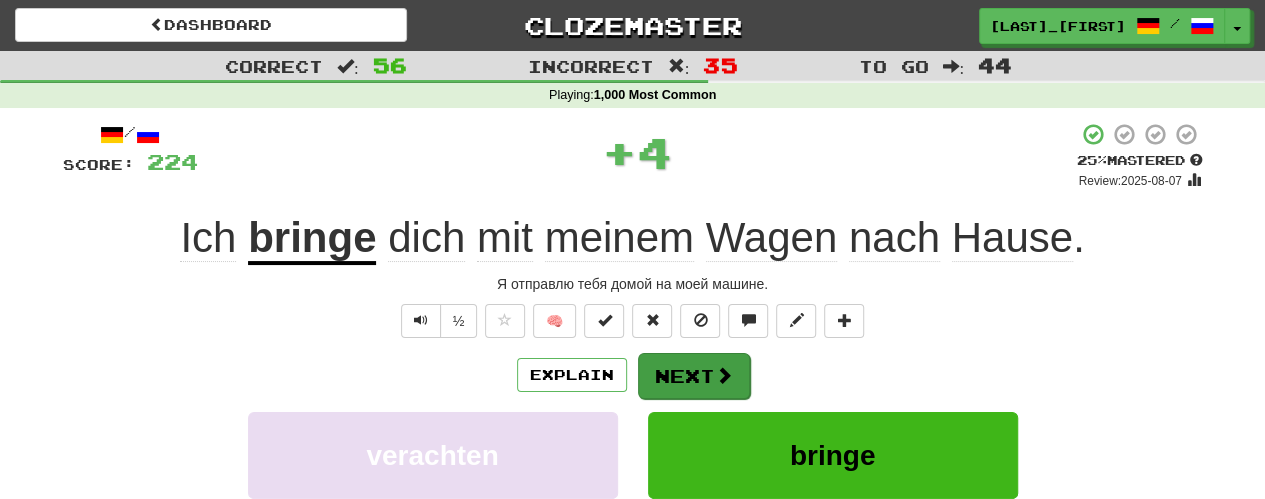 click on "Next" at bounding box center (694, 376) 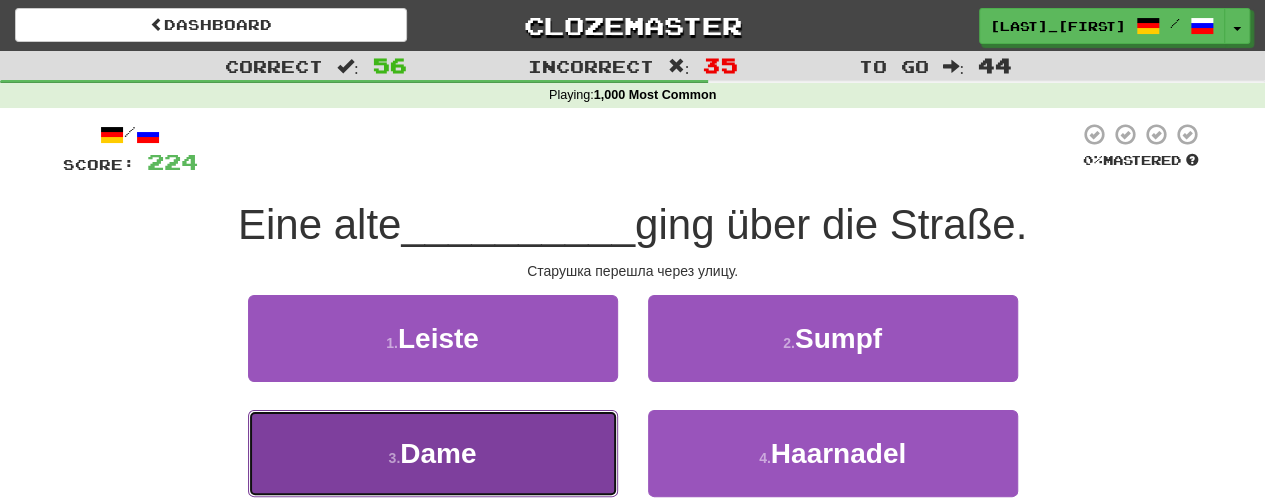 drag, startPoint x: 594, startPoint y: 428, endPoint x: 632, endPoint y: 412, distance: 41.231056 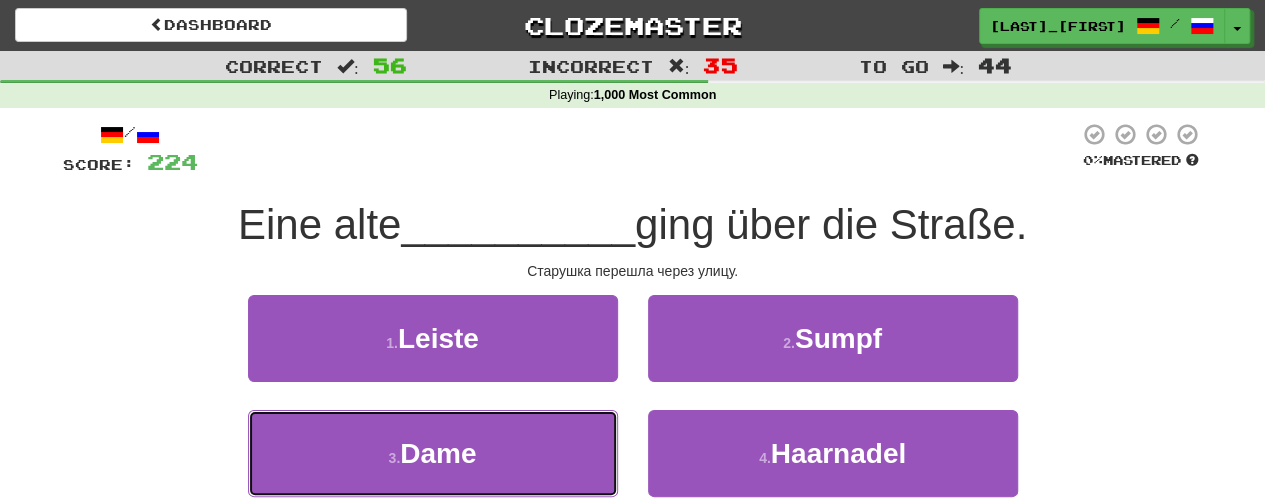 click on "3 .  Dame" at bounding box center (433, 453) 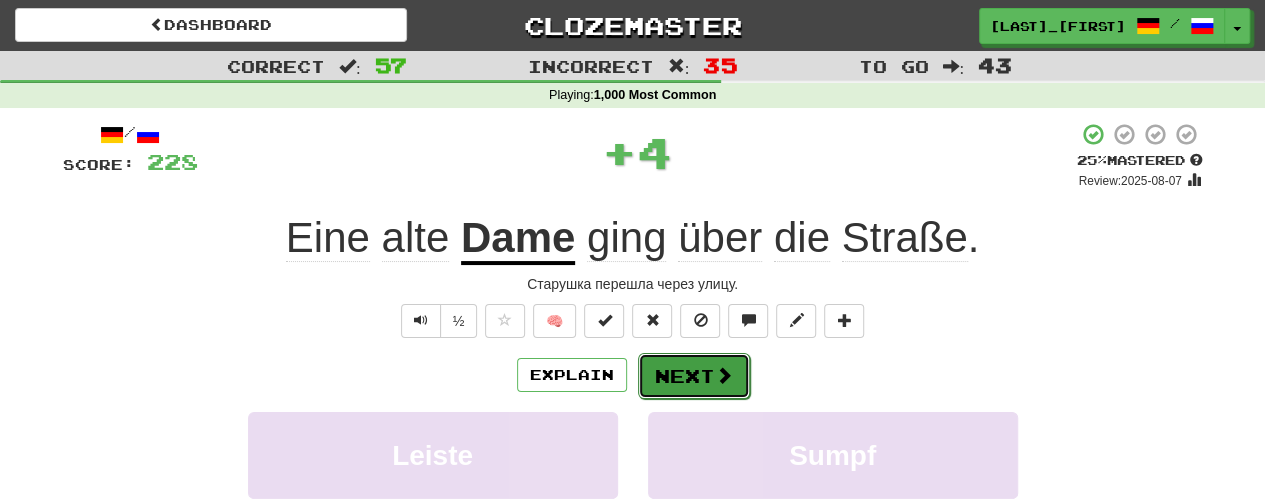 click on "Next" at bounding box center [694, 376] 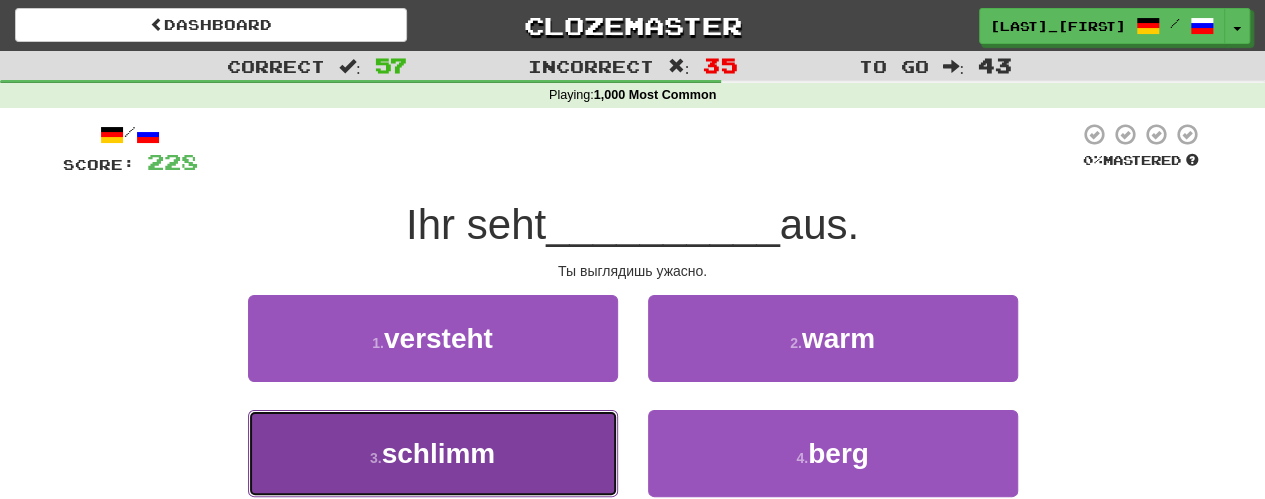 drag, startPoint x: 582, startPoint y: 459, endPoint x: 671, endPoint y: 407, distance: 103.077644 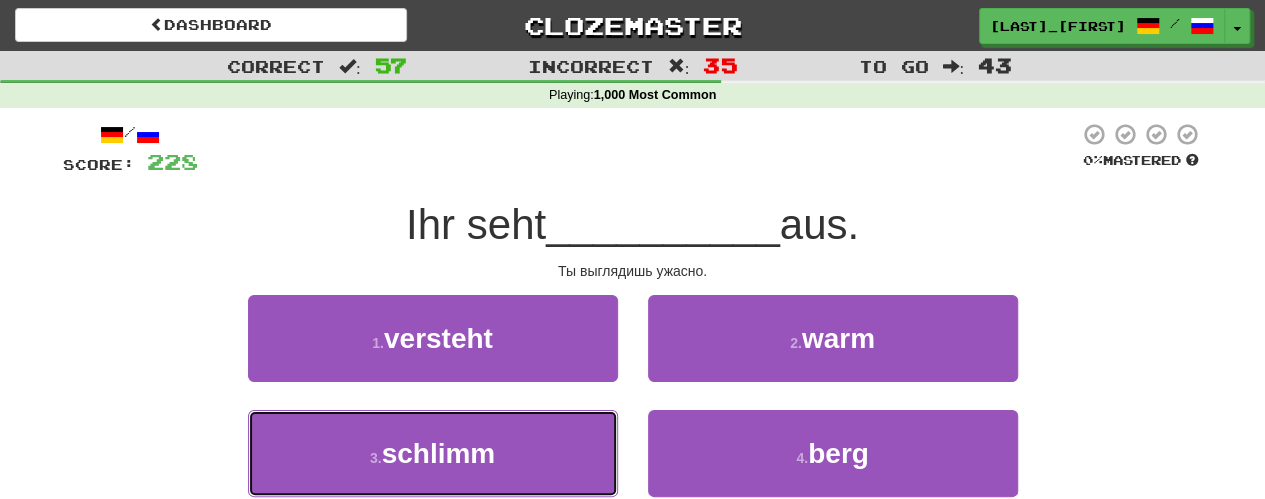 click on "3 .  schlimm" at bounding box center (433, 453) 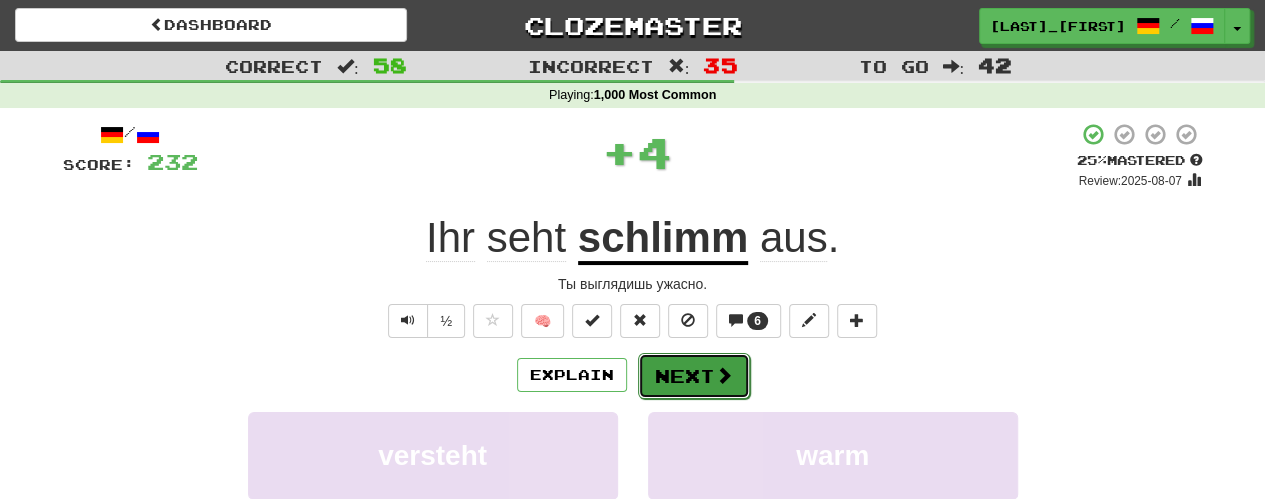click on "Next" at bounding box center (694, 376) 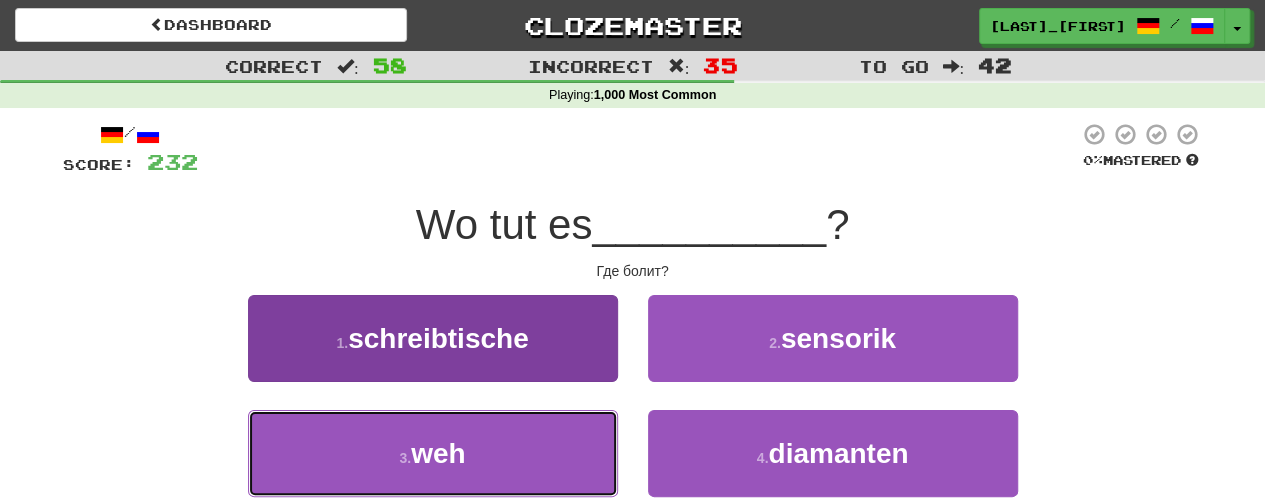 click on "3 .  weh" at bounding box center [433, 453] 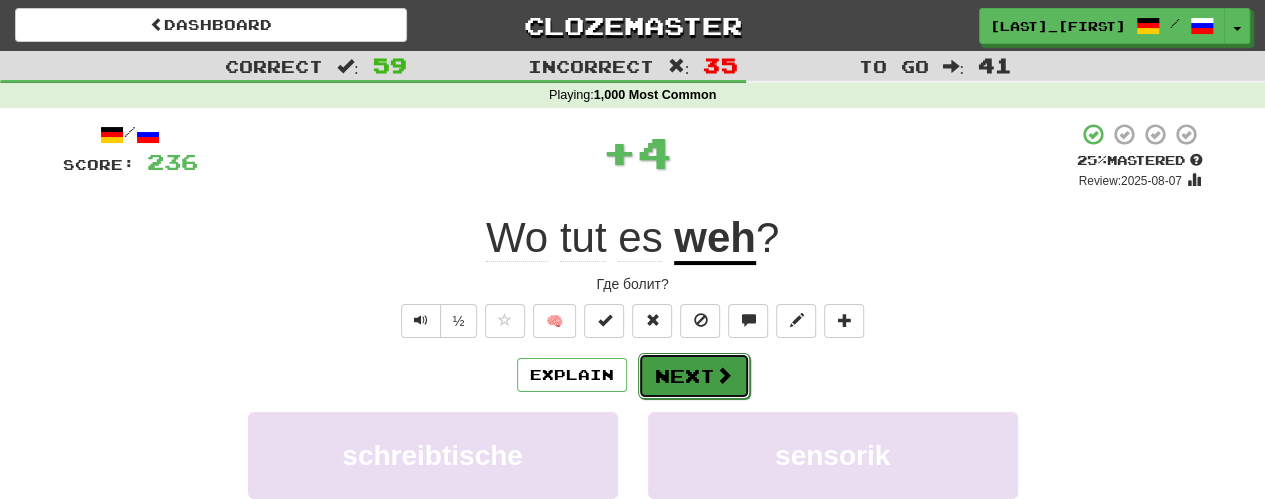 click on "Next" at bounding box center [694, 376] 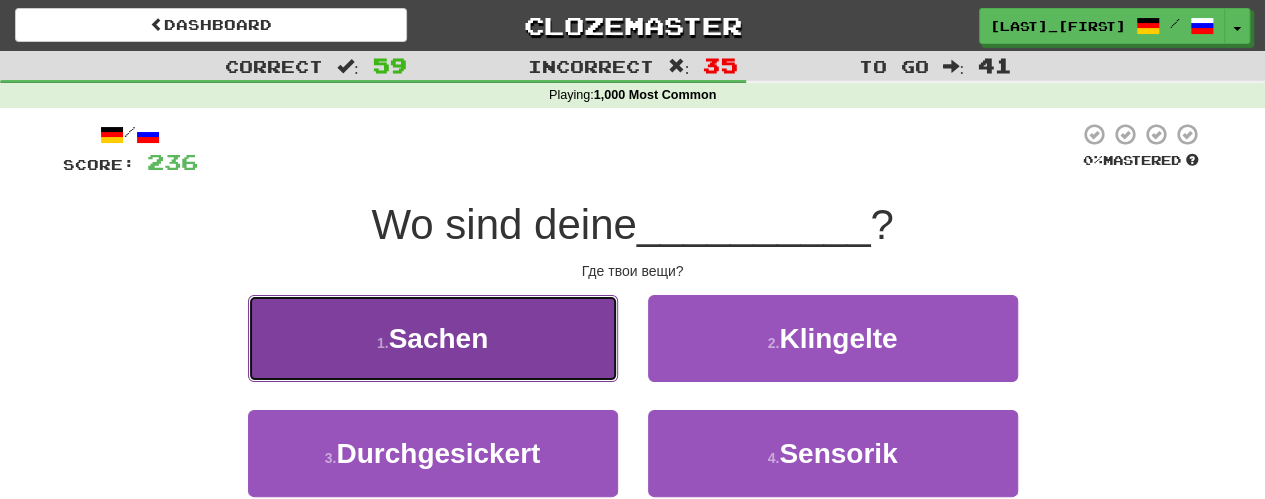 click on "1 .  Sachen" at bounding box center [433, 338] 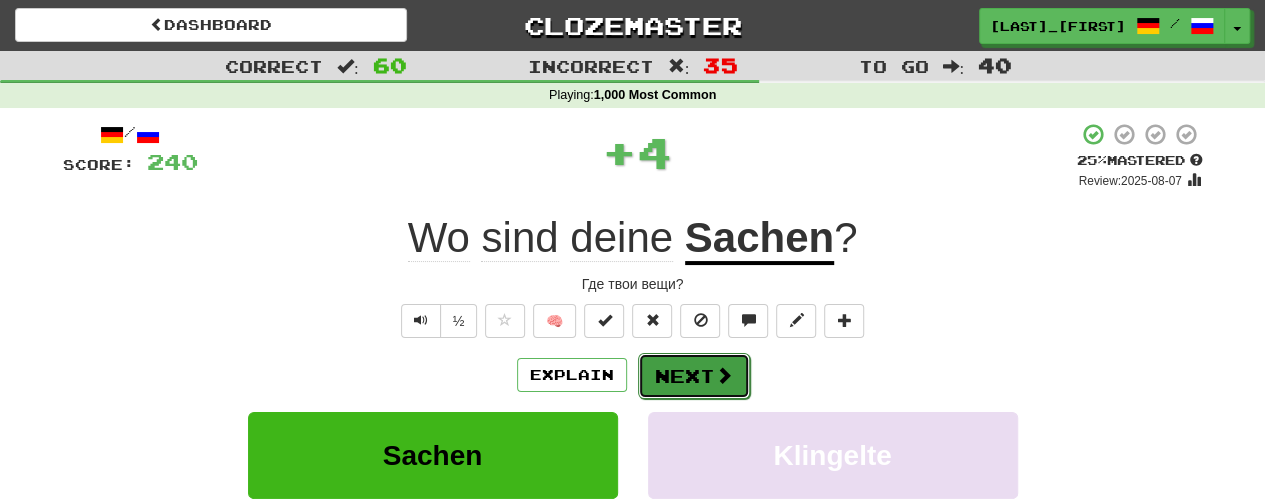 click on "Next" at bounding box center (694, 376) 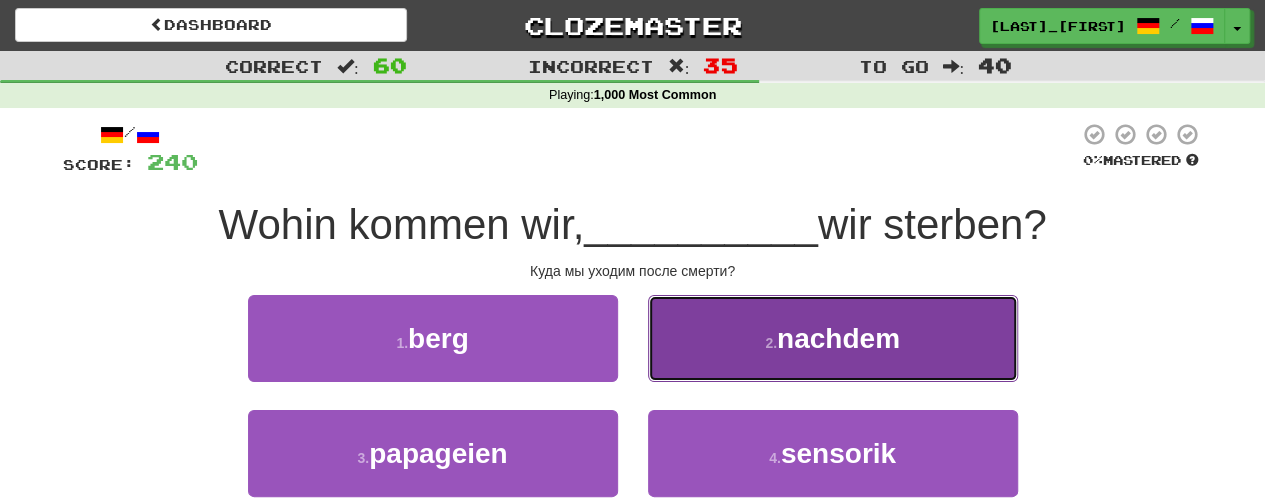click on "2 .  nachdem" at bounding box center (833, 338) 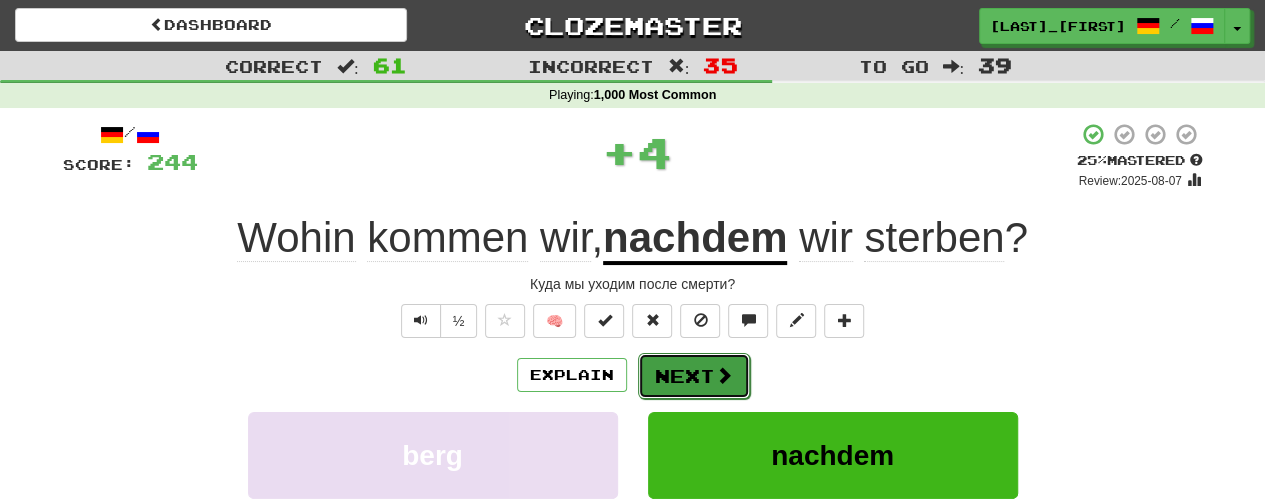 click on "Next" at bounding box center (694, 376) 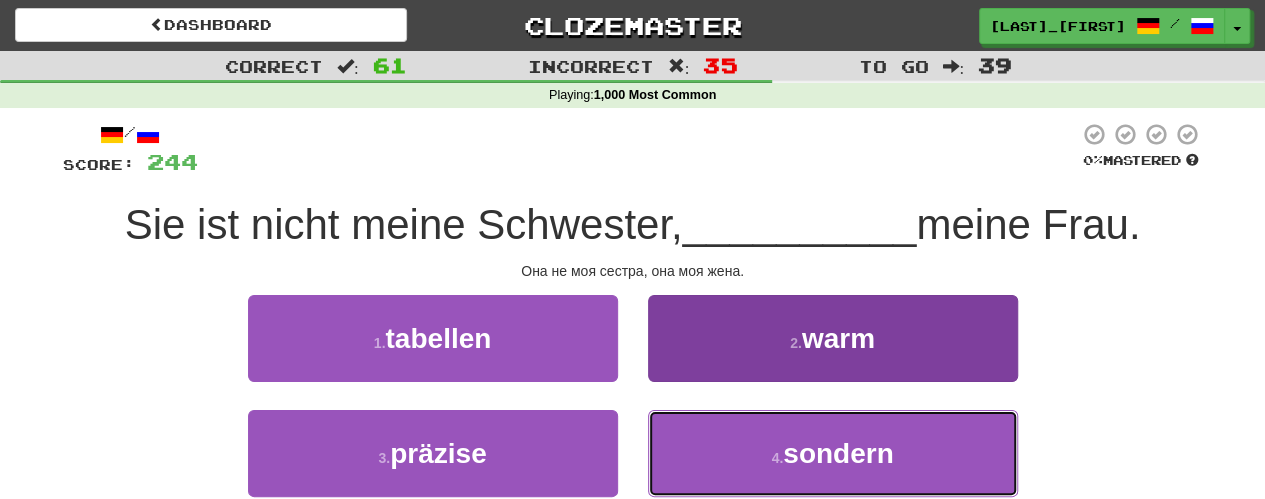 click on "4 .  sondern" at bounding box center (833, 453) 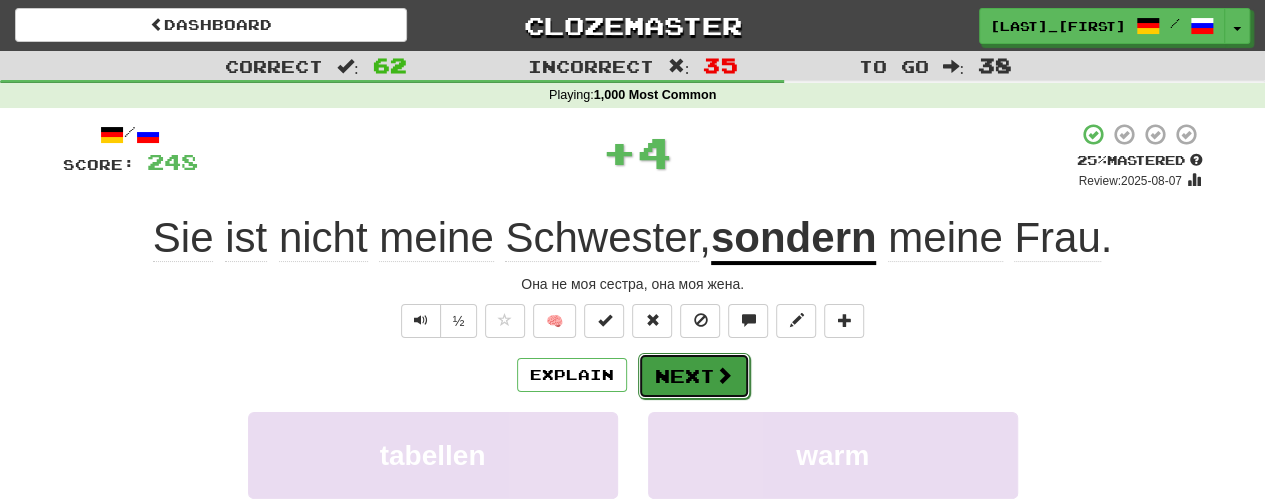 click on "Next" at bounding box center [694, 376] 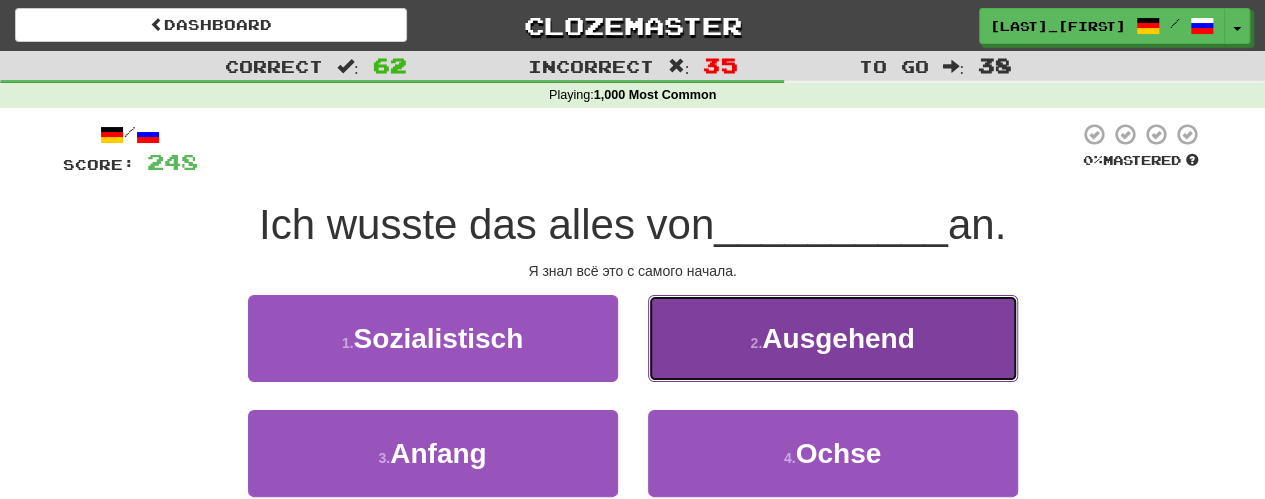 click on "2 .  Ausgehend" at bounding box center [833, 338] 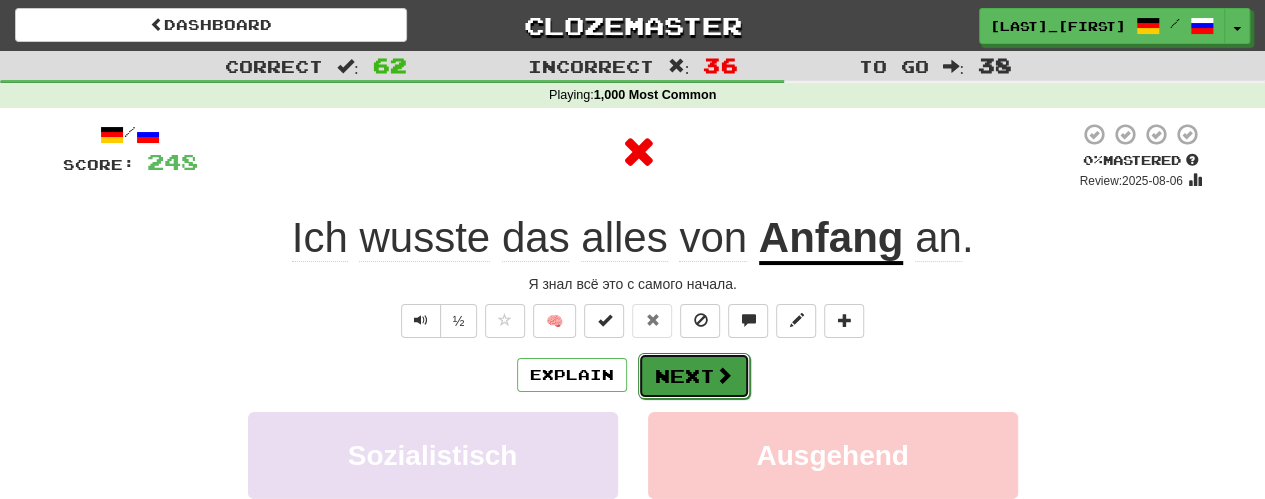 click on "Next" at bounding box center [694, 376] 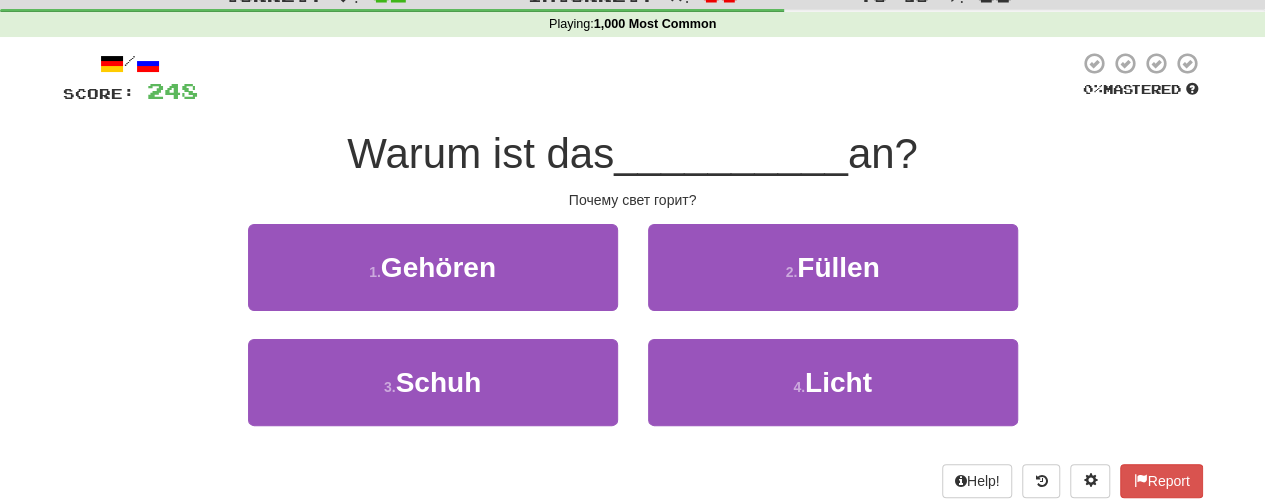 scroll, scrollTop: 100, scrollLeft: 0, axis: vertical 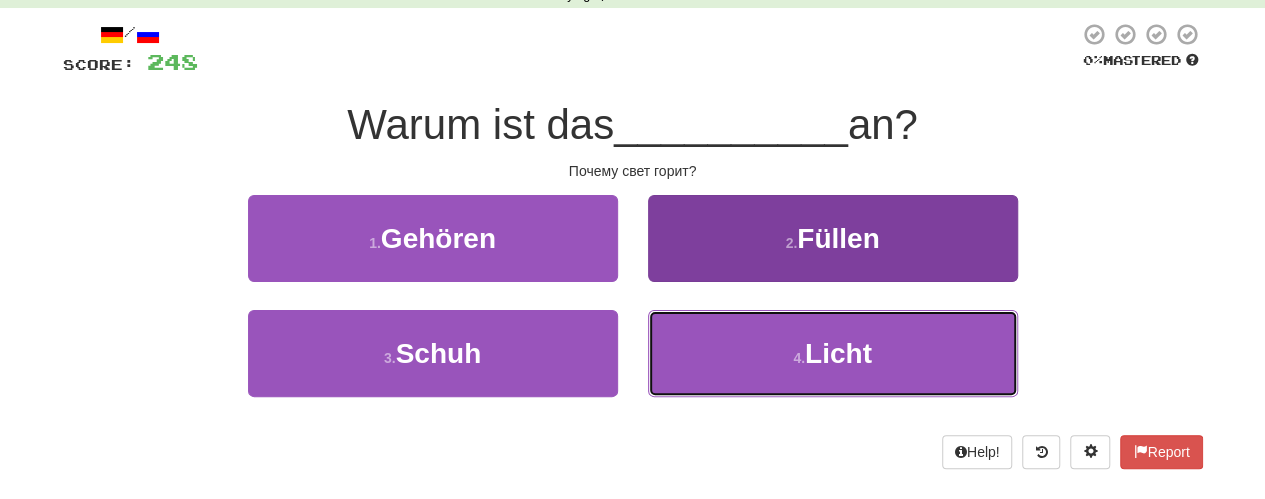drag, startPoint x: 686, startPoint y: 343, endPoint x: 691, endPoint y: 334, distance: 10.29563 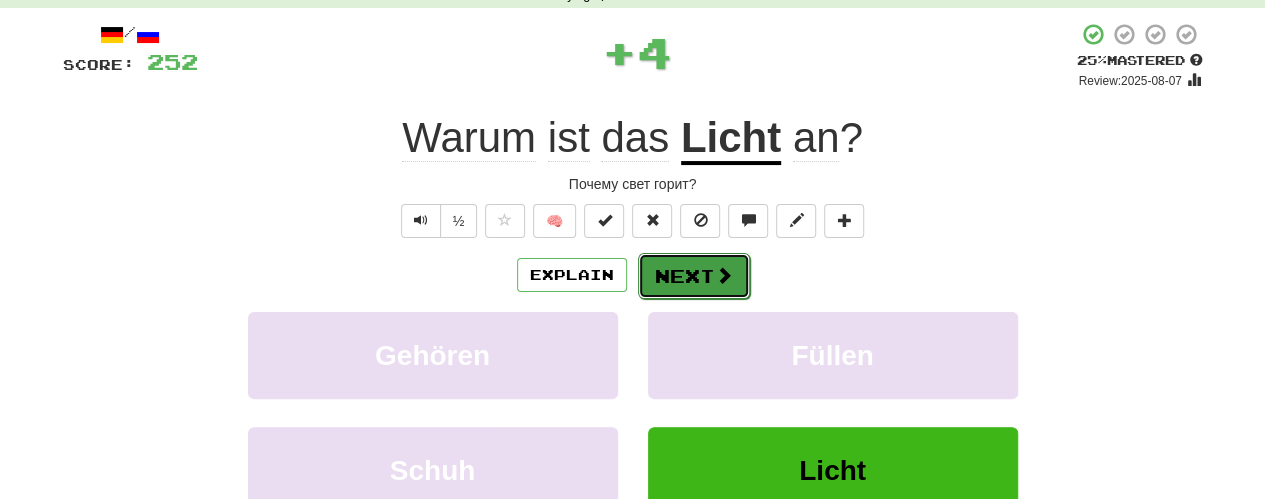 click on "Next" at bounding box center [694, 276] 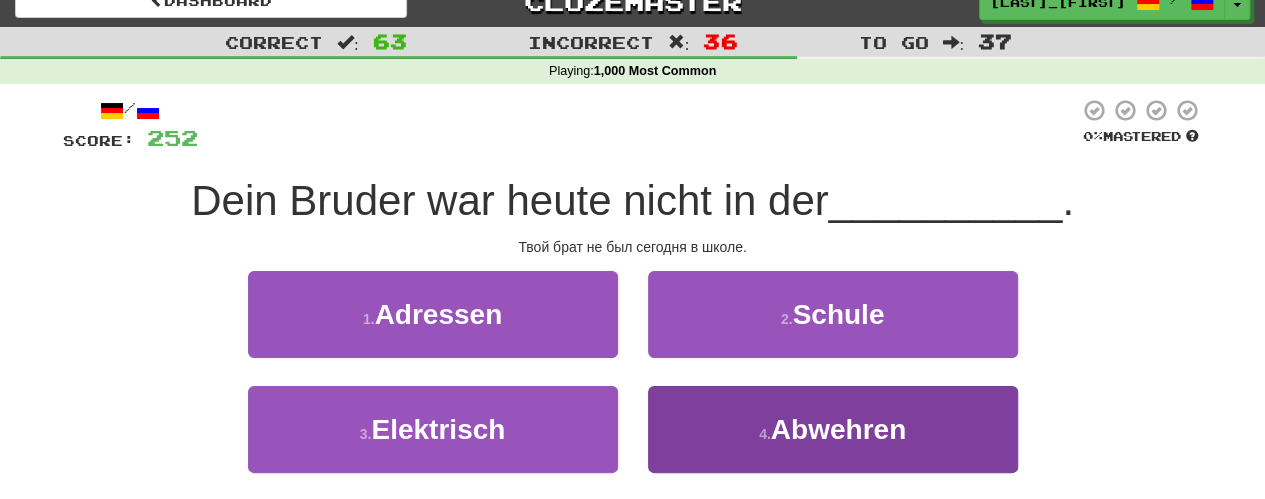 scroll, scrollTop: 0, scrollLeft: 0, axis: both 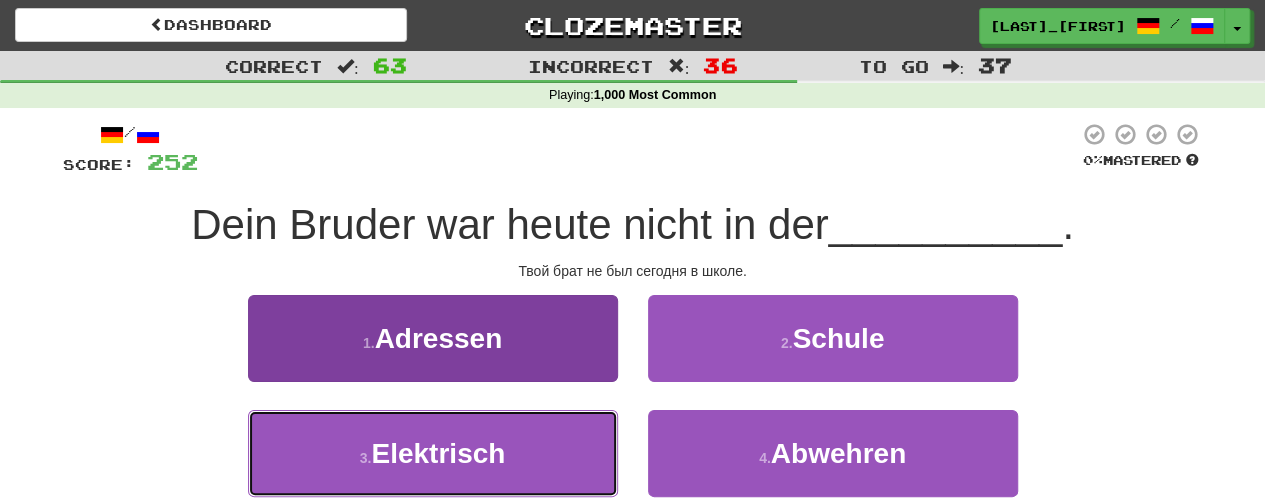 drag, startPoint x: 588, startPoint y: 435, endPoint x: 607, endPoint y: 422, distance: 23.021729 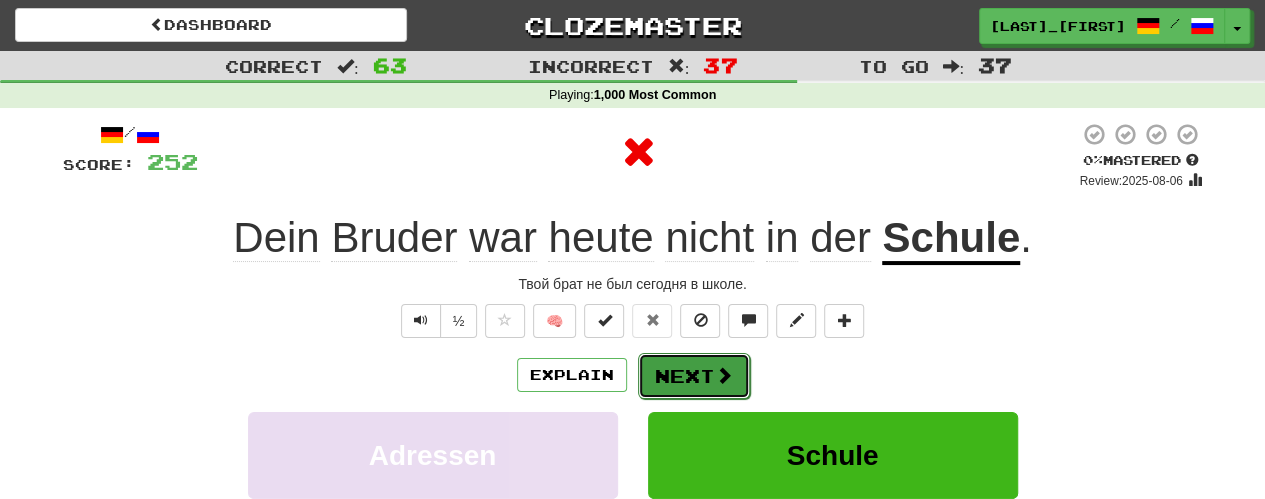 click on "Next" at bounding box center [694, 376] 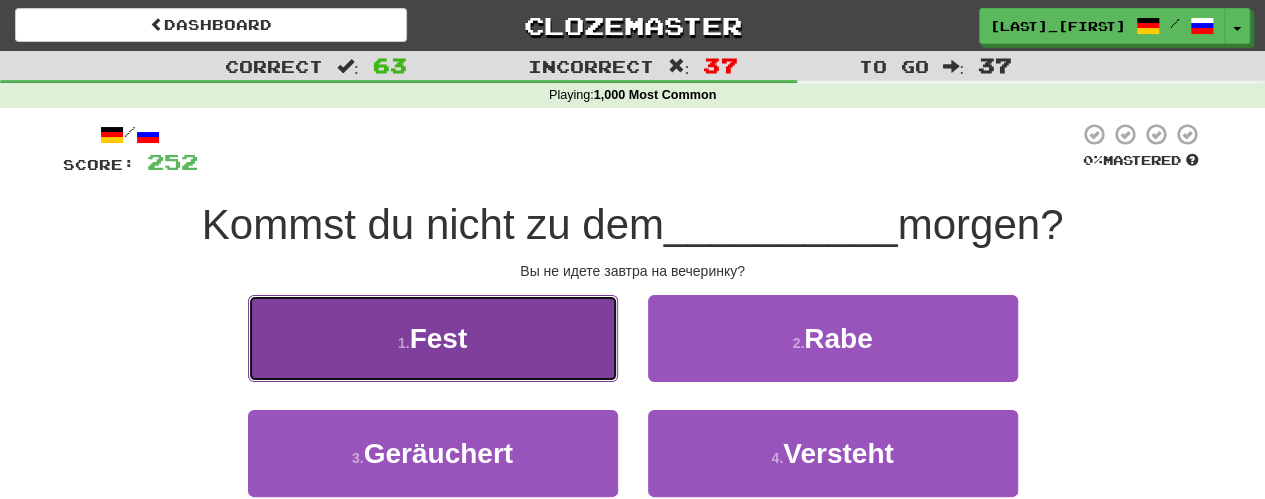 drag, startPoint x: 596, startPoint y: 326, endPoint x: 605, endPoint y: 335, distance: 12.727922 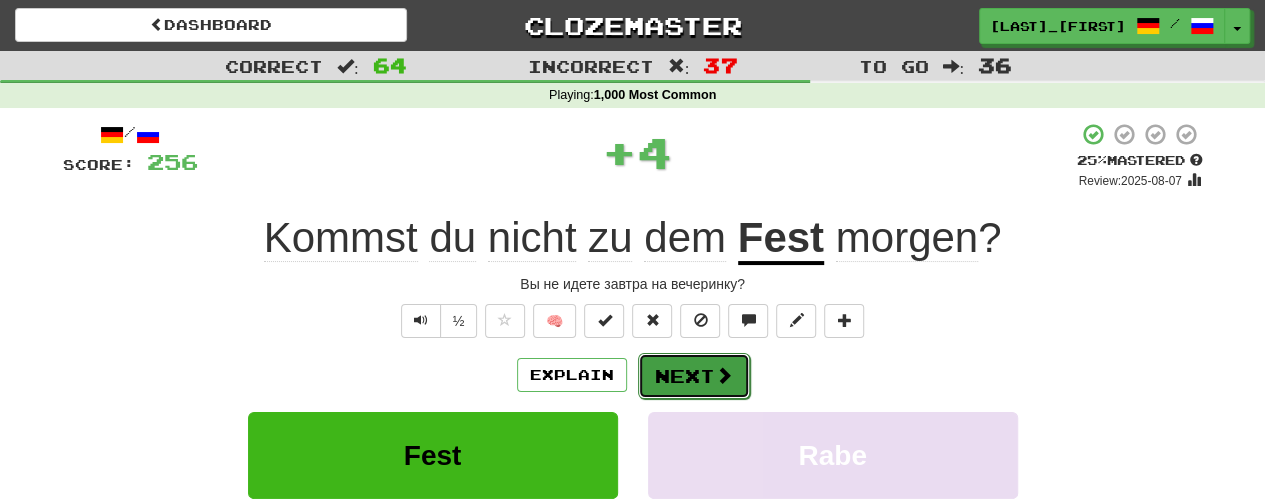 click on "Next" at bounding box center [694, 376] 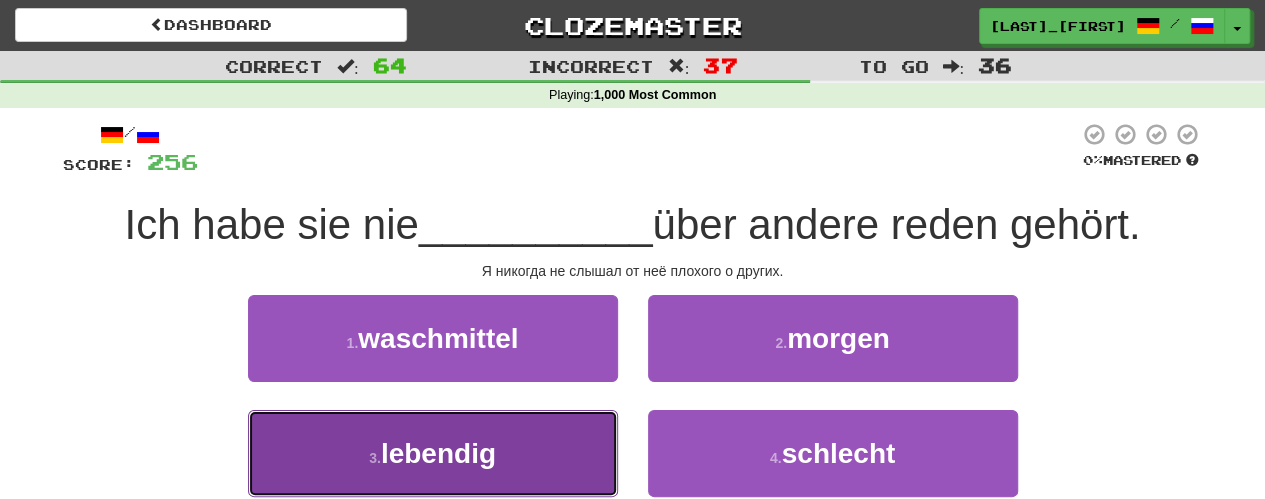 click on "3 .  lebendig" at bounding box center (433, 453) 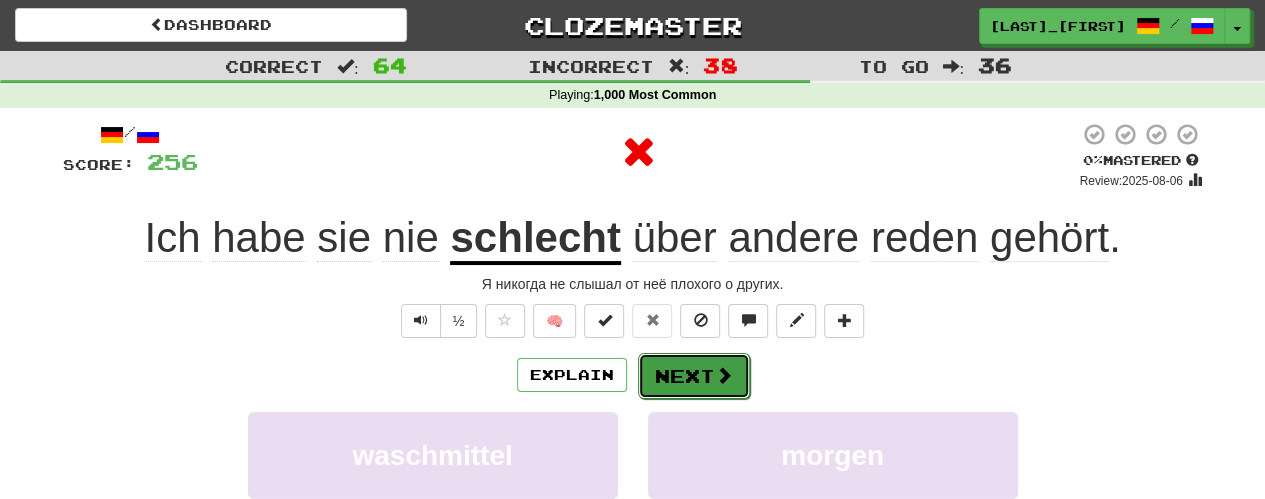 click on "Next" at bounding box center [694, 376] 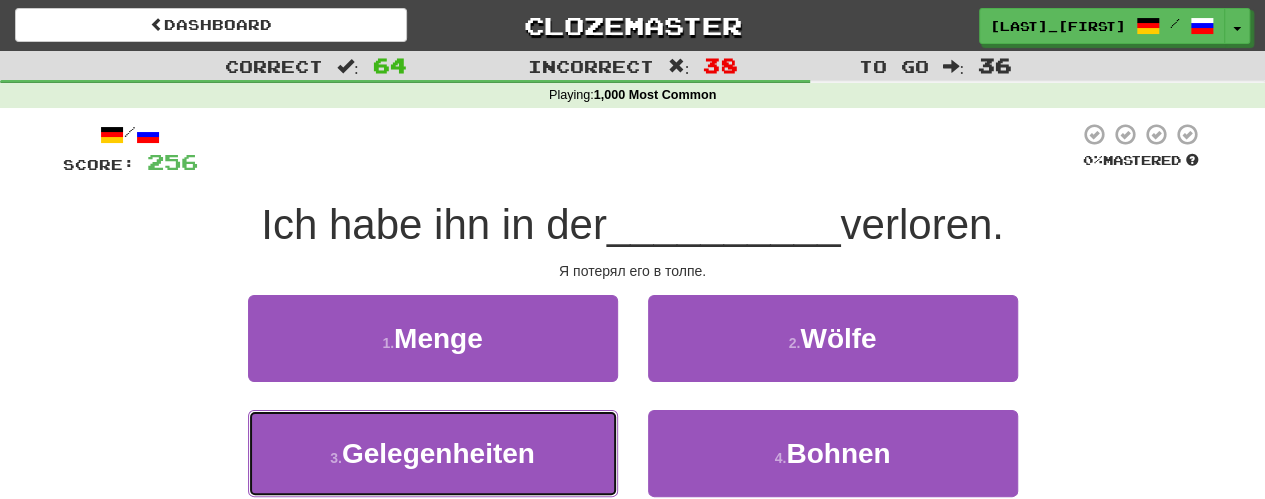 drag, startPoint x: 592, startPoint y: 445, endPoint x: 621, endPoint y: 423, distance: 36.40055 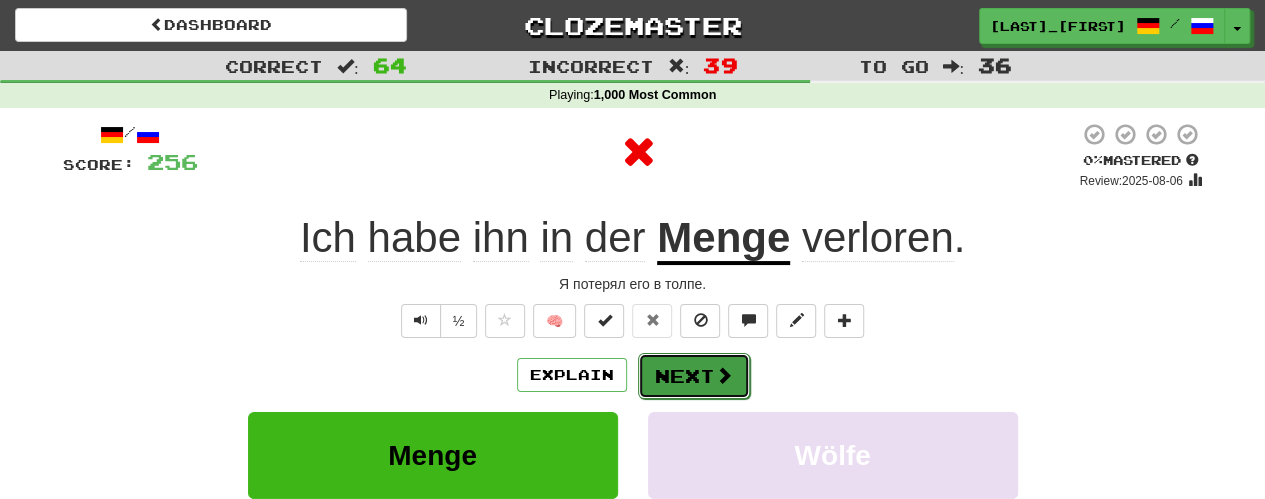 click on "Next" at bounding box center (694, 376) 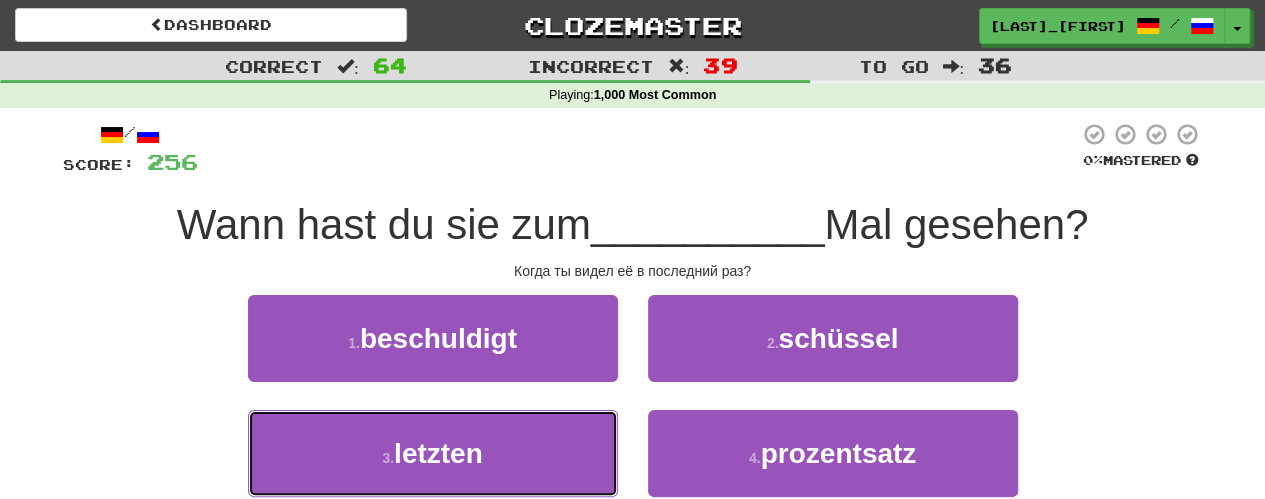 drag, startPoint x: 576, startPoint y: 465, endPoint x: 663, endPoint y: 407, distance: 104.56099 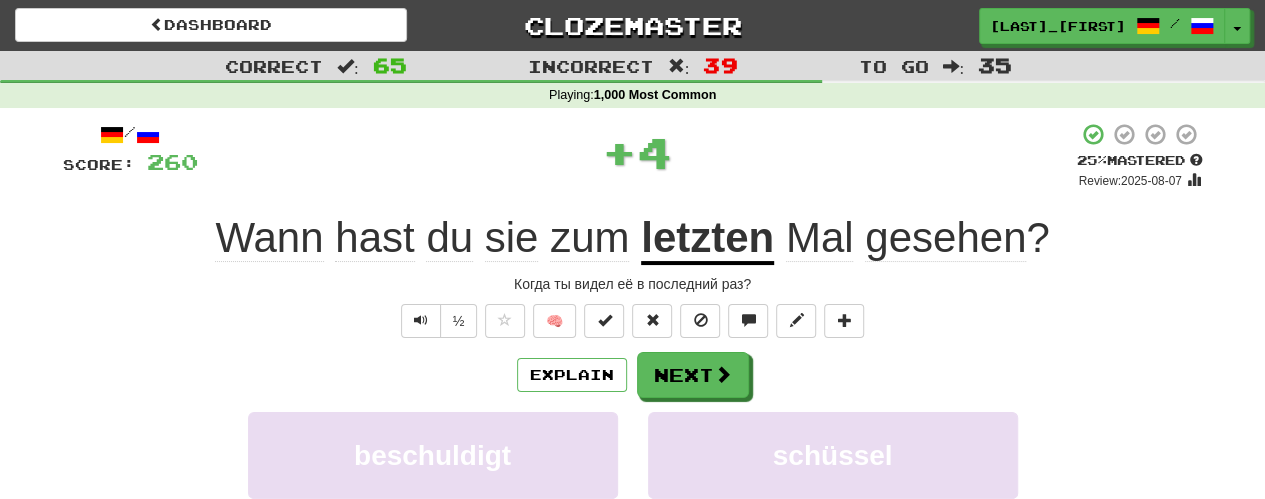 click on "Next" at bounding box center (693, 375) 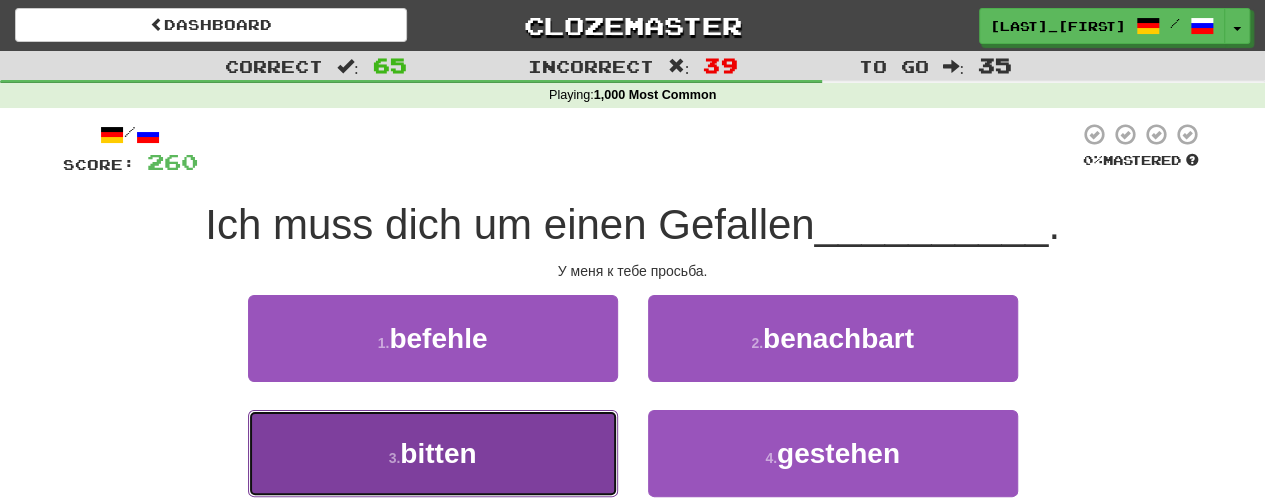 click on "3 .  bitten" at bounding box center [433, 453] 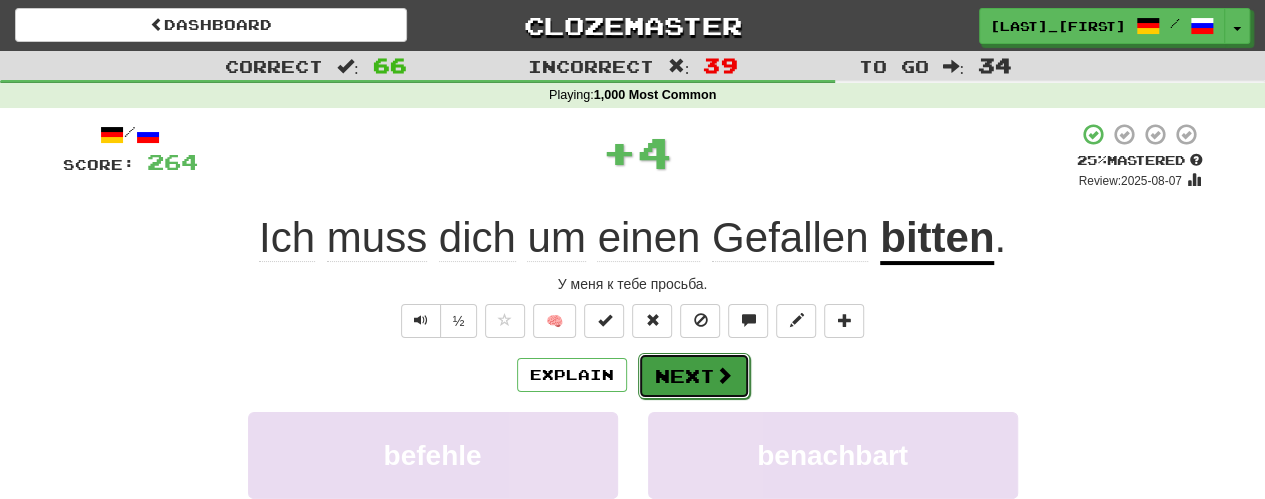 click on "Next" at bounding box center (694, 376) 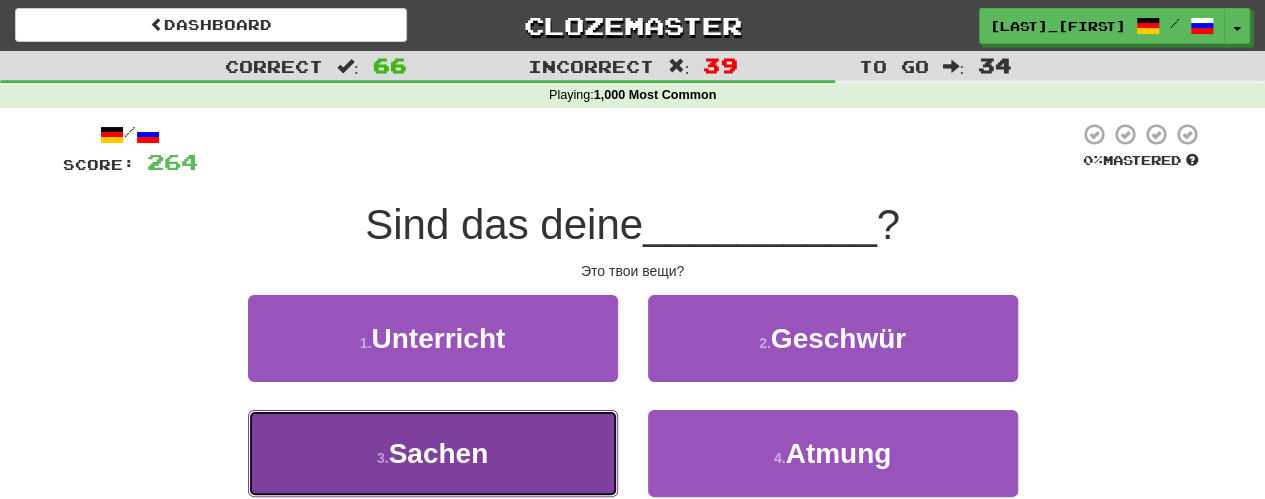 click on "3 .  Sachen" at bounding box center (433, 453) 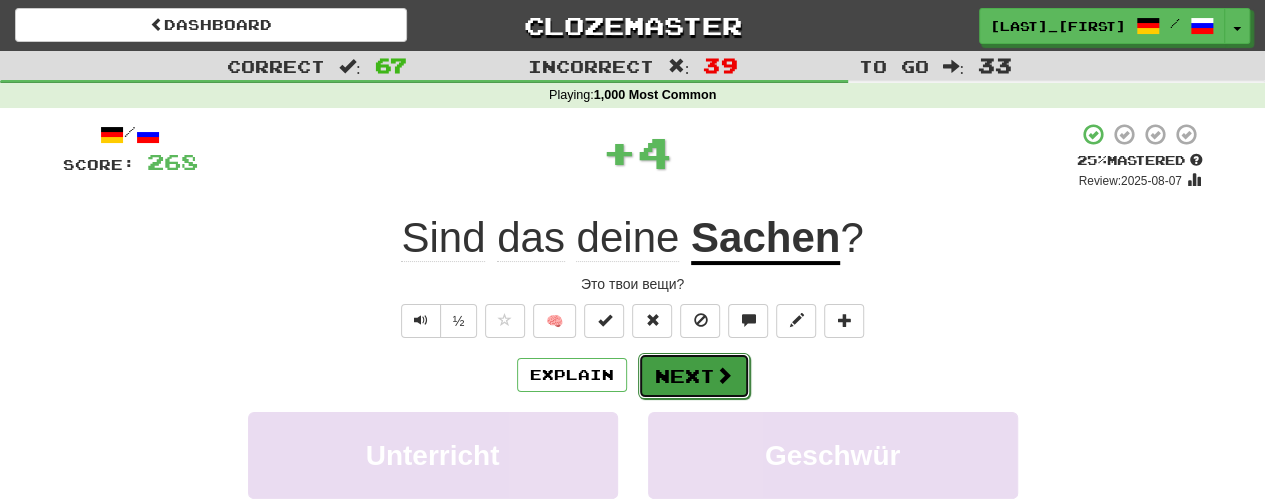 click on "Next" at bounding box center (694, 376) 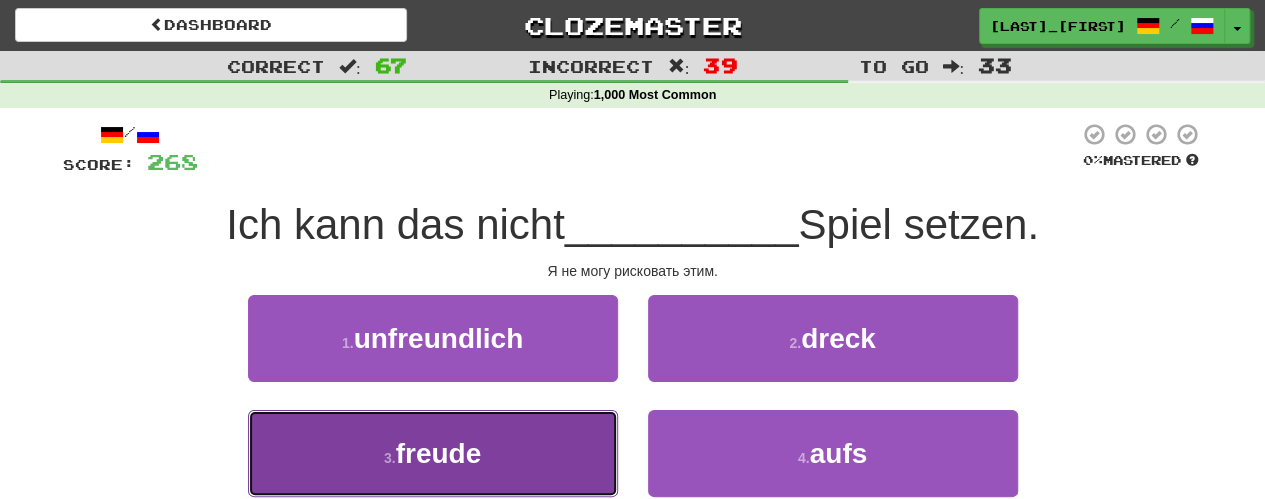 click on "3 .  freude" at bounding box center (433, 453) 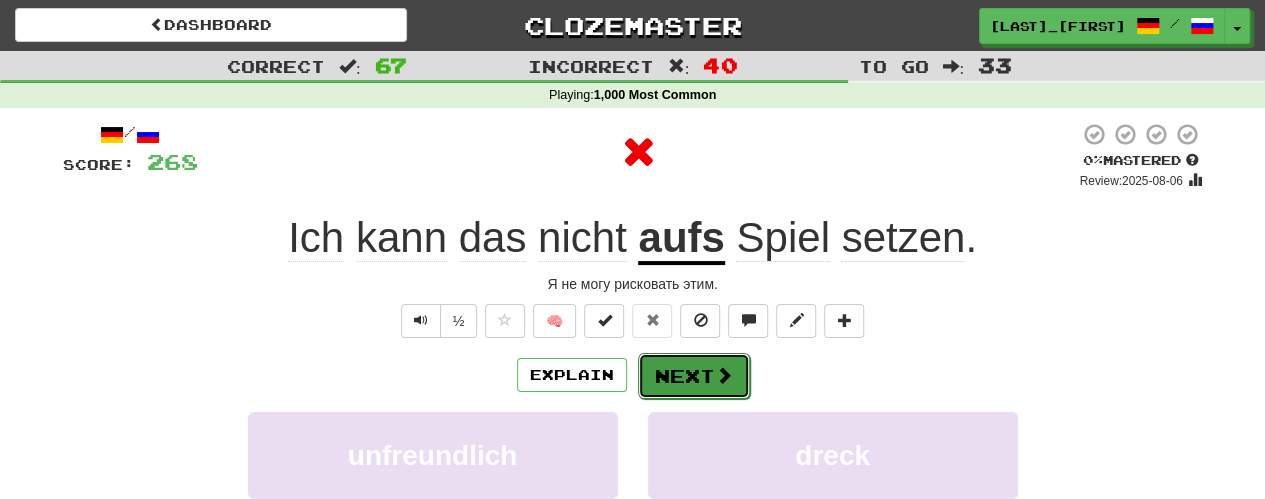 click on "Next" at bounding box center [694, 376] 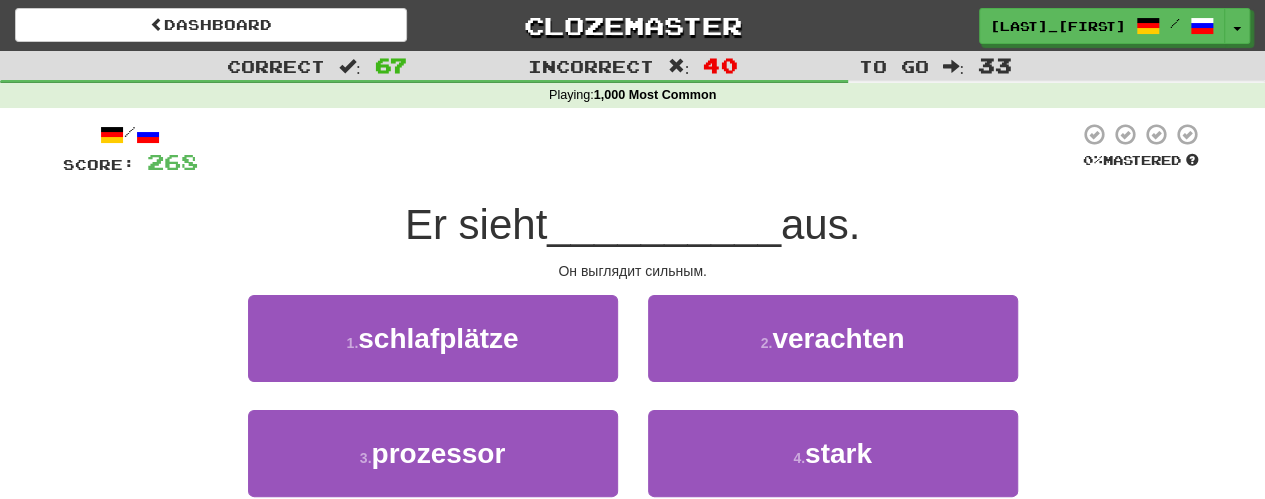 click on "4 .  stark" at bounding box center [833, 467] 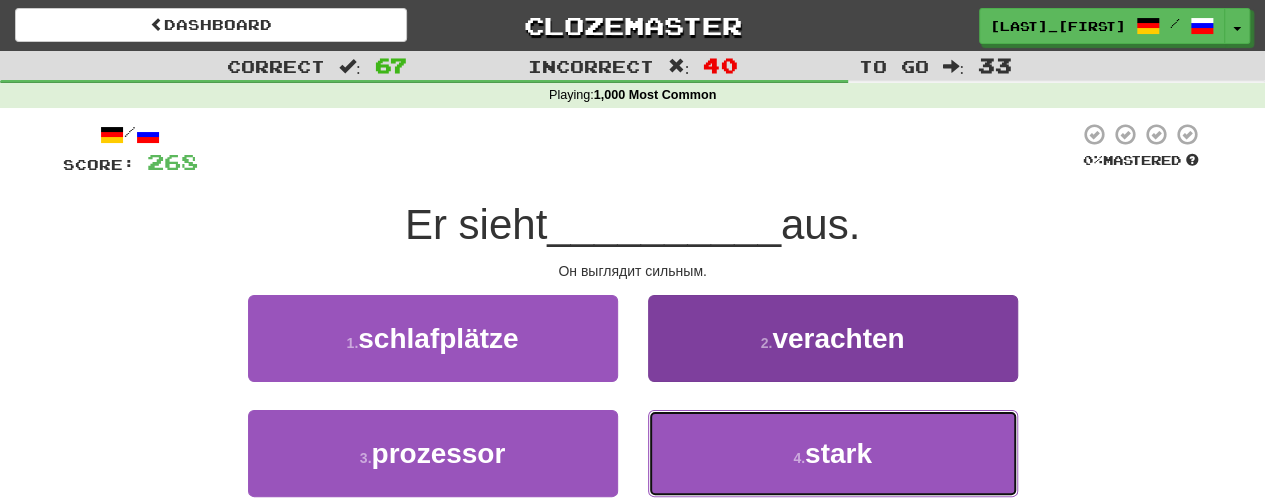 click on "4 .  stark" at bounding box center [833, 453] 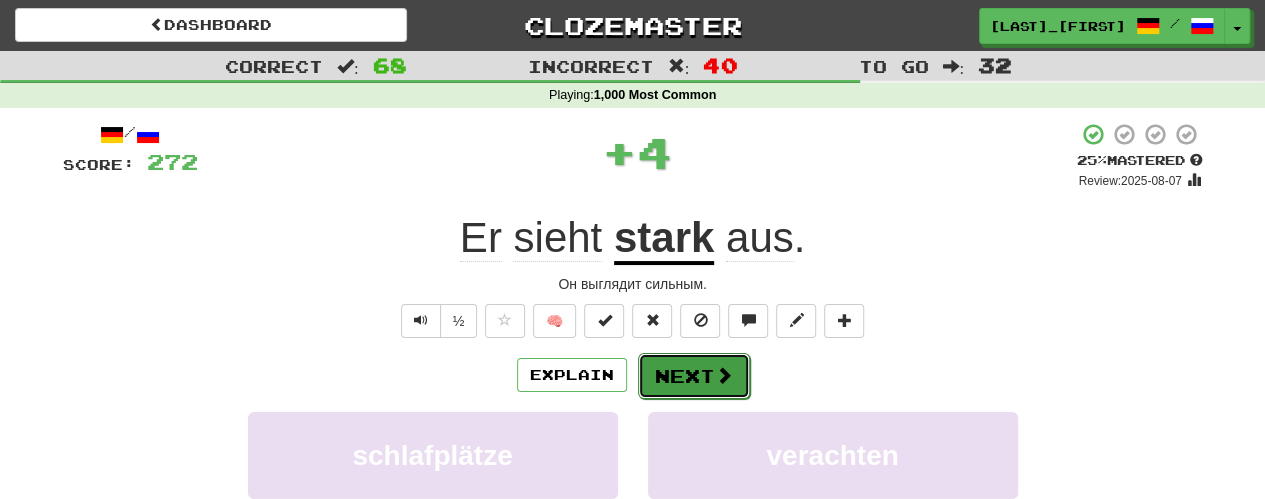 click on "Next" at bounding box center [694, 376] 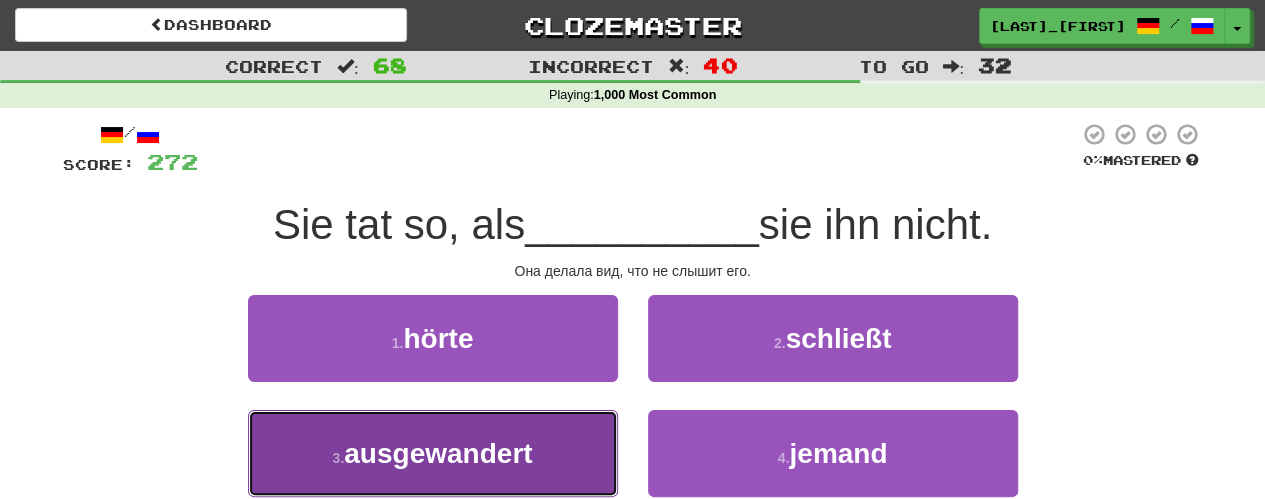 click on "3 .  ausgewandert" at bounding box center [433, 453] 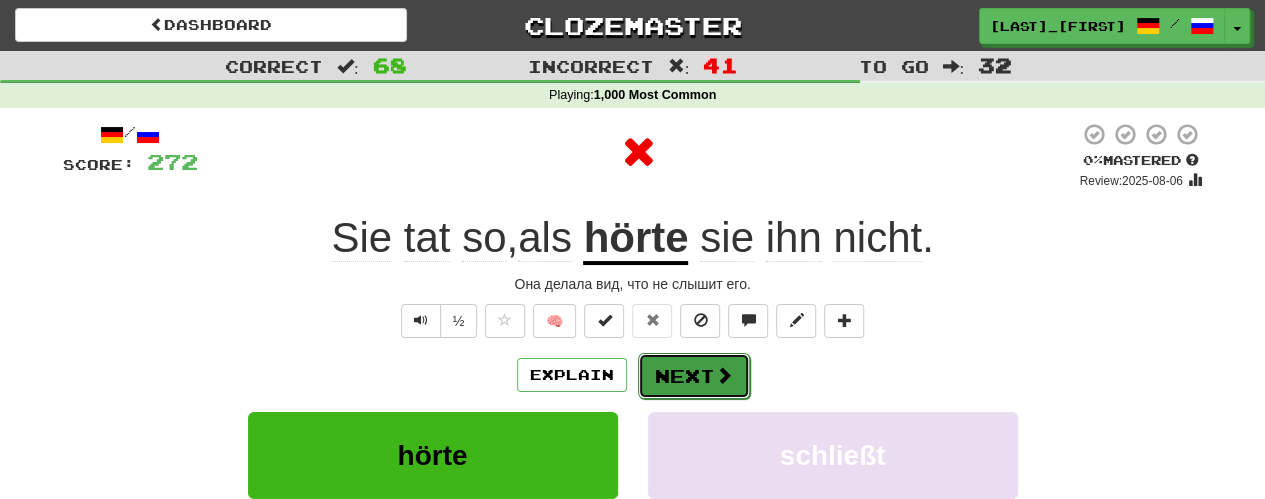 click on "Next" at bounding box center [694, 376] 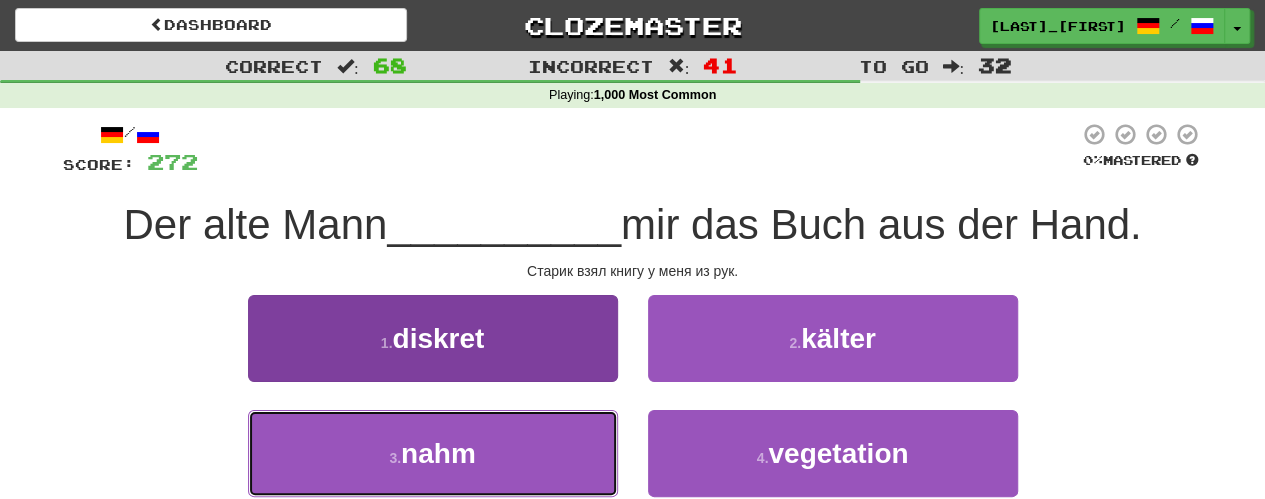 click on "3 .  nahm" at bounding box center [433, 453] 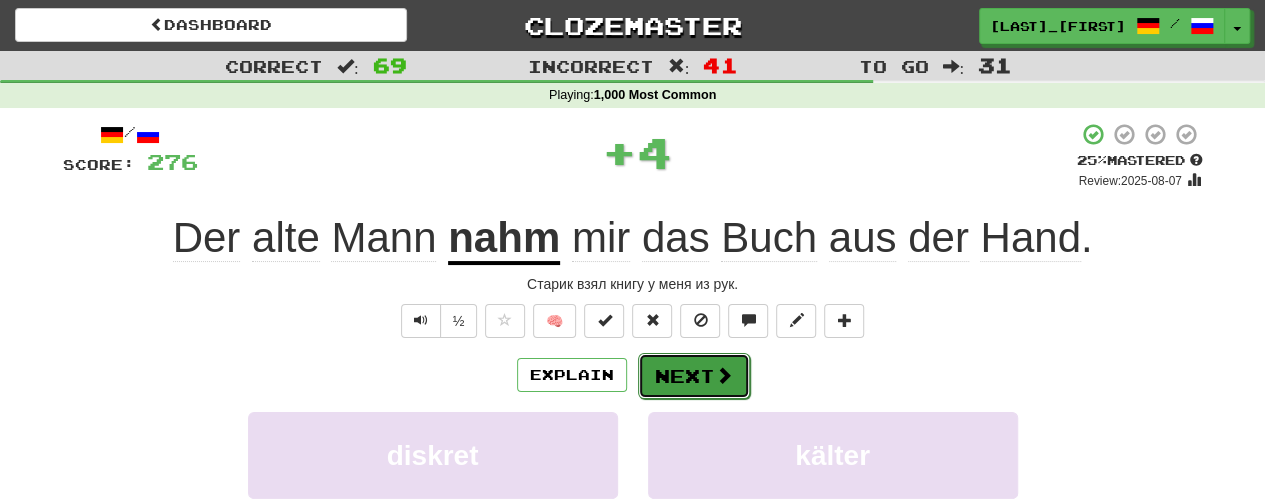 click on "Next" at bounding box center [694, 376] 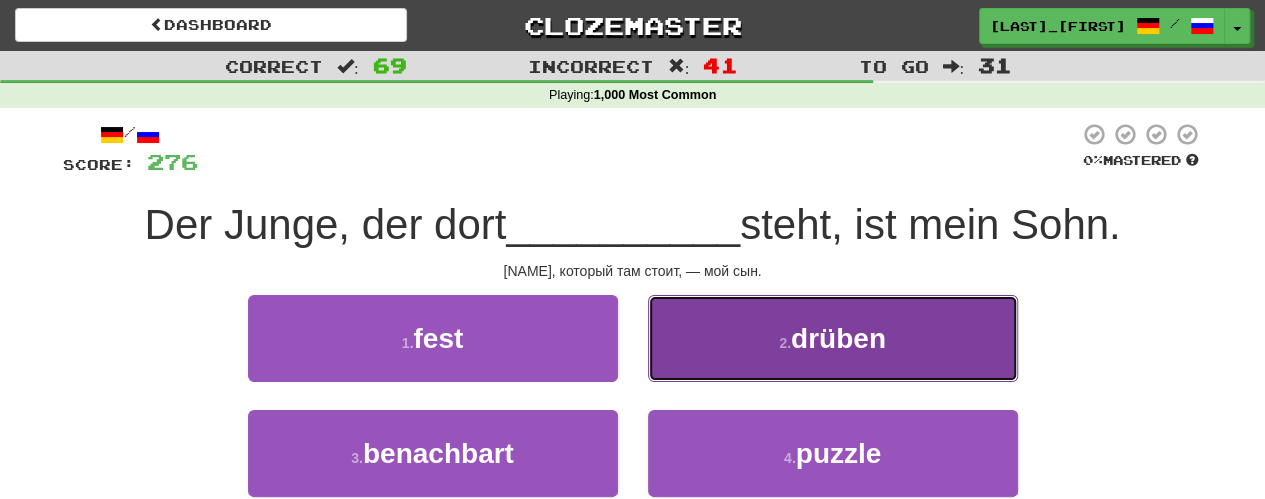 click on "2 .  drüben" at bounding box center [833, 338] 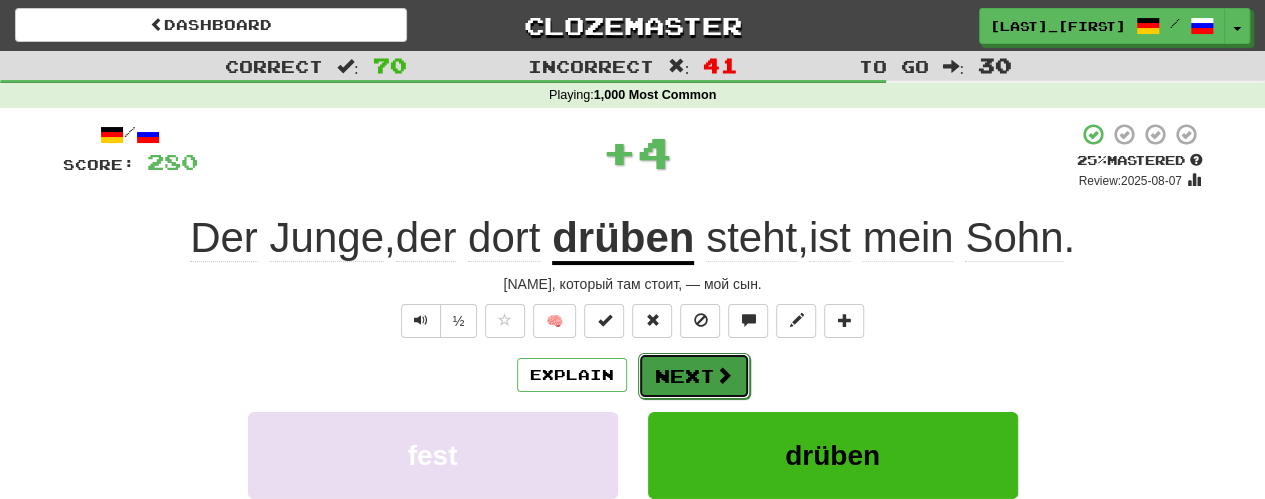 click on "Next" at bounding box center [694, 376] 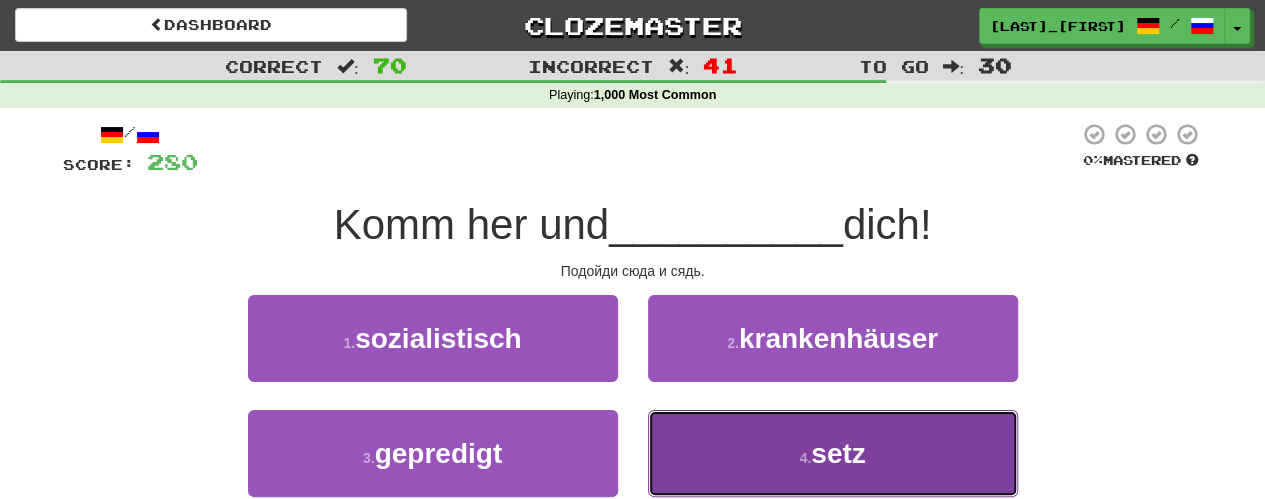 click on "4 .  setz" at bounding box center (833, 453) 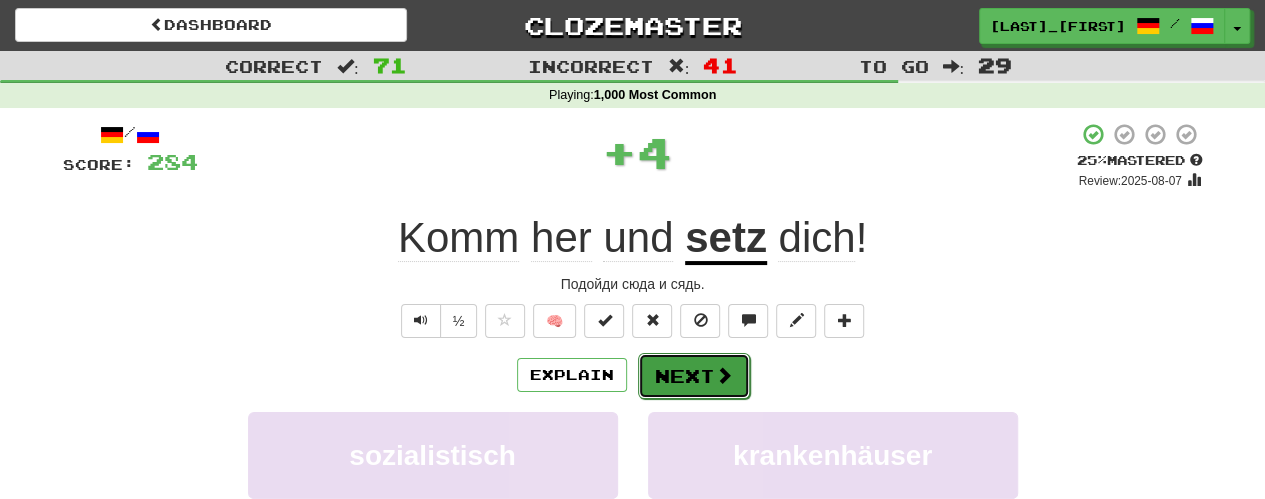 click on "Next" at bounding box center [694, 376] 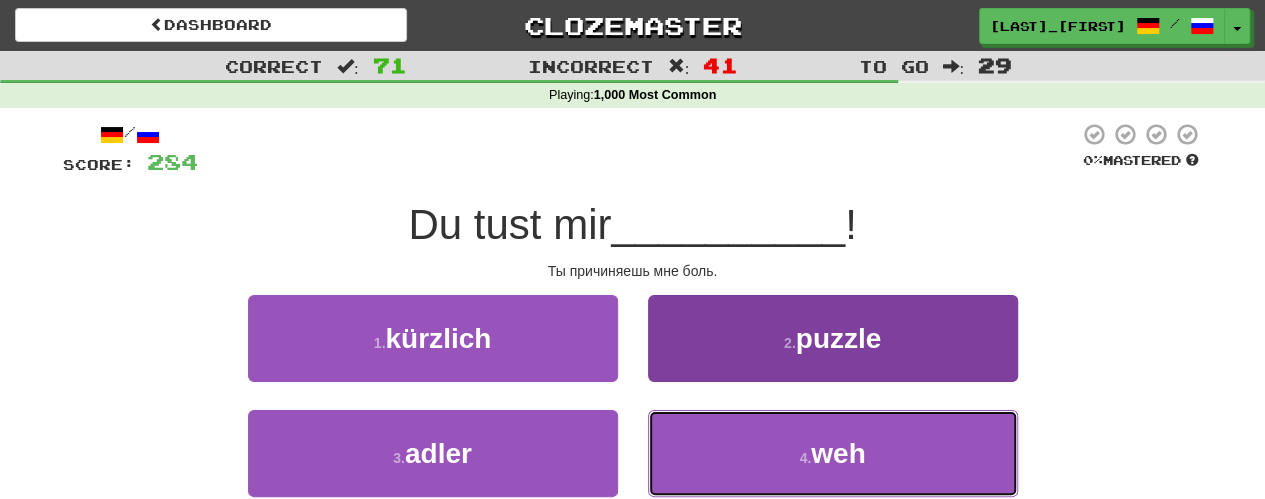 drag, startPoint x: 704, startPoint y: 451, endPoint x: 680, endPoint y: 419, distance: 40 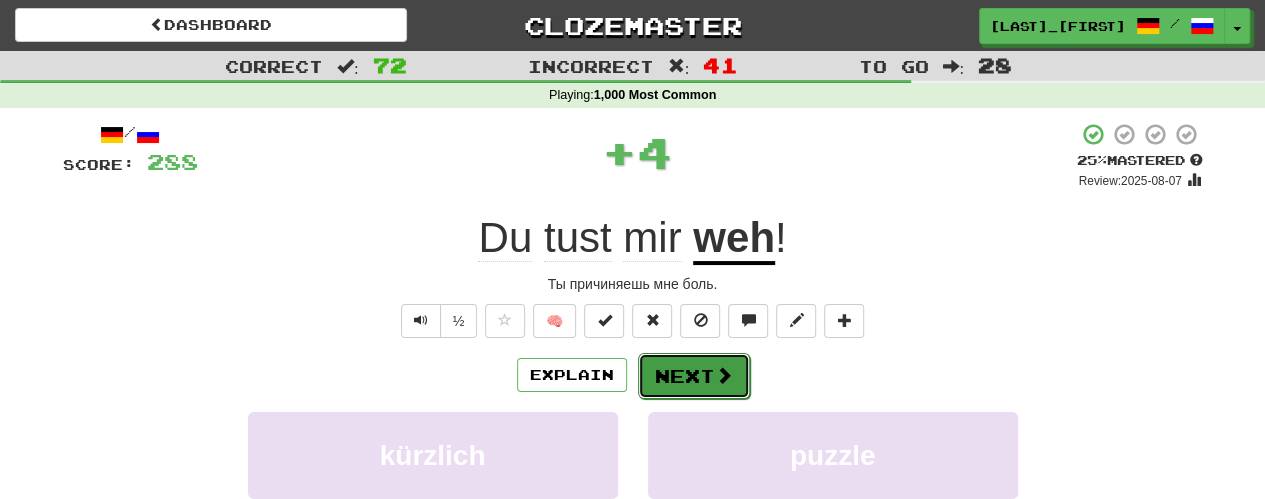 click on "Next" at bounding box center (694, 376) 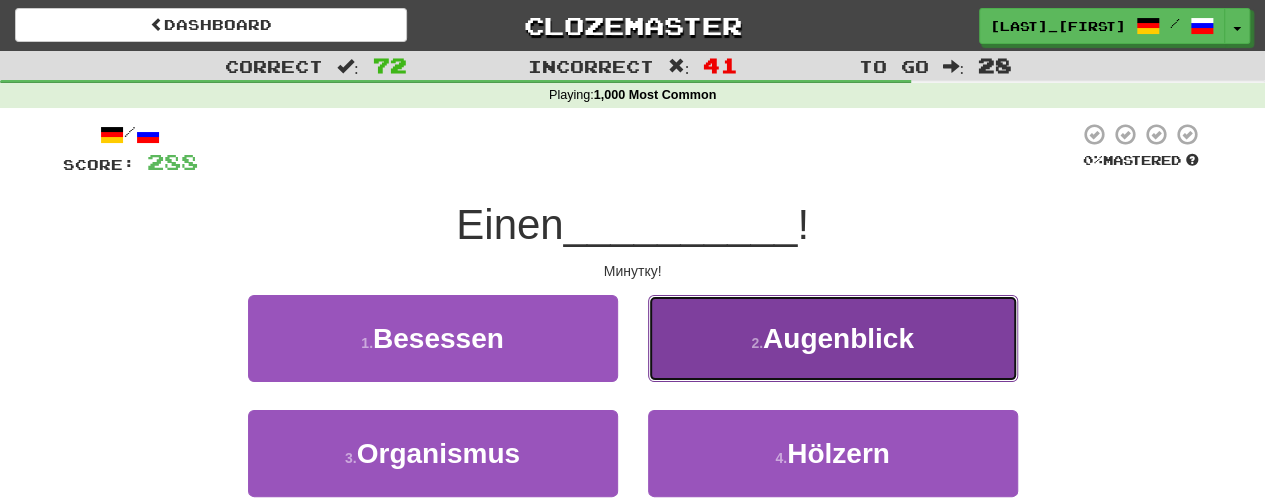 click on "2 .  Augenblick" at bounding box center (833, 338) 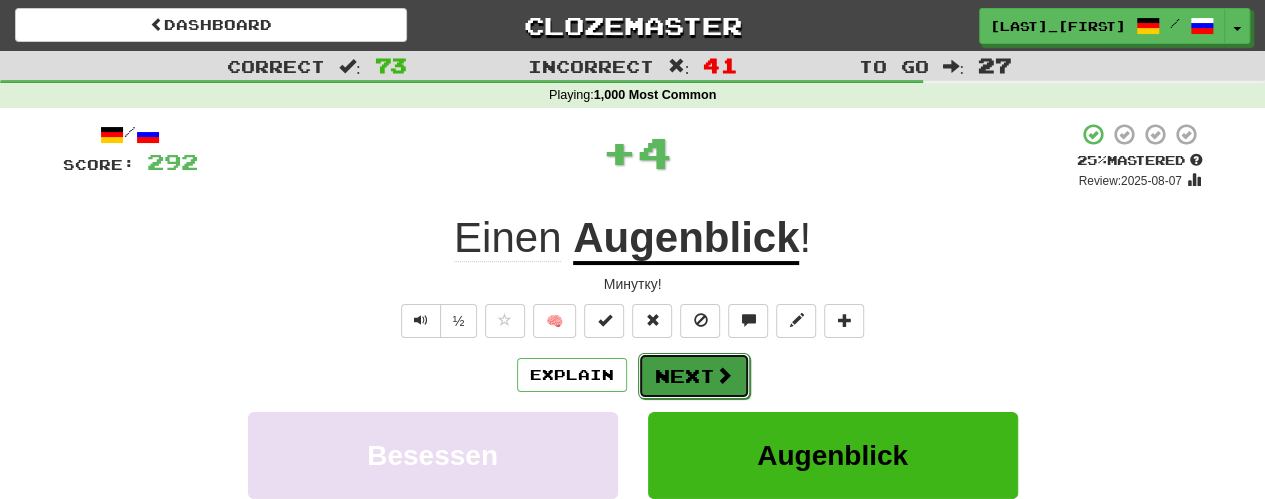 click on "Next" at bounding box center (694, 376) 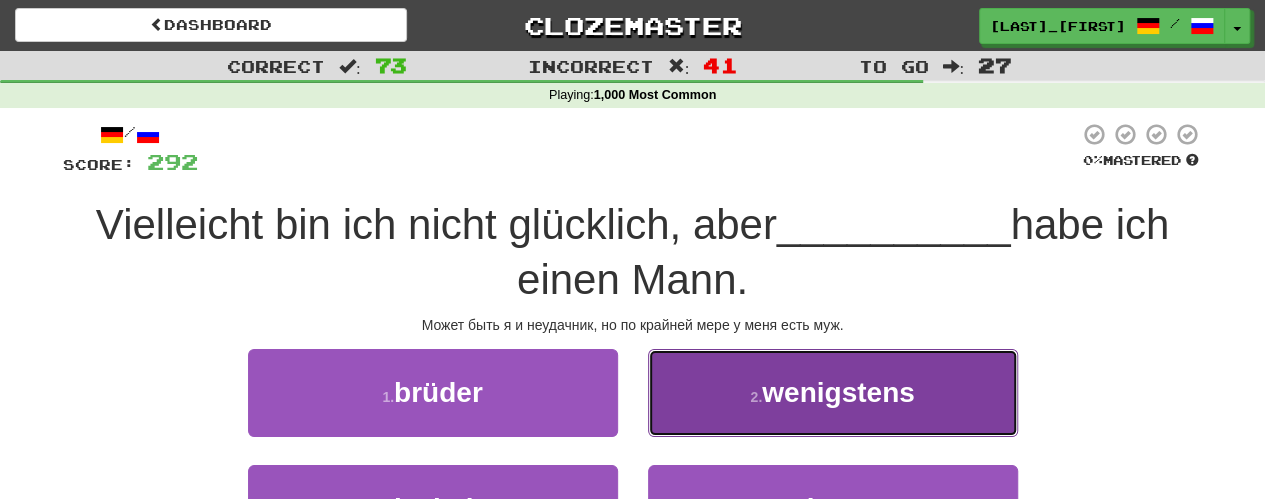 click on "2 .  wenigstens" at bounding box center (833, 392) 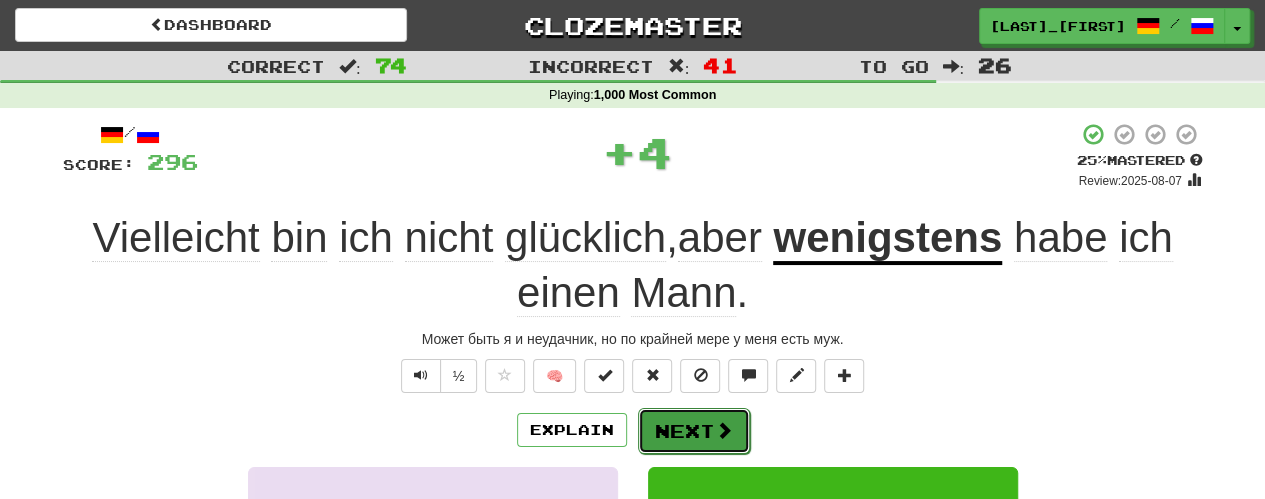 click on "Next" at bounding box center (694, 431) 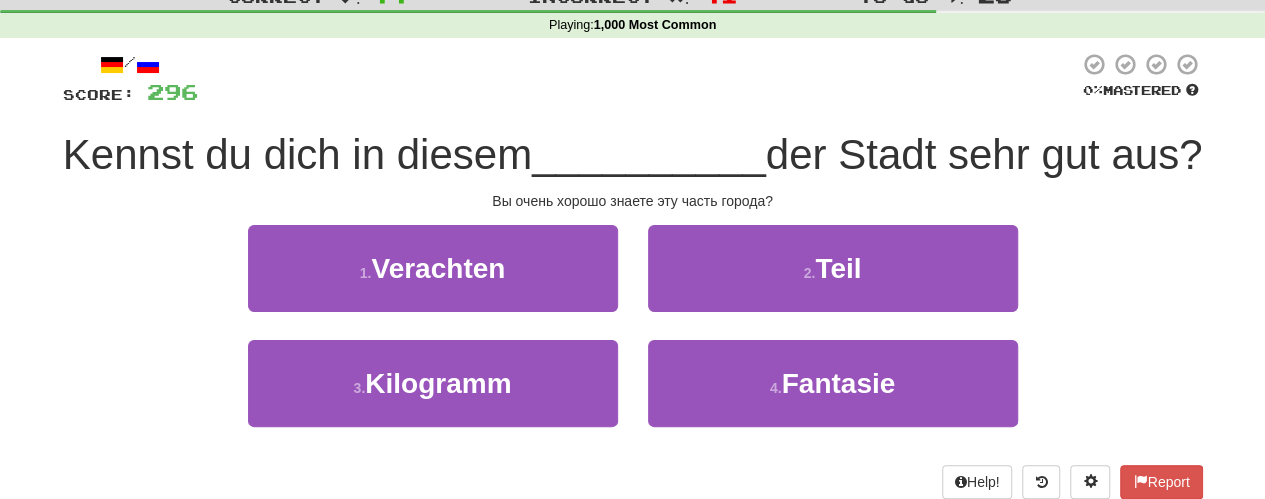 scroll, scrollTop: 100, scrollLeft: 0, axis: vertical 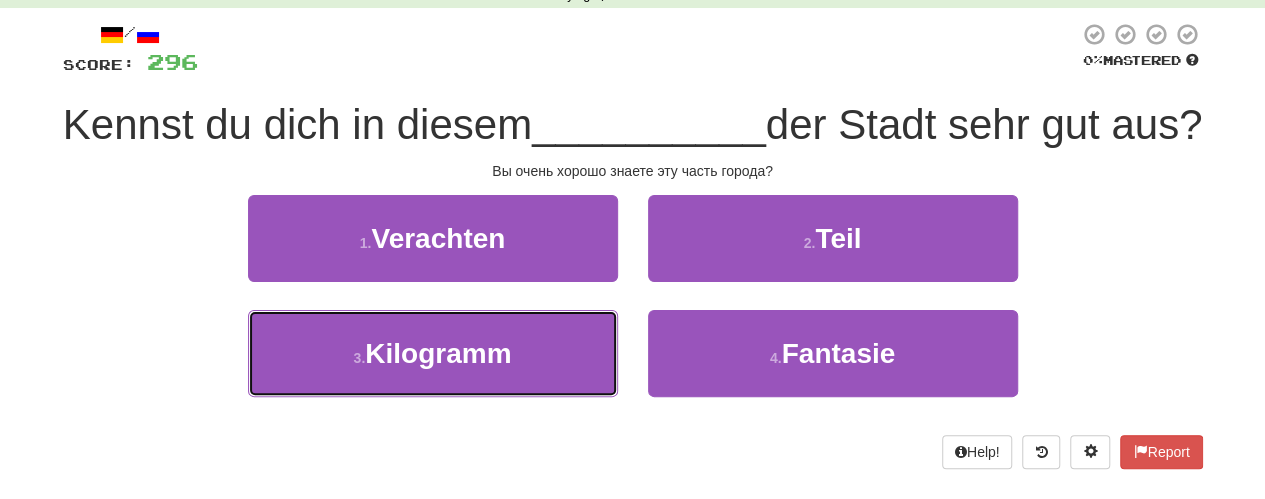 click on "3 .  Kilogramm" at bounding box center [433, 353] 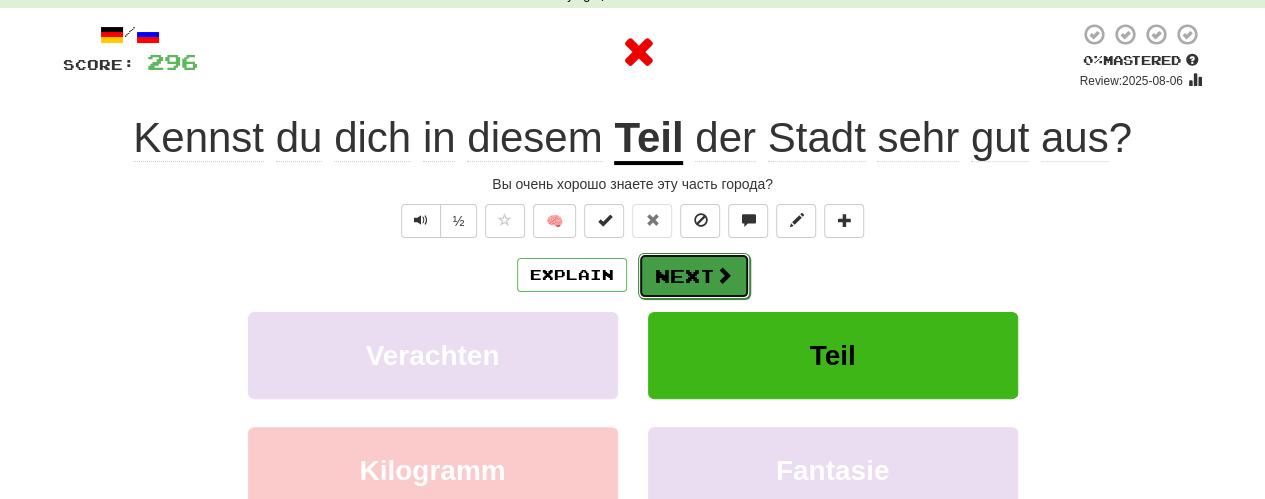 click on "Next" at bounding box center (694, 276) 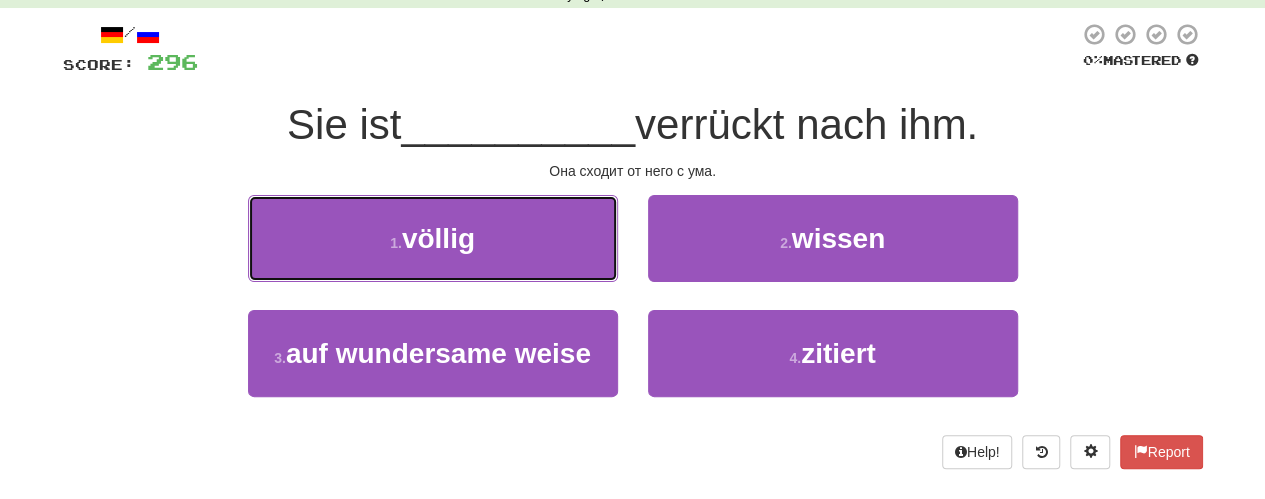 click on "1 .  völlig" at bounding box center [433, 238] 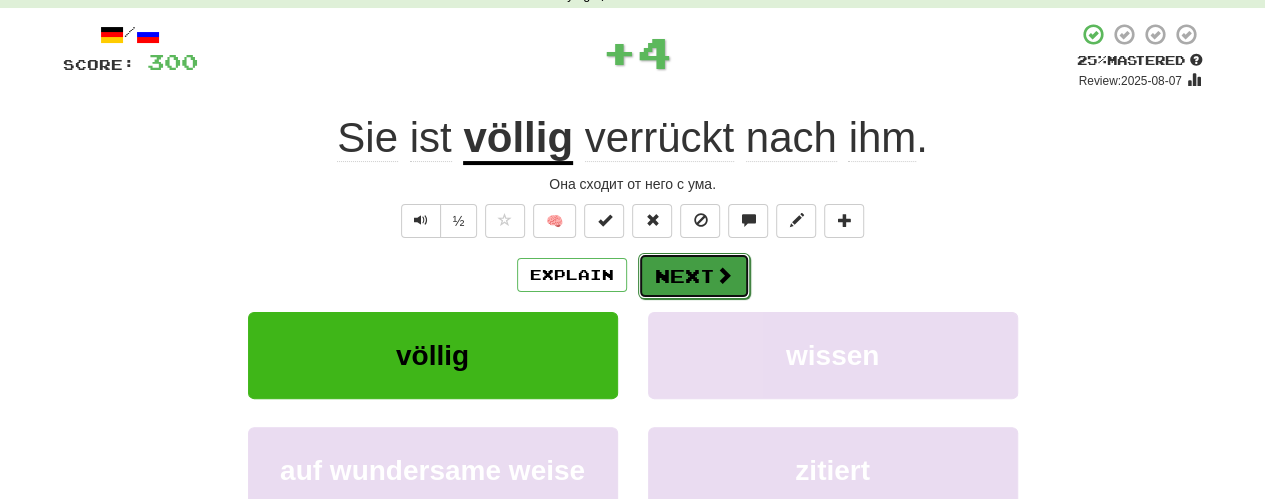 click on "Next" at bounding box center [694, 276] 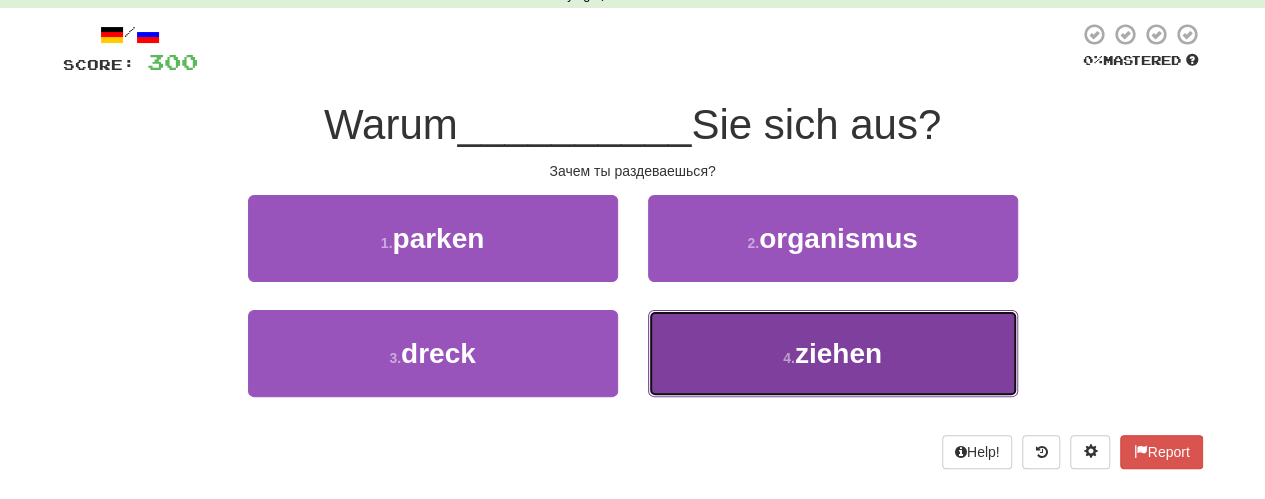 drag, startPoint x: 700, startPoint y: 351, endPoint x: 694, endPoint y: 307, distance: 44.407207 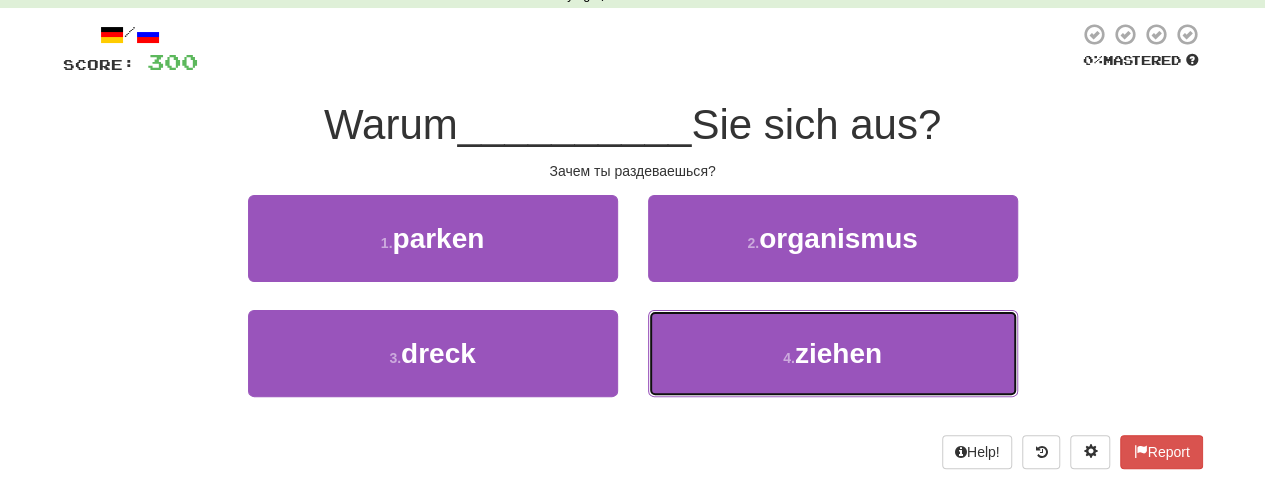click on "4 .  ziehen" at bounding box center [833, 353] 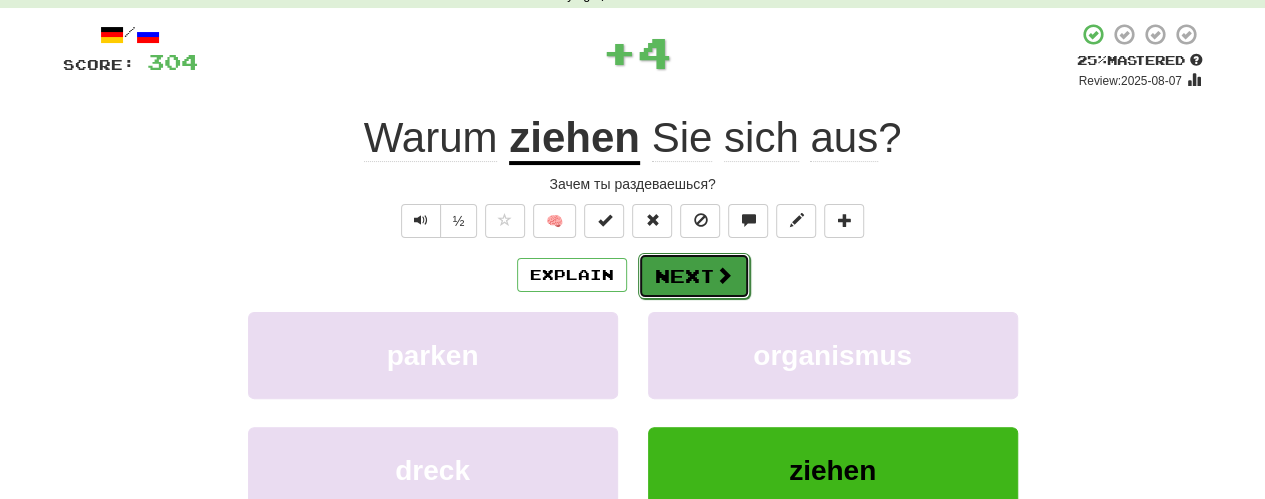 click on "Next" at bounding box center (694, 276) 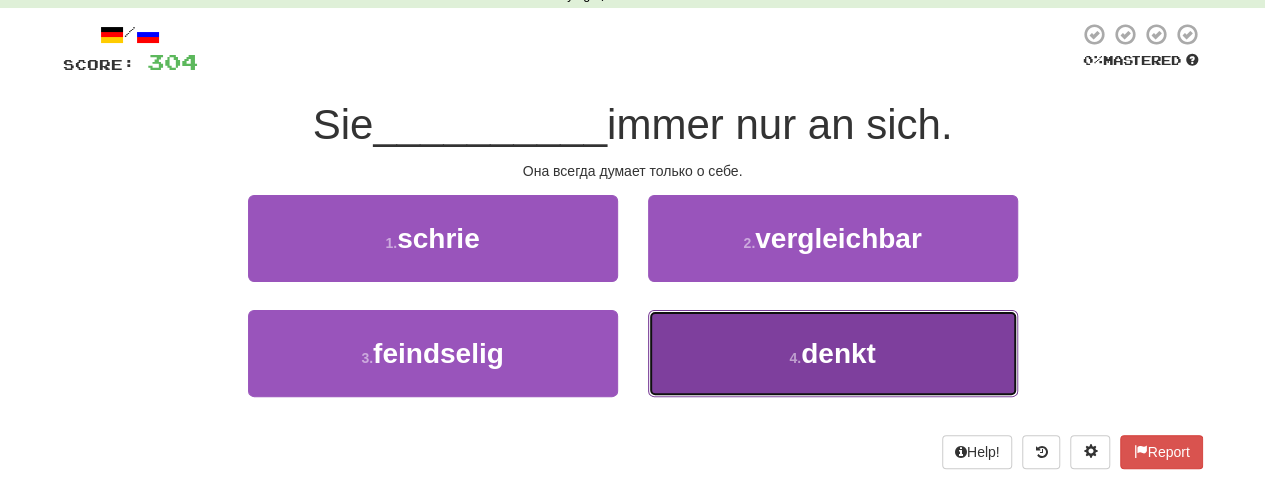 click on "4 .  denkt" at bounding box center (833, 353) 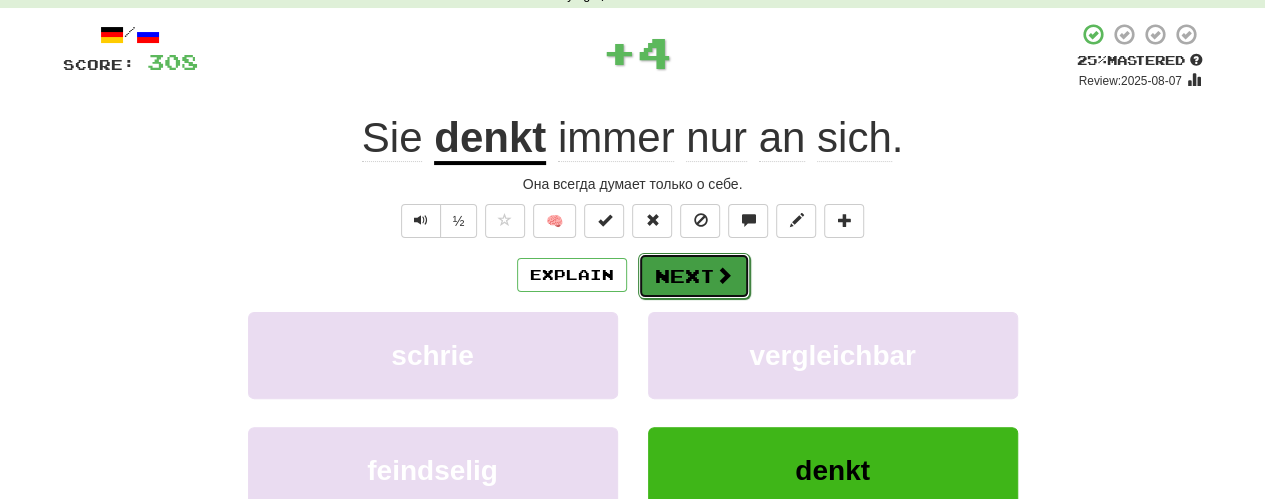 click on "Next" at bounding box center [694, 276] 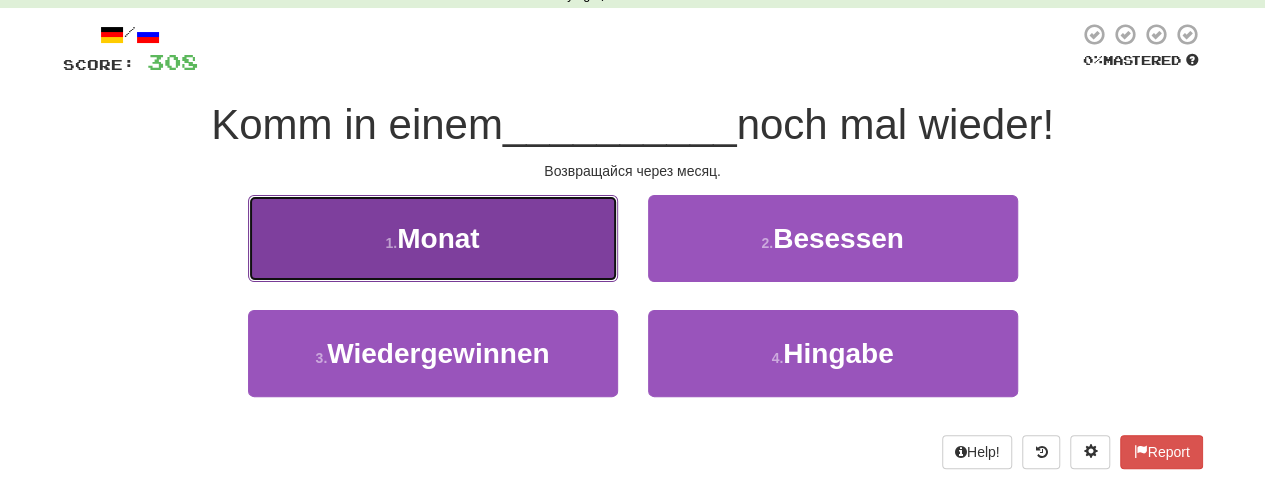 click on "1 .  Monat" at bounding box center [433, 238] 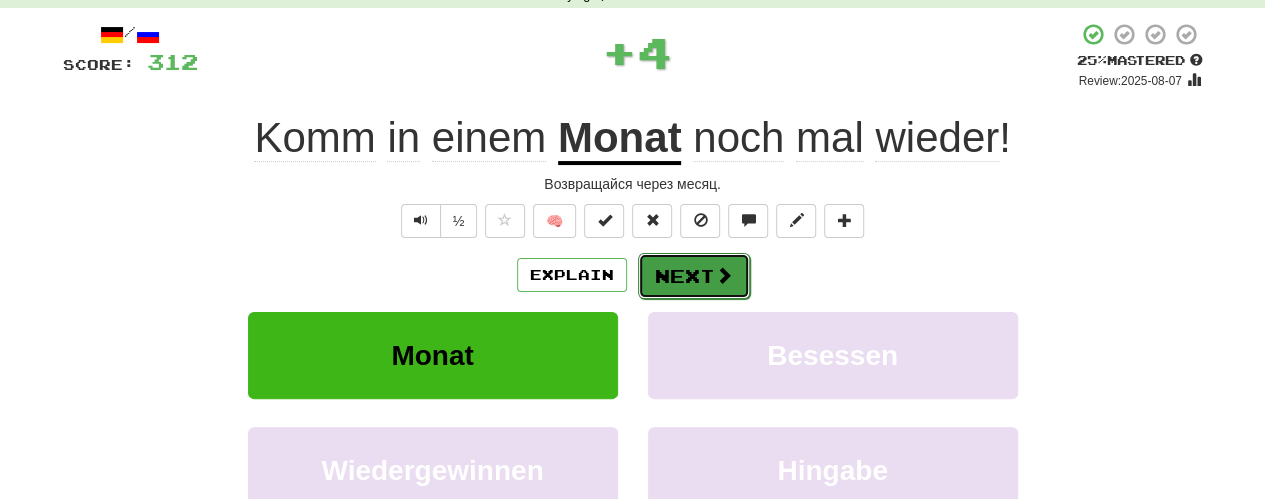 click on "Next" at bounding box center [694, 276] 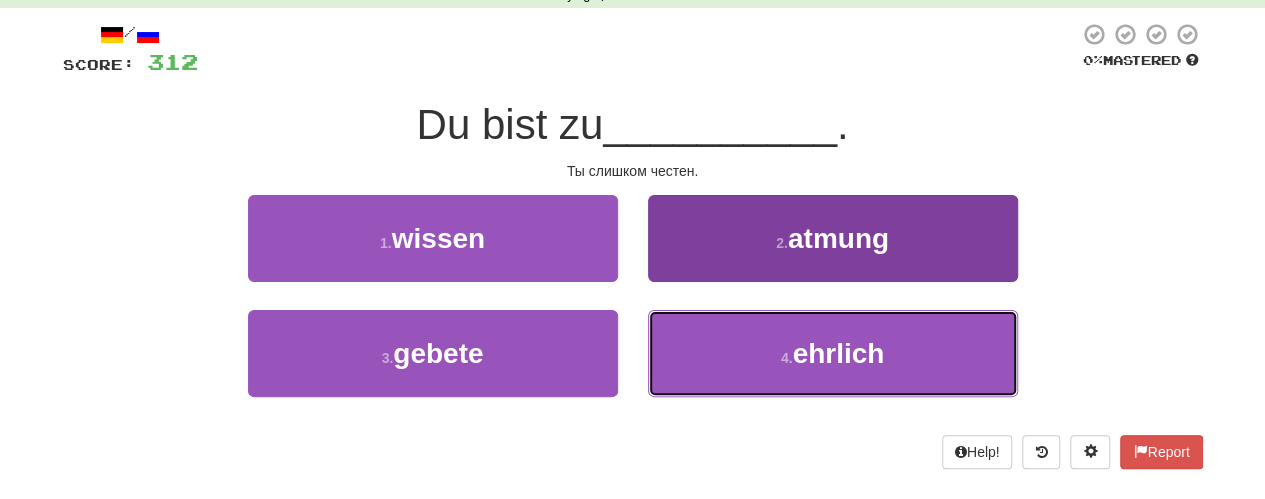 click on "4 .  ehrlich" at bounding box center [833, 353] 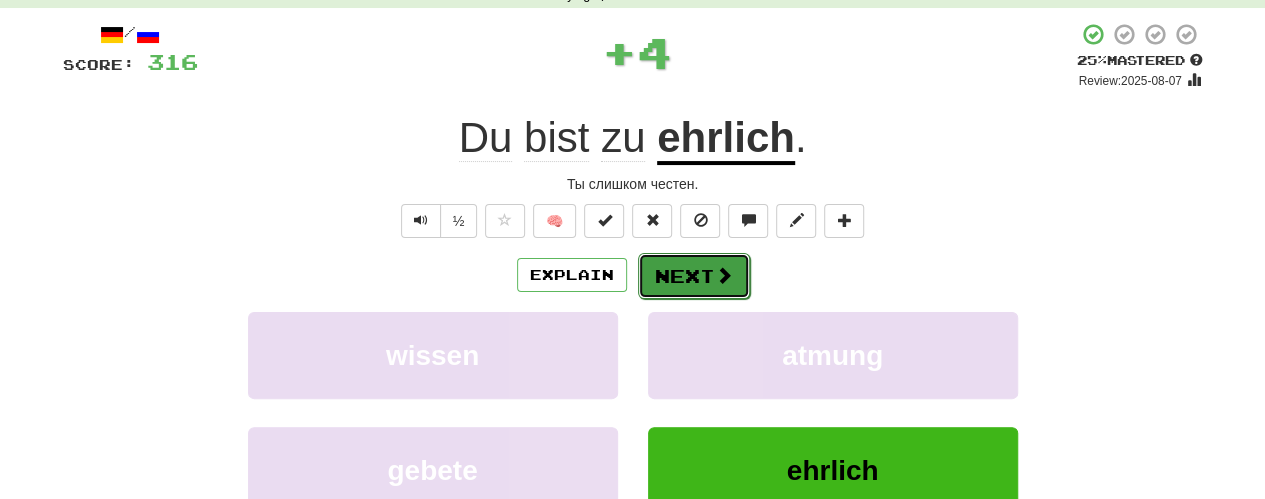 click on "Next" at bounding box center (694, 276) 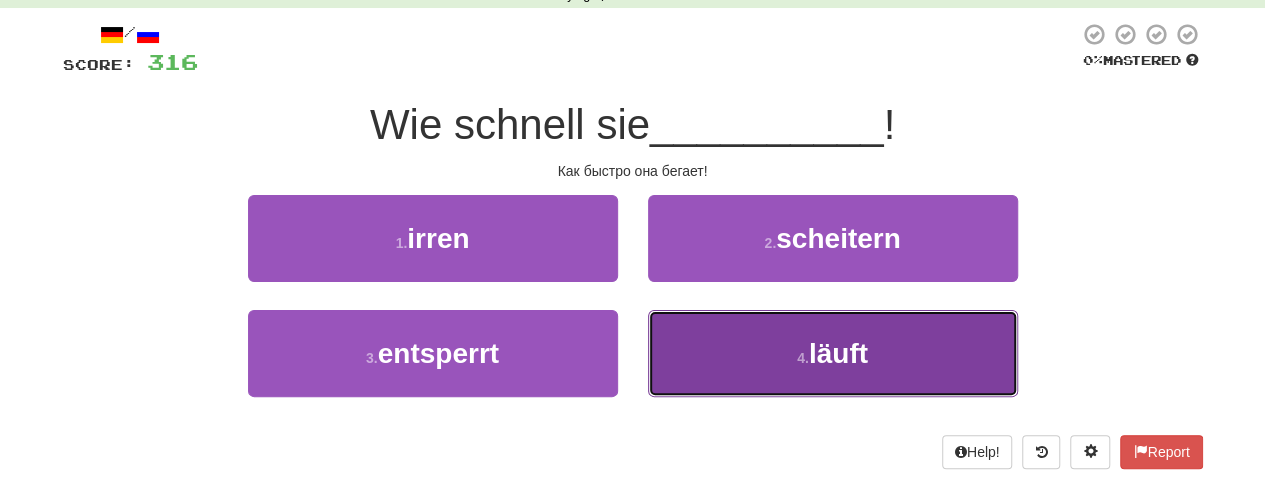 click on "4 .  läuft" at bounding box center (833, 353) 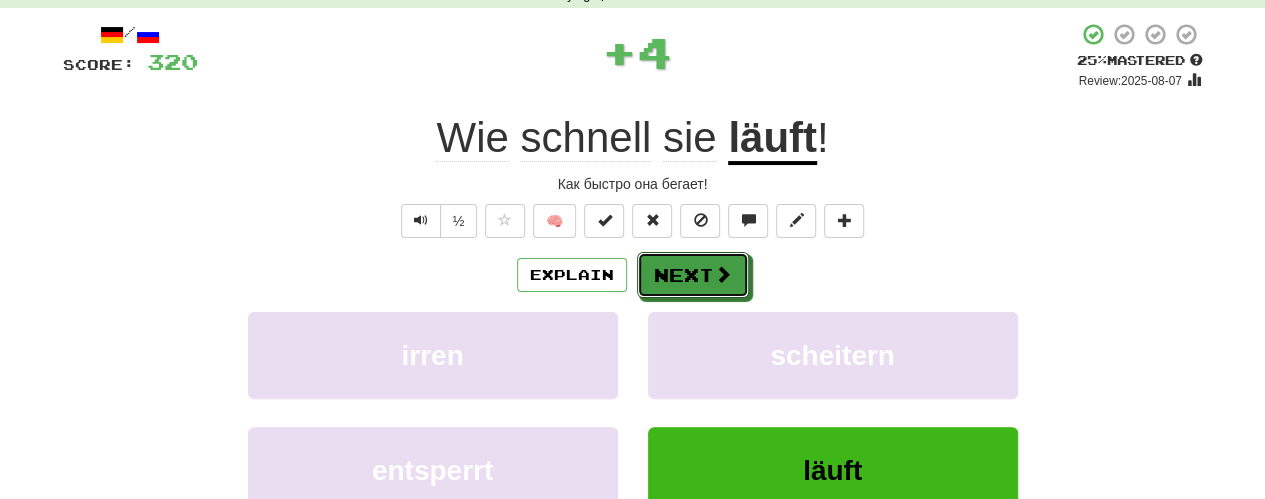 click on "Next" at bounding box center [693, 275] 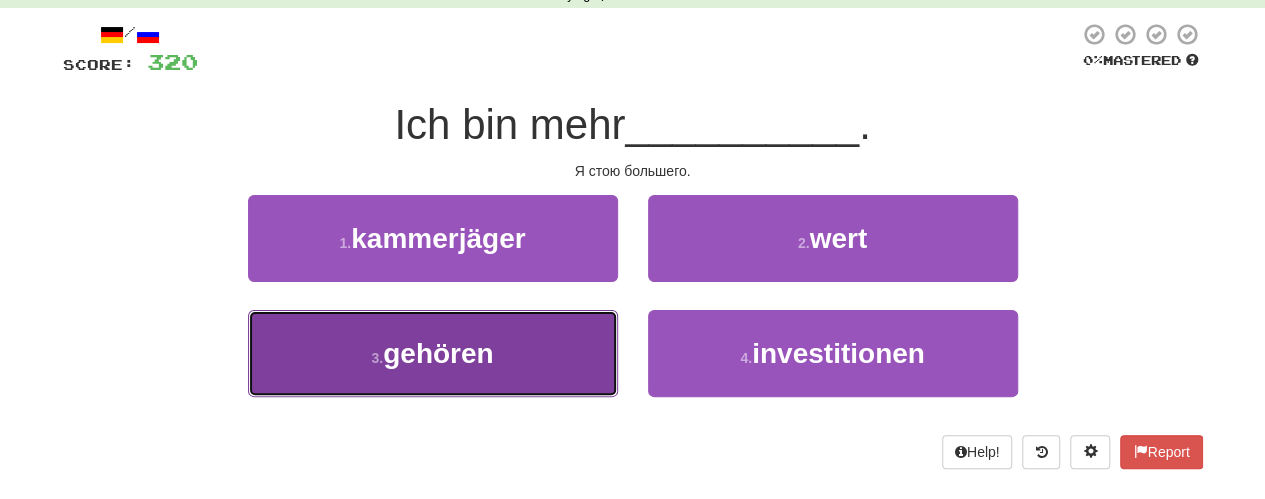 click on "3 .  gehören" at bounding box center [433, 353] 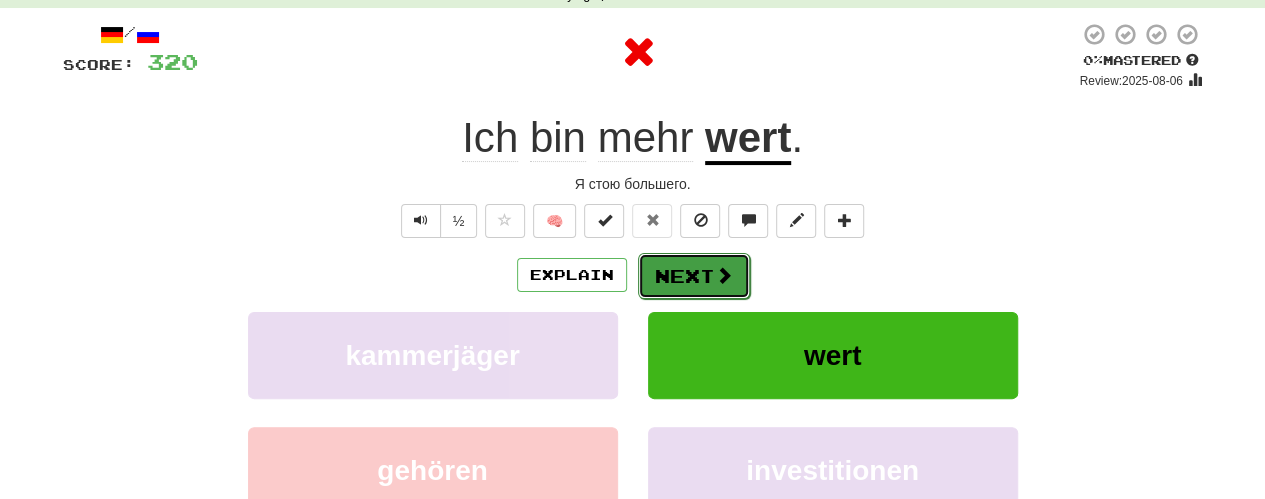 click on "Next" at bounding box center (694, 276) 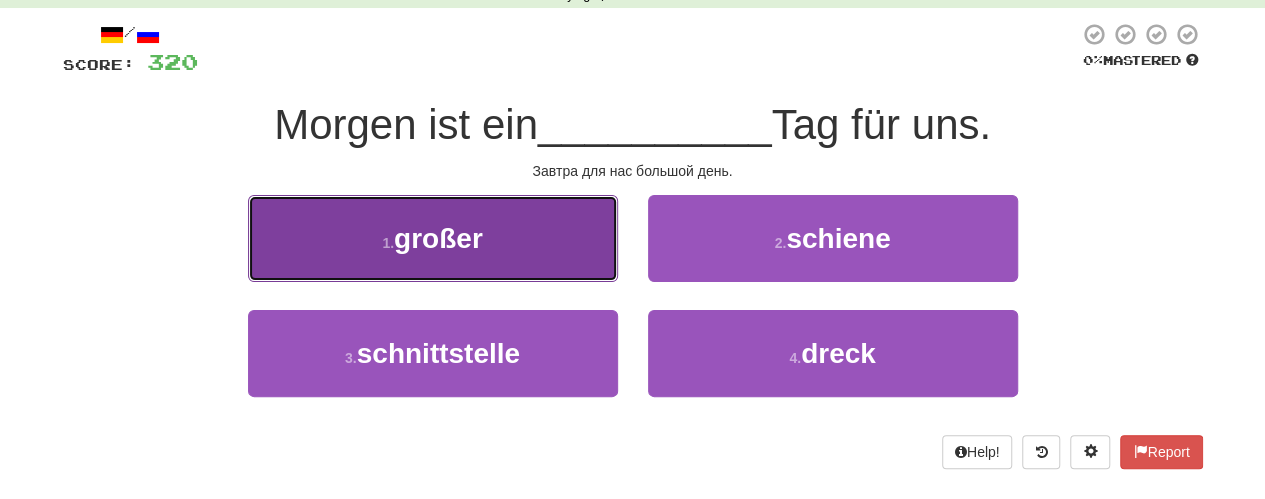click on "1 .  großer" at bounding box center [433, 238] 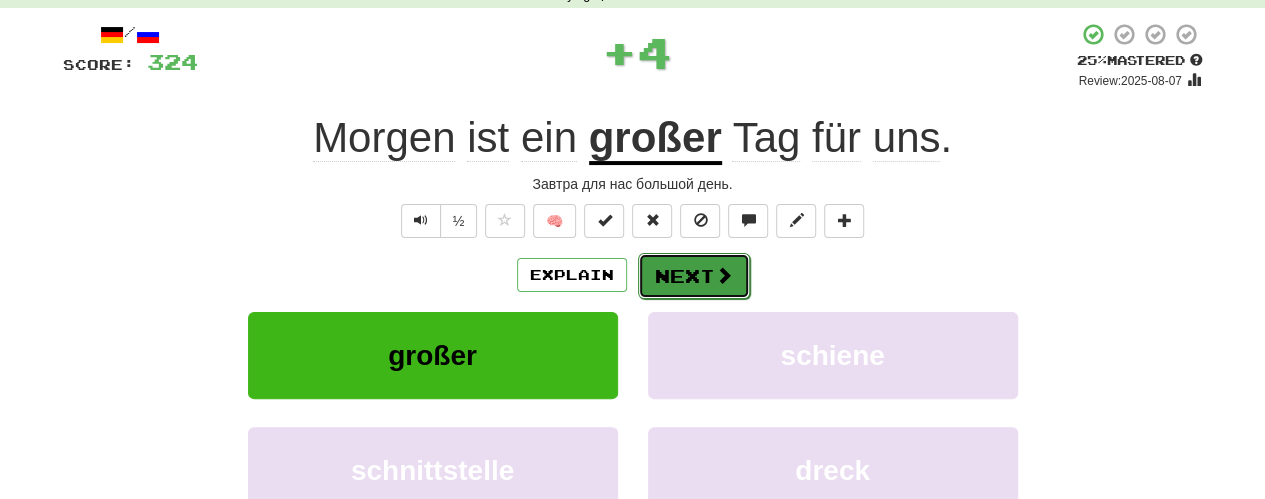 click on "Next" at bounding box center (694, 276) 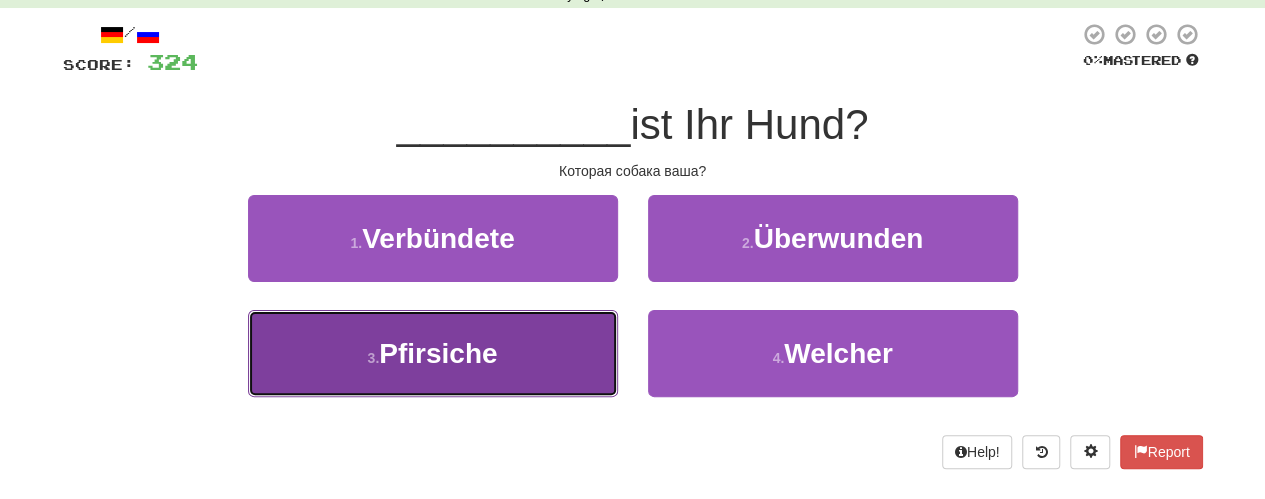 click on "3 .  Pfirsiche" at bounding box center (433, 353) 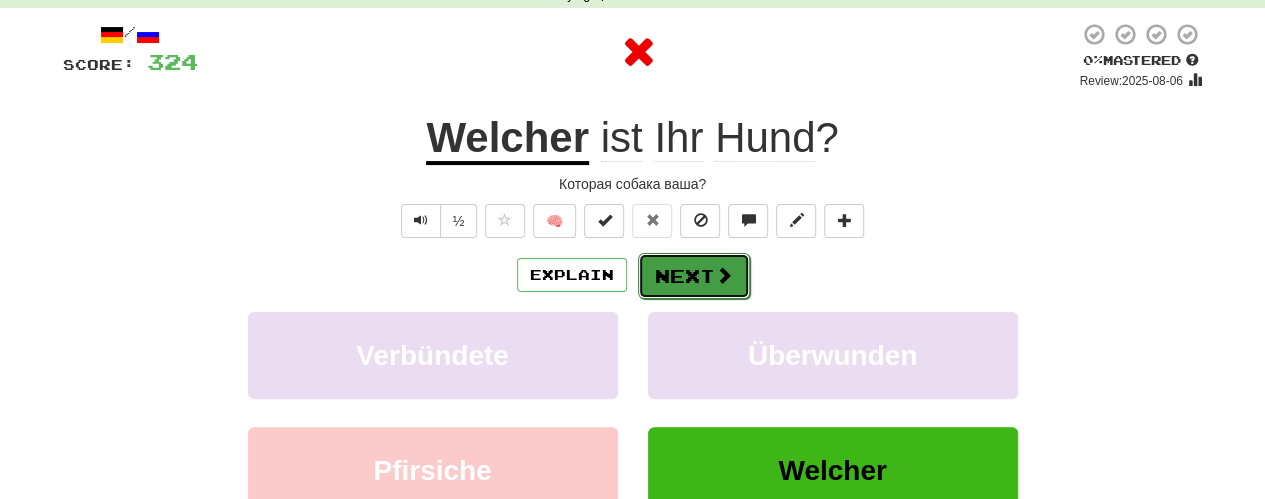 click on "Next" at bounding box center (694, 276) 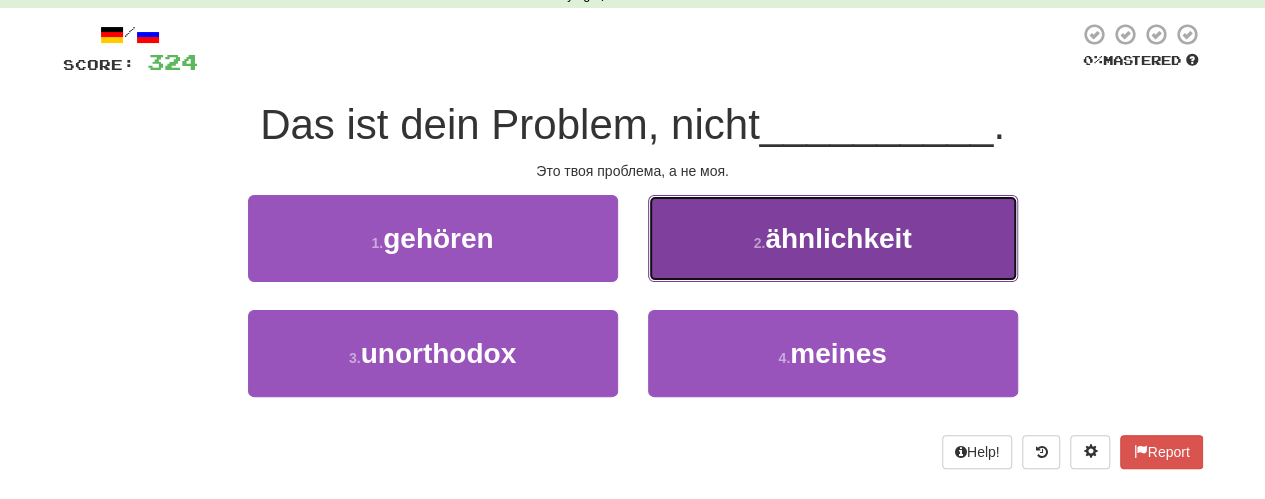 click on "2 .  ähnlichkeit" at bounding box center (833, 238) 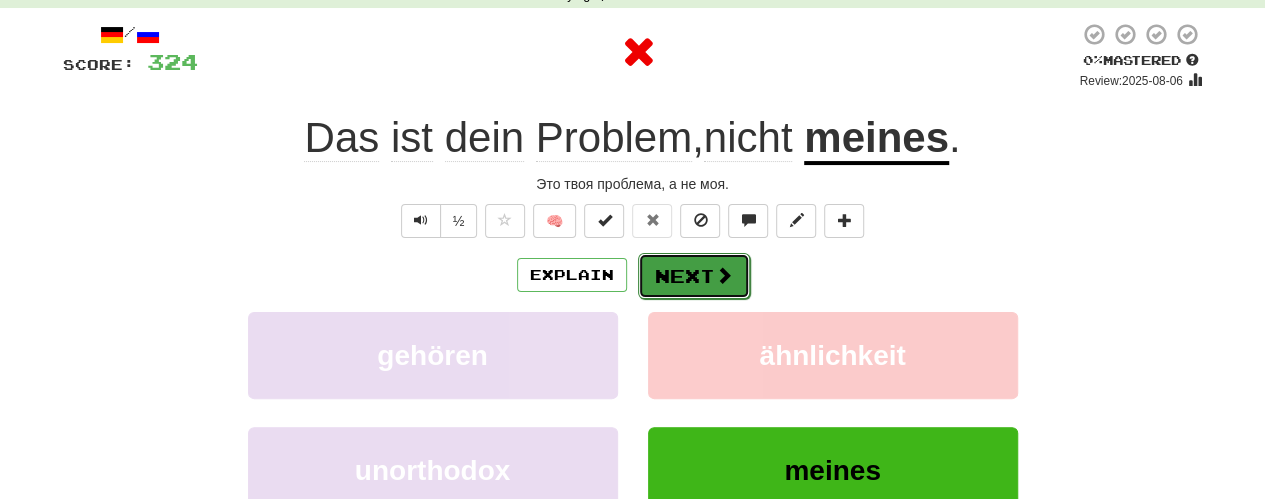 click on "Next" at bounding box center (694, 276) 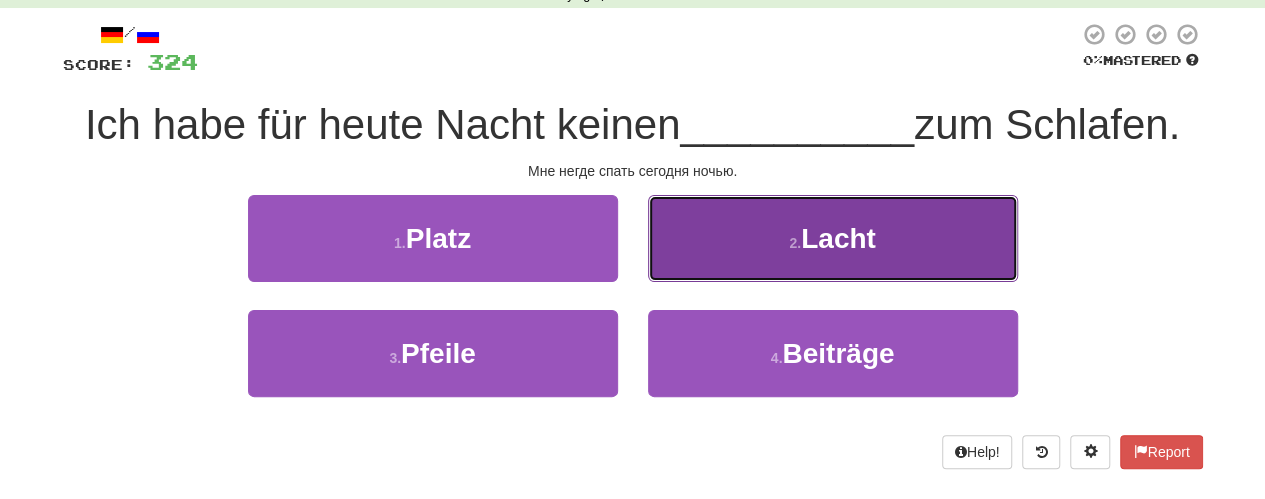 click on "2 .  Lacht" at bounding box center [833, 238] 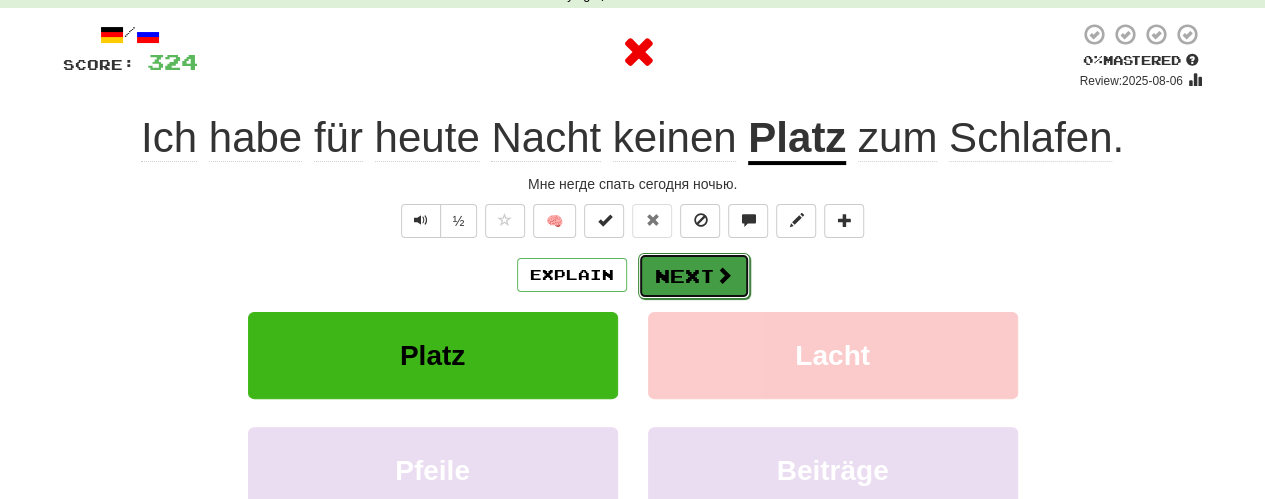 click on "Next" at bounding box center [694, 276] 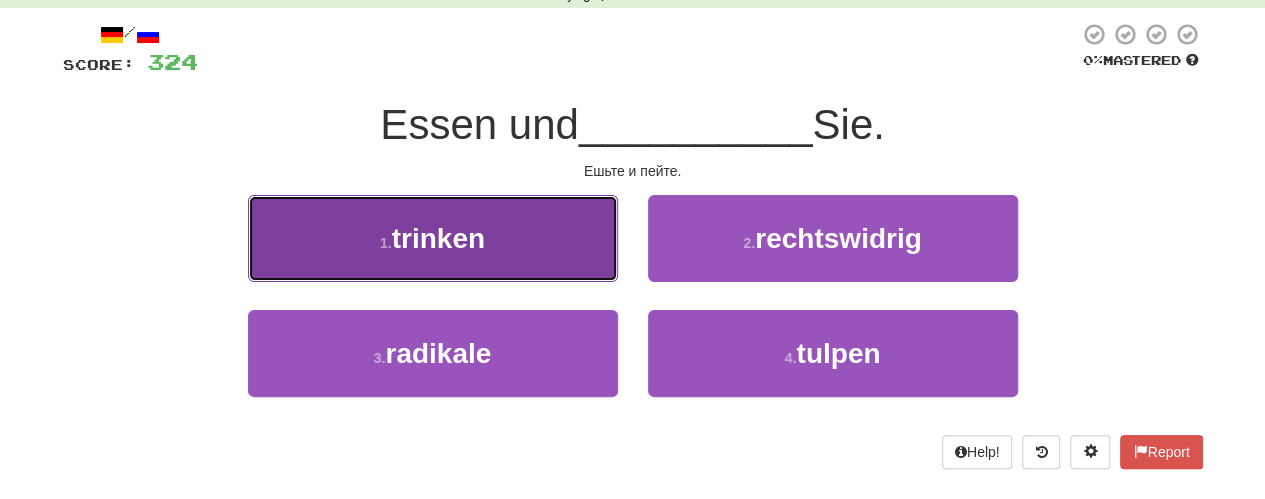 click on "1 .  trinken" at bounding box center (433, 238) 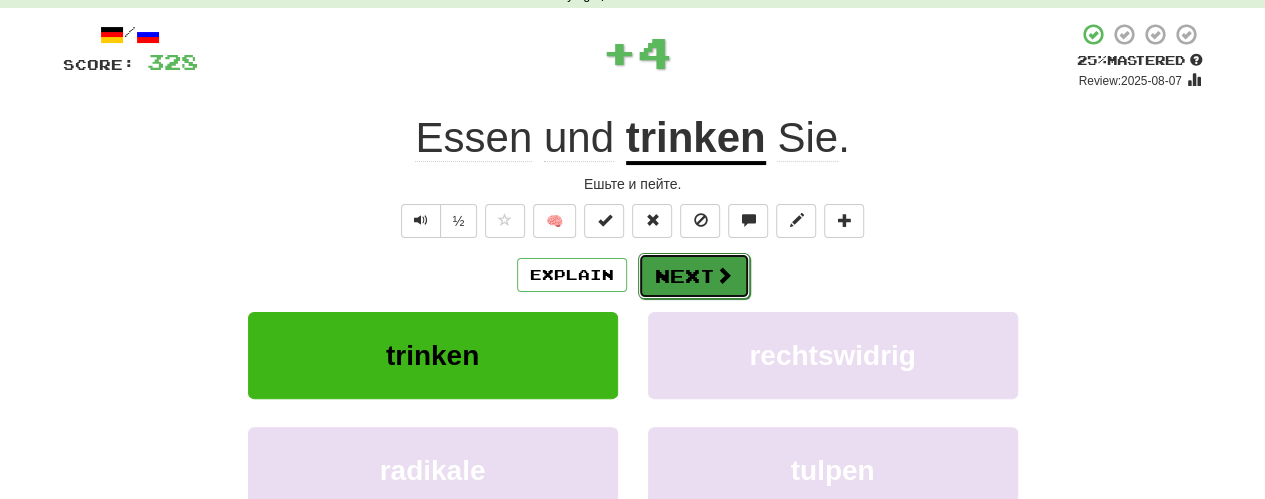 click on "Next" at bounding box center (694, 276) 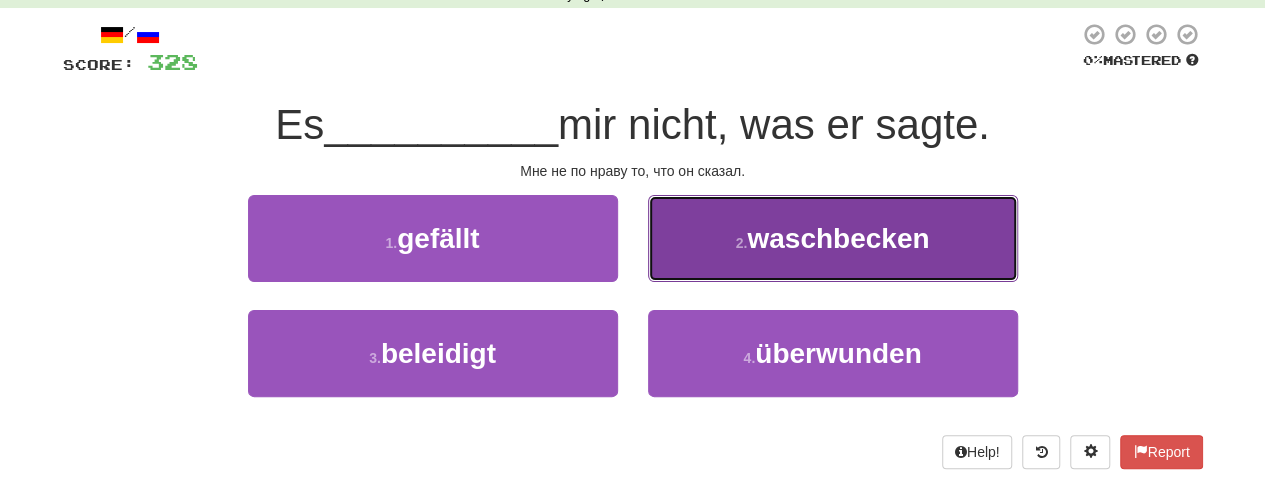 click on "2 .  waschbecken" at bounding box center (833, 238) 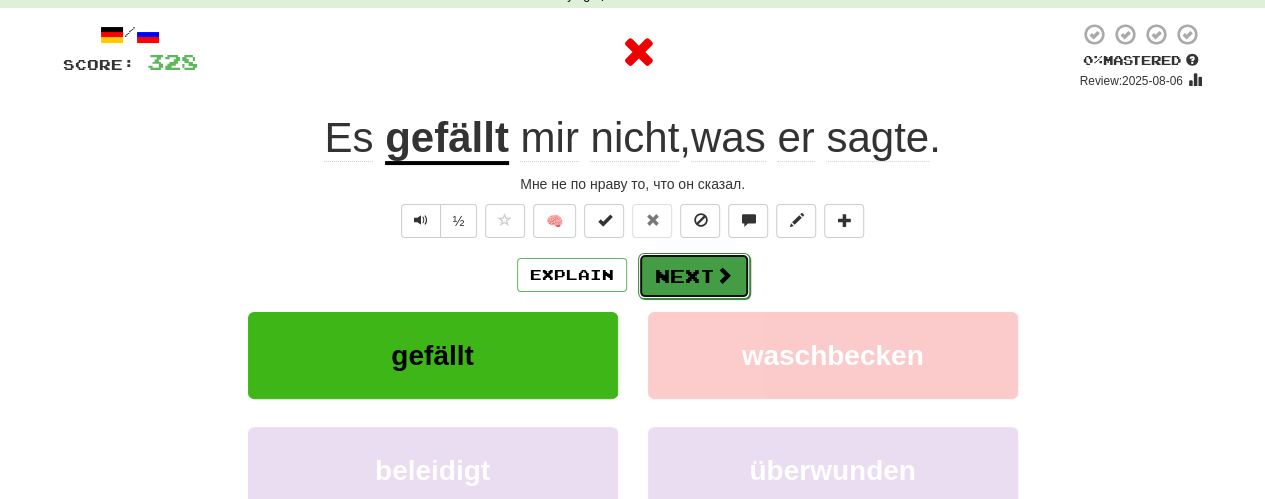 click on "Next" at bounding box center (694, 276) 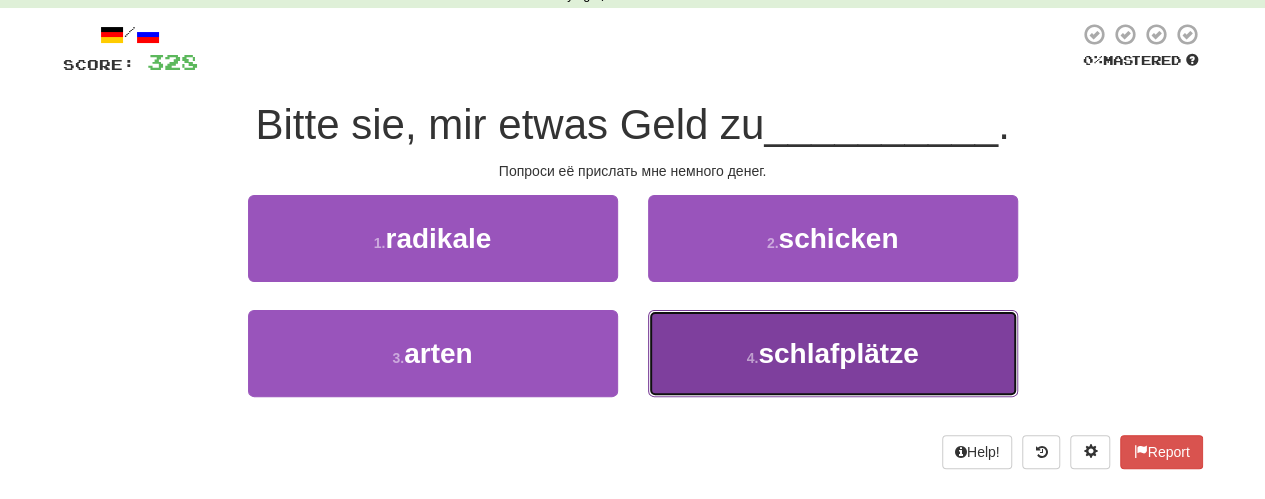 click on "4 .  schlafplätze" at bounding box center (833, 353) 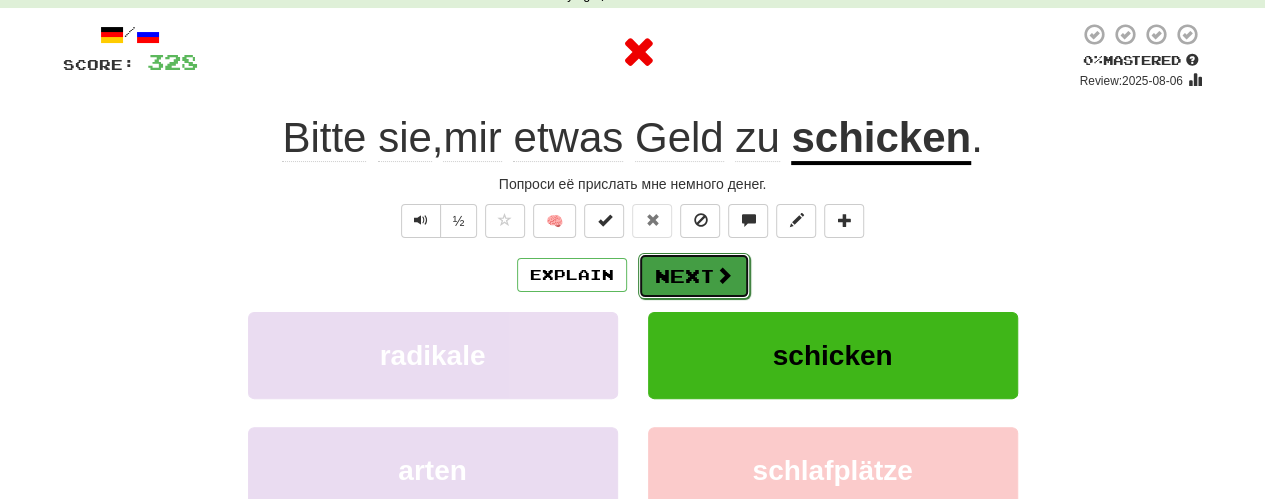 click on "Next" at bounding box center [694, 276] 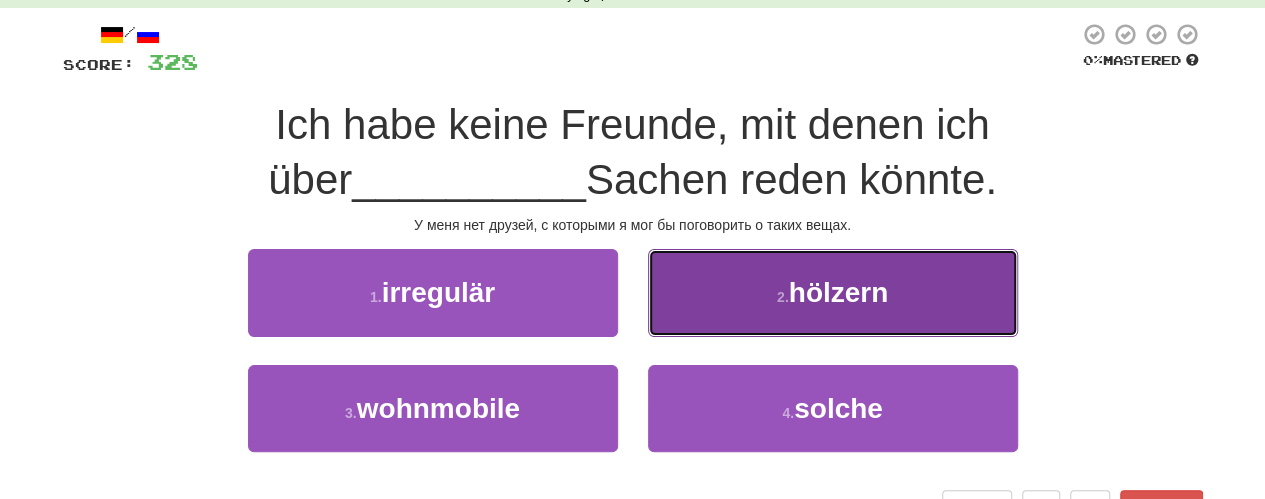 click on "2 .  hölzern" at bounding box center (833, 292) 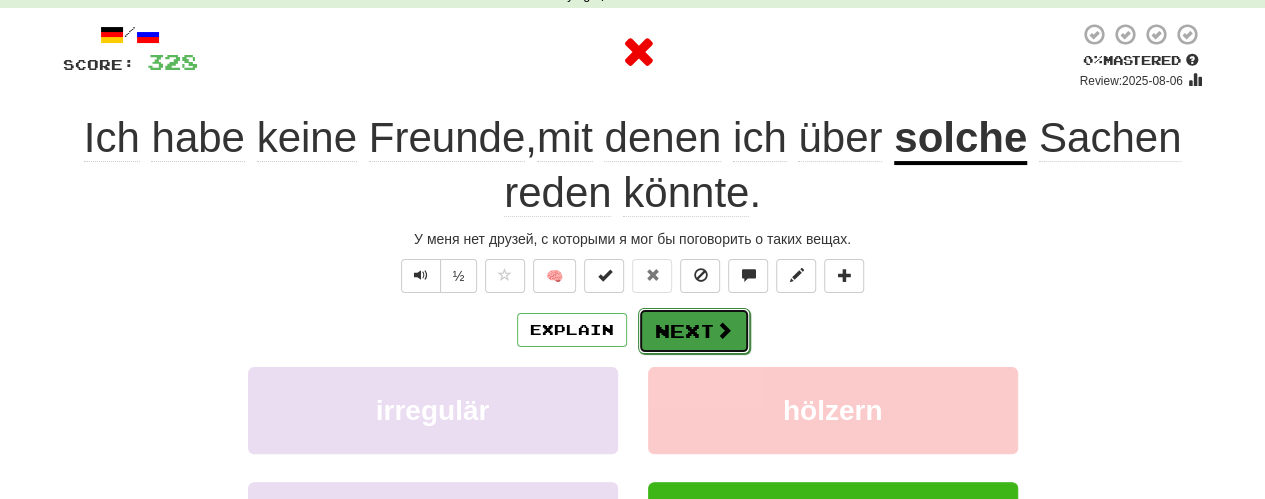 click on "Next" at bounding box center [694, 331] 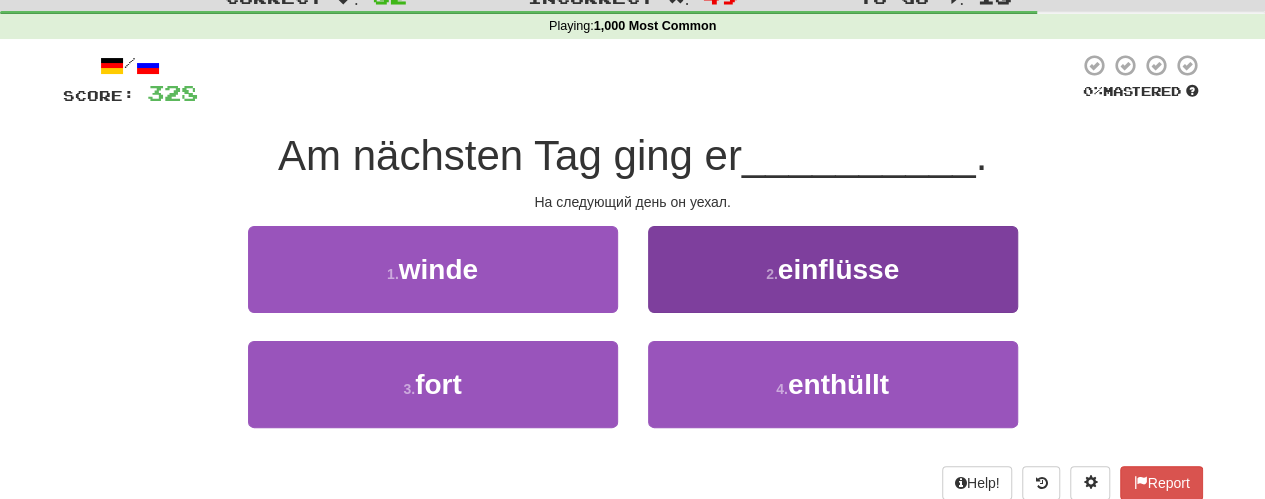 scroll, scrollTop: 100, scrollLeft: 0, axis: vertical 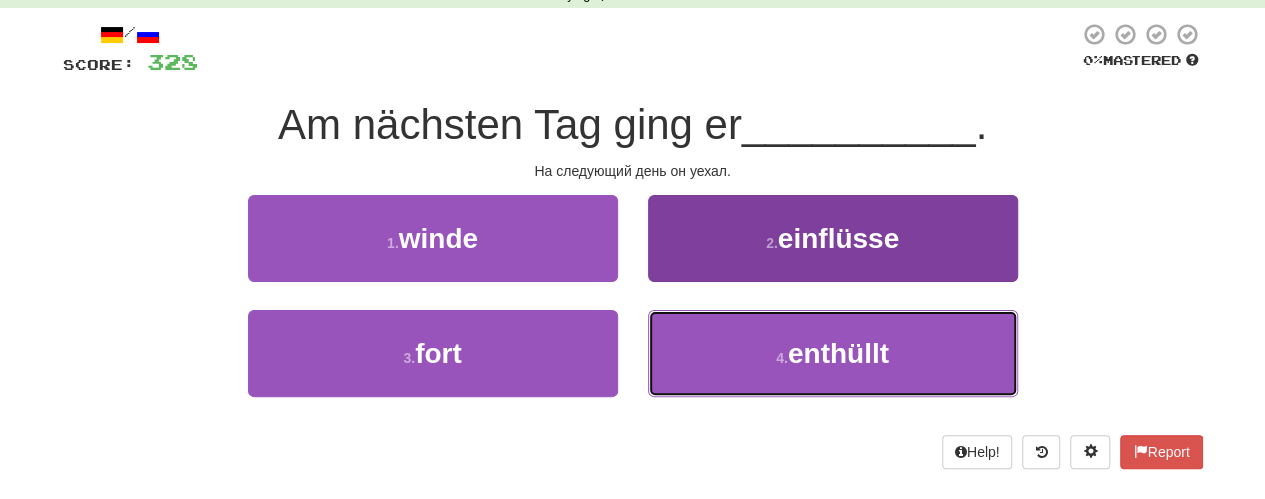 click on "enthüllt" at bounding box center [838, 353] 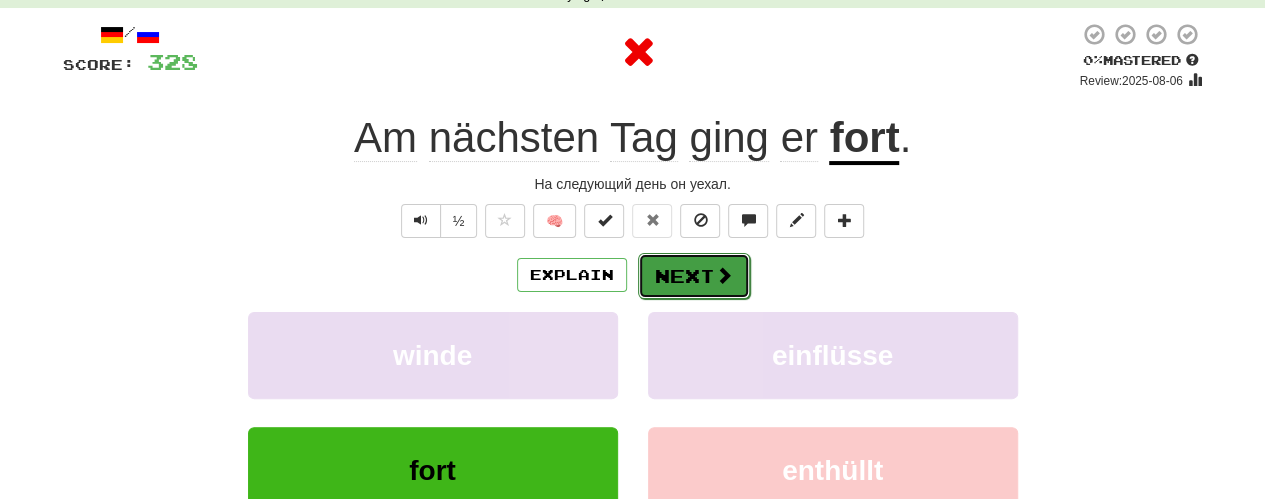 click on "Next" at bounding box center [694, 276] 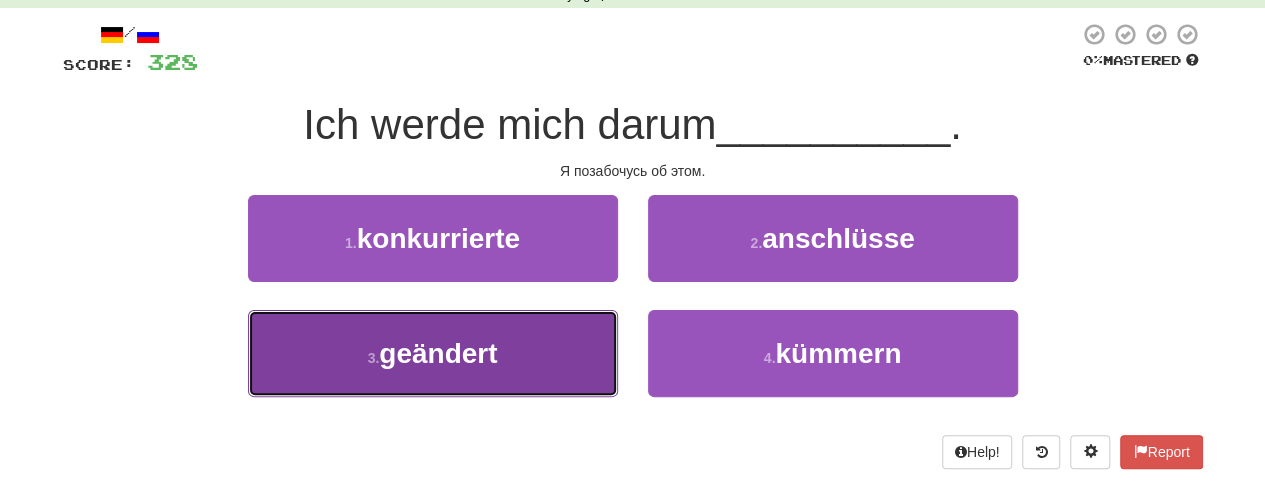 click on "3 .  geändert" at bounding box center (433, 353) 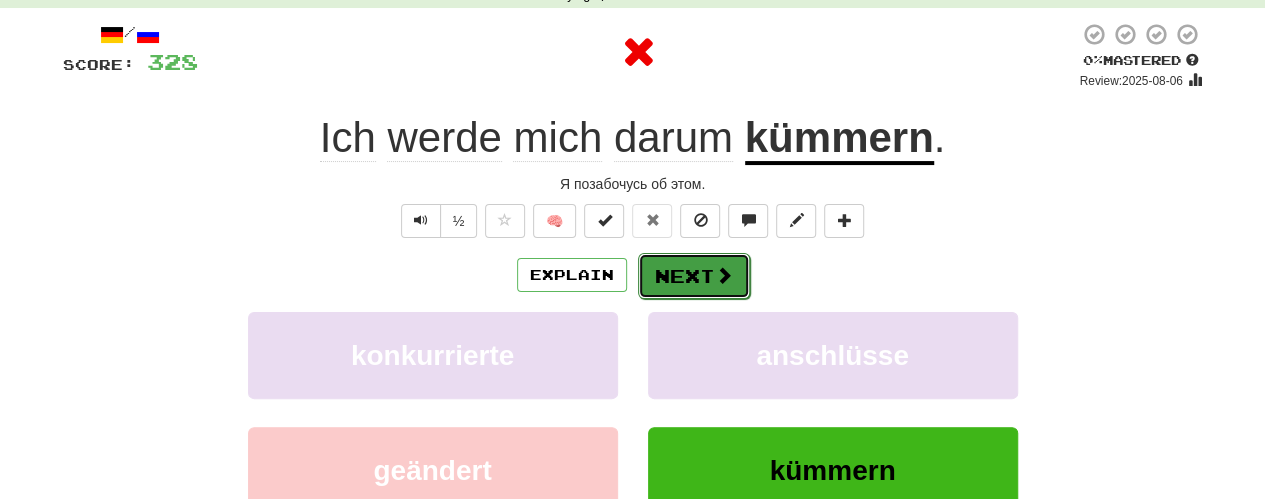 click on "Next" at bounding box center [694, 276] 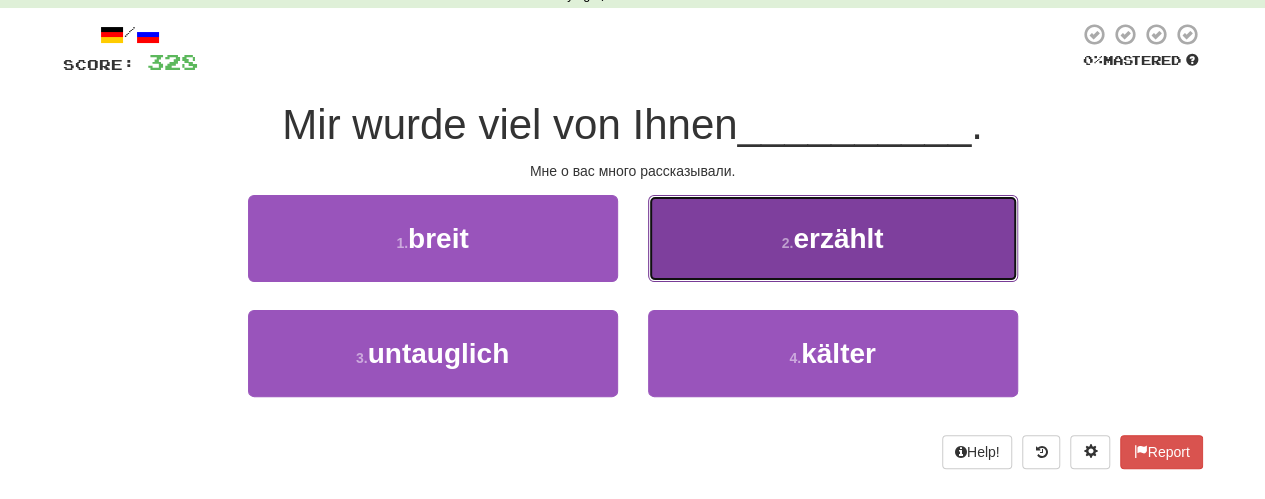 click on "2 .  erzählt" at bounding box center [833, 238] 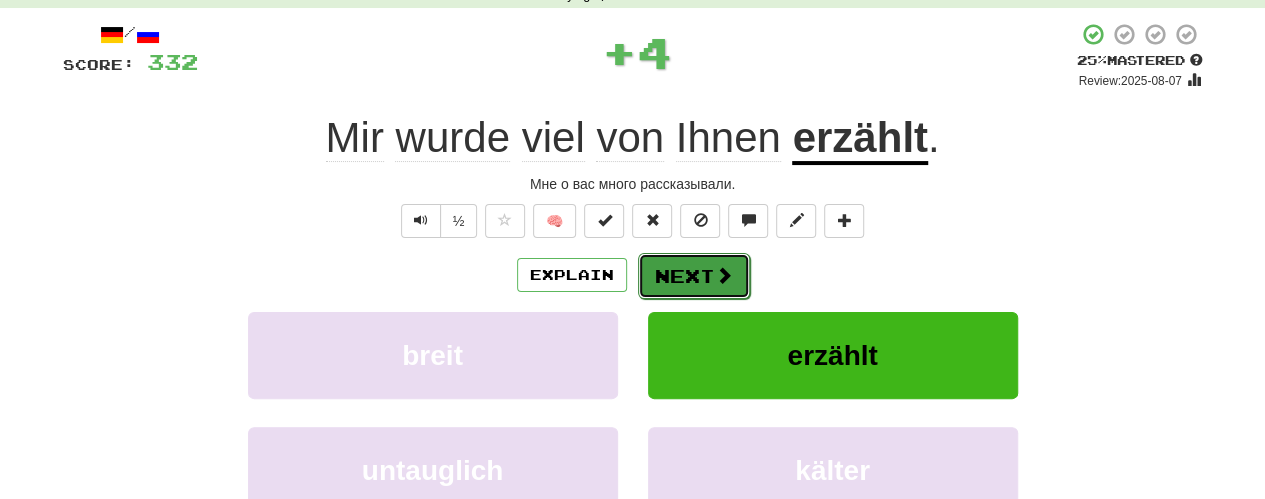 click on "Next" at bounding box center (694, 276) 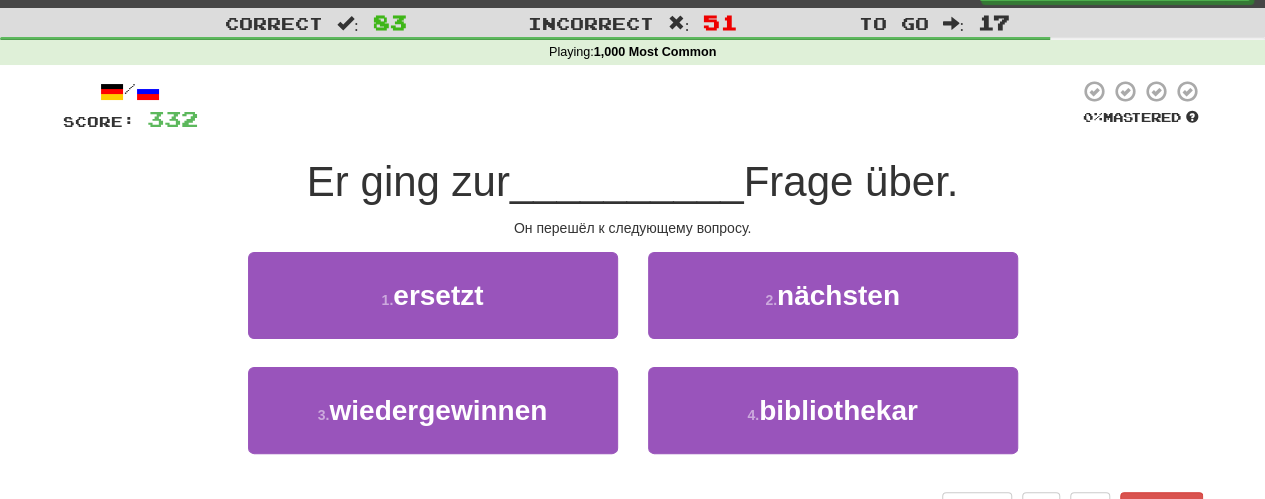 scroll, scrollTop: 0, scrollLeft: 0, axis: both 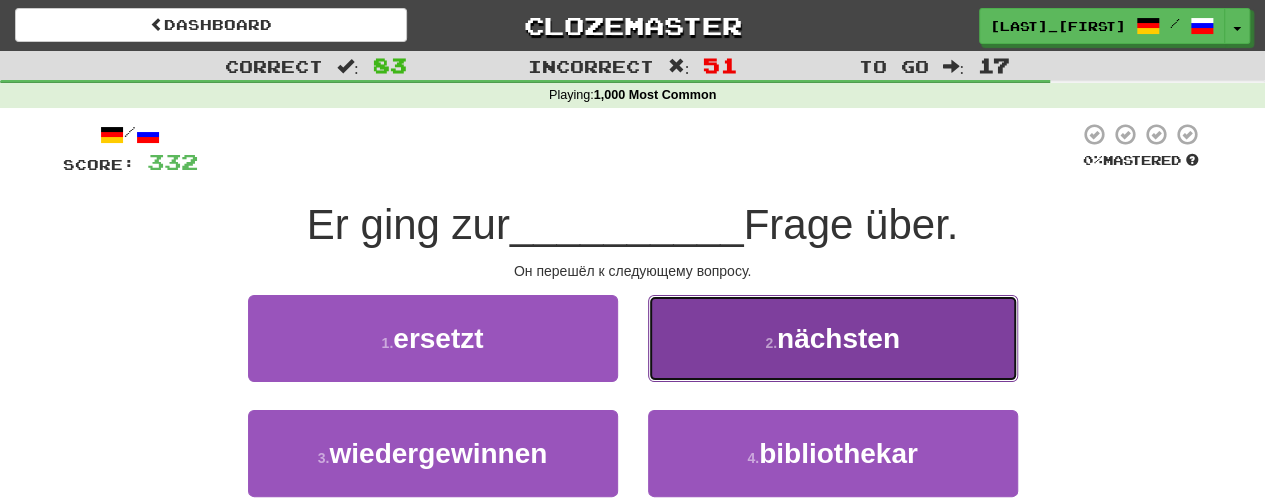 click on "2 .  nächsten" at bounding box center [833, 338] 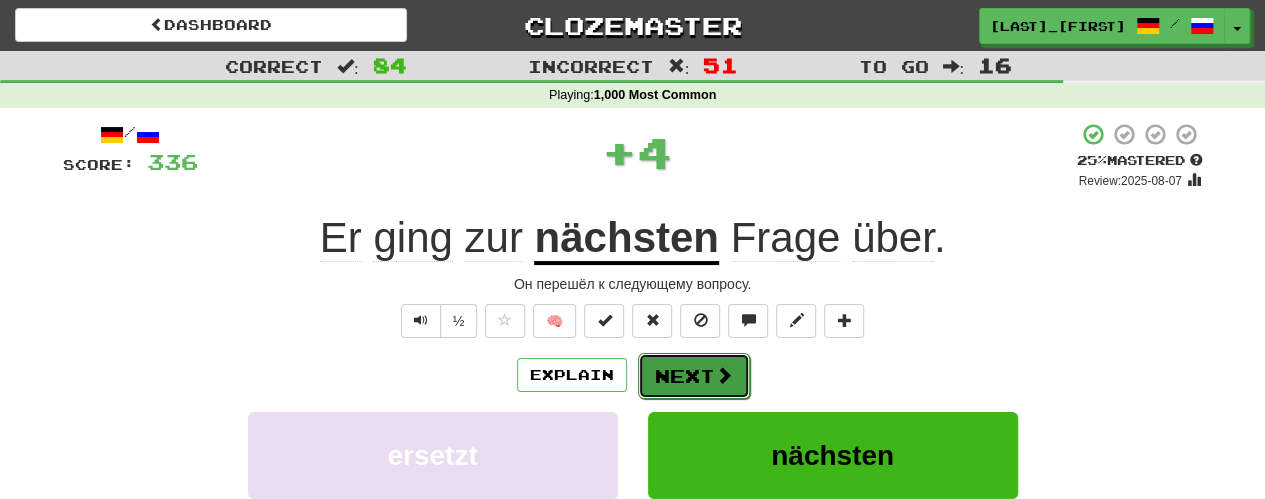 click on "Next" at bounding box center (694, 376) 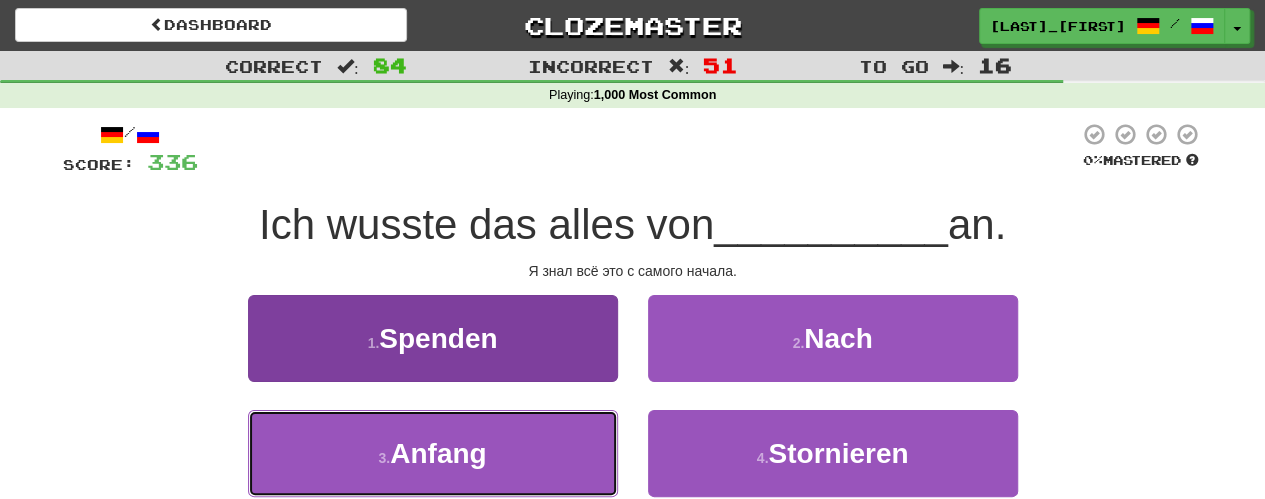 drag, startPoint x: 586, startPoint y: 439, endPoint x: 606, endPoint y: 421, distance: 26.907248 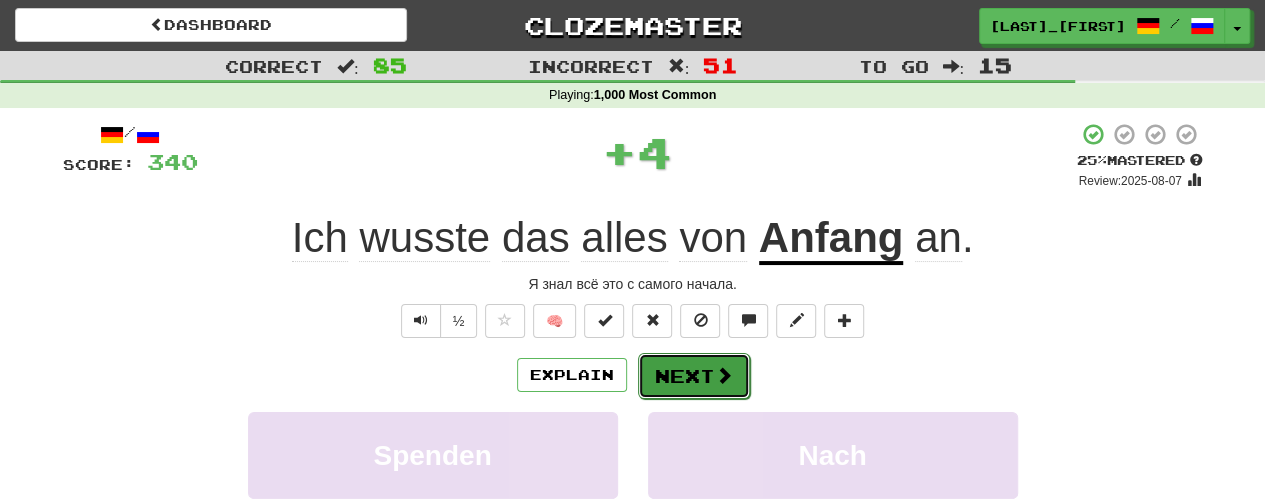 click on "Next" at bounding box center (694, 376) 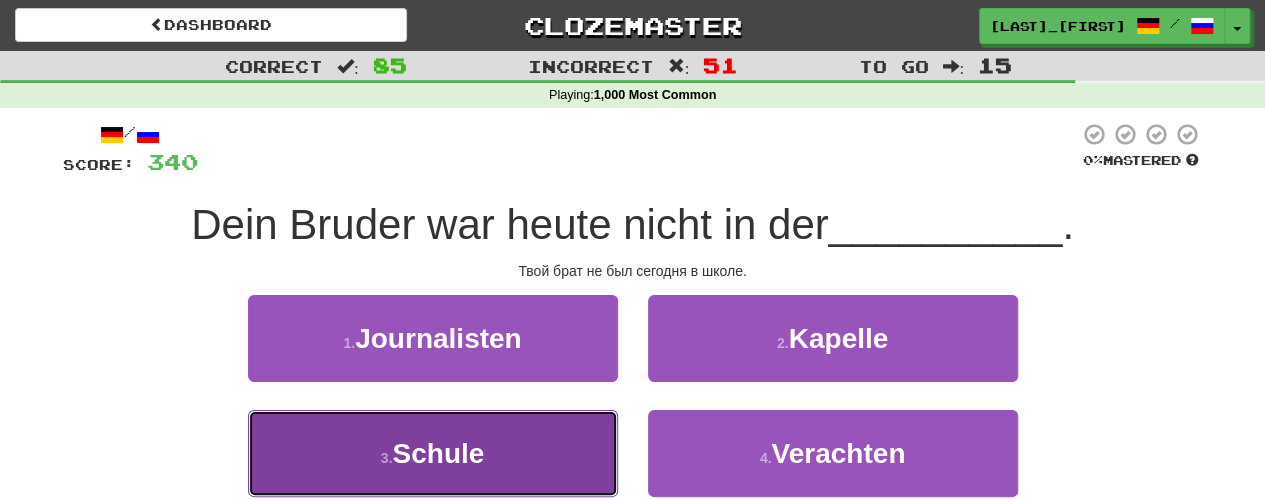 click on "3 .  Schule" at bounding box center [433, 453] 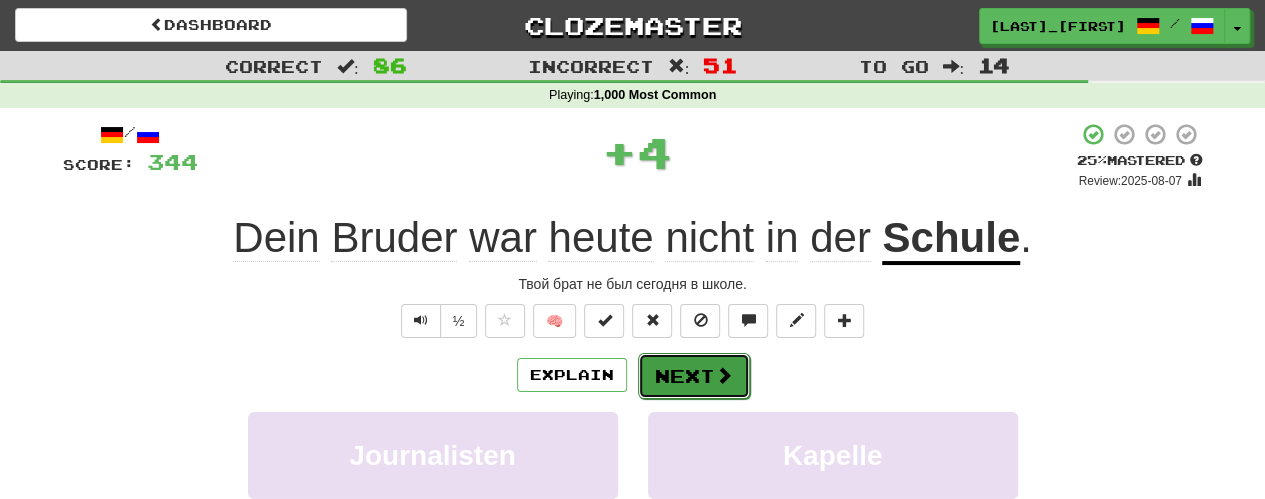 click on "Next" at bounding box center (694, 376) 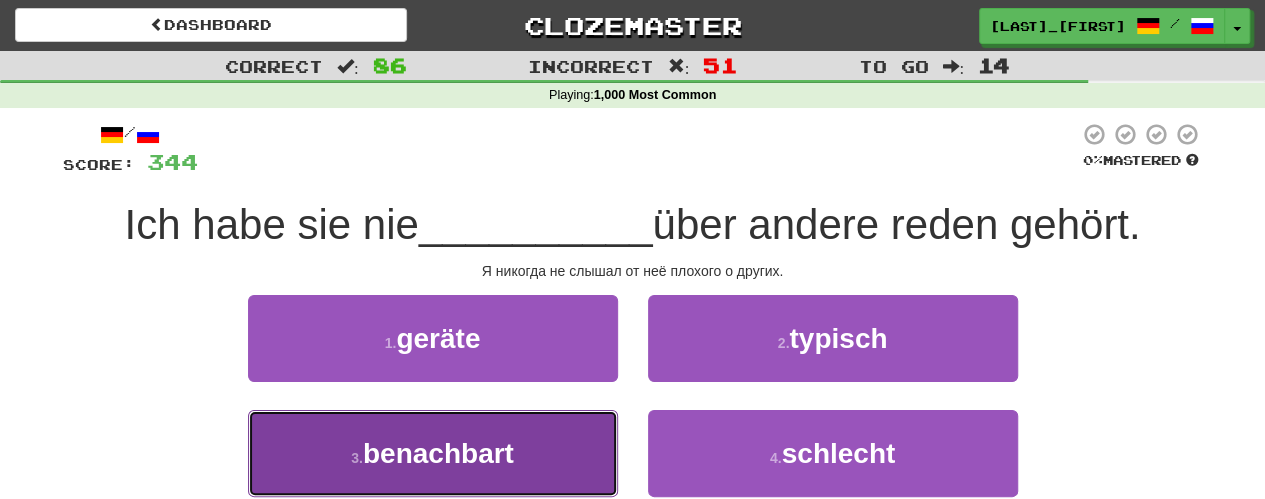 click on "3 .  benachbart" at bounding box center [433, 453] 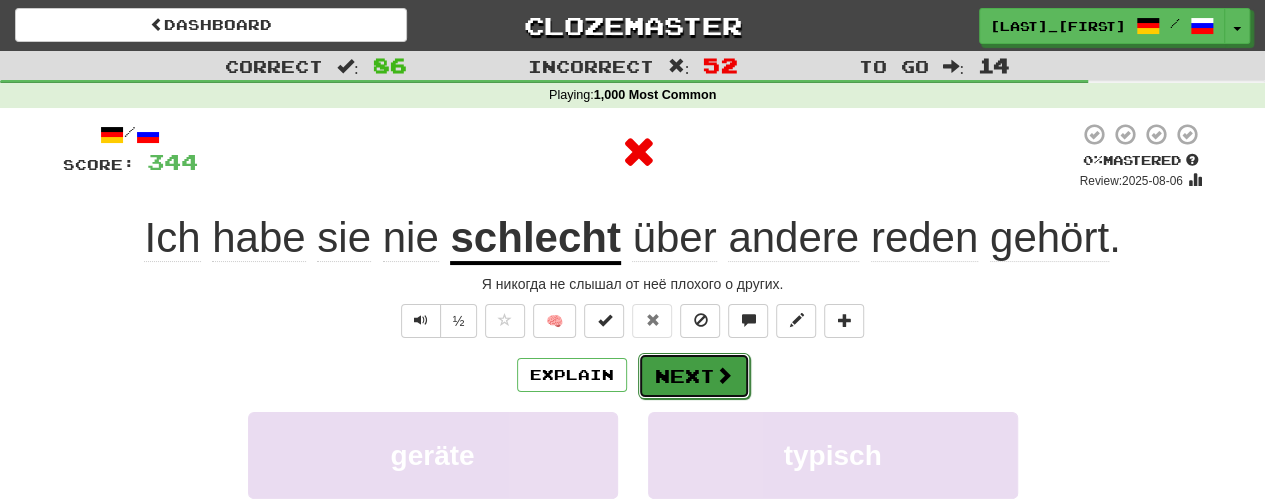 click on "Next" at bounding box center [694, 376] 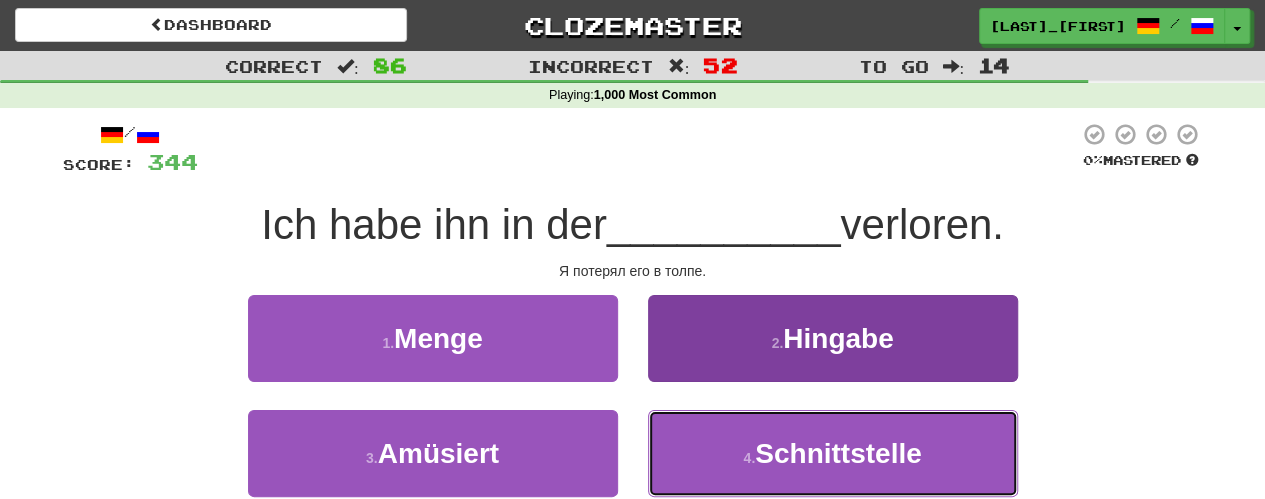 drag, startPoint x: 674, startPoint y: 433, endPoint x: 677, endPoint y: 423, distance: 10.440307 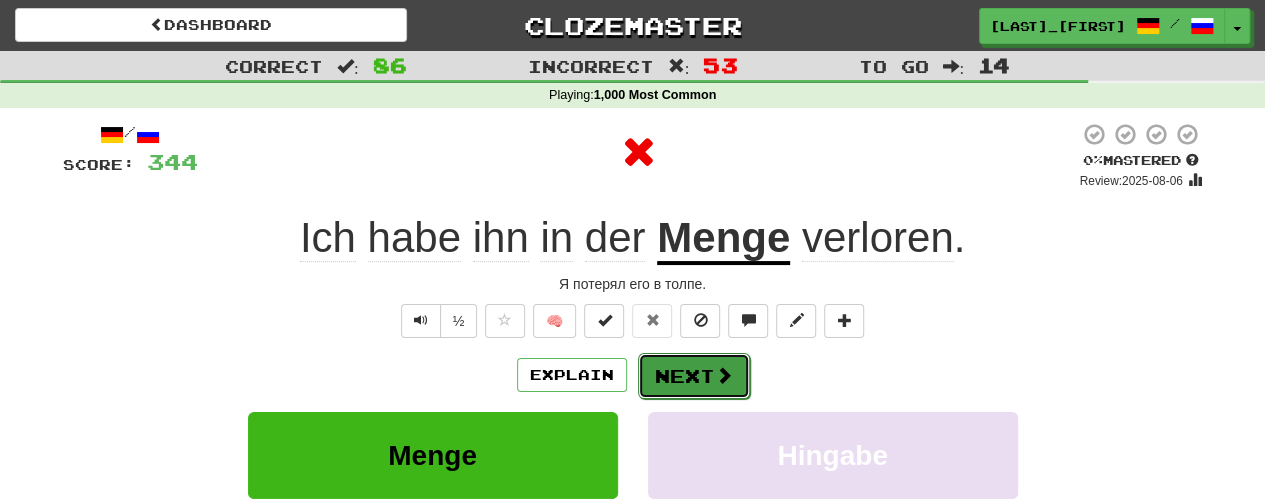 click on "Next" at bounding box center [694, 376] 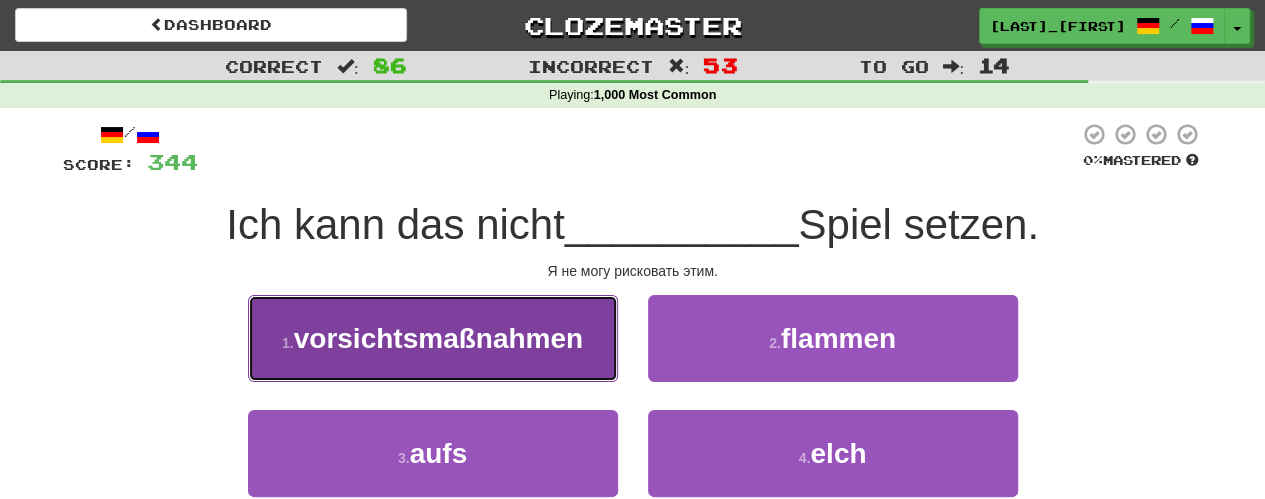 click on "vorsichtsmaßnahmen" at bounding box center (438, 338) 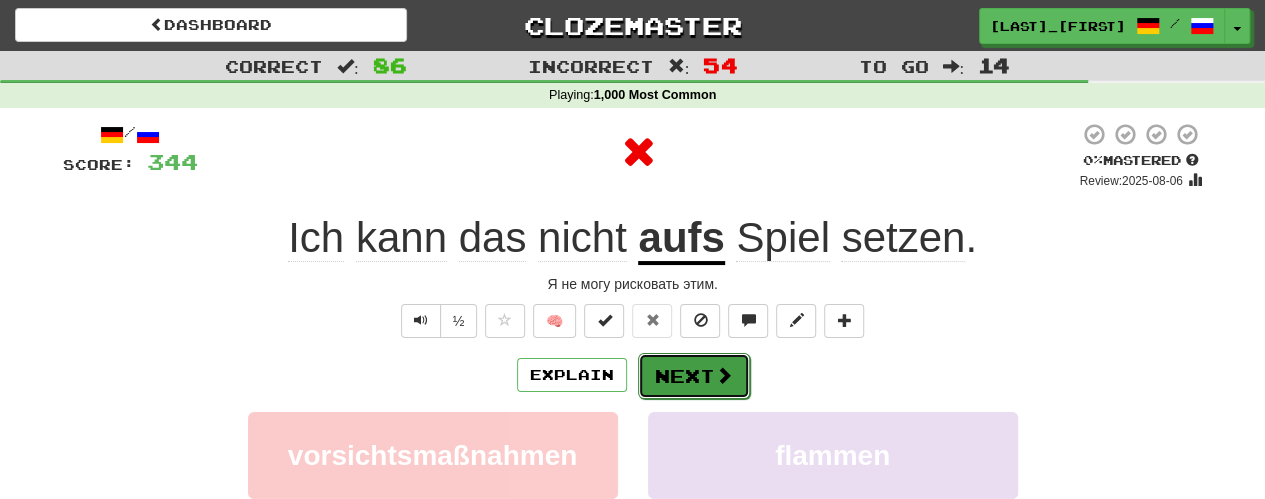 click on "Next" at bounding box center [694, 376] 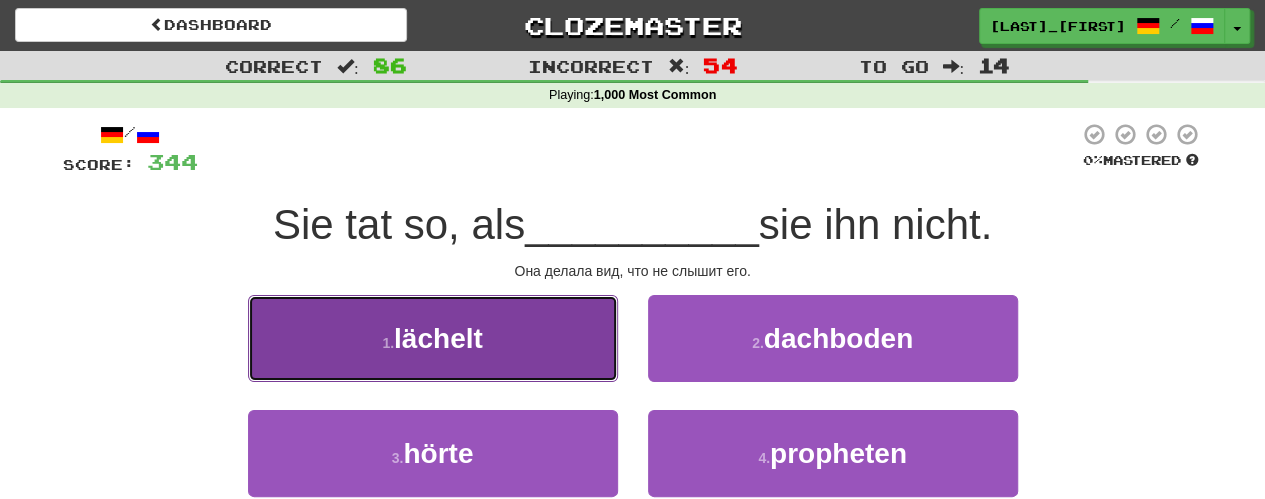 click on "1 .  lächelt" at bounding box center [433, 338] 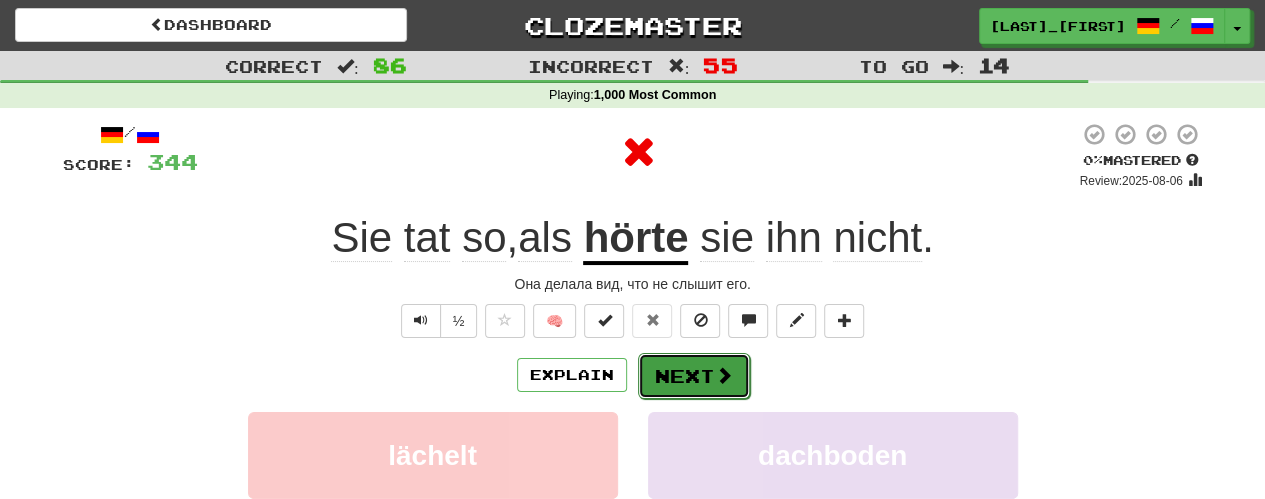 click on "Next" at bounding box center (694, 376) 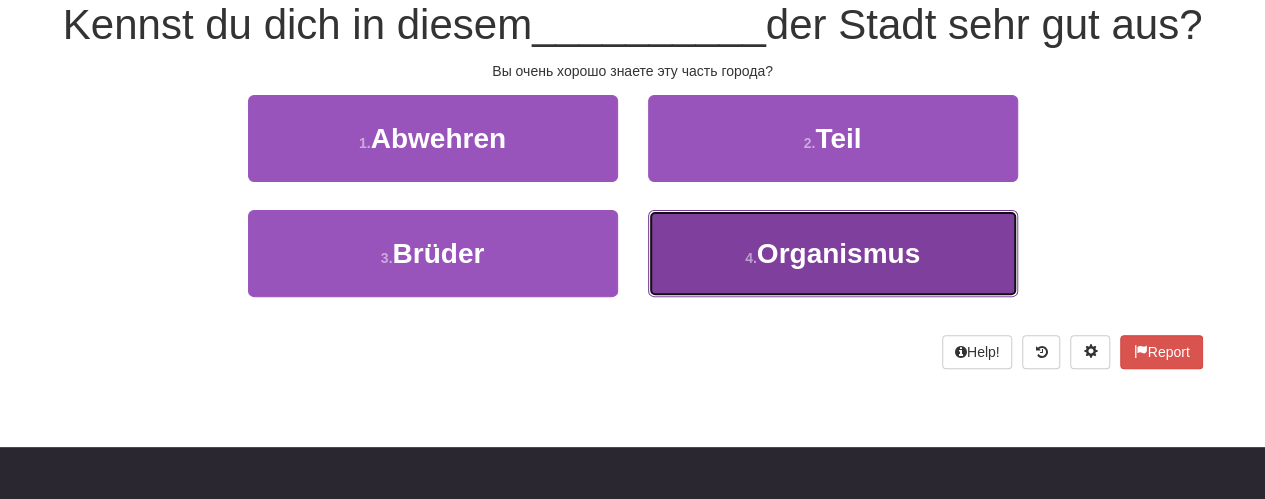 click on "4 .  Organismus" at bounding box center [833, 253] 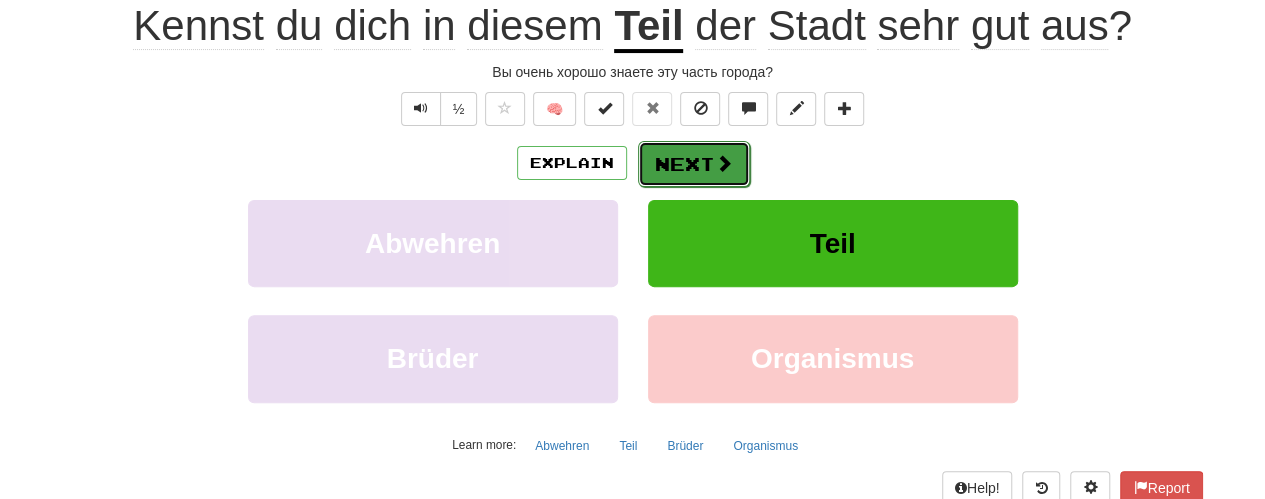 click on "Next" at bounding box center (694, 164) 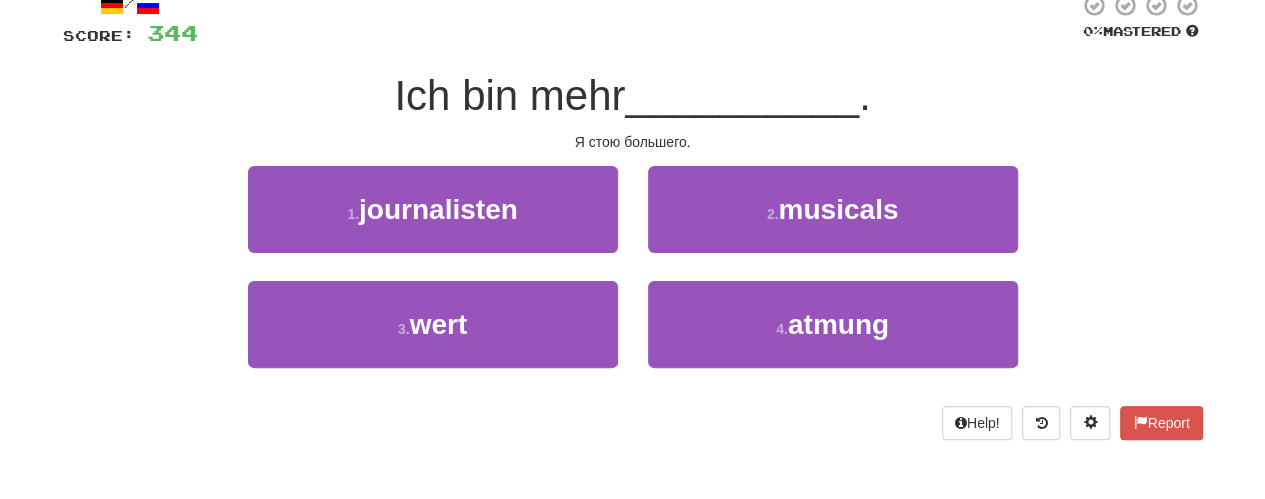 scroll, scrollTop: 100, scrollLeft: 0, axis: vertical 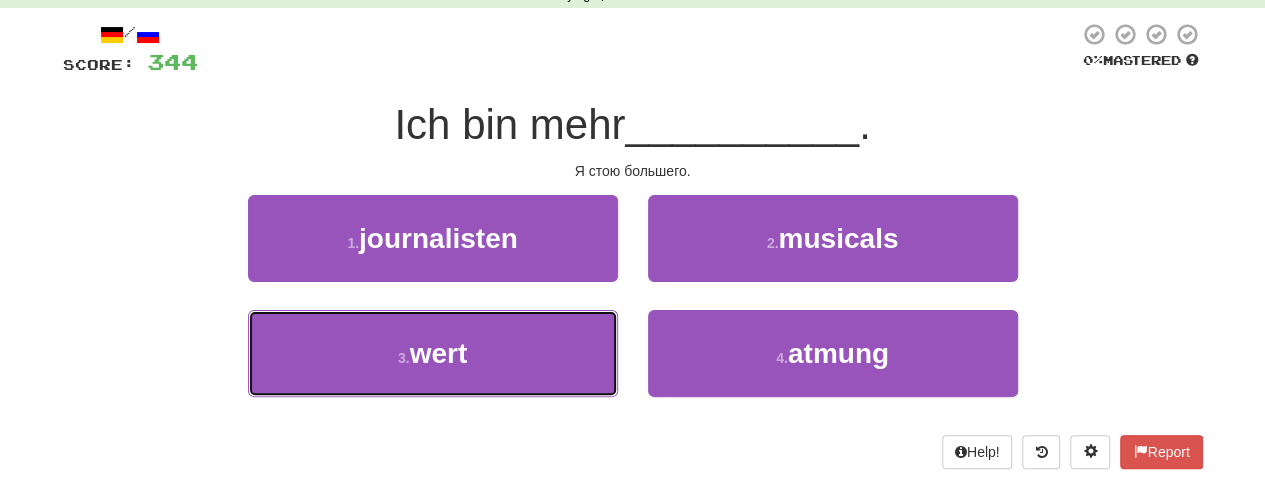 drag, startPoint x: 553, startPoint y: 339, endPoint x: 616, endPoint y: 311, distance: 68.942 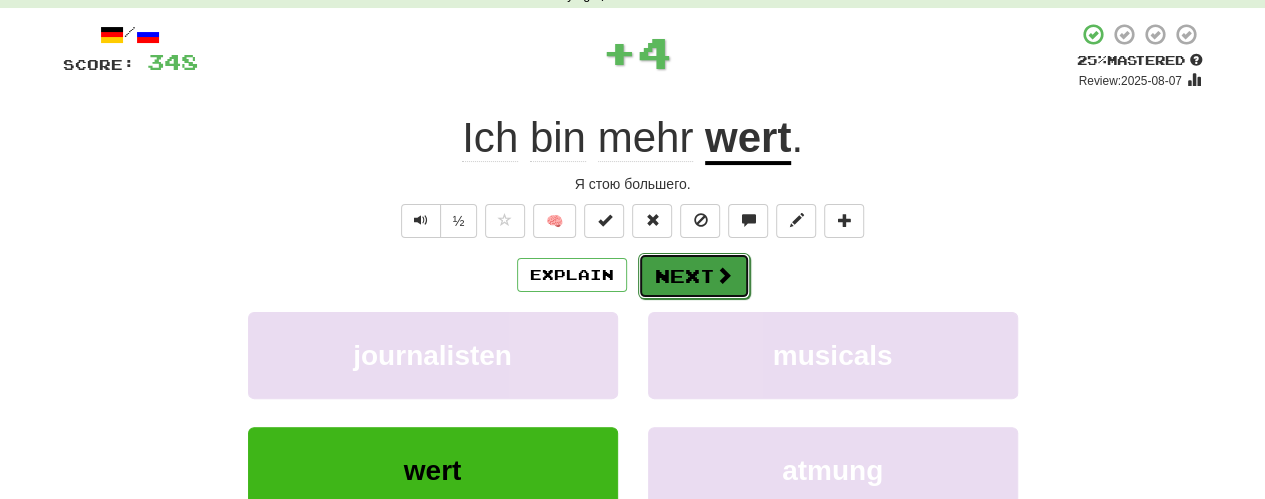 click on "Next" at bounding box center [694, 276] 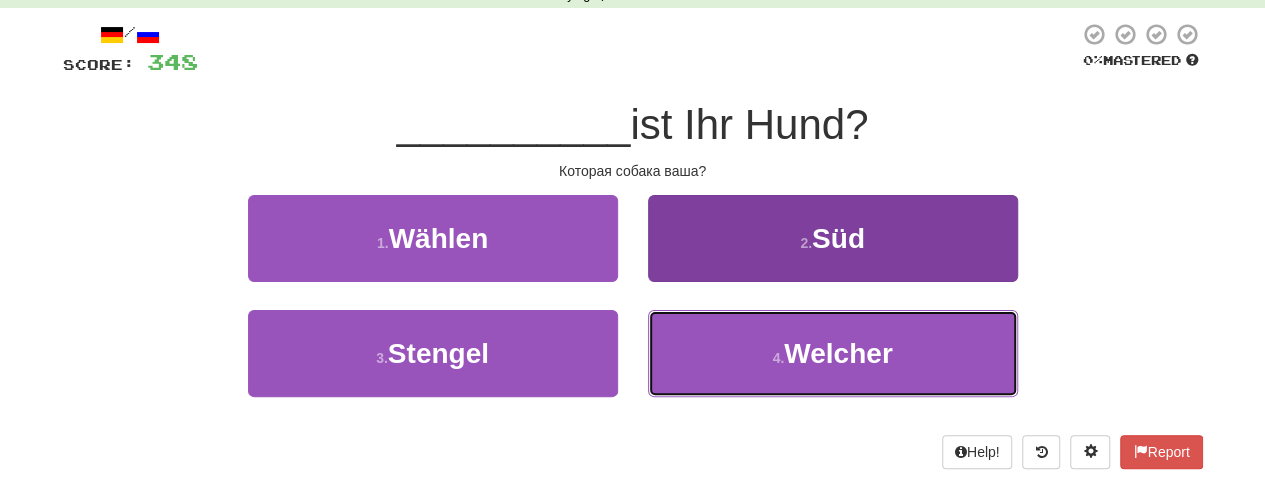 drag, startPoint x: 696, startPoint y: 347, endPoint x: 698, endPoint y: 337, distance: 10.198039 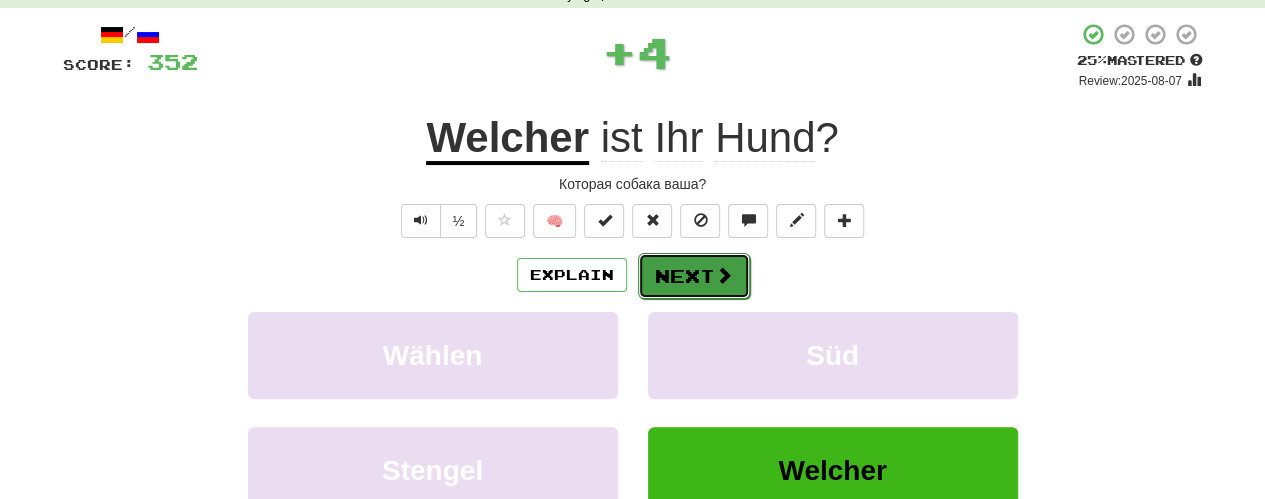 click on "Next" at bounding box center [694, 276] 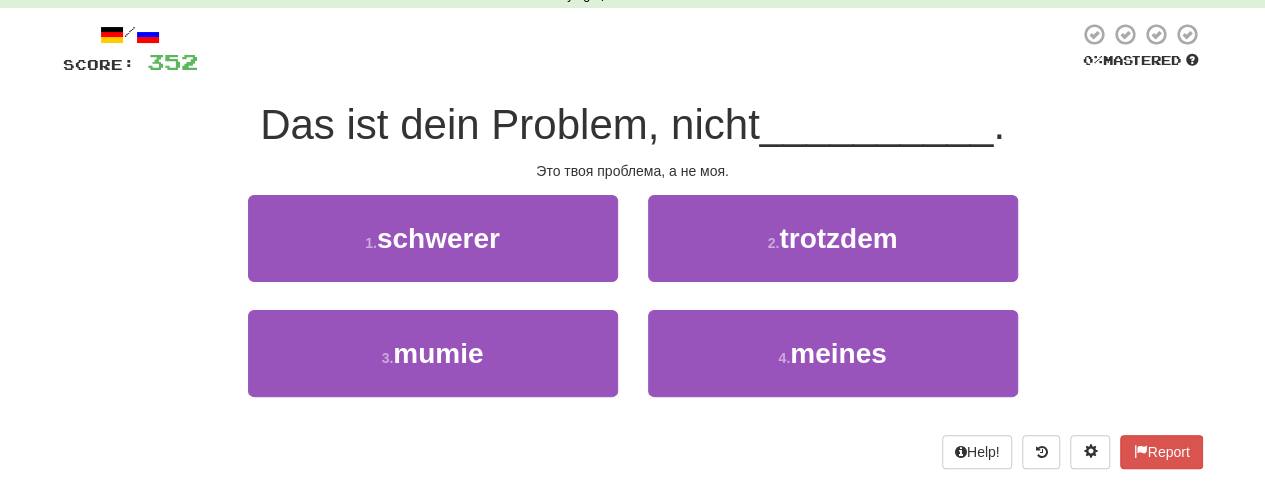 click on "2 .  trotzdem" at bounding box center (833, 252) 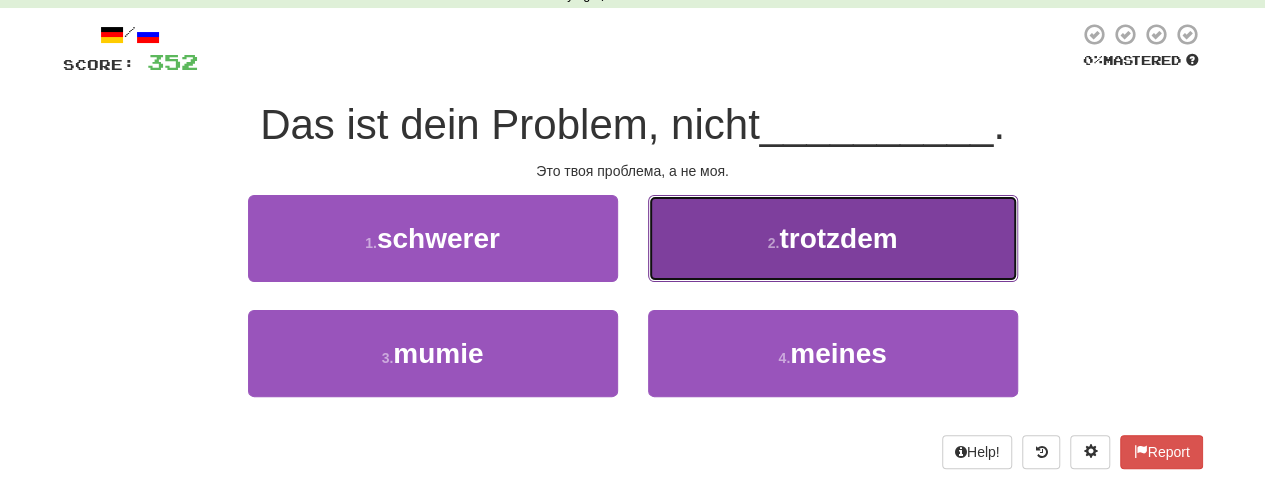 click on "2 .  trotzdem" at bounding box center [833, 238] 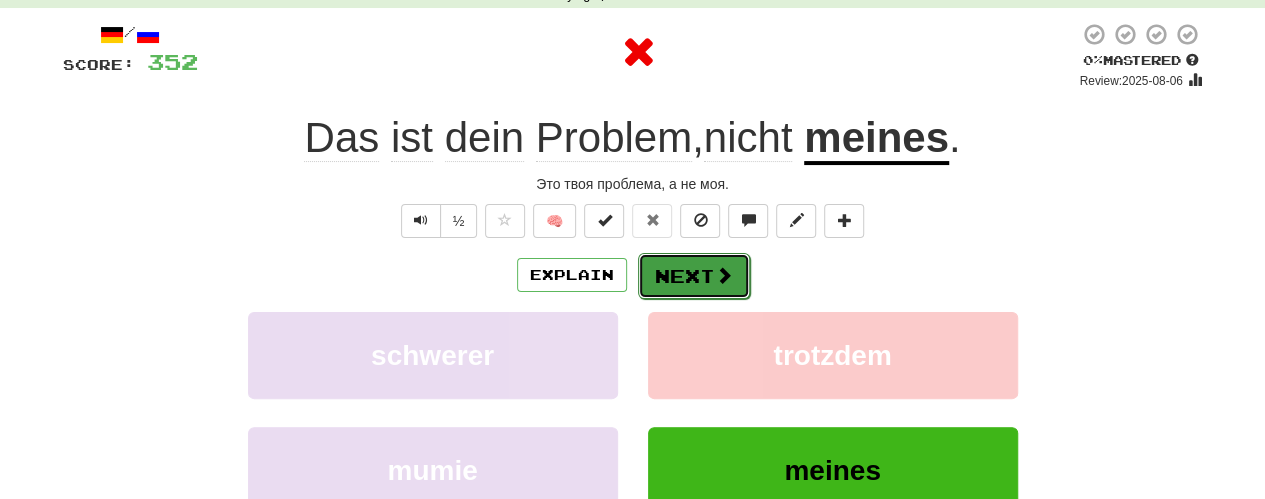 click on "Next" at bounding box center (694, 276) 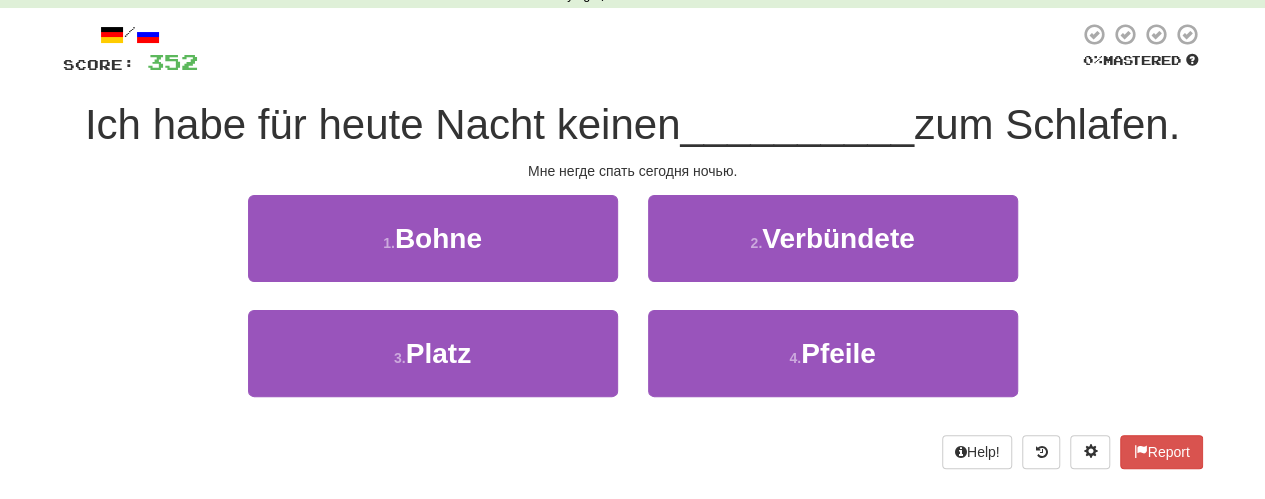 click on "1 .  Bohne" at bounding box center (433, 252) 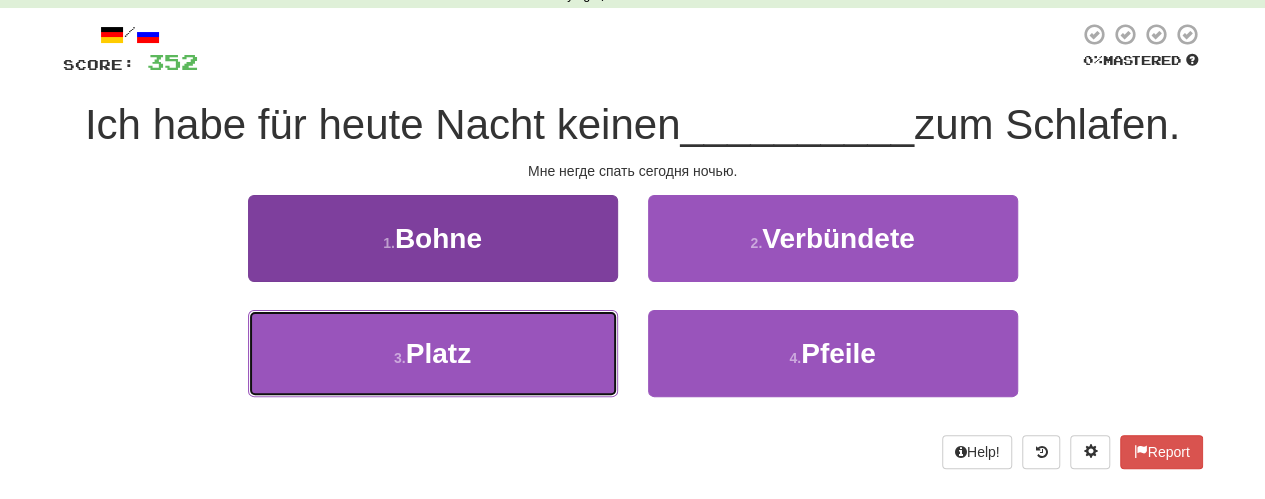 drag, startPoint x: 586, startPoint y: 337, endPoint x: 596, endPoint y: 327, distance: 14.142136 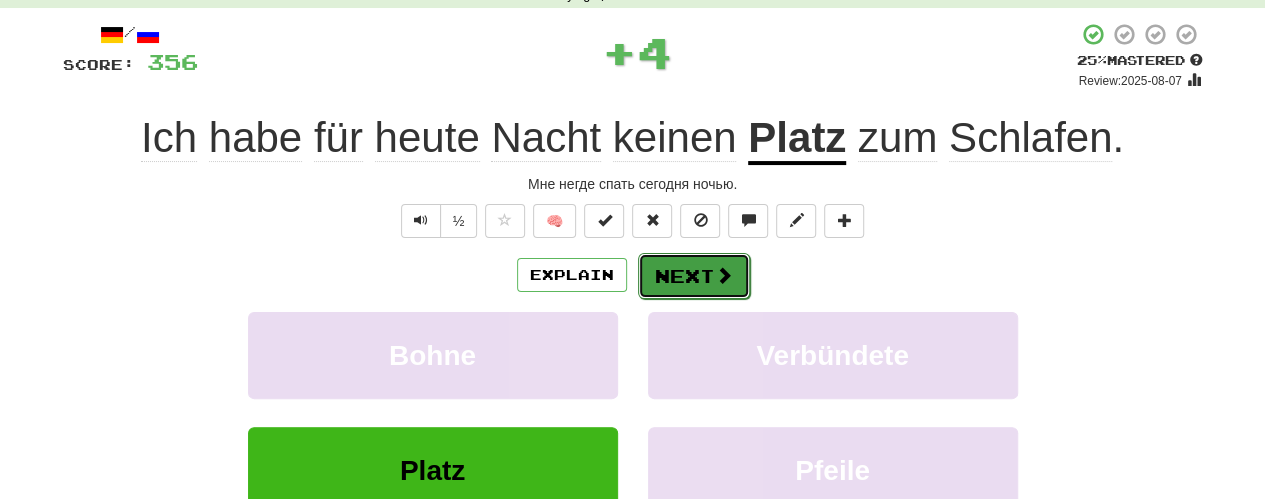 click on "Next" at bounding box center [694, 276] 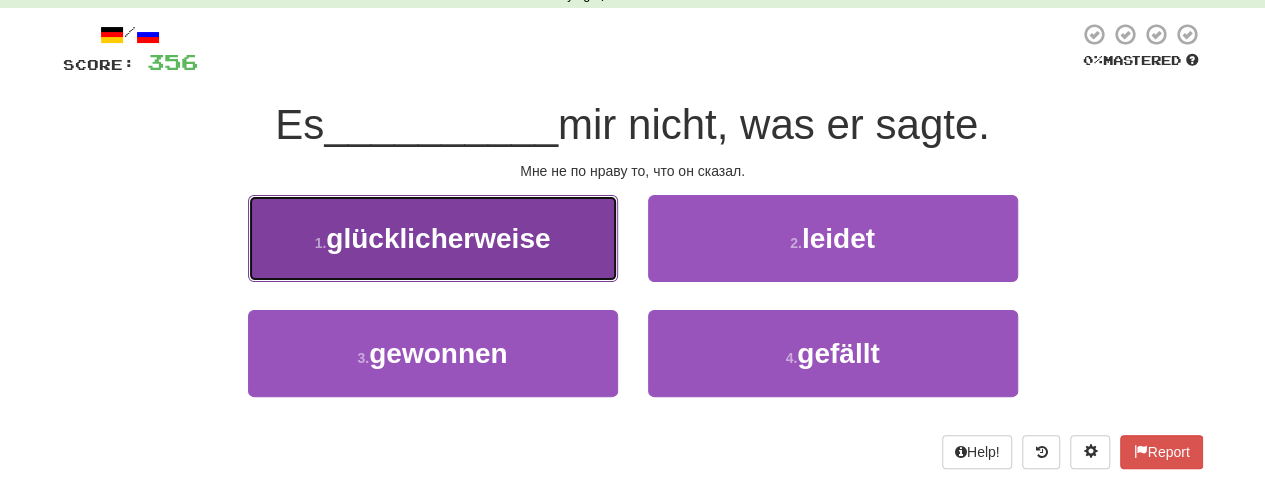 click on "1 .  glücklicherweise" at bounding box center (433, 238) 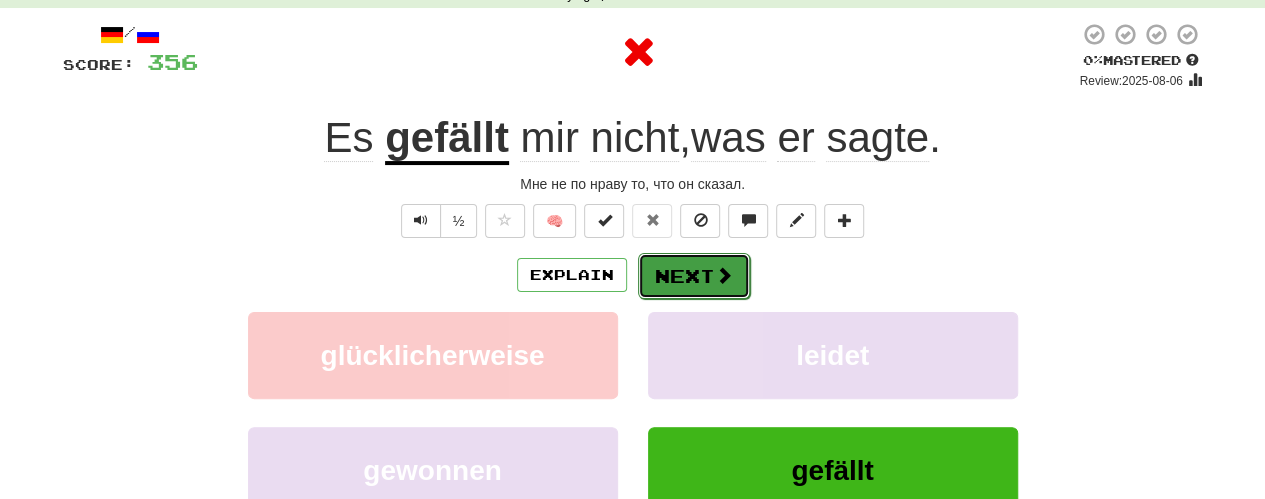 click on "Next" at bounding box center (694, 276) 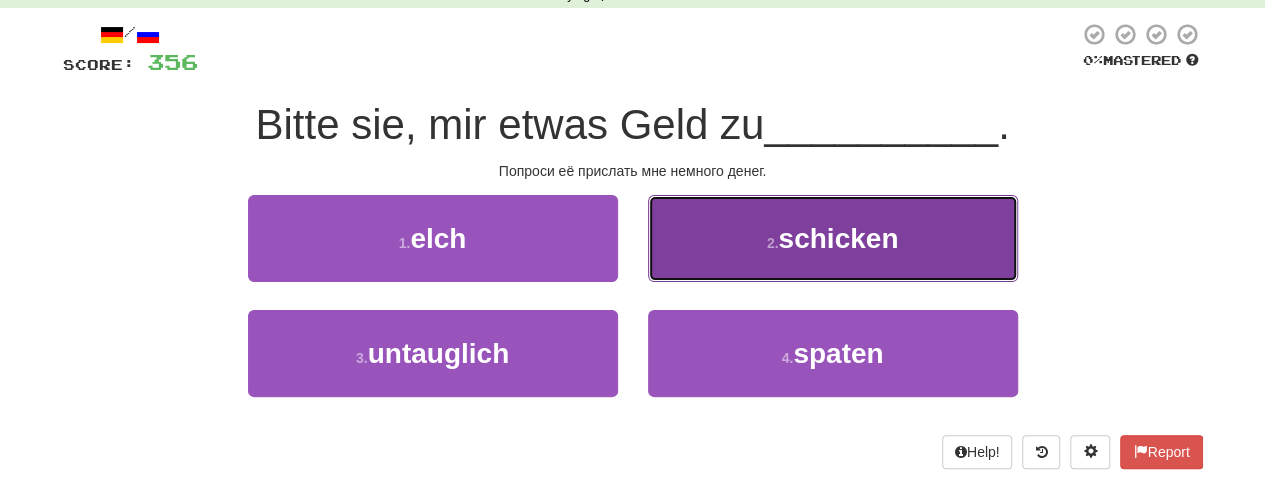 click on "2 .  schicken" at bounding box center [833, 238] 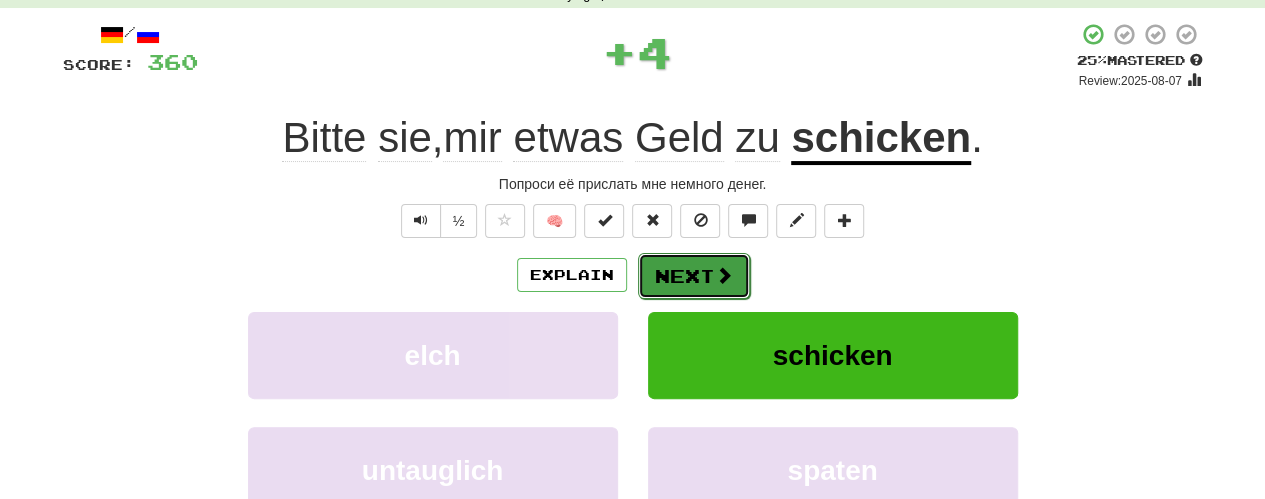 click at bounding box center [724, 275] 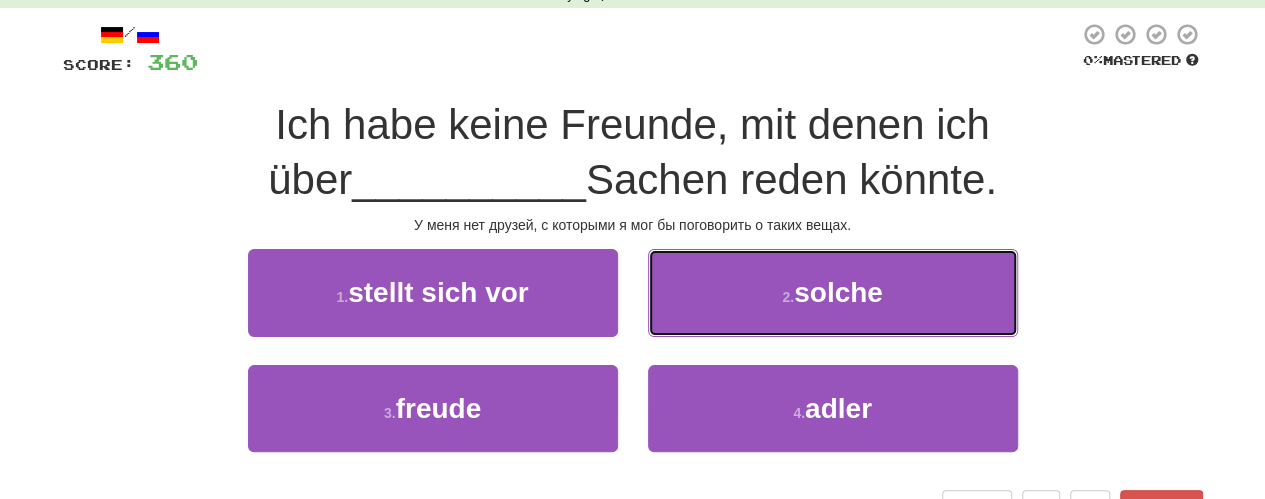 click on "2 .  solche" at bounding box center [833, 292] 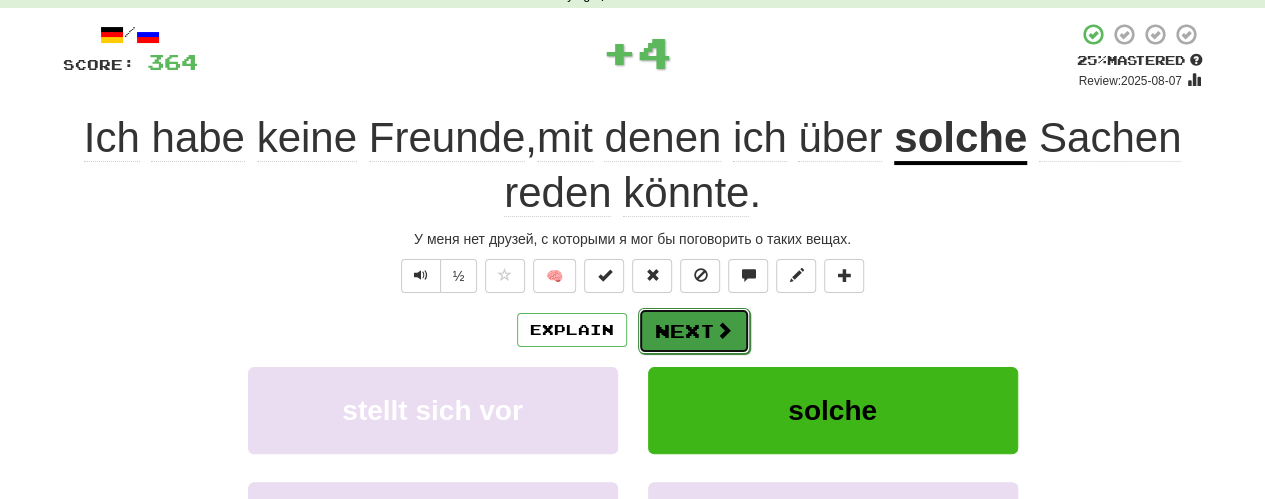 click at bounding box center (724, 330) 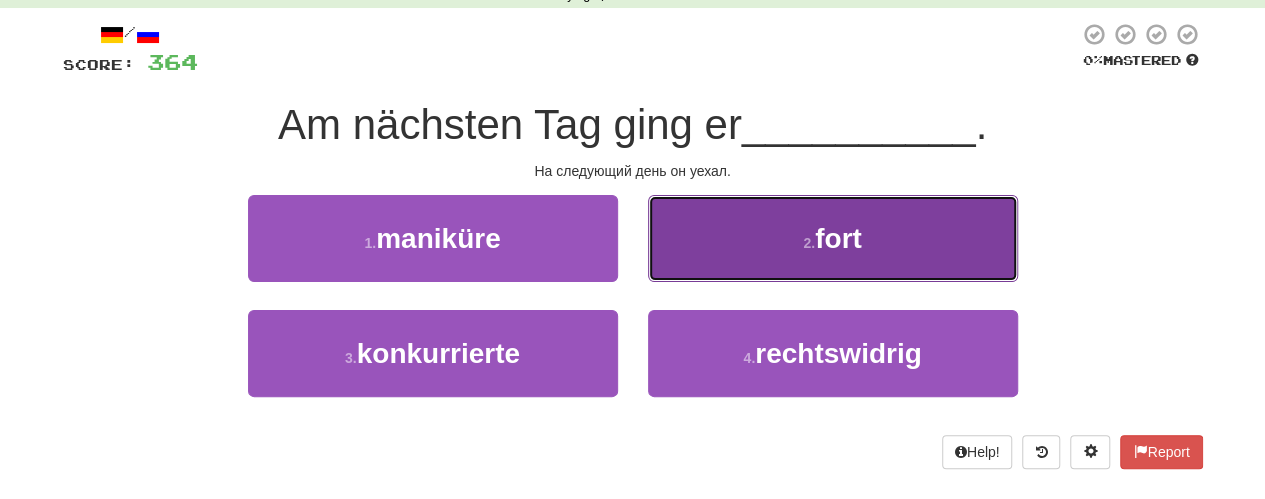 click on "2 .  fort" at bounding box center [833, 238] 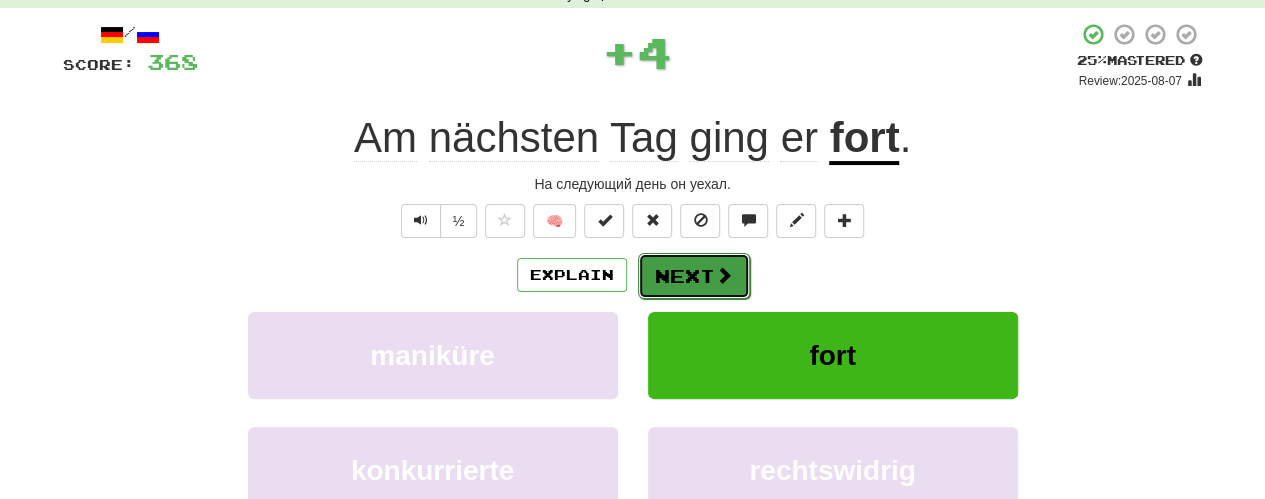 click on "Next" at bounding box center [694, 276] 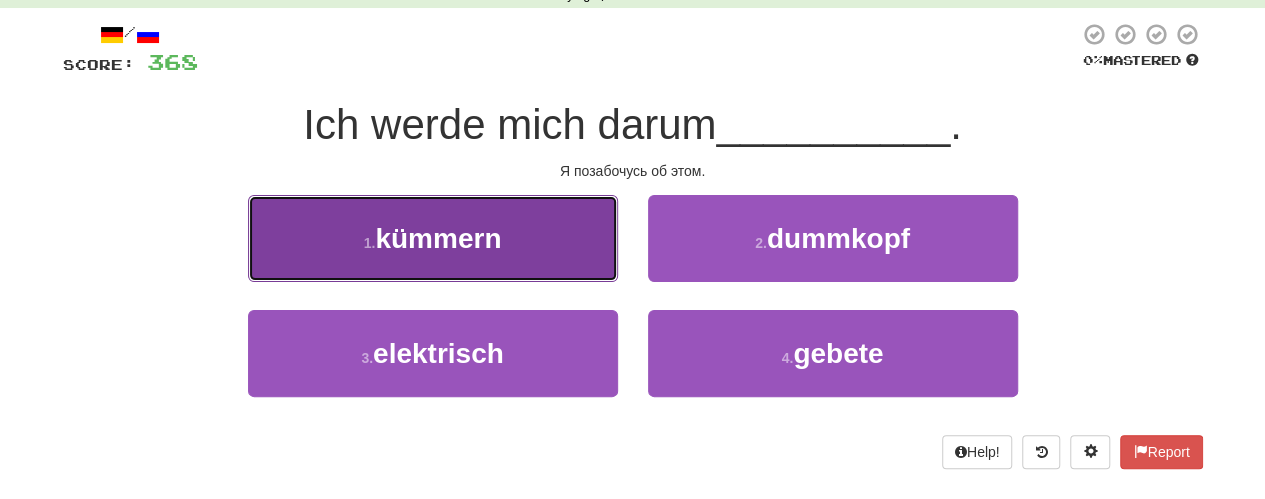 click on "1 .  kümmern" at bounding box center (433, 238) 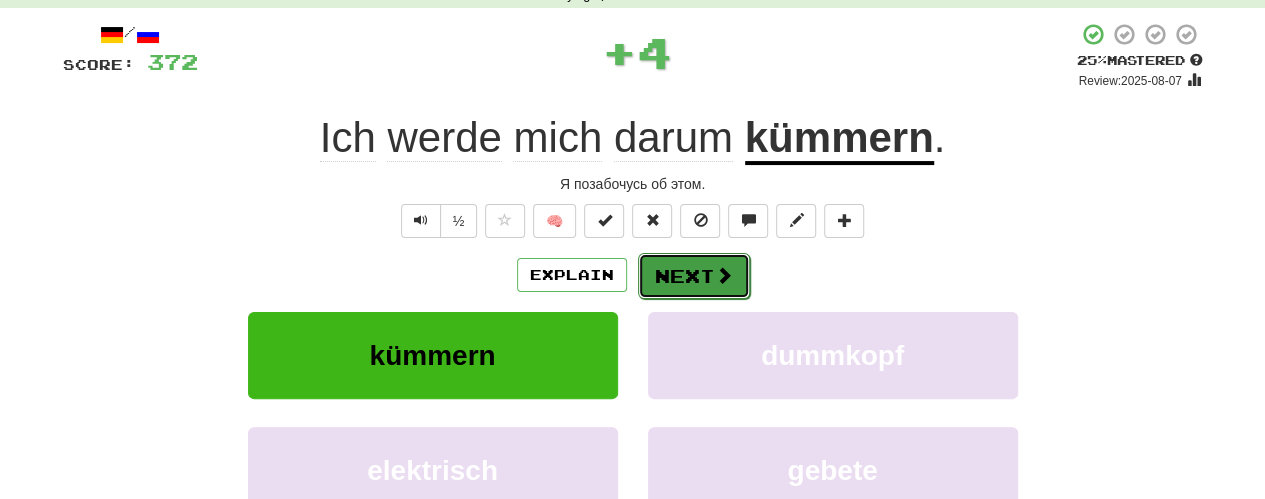 click on "Next" at bounding box center (694, 276) 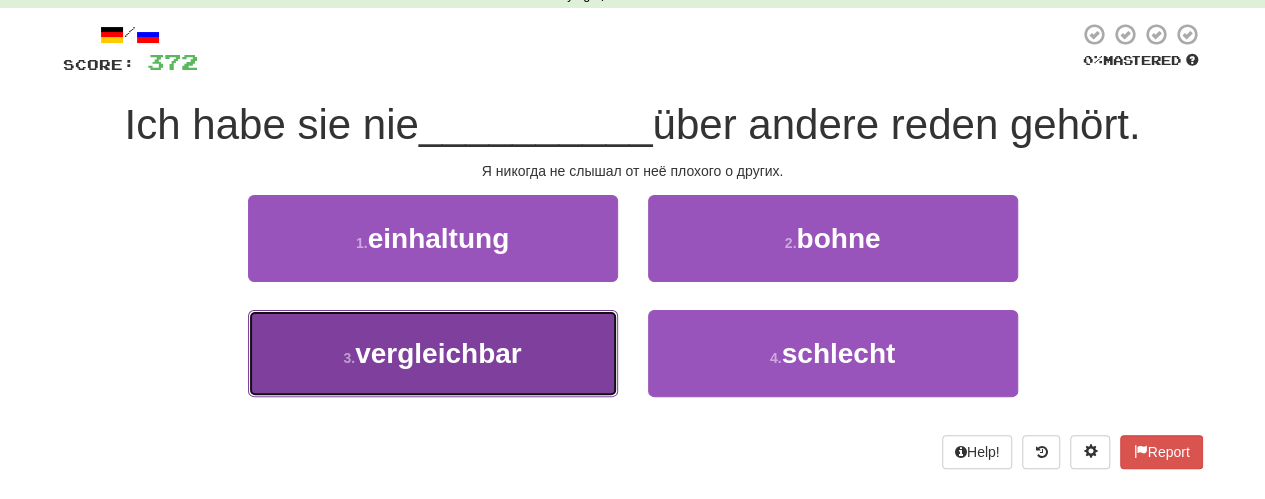 click on "3 .  vergleichbar" at bounding box center (433, 353) 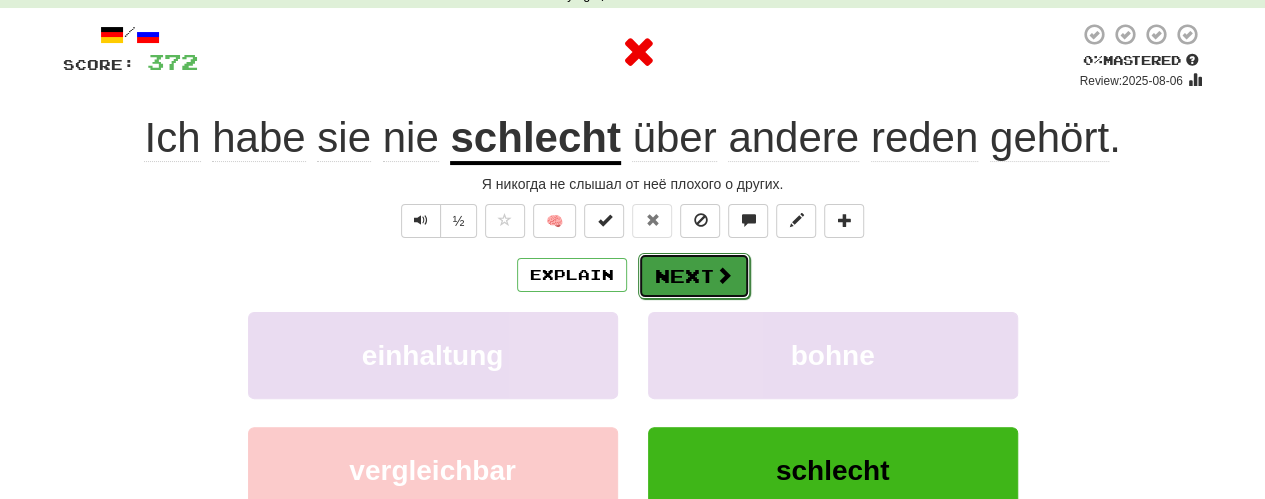 click on "Next" at bounding box center [694, 276] 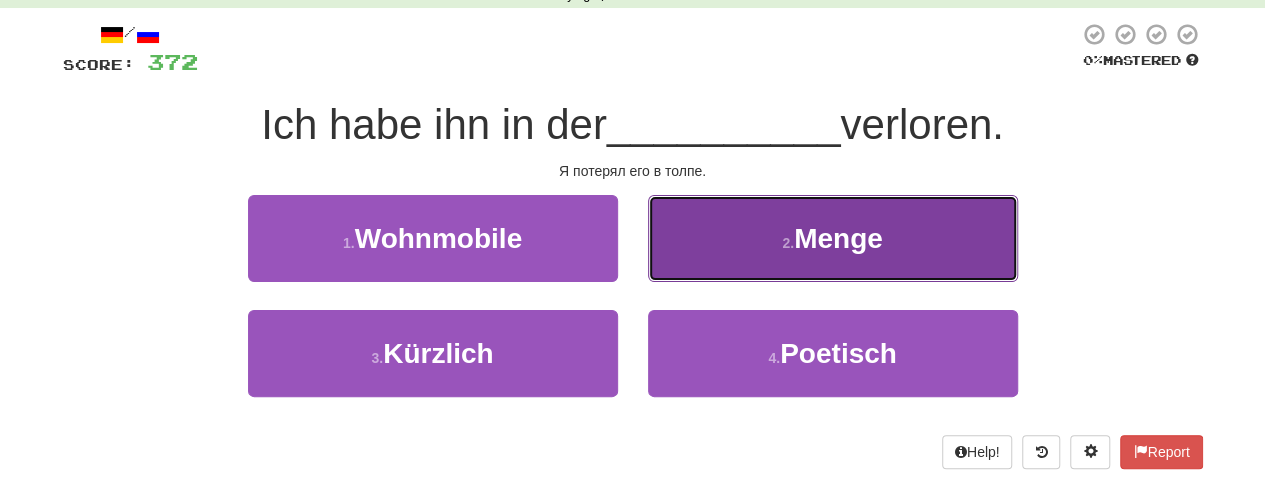 click on "2 .  Menge" at bounding box center [833, 238] 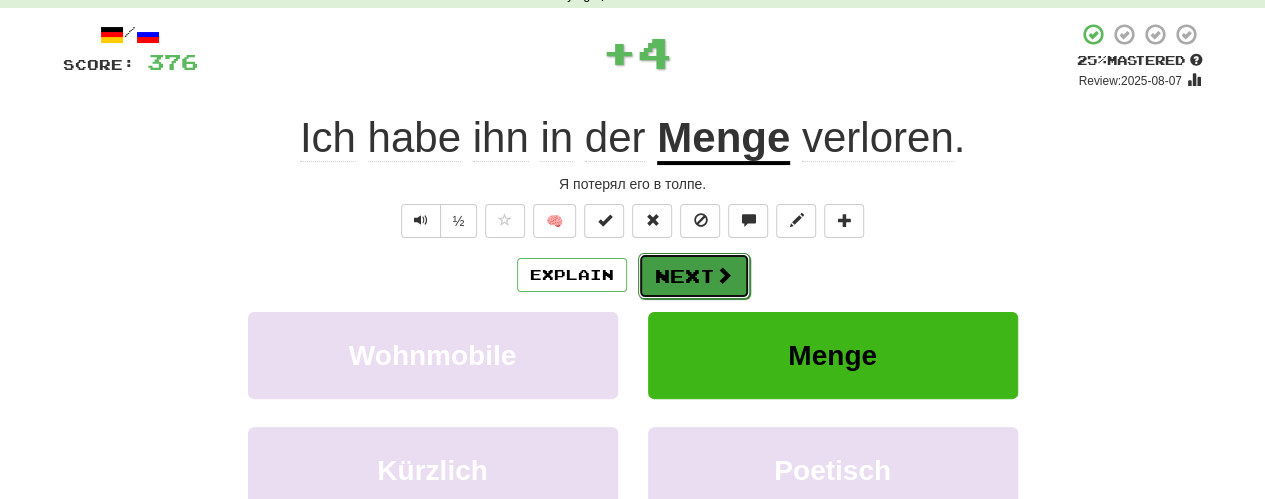 click on "Next" at bounding box center [694, 276] 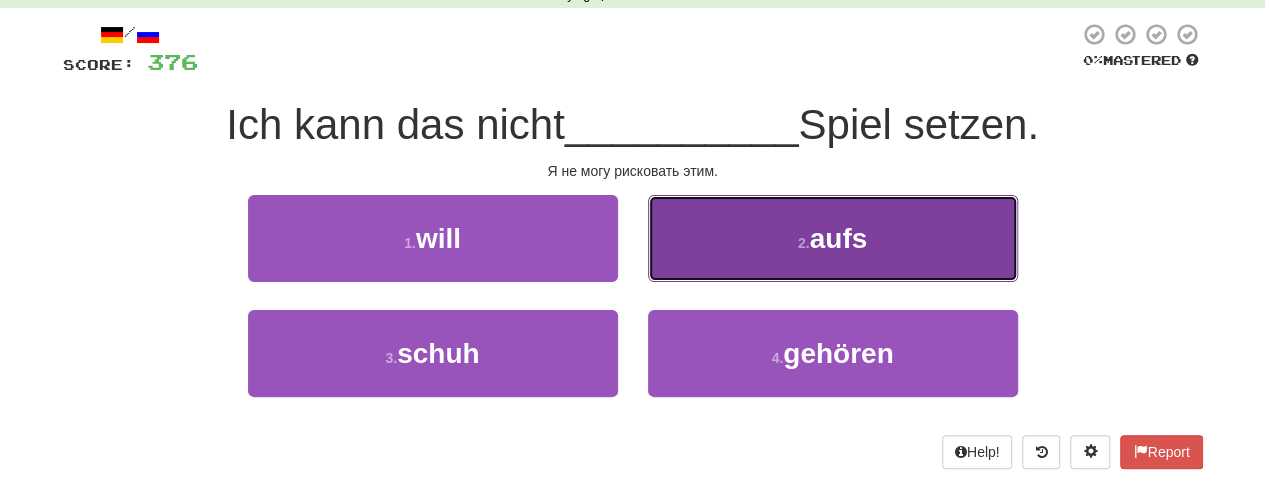 click on "2 .  aufs" at bounding box center (833, 238) 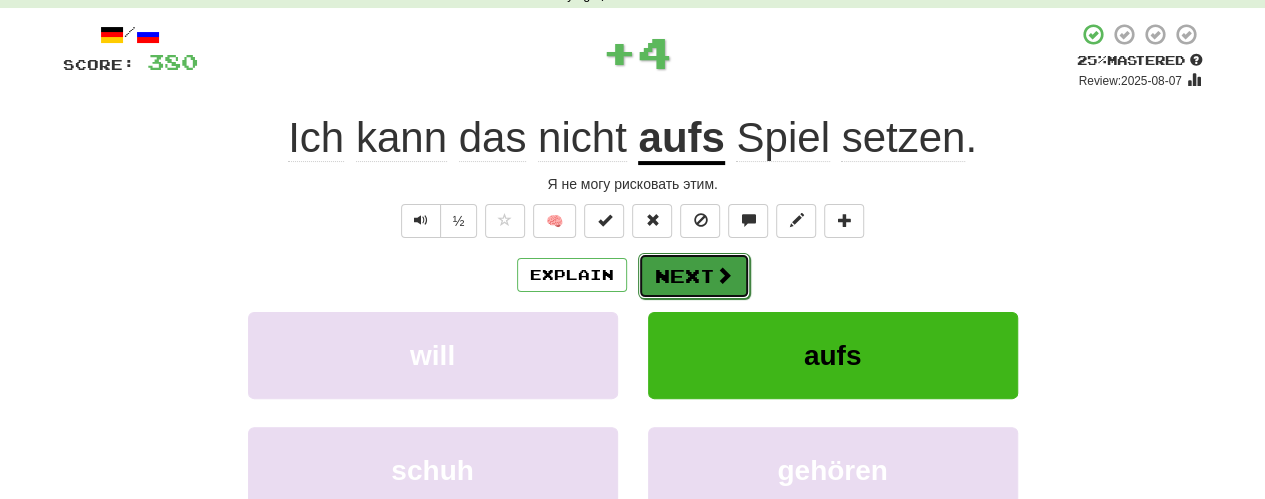 click on "Next" at bounding box center [694, 276] 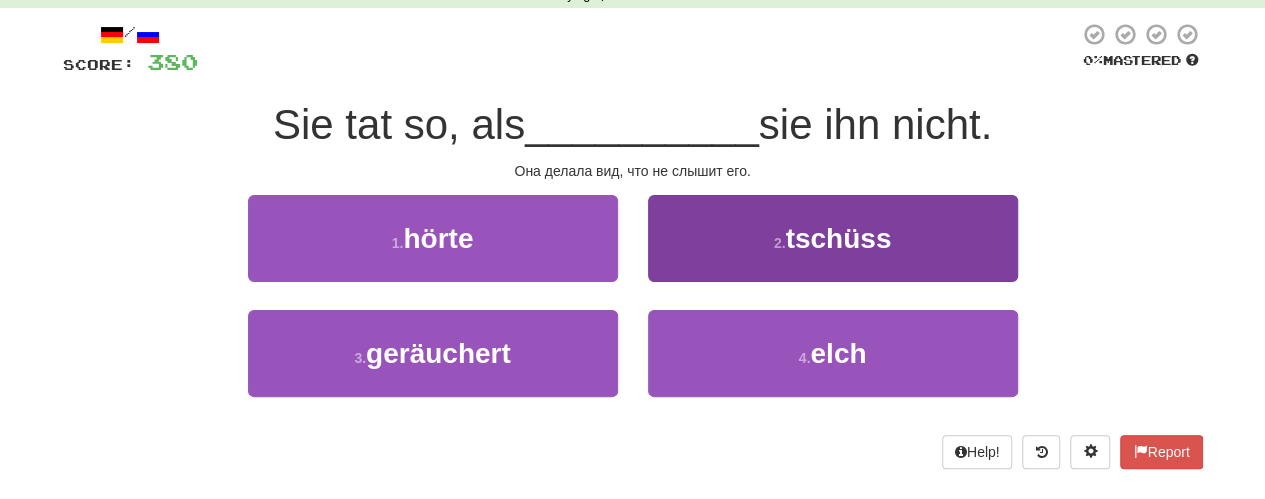 scroll, scrollTop: 0, scrollLeft: 0, axis: both 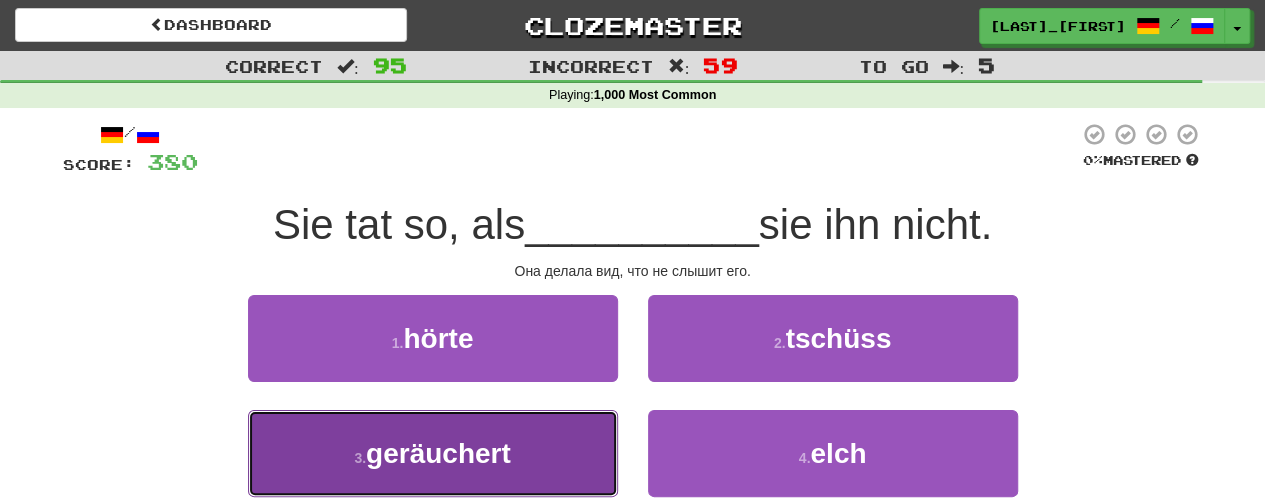 click on "geräuchert" at bounding box center (438, 453) 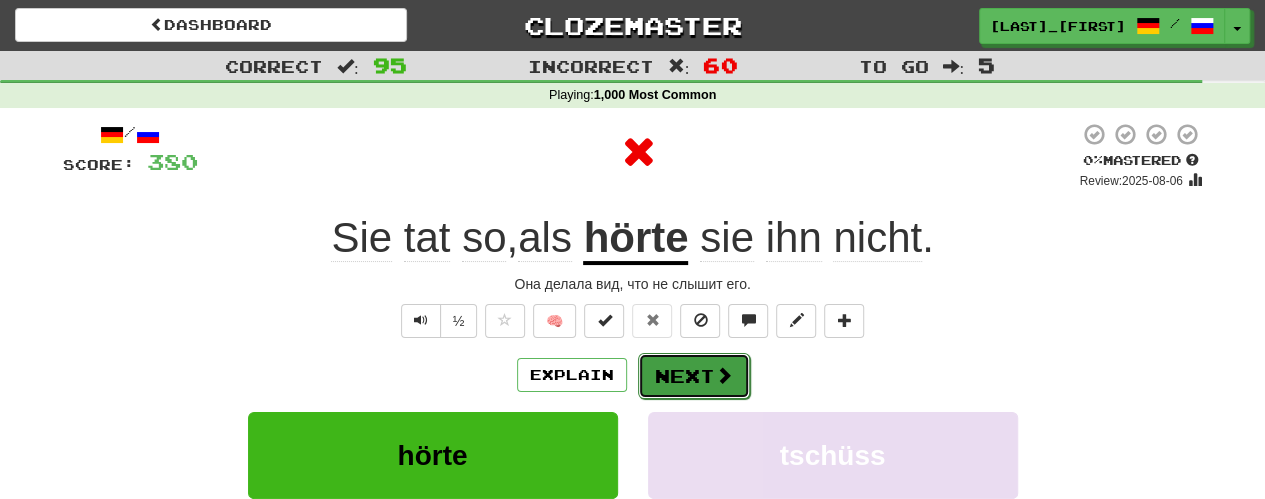 click on "Next" at bounding box center [694, 376] 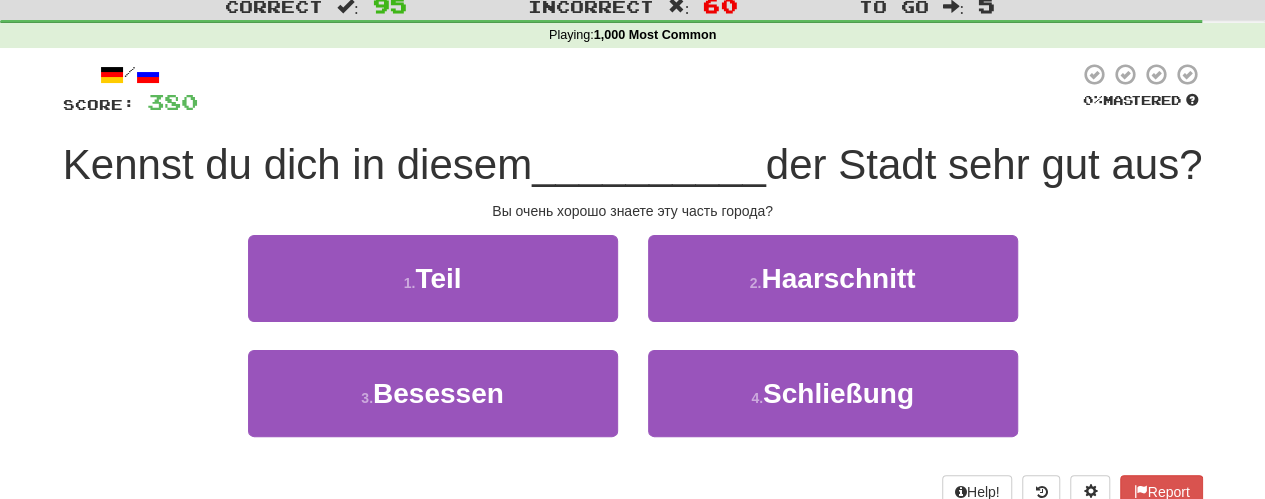 scroll, scrollTop: 100, scrollLeft: 0, axis: vertical 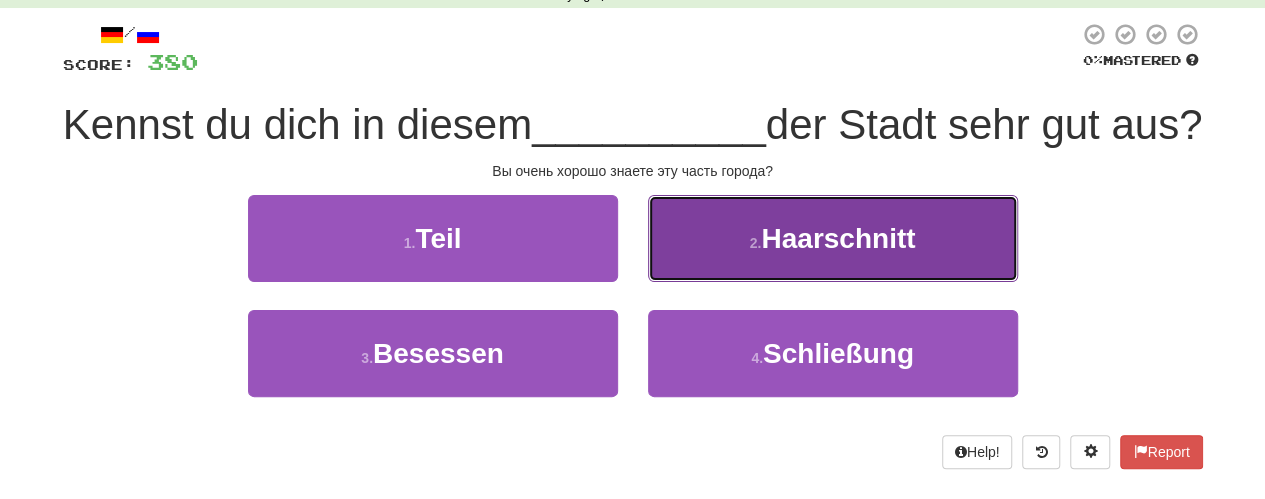 click on "2 .  Haarschnitt" at bounding box center (833, 238) 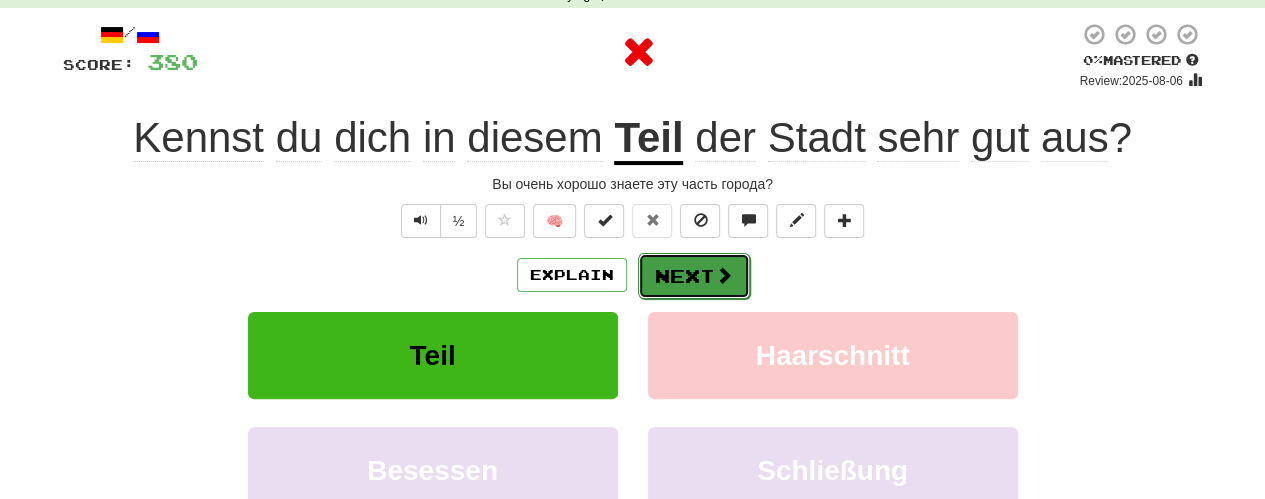 click on "Next" at bounding box center (694, 276) 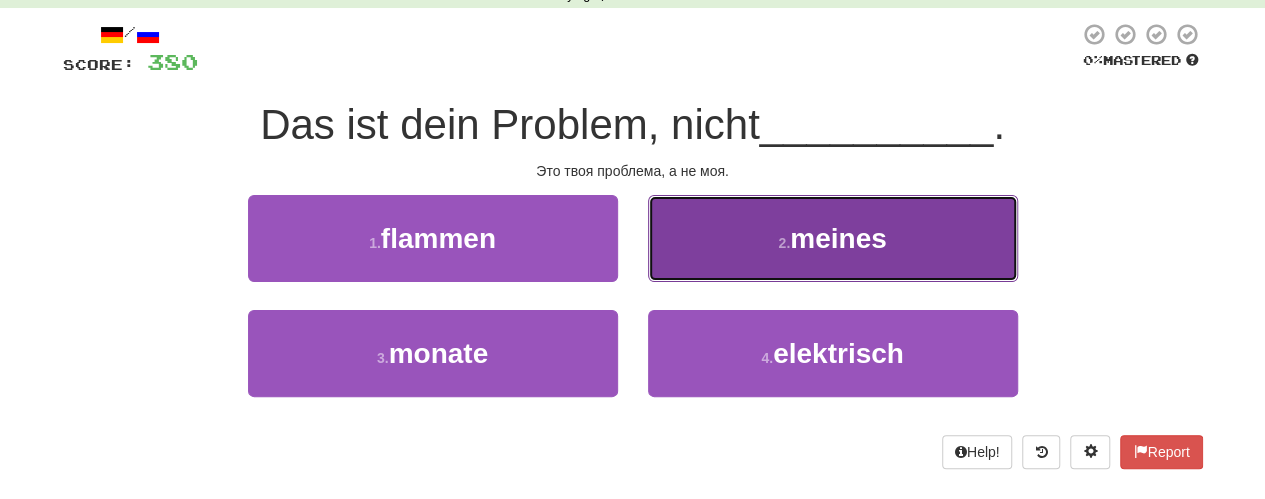 click on "2 .  meines" at bounding box center (833, 238) 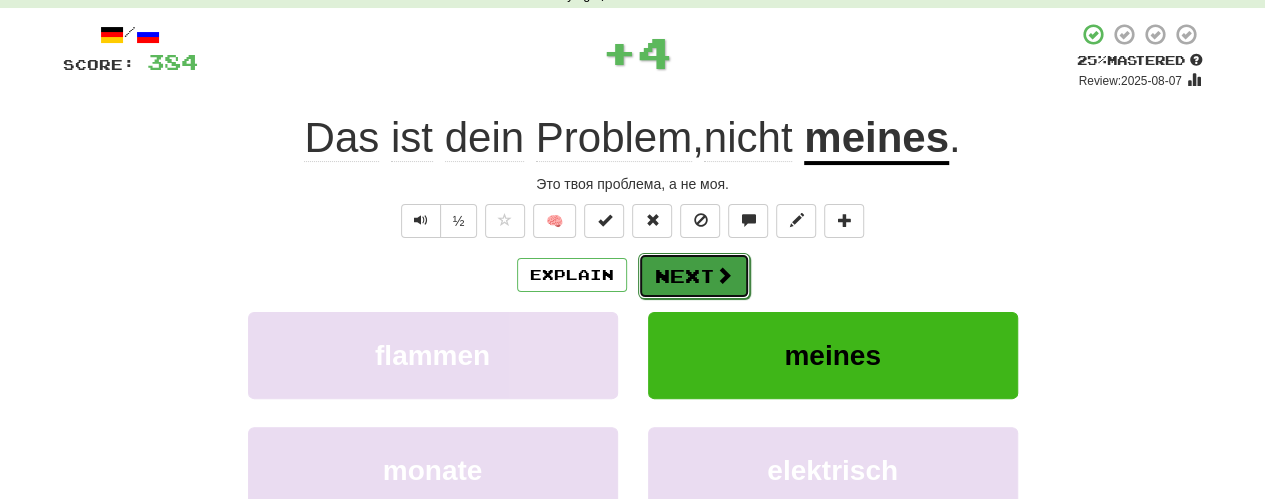 click on "Next" at bounding box center [694, 276] 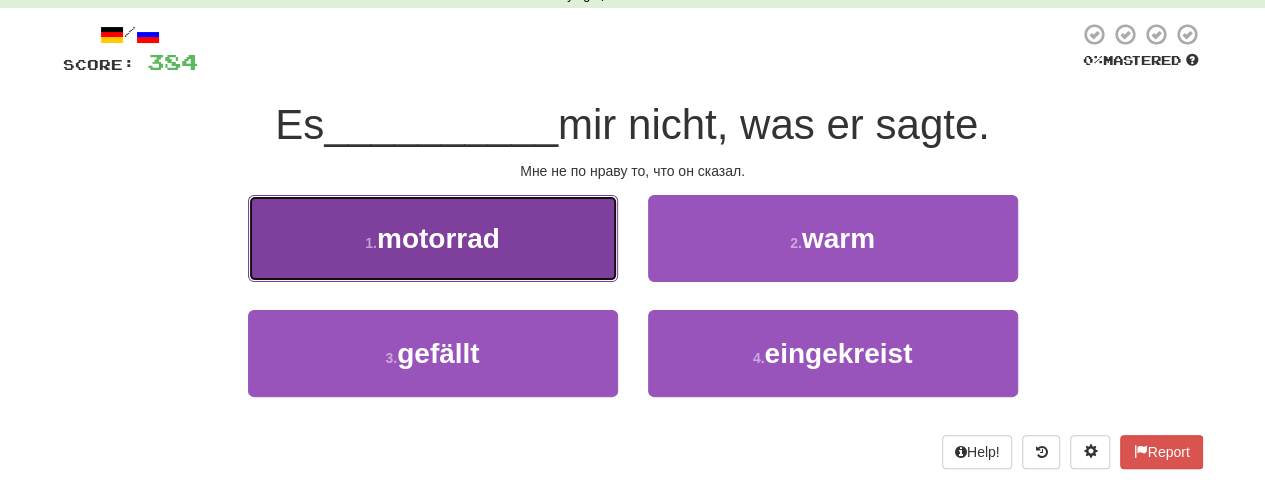 click on "1 .  motorrad" at bounding box center (433, 238) 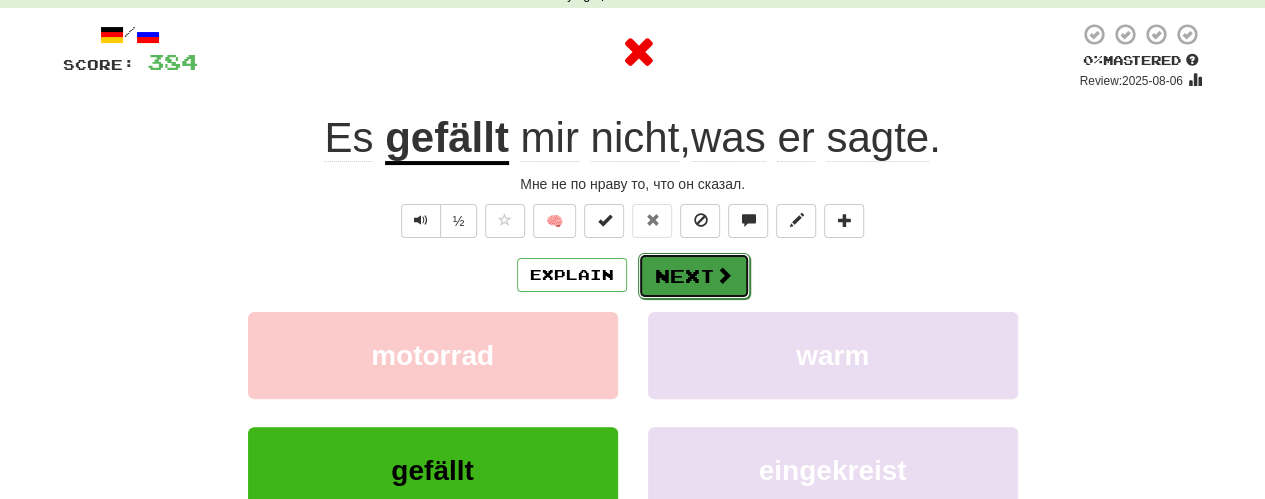 click on "Next" at bounding box center (694, 276) 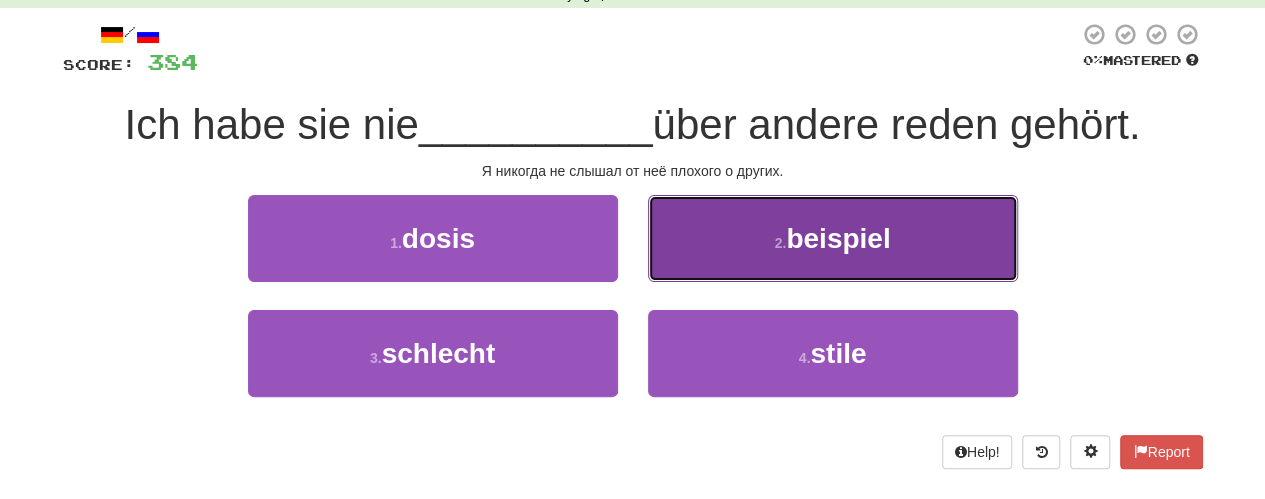 click on "2 .  beispiel" at bounding box center [833, 238] 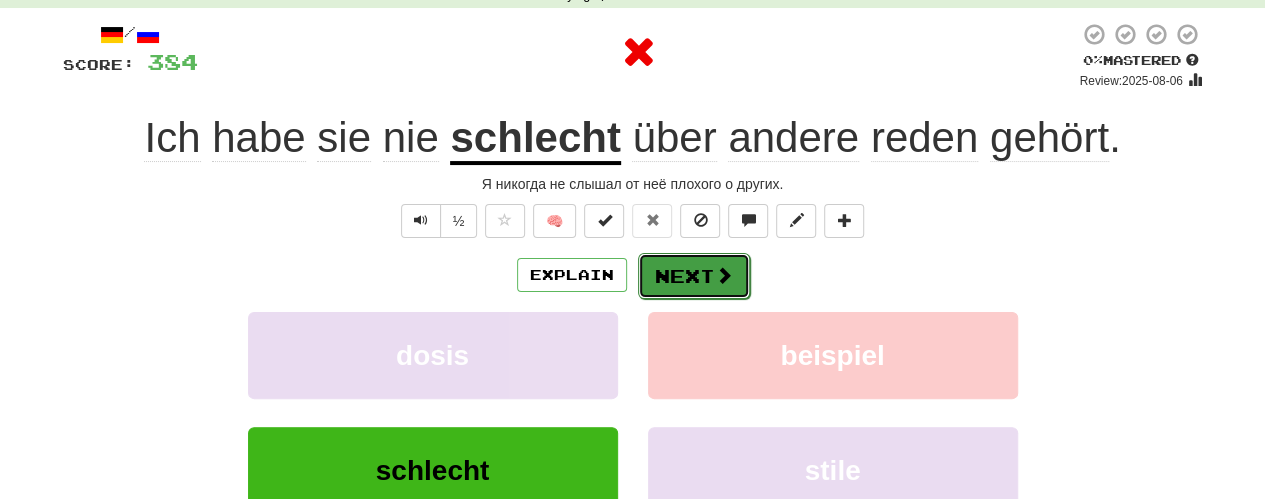 click on "Next" at bounding box center (694, 276) 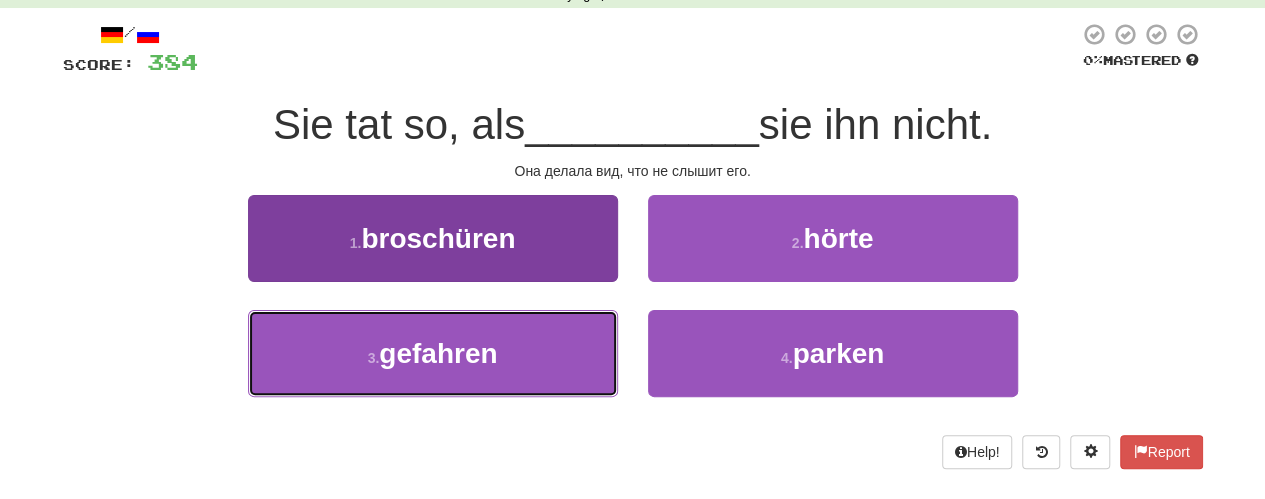drag, startPoint x: 531, startPoint y: 349, endPoint x: 556, endPoint y: 313, distance: 43.829212 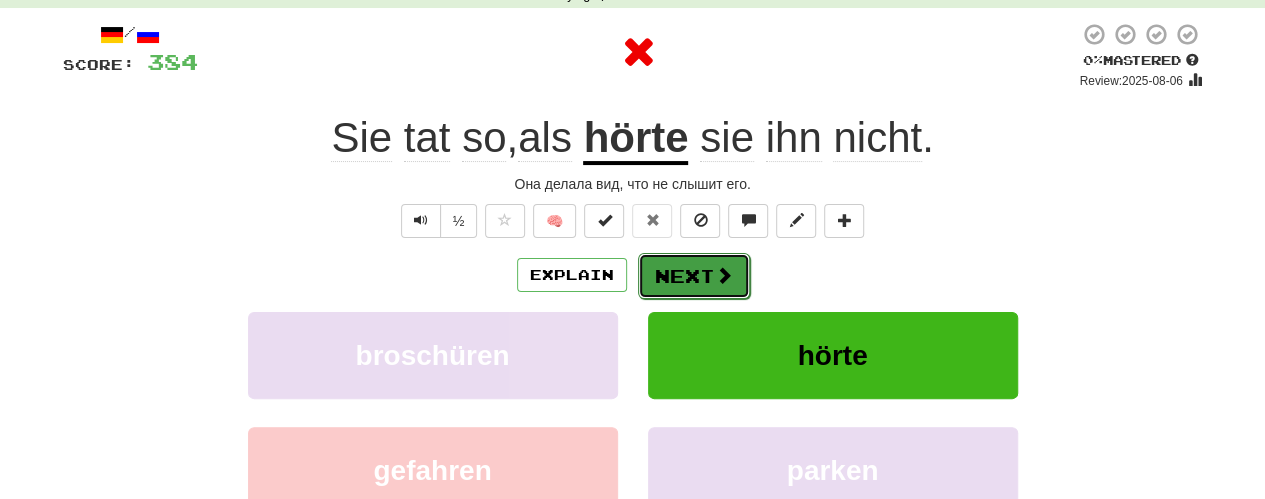 click on "Next" at bounding box center (694, 276) 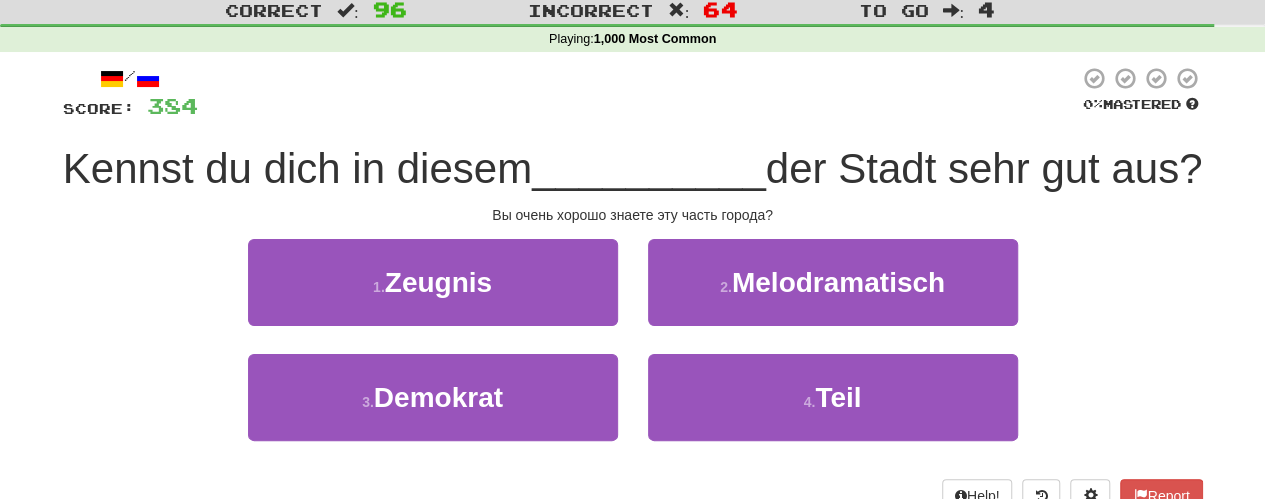 scroll, scrollTop: 100, scrollLeft: 0, axis: vertical 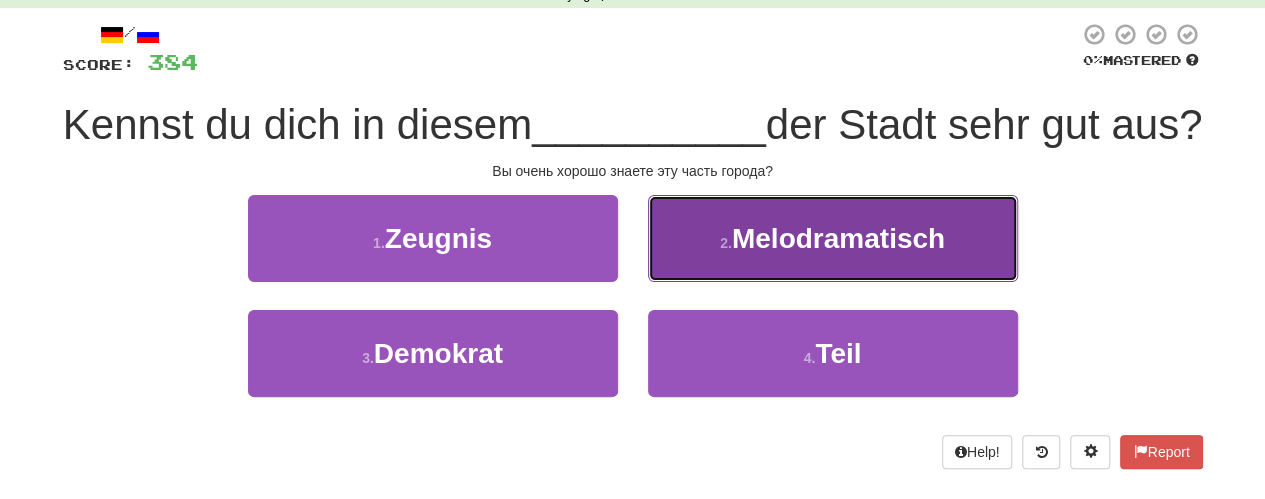 click on "2 .  Melodramatisch" at bounding box center (833, 238) 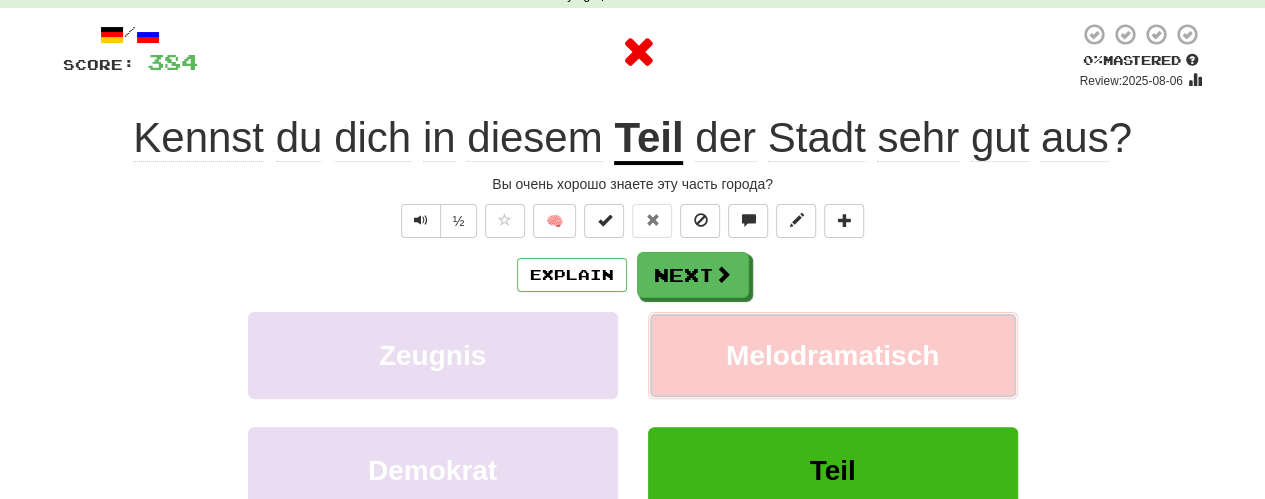 click on "Melodramatisch" at bounding box center [833, 355] 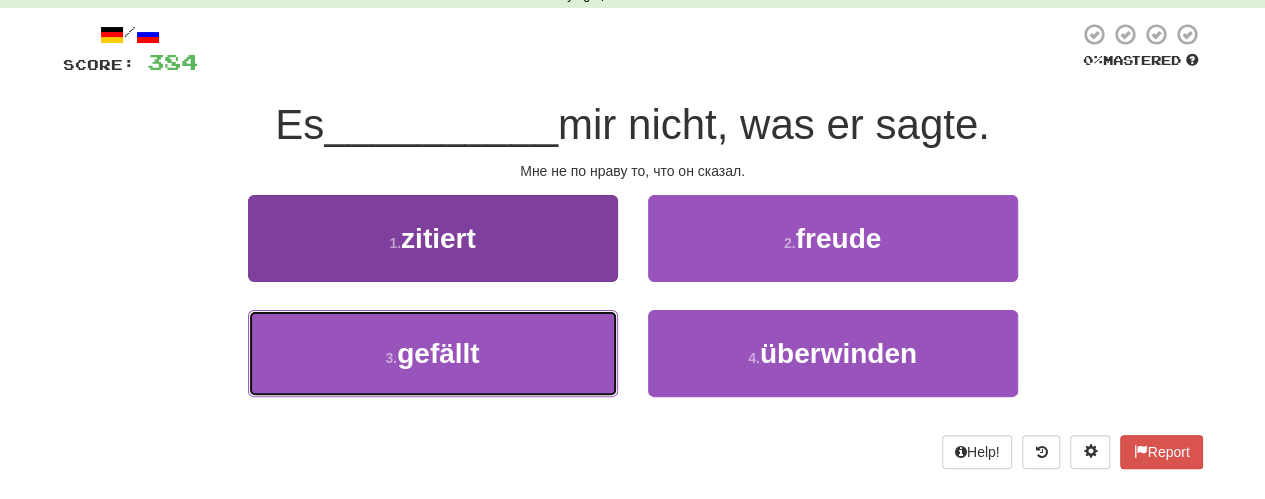 drag, startPoint x: 538, startPoint y: 359, endPoint x: 548, endPoint y: 349, distance: 14.142136 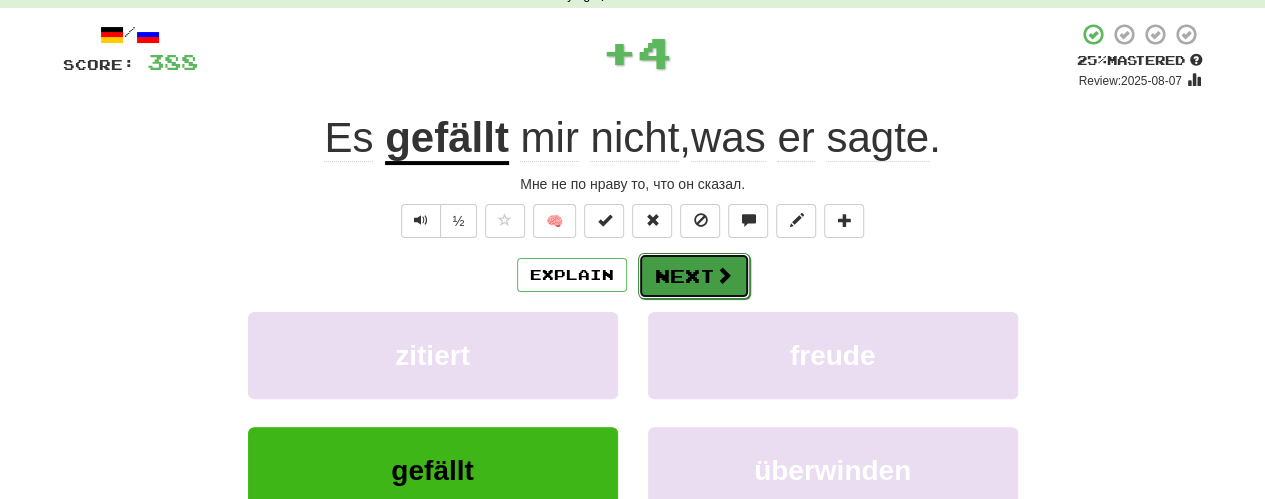 click on "Next" at bounding box center [694, 276] 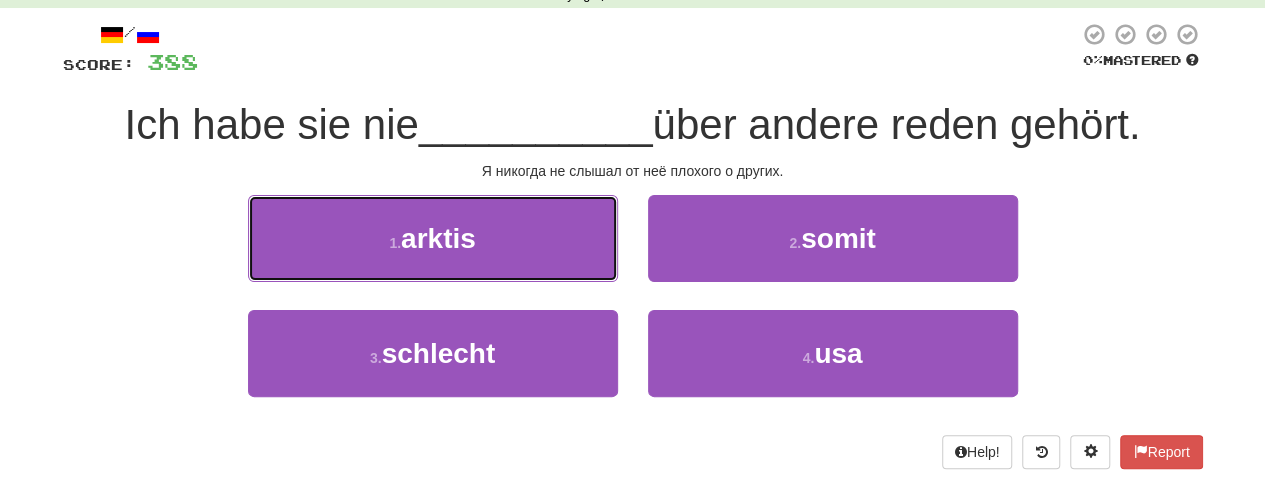 click on "1 .  arktis" at bounding box center (433, 238) 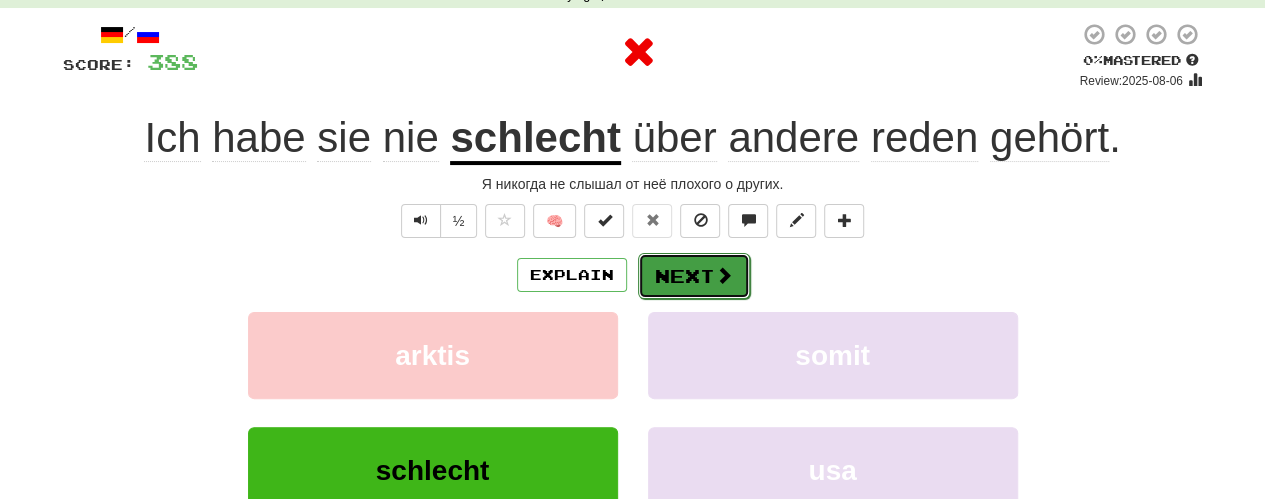 click on "Next" at bounding box center (694, 276) 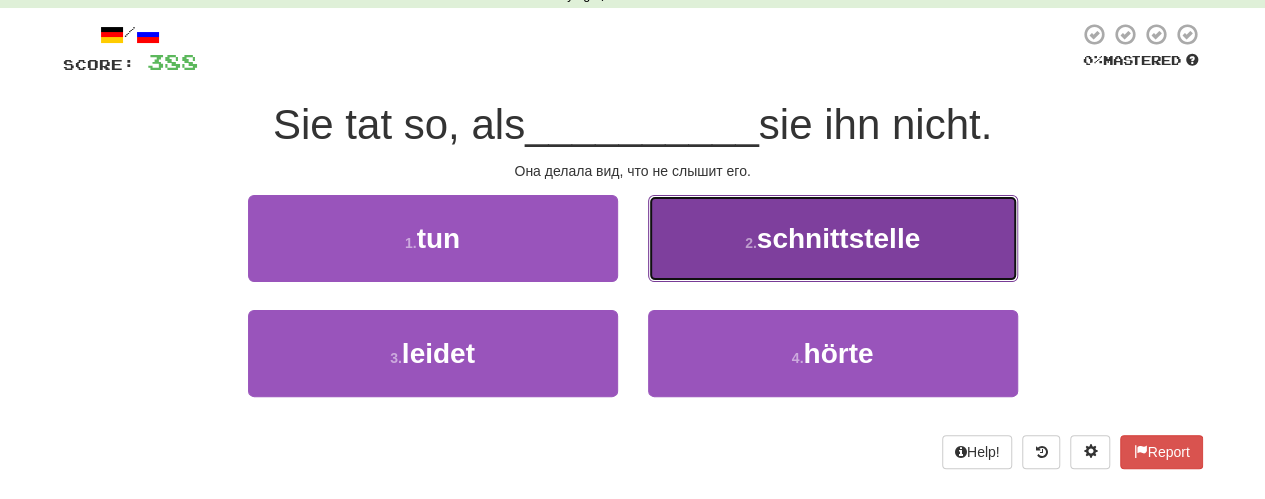 click on "2 .  schnittstelle" at bounding box center (833, 238) 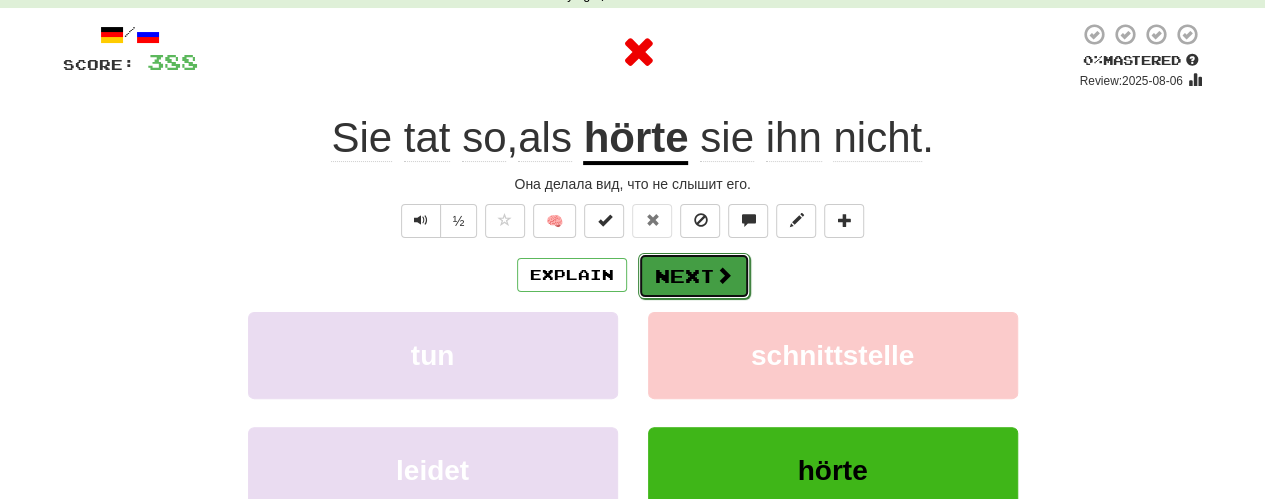 click on "Next" at bounding box center [694, 276] 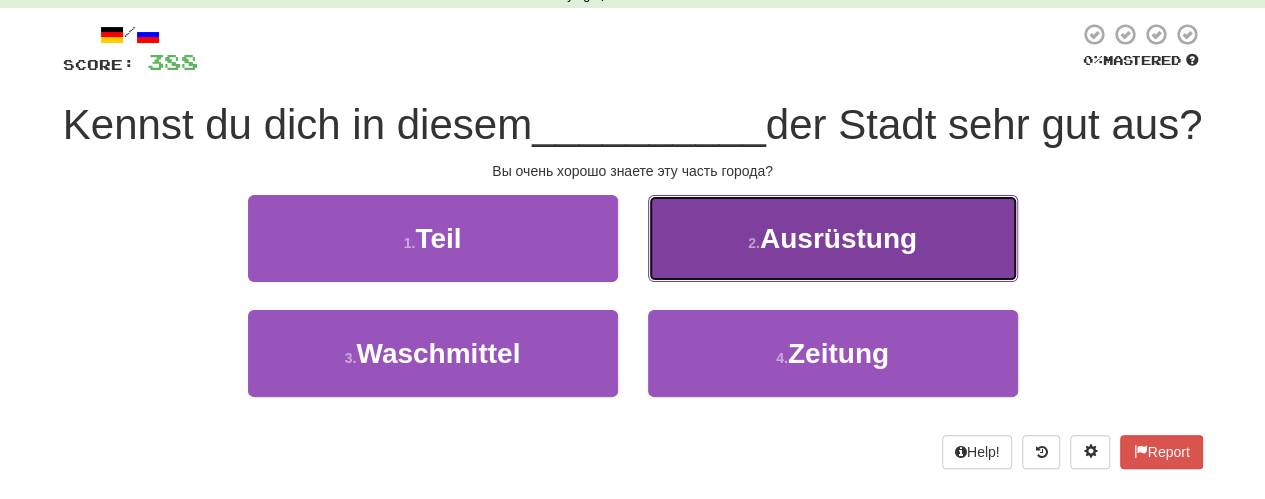 click on "2 .  Ausrüstung" at bounding box center (833, 238) 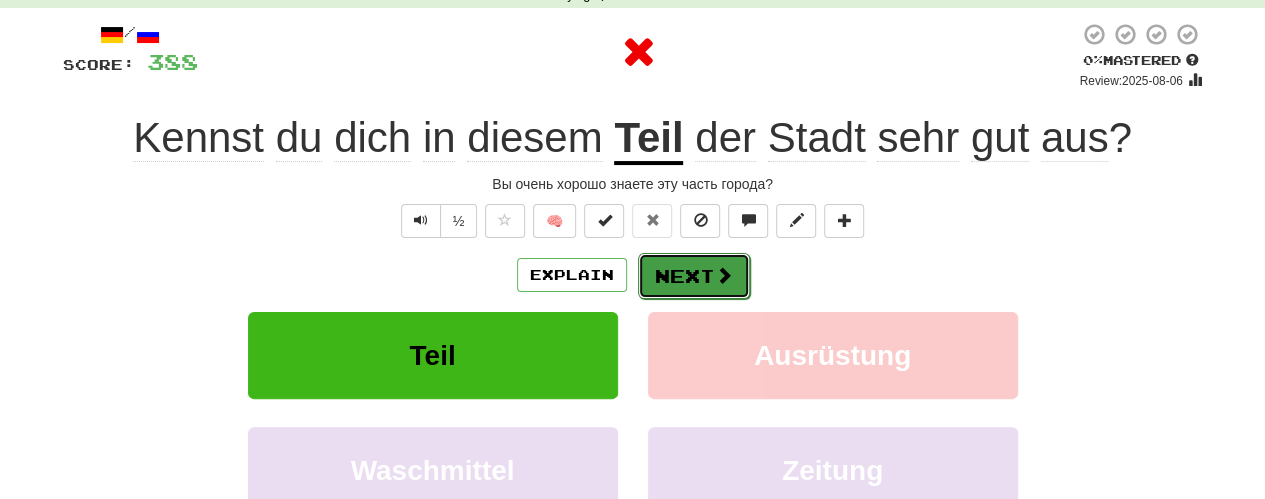click on "Next" at bounding box center (694, 276) 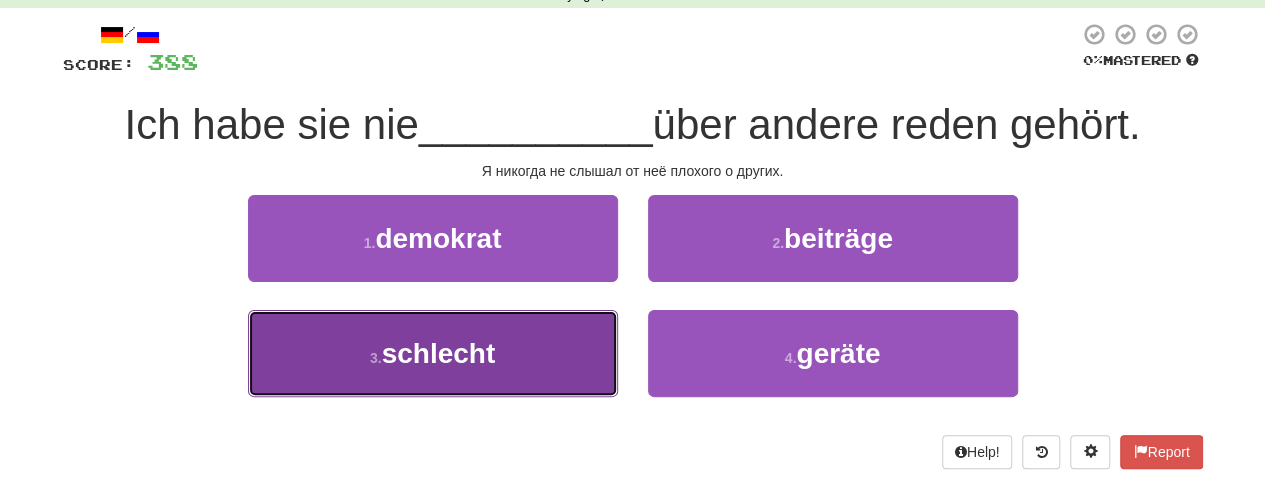 click on "3 .  schlecht" at bounding box center [433, 353] 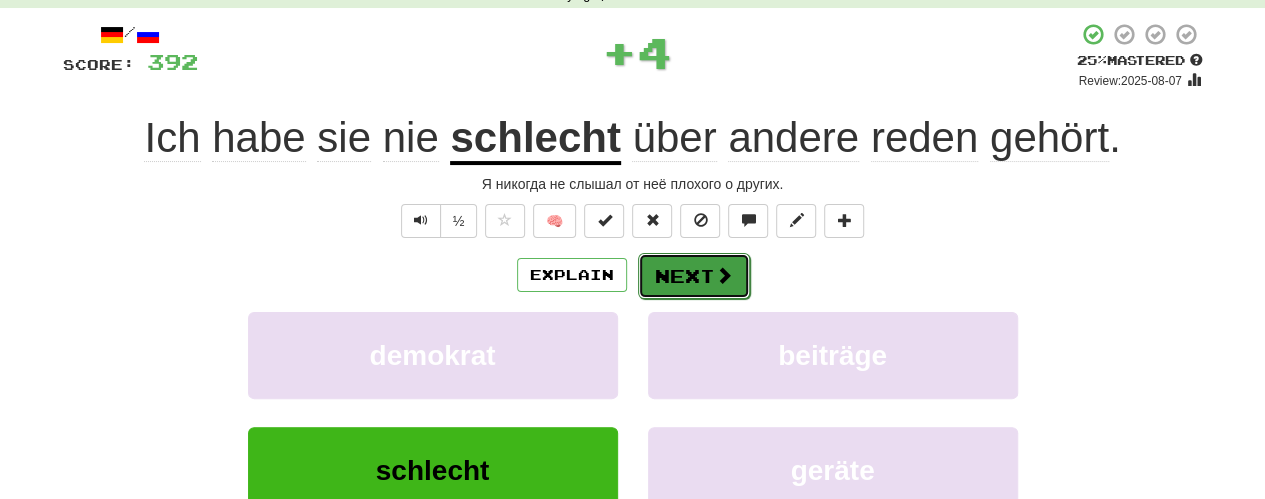 click on "Next" at bounding box center [694, 276] 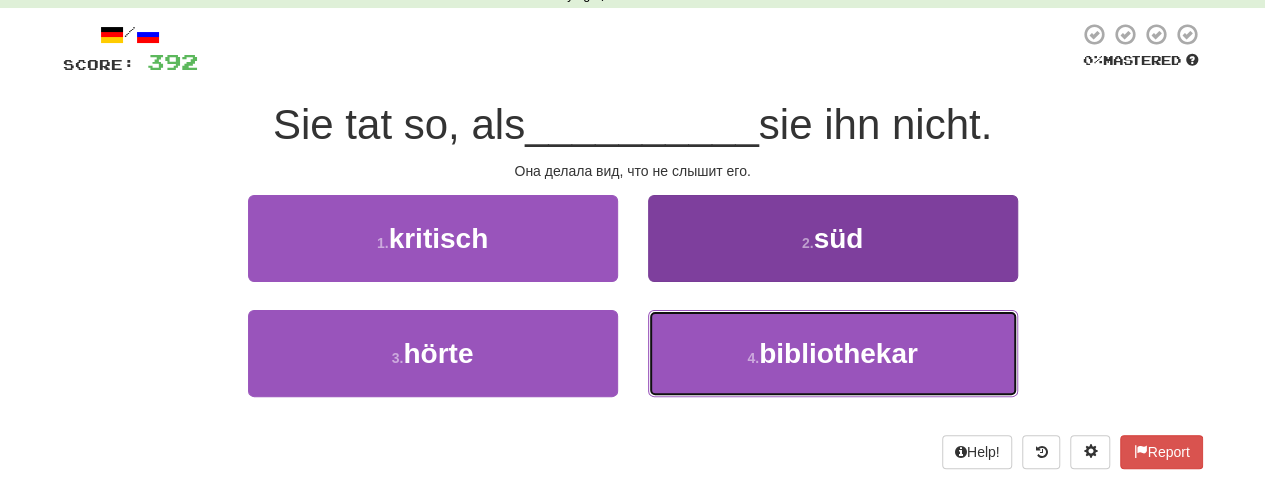click on "4 .  bibliothekar" at bounding box center (833, 353) 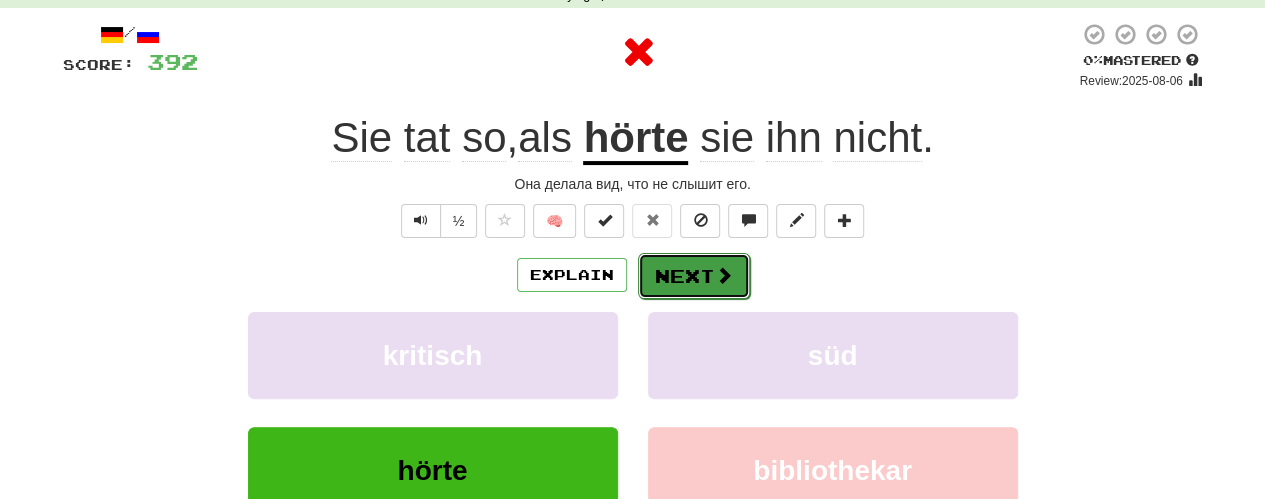 click on "Next" at bounding box center (694, 276) 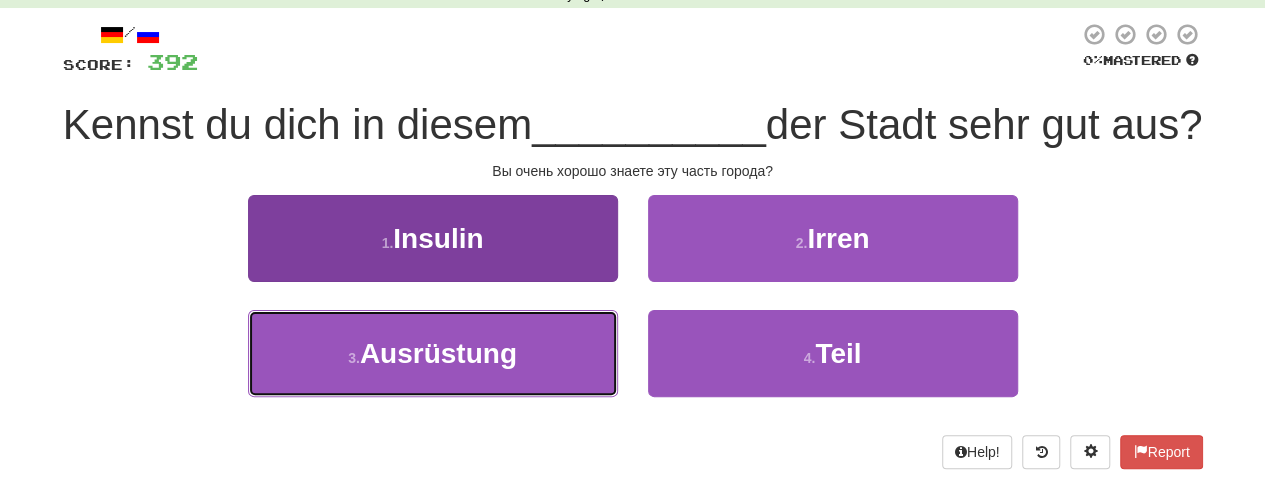 drag, startPoint x: 559, startPoint y: 385, endPoint x: 612, endPoint y: 339, distance: 70.178345 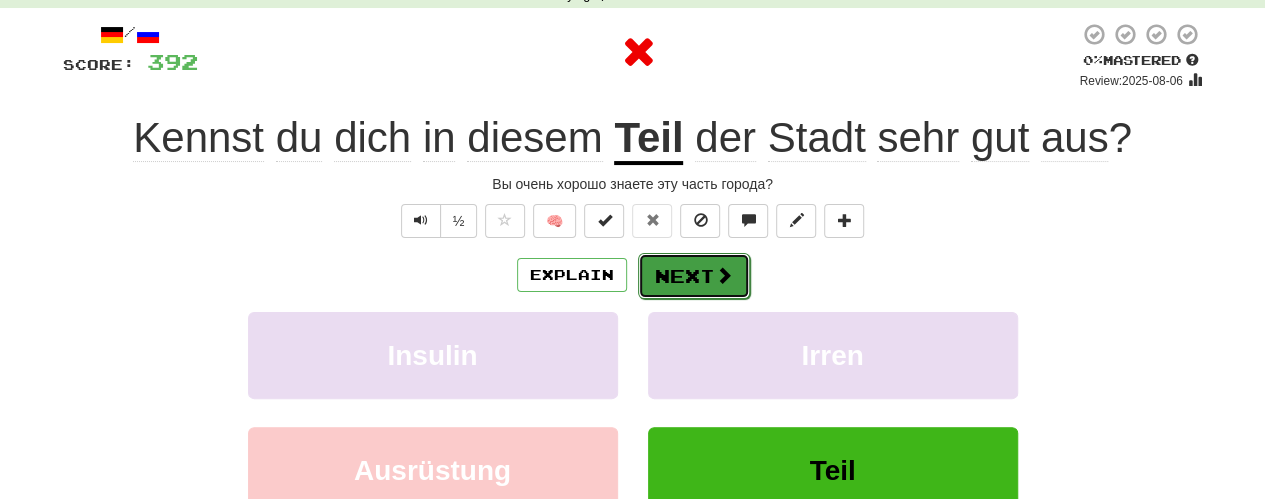 click on "Next" at bounding box center [694, 276] 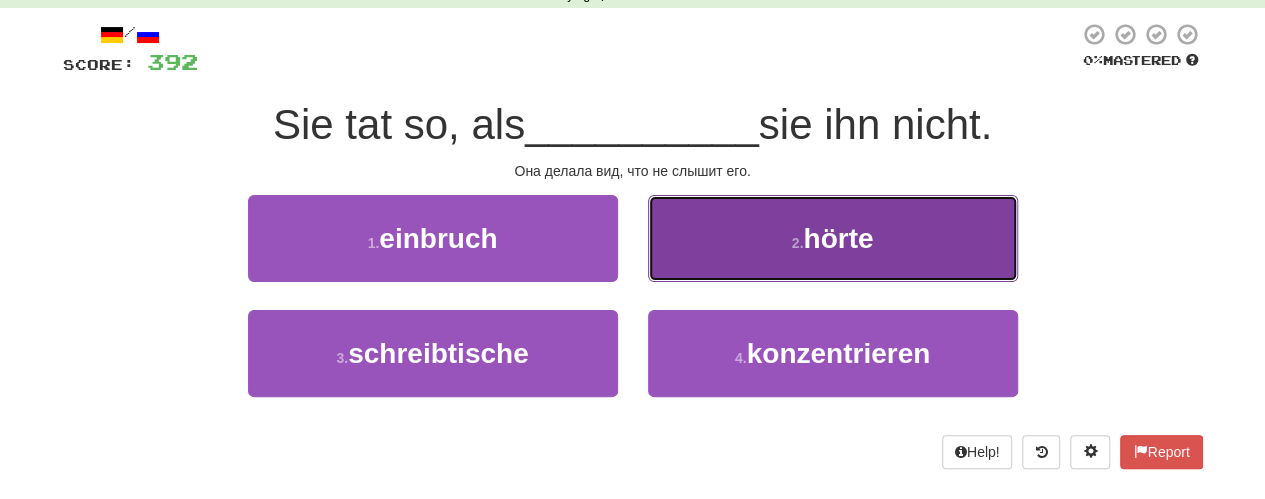click on "2 .  hörte" at bounding box center [833, 238] 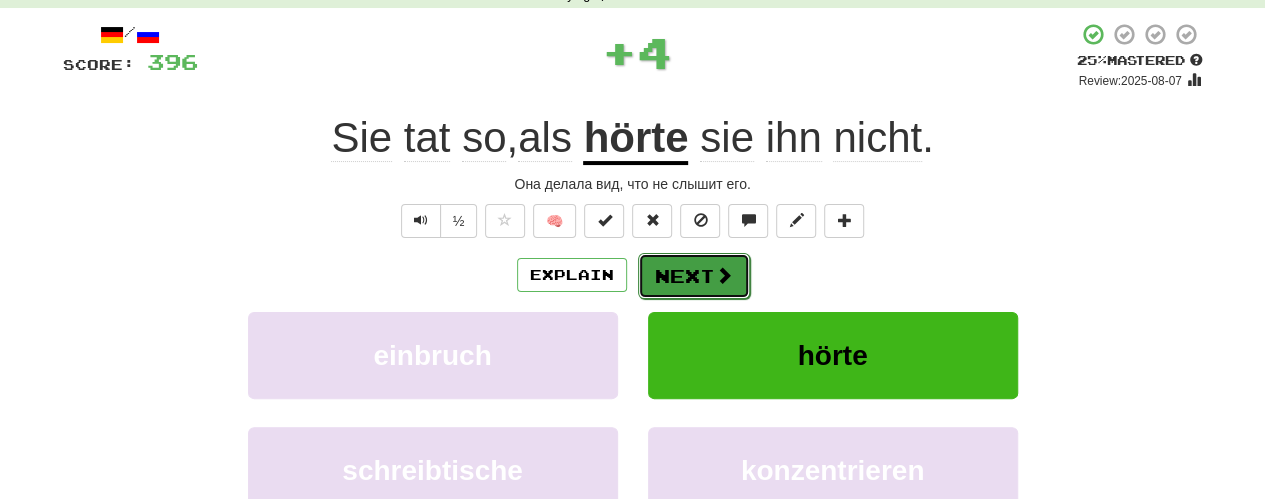 click on "Next" at bounding box center (694, 276) 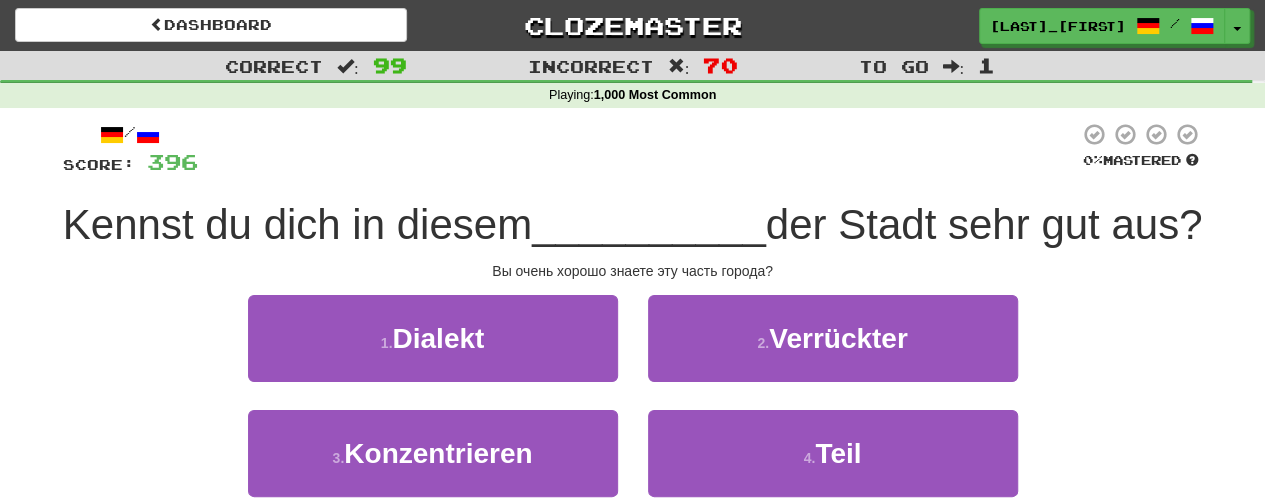 scroll, scrollTop: 100, scrollLeft: 0, axis: vertical 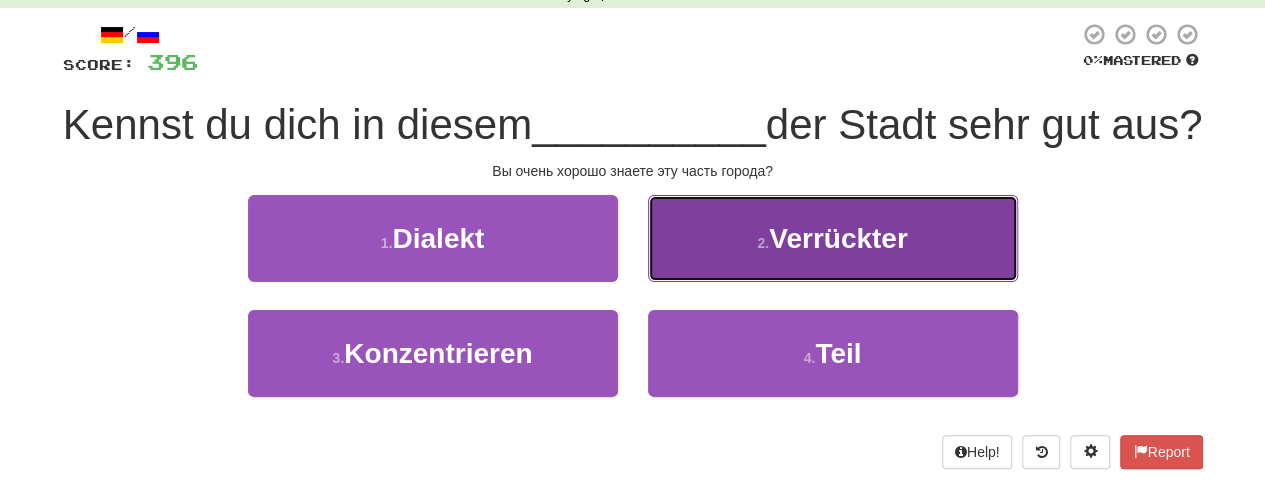 click on "2 .  Verrückter" at bounding box center [833, 238] 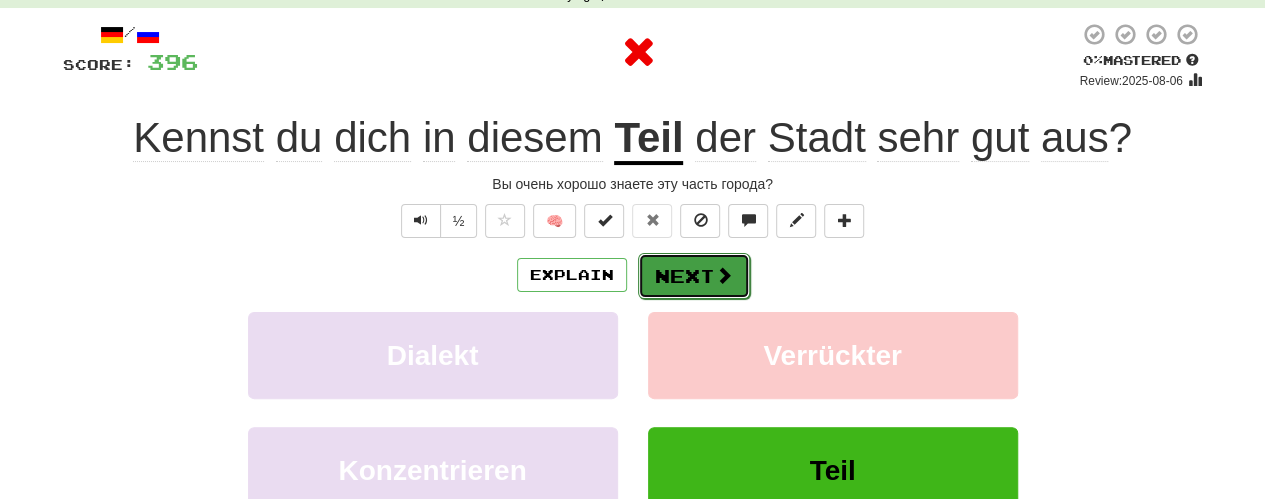 click on "Next" at bounding box center [694, 276] 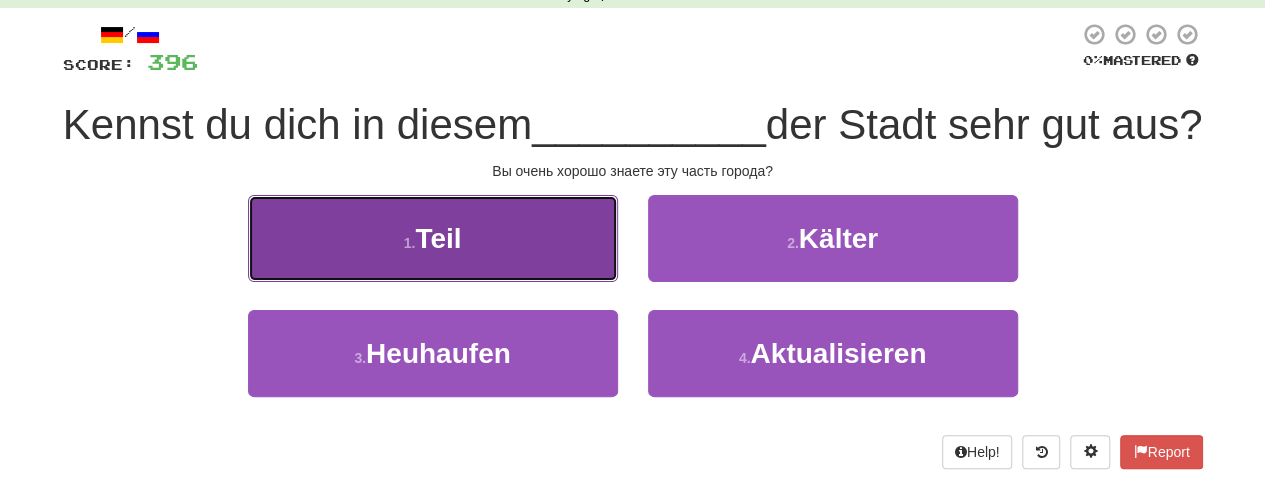 click on "1 .  Teil" at bounding box center [433, 238] 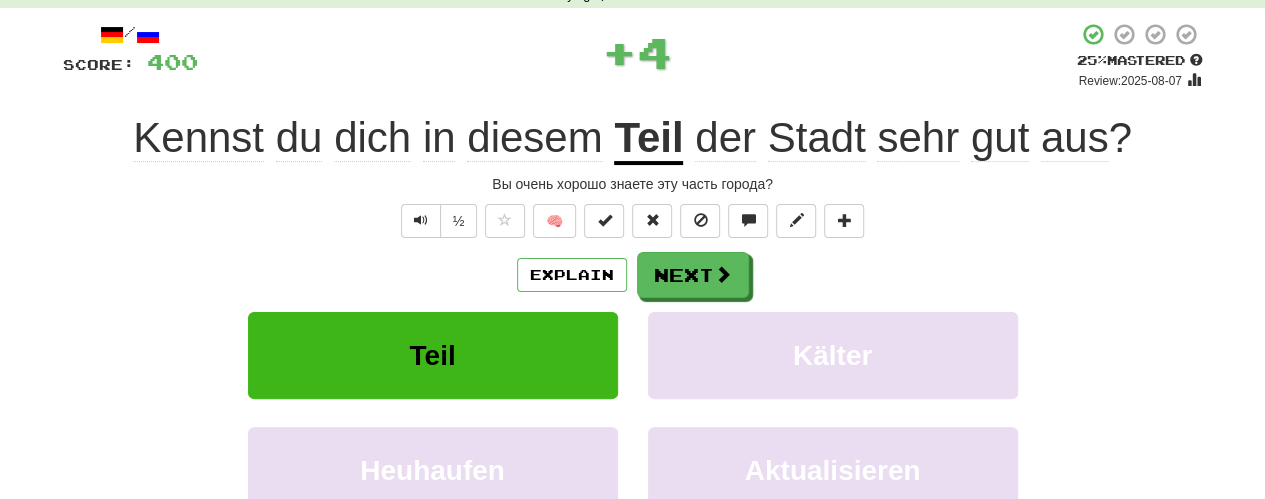 click on "Explain Next Teil Kälter Heuhaufen Aktualisieren Learn more: Teil Kälter Heuhaufen Aktualisieren" at bounding box center (633, 412) 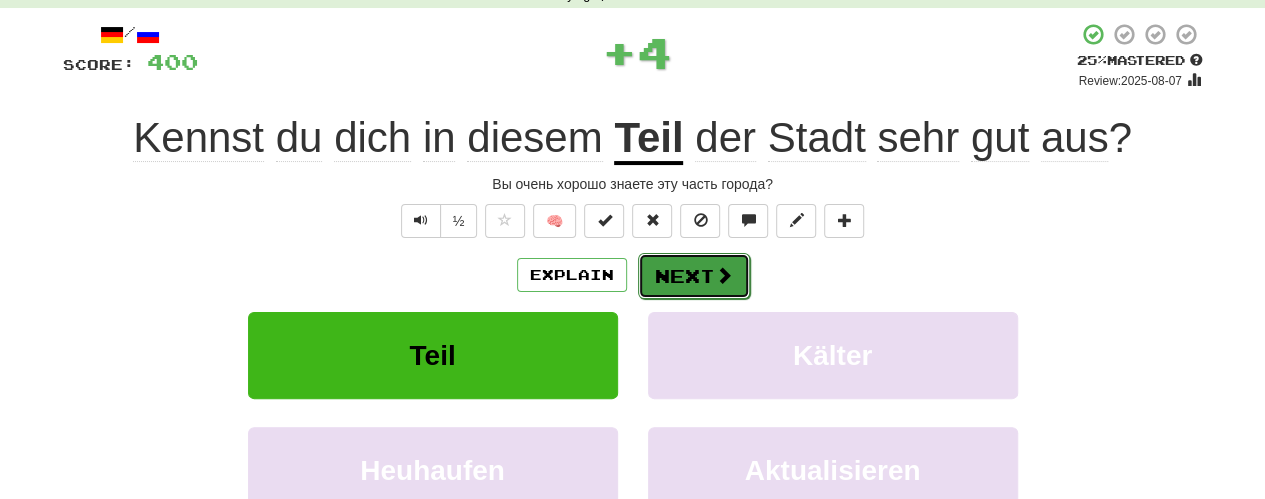click on "Next" at bounding box center (694, 276) 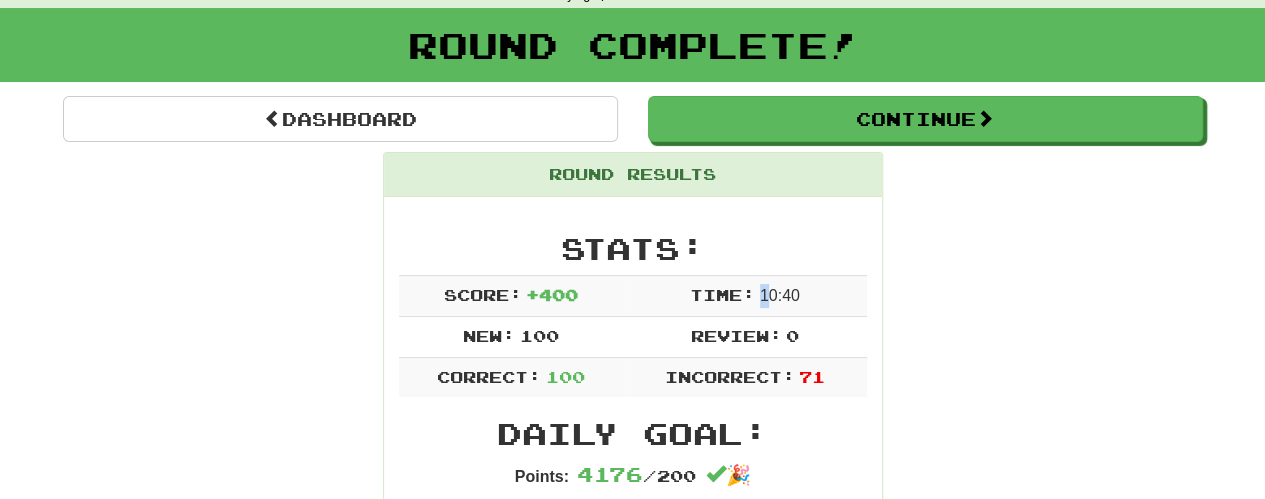 click on "10 : 40" at bounding box center (780, 295) 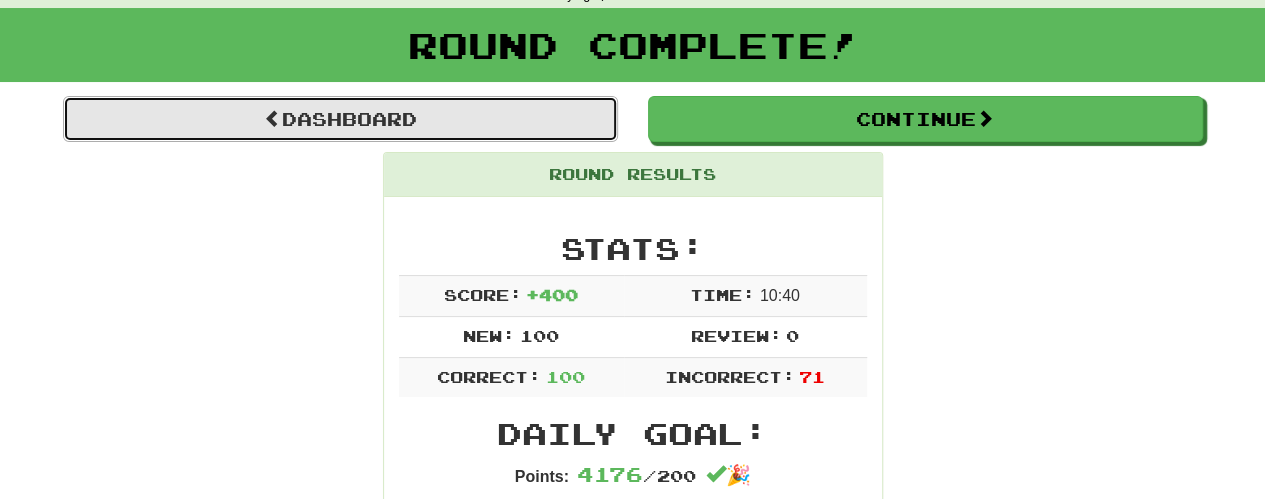 click on "Dashboard" at bounding box center (340, 119) 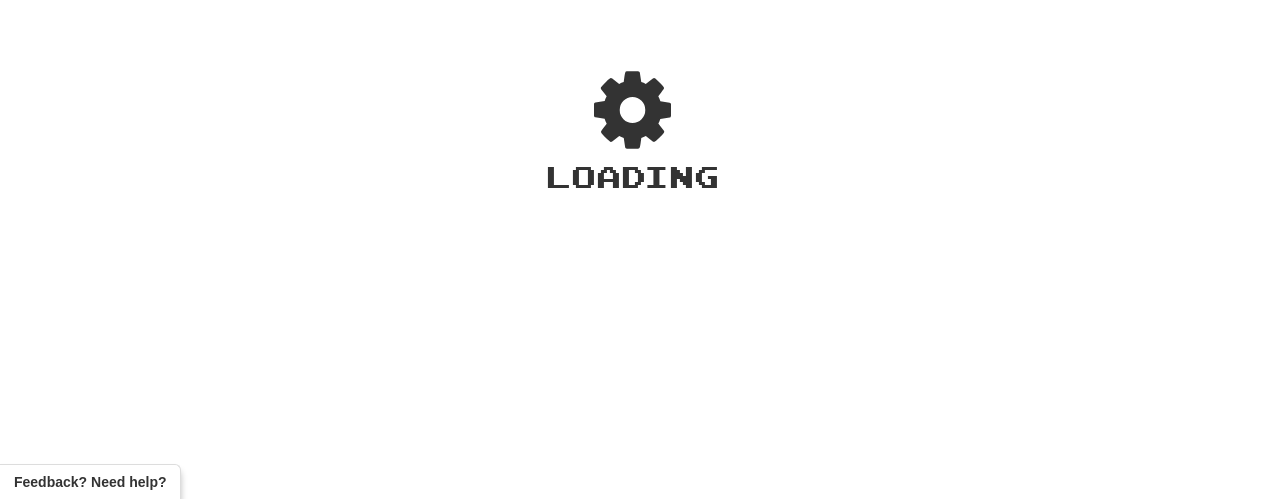 scroll, scrollTop: 0, scrollLeft: 0, axis: both 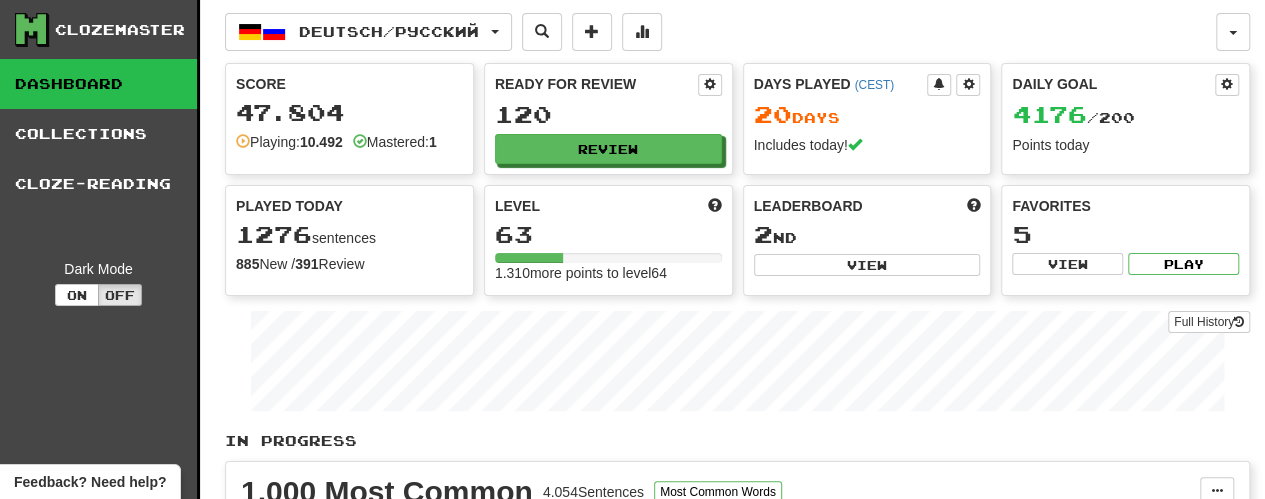 click on "Leaderboard 2 nd View" at bounding box center (867, 236) 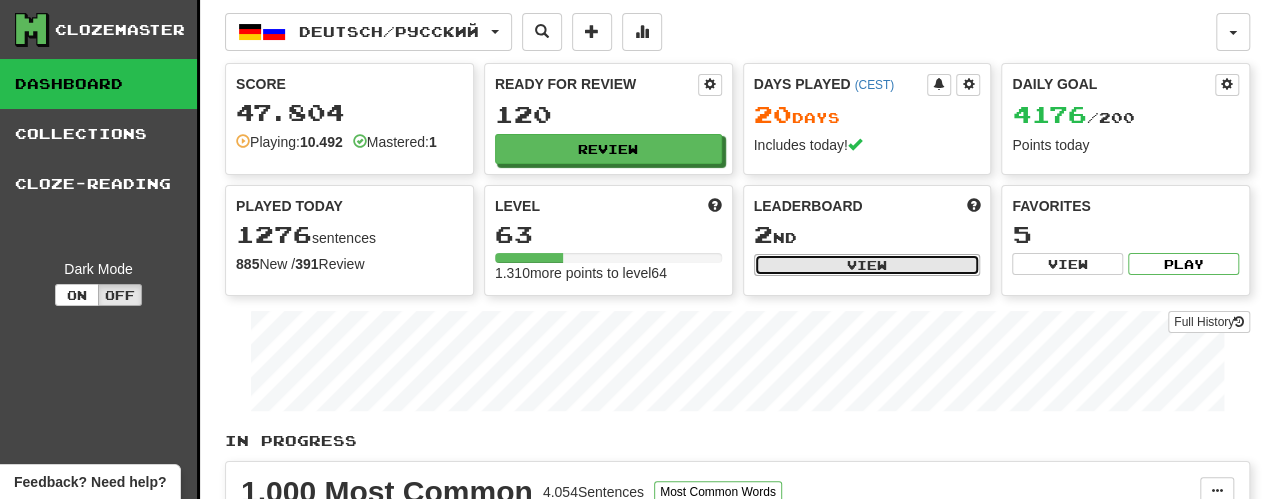 click on "View" at bounding box center (867, 265) 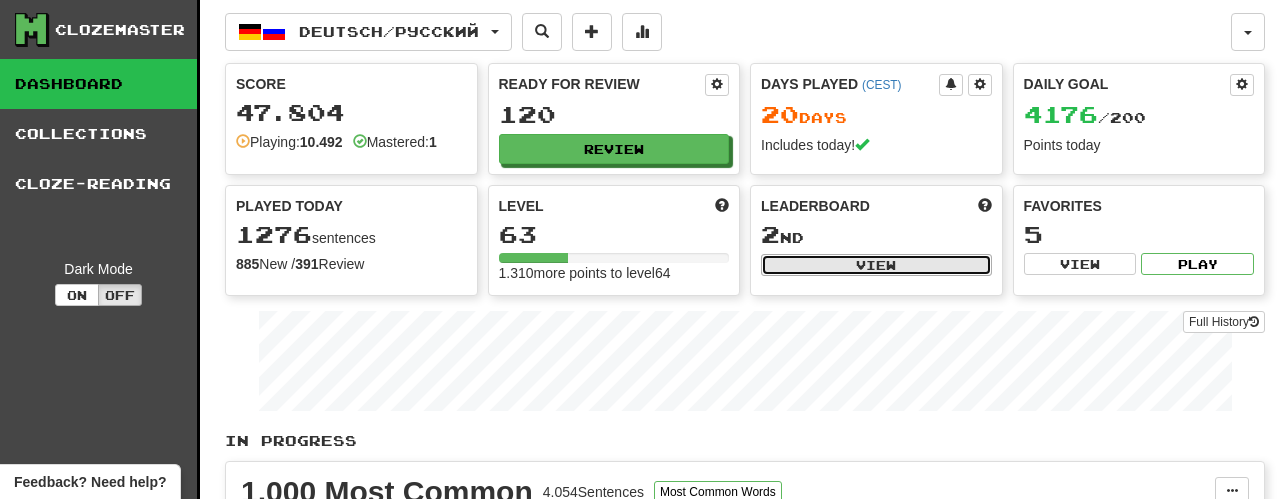 select on "**********" 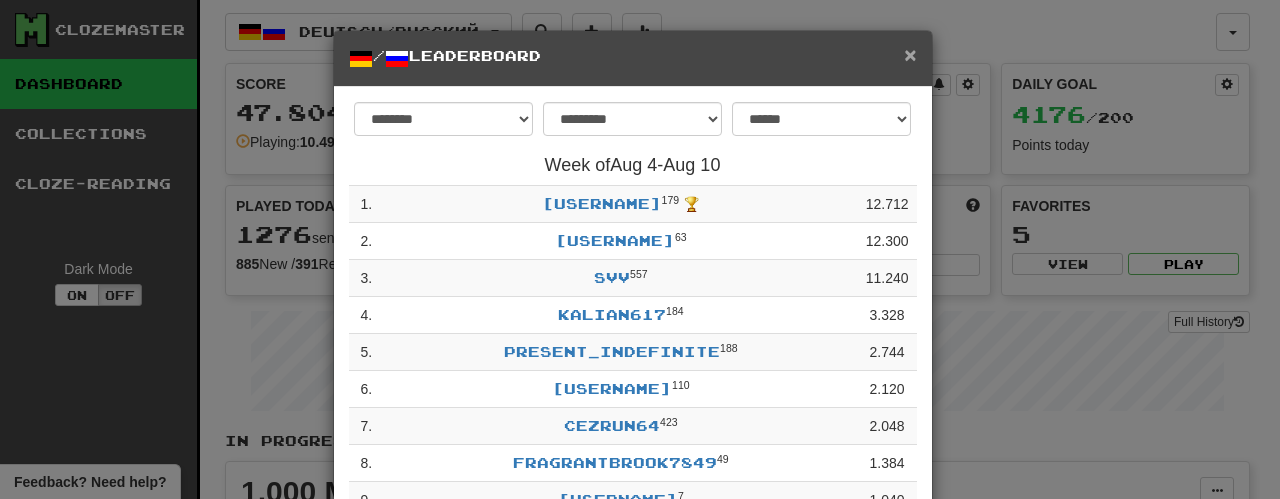click on "×" at bounding box center [910, 54] 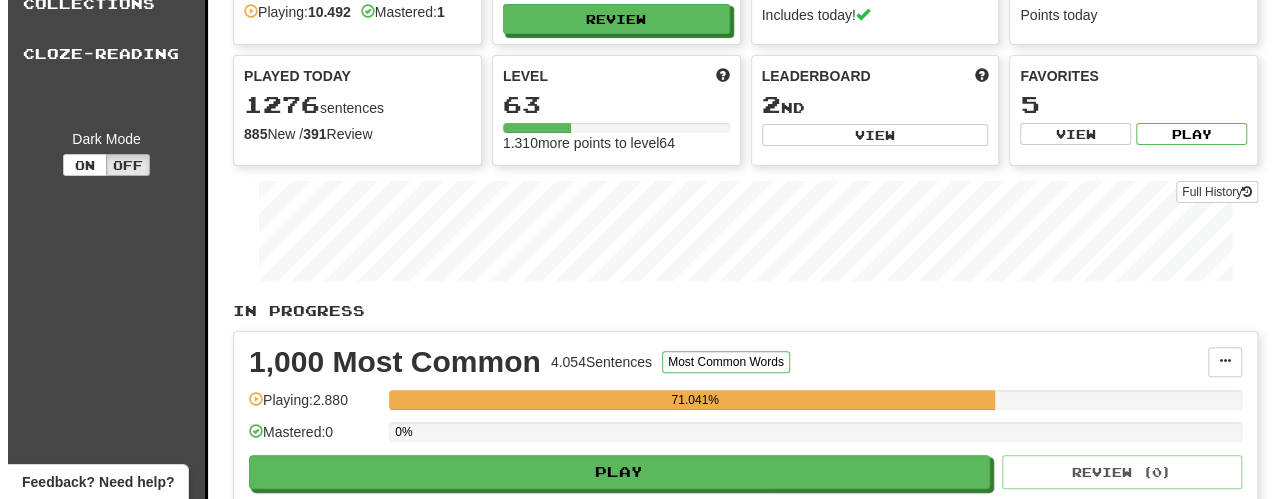 scroll, scrollTop: 200, scrollLeft: 0, axis: vertical 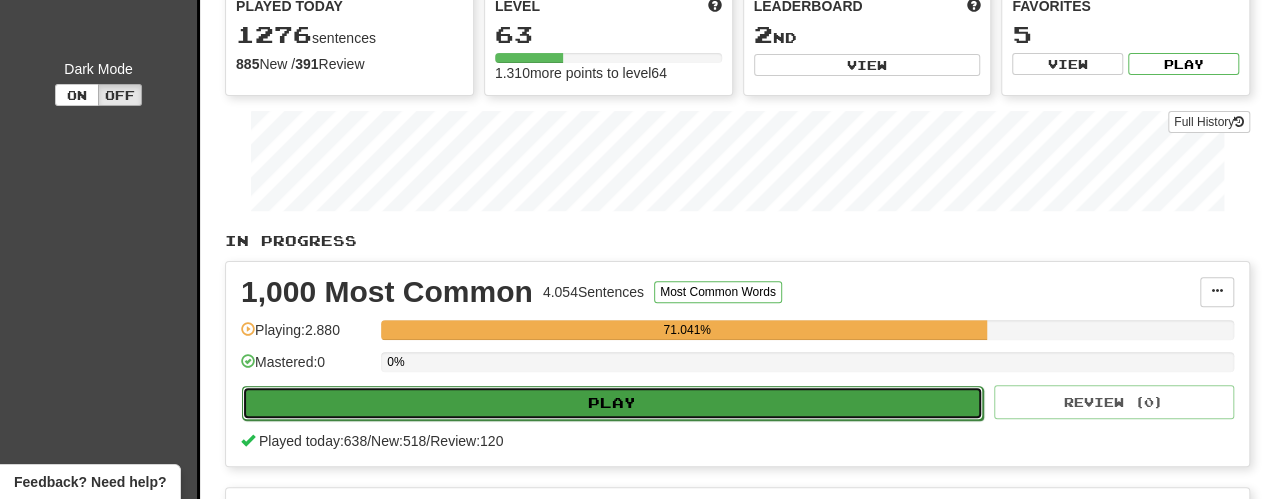 click on "Play" at bounding box center (612, 403) 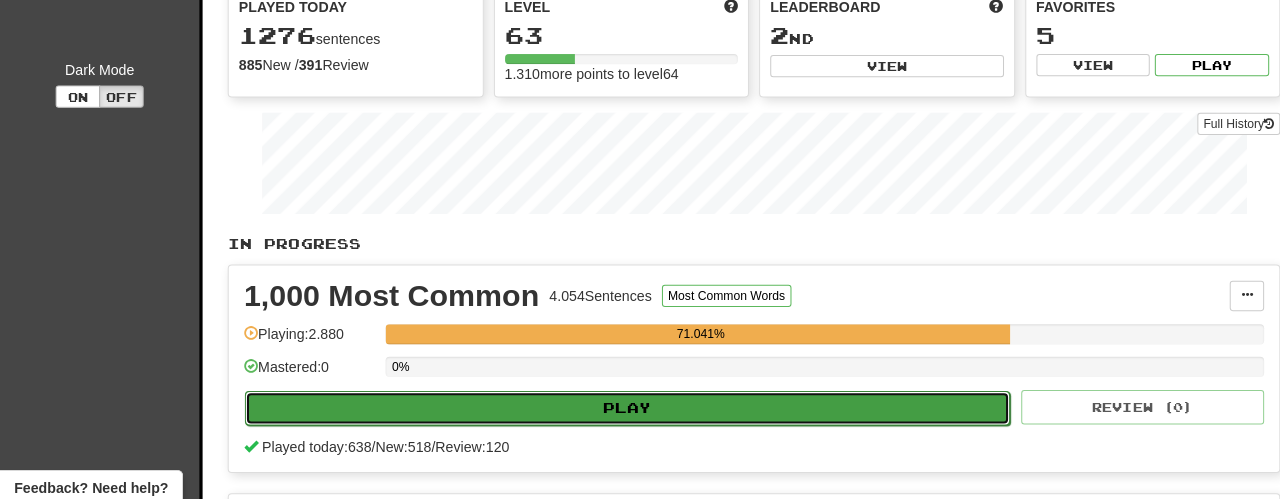 select on "***" 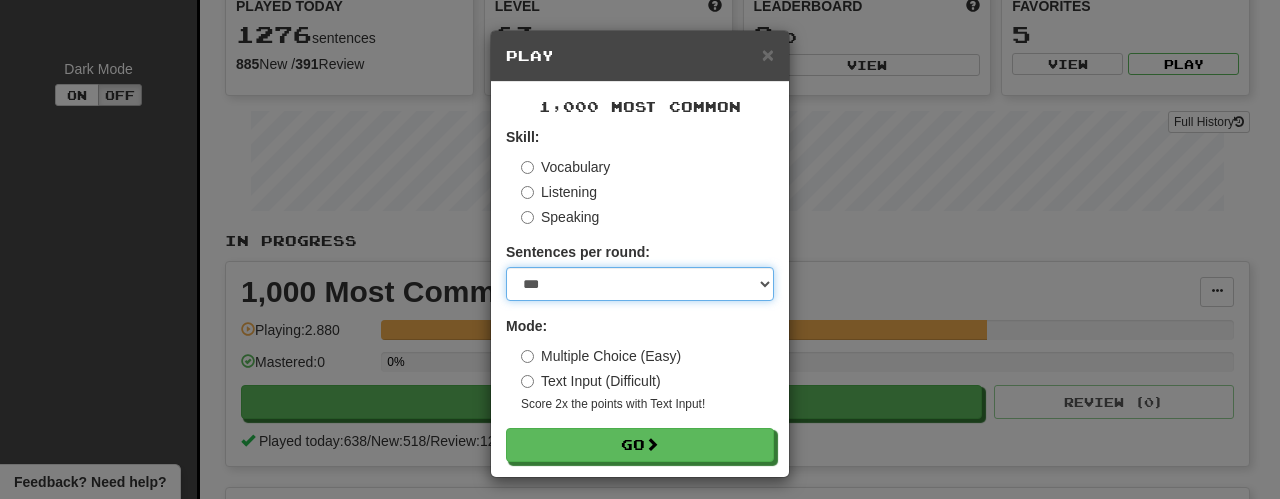click on "* ** ** ** ** ** *** ********" at bounding box center (640, 284) 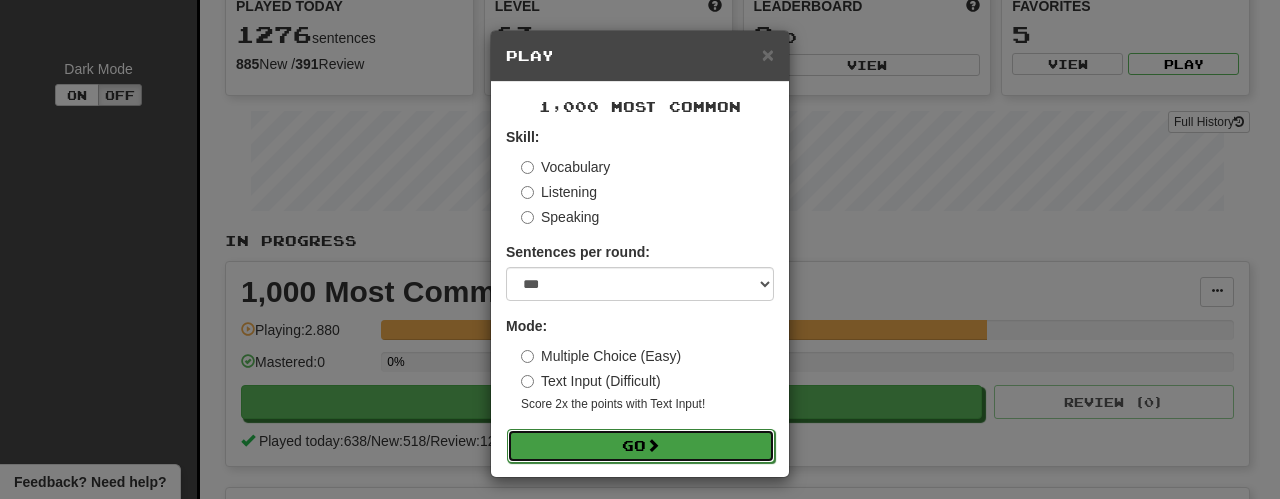 click on "Go" at bounding box center (641, 446) 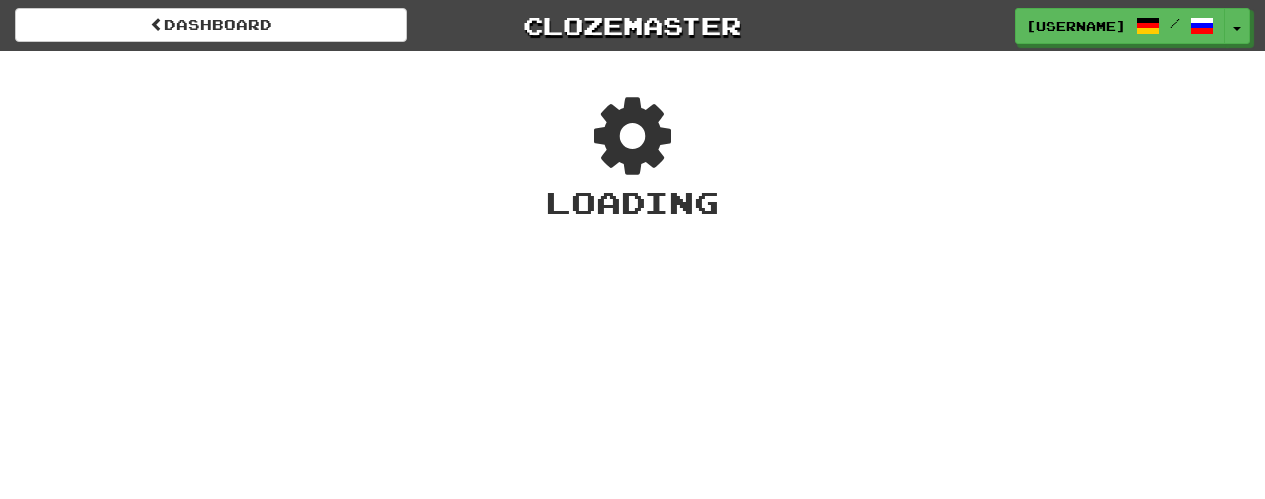 scroll, scrollTop: 0, scrollLeft: 0, axis: both 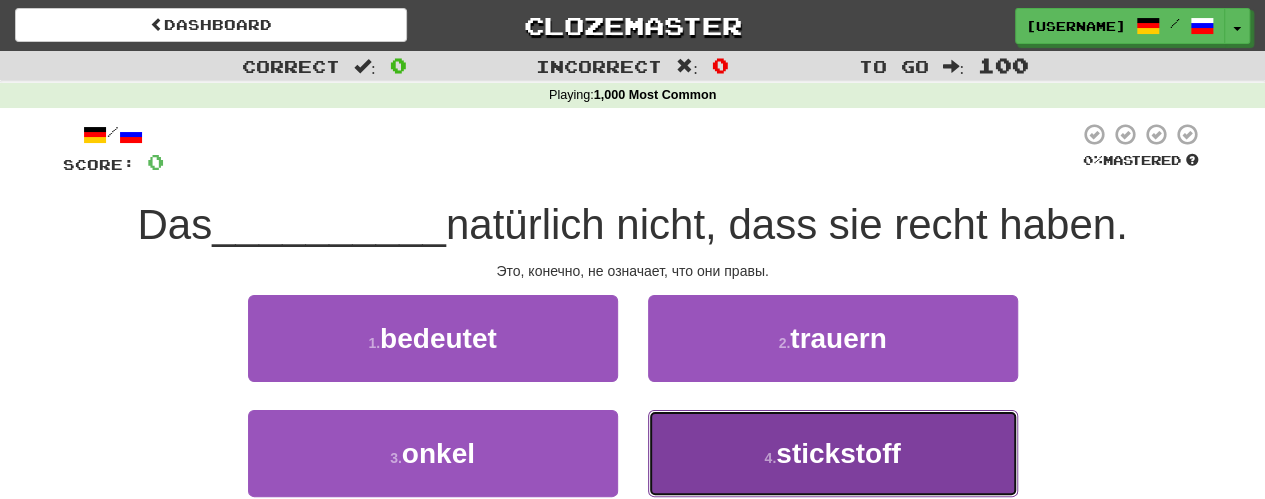 click on "4 .  stickstoff" at bounding box center [833, 453] 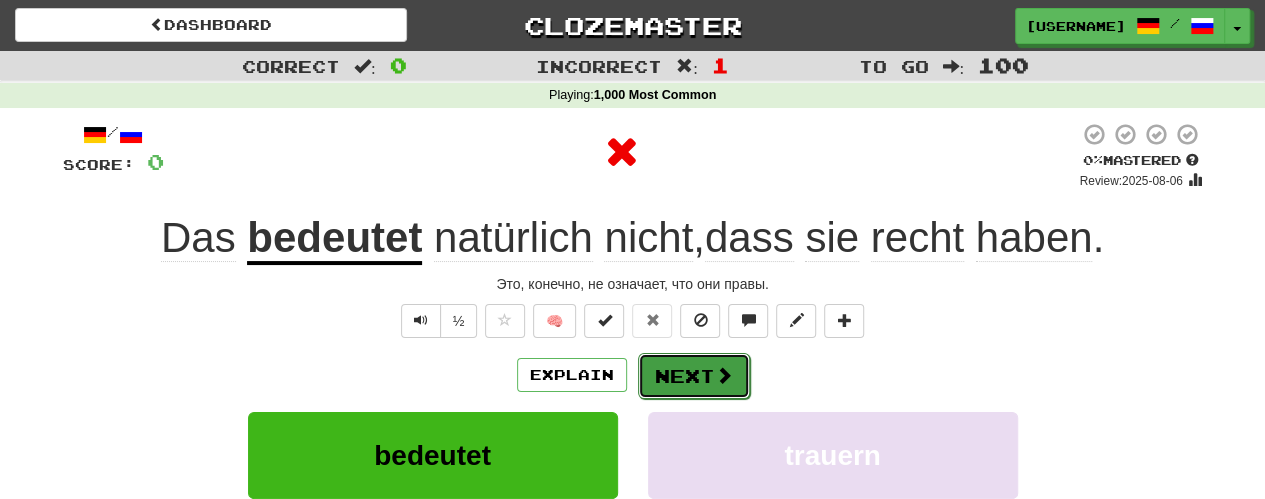 click on "Next" at bounding box center [694, 376] 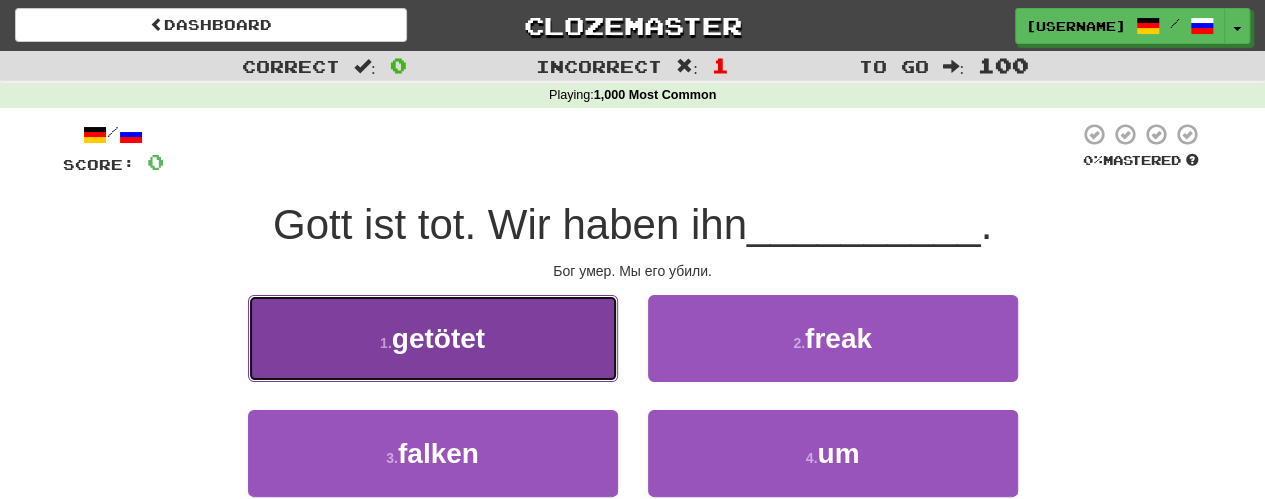 click on "1 .  getötet" at bounding box center [433, 338] 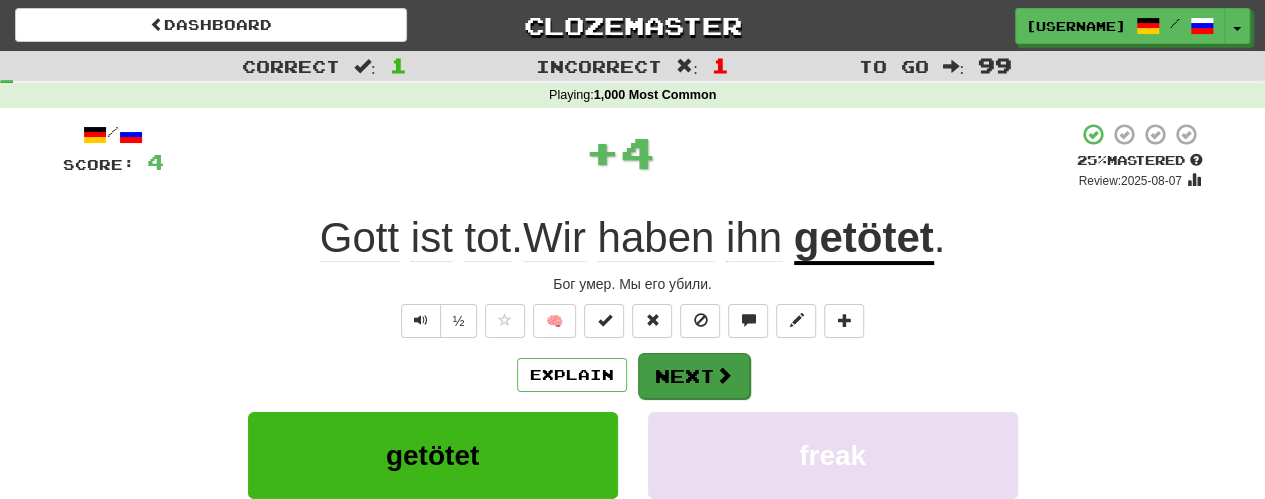 drag, startPoint x: 634, startPoint y: 369, endPoint x: 647, endPoint y: 374, distance: 13.928389 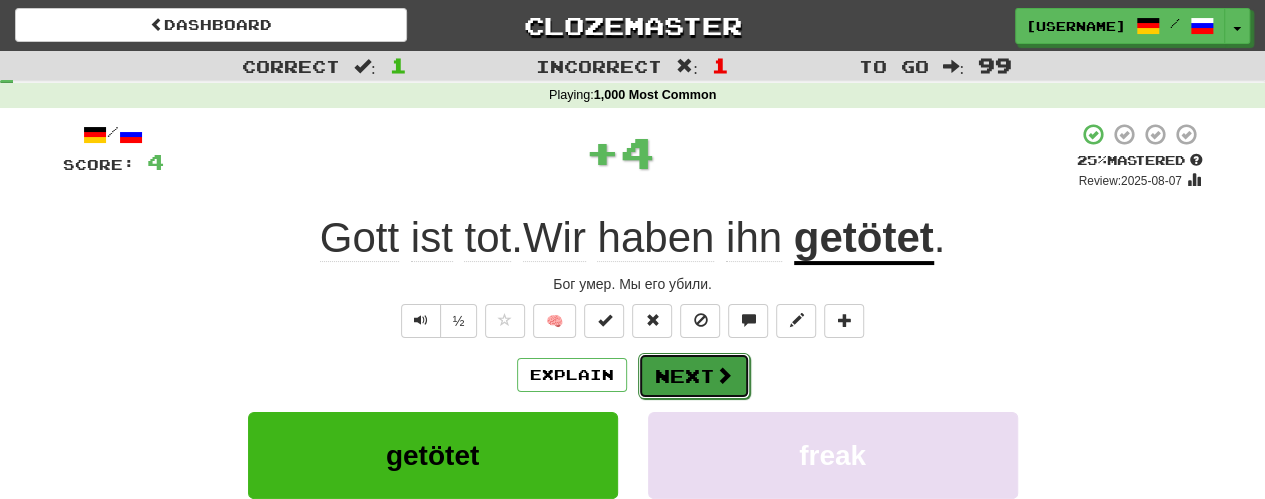 click on "Next" at bounding box center [694, 376] 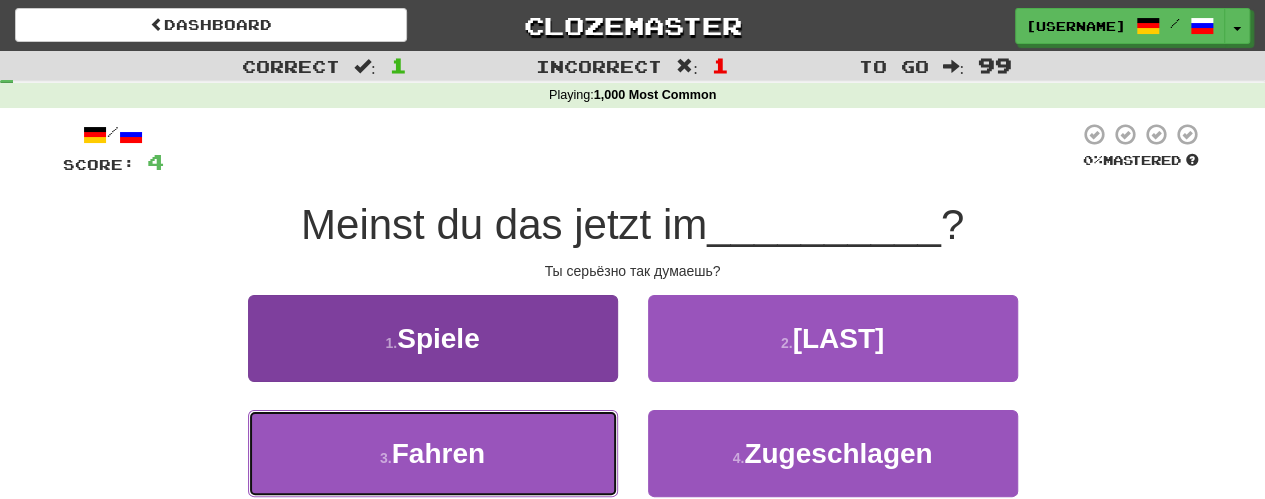 click on "3 .  Fahren" at bounding box center (433, 453) 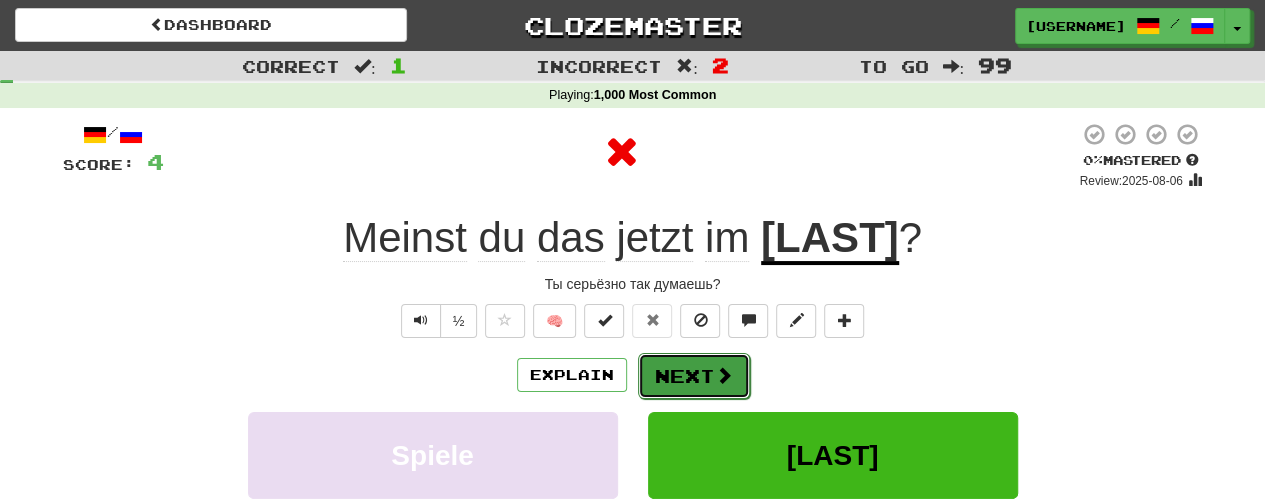 click on "Next" at bounding box center (694, 376) 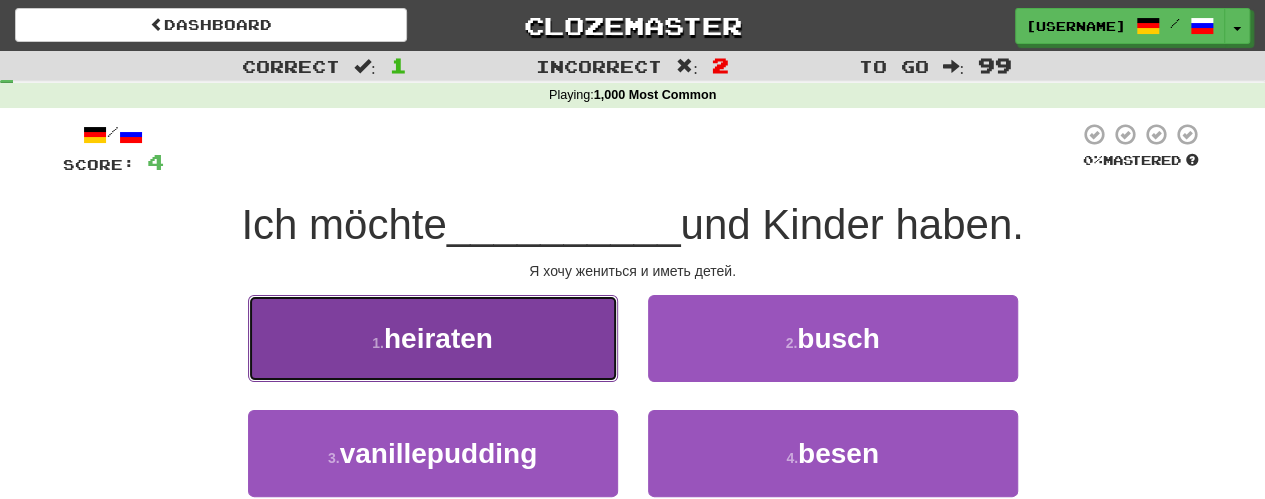 click on "1 .  heiraten" at bounding box center [433, 338] 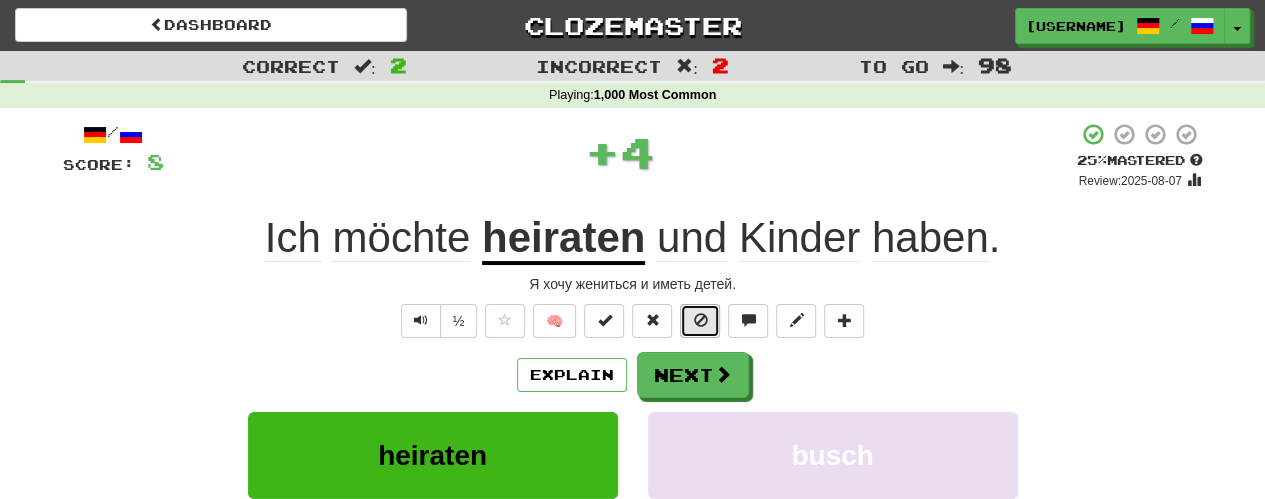 click at bounding box center (700, 321) 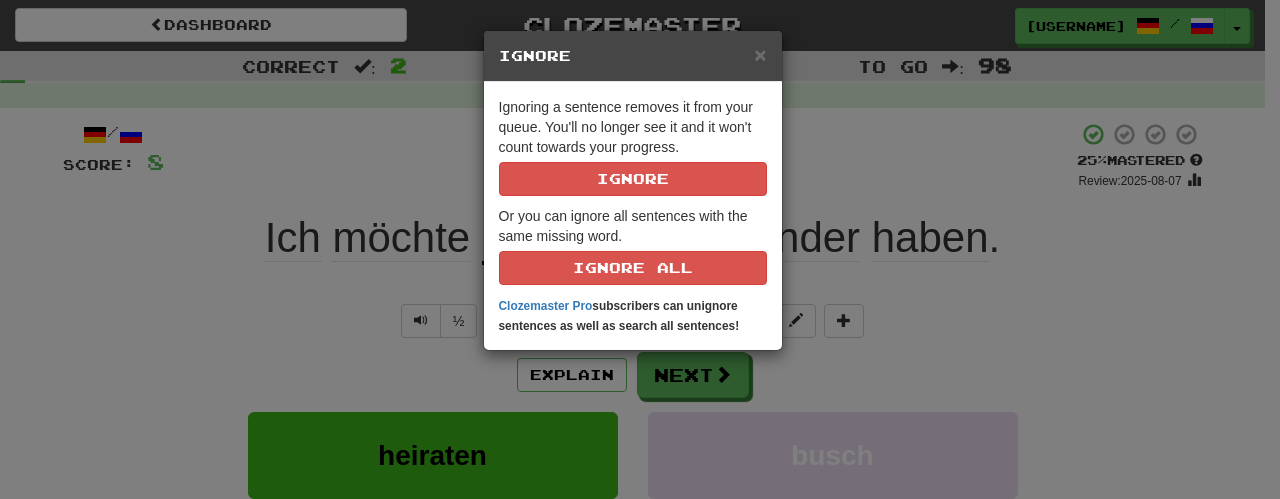 click on "× Ignore Ignoring a sentence removes it from your queue. You'll no longer see it and it won't count towards your progress. Ignore Or you can ignore all sentences with the same missing word. Ignore All Clozemaster Pro  subscribers can unignore sentences as well as search all sentences!" at bounding box center [640, 249] 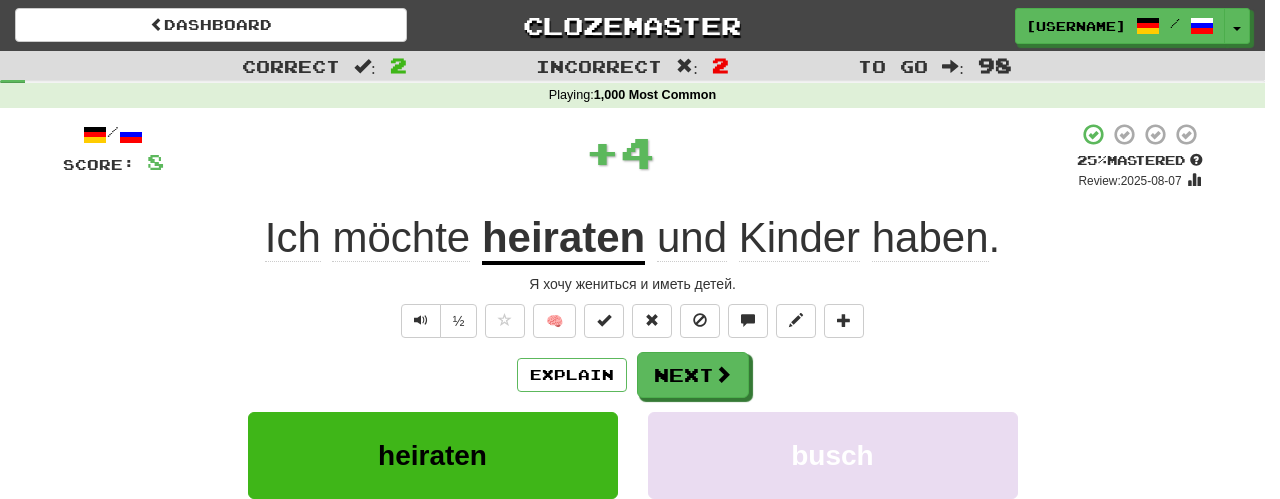 click at bounding box center [640, 249] 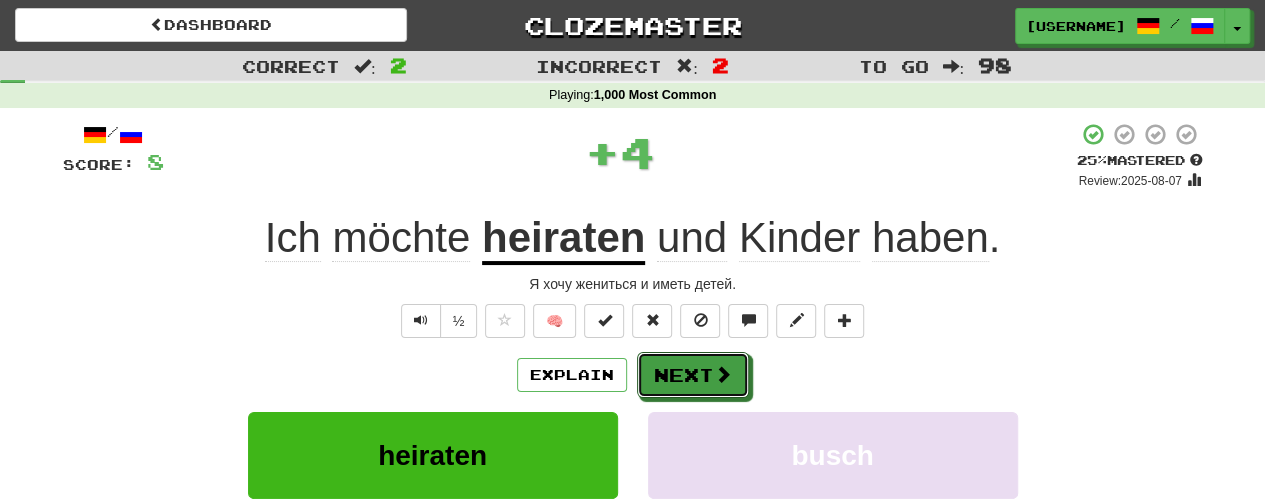 click on "Next" at bounding box center (693, 375) 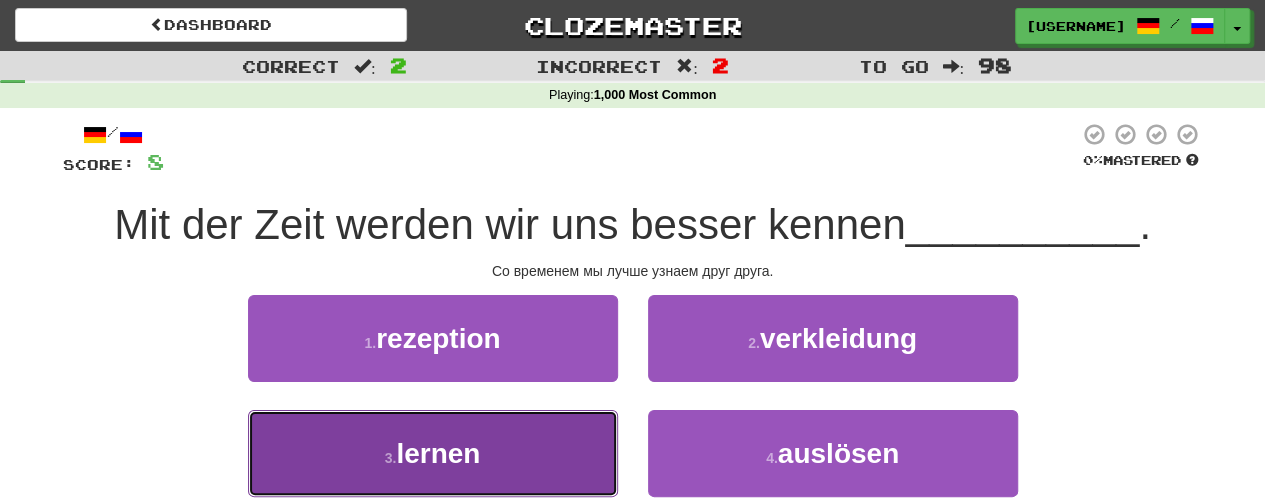 click on "3 .  lernen" at bounding box center (433, 453) 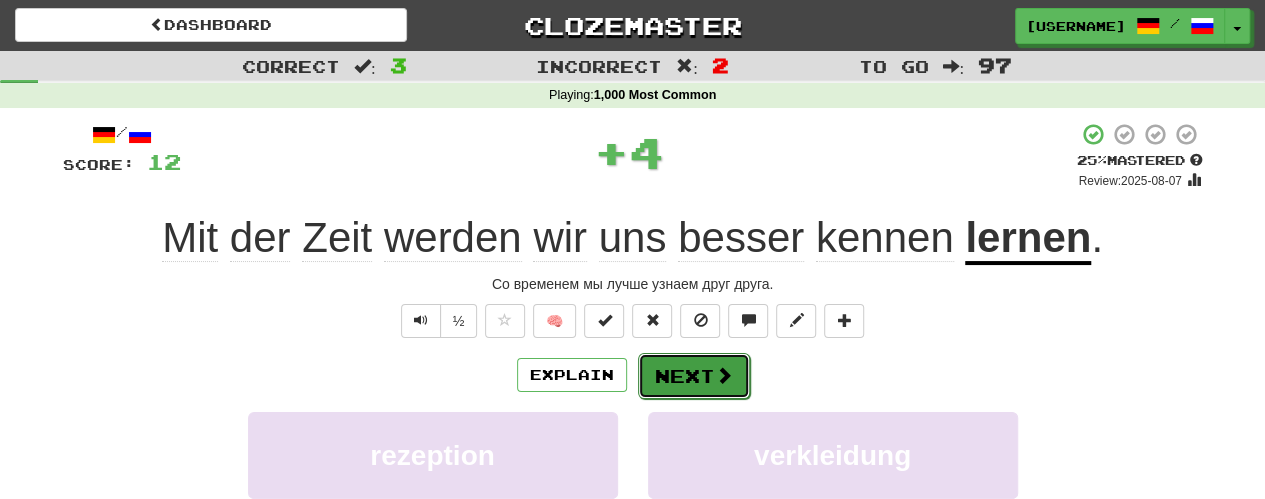 click at bounding box center (724, 375) 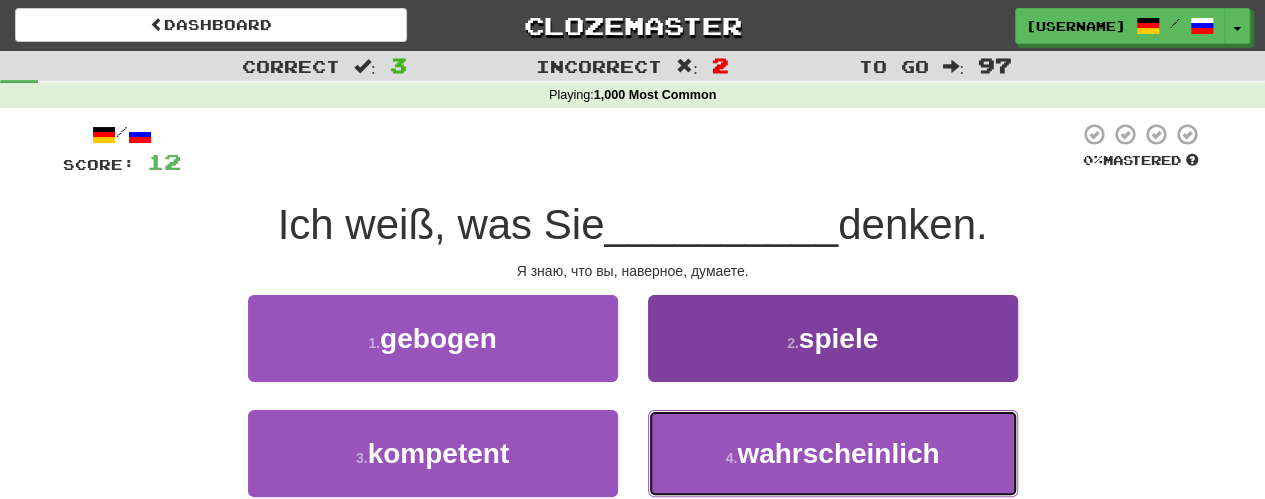 click on "4 .  wahrscheinlich" at bounding box center [833, 453] 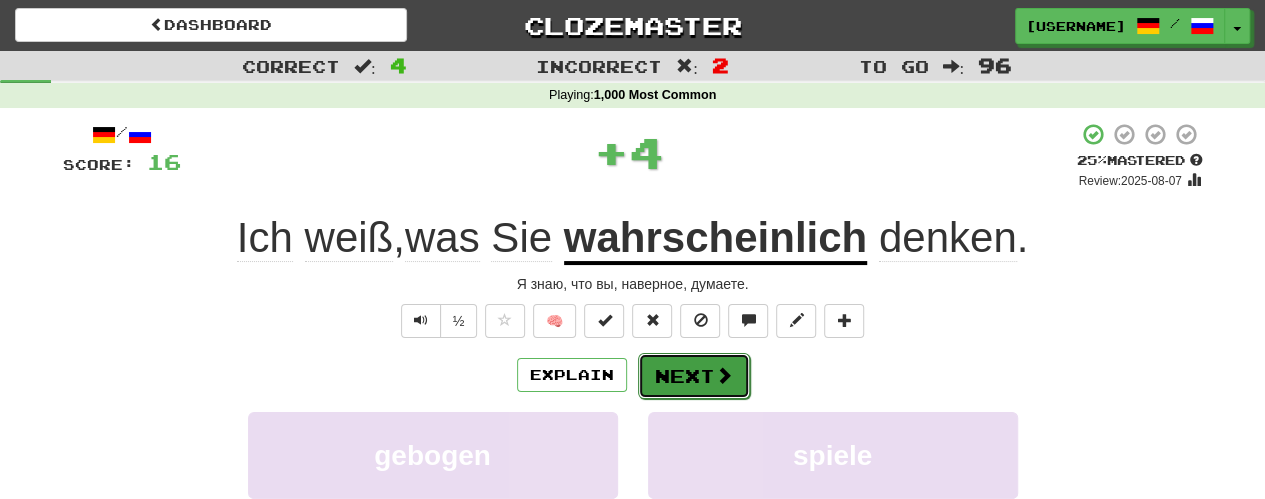 click on "Next" at bounding box center (694, 376) 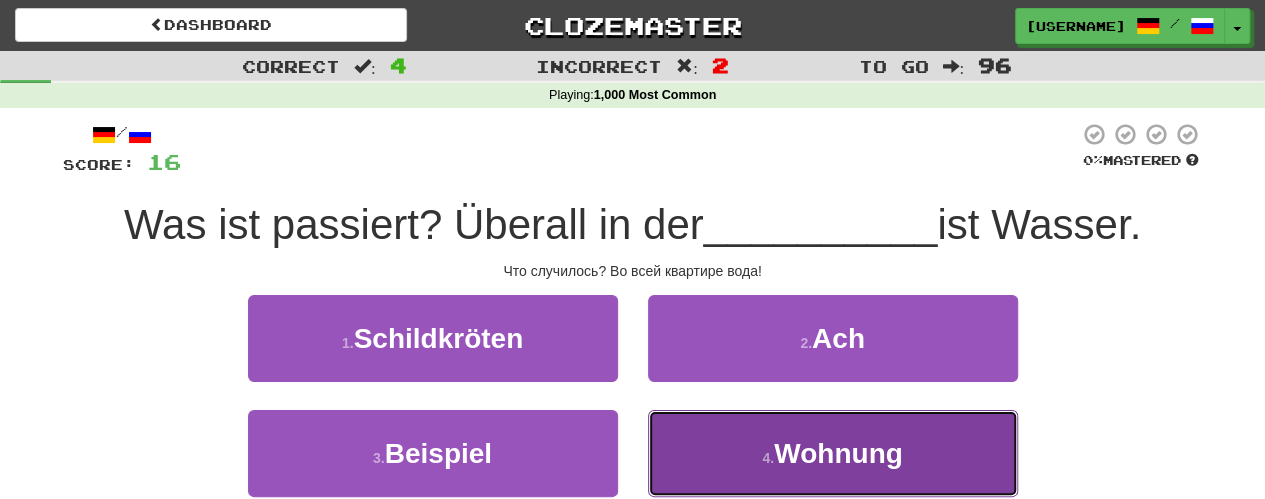 click on "4 .  Wohnung" at bounding box center (833, 453) 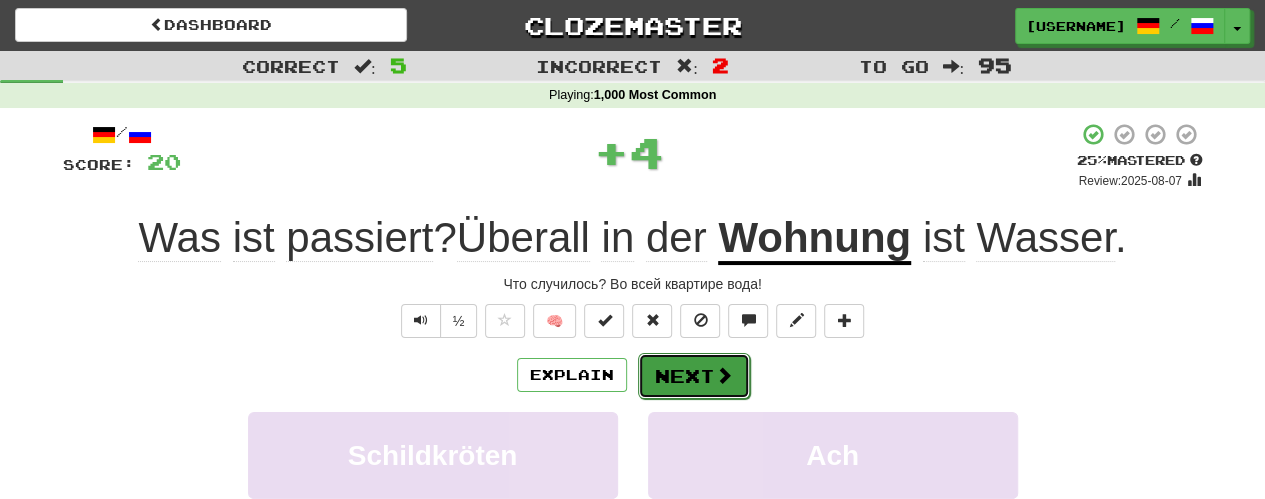 click on "Next" at bounding box center (694, 376) 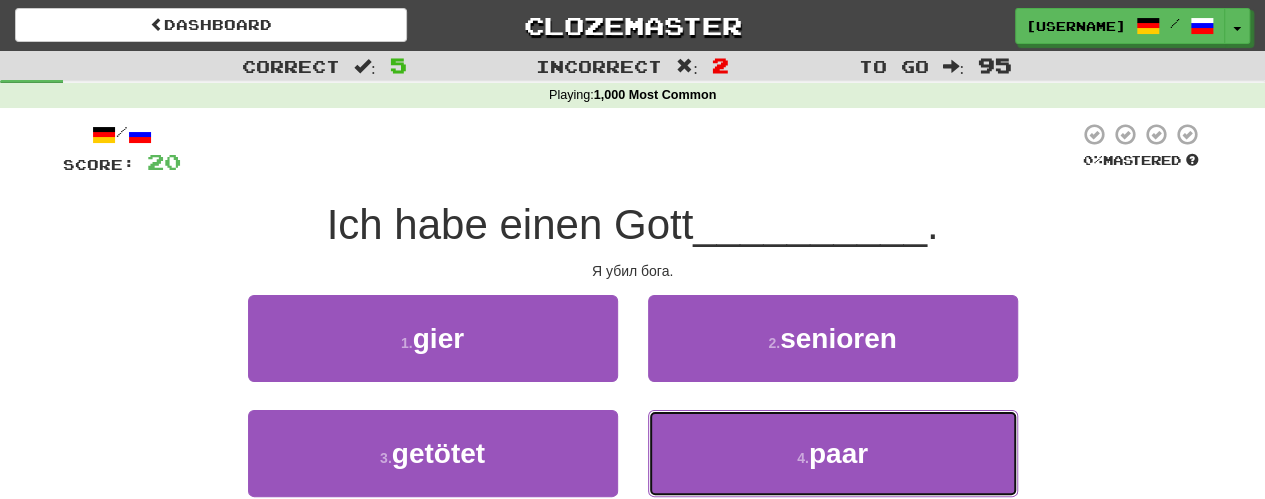 drag, startPoint x: 705, startPoint y: 457, endPoint x: 706, endPoint y: 402, distance: 55.00909 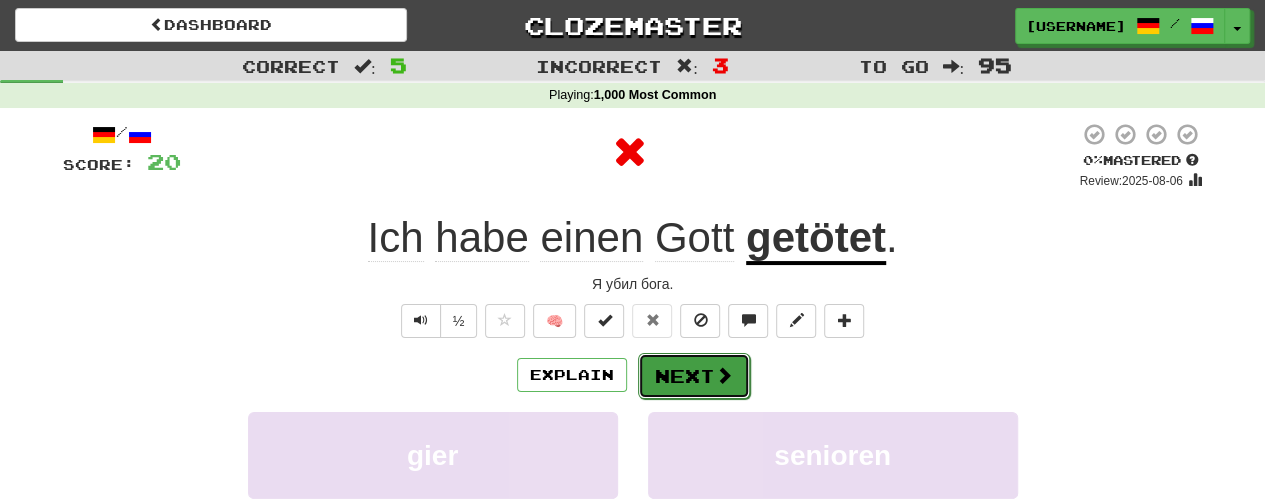 click on "Next" at bounding box center [694, 376] 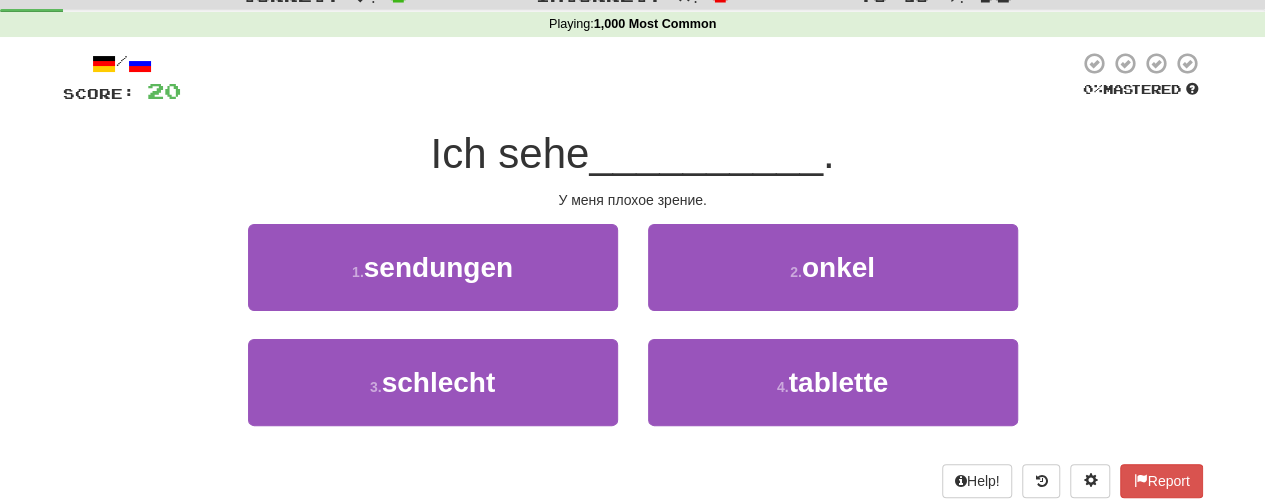 scroll, scrollTop: 100, scrollLeft: 0, axis: vertical 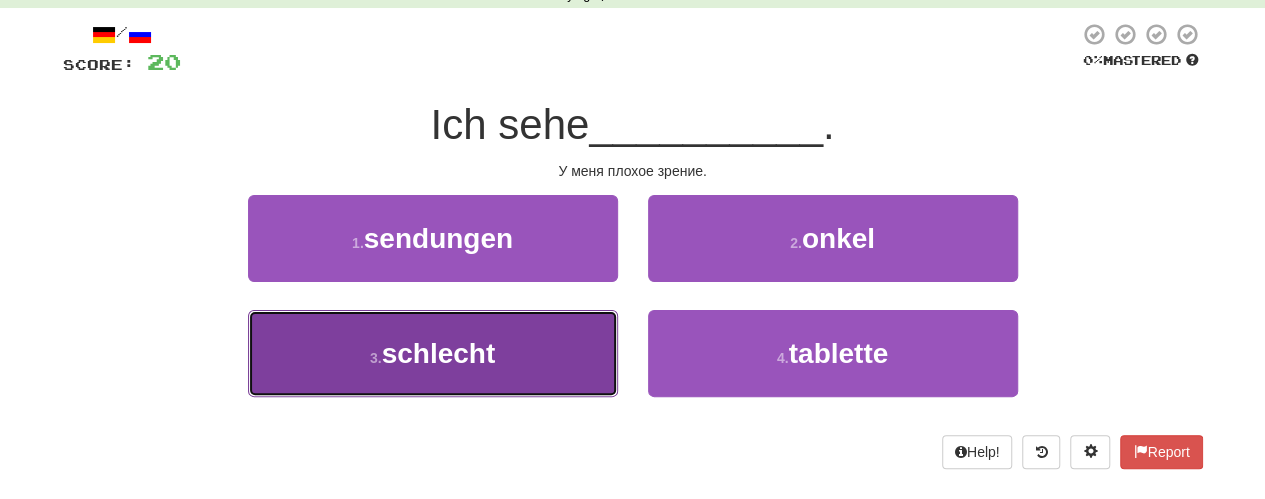 click on "3 .  schlecht" at bounding box center (433, 353) 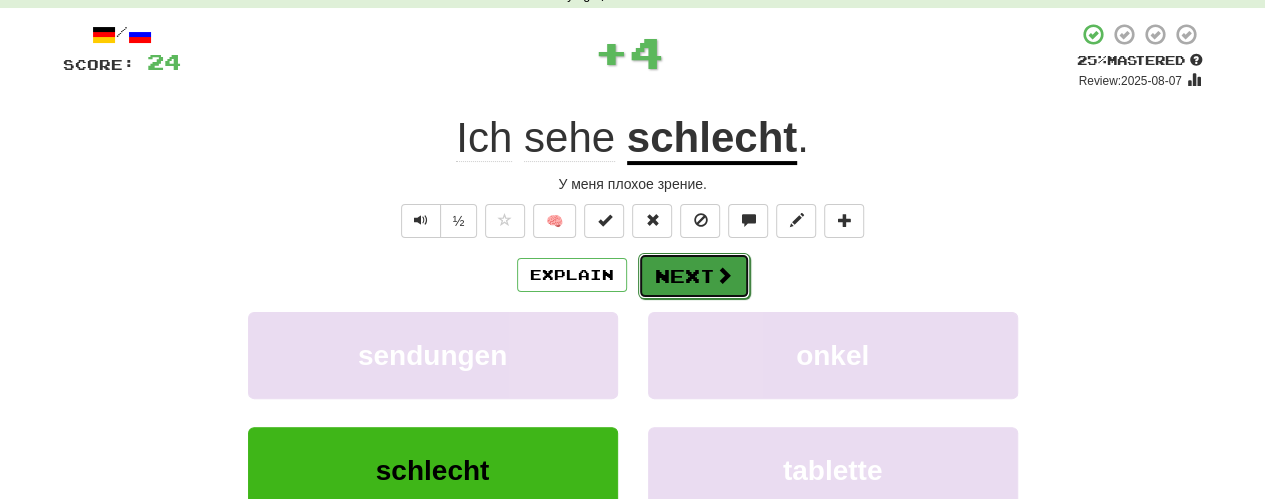 click on "Next" at bounding box center [694, 276] 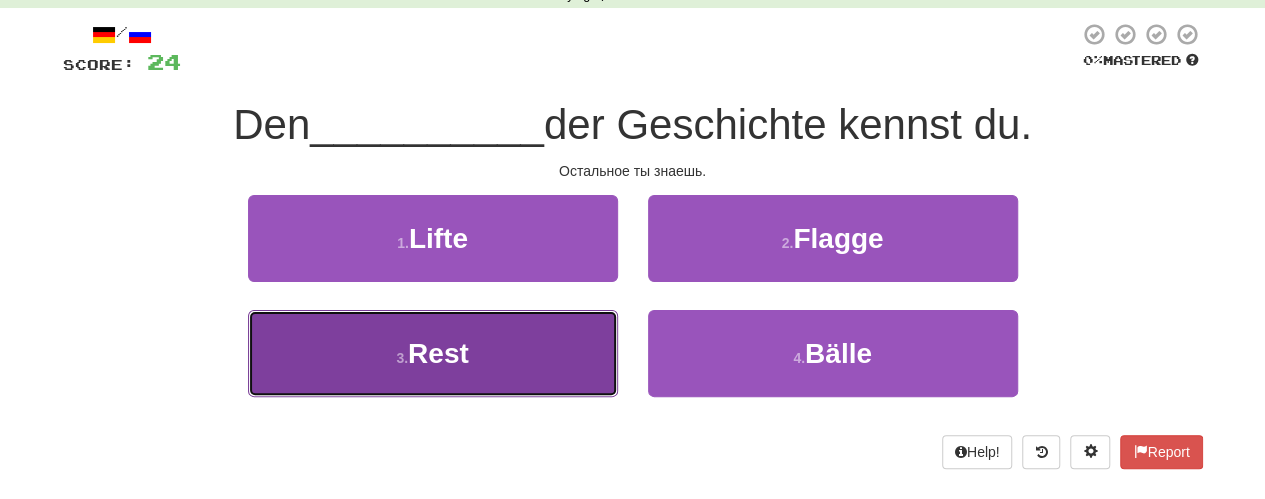 click on "3 .  Rest" at bounding box center (433, 353) 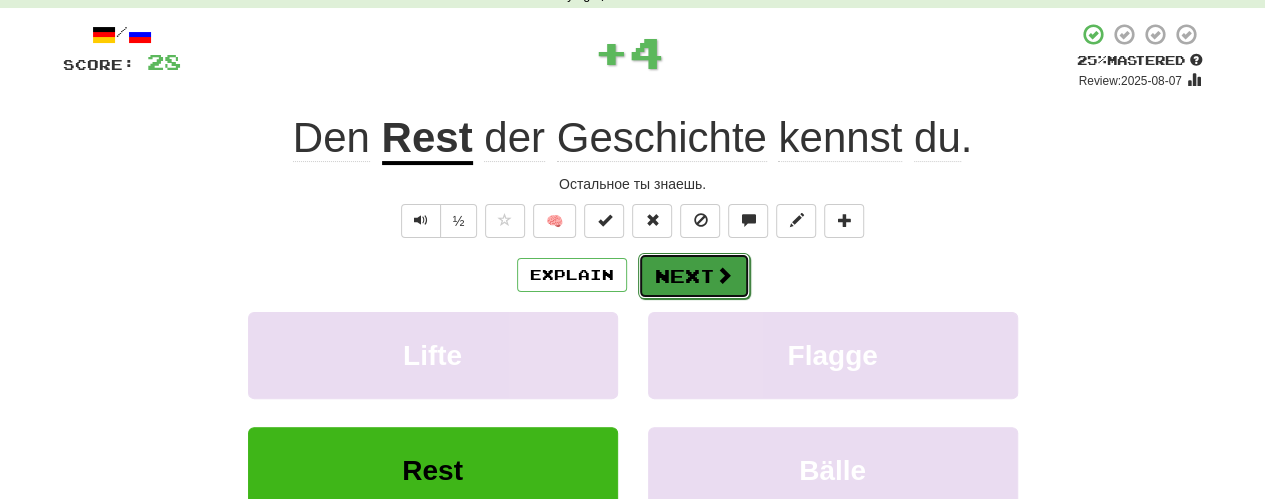 click on "Next" at bounding box center [694, 276] 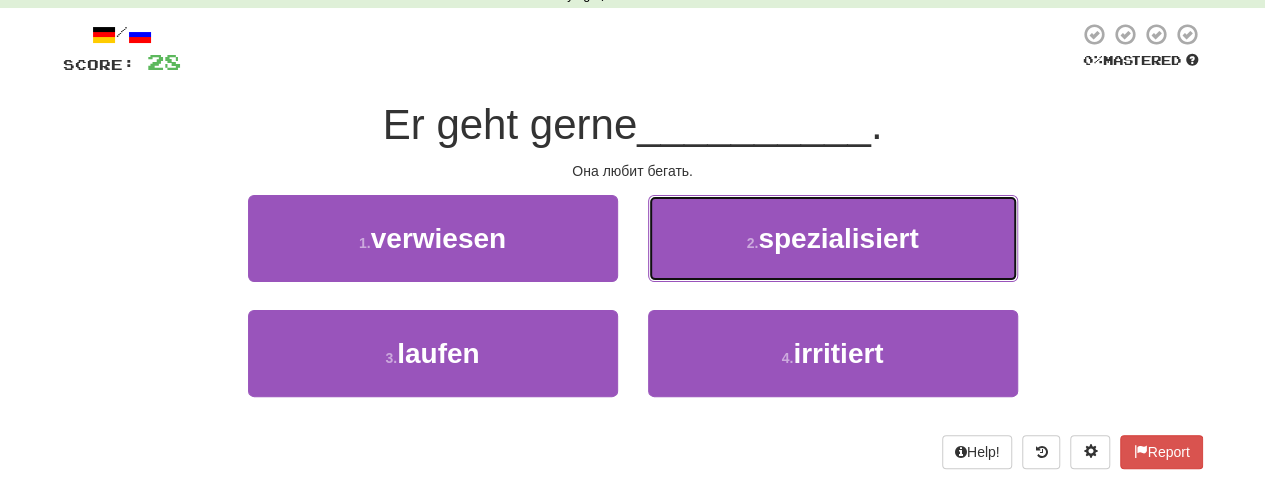 click on "2 .  spezialisiert" at bounding box center (833, 238) 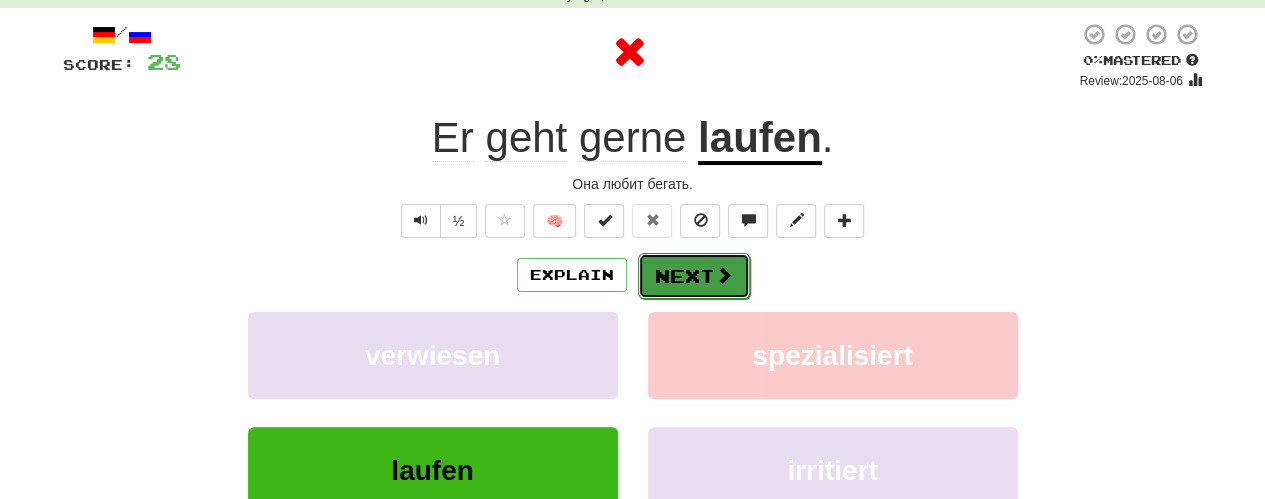 click on "Next" at bounding box center [694, 276] 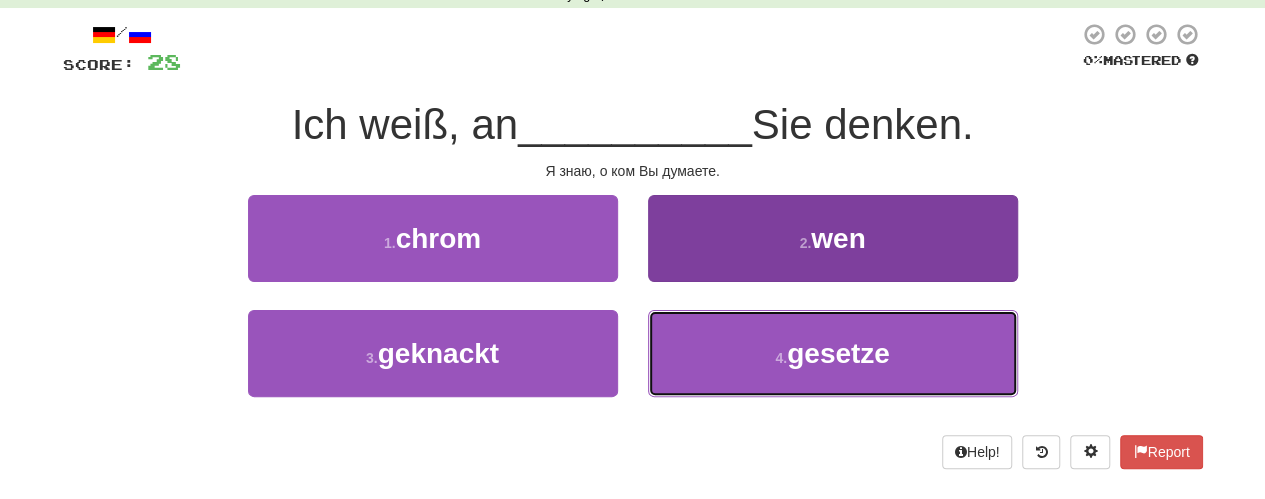 click on "4 .  gesetze" at bounding box center [833, 353] 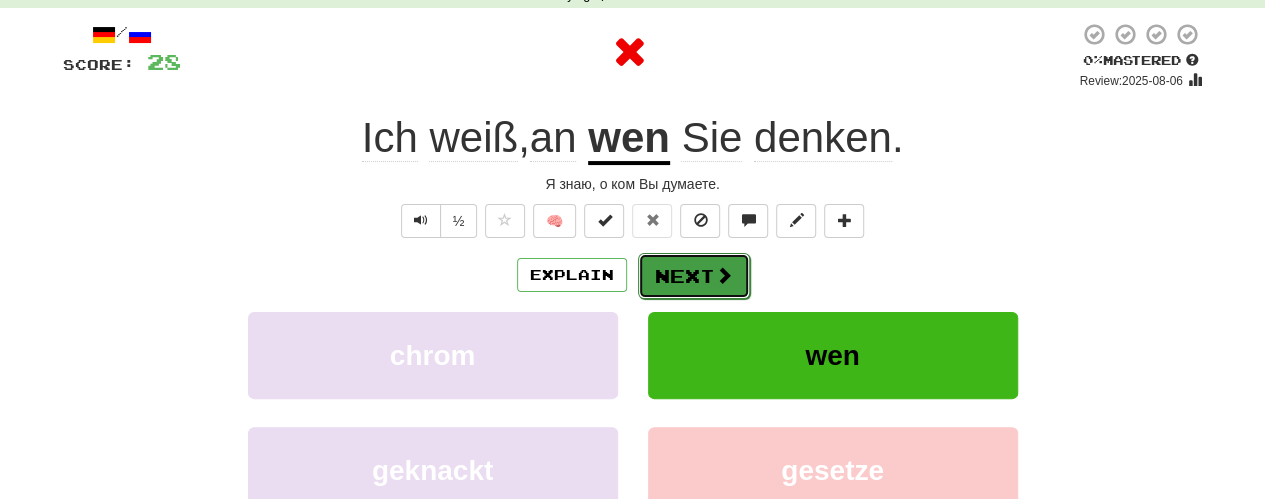 click on "Next" at bounding box center (694, 276) 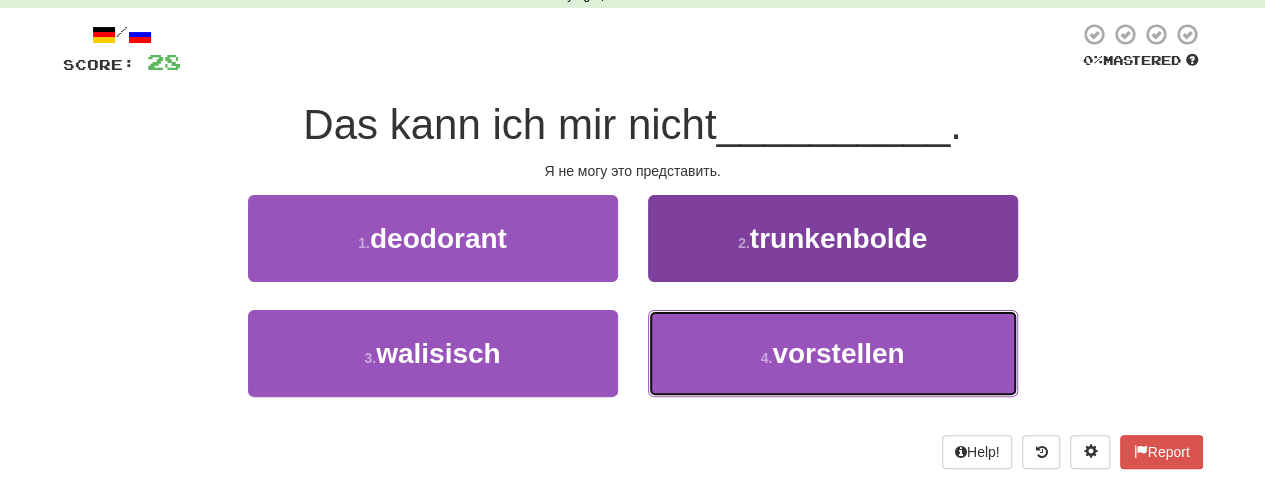 click on "4 .  vorstellen" at bounding box center (833, 353) 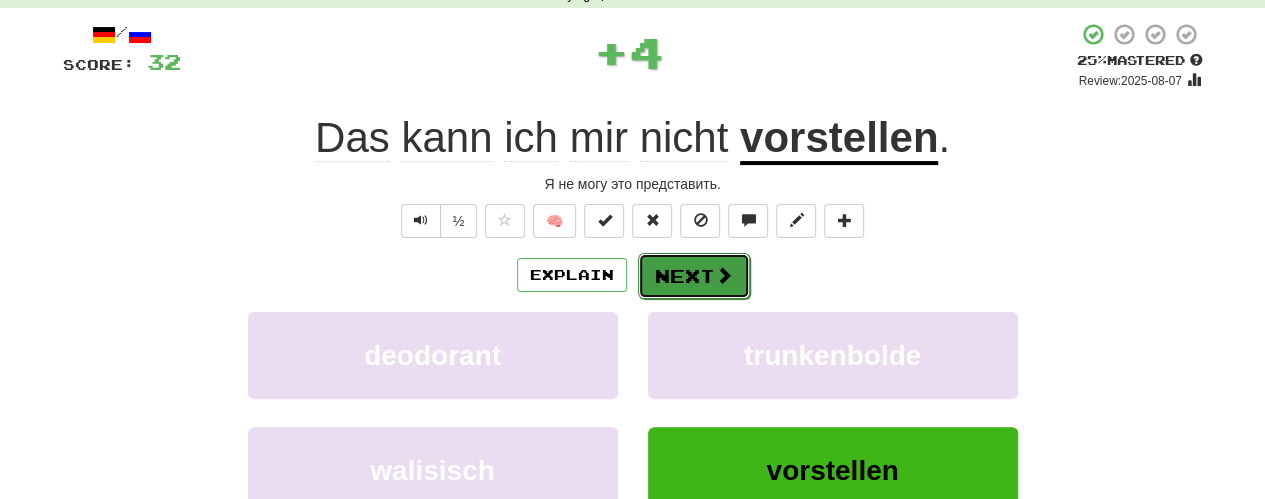 click on "Next" at bounding box center [694, 276] 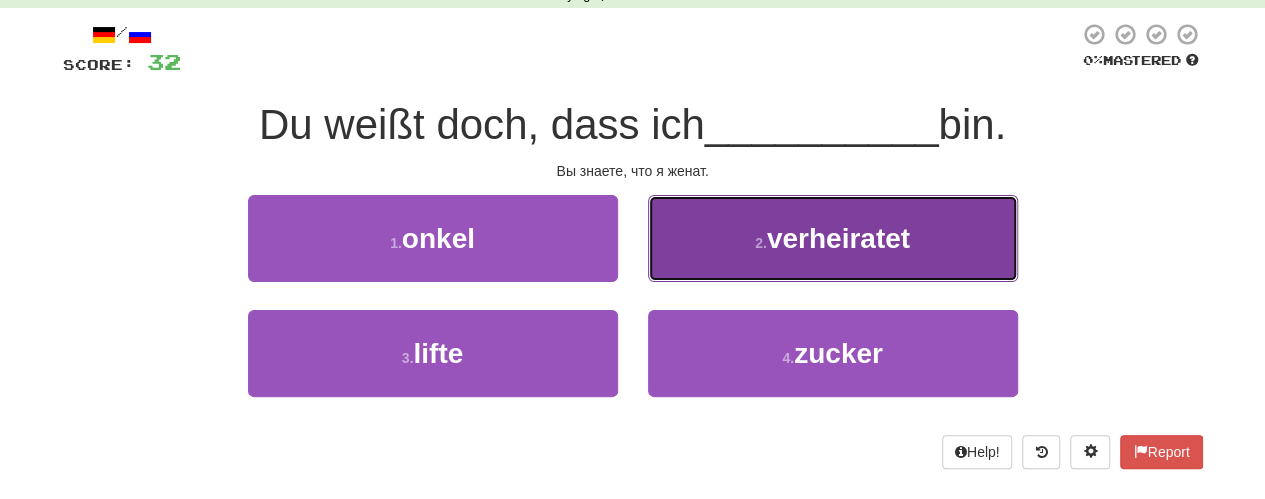 click on "verheiratet" at bounding box center [838, 238] 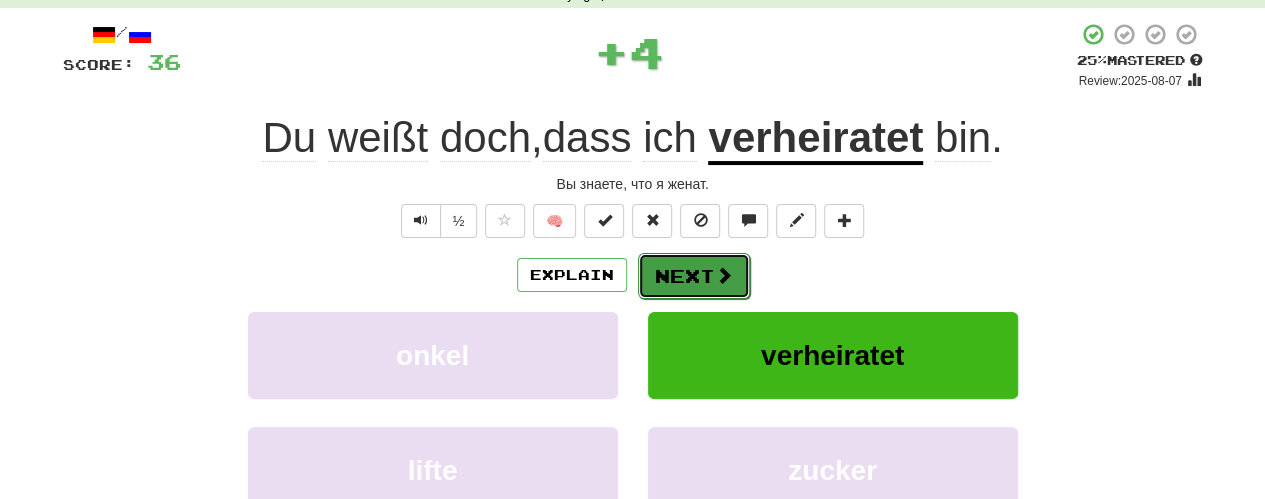 click on "Next" at bounding box center [694, 276] 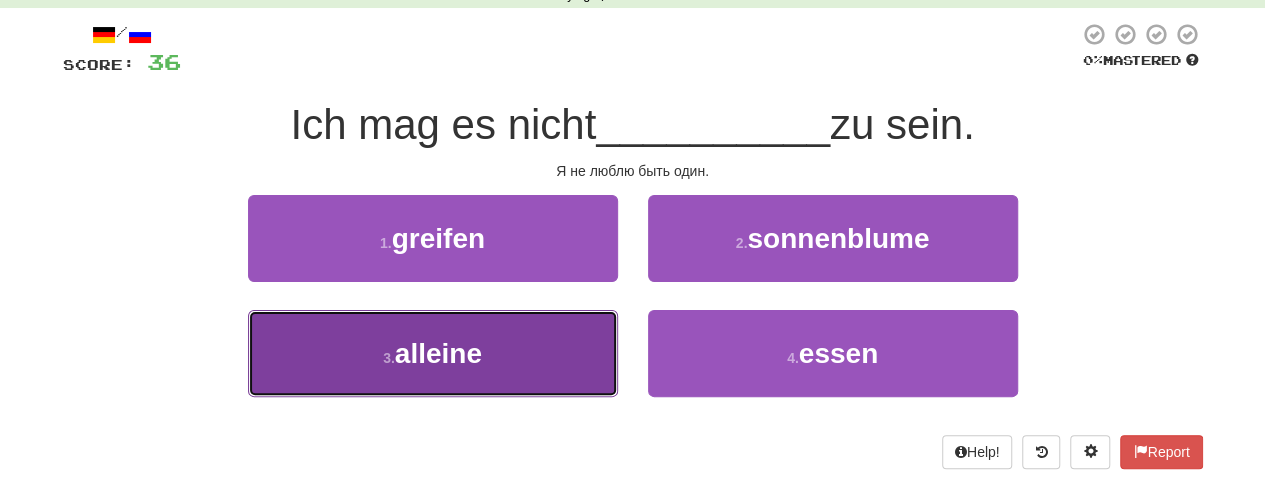 click on "3 .  alleine" at bounding box center (433, 353) 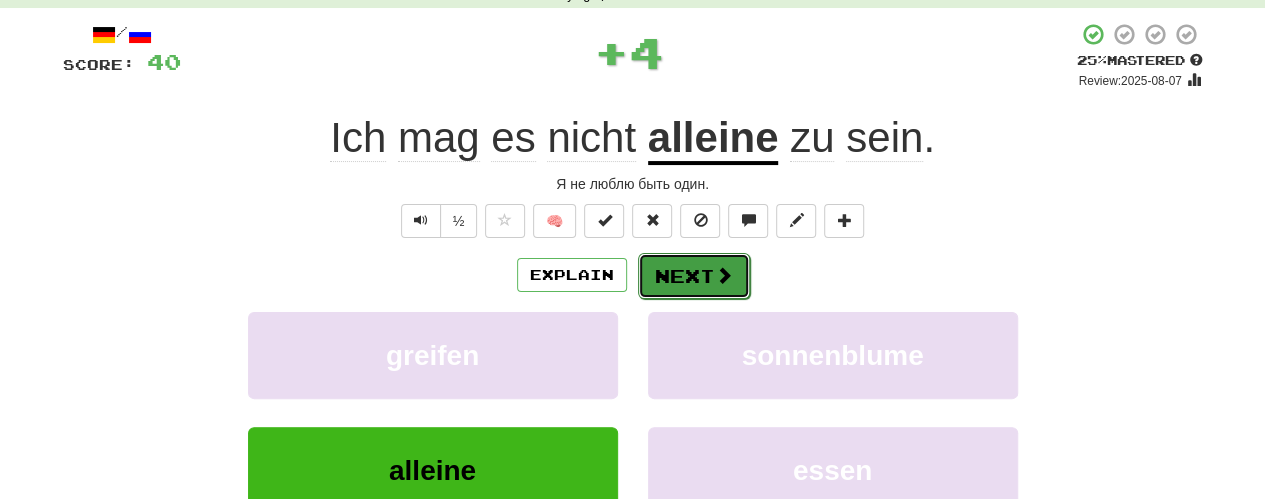 click on "Next" at bounding box center (694, 276) 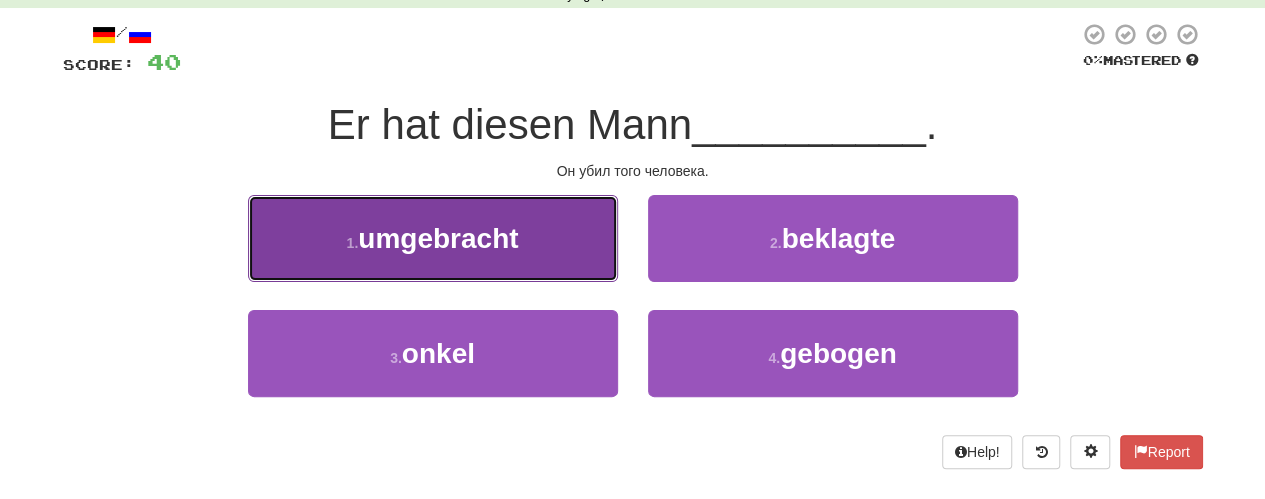 click on "1 .  umgebracht" at bounding box center [433, 238] 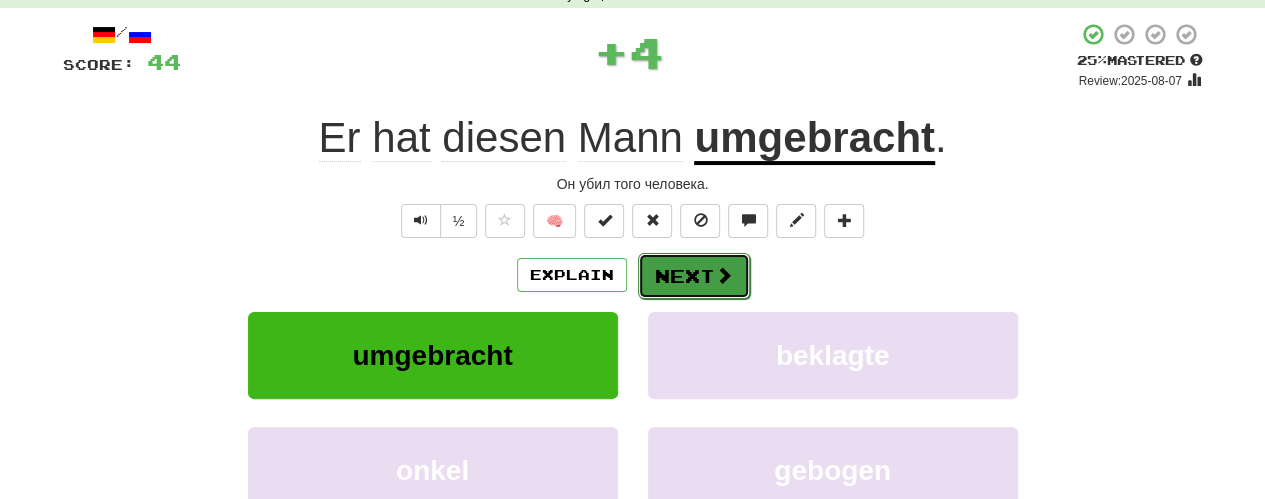 click on "Next" at bounding box center (694, 276) 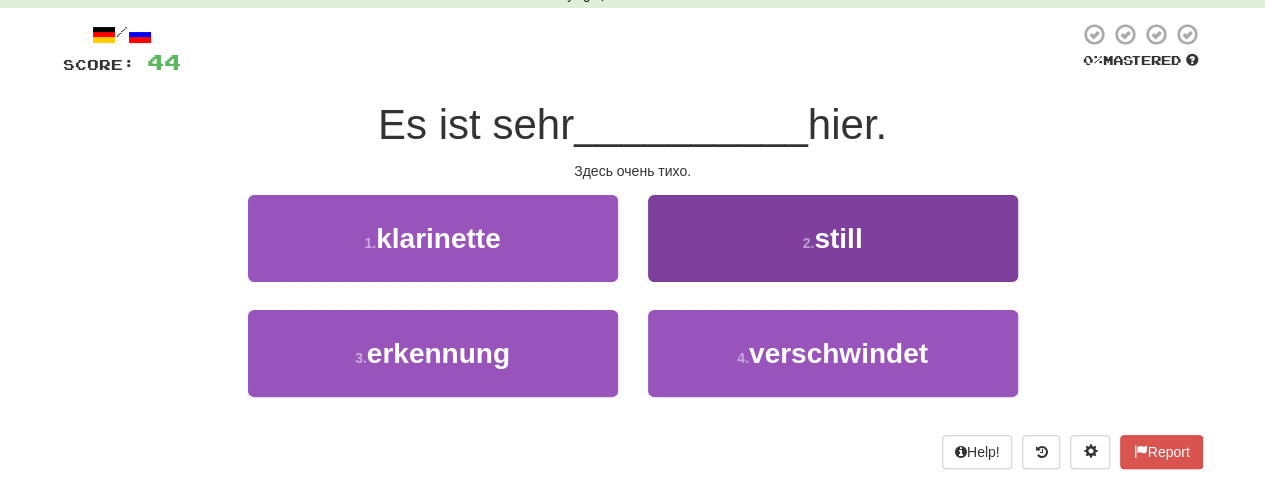 click on "2 .  still" at bounding box center (833, 252) 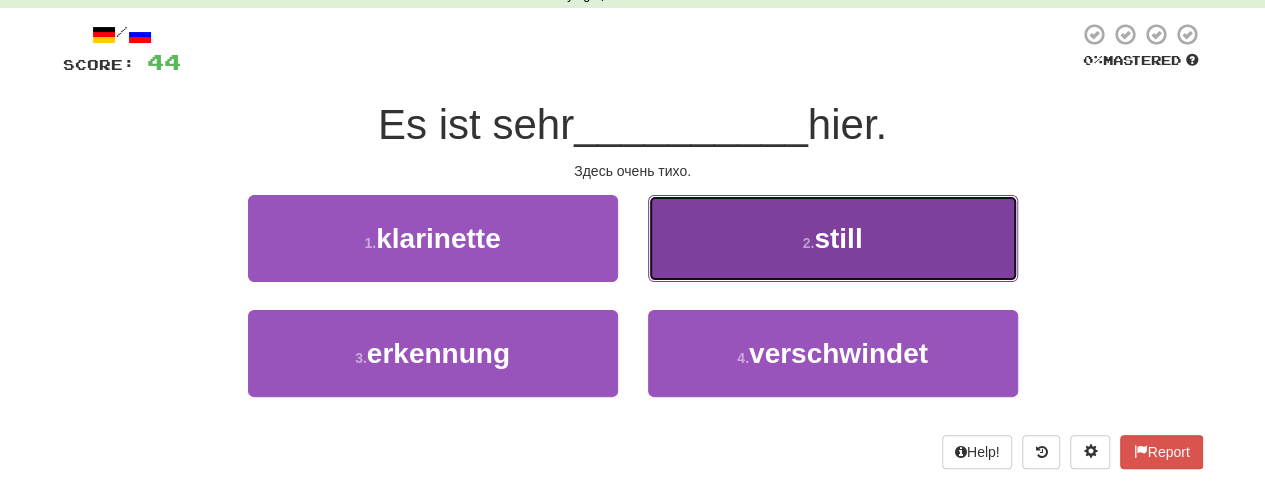 click on "2 .  still" at bounding box center [833, 238] 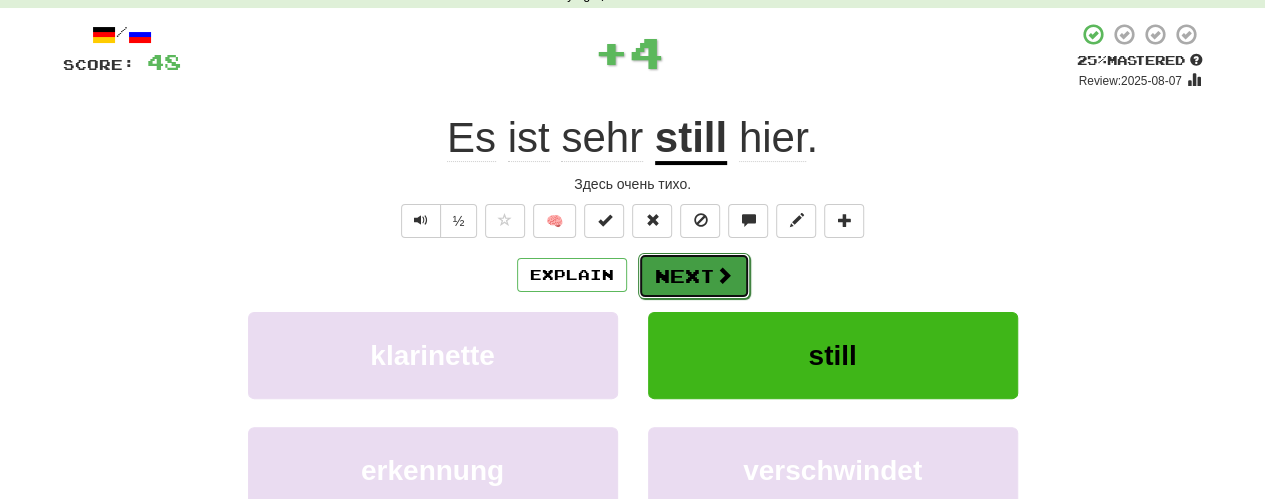 click on "Next" at bounding box center [694, 276] 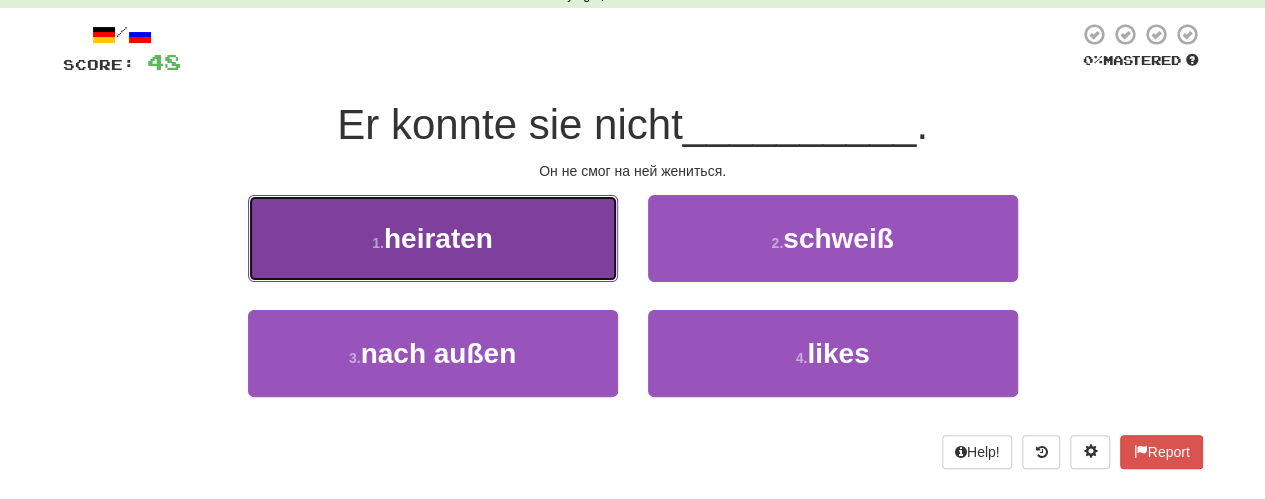 click on "1 .  heiraten" at bounding box center (433, 238) 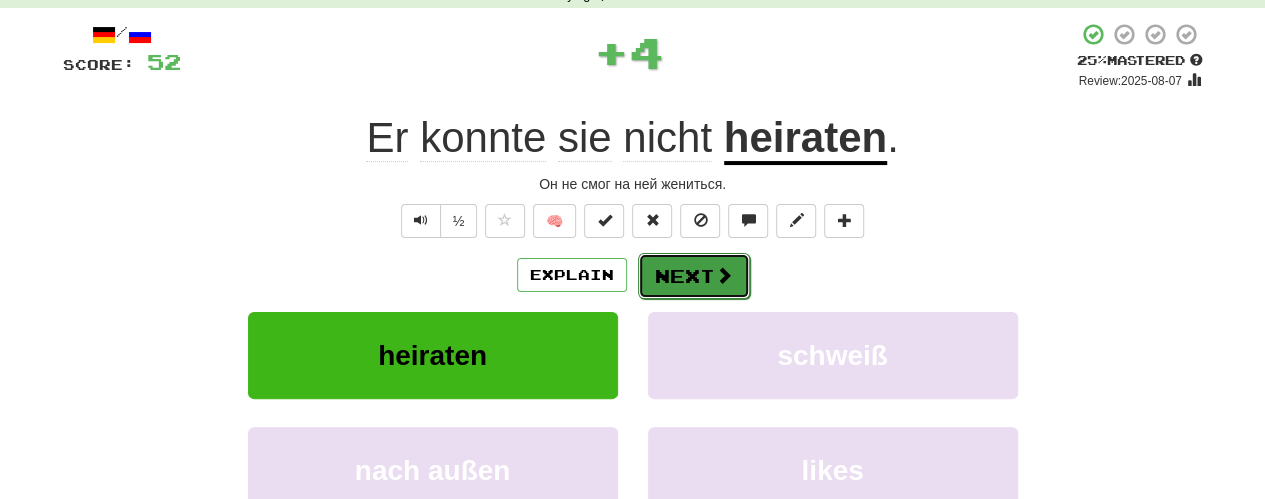 click on "Next" at bounding box center (694, 276) 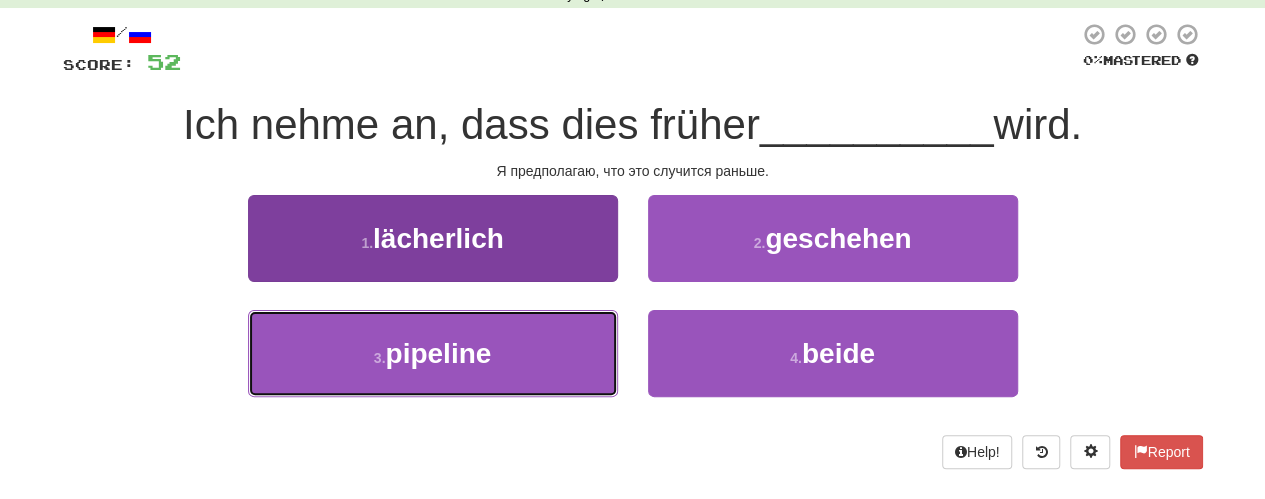 drag, startPoint x: 545, startPoint y: 337, endPoint x: 558, endPoint y: 330, distance: 14.764823 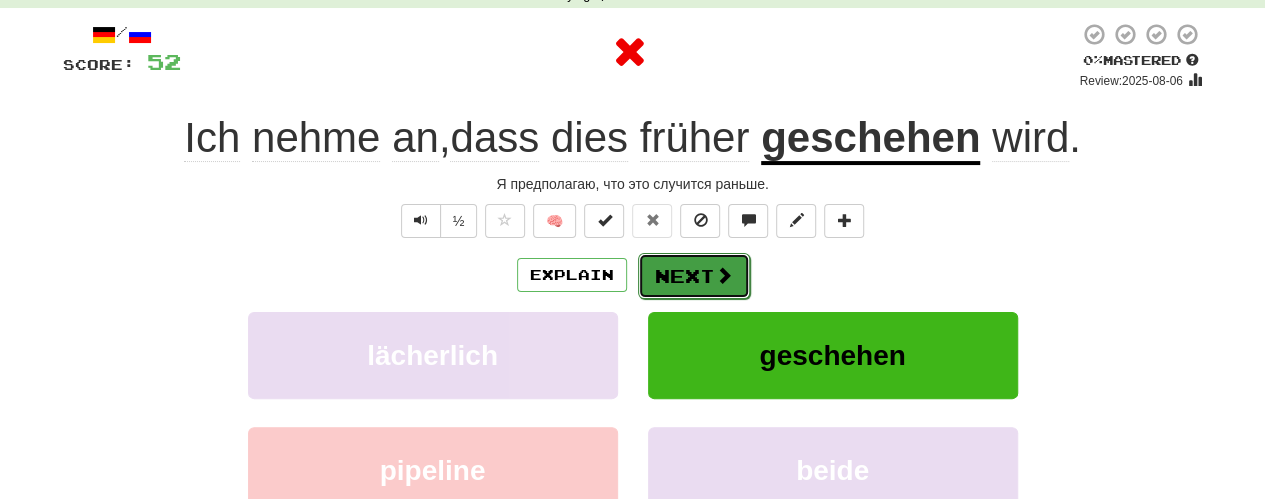 click at bounding box center [724, 275] 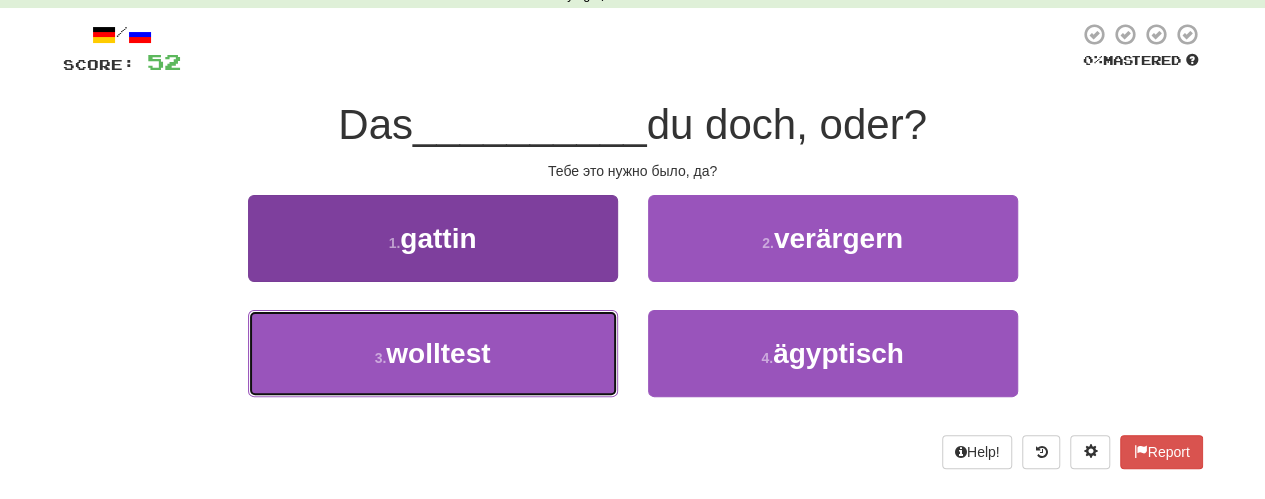 drag, startPoint x: 510, startPoint y: 348, endPoint x: 582, endPoint y: 314, distance: 79.624115 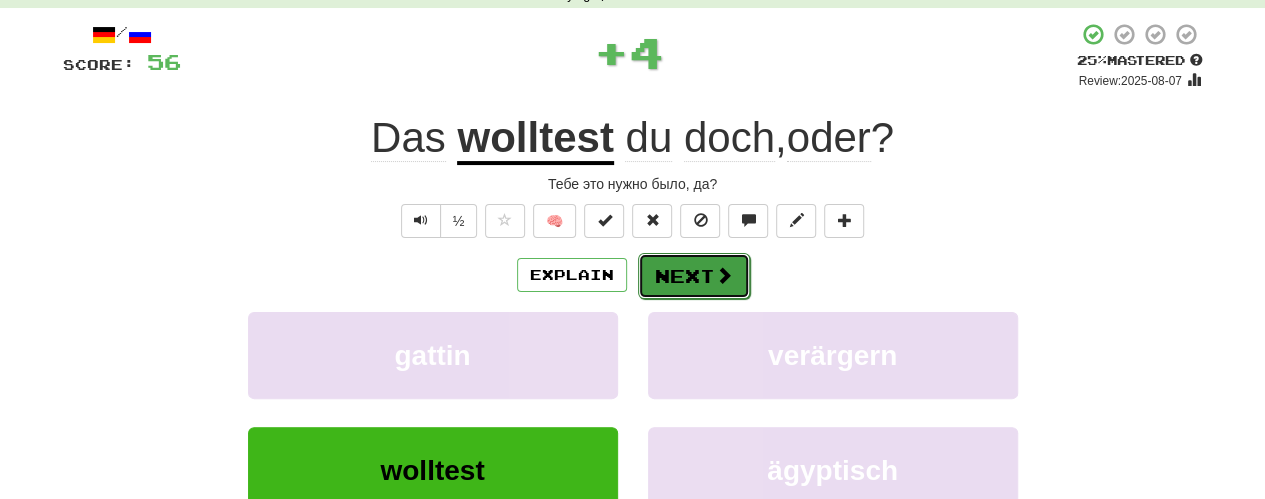 click on "Next" at bounding box center [694, 276] 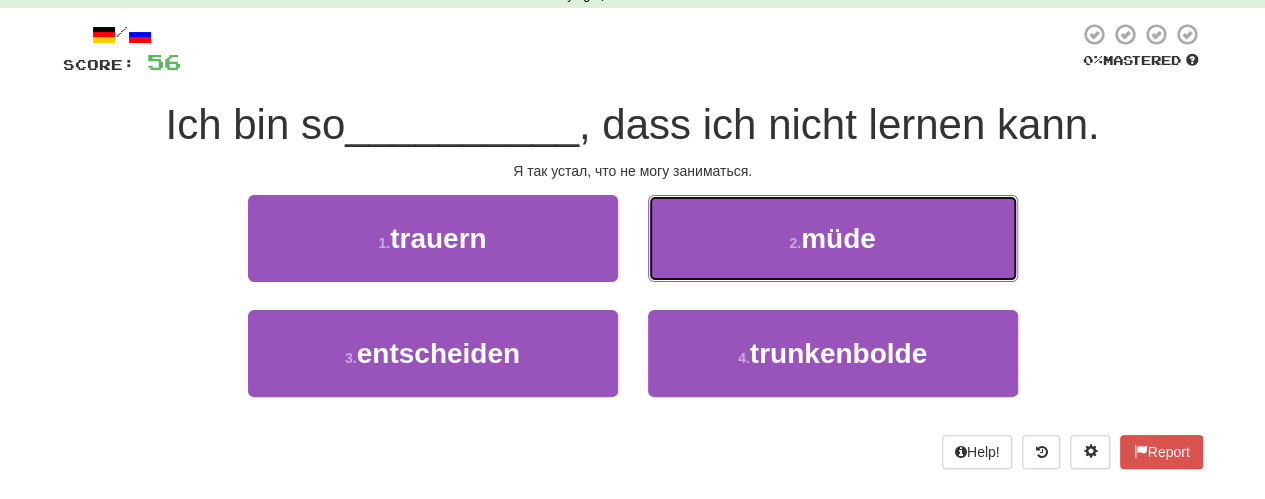 click on "2 .  müde" at bounding box center (833, 238) 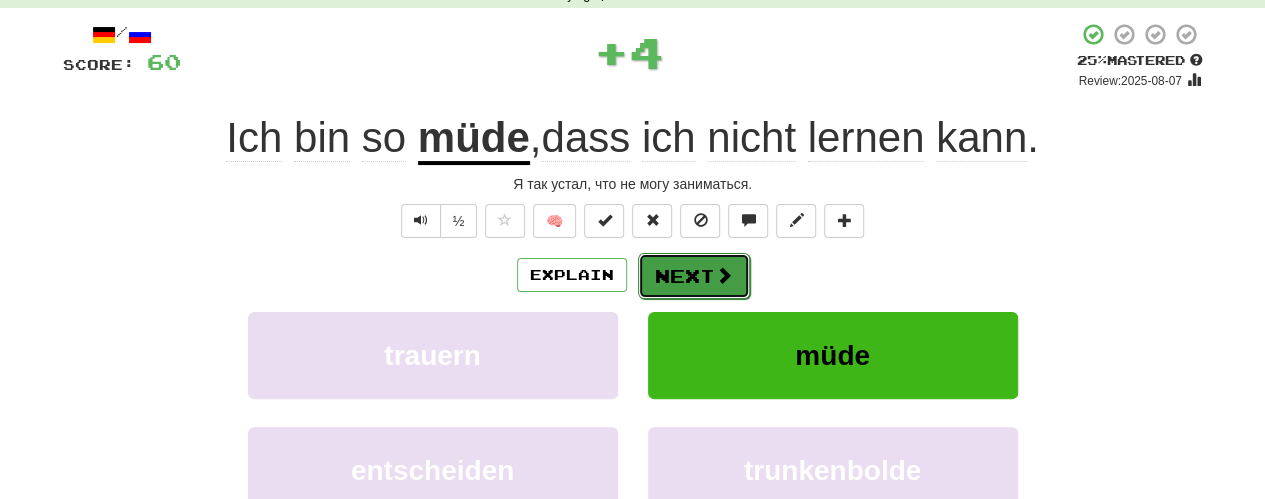 click on "Next" at bounding box center [694, 276] 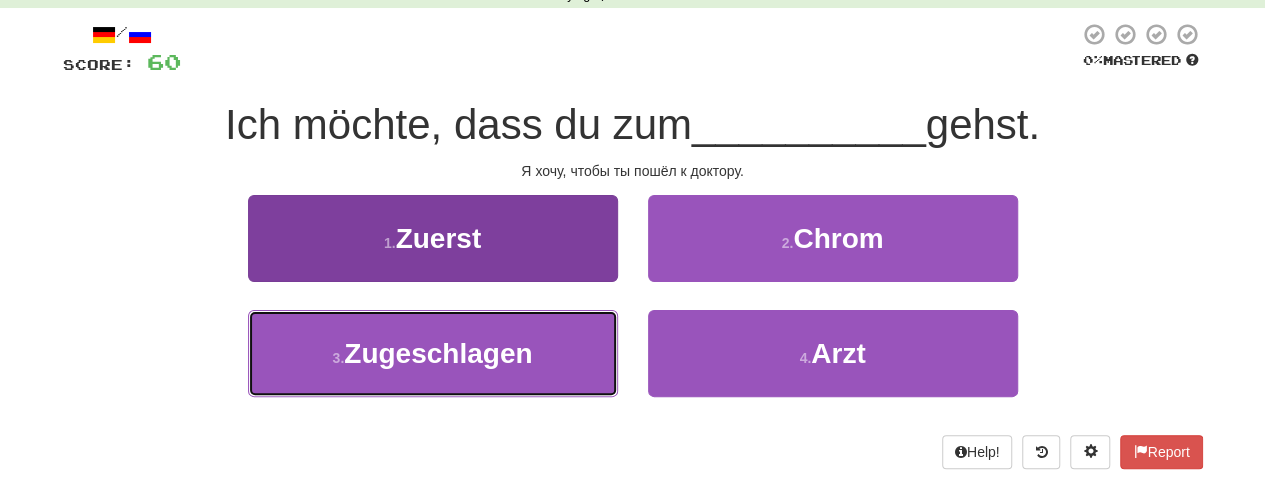click on "3 .  Zugeschlagen" at bounding box center (433, 353) 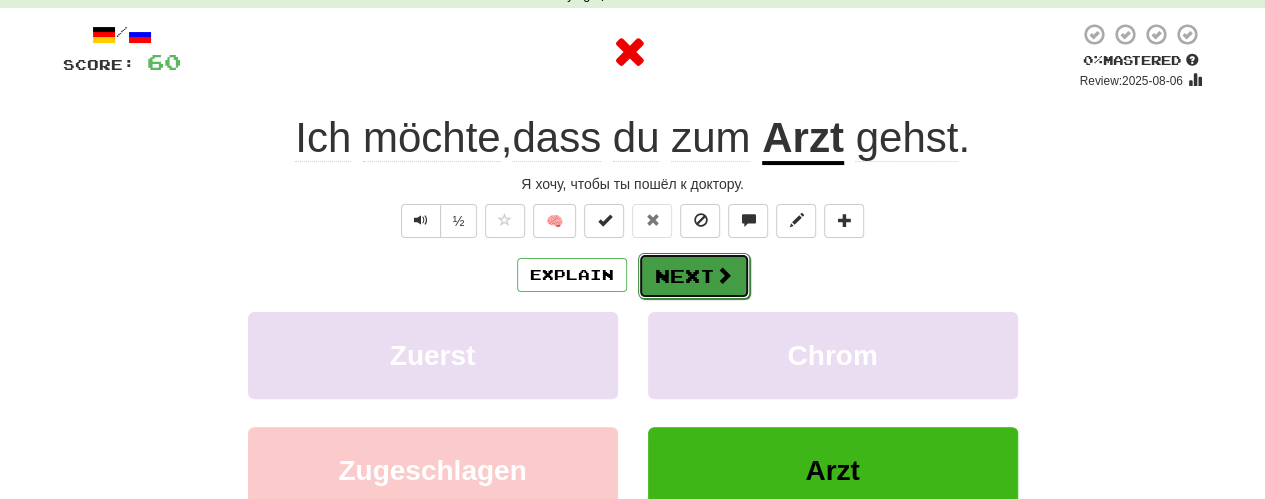 click on "Next" at bounding box center [694, 276] 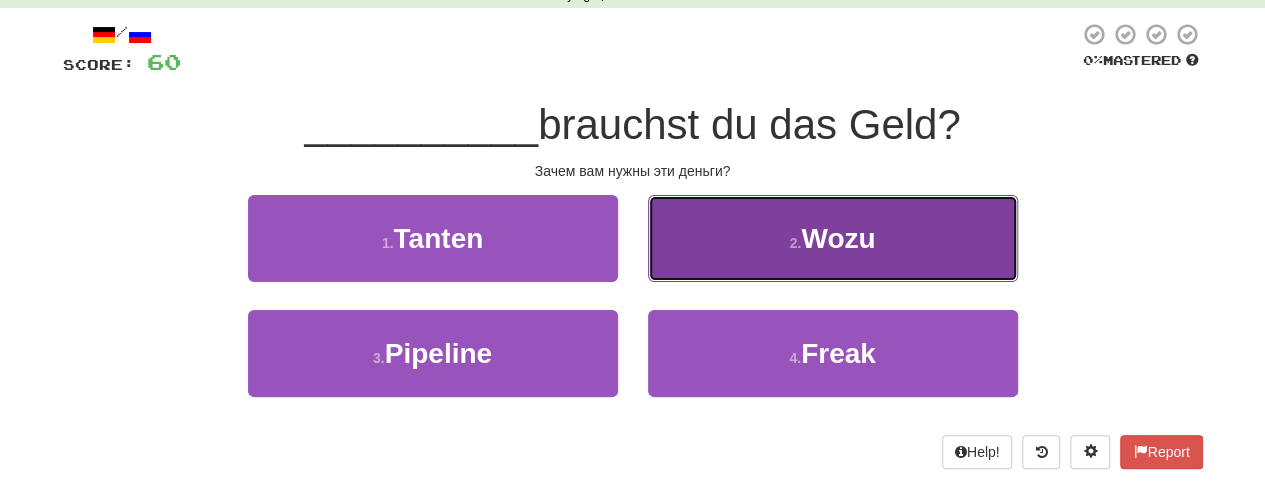 click on "2 .  Wozu" at bounding box center [833, 238] 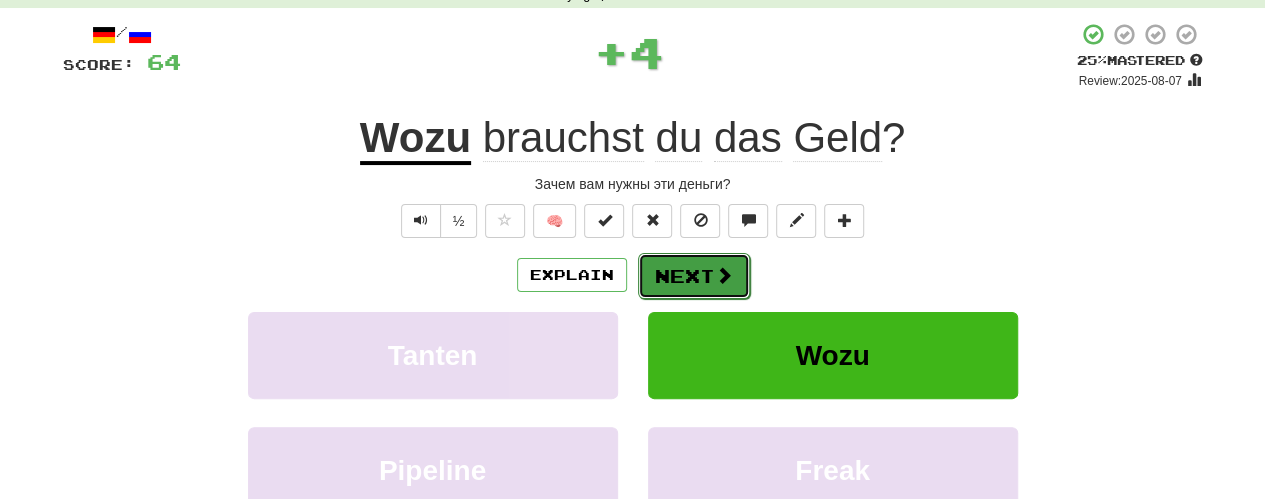click on "Next" at bounding box center [694, 276] 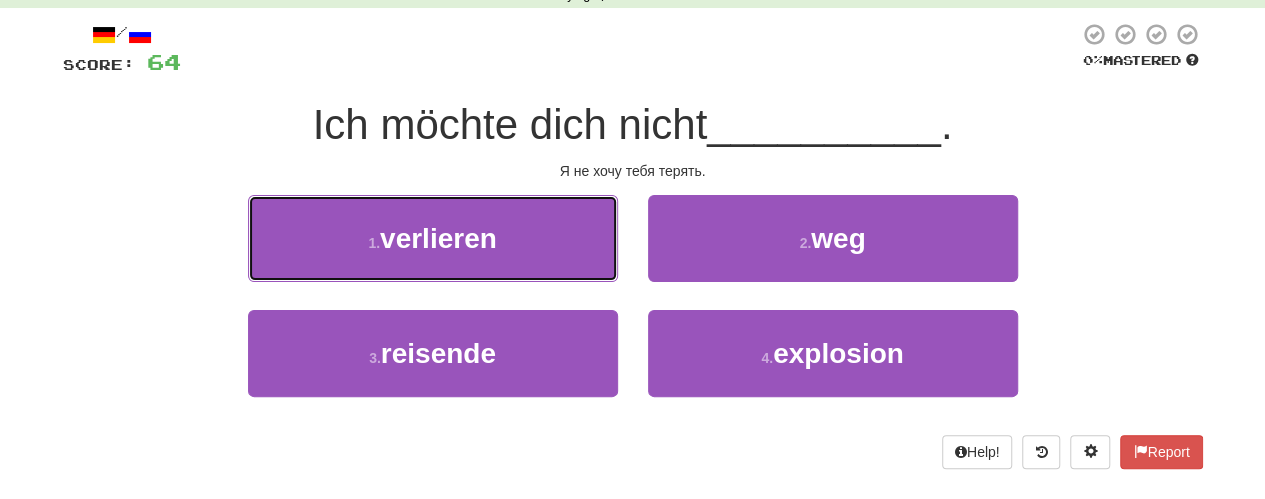 click on "1 .  verlieren" at bounding box center [433, 238] 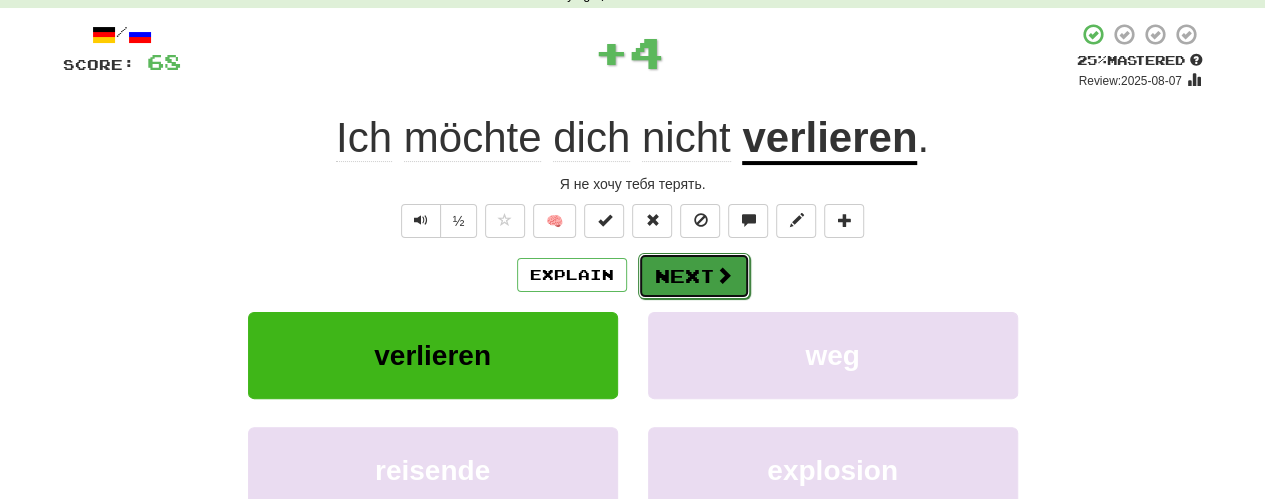 click on "Next" at bounding box center [694, 276] 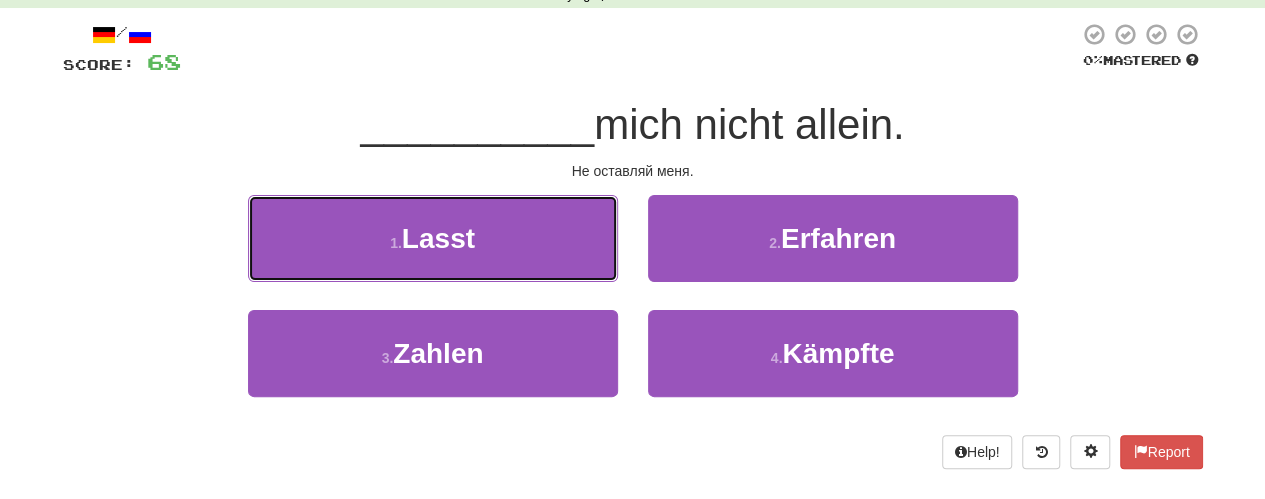 drag, startPoint x: 572, startPoint y: 249, endPoint x: 605, endPoint y: 247, distance: 33.06055 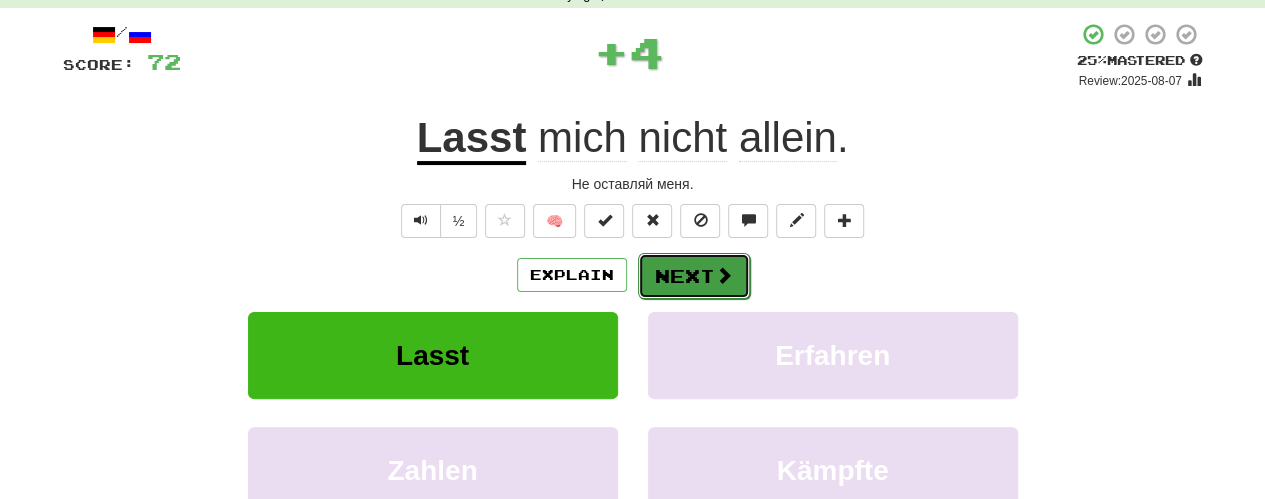 click on "Next" at bounding box center [694, 276] 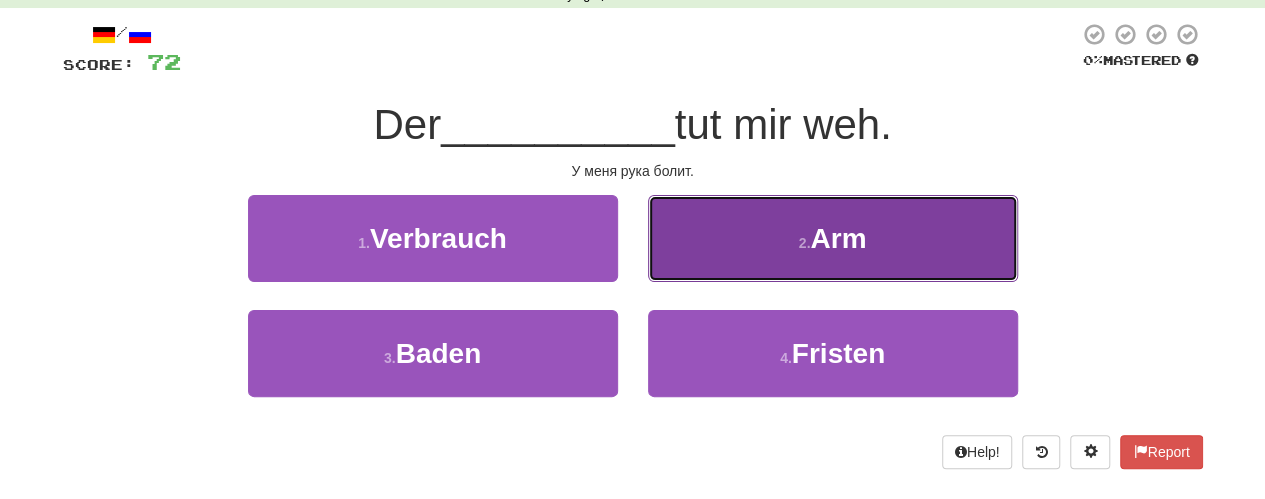 click on "2 .  Arm" at bounding box center [833, 238] 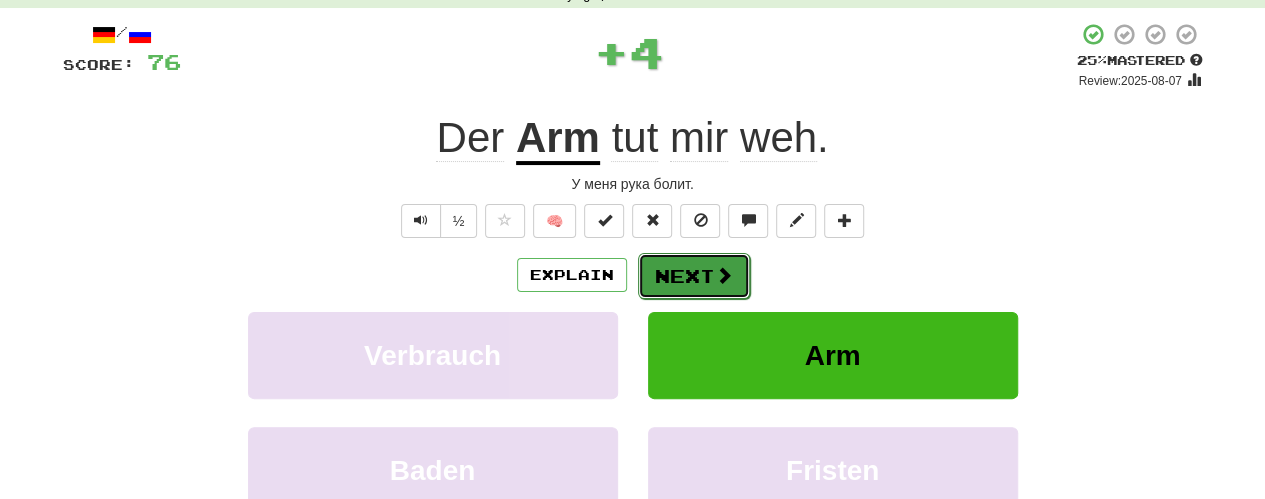 click on "Next" at bounding box center (694, 276) 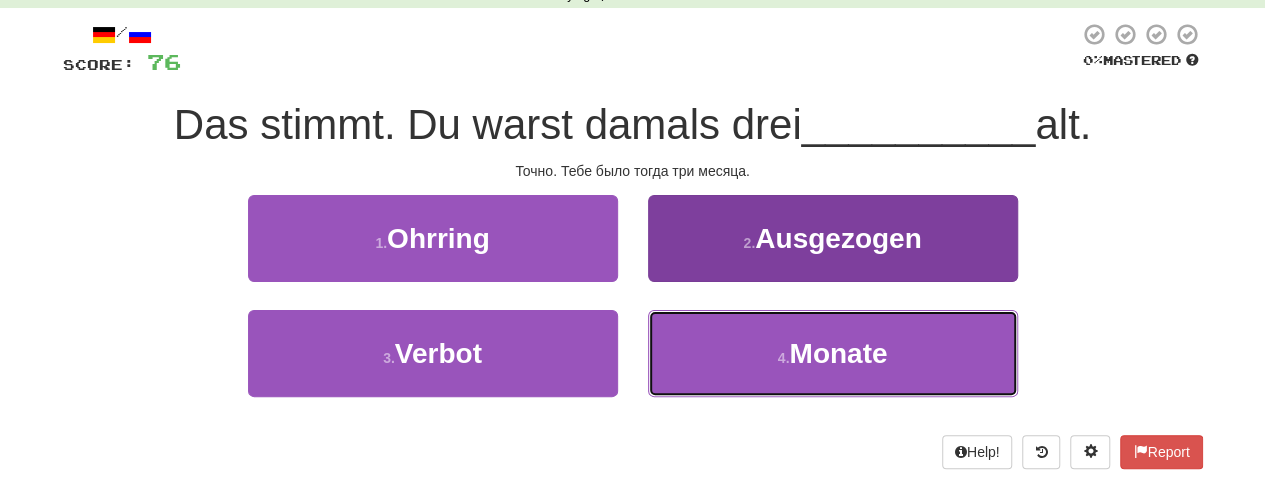 click on "4 .  Monate" at bounding box center [833, 353] 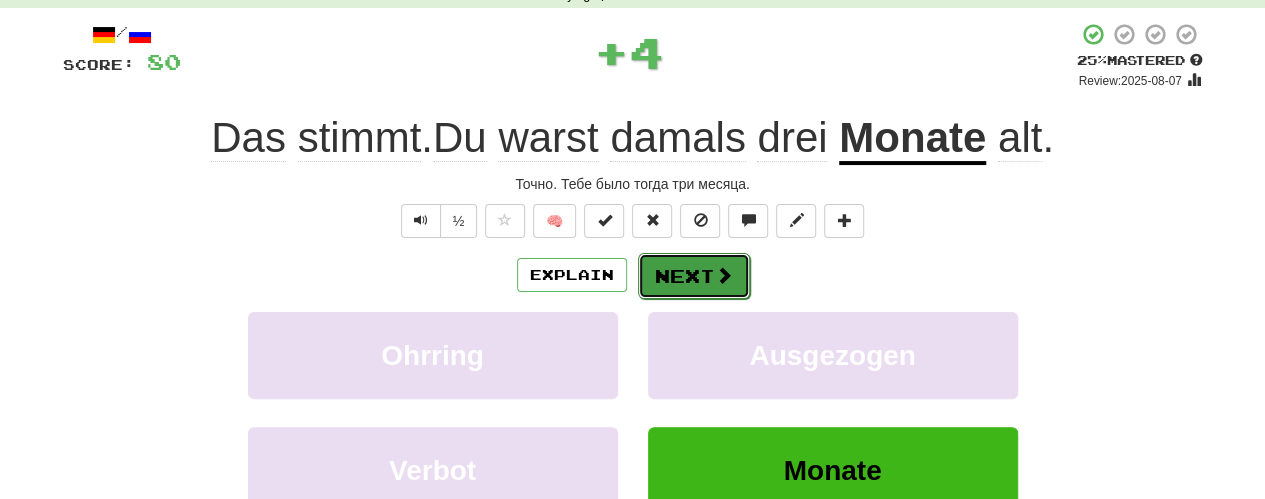 click at bounding box center (724, 275) 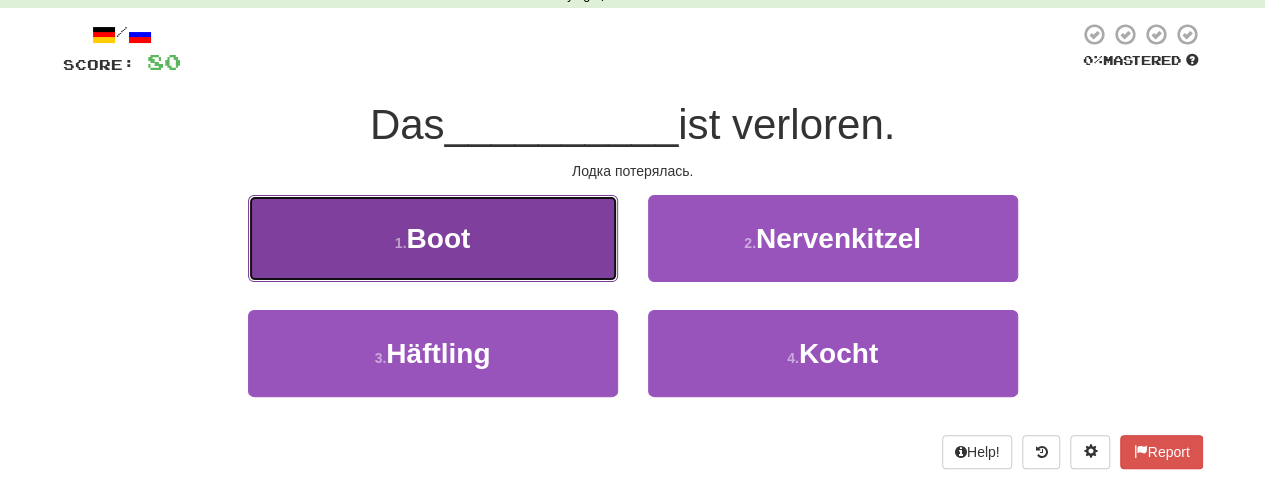 click on "1 .  Boot" at bounding box center (433, 238) 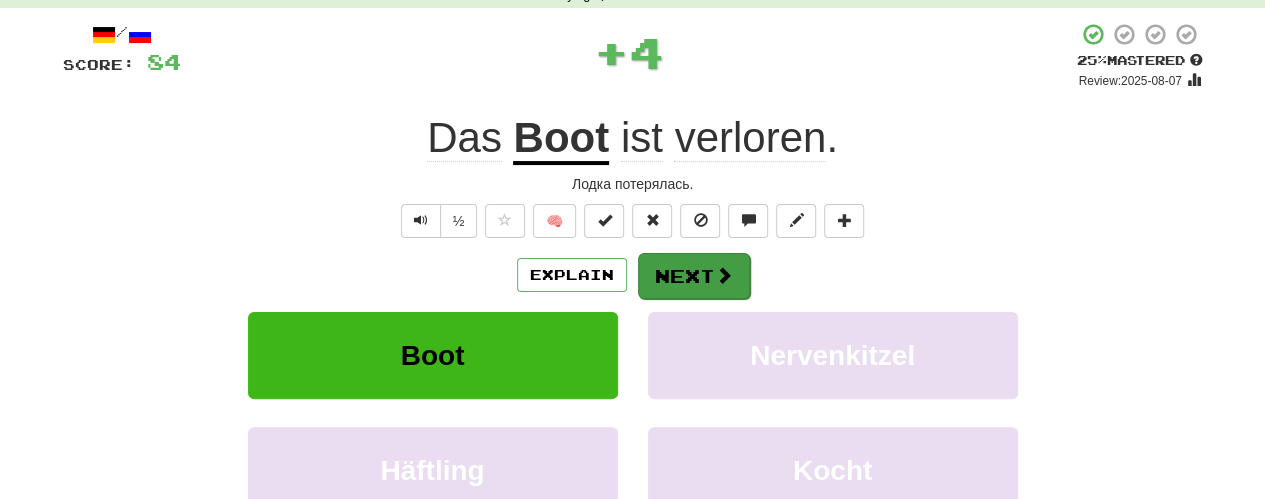 click on "Explain Next" at bounding box center [633, 275] 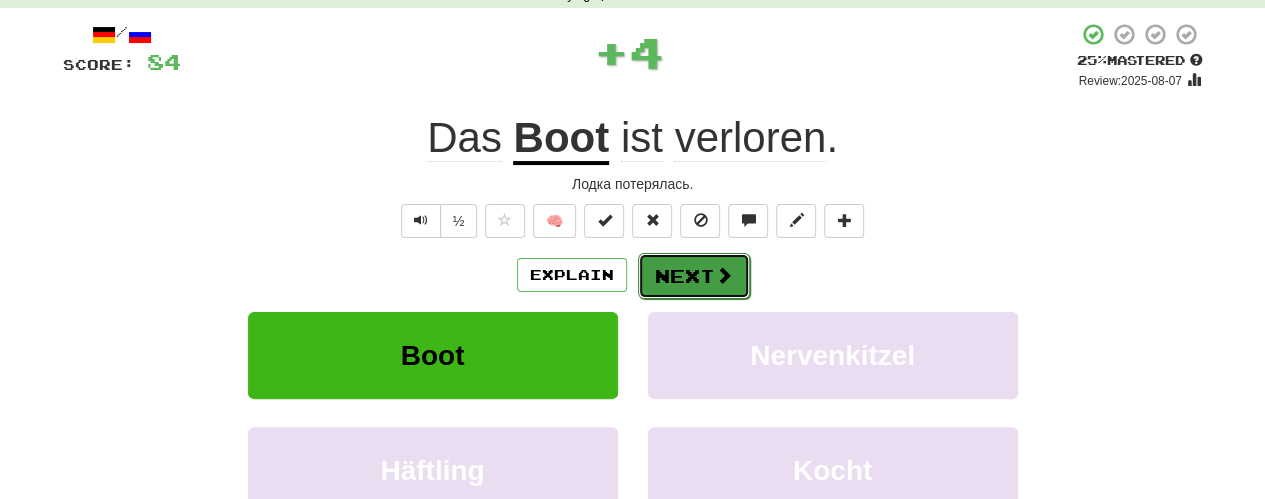 click on "Next" at bounding box center (694, 276) 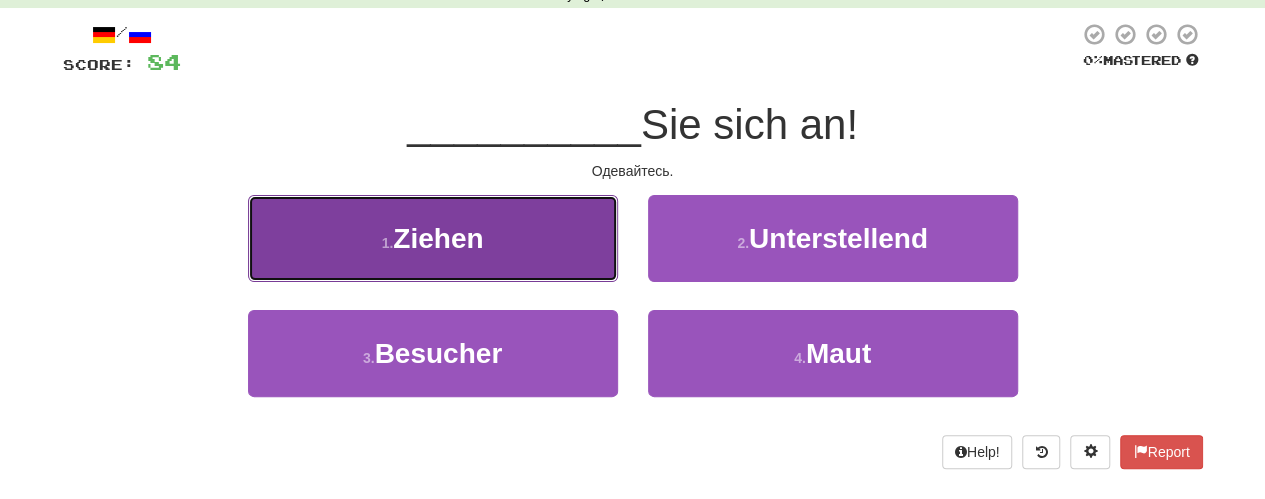 click on "1 .  Ziehen" at bounding box center (433, 238) 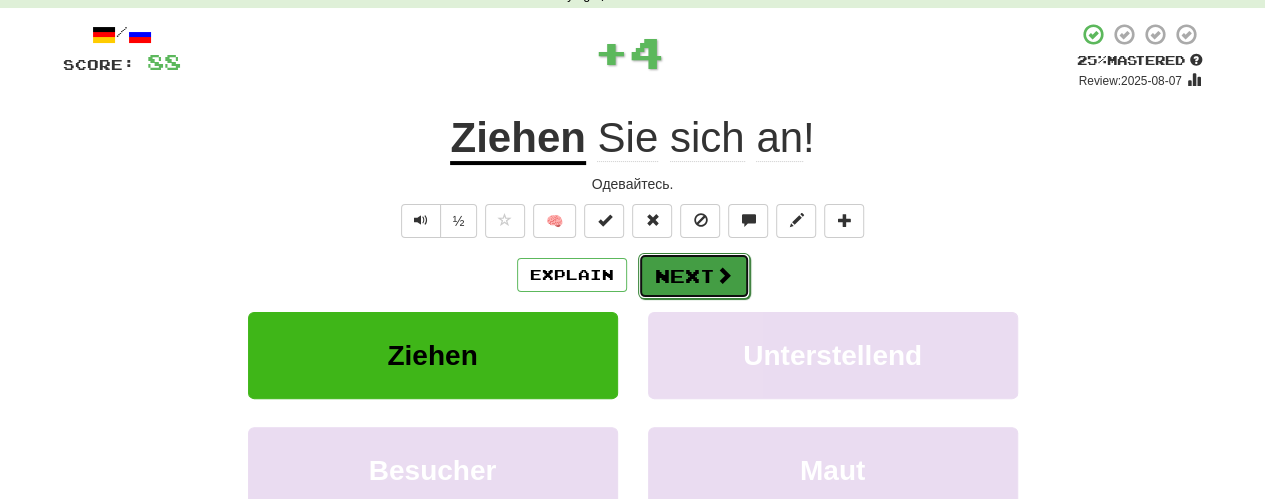 click on "Next" at bounding box center (694, 276) 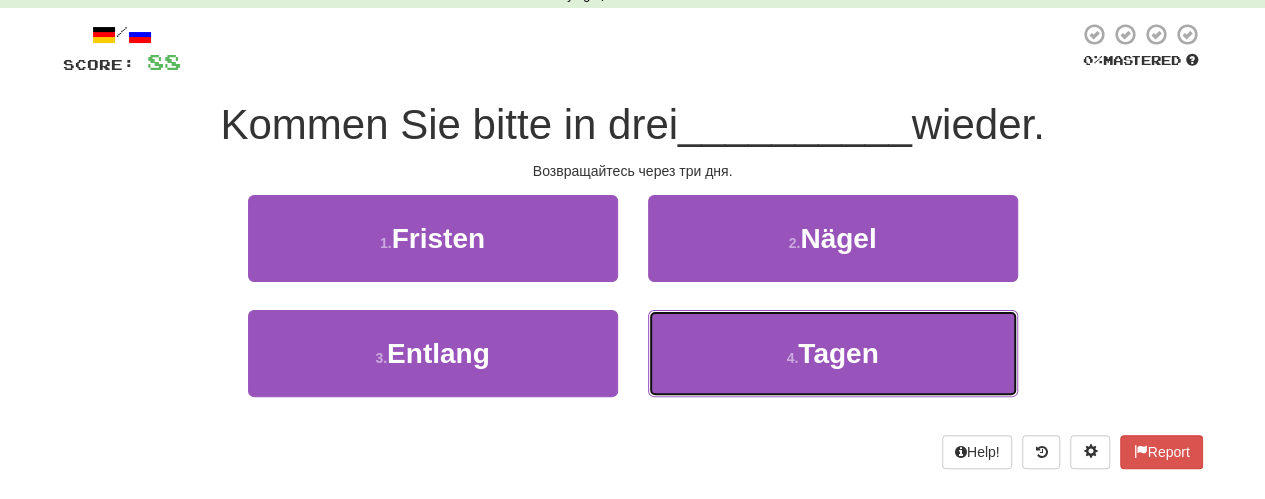 drag, startPoint x: 724, startPoint y: 316, endPoint x: 726, endPoint y: 302, distance: 14.142136 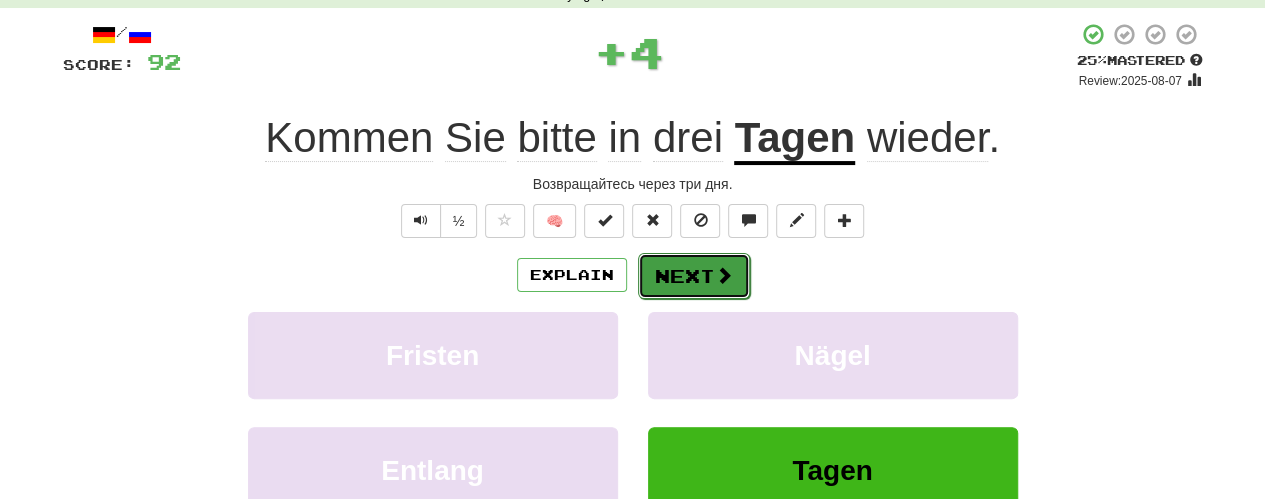 drag, startPoint x: 726, startPoint y: 302, endPoint x: 720, endPoint y: 255, distance: 47.38143 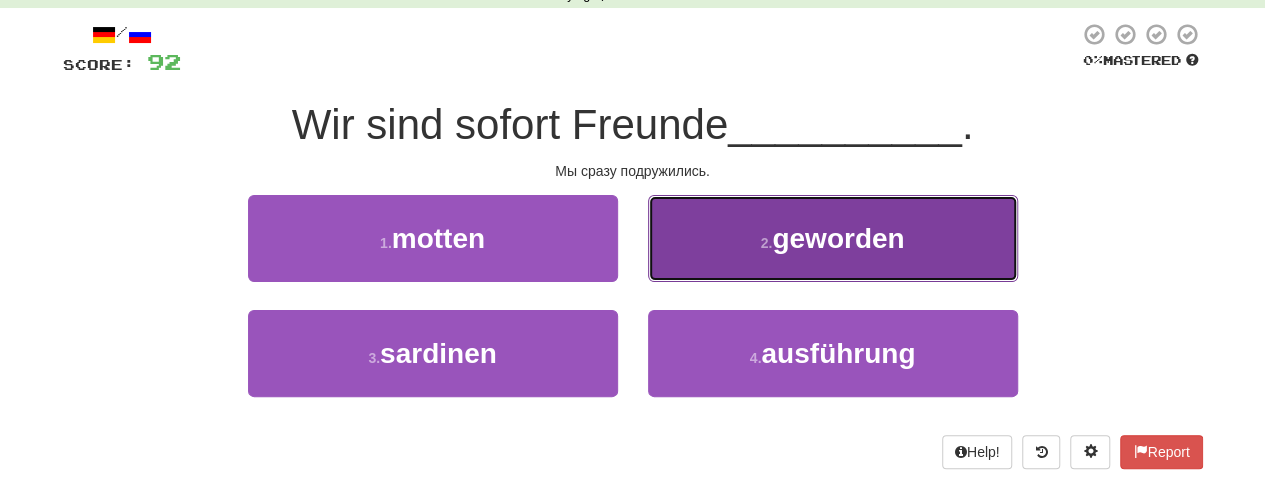 click on "2 .  geworden" at bounding box center [833, 238] 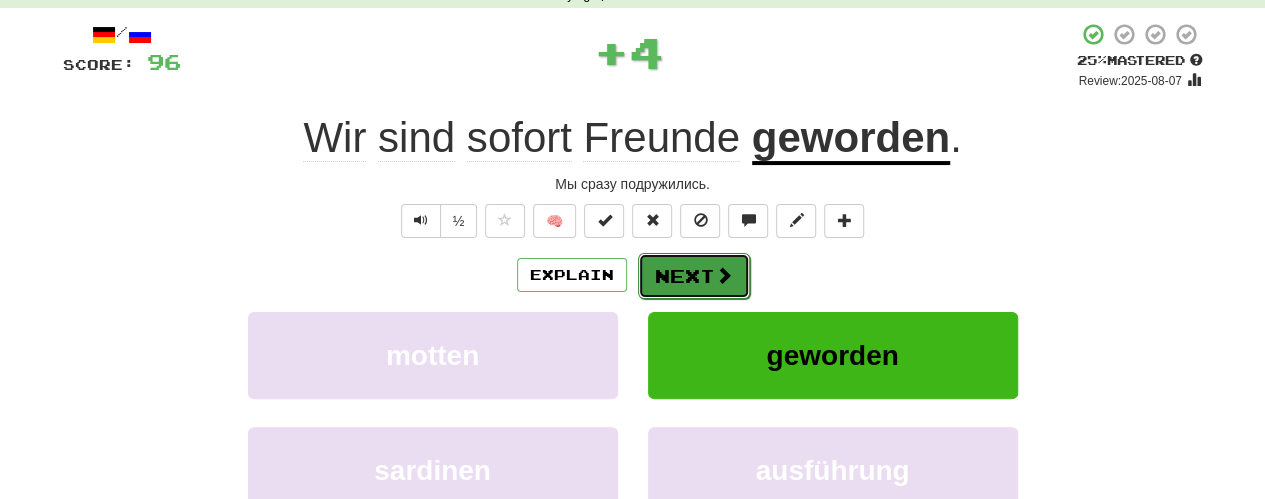 click on "Next" at bounding box center (694, 276) 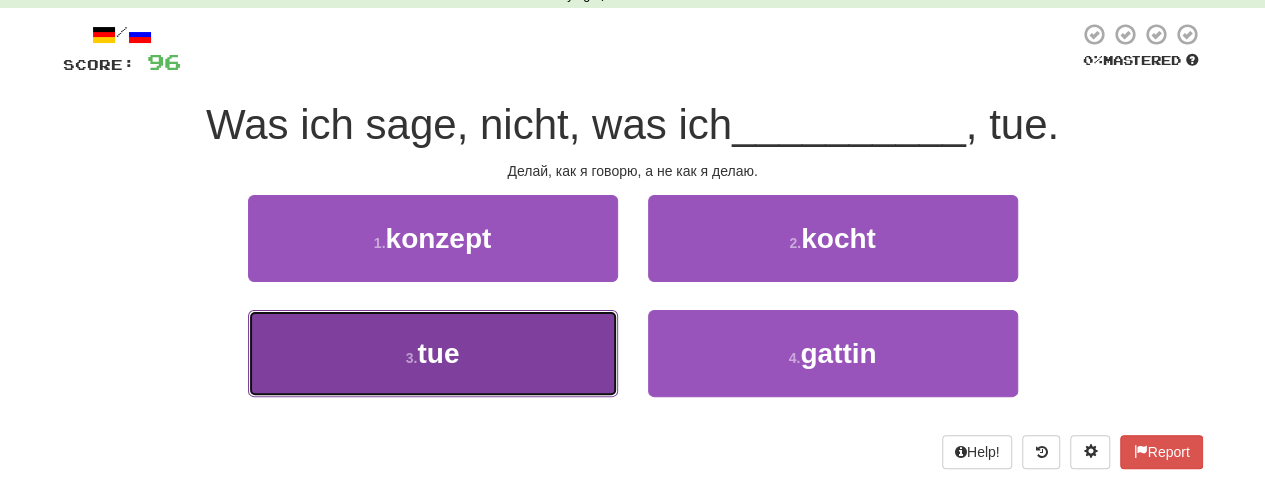 click on "3 .  tue" at bounding box center (433, 353) 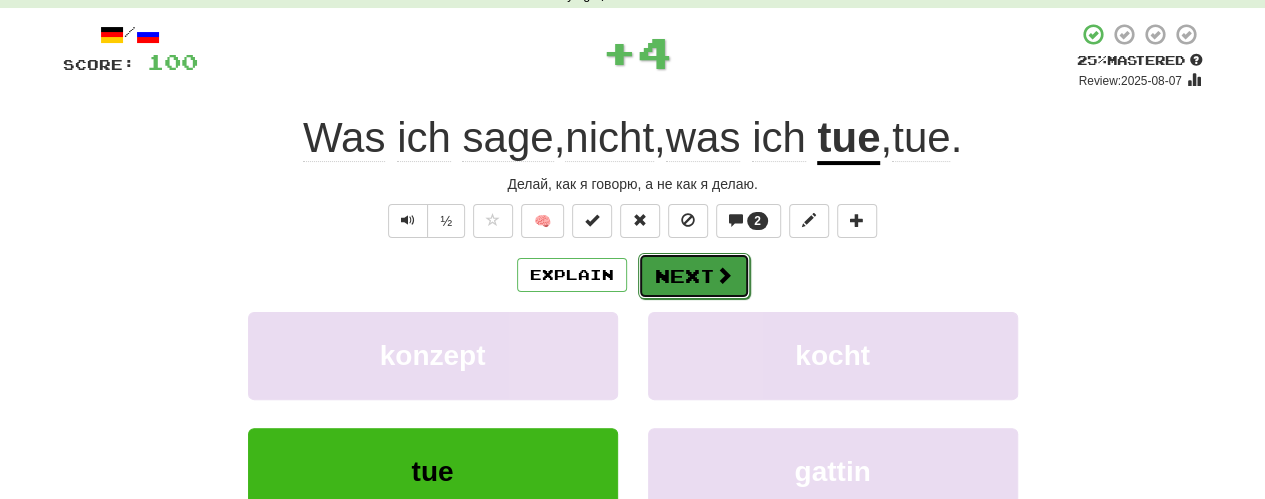 click on "Next" at bounding box center (694, 276) 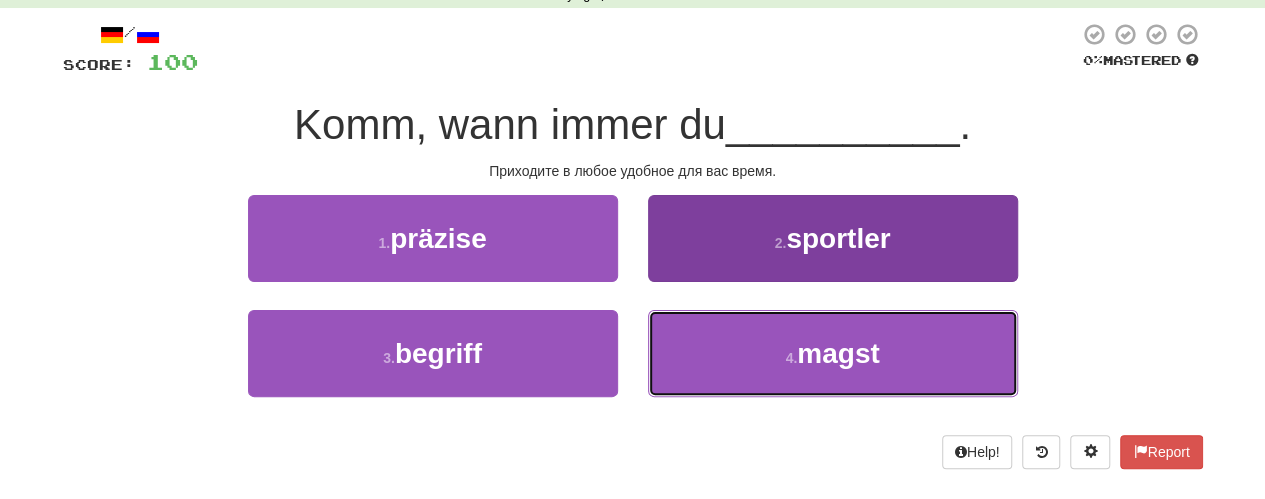 click on "4 .  magst" at bounding box center [833, 353] 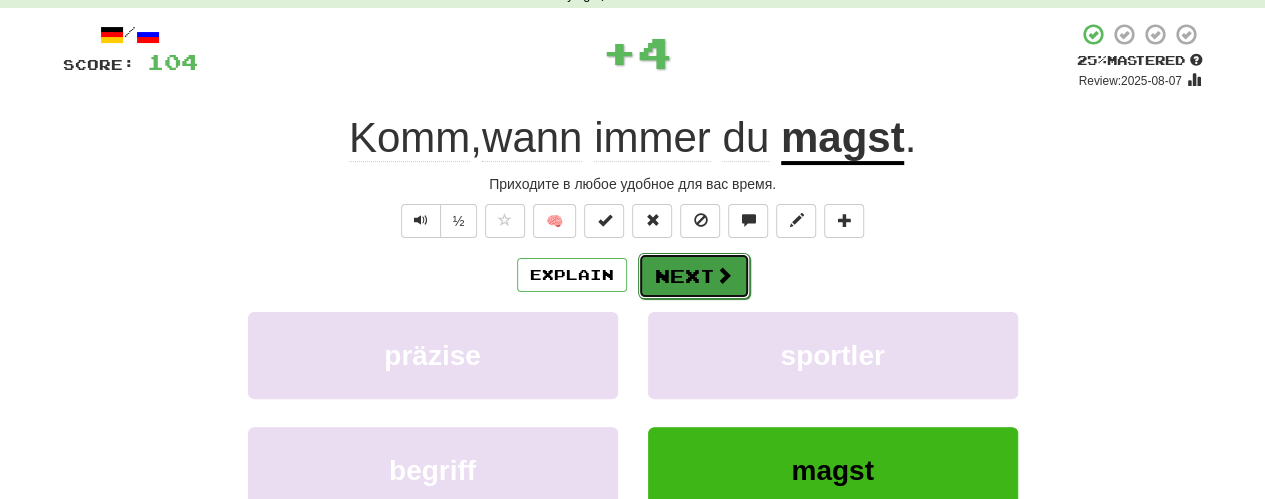 click on "Next" at bounding box center (694, 276) 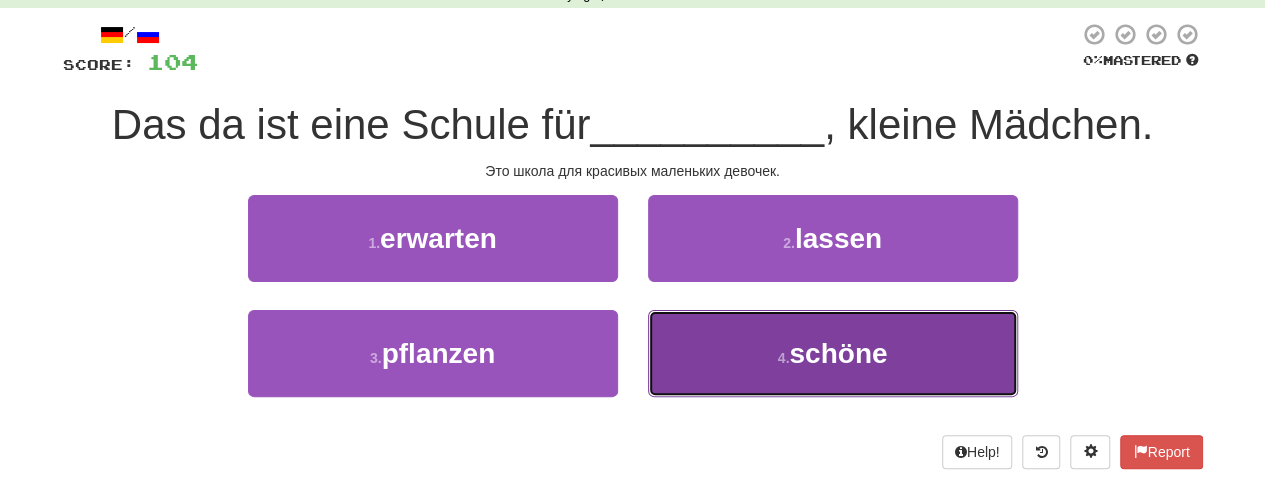 click on "4 .  schöne" at bounding box center [833, 353] 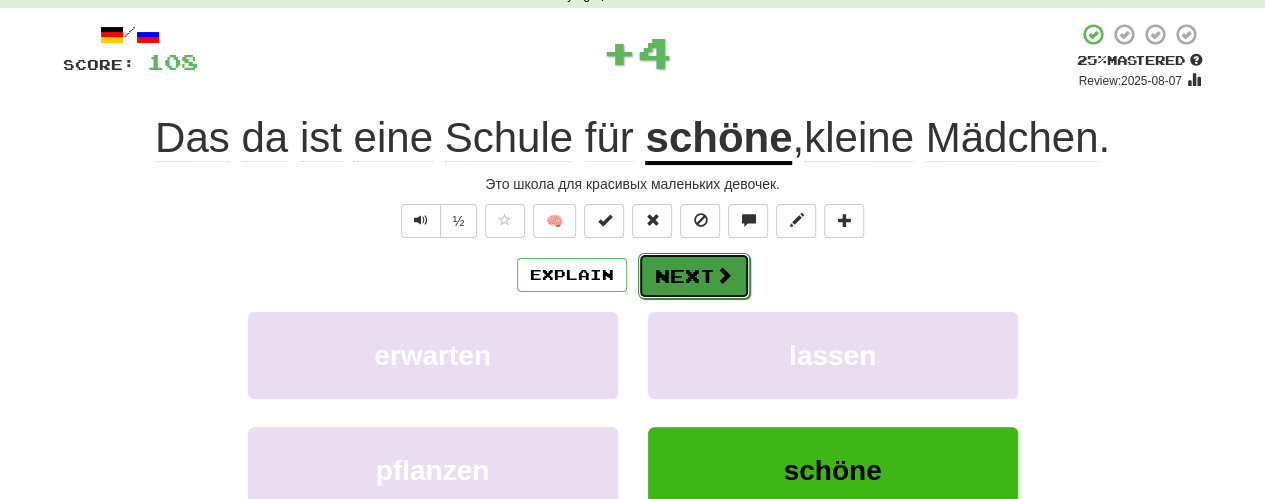 click at bounding box center (724, 275) 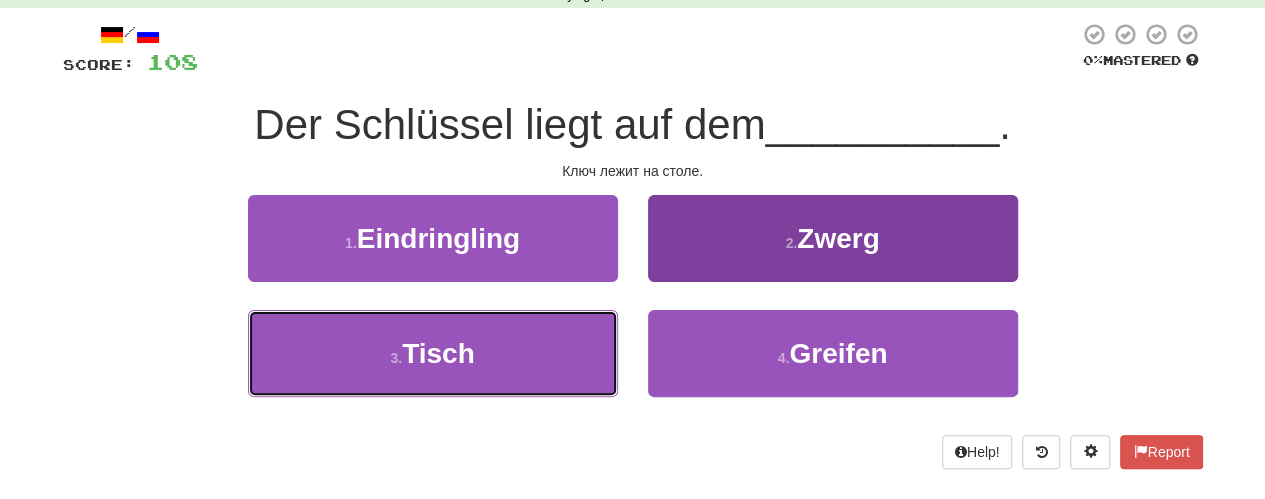 drag, startPoint x: 604, startPoint y: 349, endPoint x: 671, endPoint y: 315, distance: 75.13322 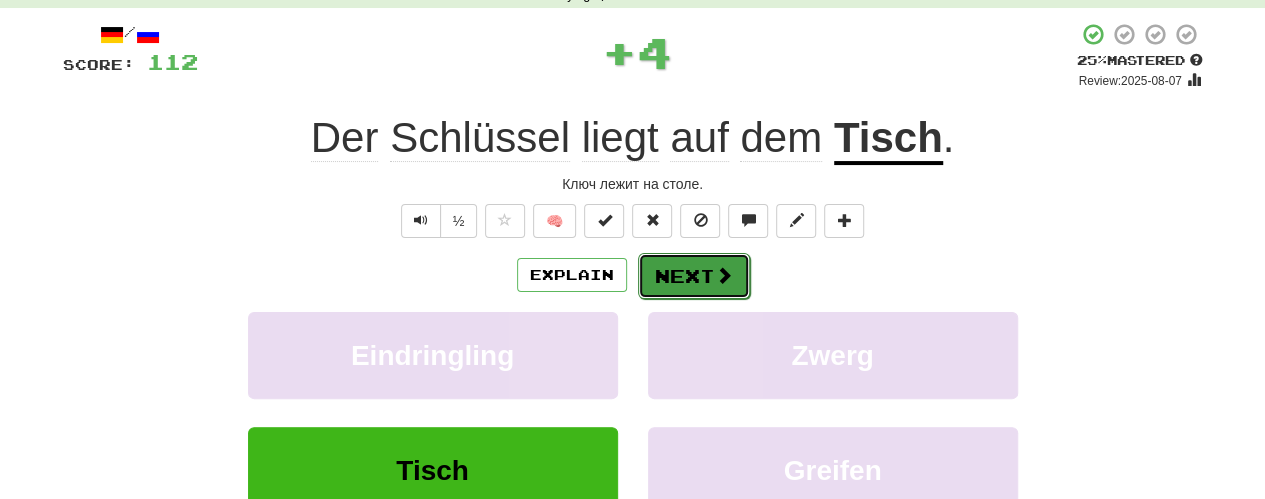 click on "Next" at bounding box center [694, 276] 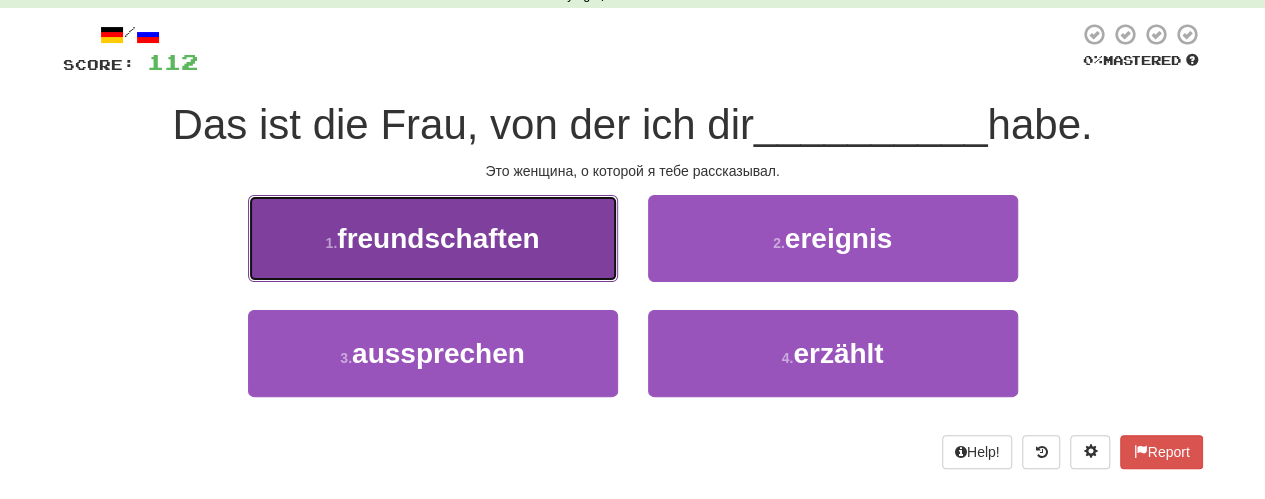 click on "1 .  freundschaften" at bounding box center [433, 238] 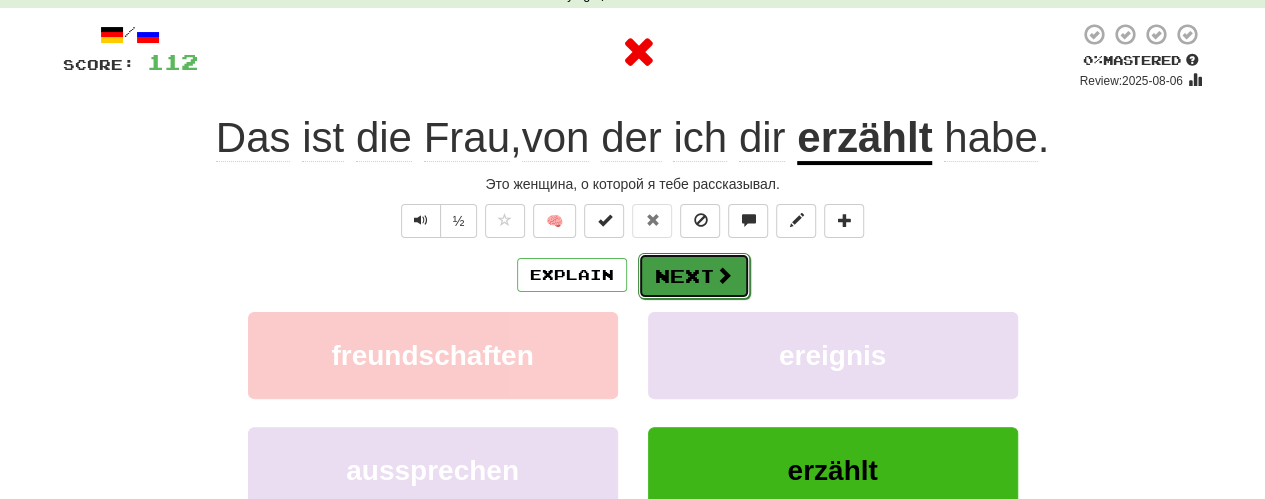 click on "Next" at bounding box center (694, 276) 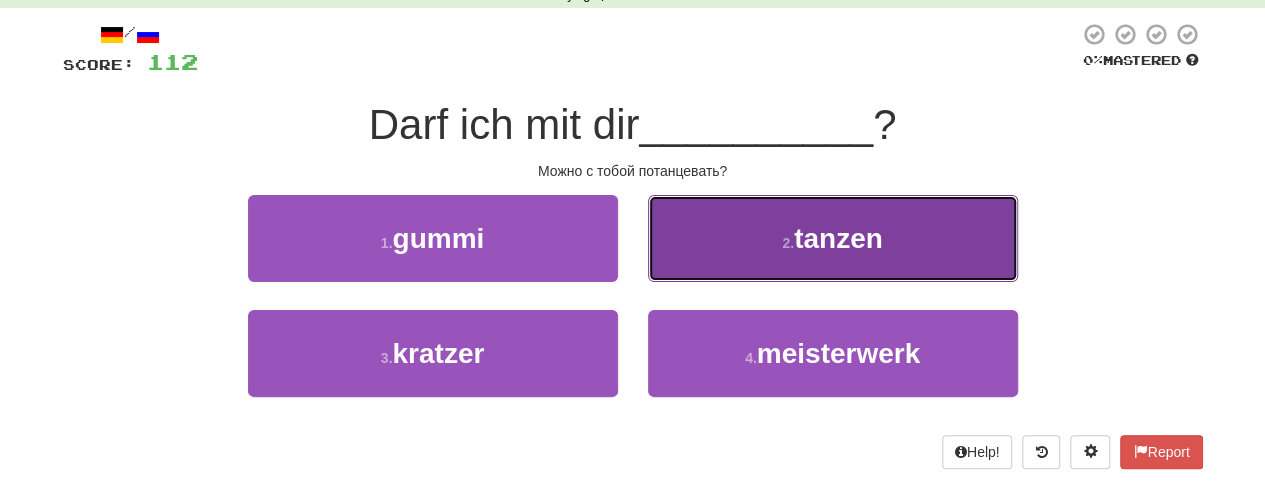 click on "2 .  tanzen" at bounding box center [833, 238] 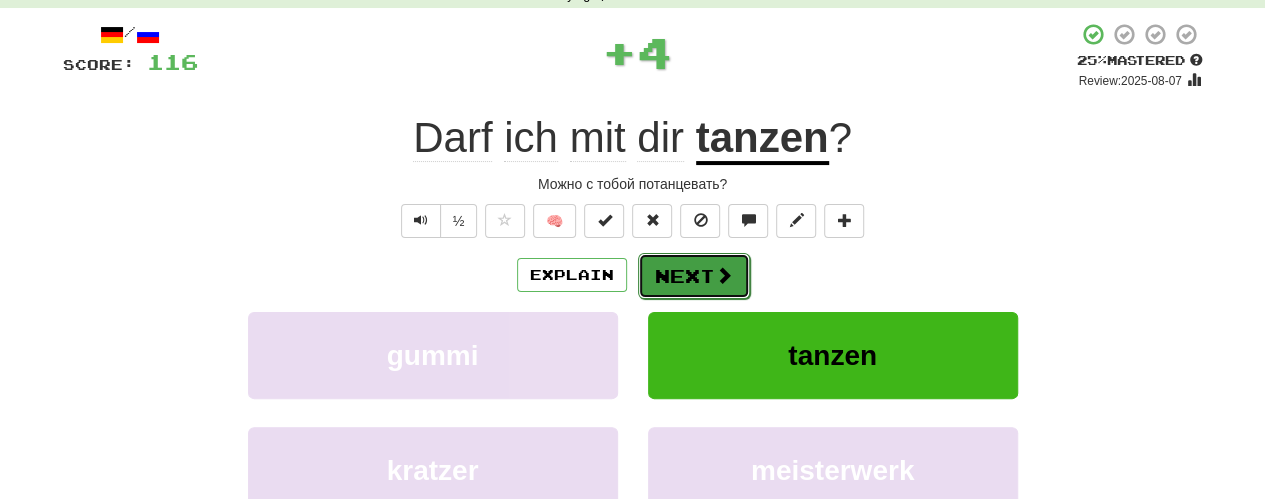 click on "Next" at bounding box center [694, 276] 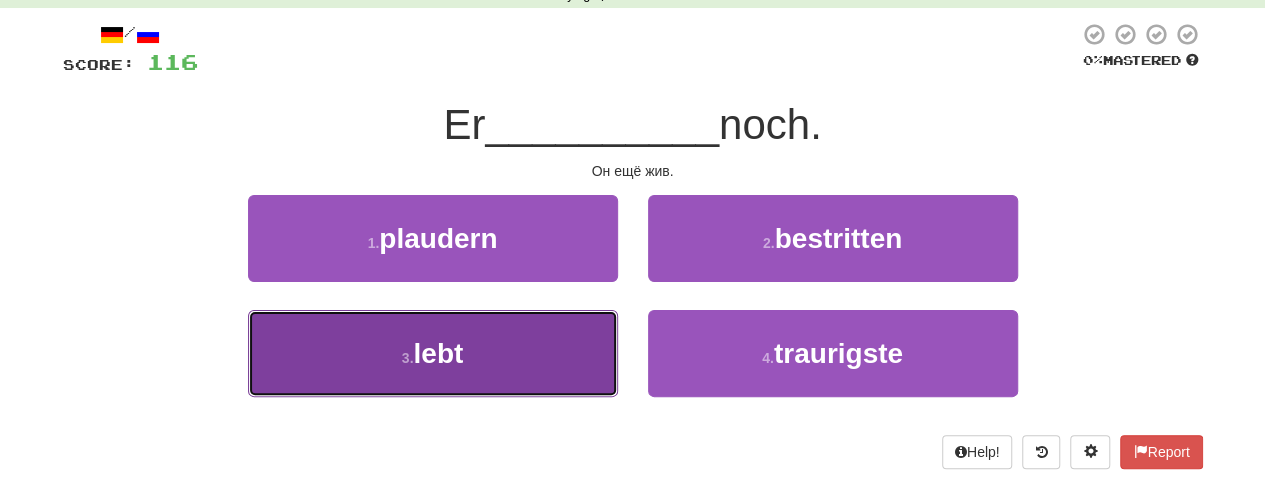 click on "3 .  lebt" at bounding box center [433, 353] 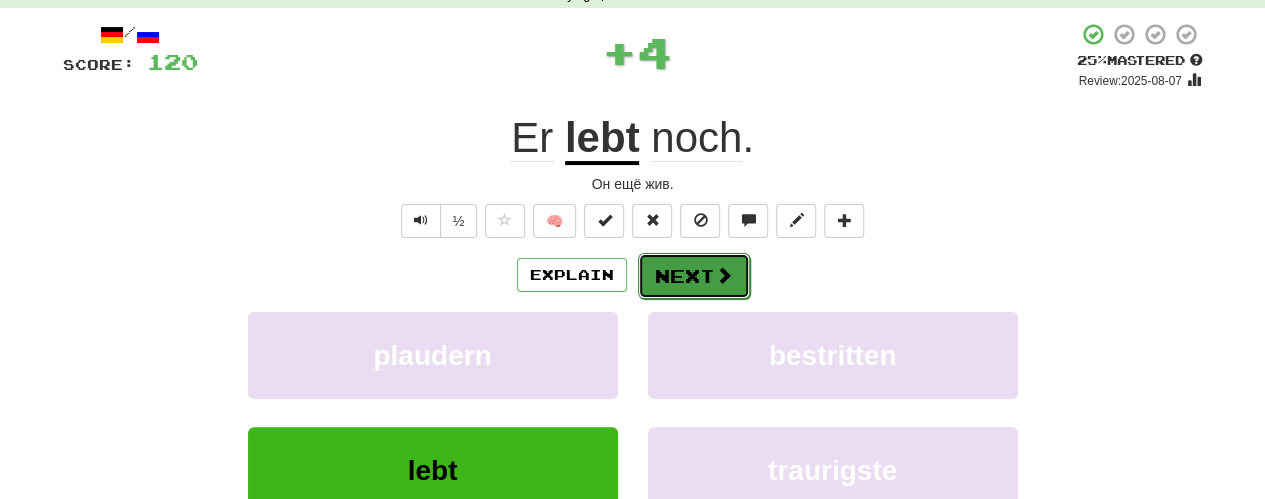click on "Next" at bounding box center [694, 276] 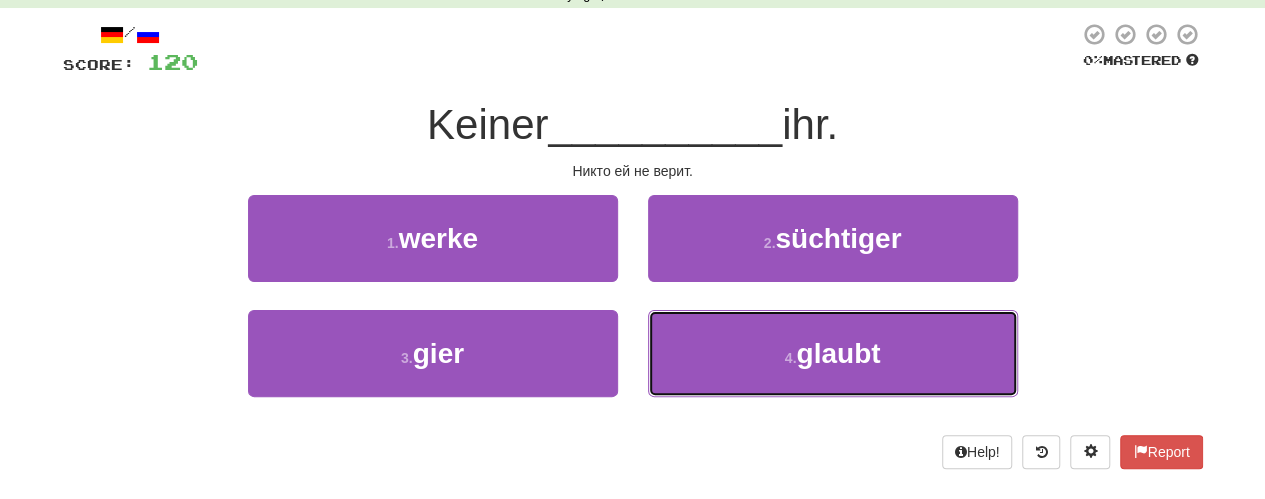 drag, startPoint x: 703, startPoint y: 339, endPoint x: 686, endPoint y: 247, distance: 93.55747 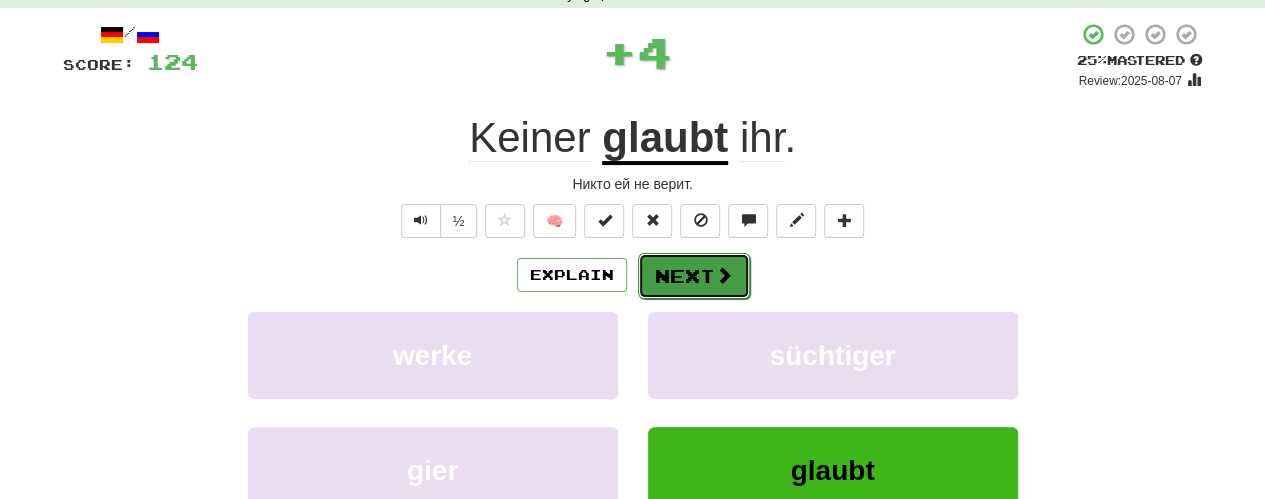 click on "Next" at bounding box center [694, 276] 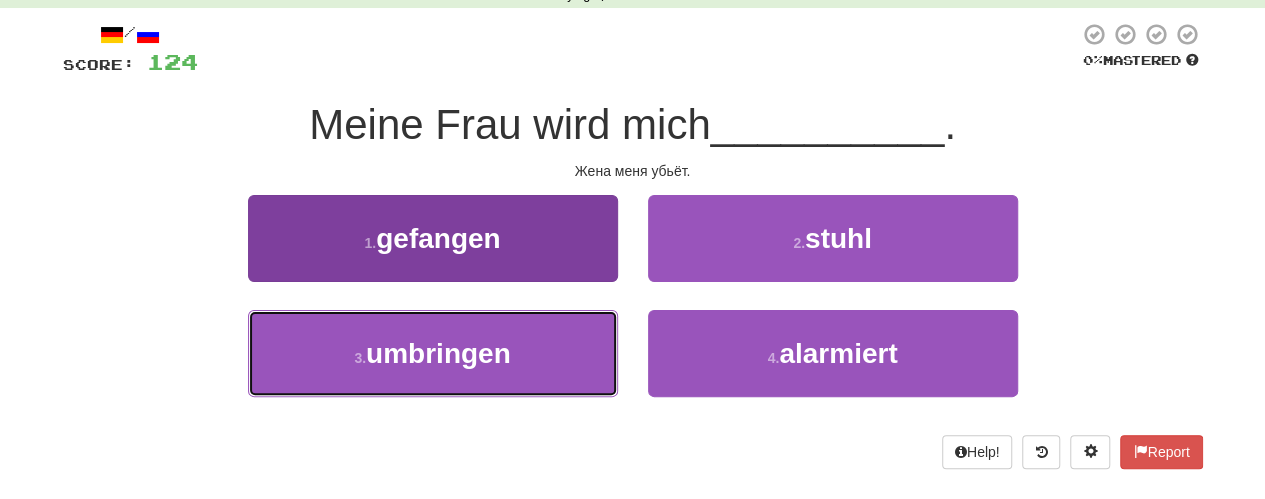 drag, startPoint x: 576, startPoint y: 339, endPoint x: 602, endPoint y: 314, distance: 36.069378 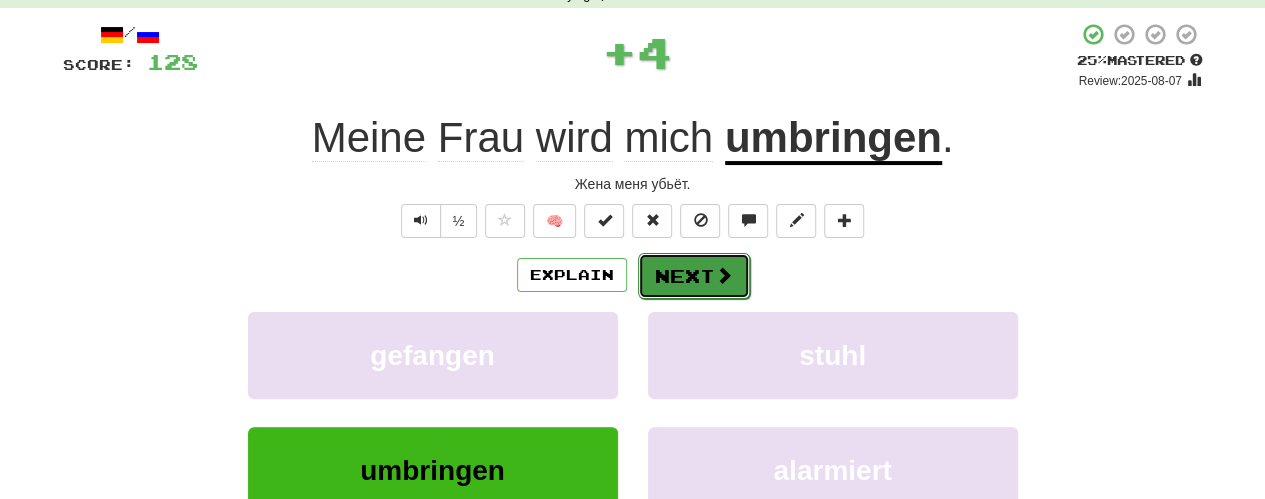 click on "Next" at bounding box center [694, 276] 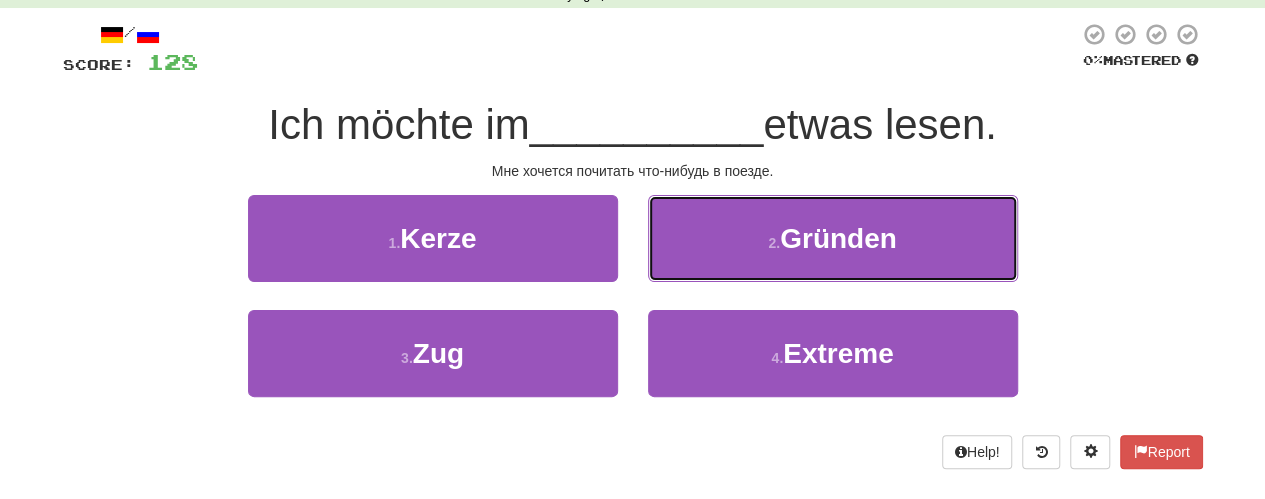 click on "2 .  Gründen" at bounding box center (833, 238) 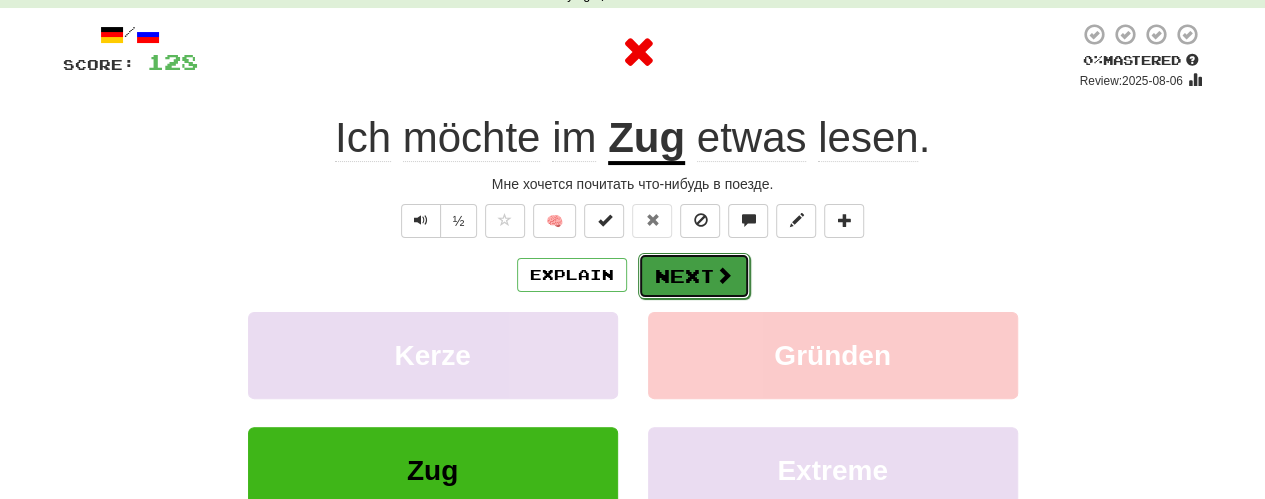 click on "Next" at bounding box center (694, 276) 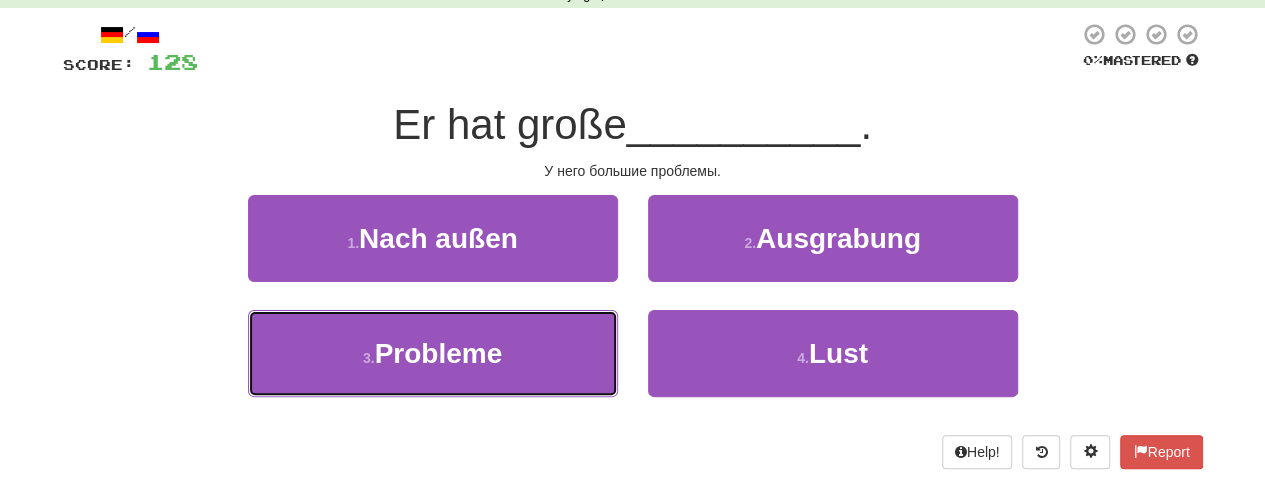 drag, startPoint x: 564, startPoint y: 353, endPoint x: 634, endPoint y: 299, distance: 88.40814 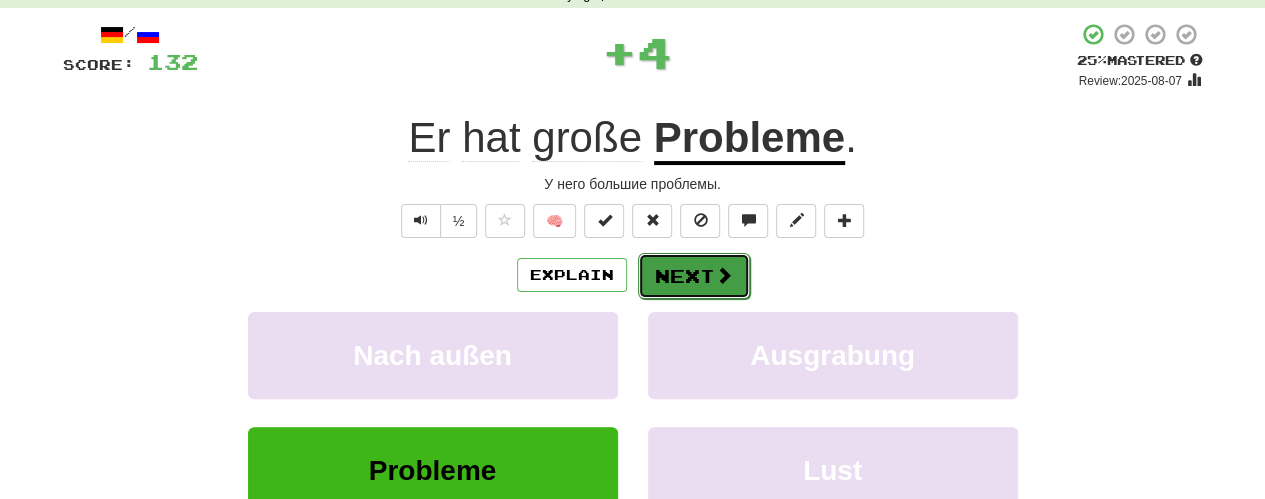 click on "Next" at bounding box center [694, 276] 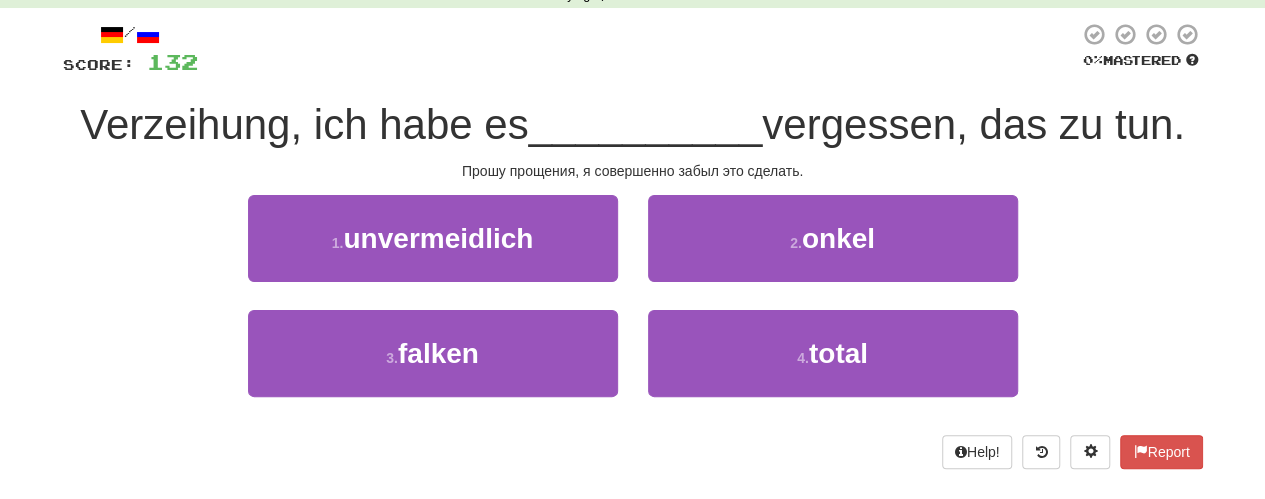 drag, startPoint x: 618, startPoint y: 355, endPoint x: 627, endPoint y: 347, distance: 12.0415945 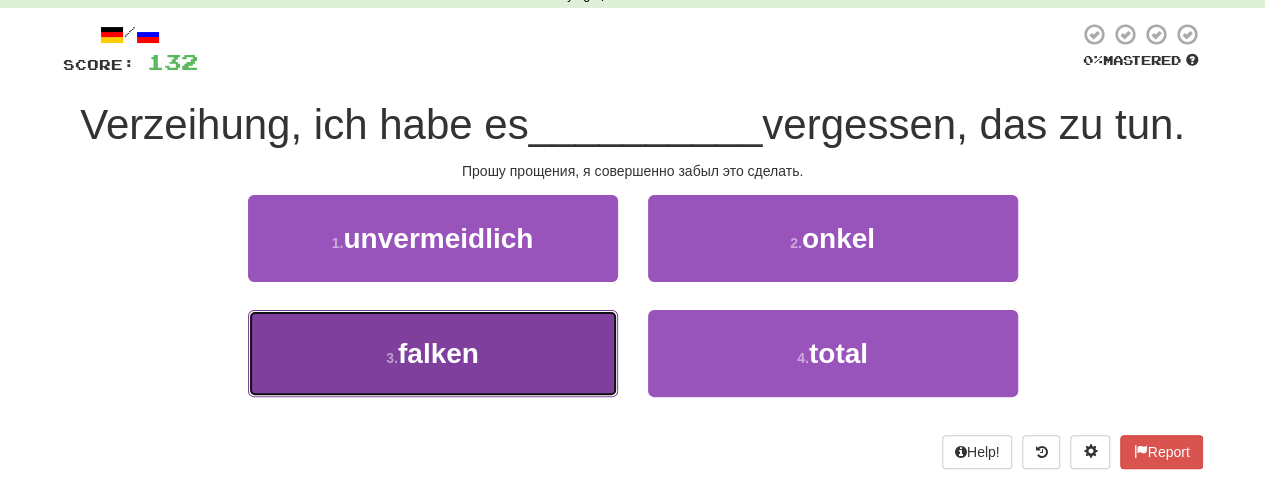 click on "3 .  falken" at bounding box center [433, 353] 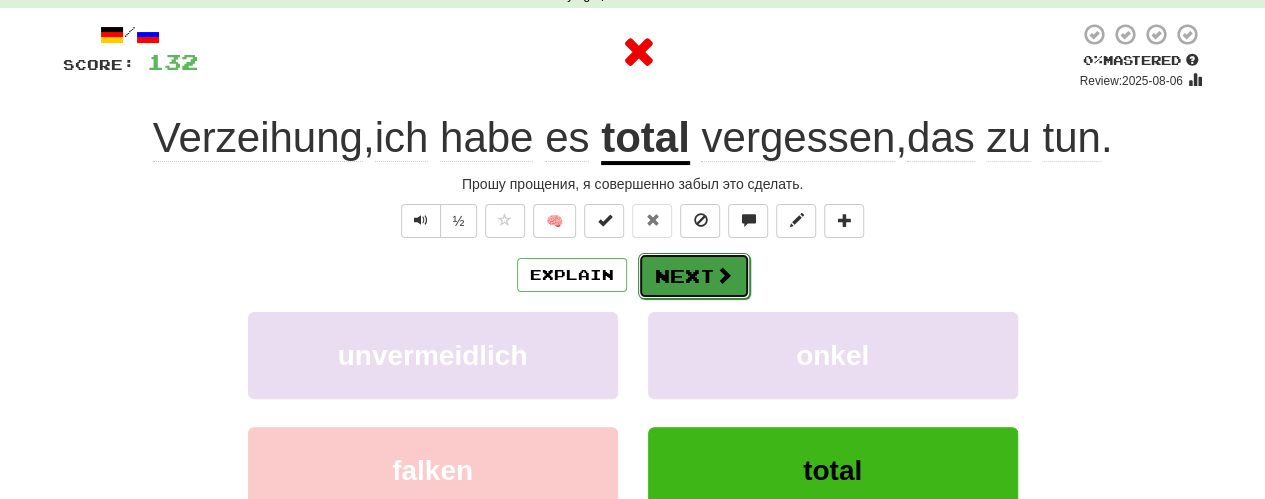 click on "Next" at bounding box center (694, 276) 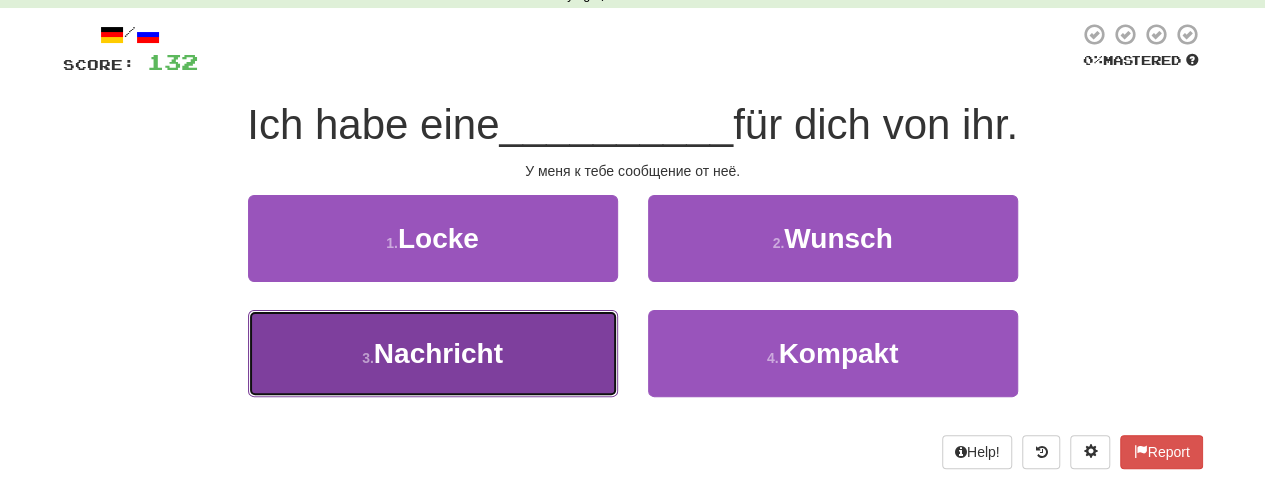 drag, startPoint x: 562, startPoint y: 350, endPoint x: 605, endPoint y: 321, distance: 51.86521 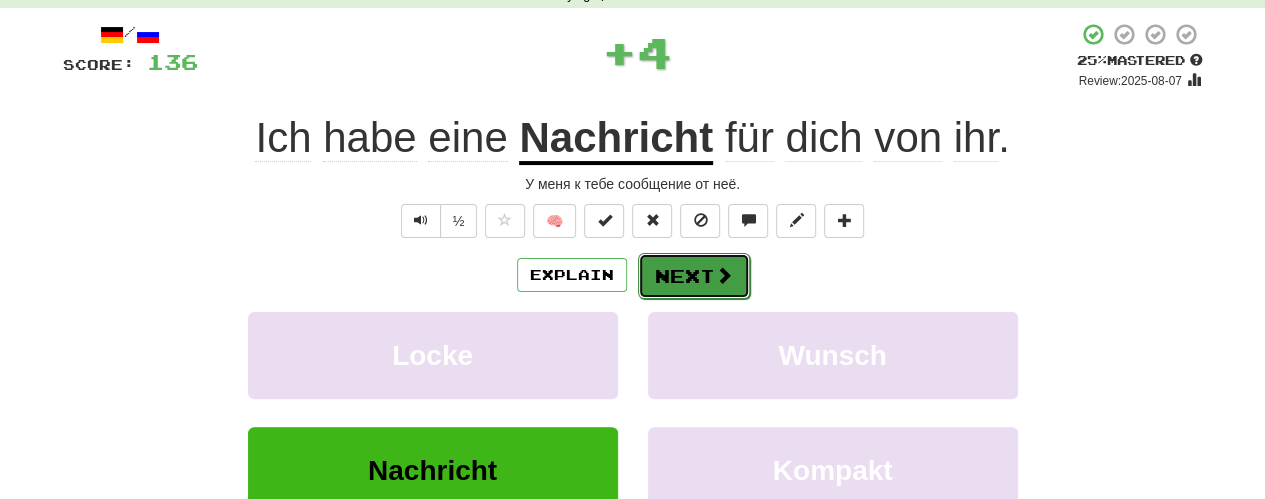 click on "Next" at bounding box center (694, 276) 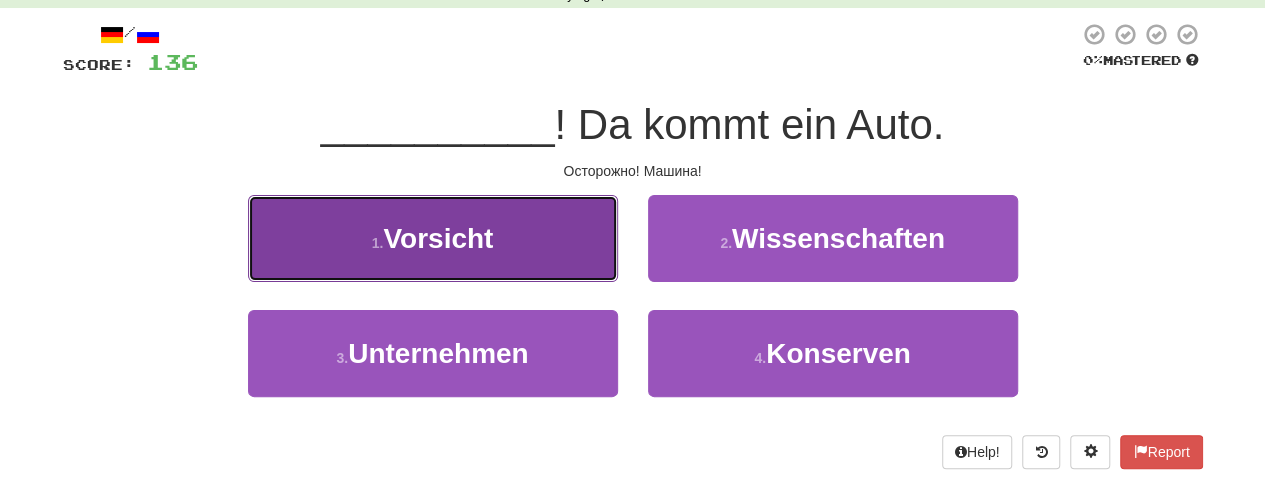 click on "1 .  Vorsicht" at bounding box center (433, 238) 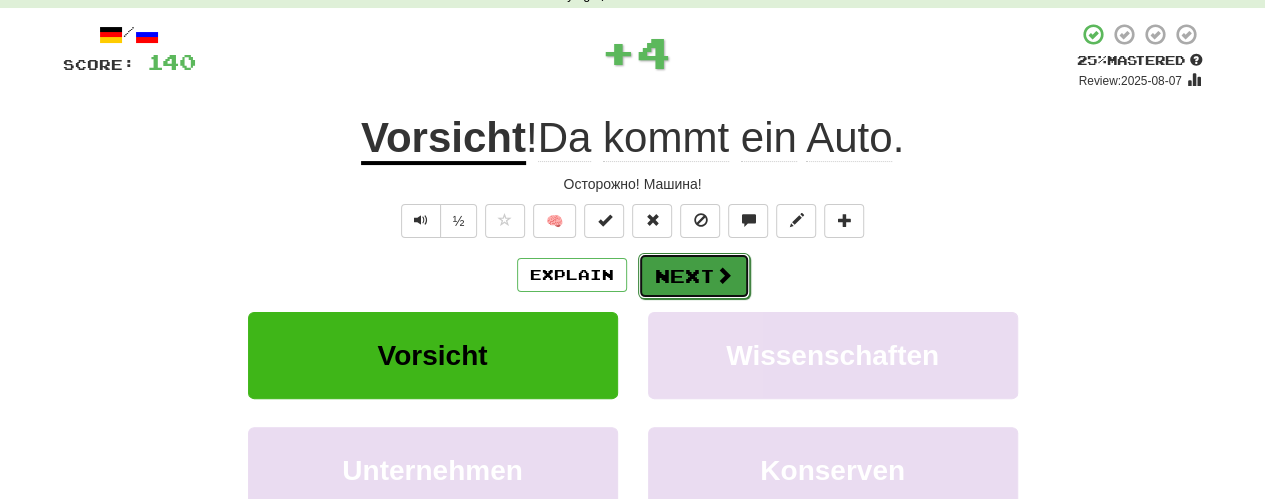 click on "Next" at bounding box center [694, 276] 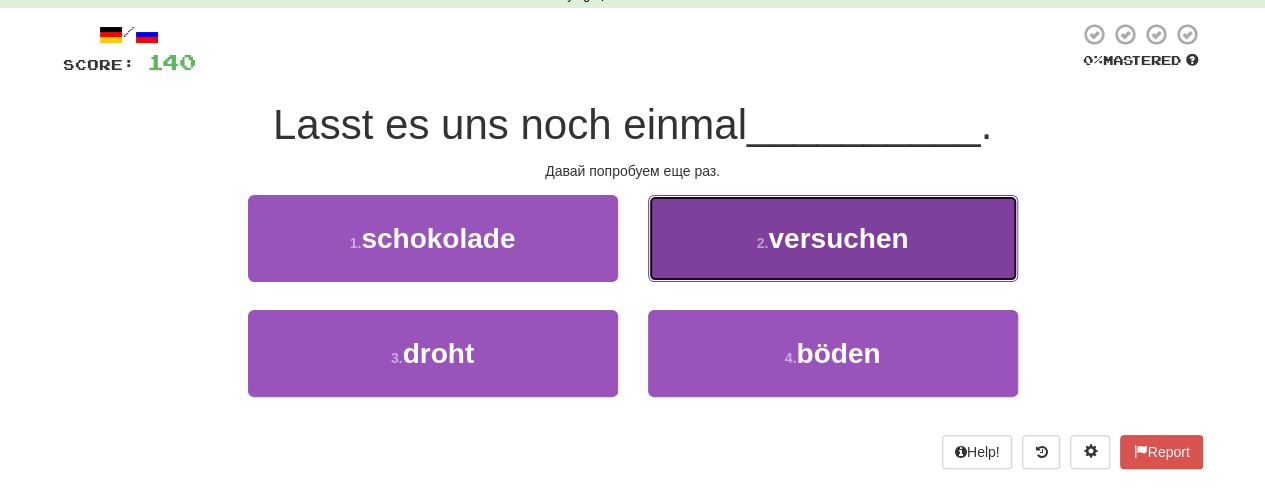 click on "versuchen" at bounding box center (838, 238) 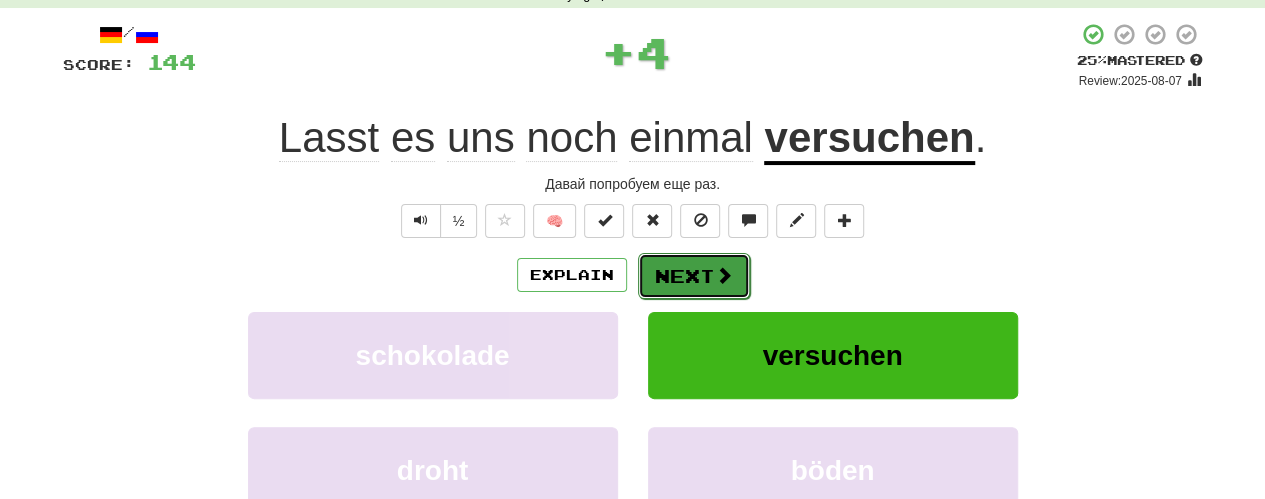 click on "Next" at bounding box center [694, 276] 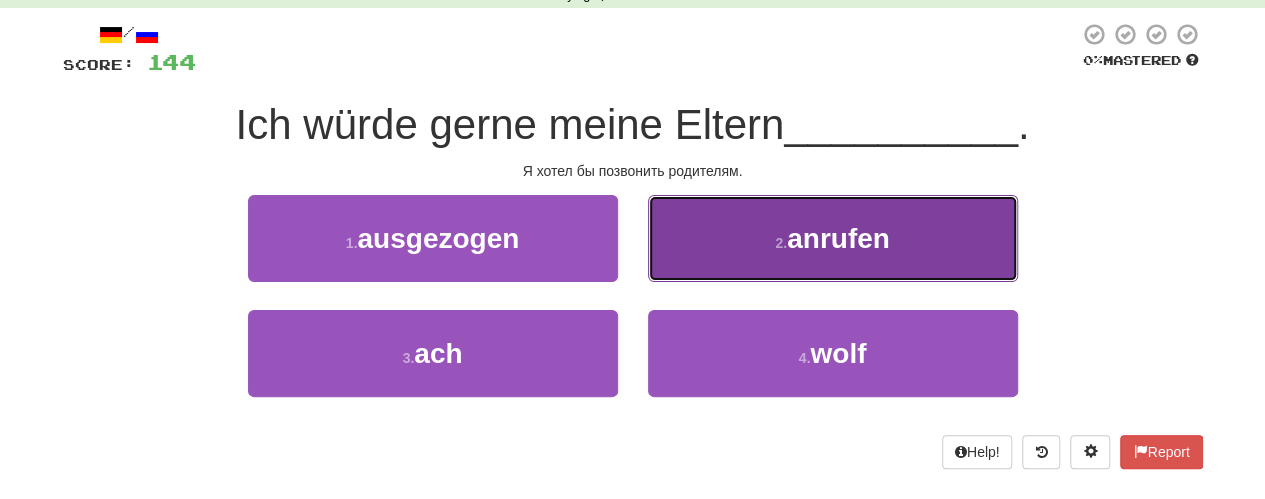 click on "2 .  anrufen" at bounding box center [833, 238] 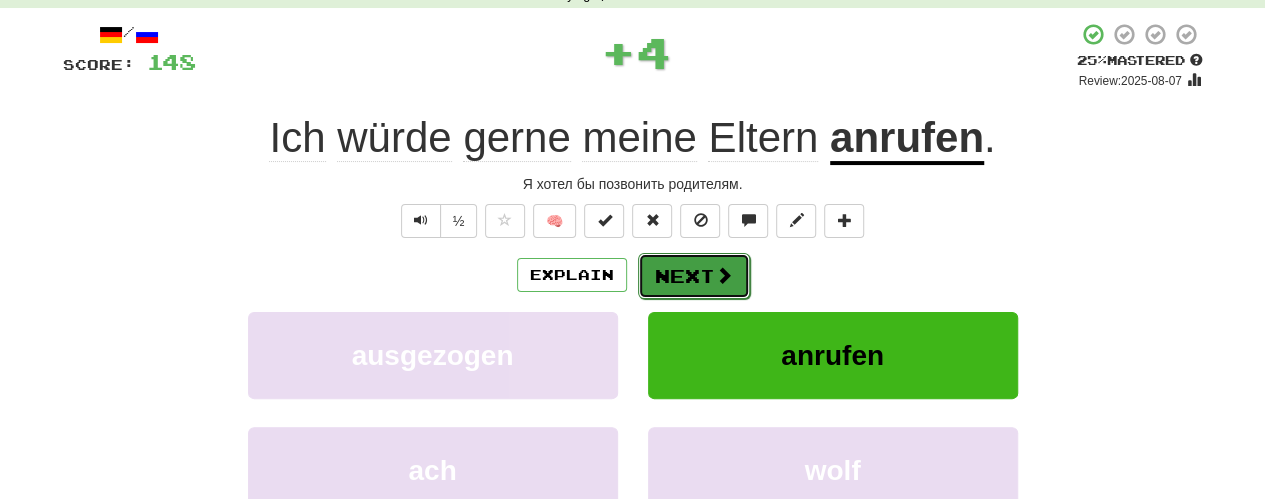 click on "Next" at bounding box center [694, 276] 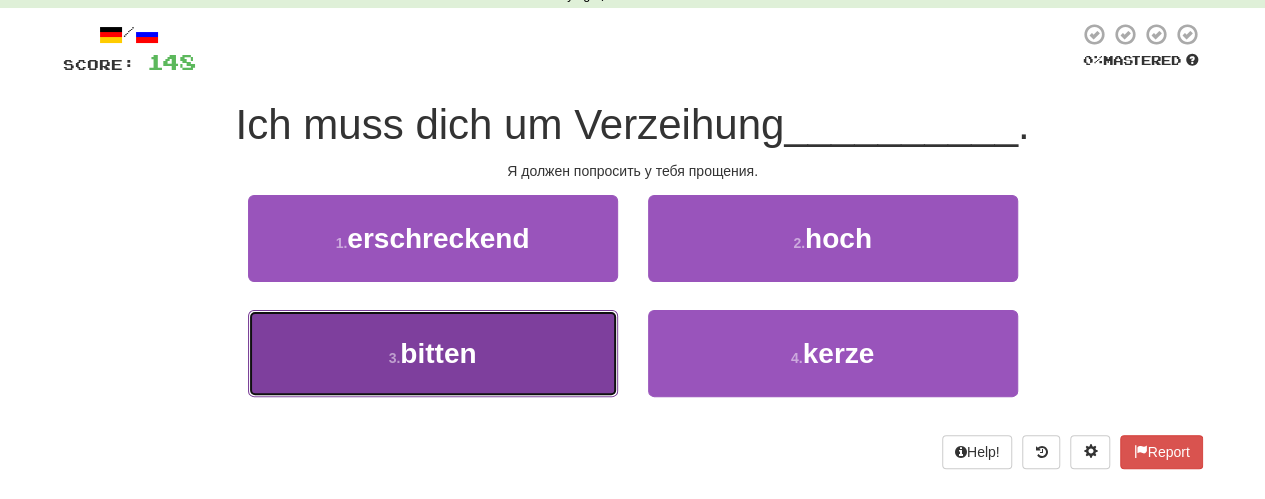 click on "3 .  bitten" at bounding box center [433, 353] 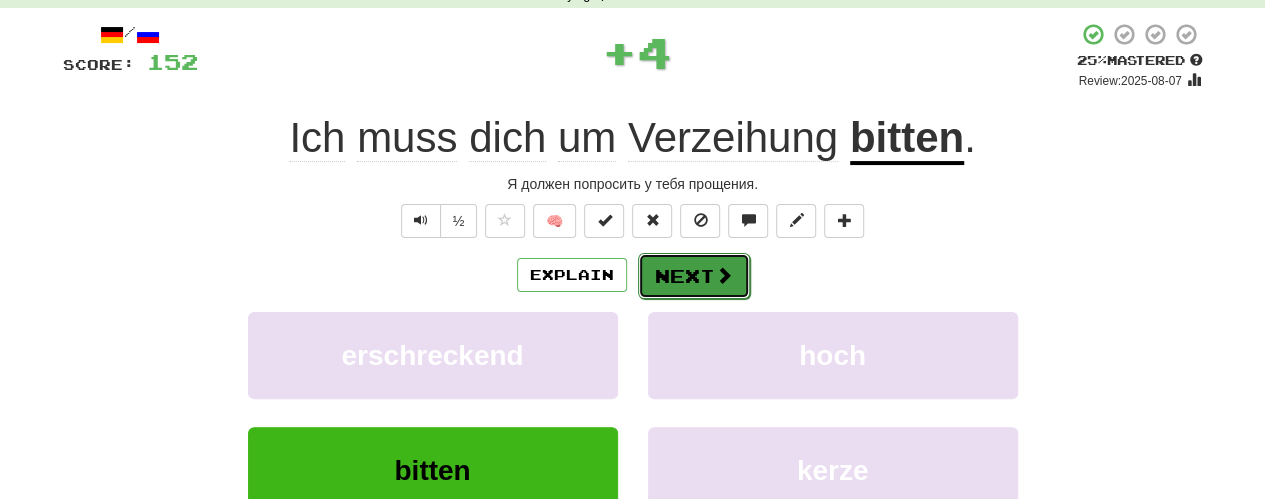 click on "Next" at bounding box center (694, 276) 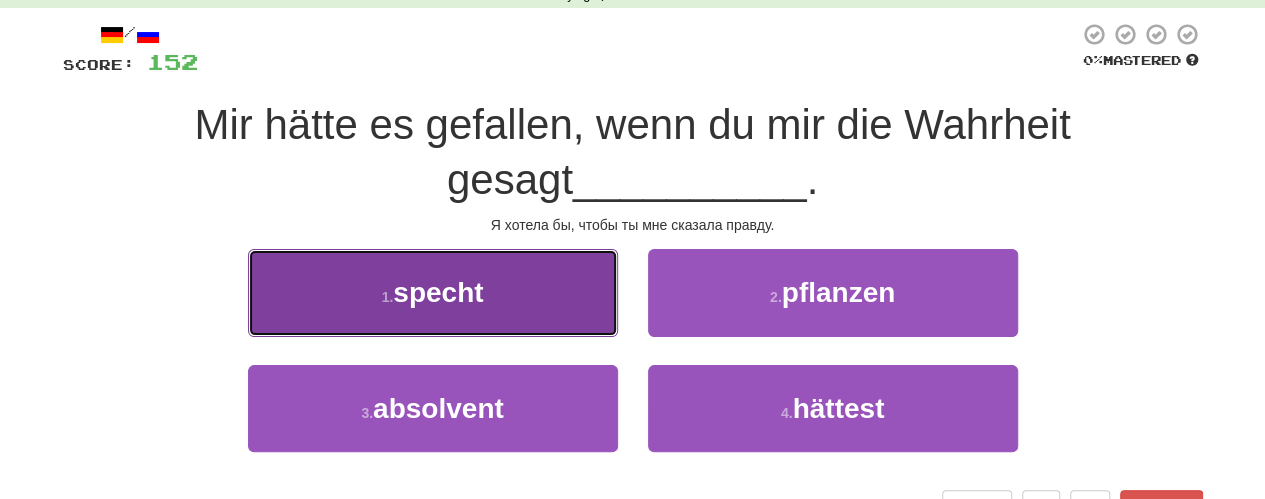 click on "1 .  specht" at bounding box center (433, 292) 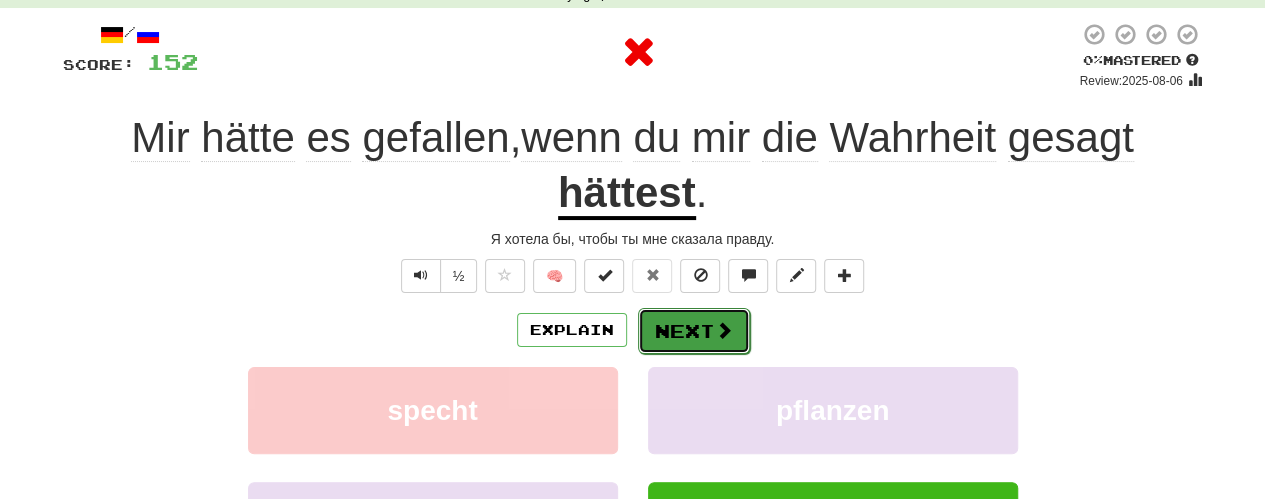 click on "Next" at bounding box center [694, 331] 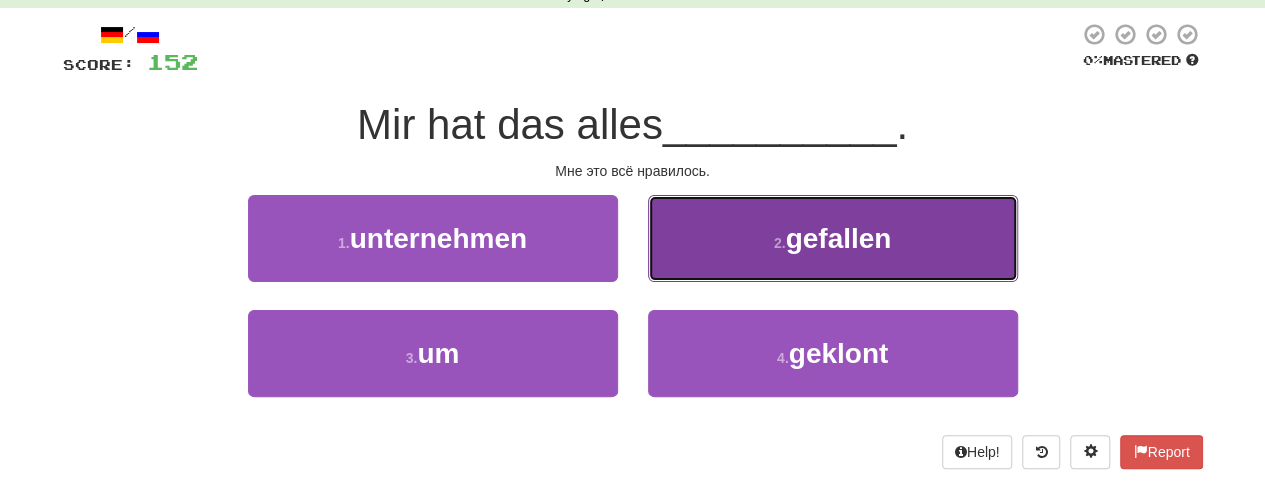 click on "2 .  gefallen" at bounding box center (833, 238) 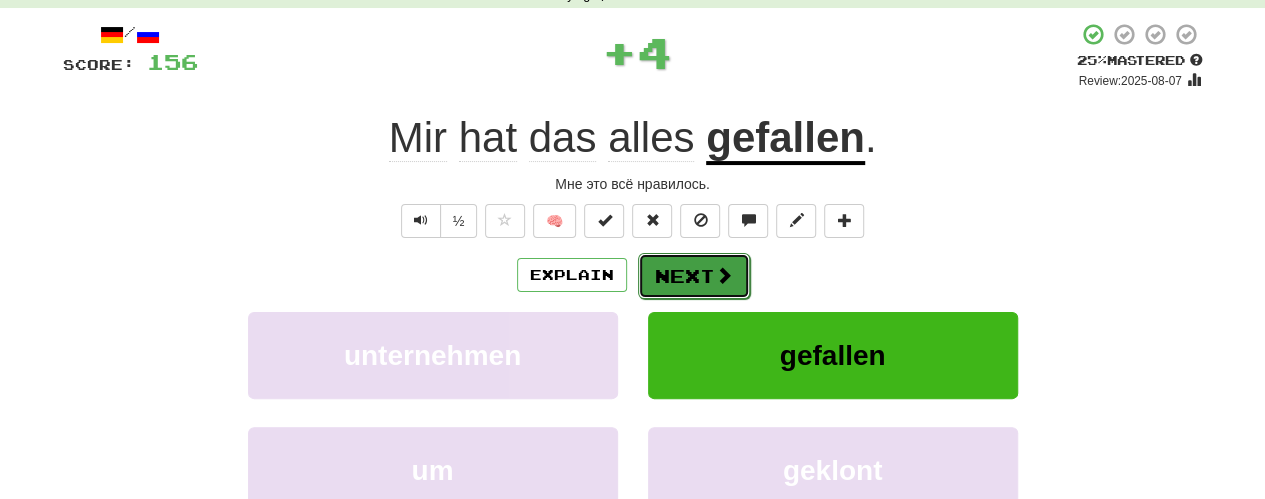 click on "Next" at bounding box center [694, 276] 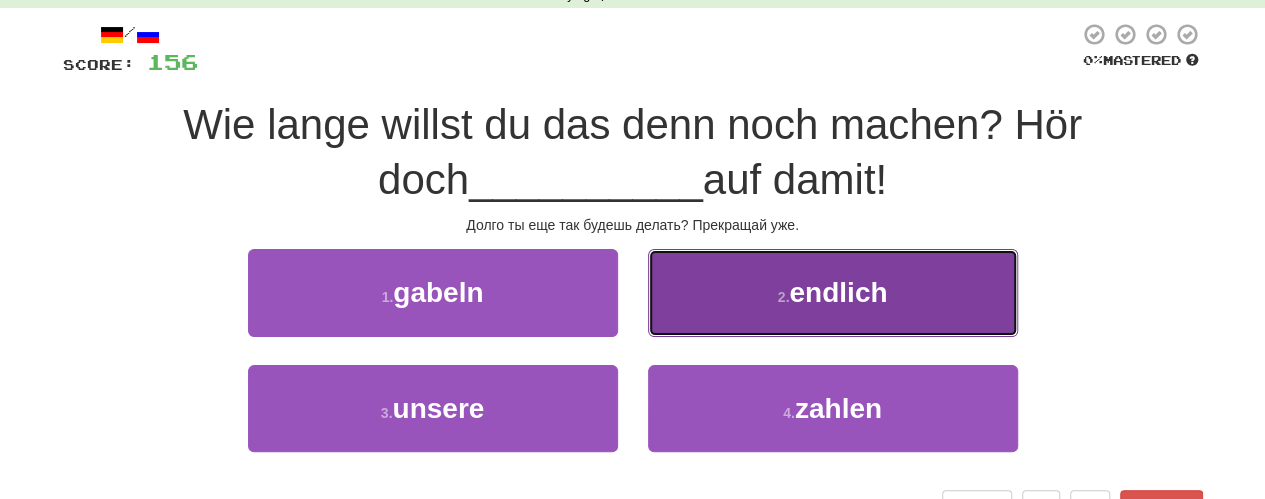 click on "2 .  endlich" at bounding box center (833, 292) 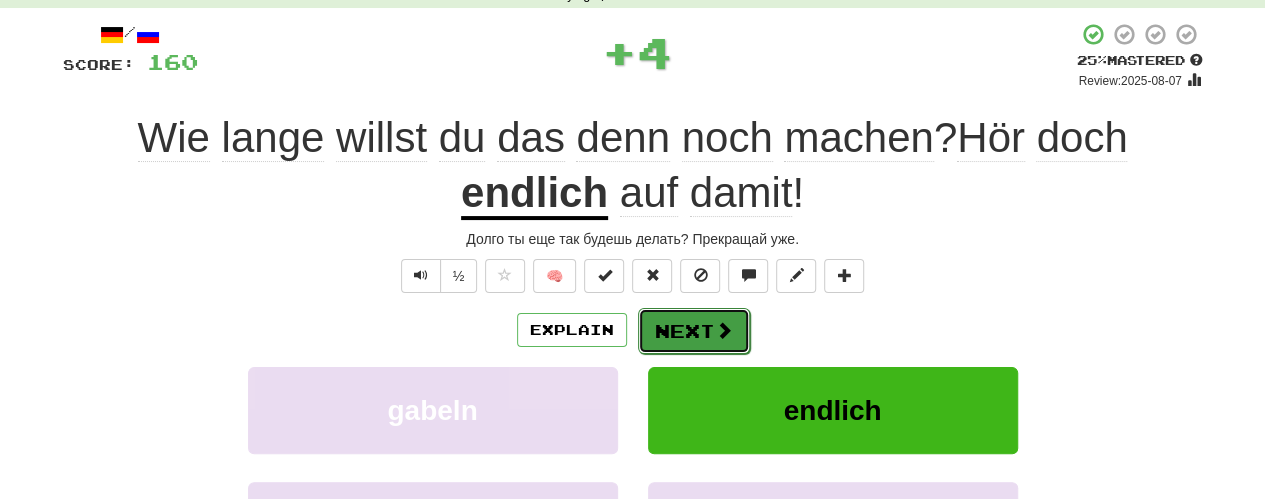 click on "Next" at bounding box center [694, 331] 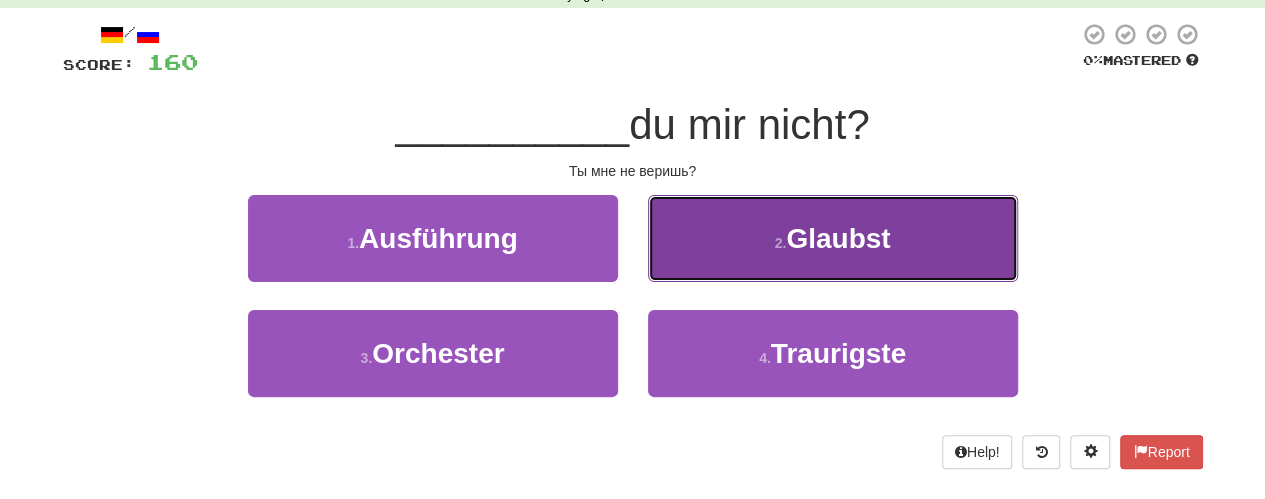 click on "2 .  Glaubst" at bounding box center [833, 238] 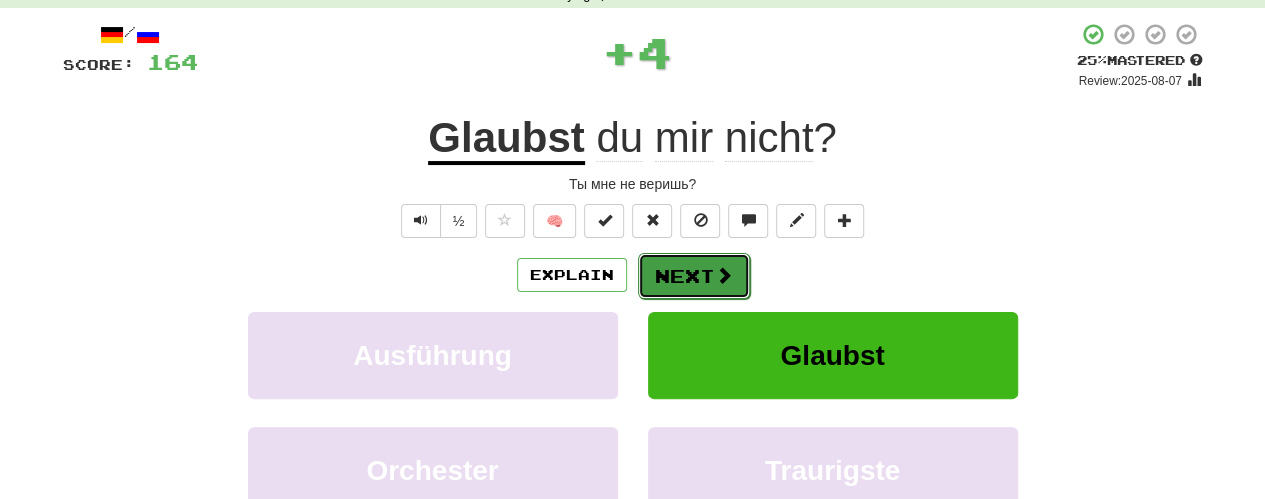 click on "Next" at bounding box center [694, 276] 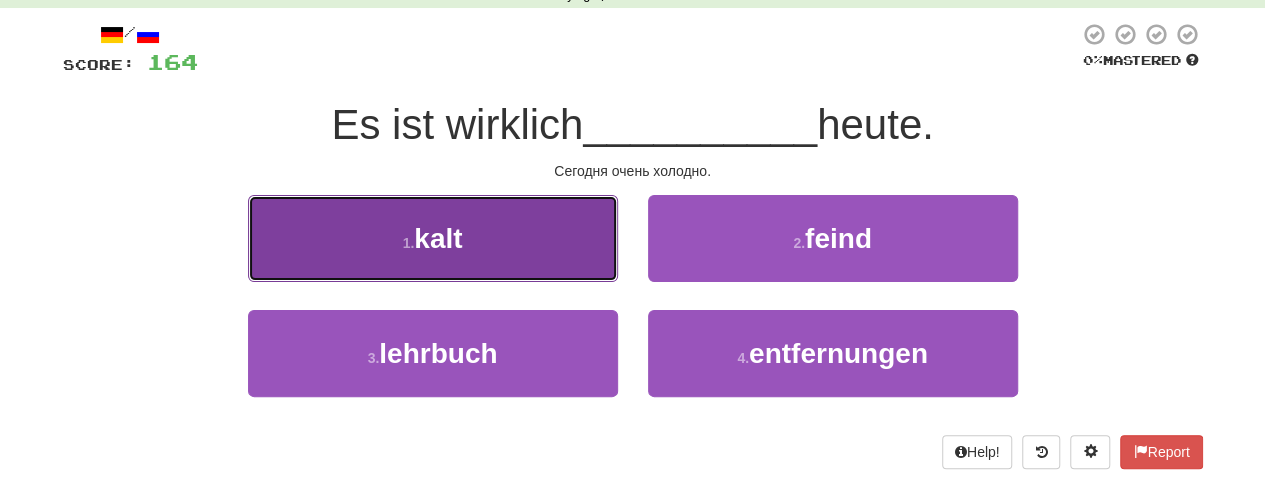 click on "1 .  kalt" at bounding box center (433, 238) 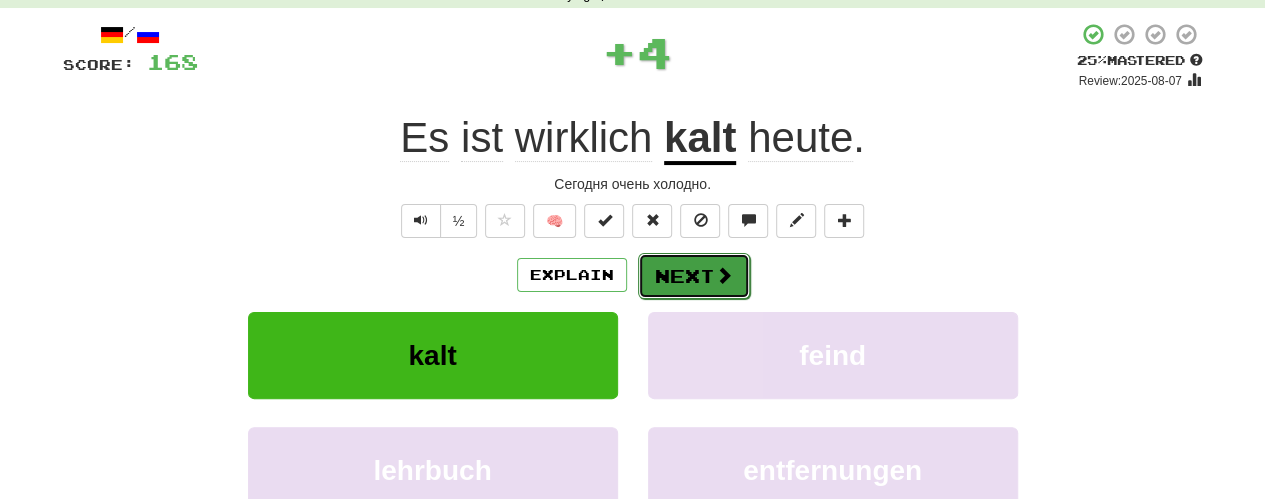 click on "Next" at bounding box center (694, 276) 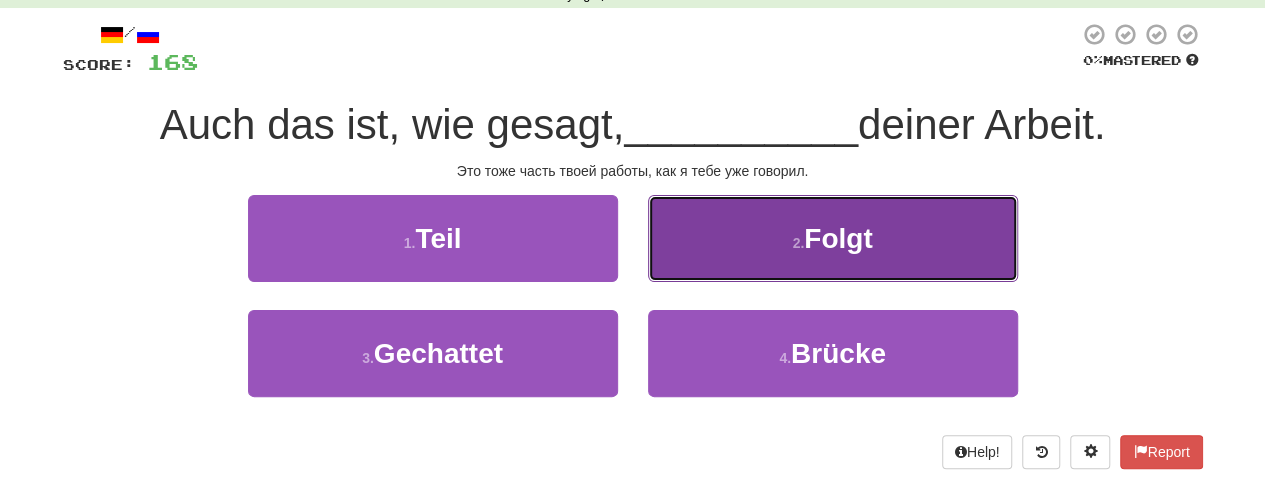 click on "2 .  Folgt" at bounding box center [833, 238] 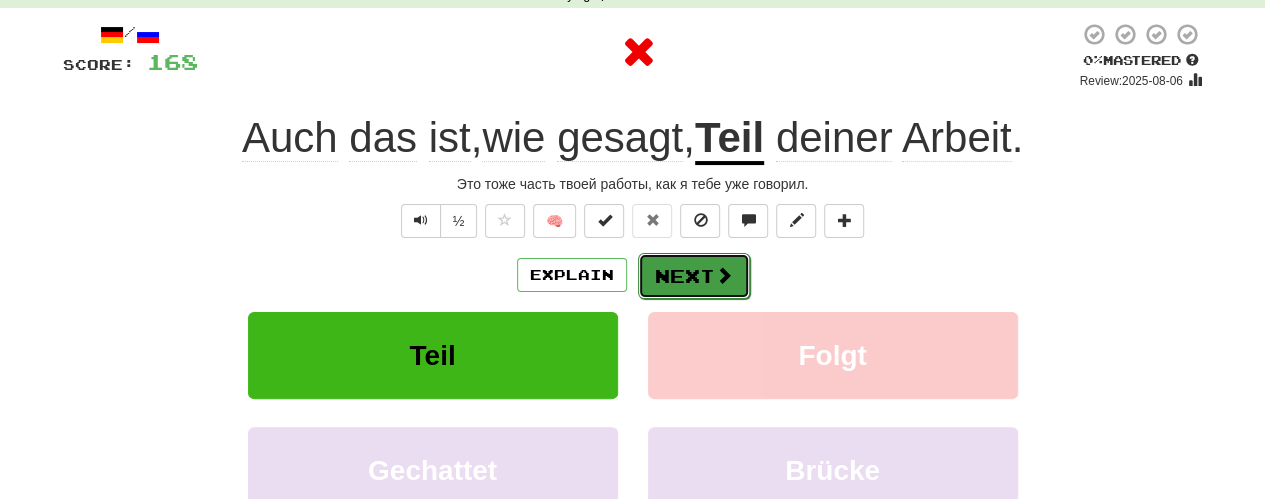 click on "Next" at bounding box center (694, 276) 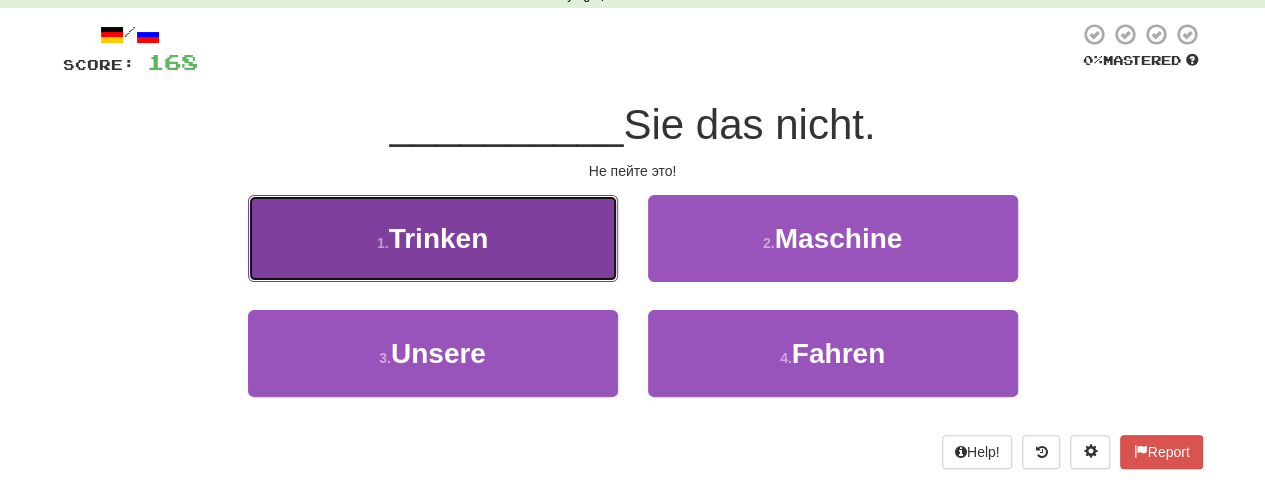 click on "1 .  Trinken" at bounding box center [433, 238] 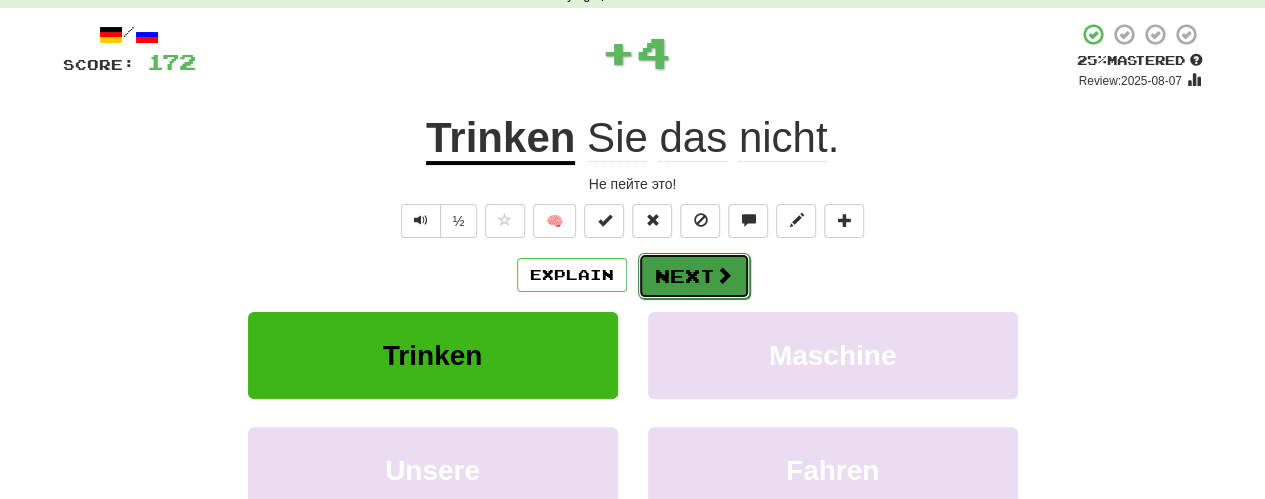 click on "Next" at bounding box center (694, 276) 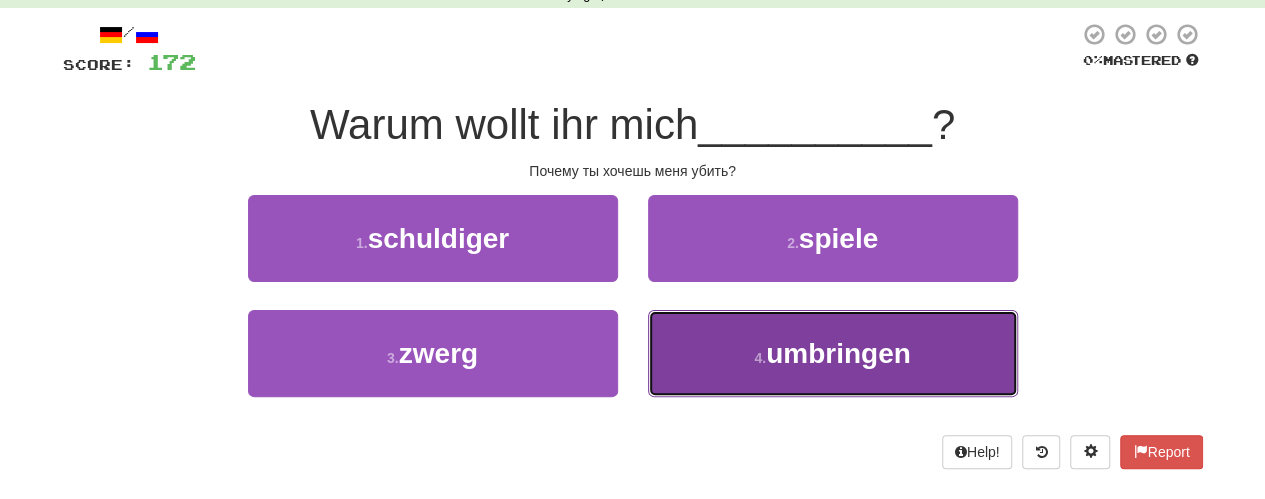 click on "4 .  umbringen" at bounding box center [833, 353] 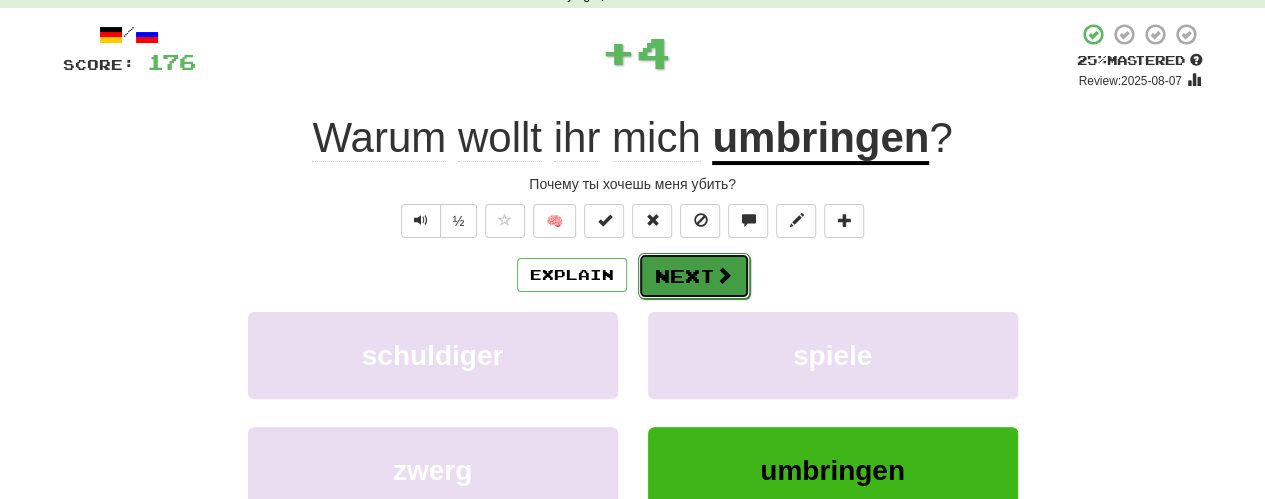 click on "Next" at bounding box center (694, 276) 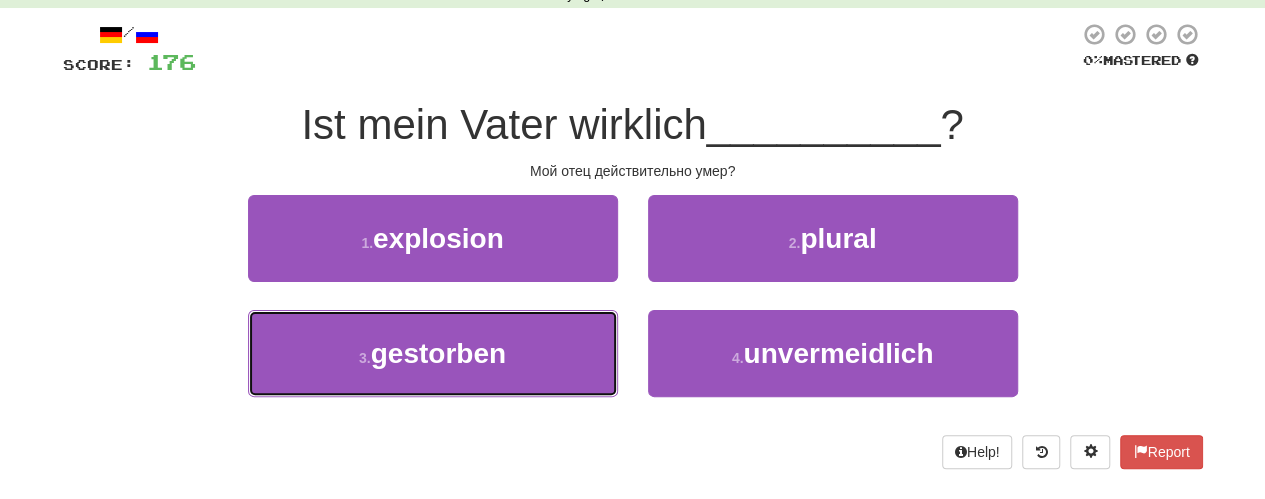 drag, startPoint x: 586, startPoint y: 345, endPoint x: 630, endPoint y: 328, distance: 47.169907 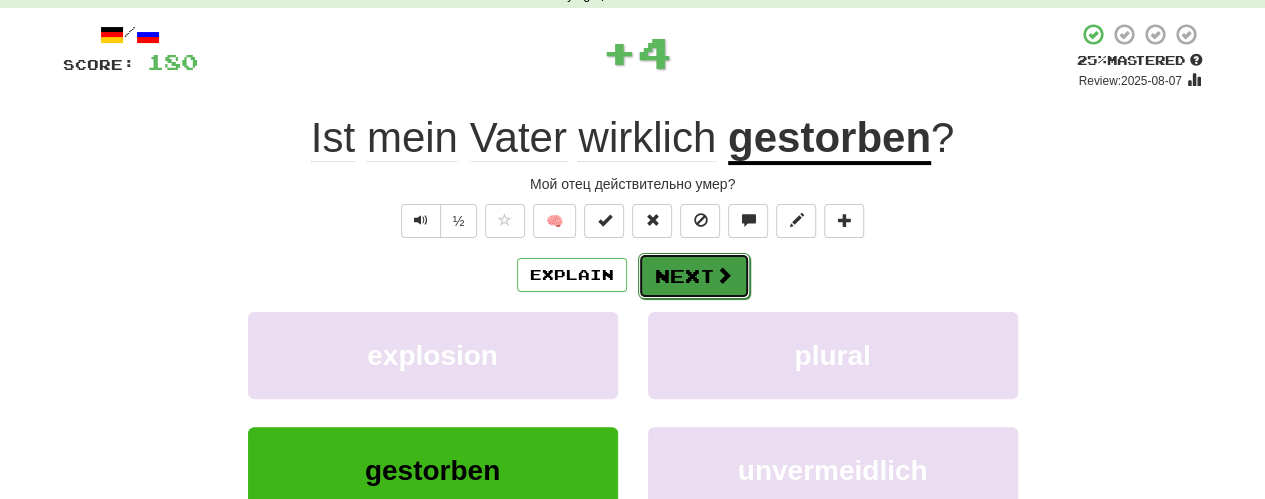 click on "Next" at bounding box center [694, 276] 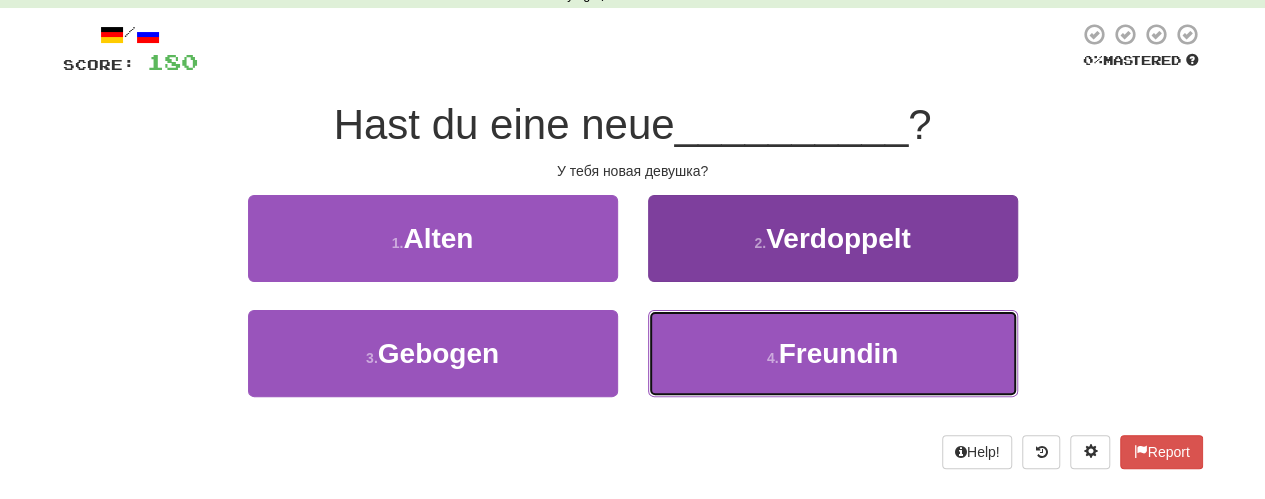 click on "4 .  Freundin" at bounding box center [833, 353] 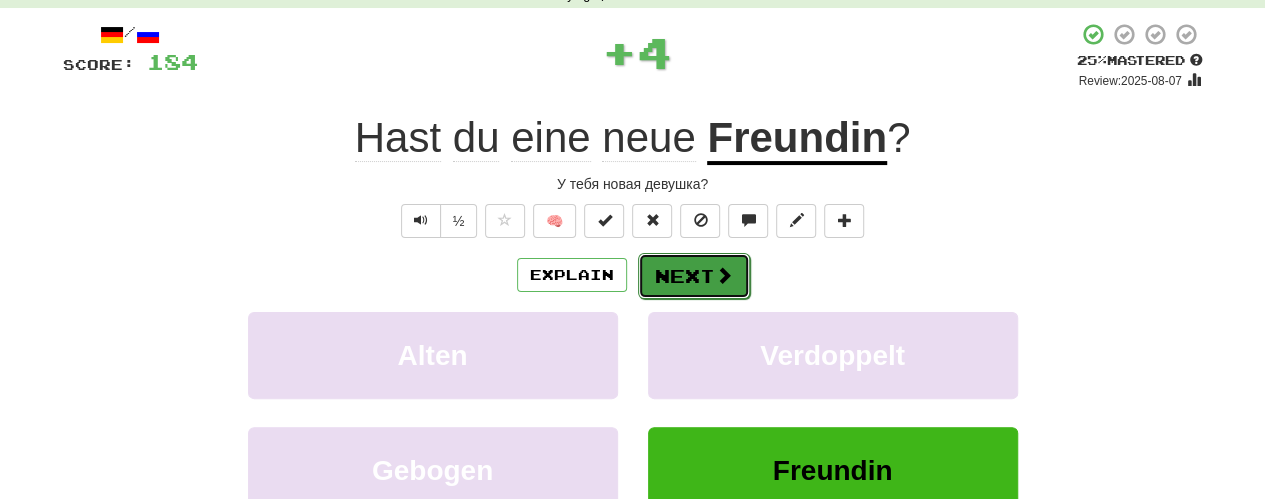 click on "Next" at bounding box center [694, 276] 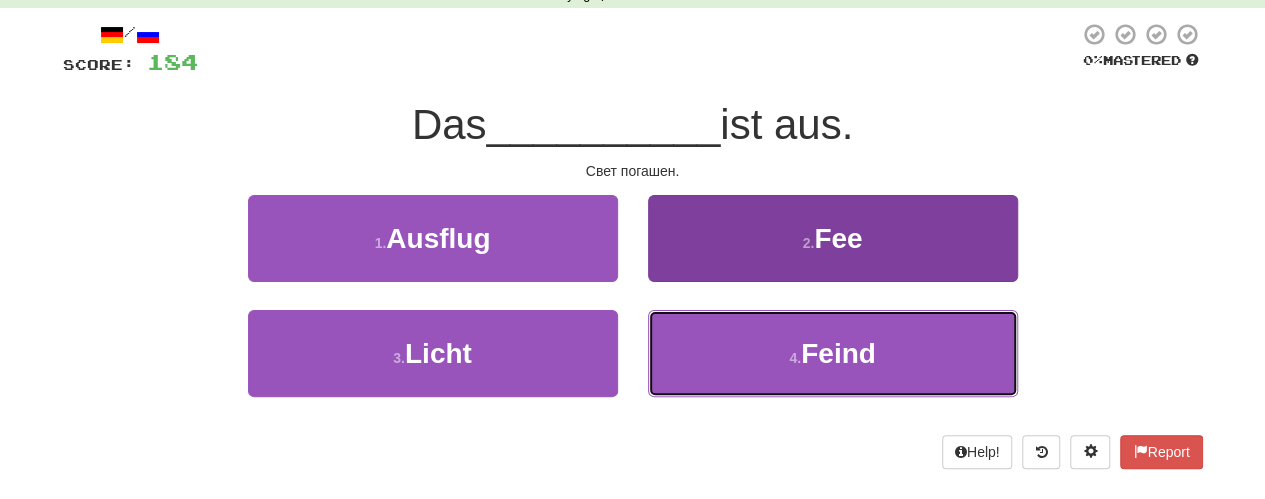 click on "4 .  Feind" at bounding box center (833, 353) 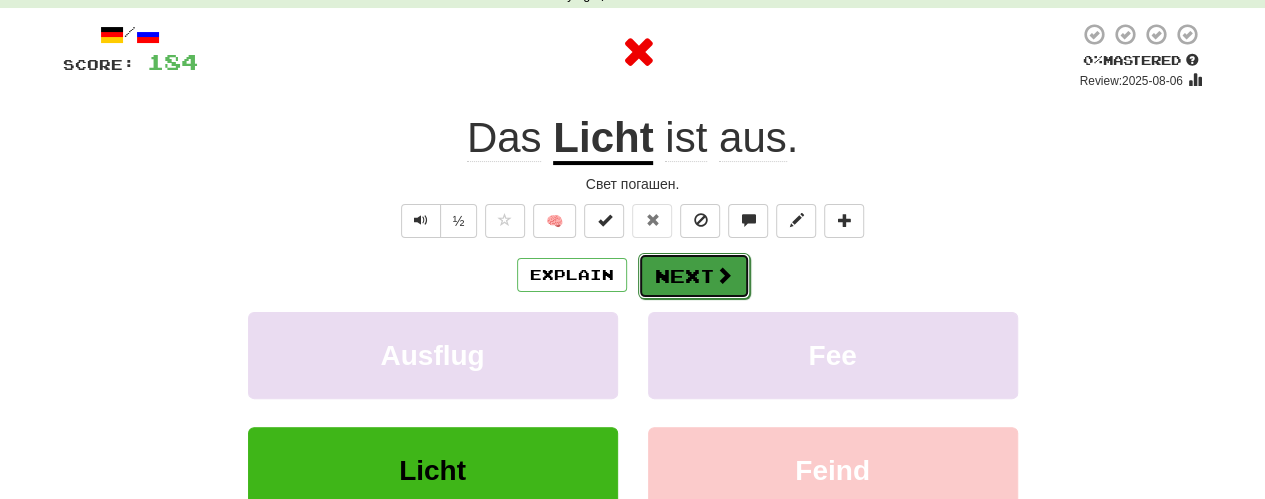click on "Next" at bounding box center (694, 276) 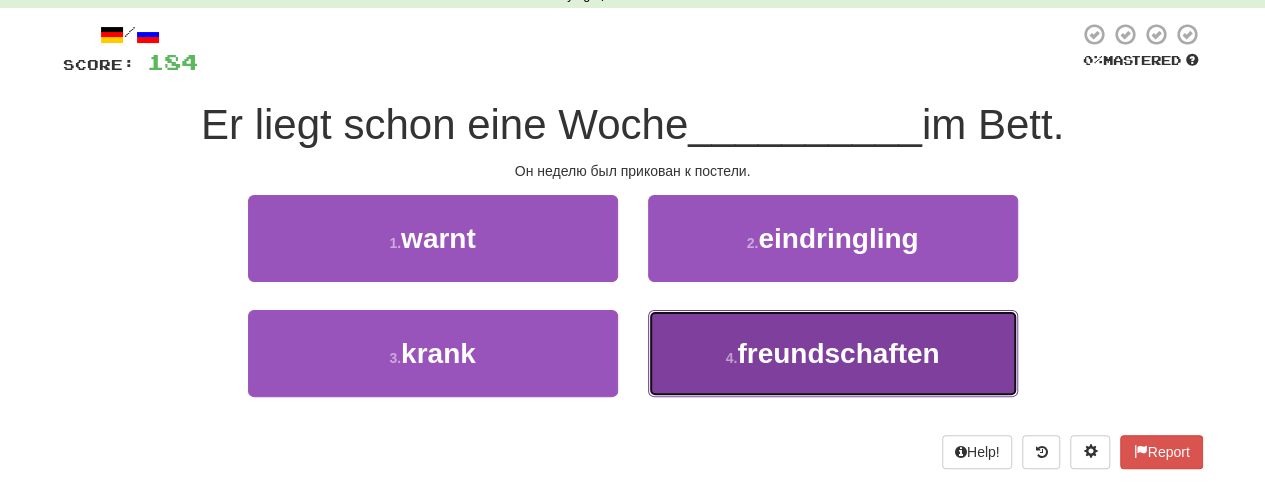 click on "4 .  freundschaften" at bounding box center [833, 353] 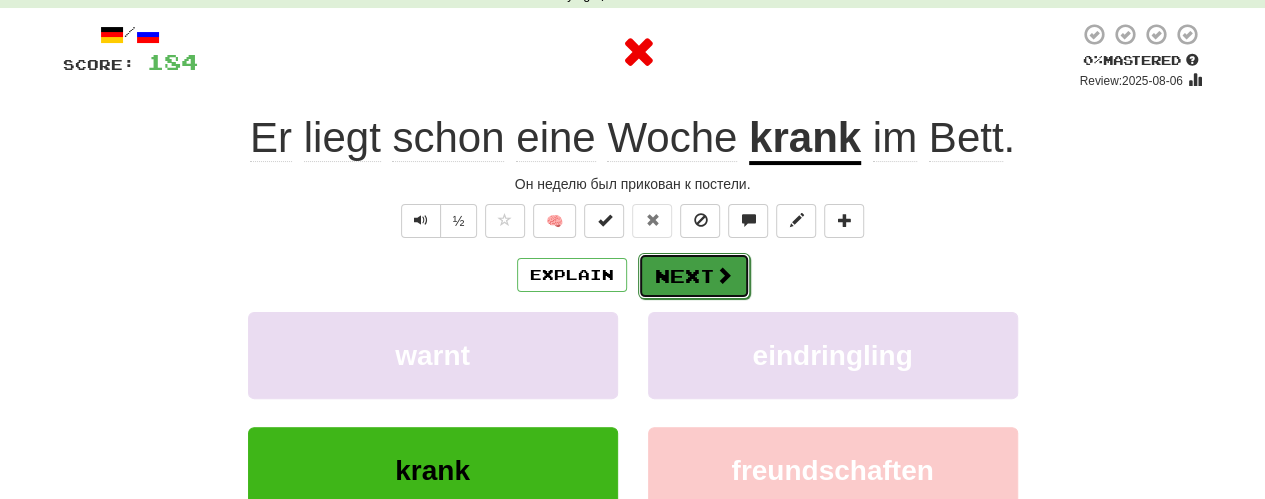 click on "Next" at bounding box center (694, 276) 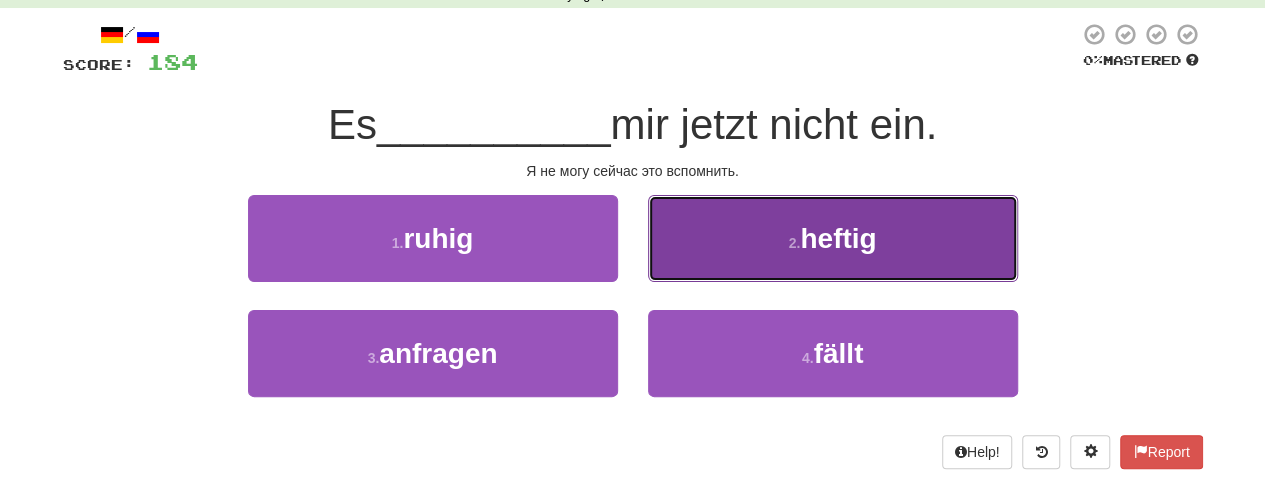 click on "2 .  heftig" at bounding box center [833, 238] 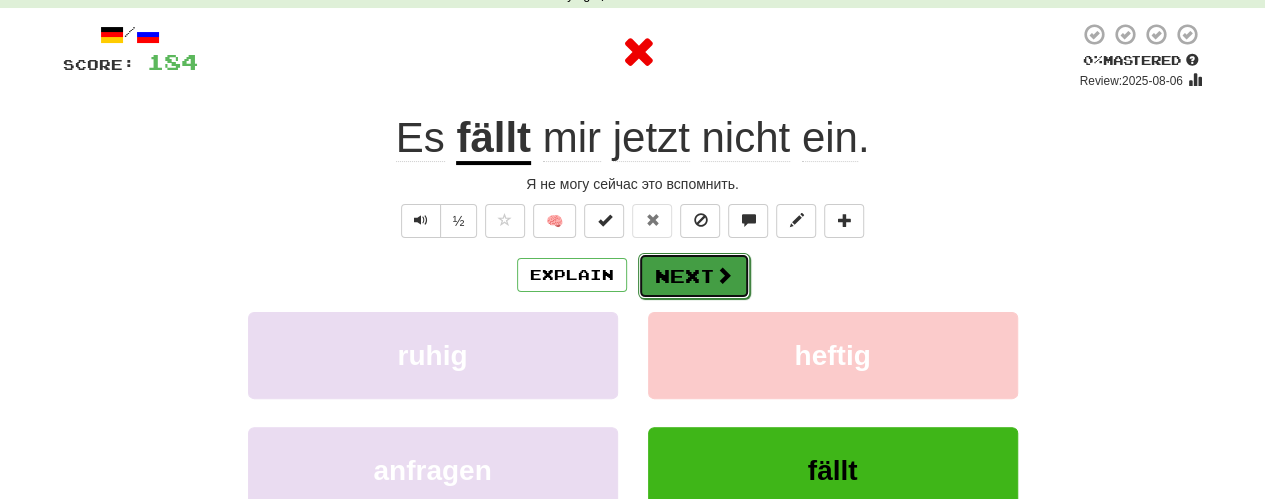 click on "Next" at bounding box center [694, 276] 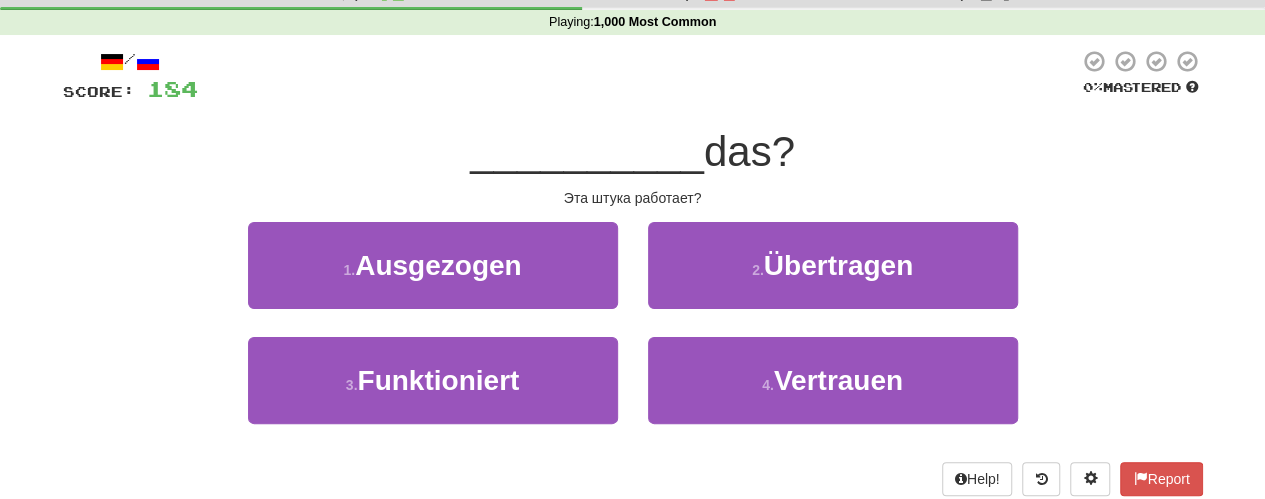 scroll, scrollTop: 100, scrollLeft: 0, axis: vertical 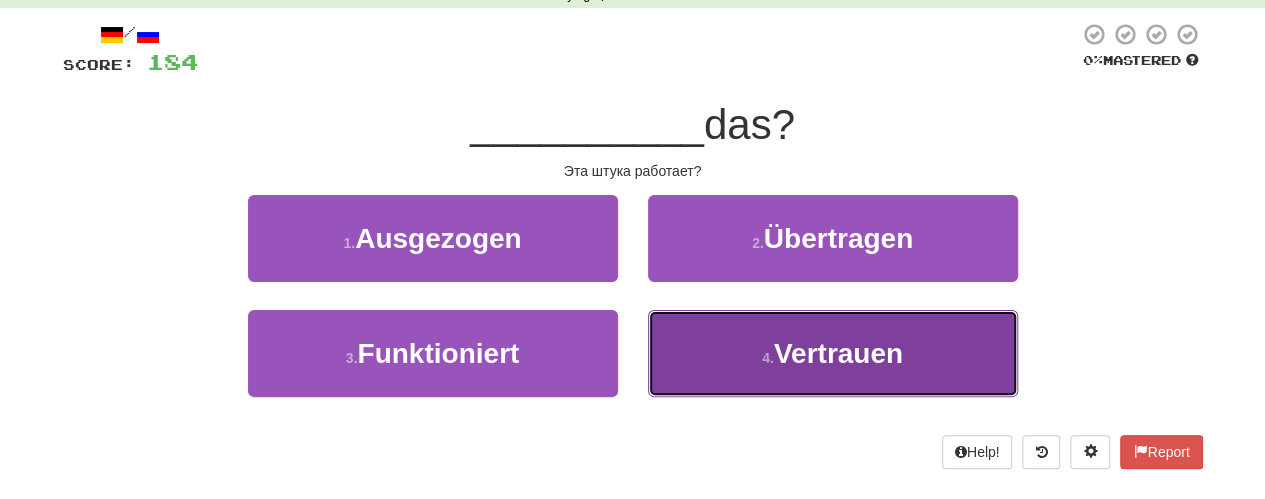 click on "4 .  Vertrauen" at bounding box center (833, 353) 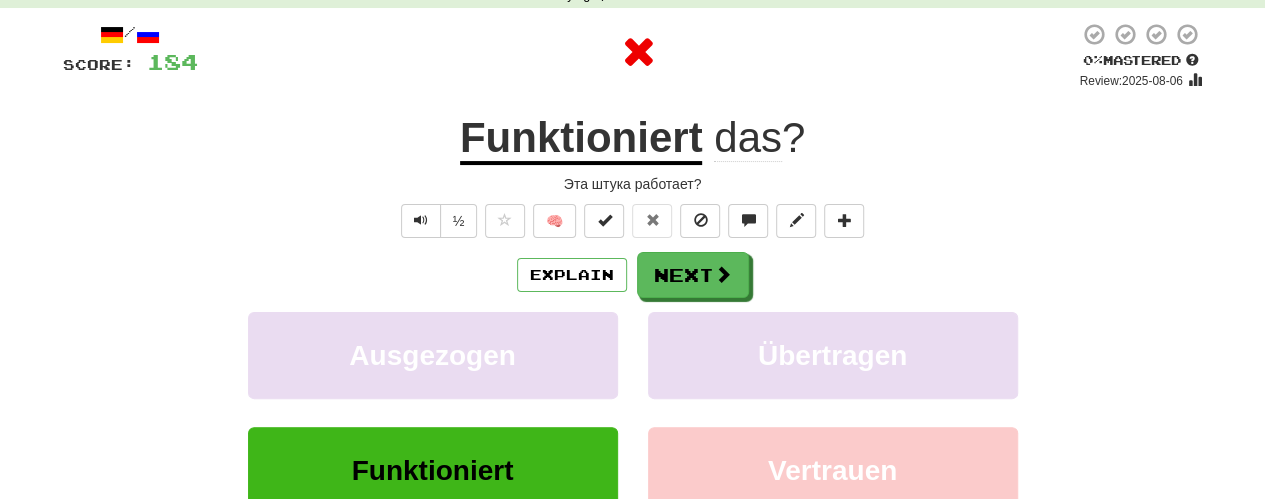click on "Explain Next Ausgezogen Übertragen Funktioniert Vertrauen Learn more: Ausgezogen Übertragen Funktioniert Vertrauen" at bounding box center (633, 412) 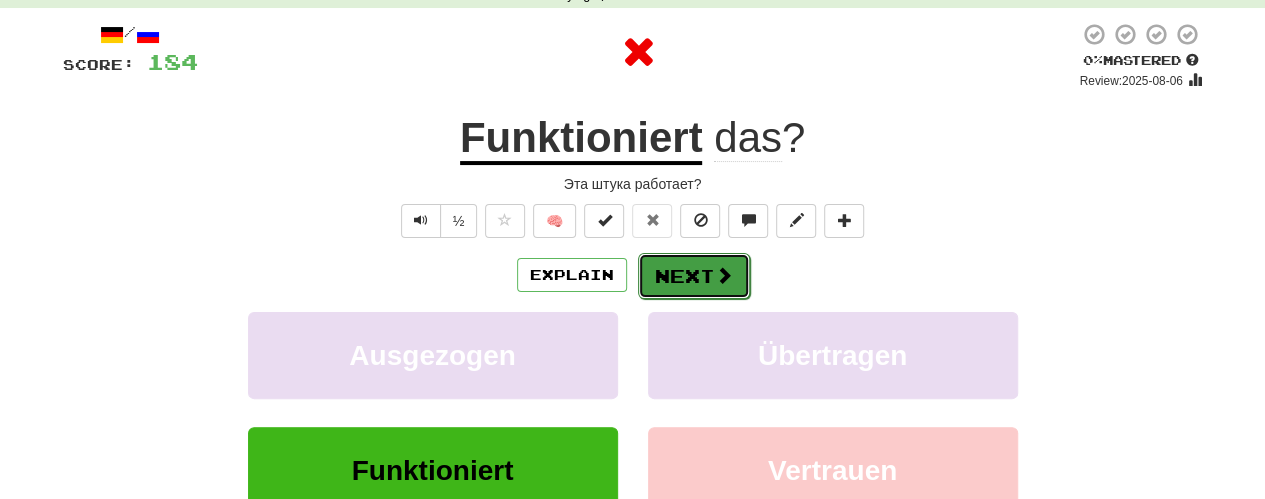 click on "Next" at bounding box center [694, 276] 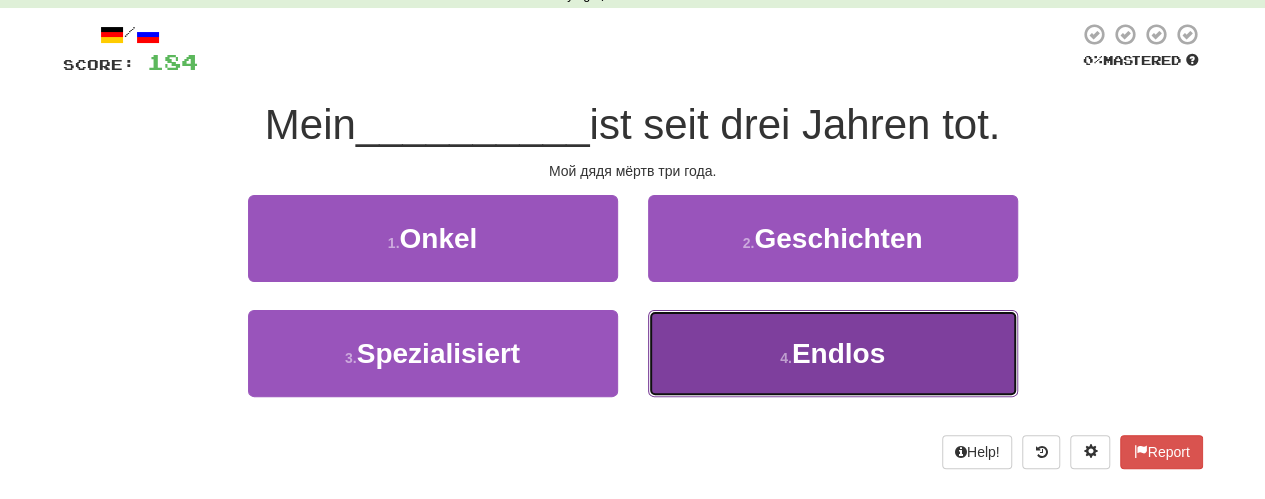 click on "4 .  Endlos" at bounding box center (833, 353) 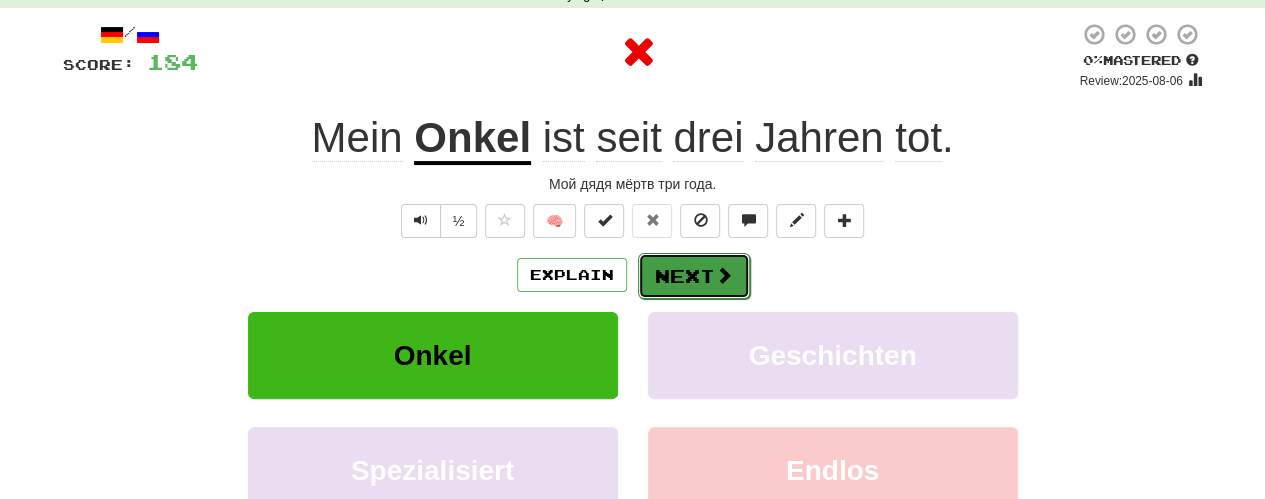 click on "Next" at bounding box center (694, 276) 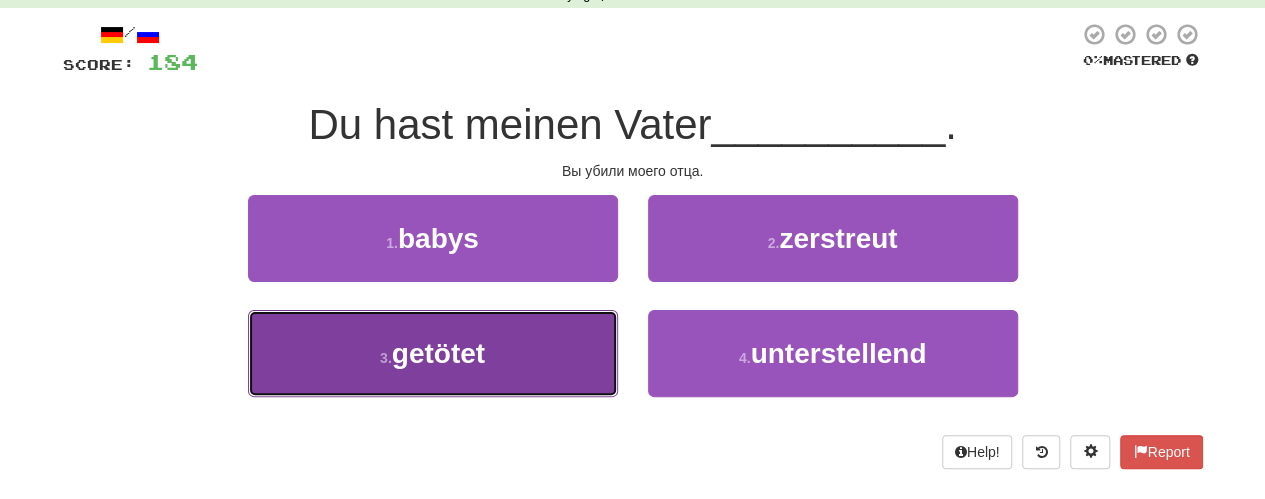 click on "3 .  getötet" at bounding box center (433, 353) 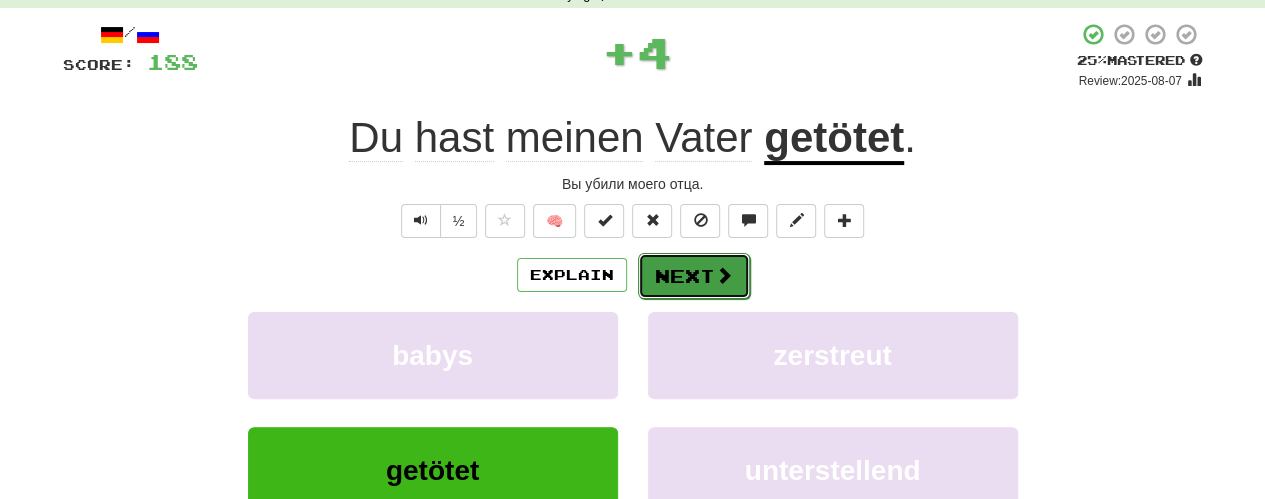 click on "Next" at bounding box center (694, 276) 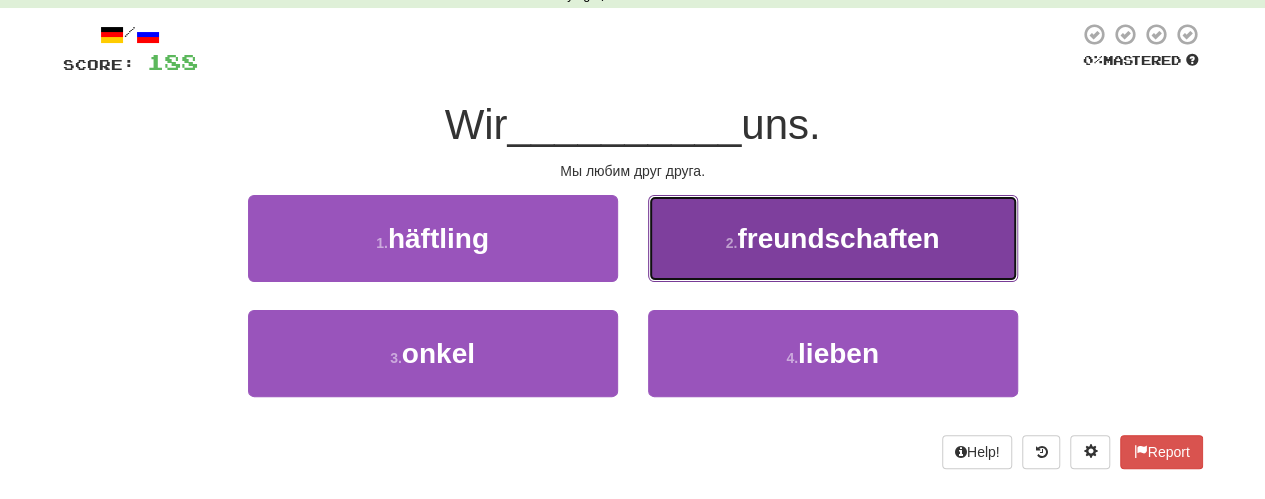 click on "2 ." at bounding box center [732, 243] 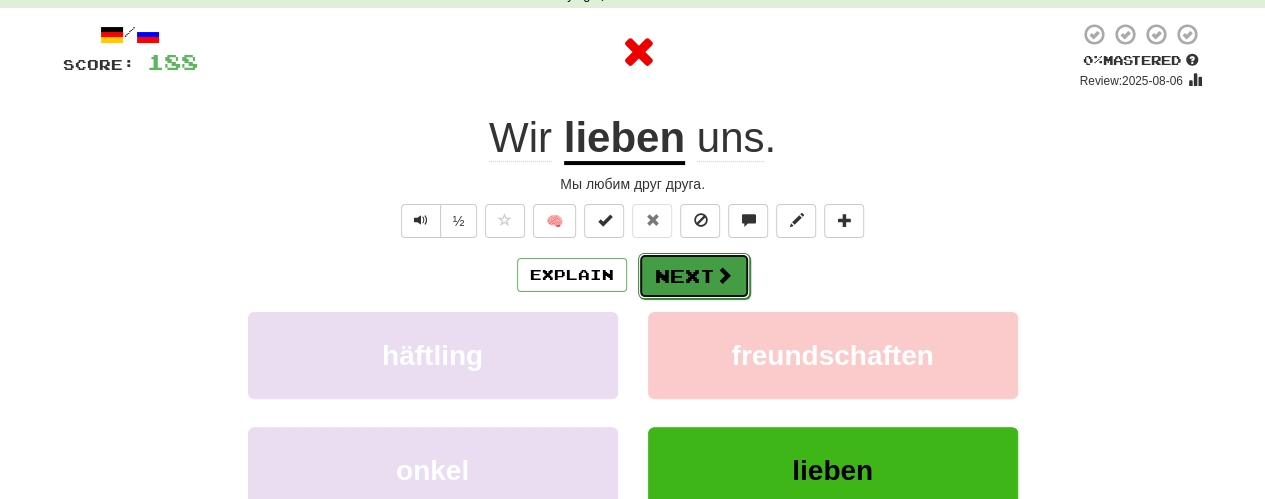 click at bounding box center (724, 275) 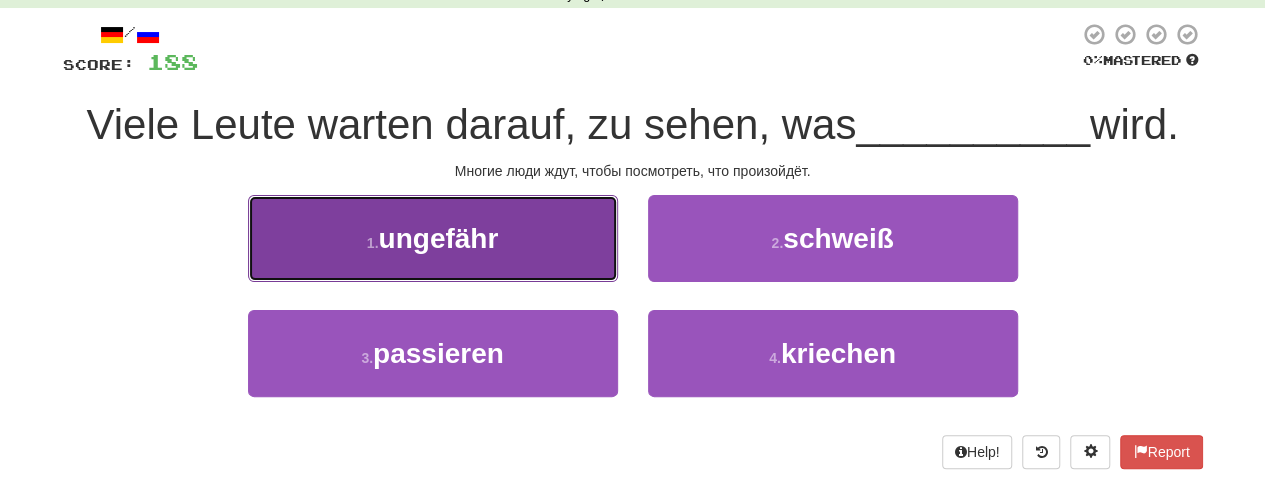 click on "1 .  ungefähr" at bounding box center [433, 238] 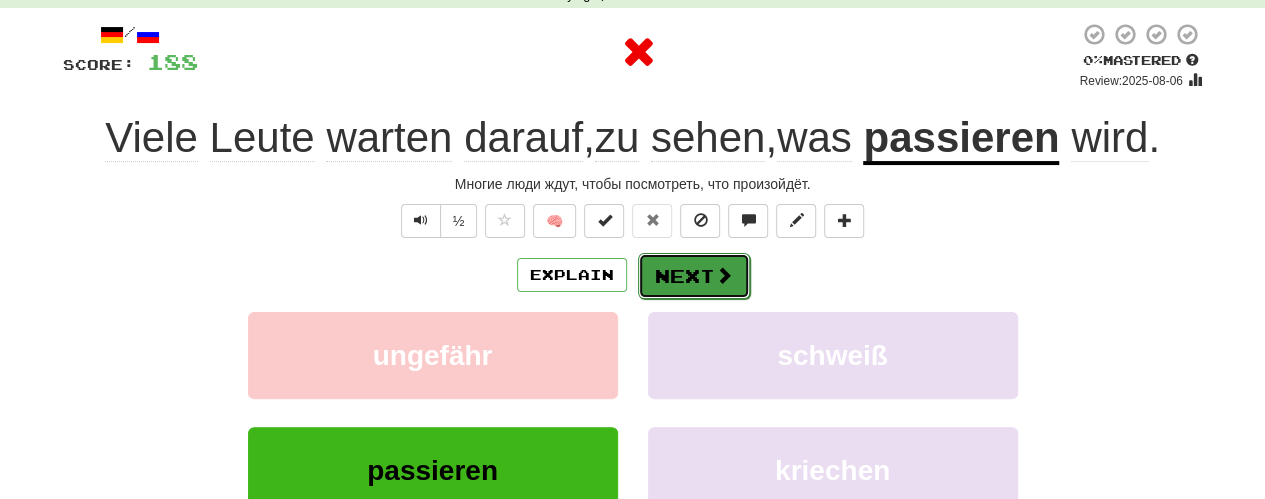 click on "Next" at bounding box center (694, 276) 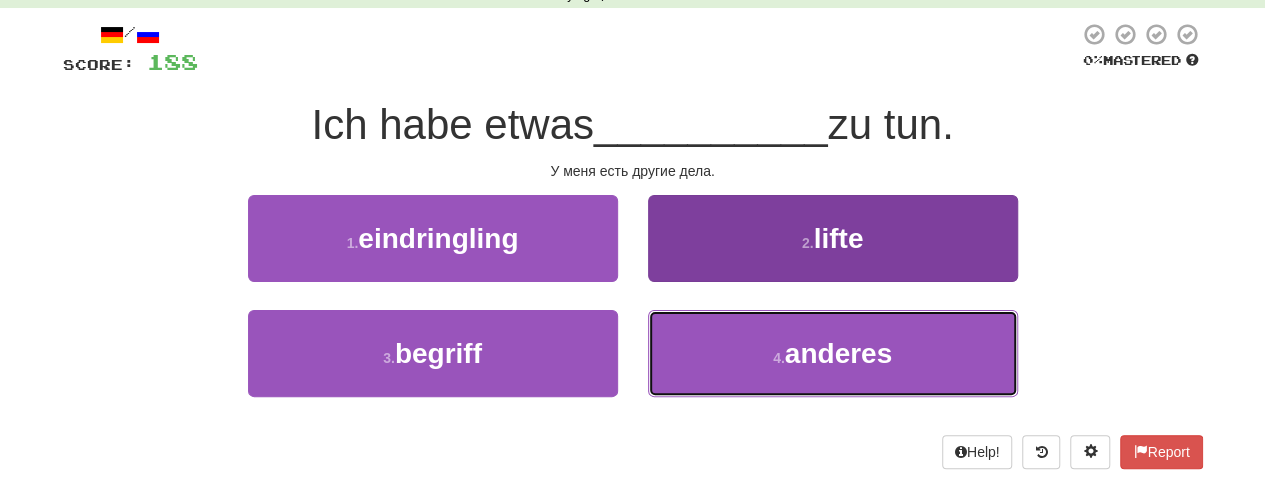 drag, startPoint x: 725, startPoint y: 331, endPoint x: 723, endPoint y: 311, distance: 20.09975 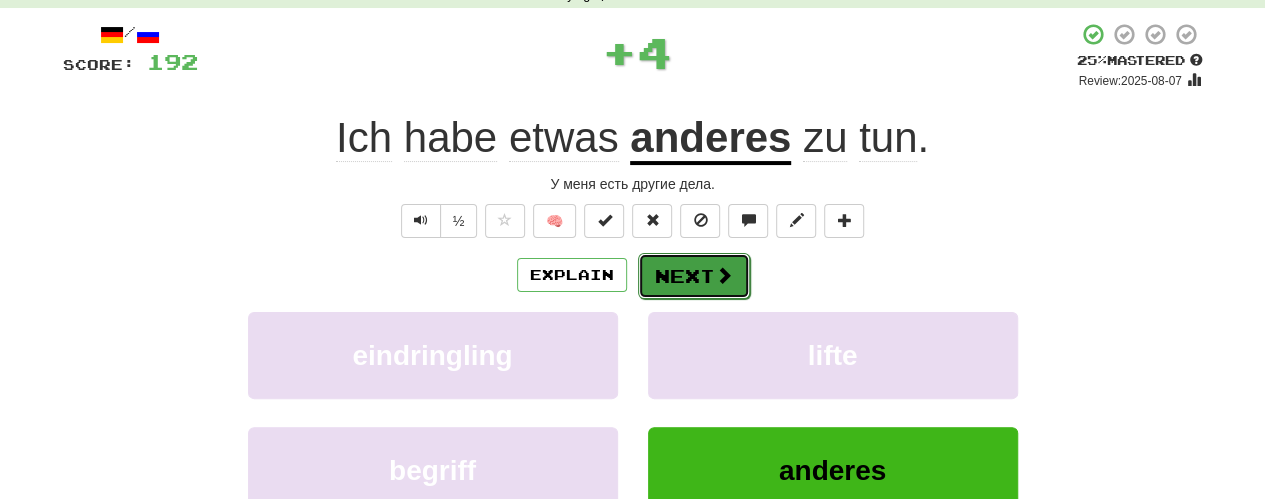 click on "Next" at bounding box center [694, 276] 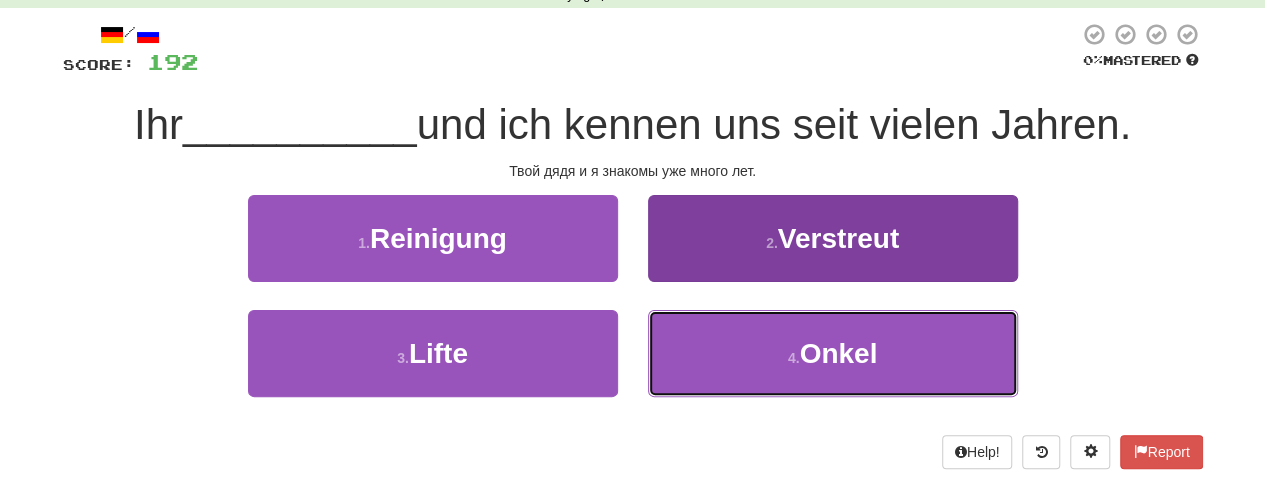 click on "4 .  Onkel" at bounding box center [833, 353] 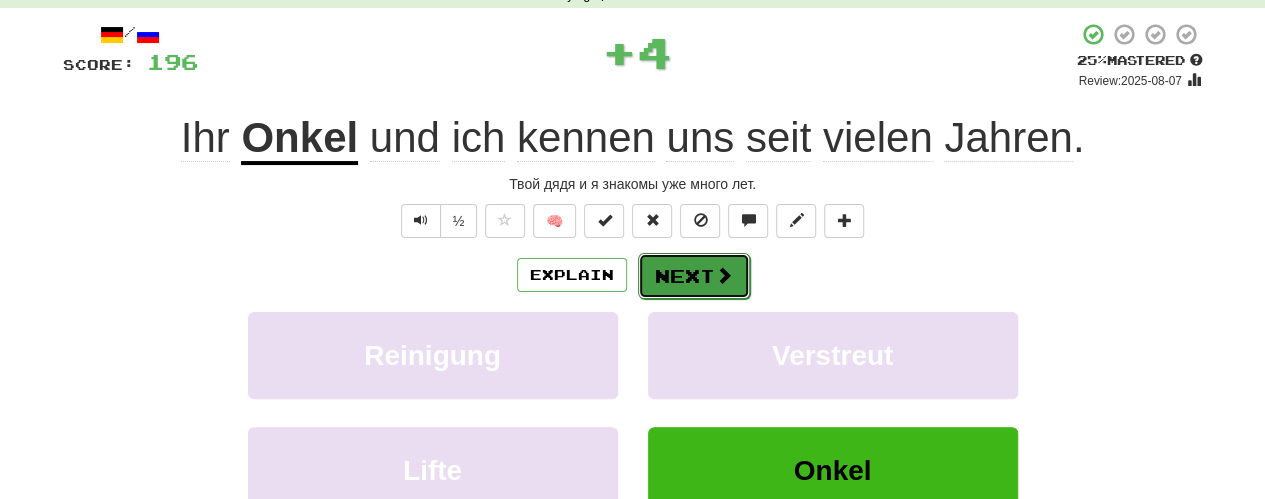 click on "Next" at bounding box center [694, 276] 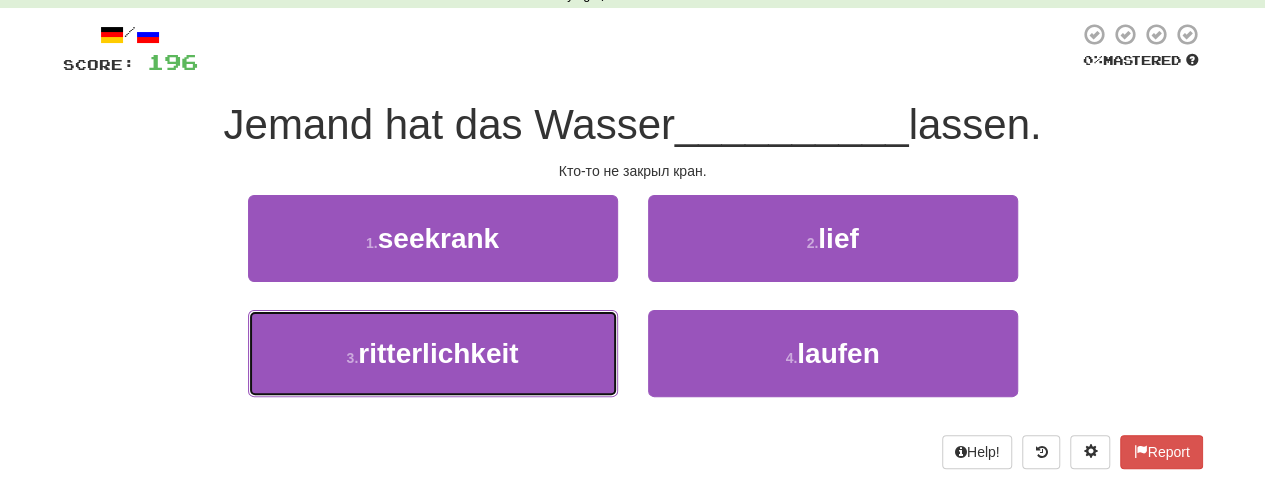 drag, startPoint x: 534, startPoint y: 312, endPoint x: 577, endPoint y: 301, distance: 44.38468 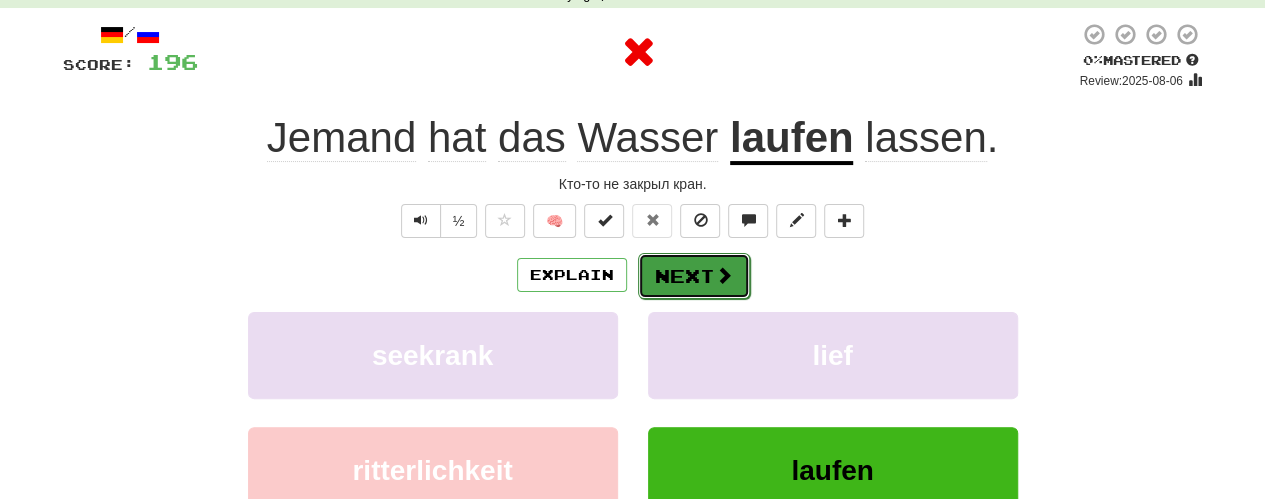 click on "Next" at bounding box center (694, 276) 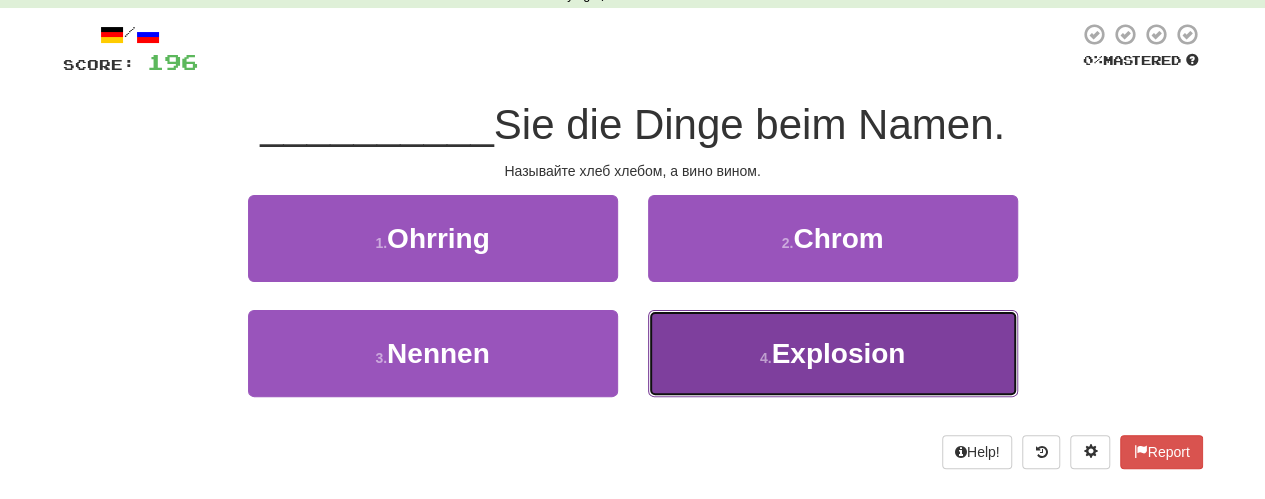 click on "4 .  Explosion" at bounding box center (833, 353) 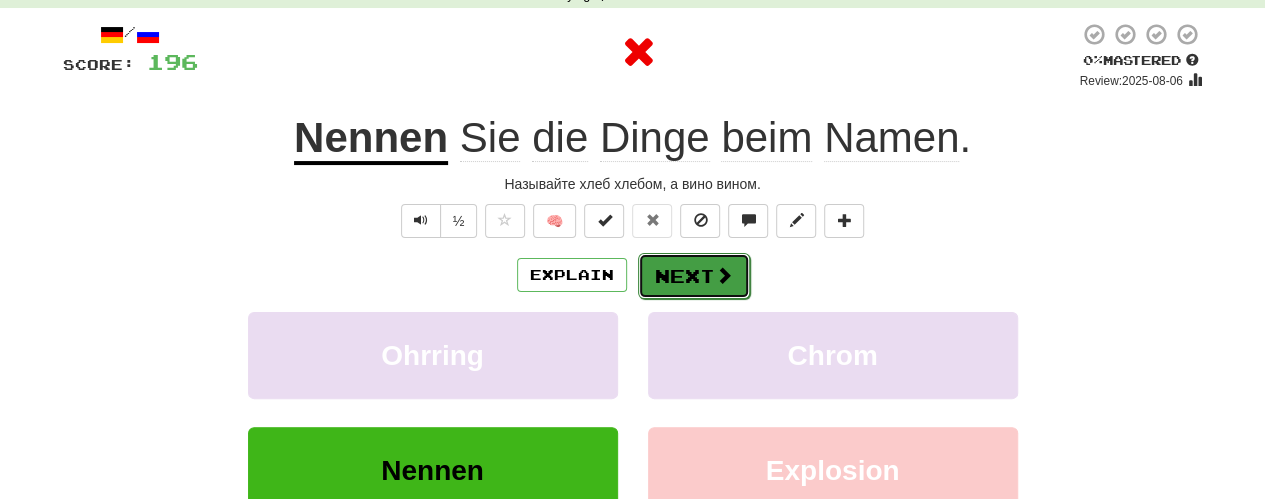 click on "Next" at bounding box center (694, 276) 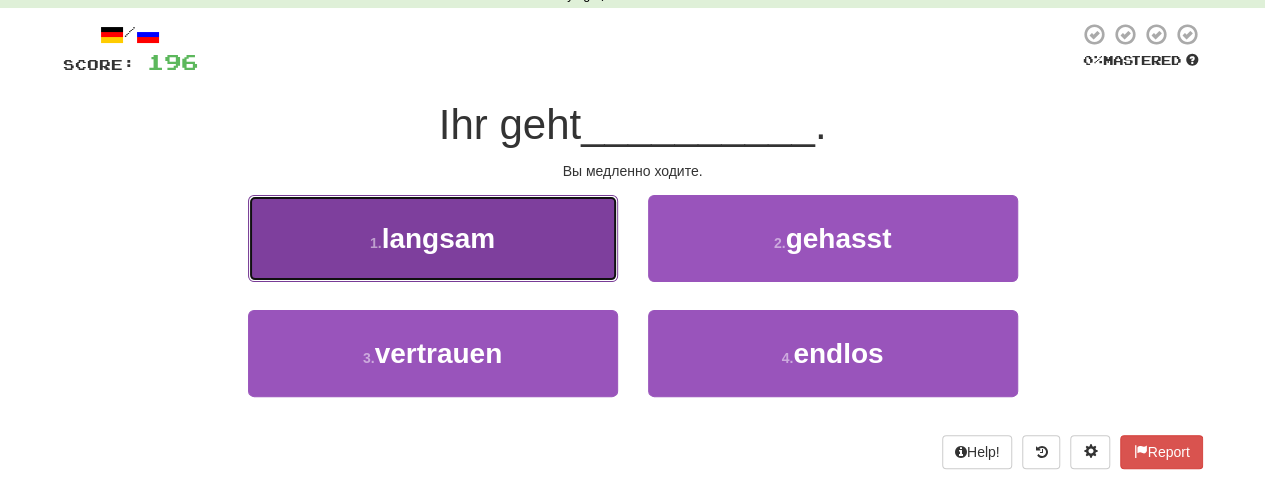 click on "1 .  langsam" at bounding box center [433, 238] 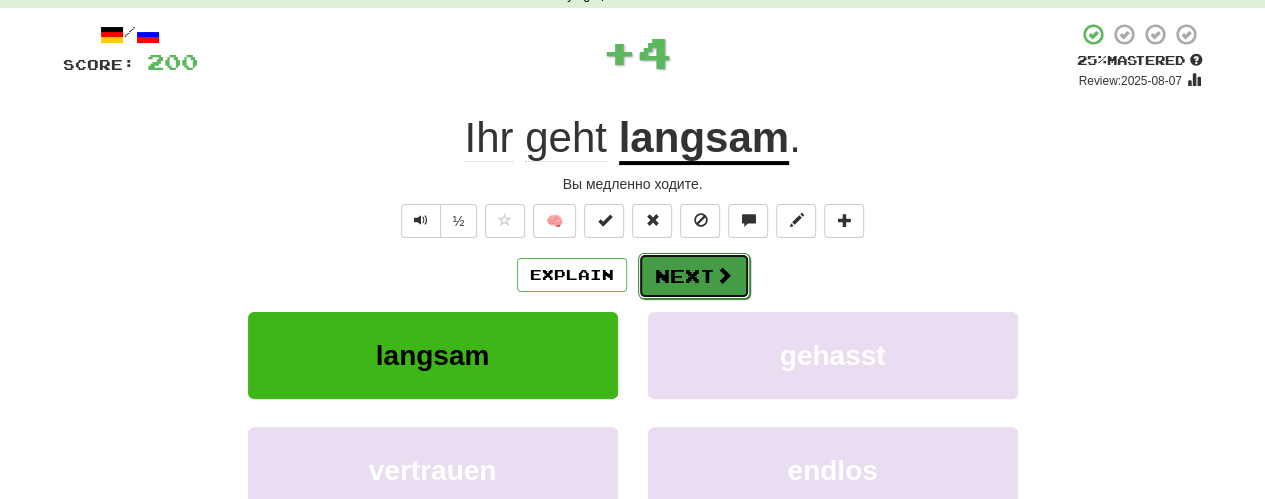 click on "Next" at bounding box center (694, 276) 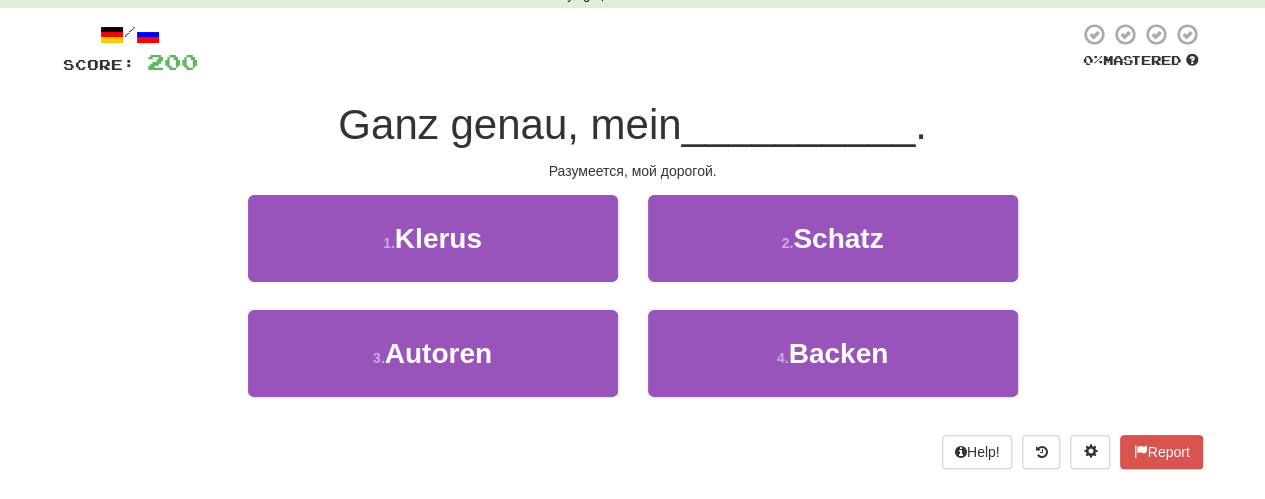 scroll, scrollTop: 0, scrollLeft: 0, axis: both 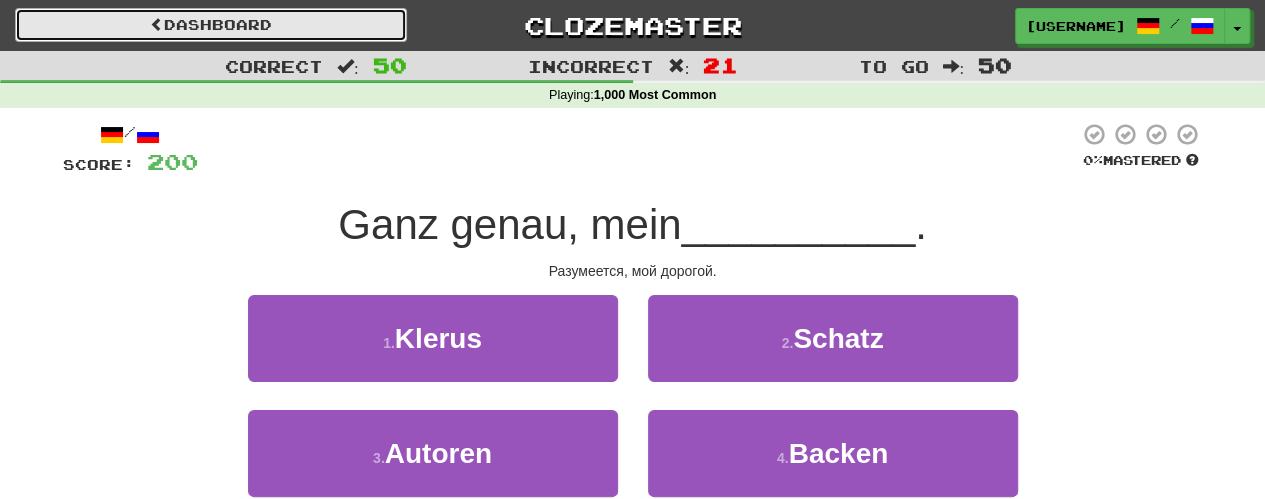 click on "Dashboard" at bounding box center (211, 25) 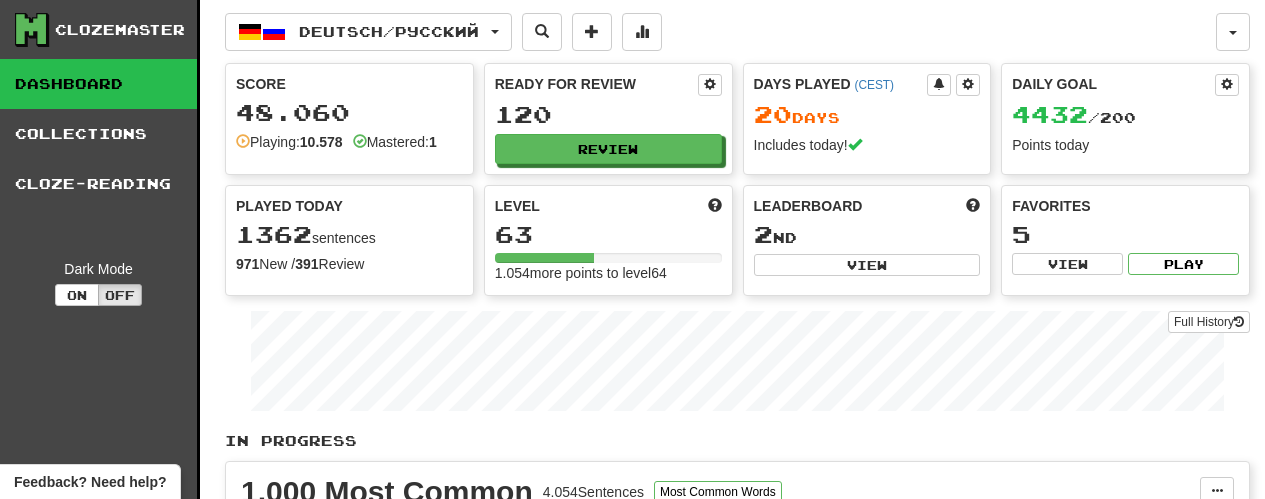 scroll, scrollTop: 0, scrollLeft: 0, axis: both 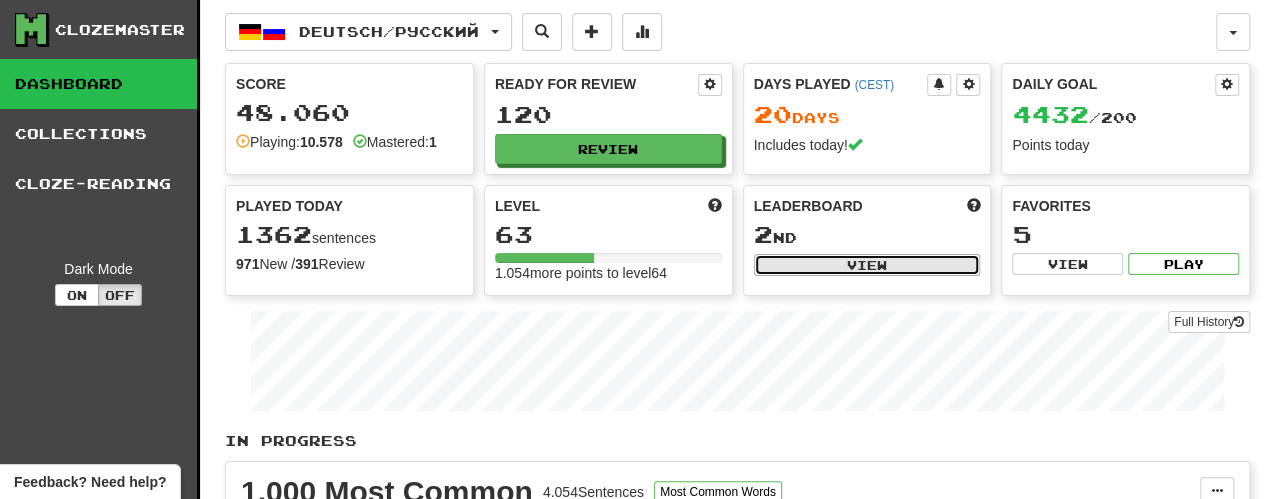 click on "View" at bounding box center [867, 265] 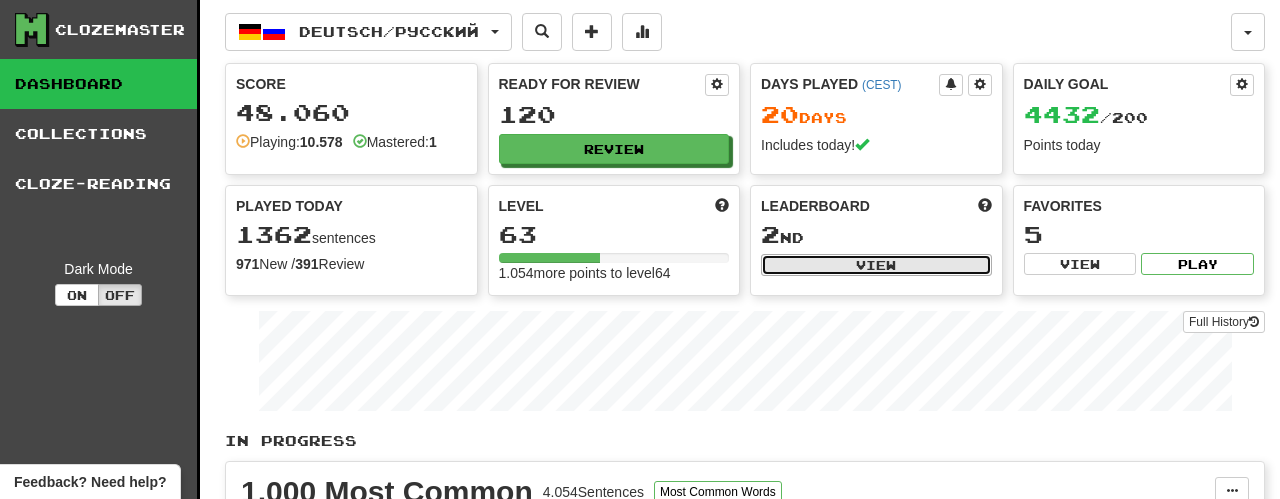 select on "**********" 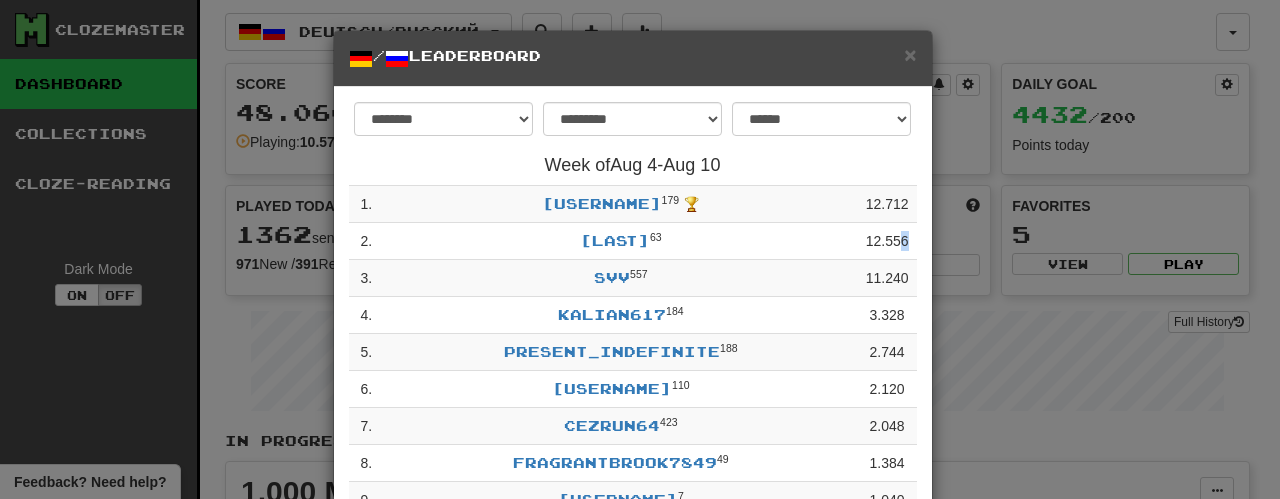 click on "12.556" at bounding box center [887, 241] 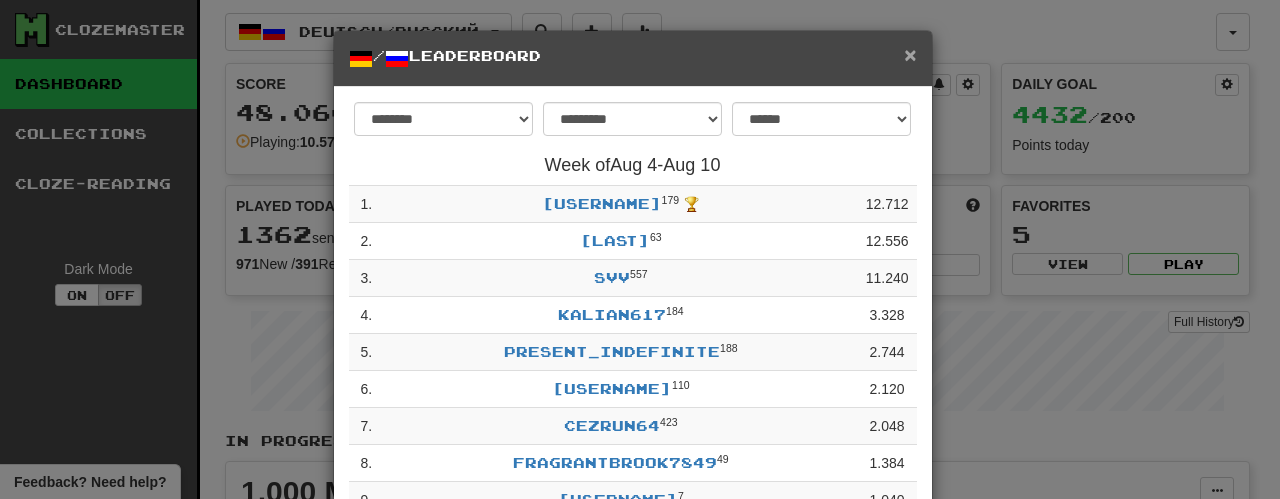 click on "×" at bounding box center (910, 54) 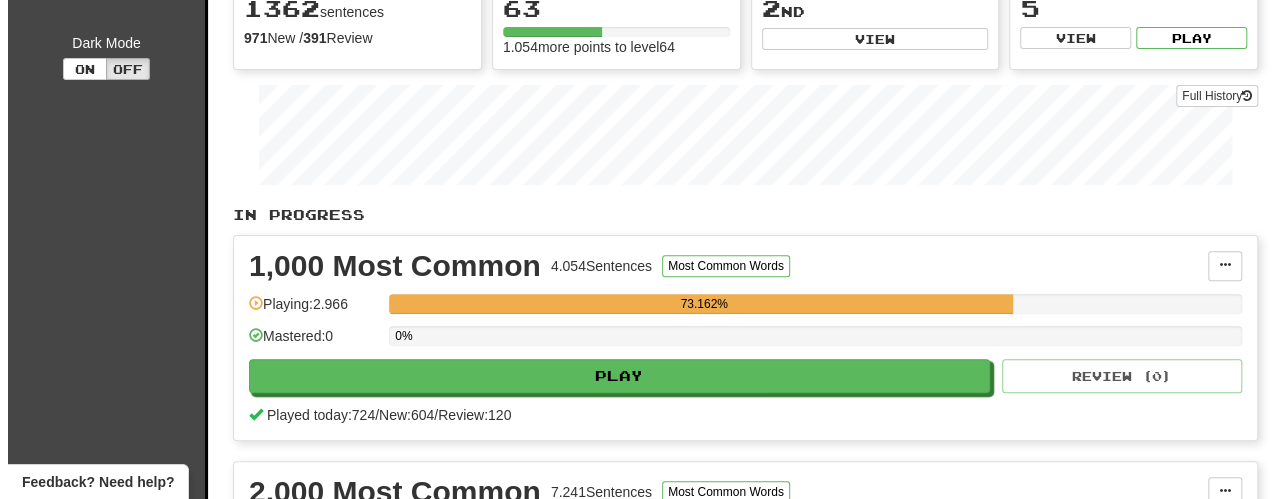 scroll, scrollTop: 300, scrollLeft: 0, axis: vertical 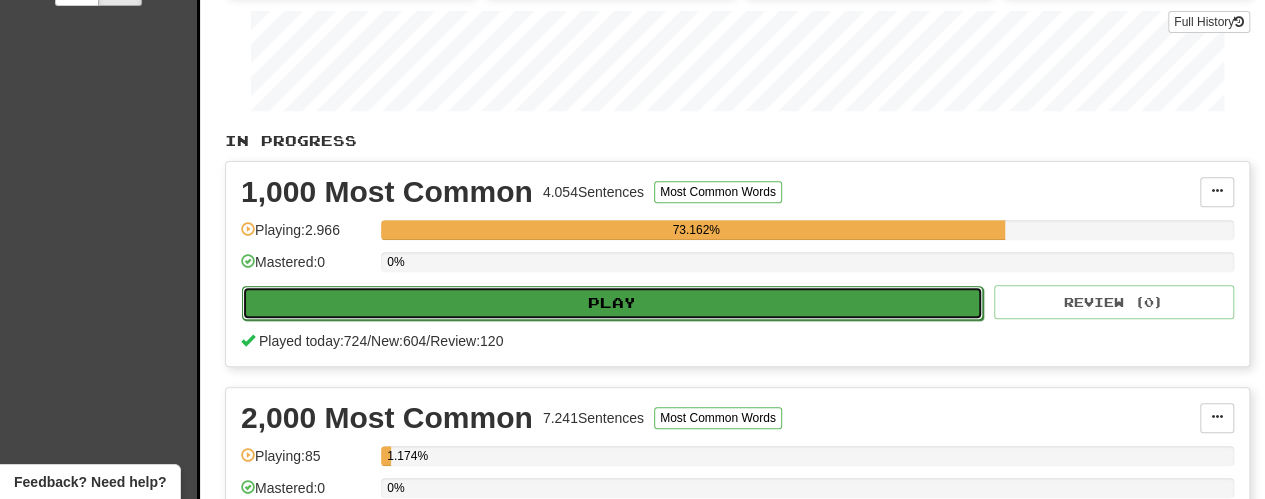 click on "Play" at bounding box center [612, 303] 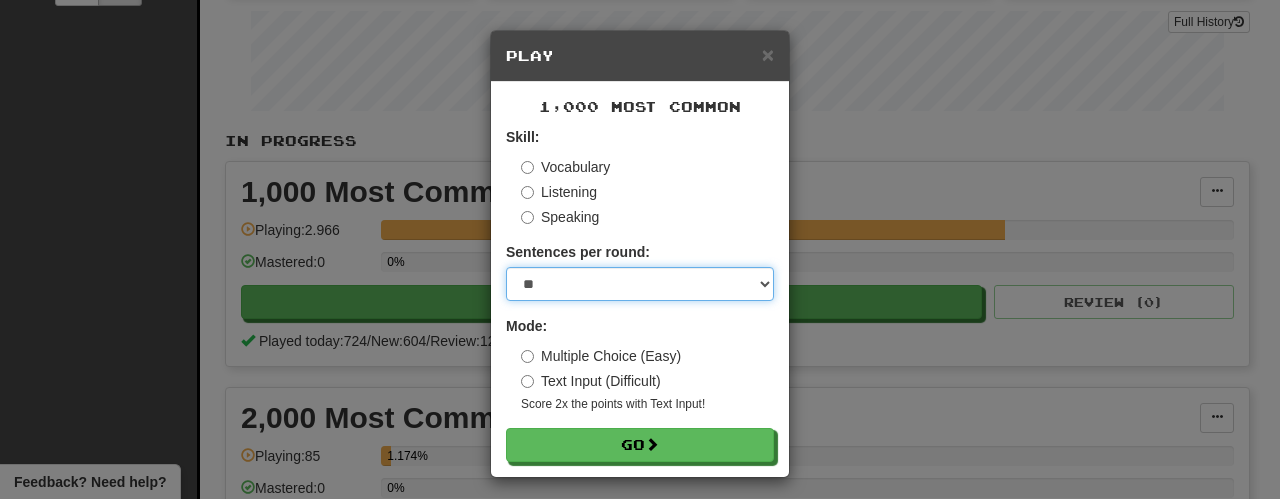 click on "* ** ** ** ** ** *** ********" at bounding box center (640, 284) 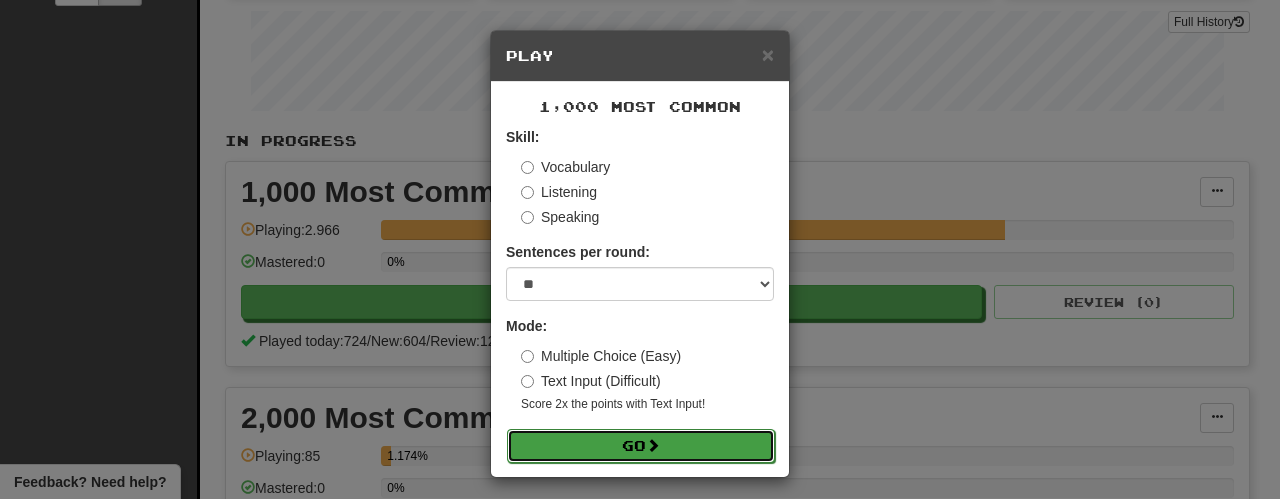drag, startPoint x: 562, startPoint y: 447, endPoint x: 570, endPoint y: 440, distance: 10.630146 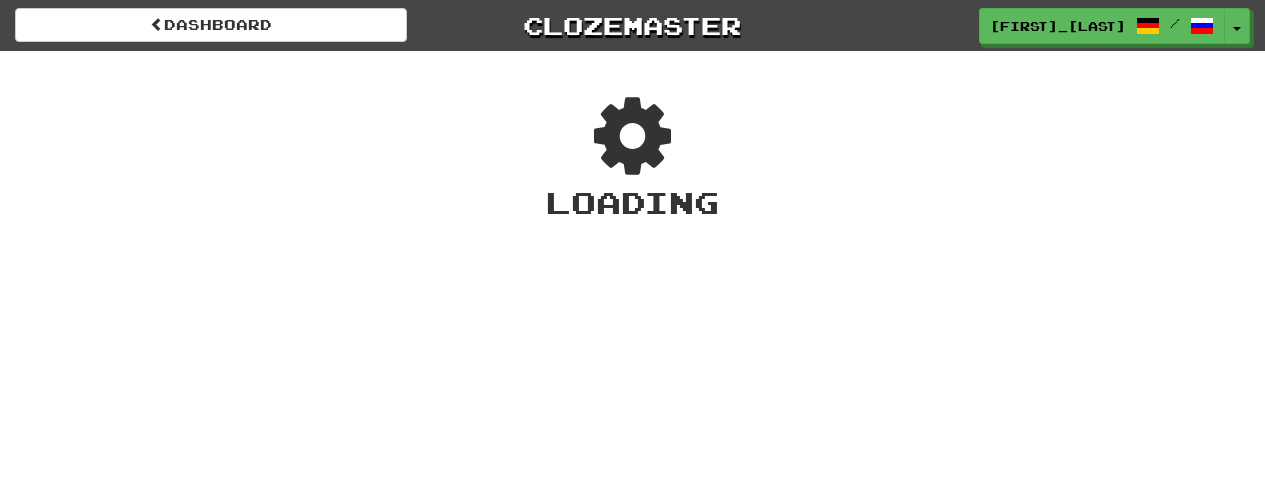 scroll, scrollTop: 0, scrollLeft: 0, axis: both 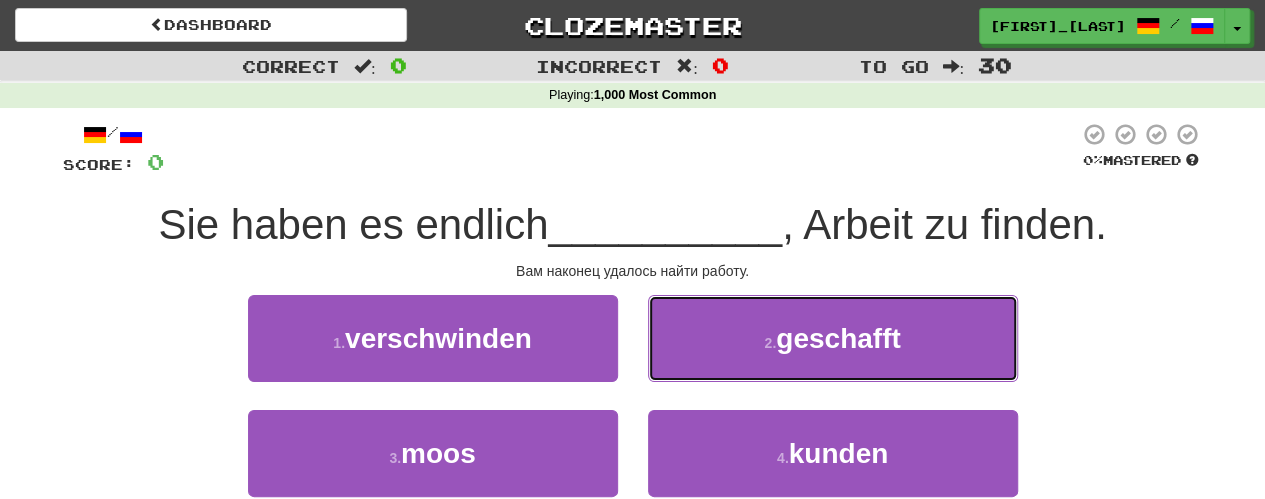 click on "2 .  geschafft" at bounding box center [833, 338] 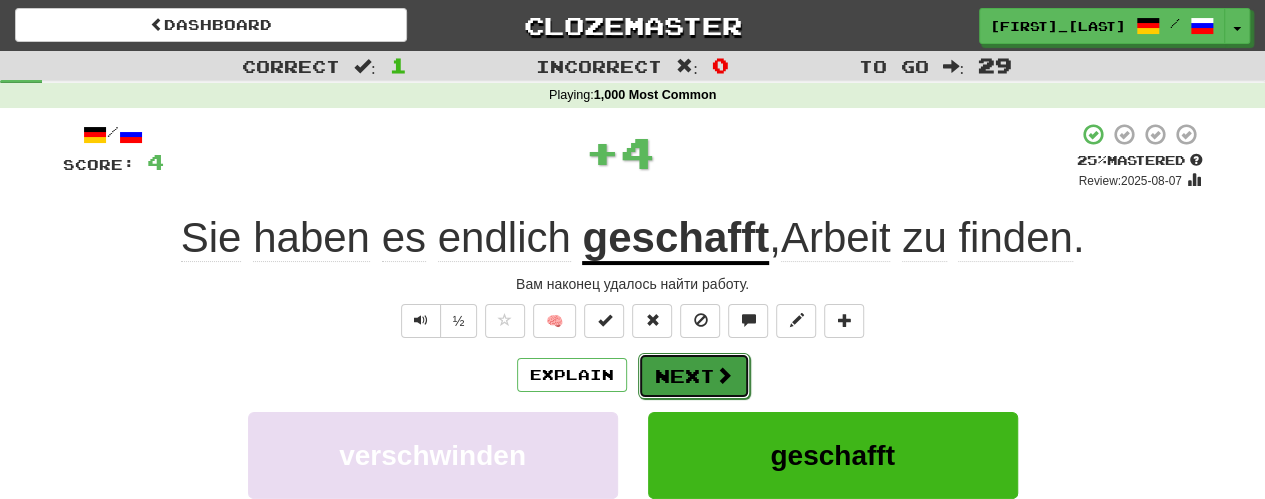 click at bounding box center (724, 375) 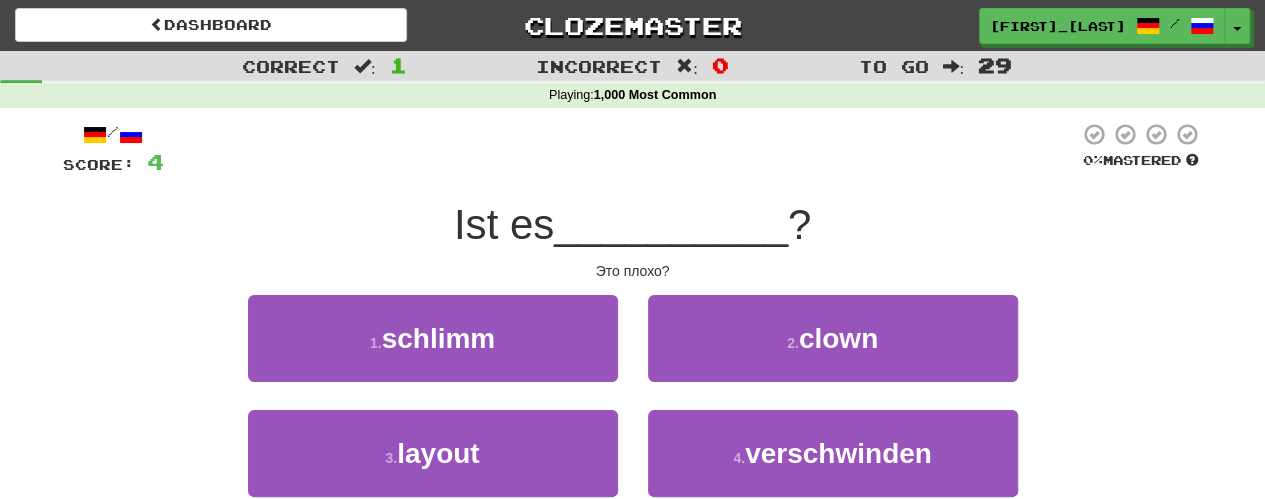 drag, startPoint x: 522, startPoint y: 393, endPoint x: 531, endPoint y: 383, distance: 13.453624 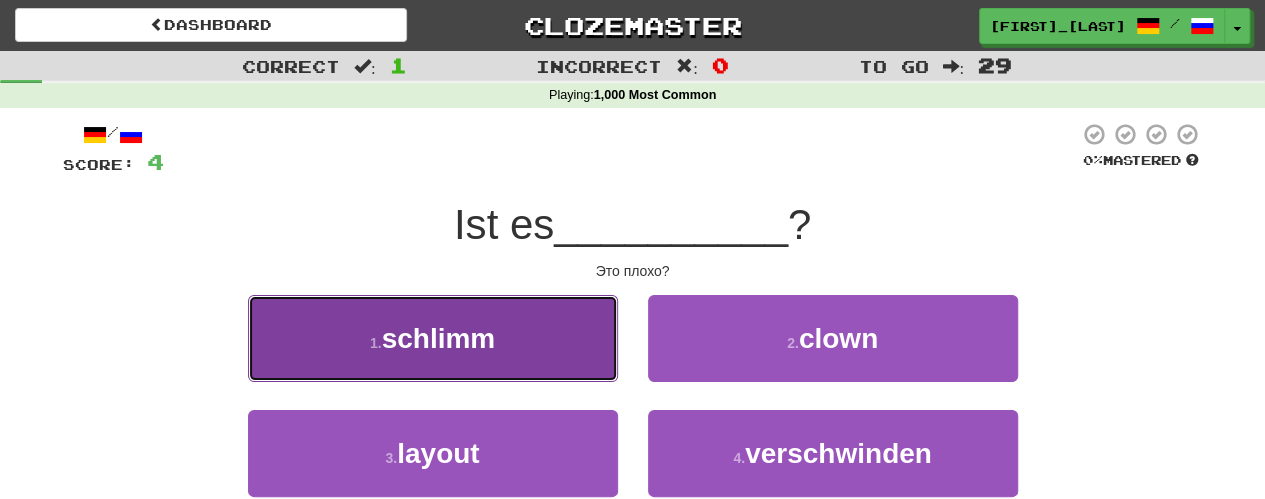 click on "1 .  schlimm" at bounding box center (433, 338) 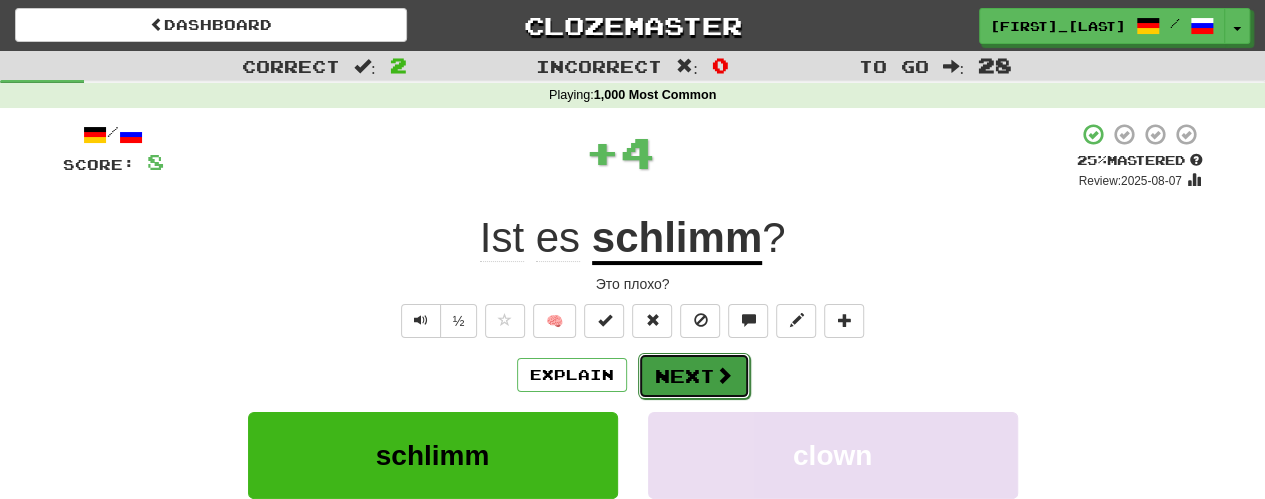 click on "Next" at bounding box center [694, 376] 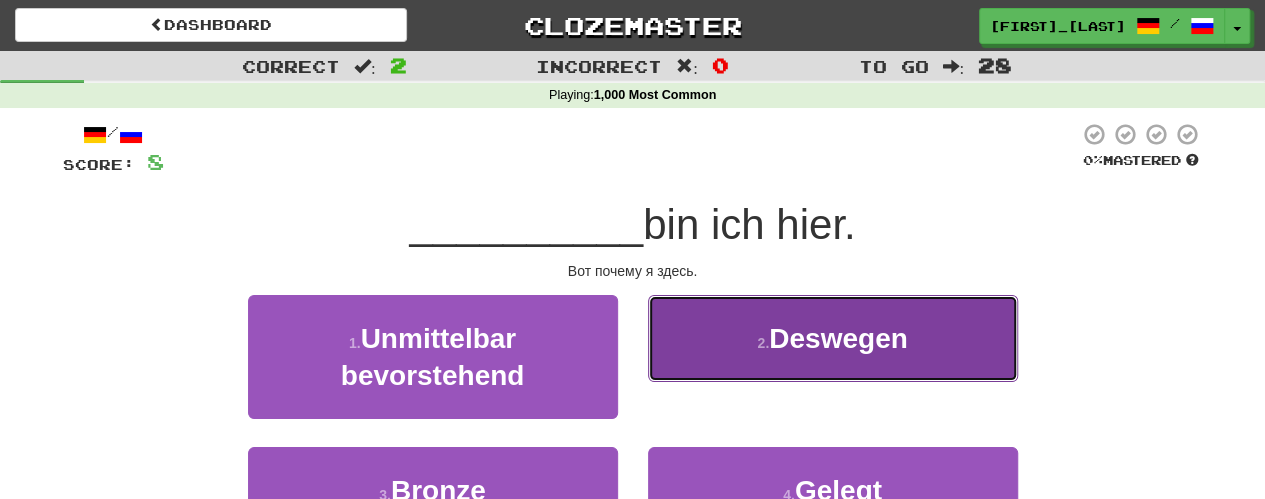 click on "2 .  Deswegen" at bounding box center [833, 338] 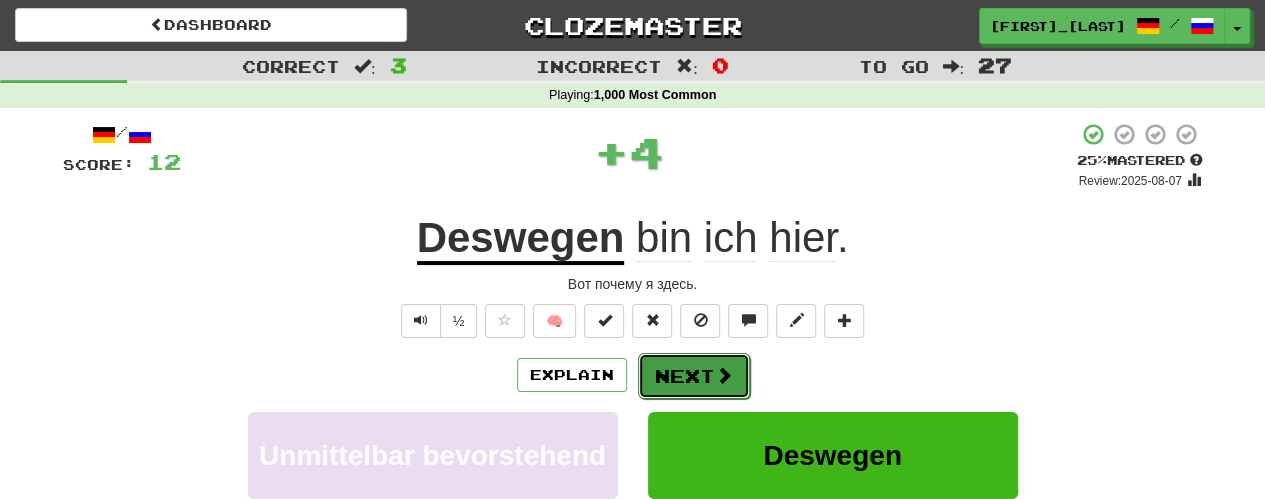 click on "Next" at bounding box center (694, 376) 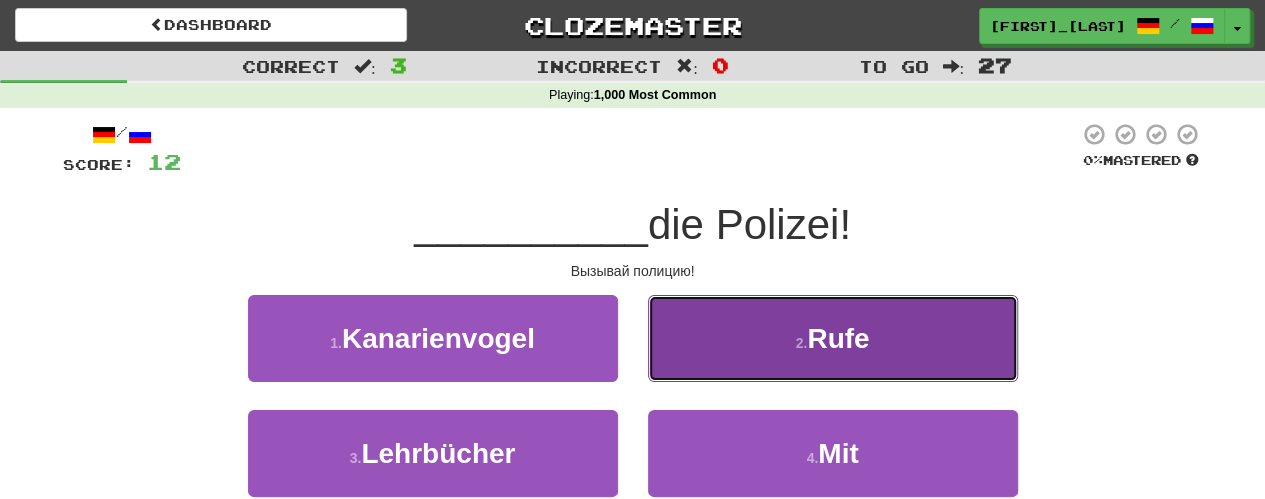 click on "2 .  Rufe" at bounding box center [833, 338] 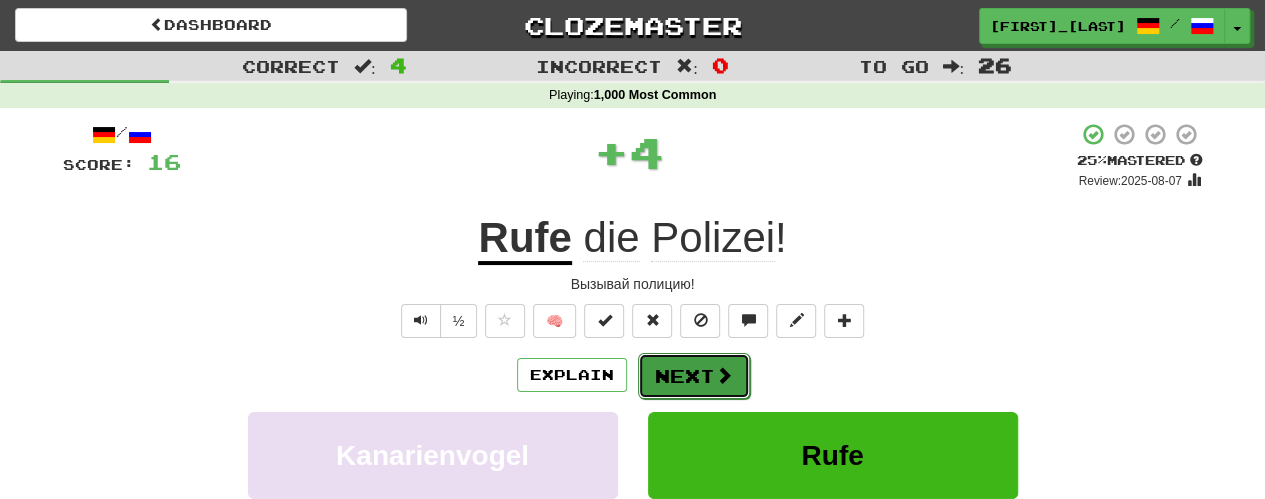 click on "Next" at bounding box center (694, 376) 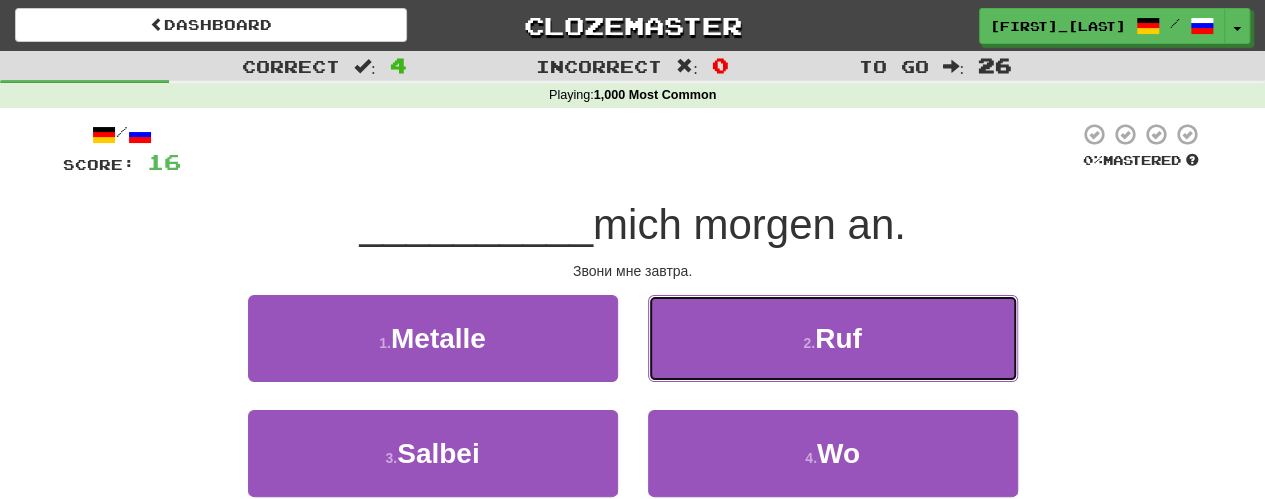 drag, startPoint x: 730, startPoint y: 320, endPoint x: 698, endPoint y: 350, distance: 43.863426 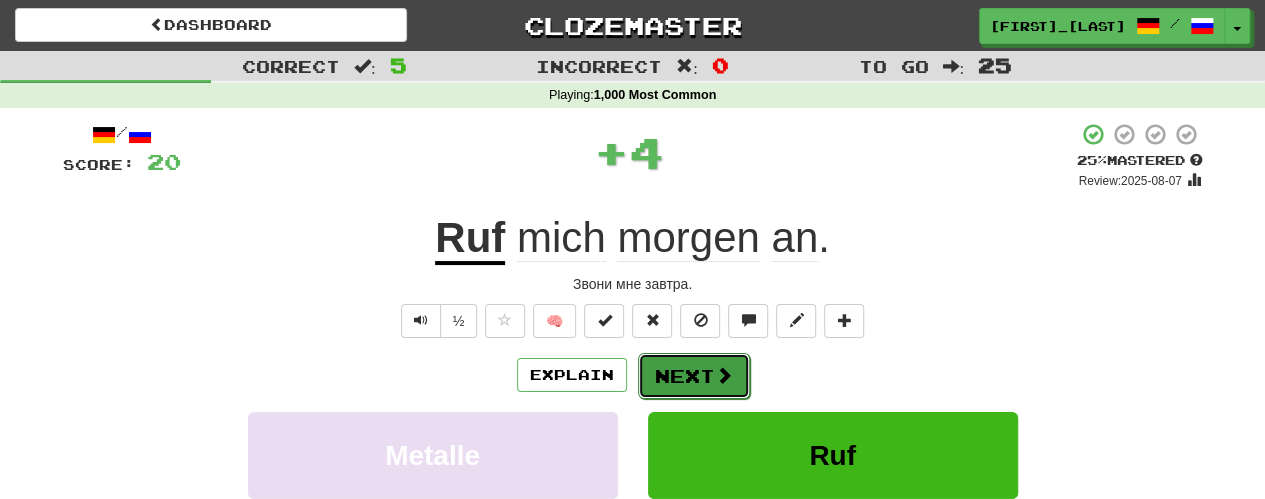 click on "Next" at bounding box center (694, 376) 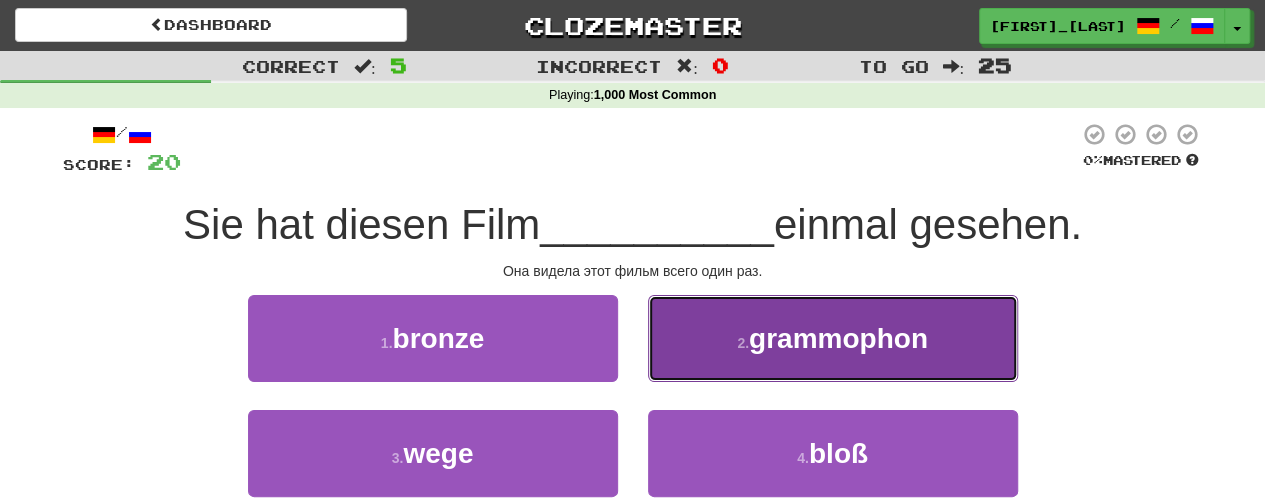 click on "2 .  grammophon" at bounding box center (833, 338) 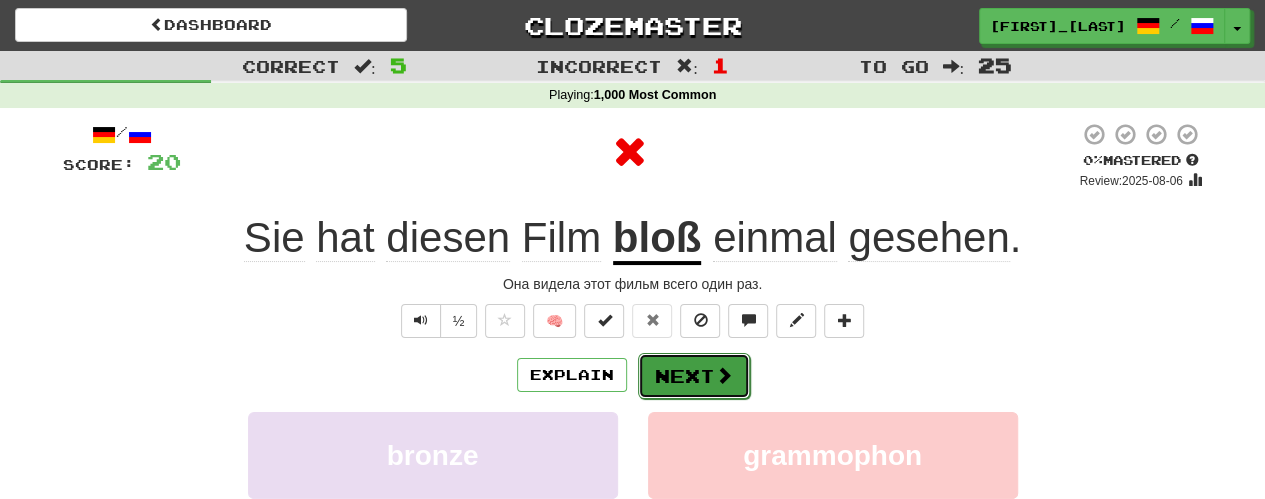 click on "Next" at bounding box center [694, 376] 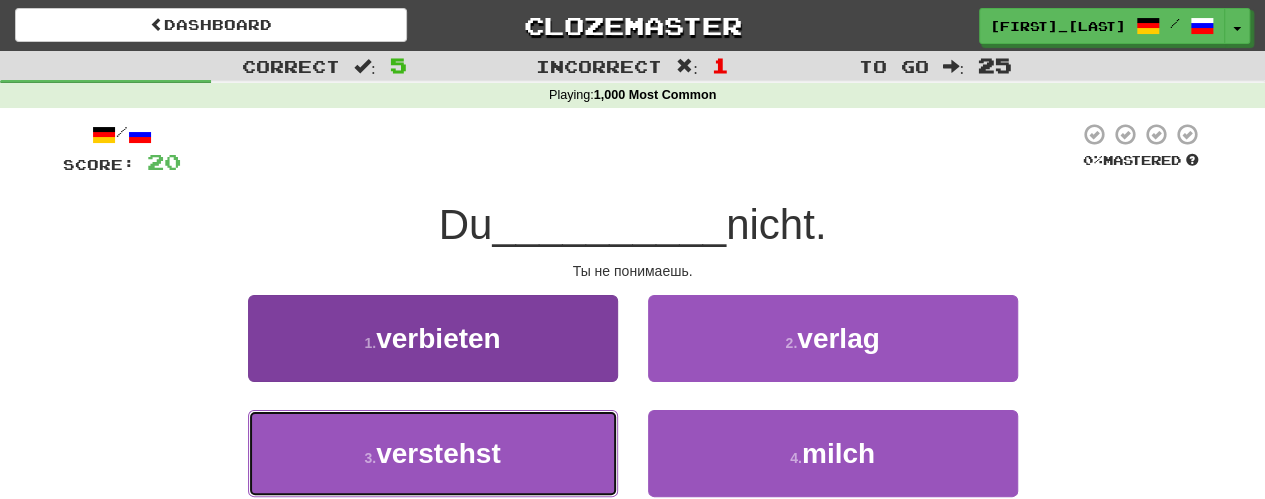 drag, startPoint x: 481, startPoint y: 467, endPoint x: 518, endPoint y: 431, distance: 51.62364 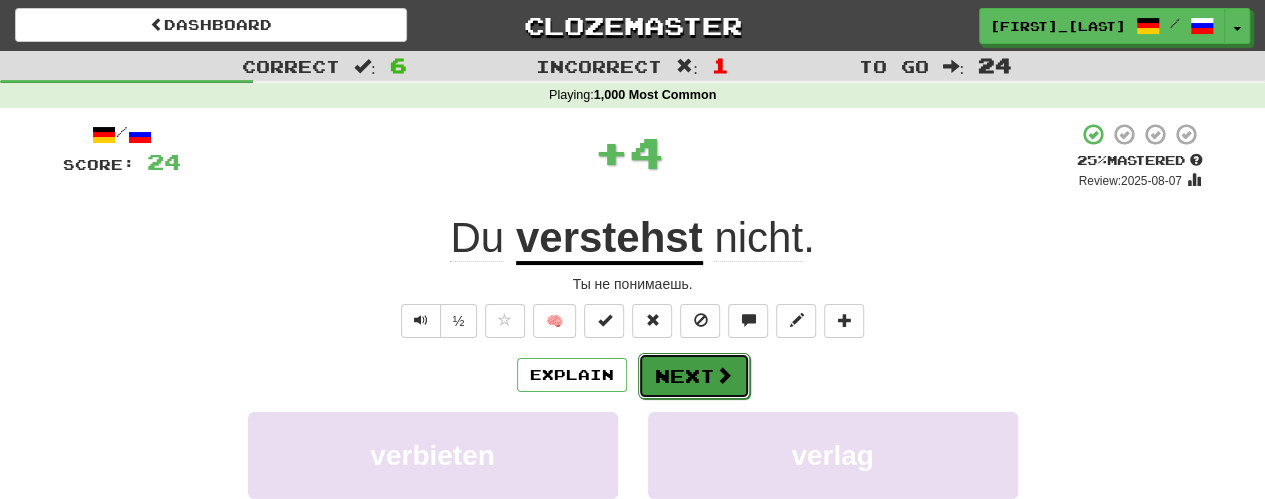 click on "Next" at bounding box center [694, 376] 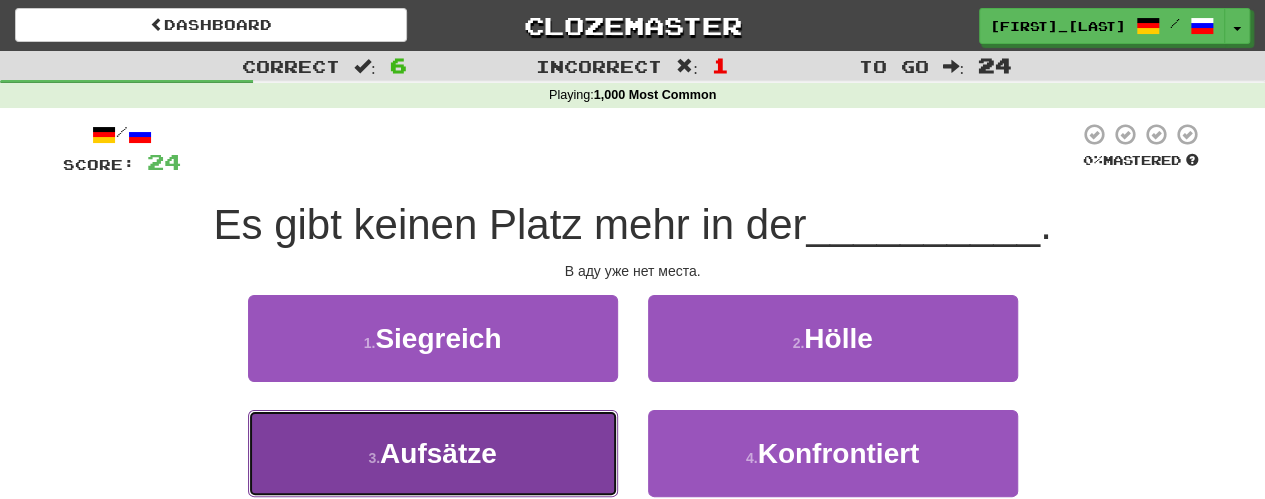 click on "3 .  Aufsätze" at bounding box center [433, 453] 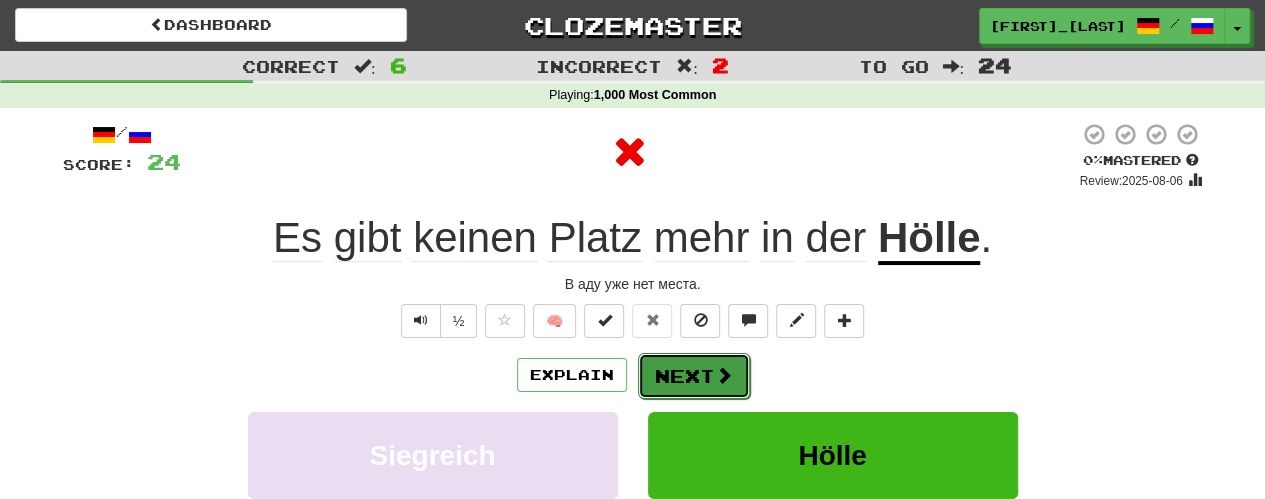 click on "Next" at bounding box center (694, 376) 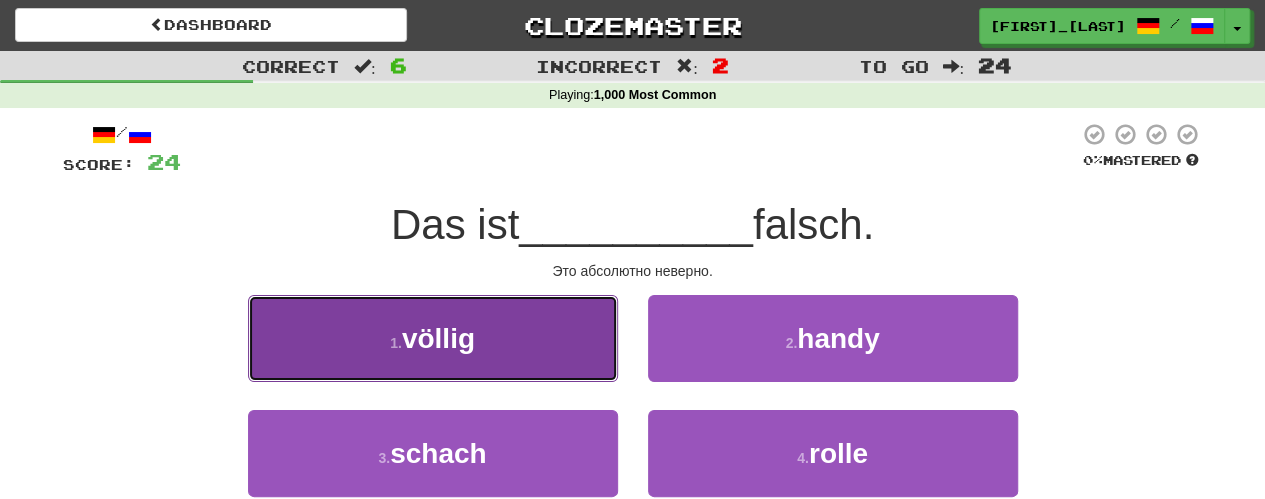 click on "1 .  völlig" at bounding box center [433, 338] 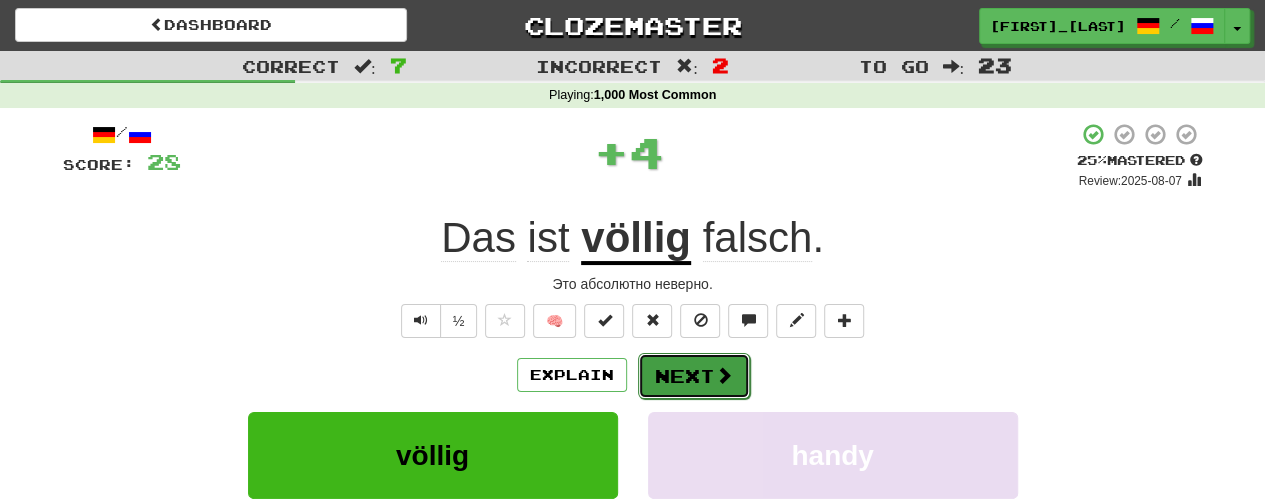 click on "Next" at bounding box center [694, 376] 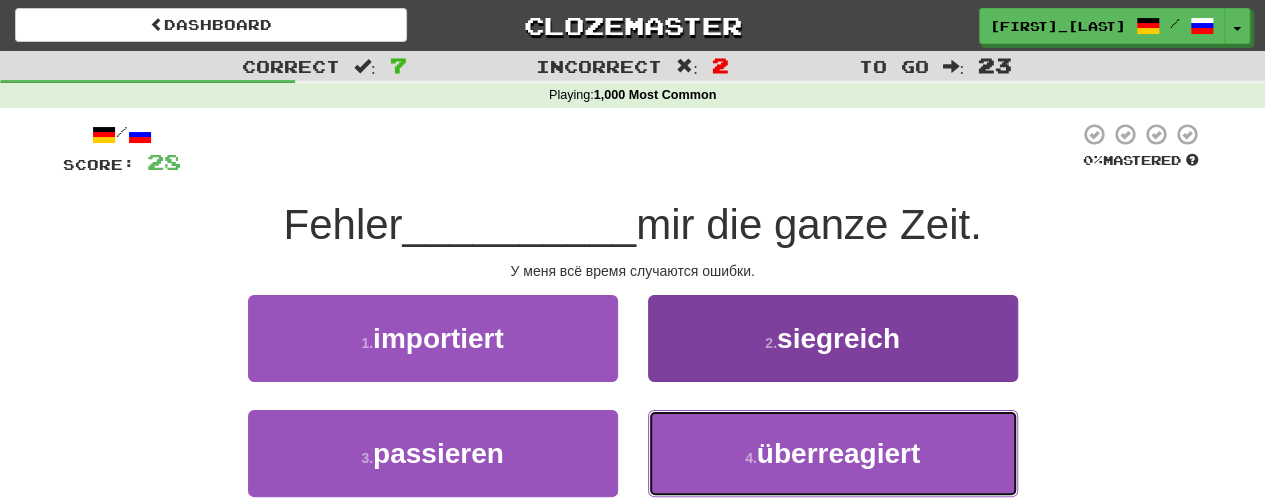 drag, startPoint x: 719, startPoint y: 429, endPoint x: 731, endPoint y: 425, distance: 12.649111 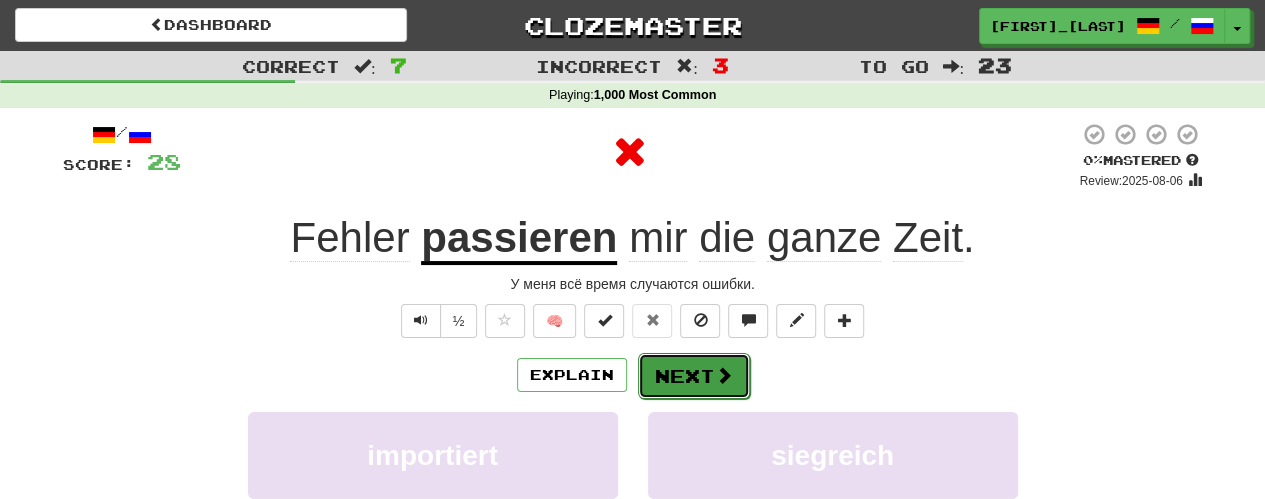 click on "Next" at bounding box center (694, 376) 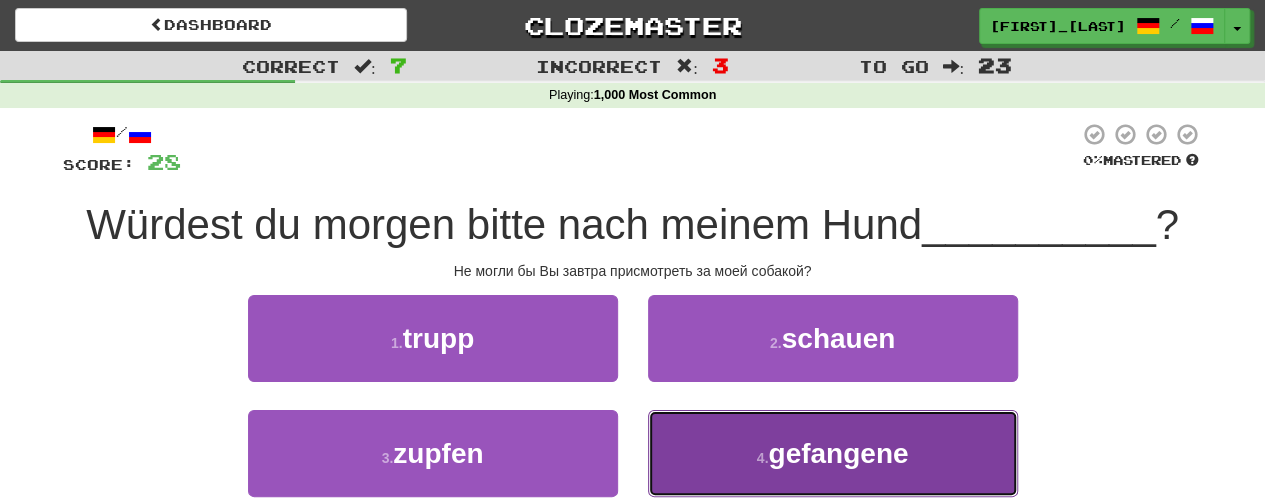 click on "4 .  gefangene" at bounding box center [833, 453] 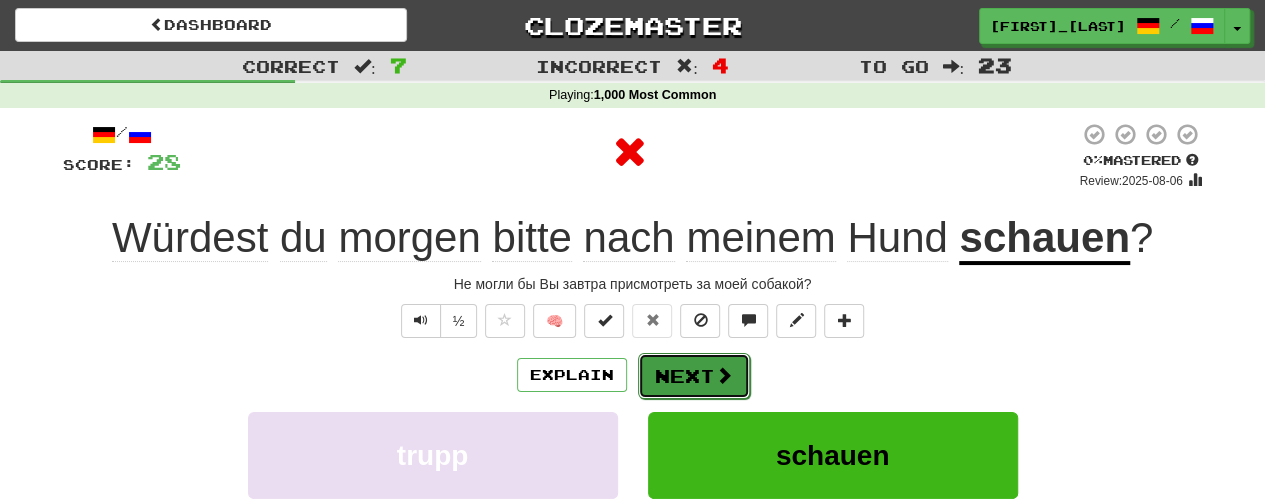 click on "Next" at bounding box center [694, 376] 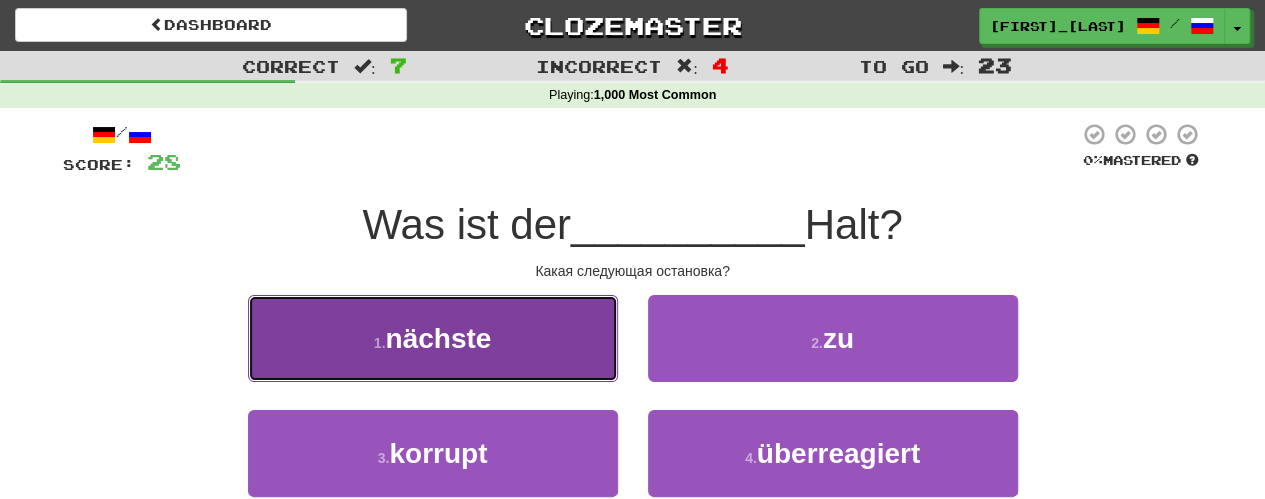 click on "1 .  nächste" at bounding box center (433, 338) 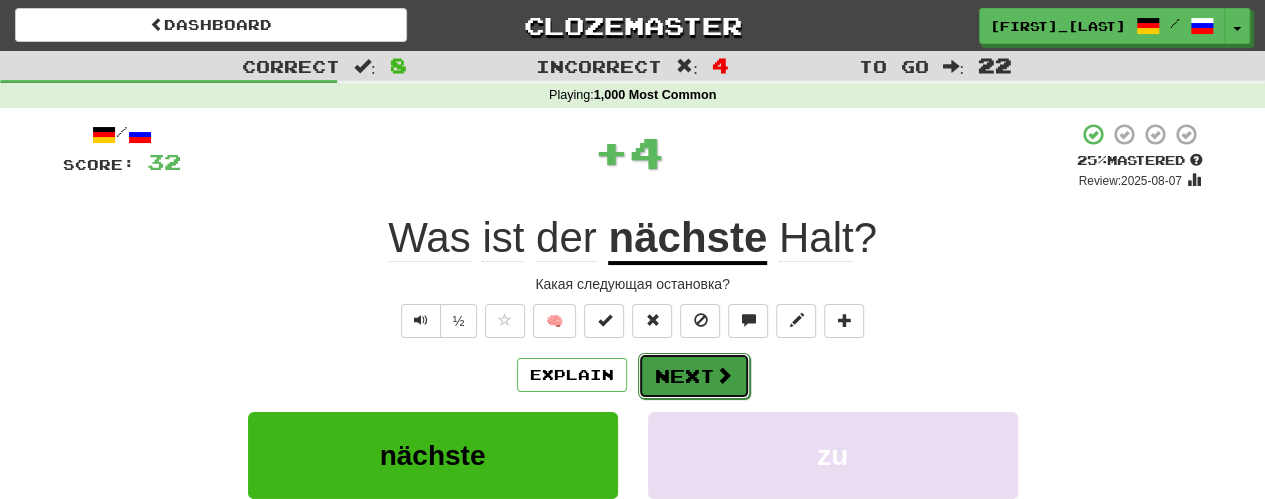 click on "Next" at bounding box center [694, 376] 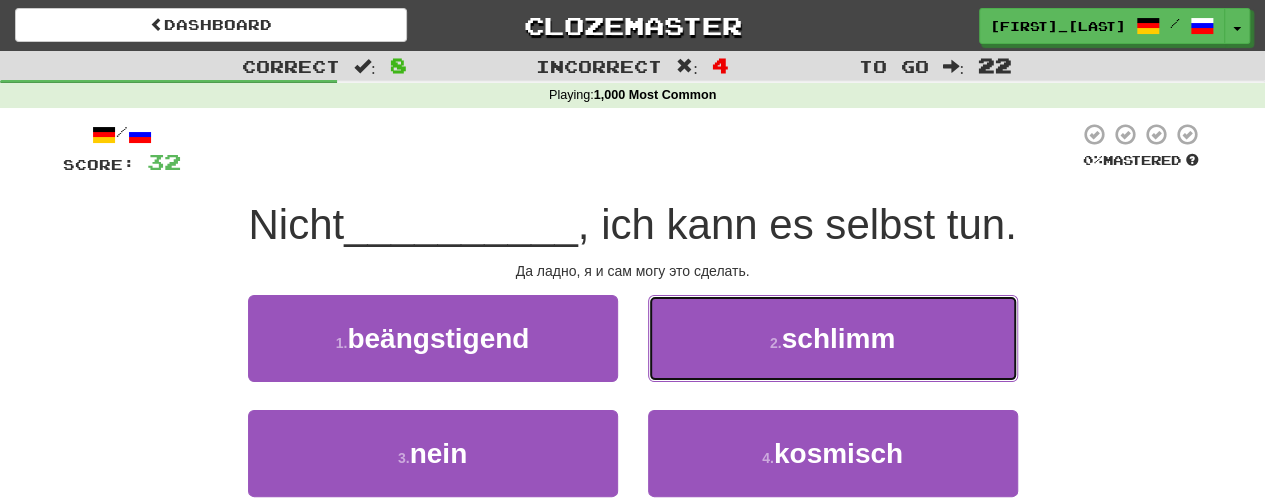 drag, startPoint x: 797, startPoint y: 333, endPoint x: 790, endPoint y: 349, distance: 17.464249 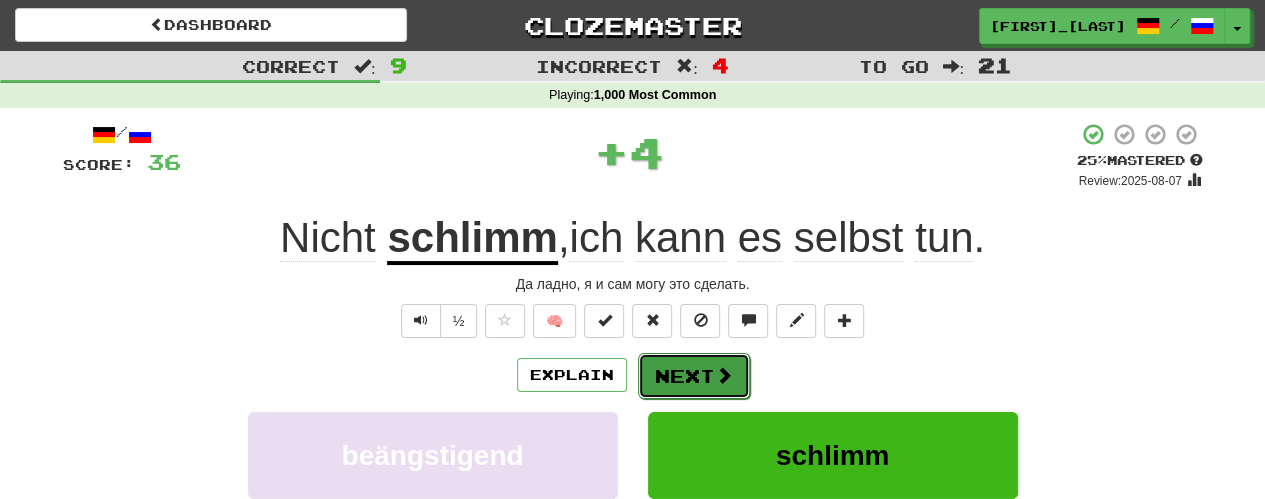 click at bounding box center [724, 375] 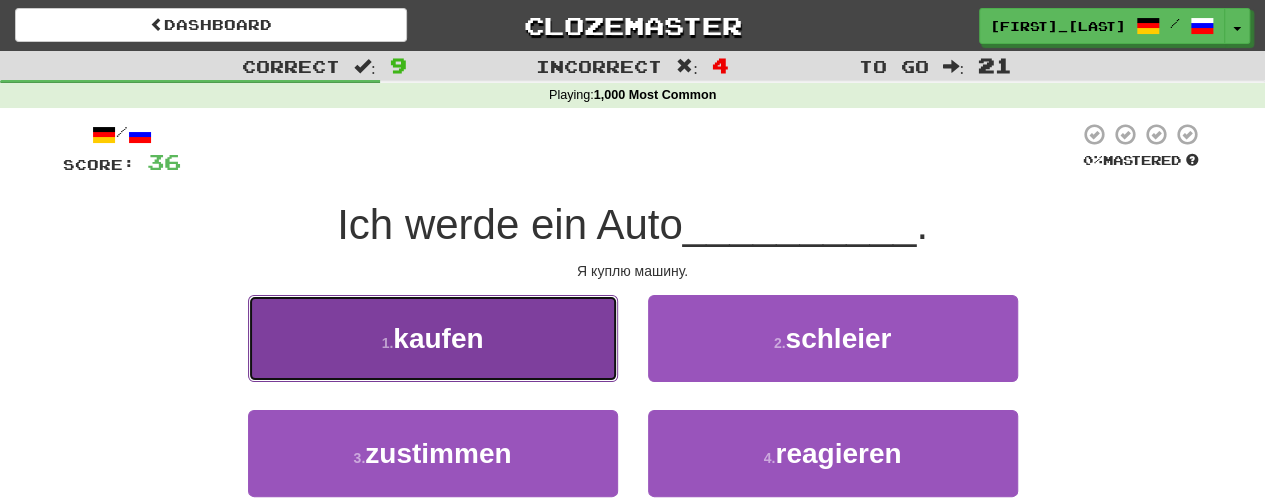 click on "1 .  kaufen" at bounding box center [433, 338] 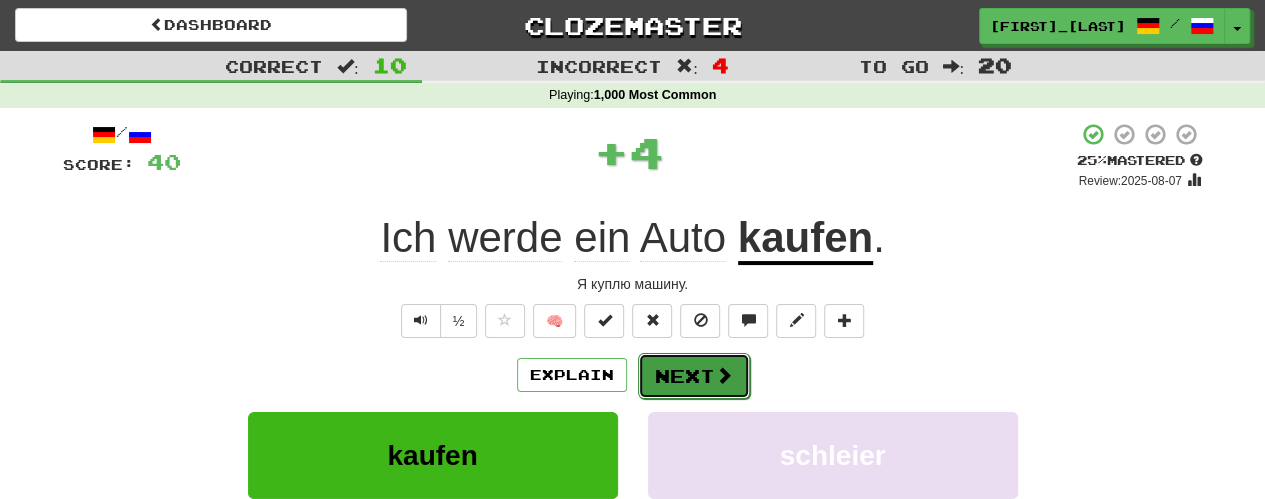 click on "Next" at bounding box center (694, 376) 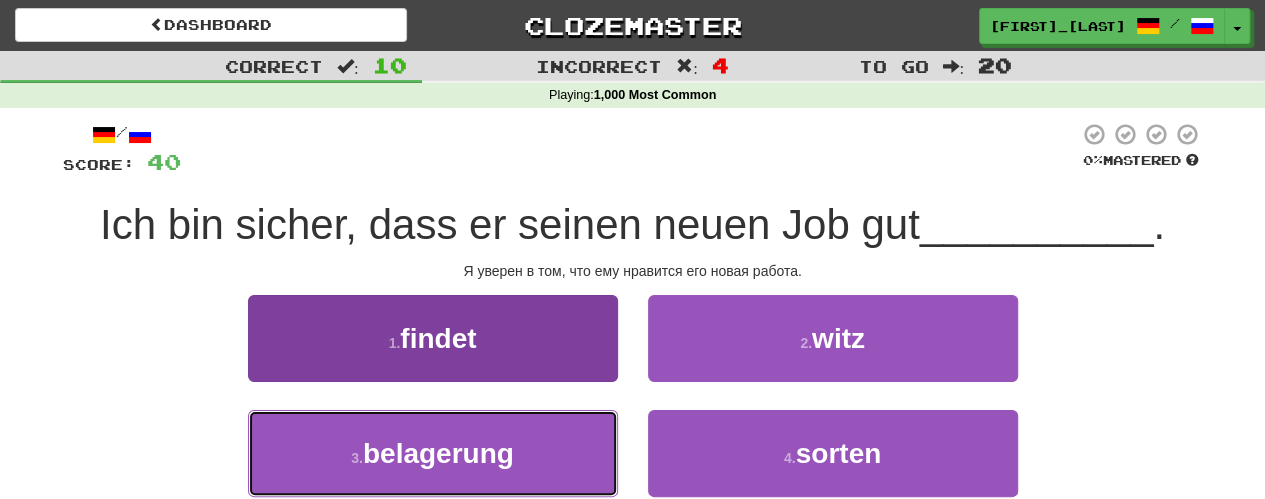 click on "belagerung" at bounding box center [438, 453] 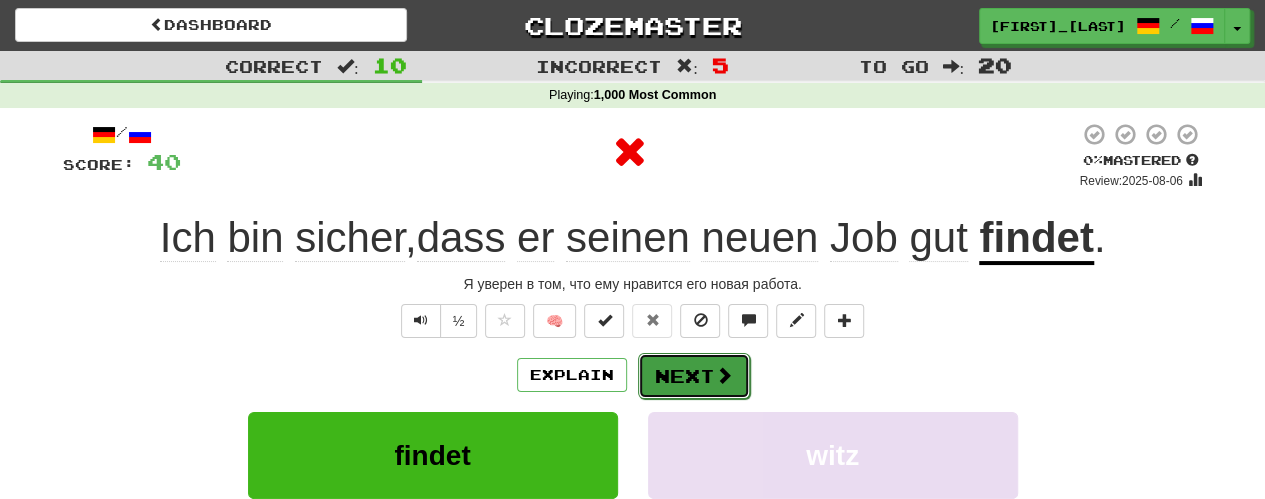 click on "Next" at bounding box center [694, 376] 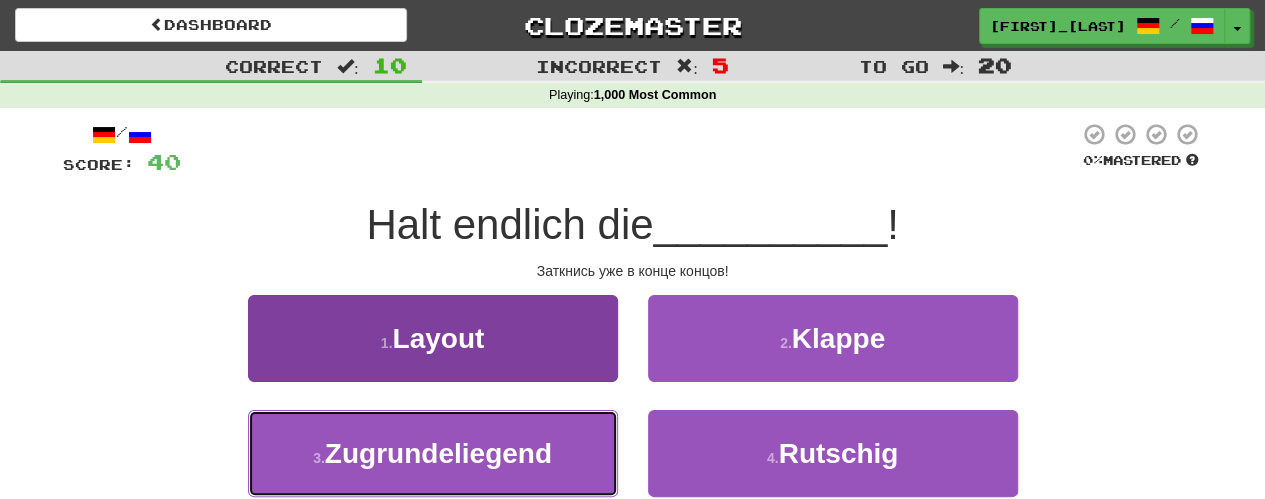 drag, startPoint x: 488, startPoint y: 451, endPoint x: 559, endPoint y: 428, distance: 74.63243 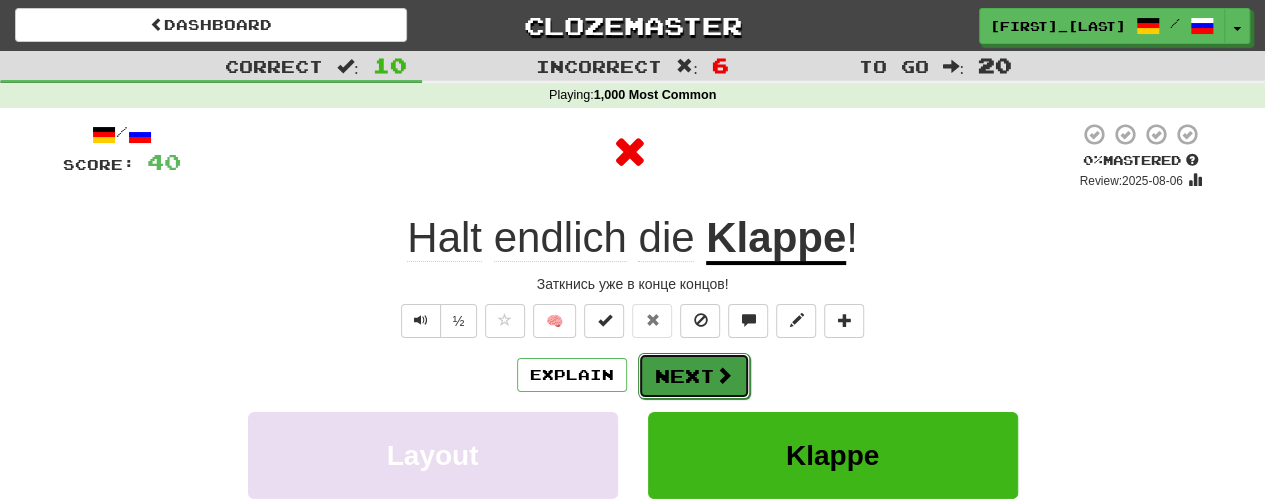 click on "Next" at bounding box center (694, 376) 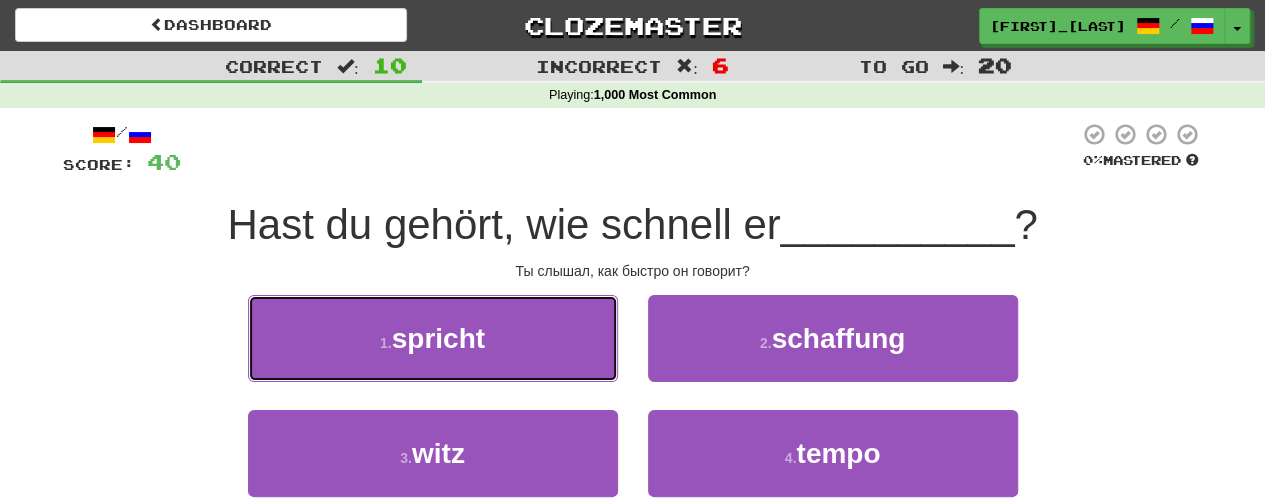 drag, startPoint x: 574, startPoint y: 355, endPoint x: 644, endPoint y: 349, distance: 70.256676 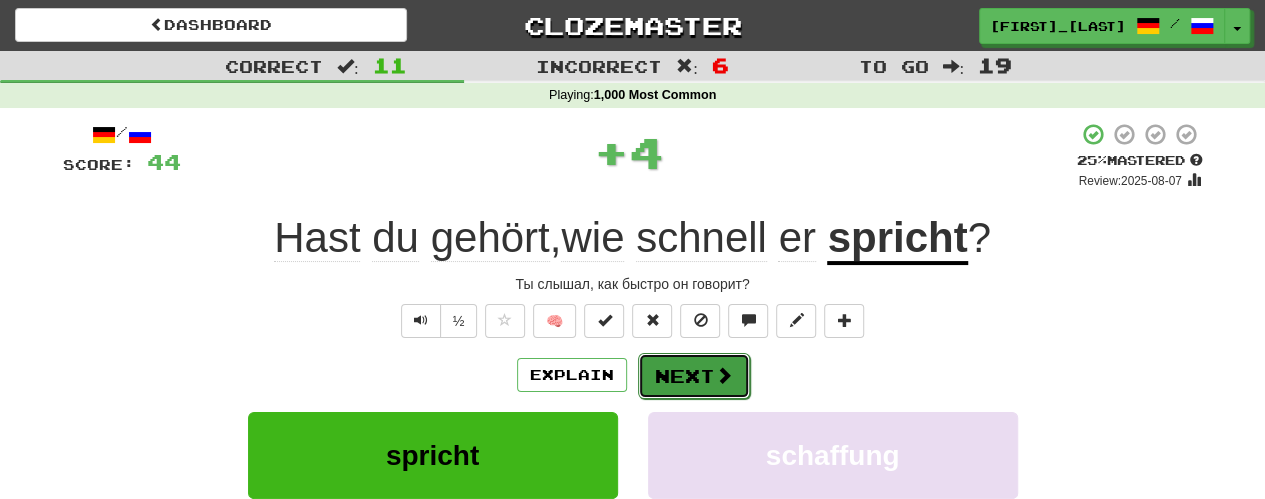 click on "Next" at bounding box center (694, 376) 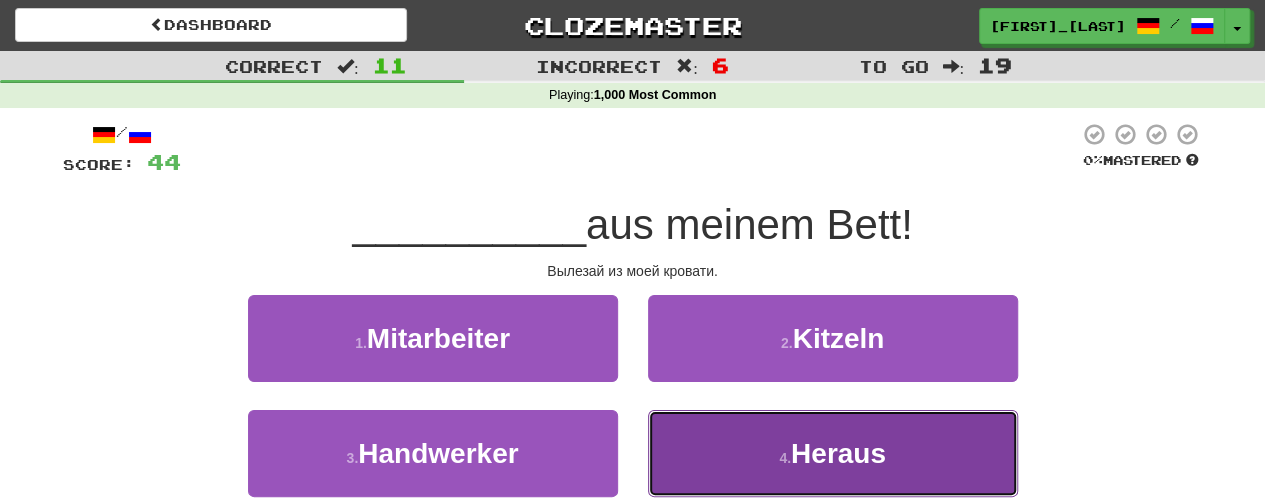 click on "4 .  Heraus" at bounding box center (833, 453) 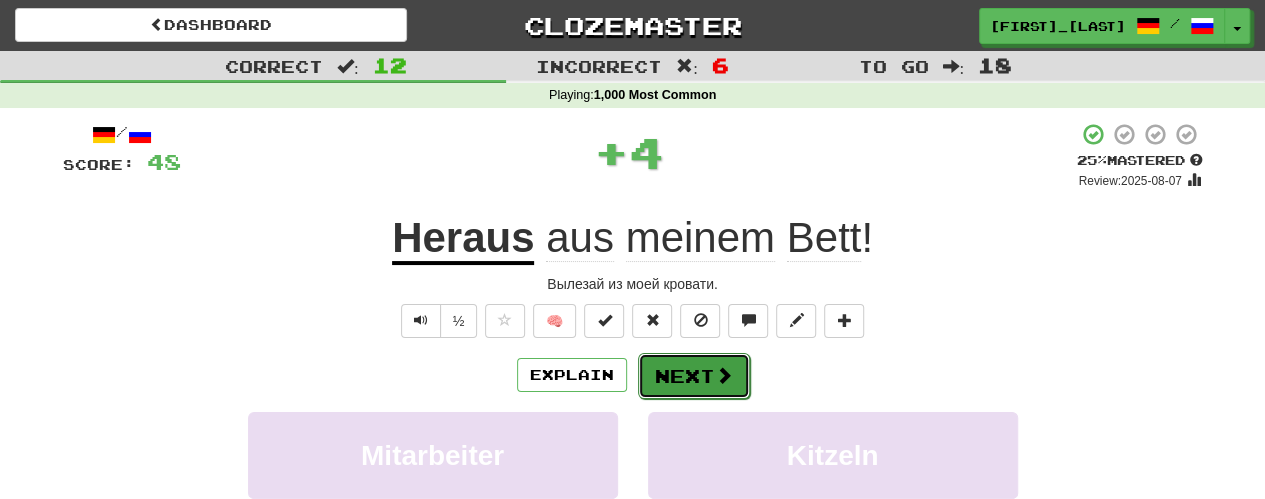 click on "Next" at bounding box center [694, 376] 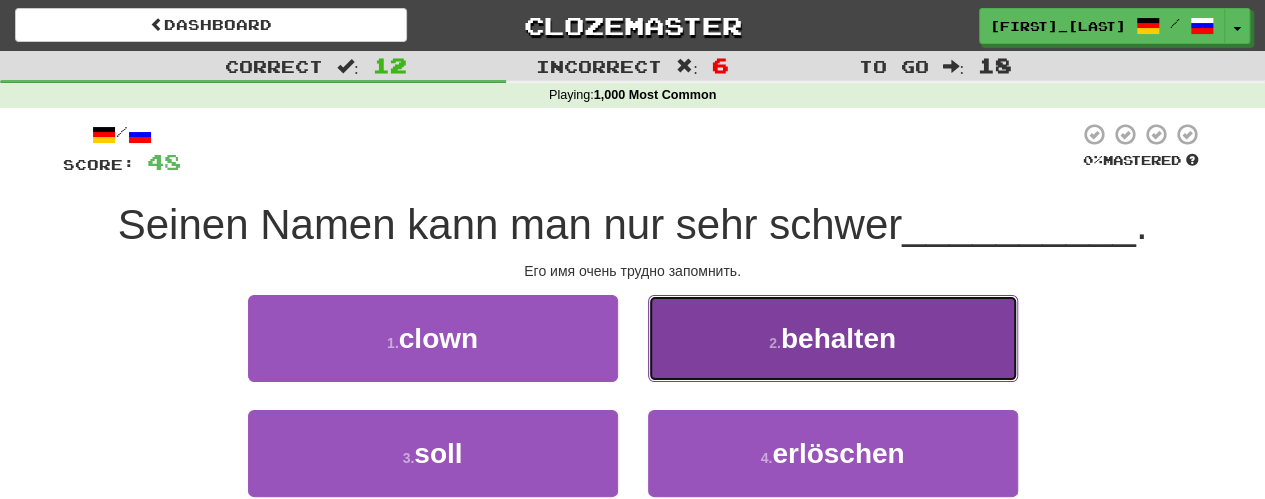 click on "2 .  behalten" at bounding box center [833, 338] 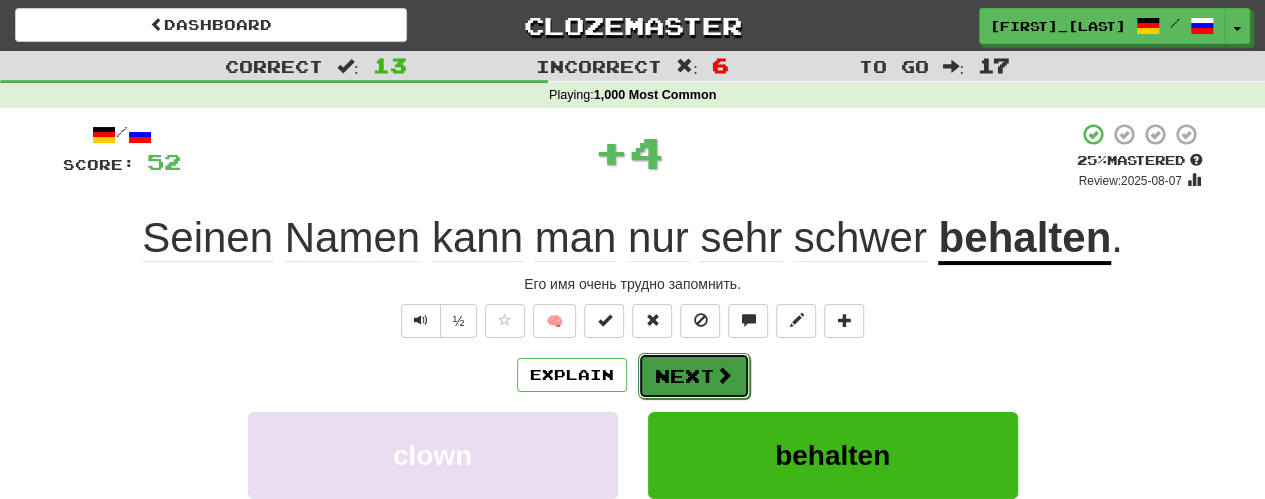 click on "Next" at bounding box center (694, 376) 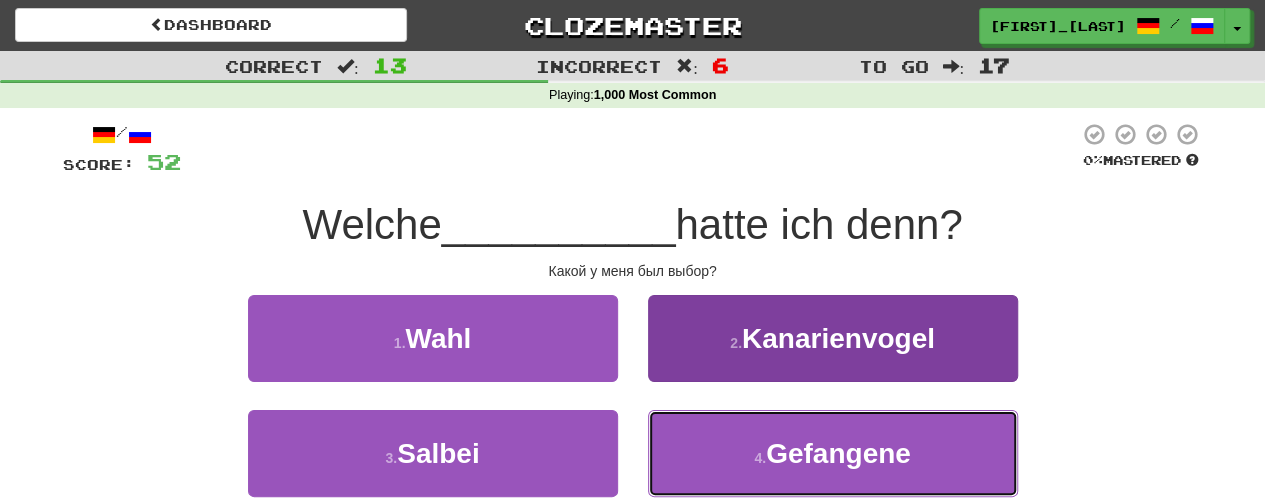click on "4 .  Gefangene" at bounding box center (833, 453) 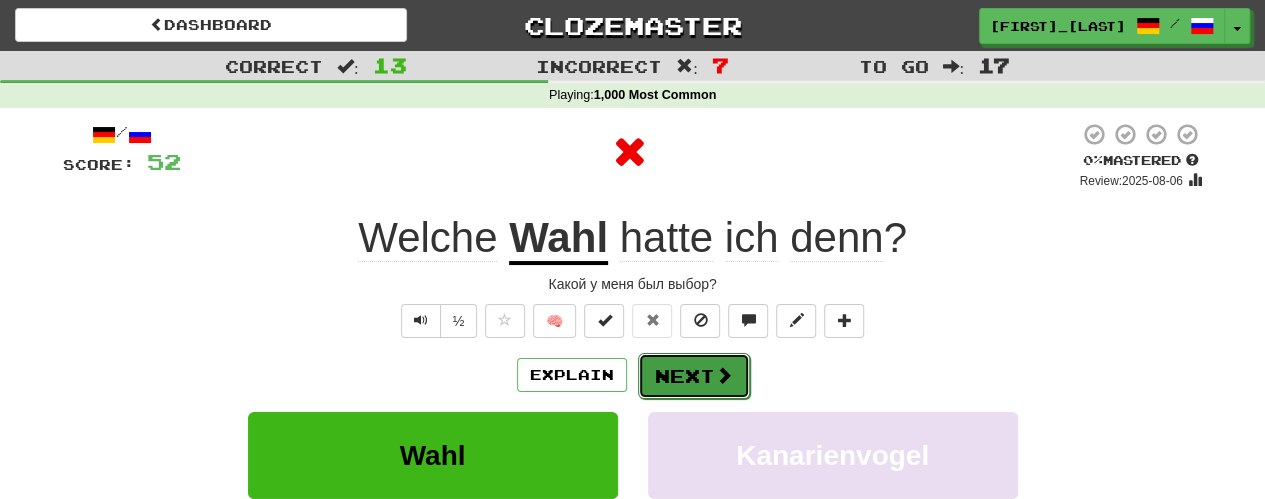 click on "Next" at bounding box center (694, 376) 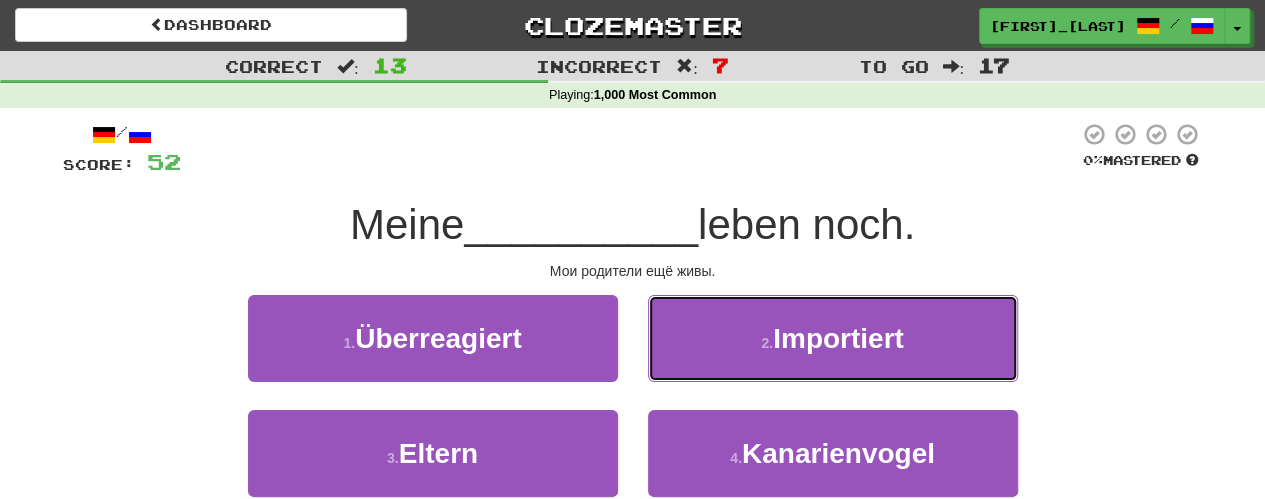 click on "2 .  Importiert" at bounding box center (833, 338) 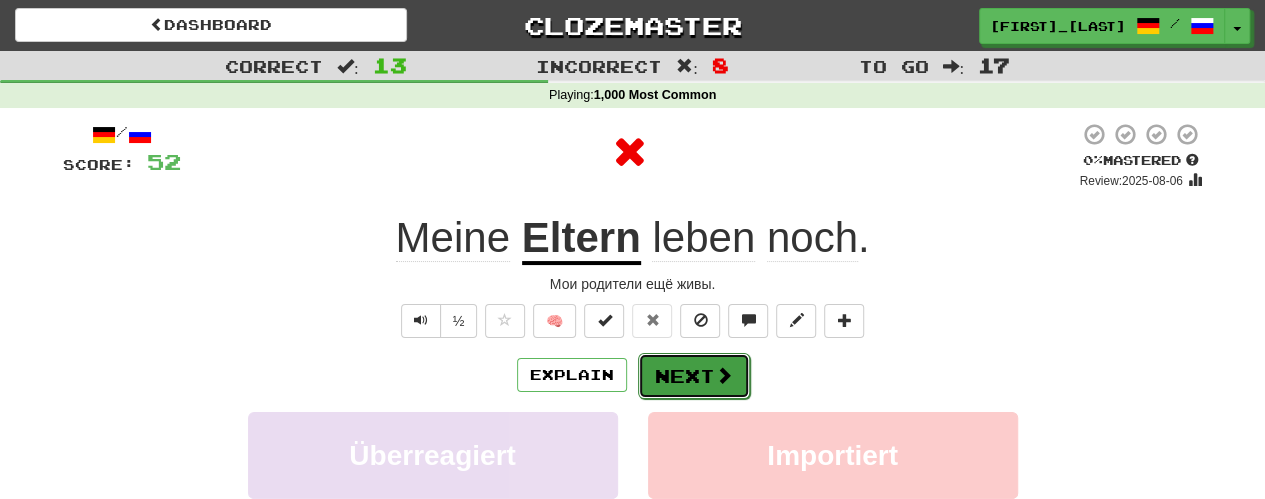 click on "Next" at bounding box center (694, 376) 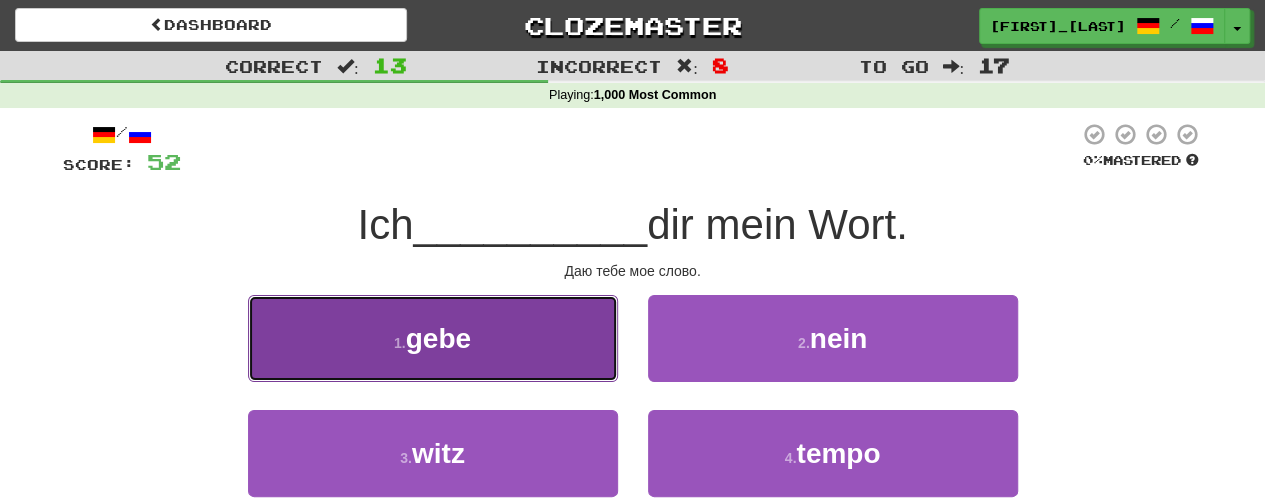 click on "1 .  gebe" at bounding box center [433, 338] 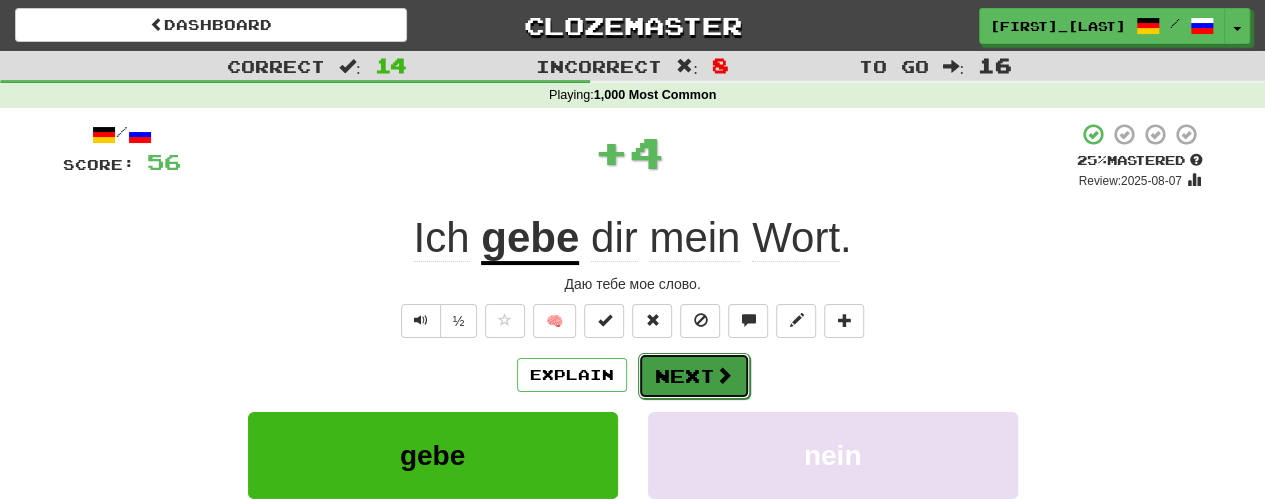 click on "Next" at bounding box center [694, 376] 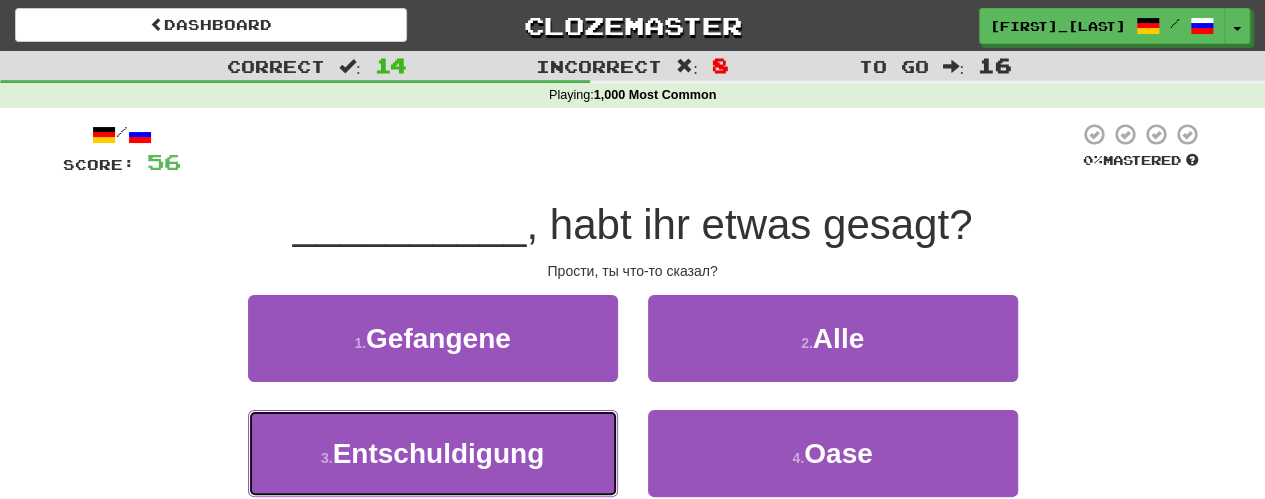 drag, startPoint x: 580, startPoint y: 429, endPoint x: 626, endPoint y: 416, distance: 47.801674 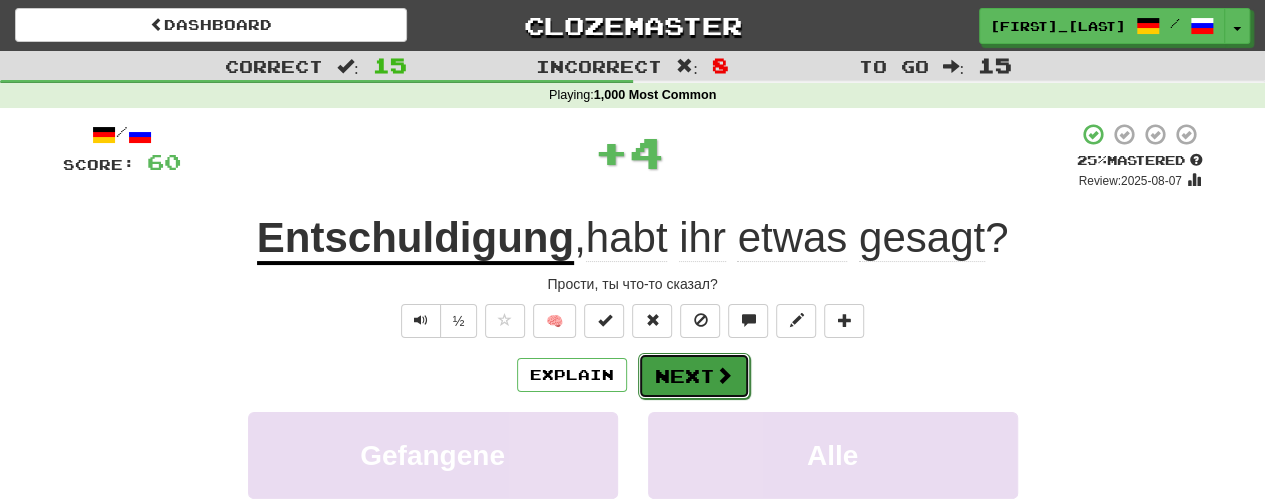 click on "Next" at bounding box center (694, 376) 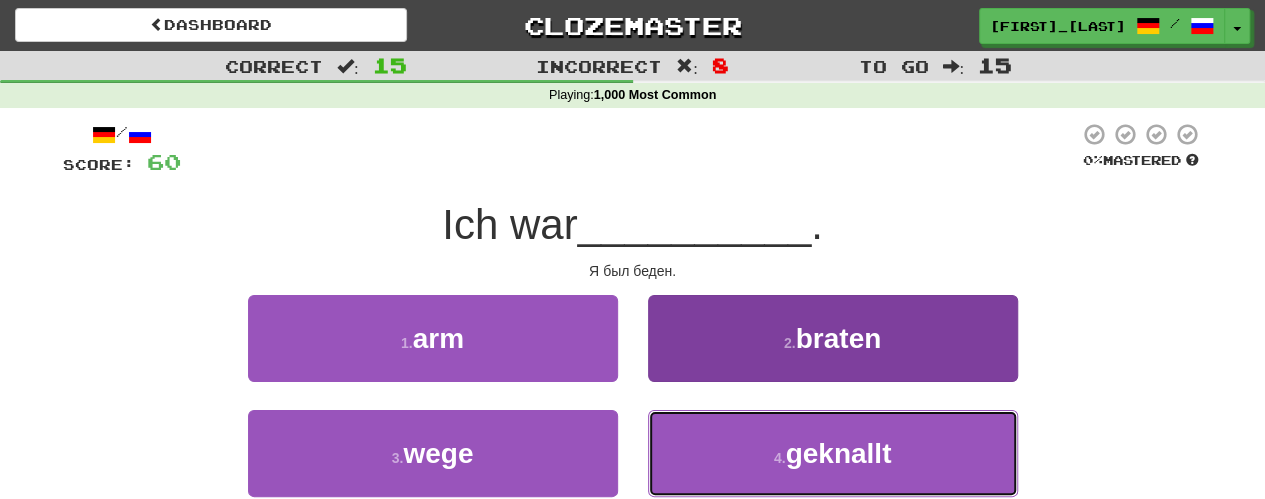 drag, startPoint x: 737, startPoint y: 436, endPoint x: 740, endPoint y: 410, distance: 26.172504 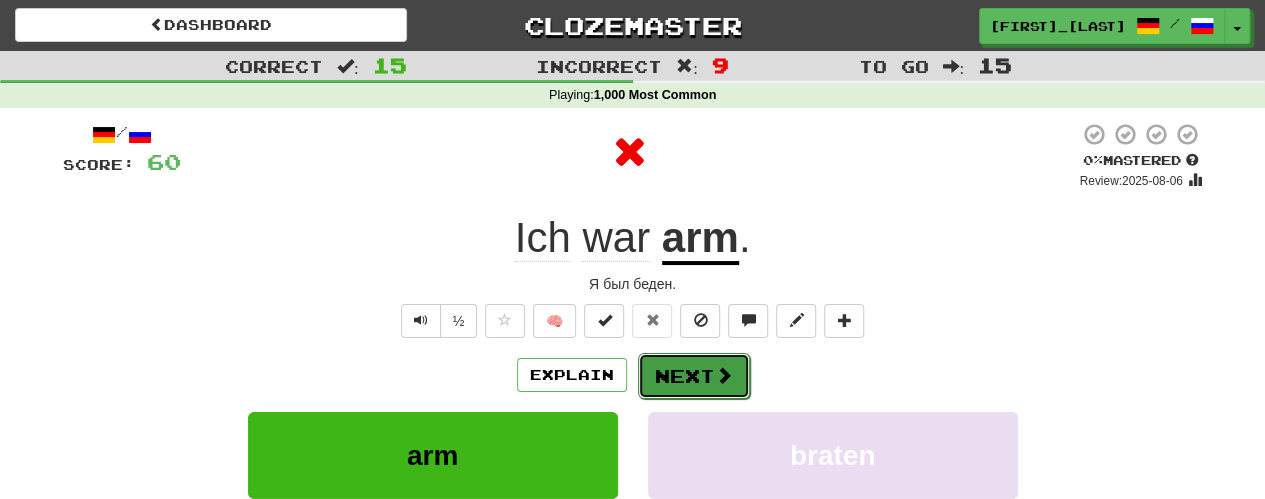 click on "Next" at bounding box center (694, 376) 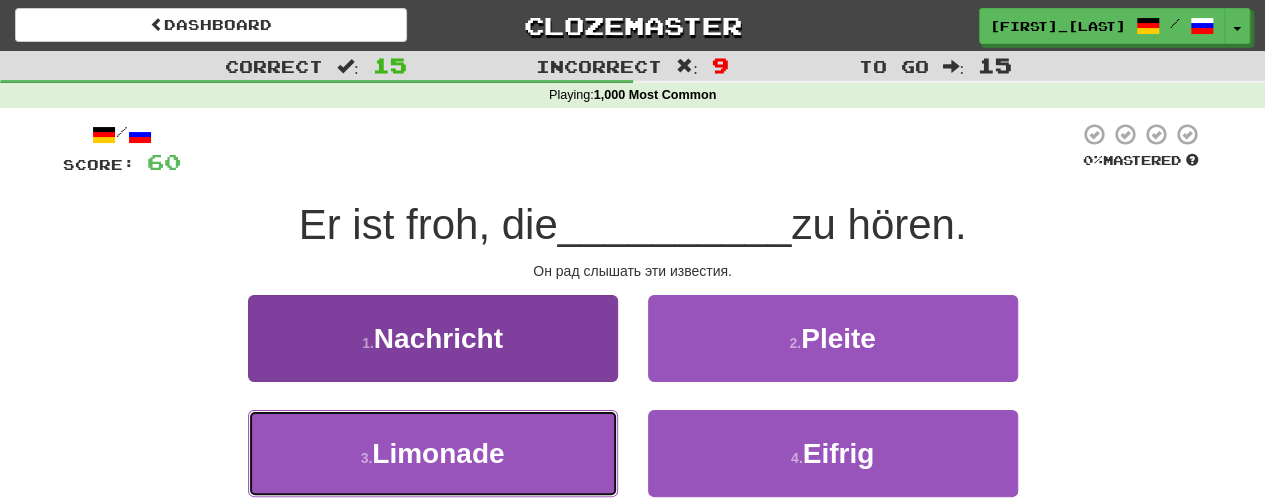 click on "3 .  Limonade" at bounding box center (433, 453) 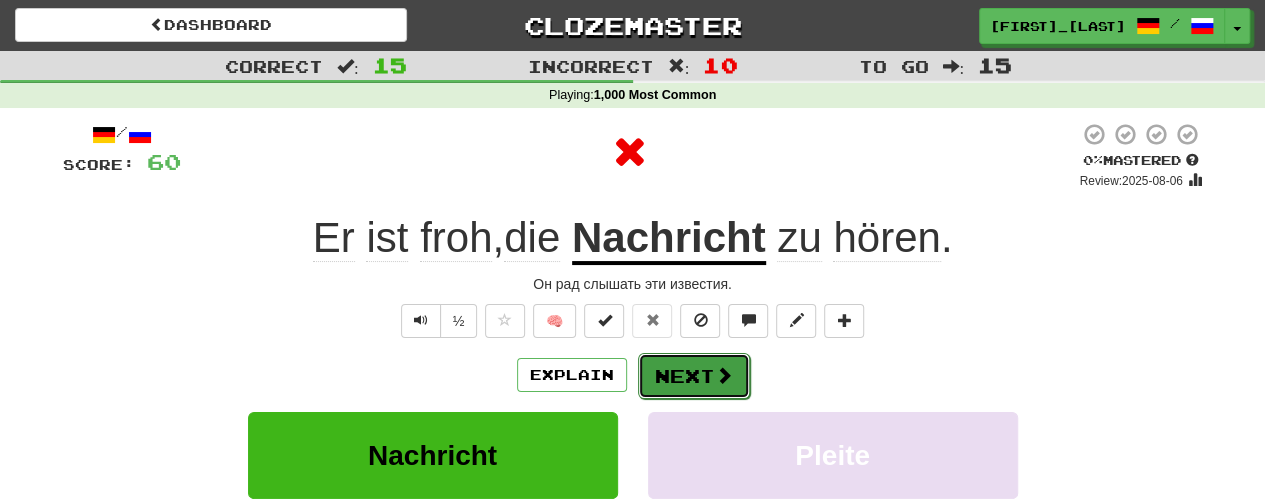 click on "Next" at bounding box center [694, 376] 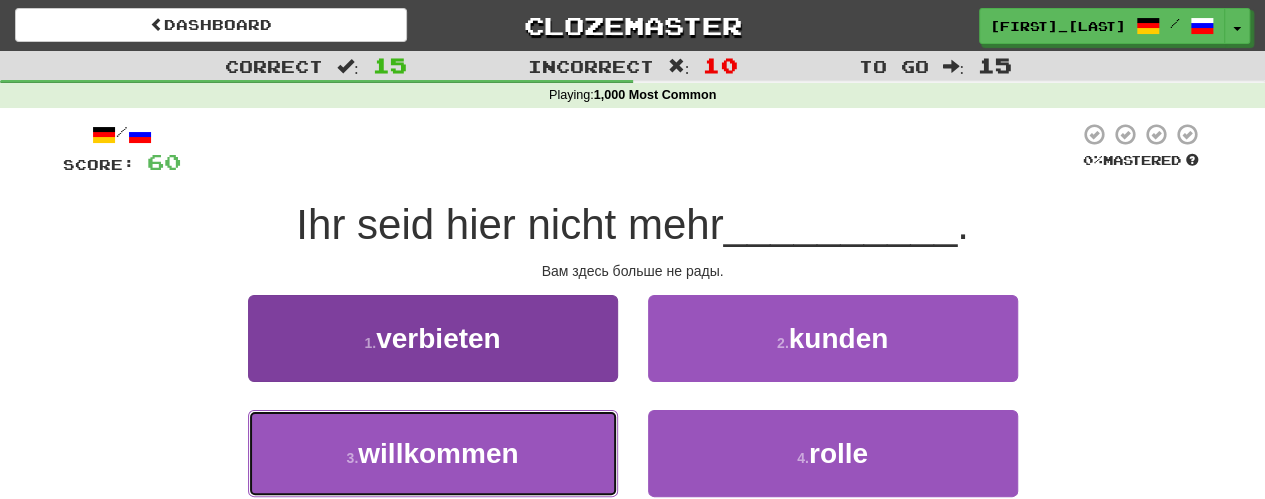 click on "3 .  willkommen" at bounding box center (433, 453) 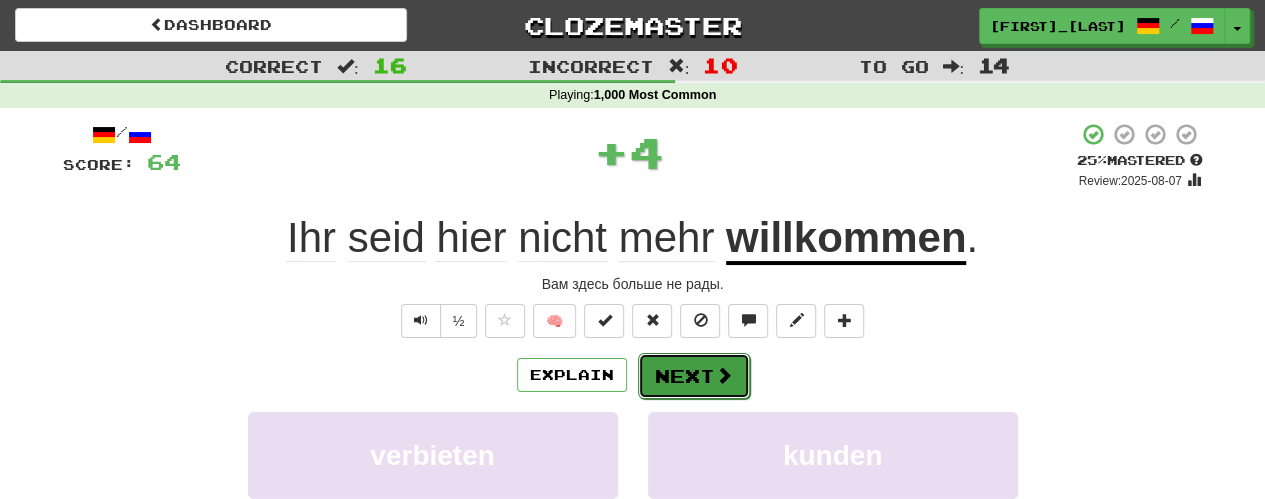 click on "Next" at bounding box center [694, 376] 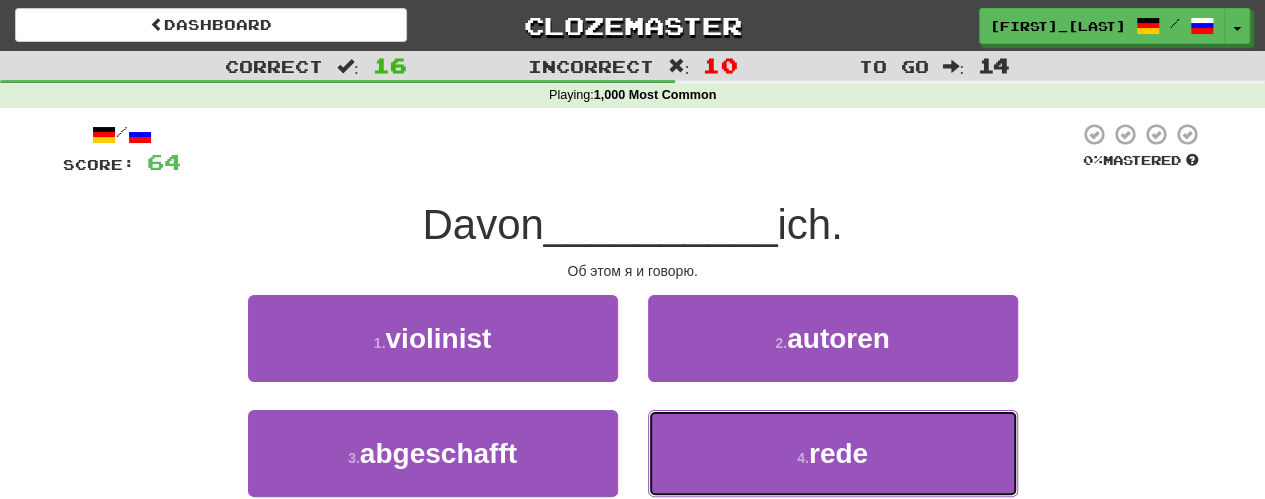 drag, startPoint x: 730, startPoint y: 423, endPoint x: 714, endPoint y: 397, distance: 30.528675 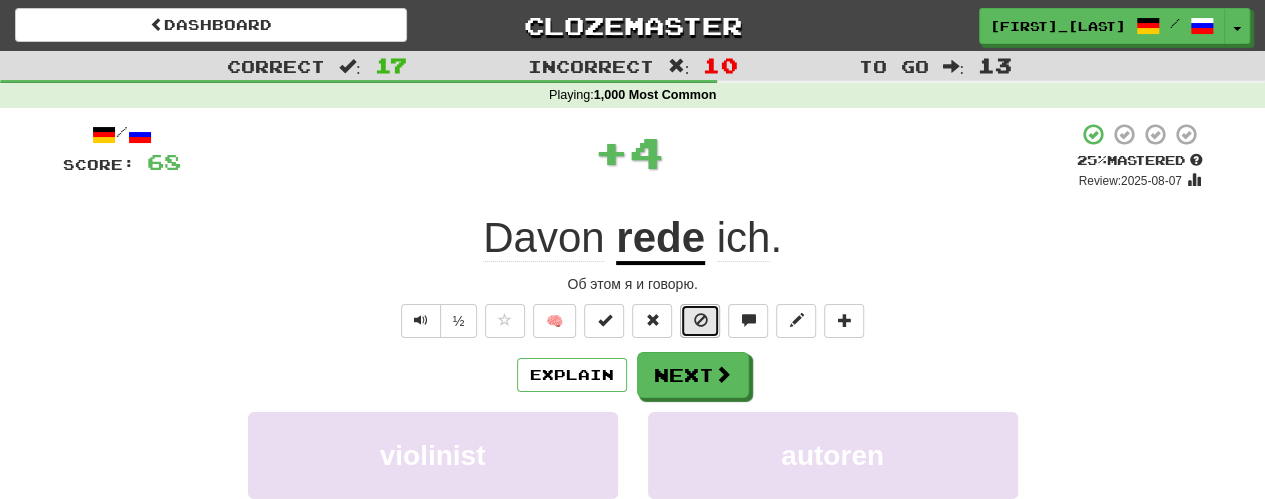 click at bounding box center (700, 321) 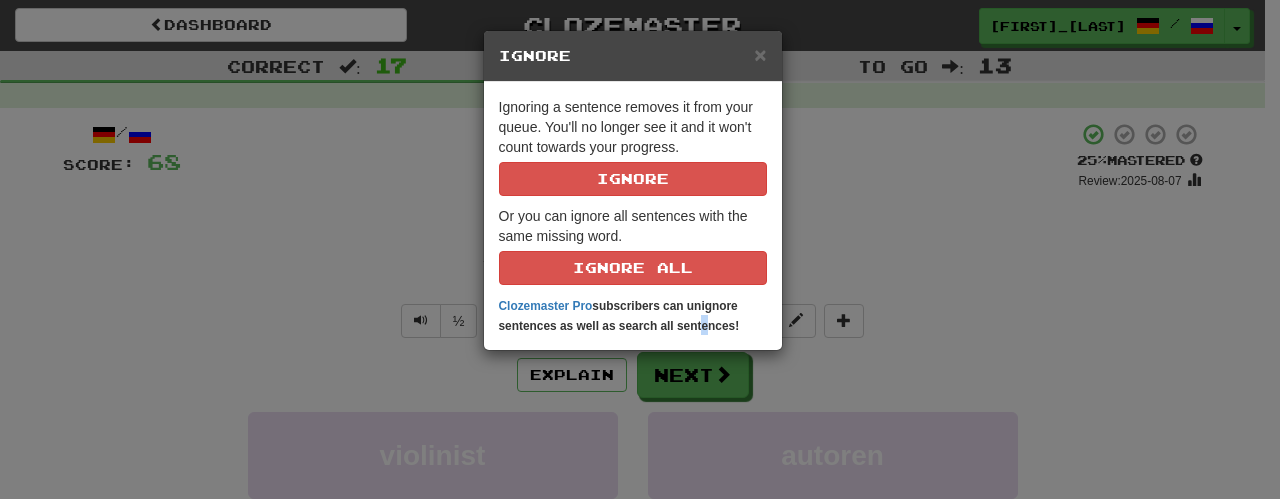 click on "× Ignore Ignoring a sentence removes it from your queue. You'll no longer see it and it won't count towards your progress. Ignore Or you can ignore all sentences with the same missing word. Ignore All Clozemaster Pro  subscribers can unignore sentences as well as search all sentences!" at bounding box center (640, 249) 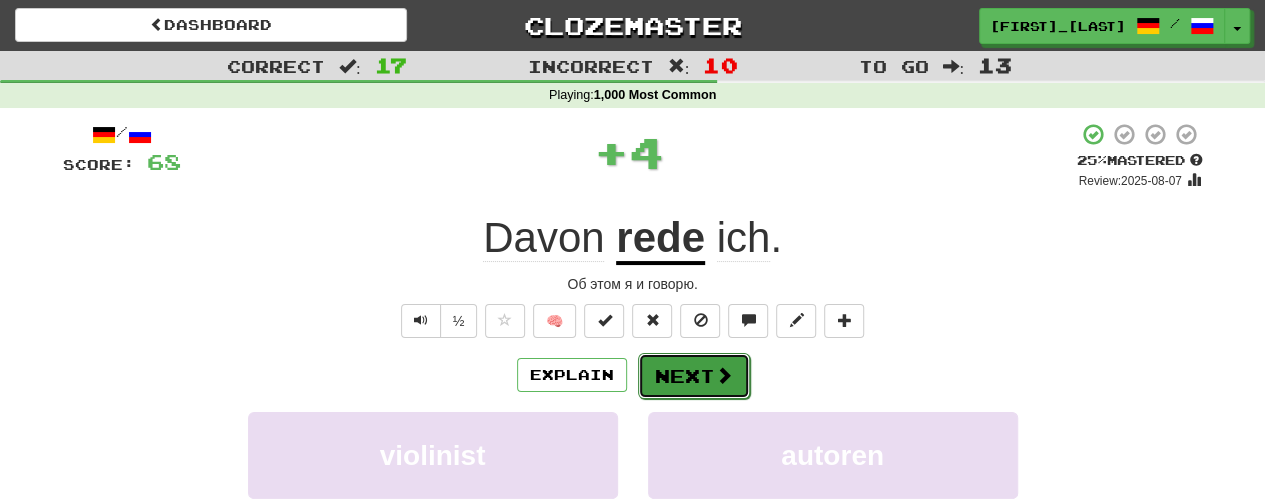 click on "Next" at bounding box center (694, 376) 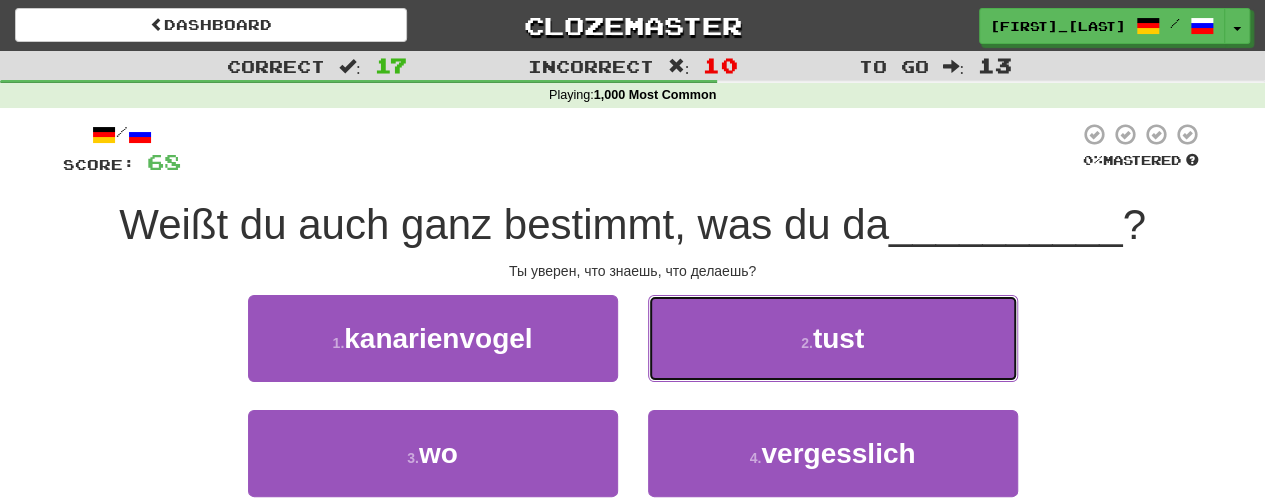 click on "2 .  tust" at bounding box center [833, 338] 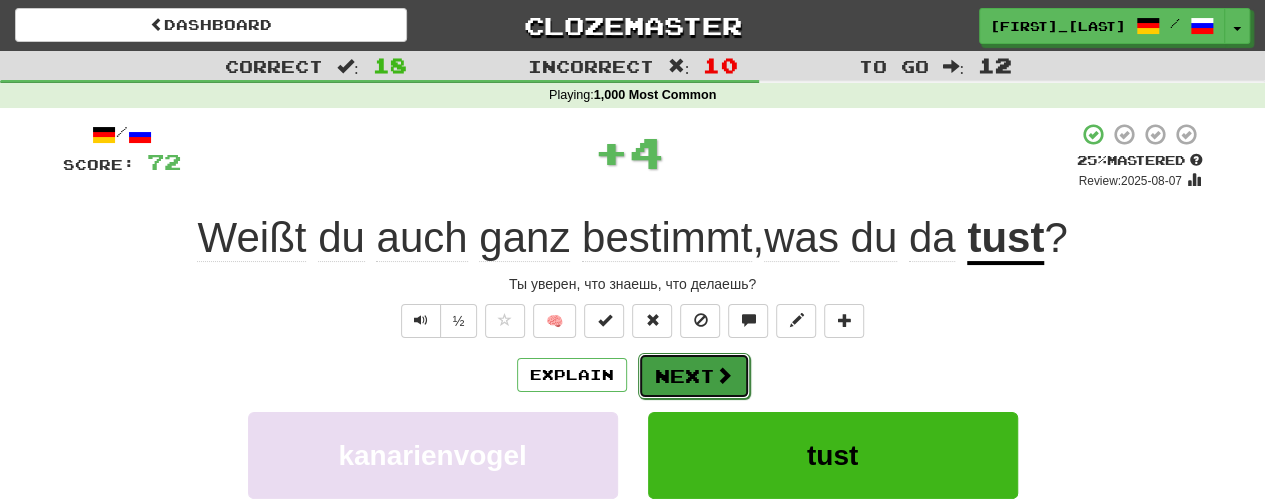 click on "Next" at bounding box center (694, 376) 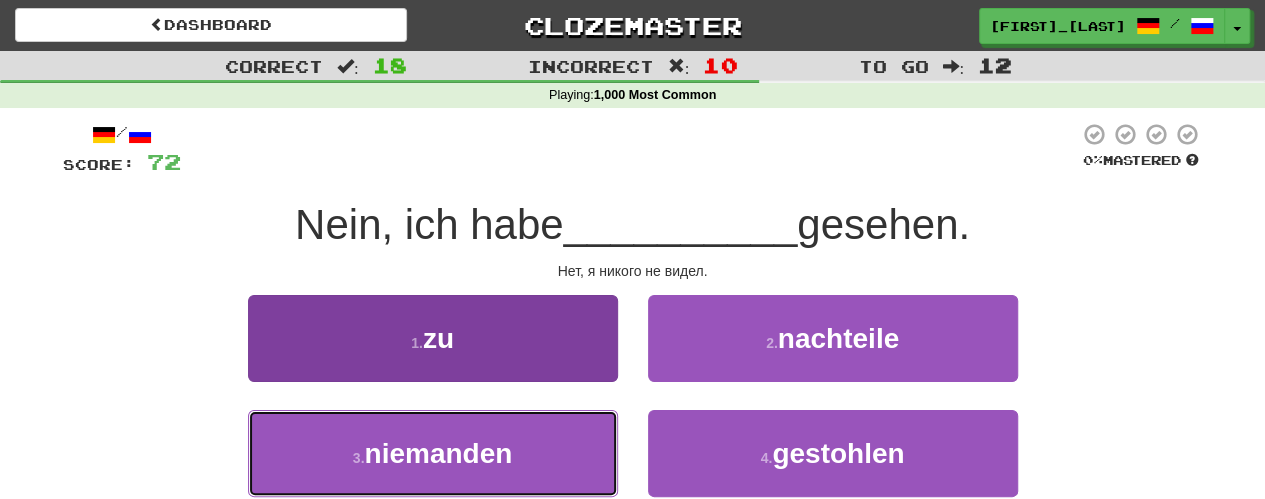 drag, startPoint x: 568, startPoint y: 450, endPoint x: 579, endPoint y: 437, distance: 17.029387 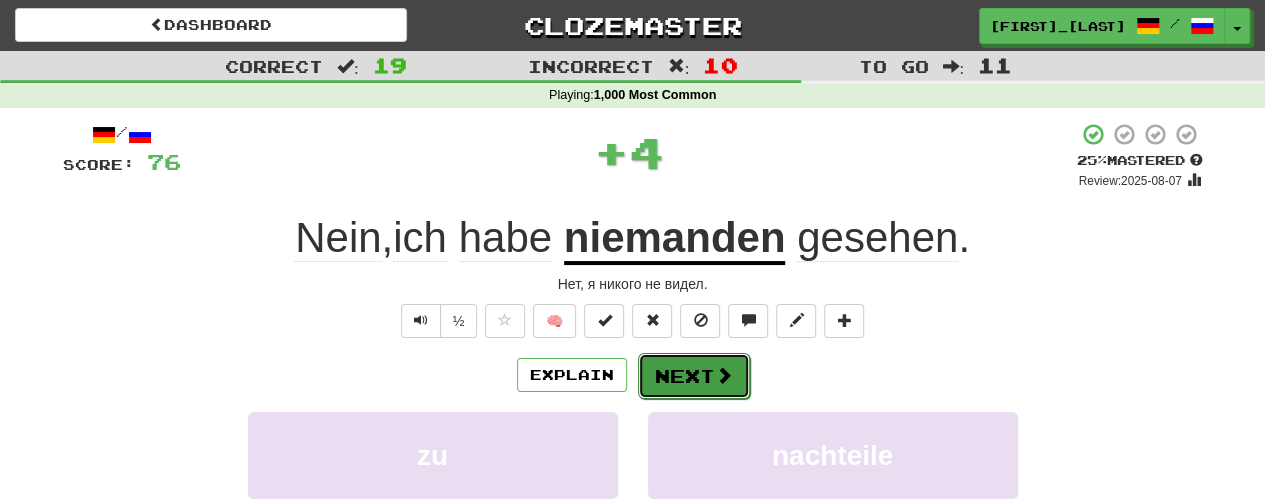 click on "Next" at bounding box center [694, 376] 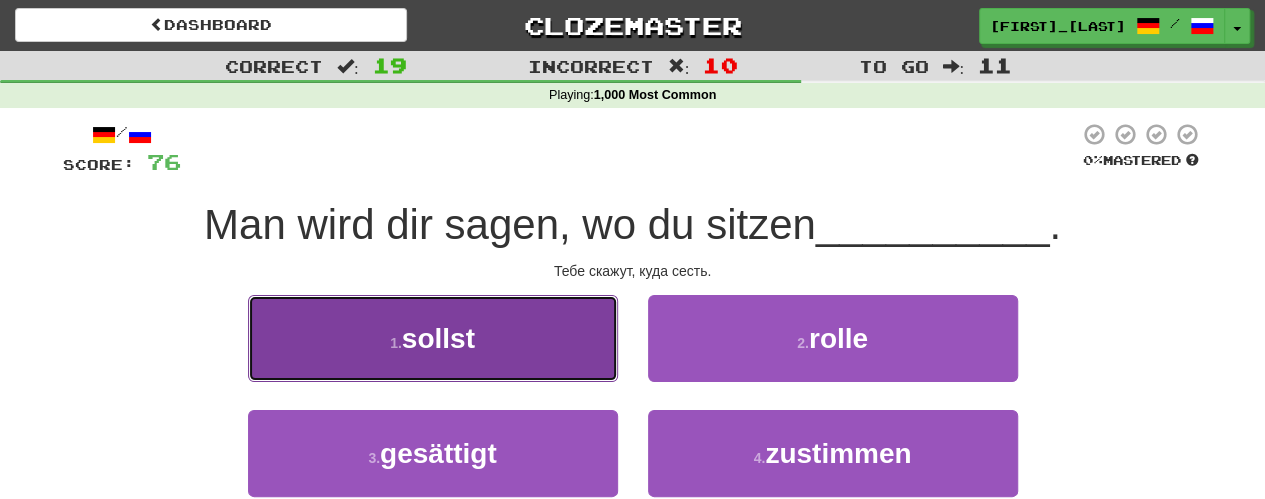 click on "1 .  sollst" at bounding box center (433, 338) 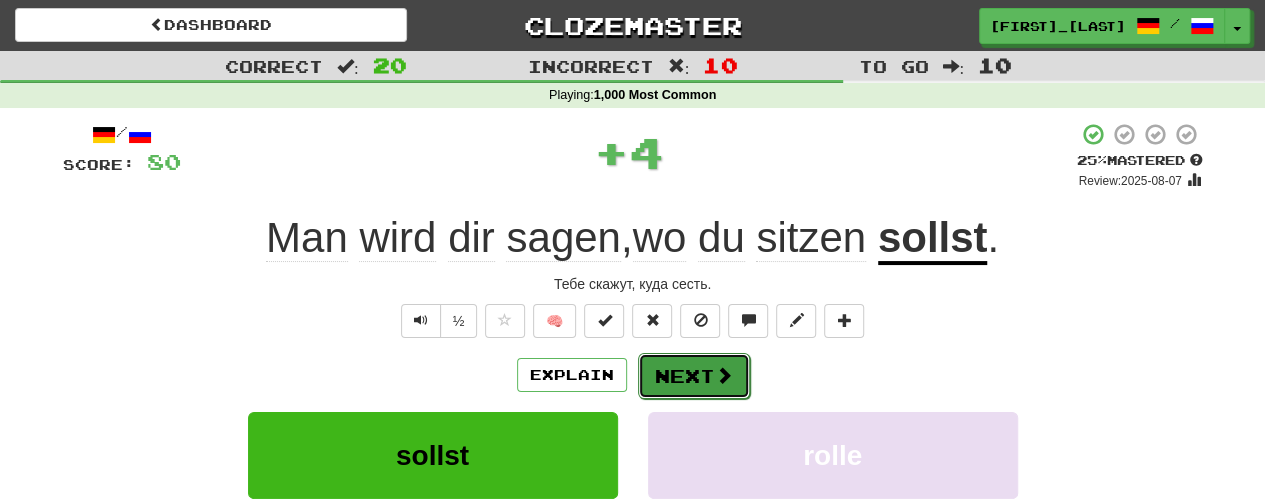 click on "Next" at bounding box center [694, 376] 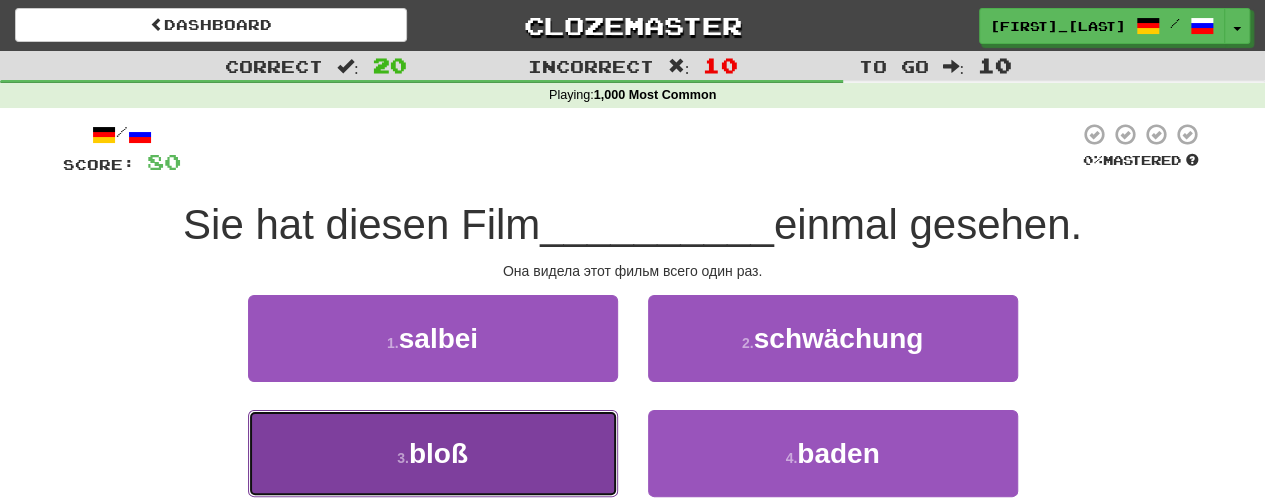 click on "3 .  bloß" at bounding box center (433, 453) 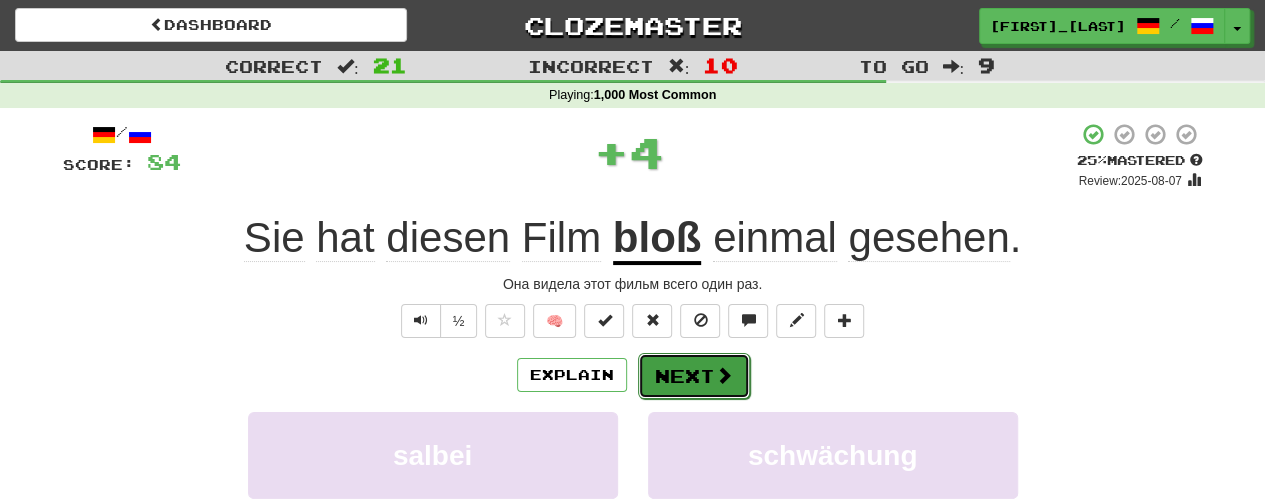 click on "Next" at bounding box center [694, 376] 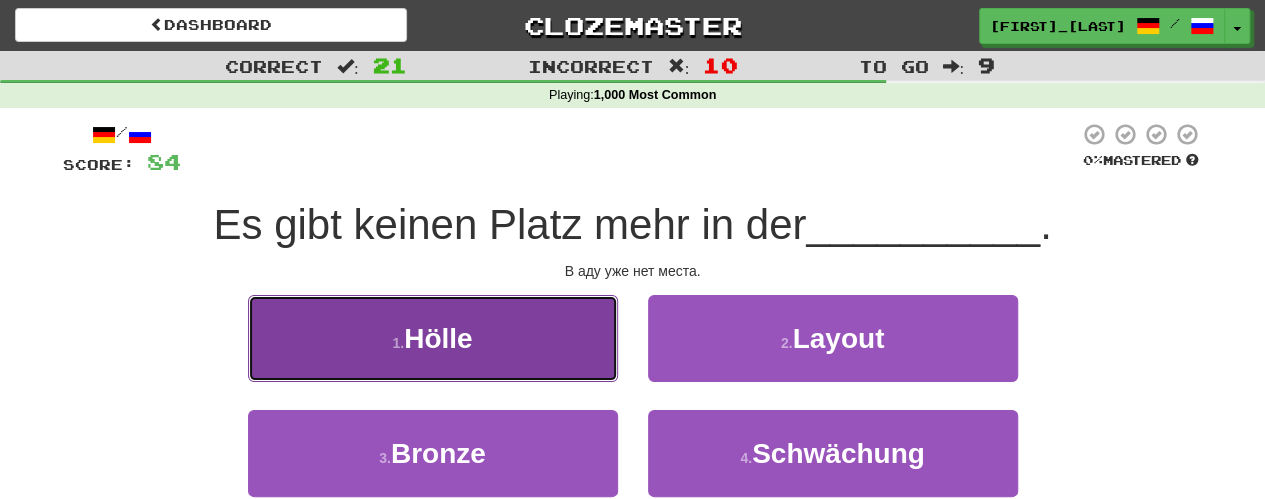 click on "1 .  Hölle" at bounding box center (433, 338) 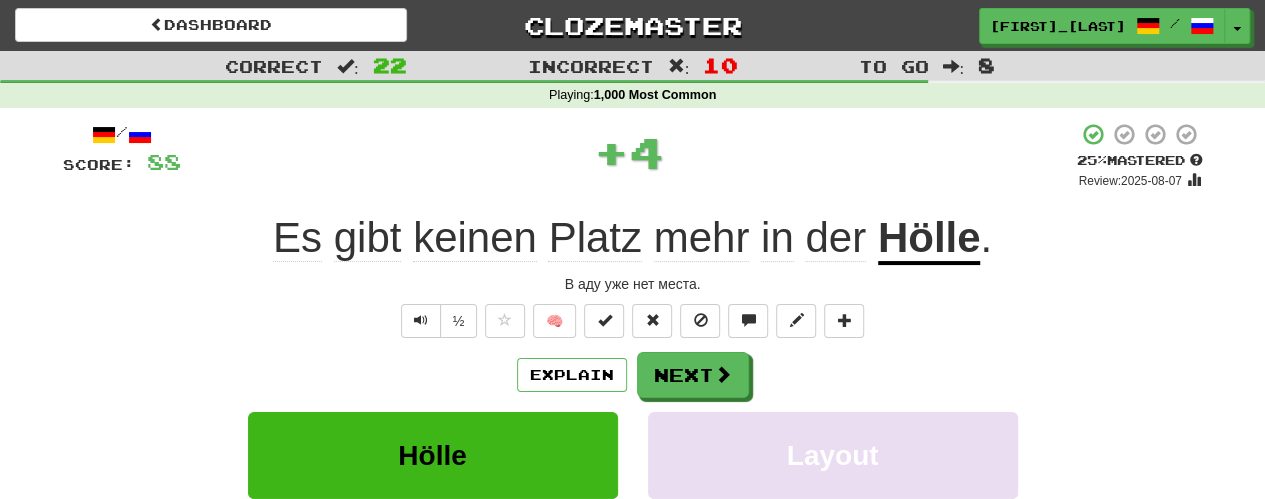 click on "/  Score:   88 + 4 25 %  Mastered Review:  2025-08-07 Es   gibt   keinen   Platz   mehr   in   der   Hölle . В аду уже нет места. ½ 🧠 Explain Next Hölle Layout Bronze Schwächung Learn more: Hölle Layout Bronze Schwächung  Help!  Report Sentence Source" at bounding box center (633, 435) 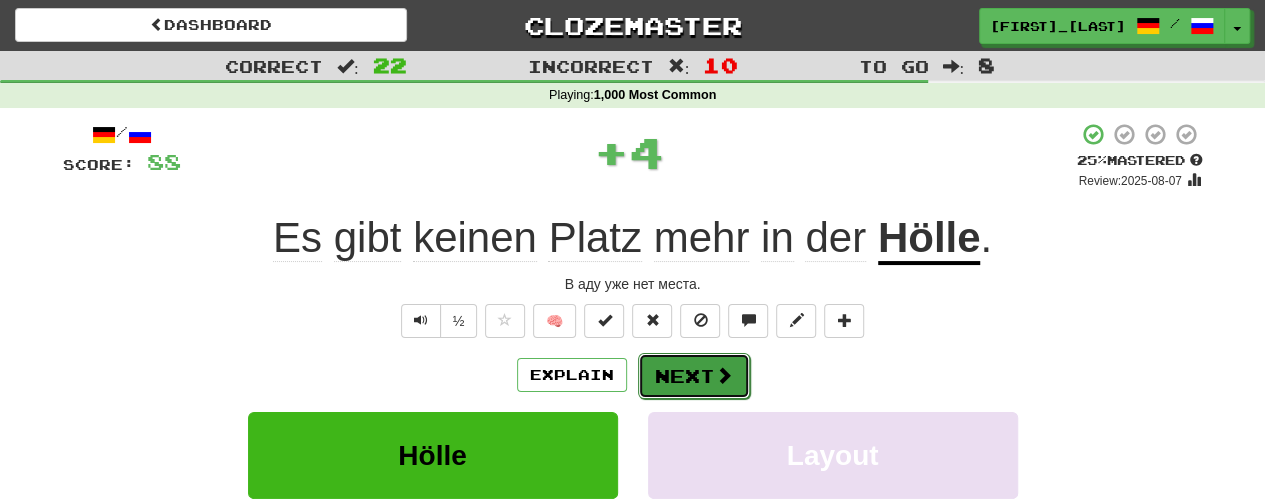 click on "Next" at bounding box center [694, 376] 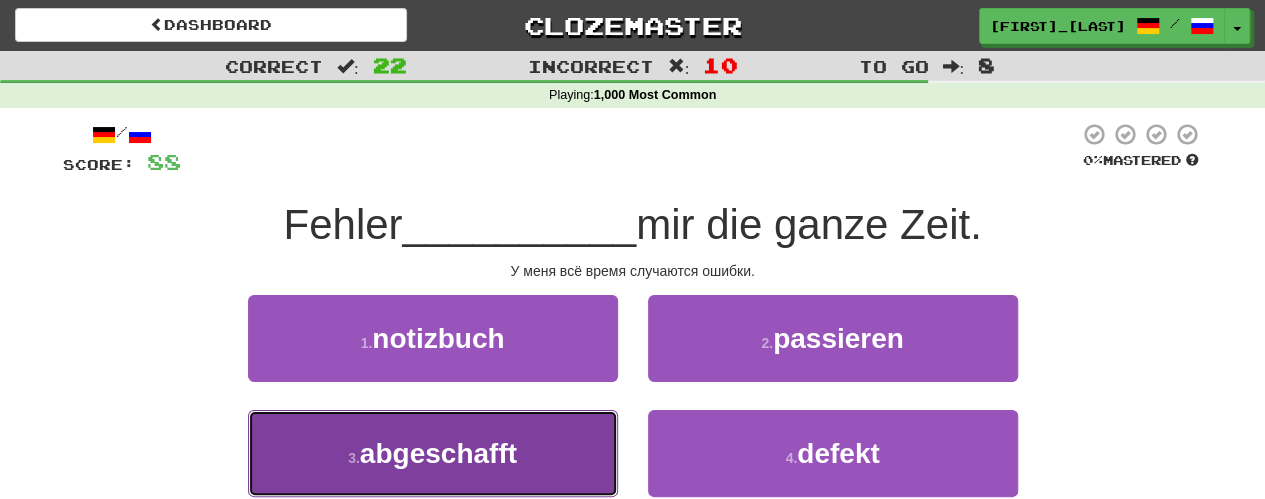 click on "3 .  abgeschafft" at bounding box center (433, 453) 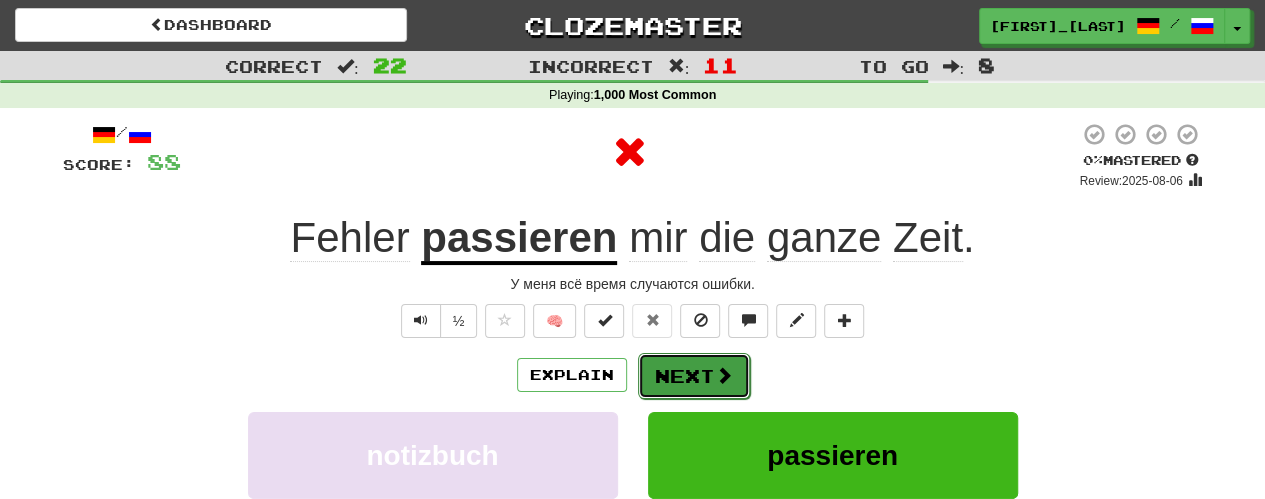 click on "Next" at bounding box center (694, 376) 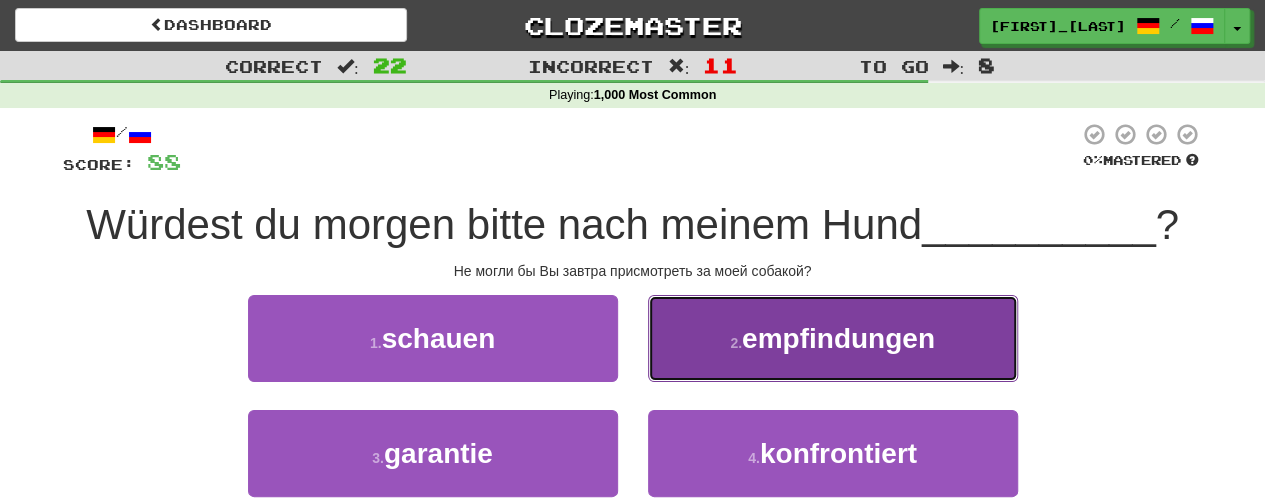 click on "2 .  empfindungen" at bounding box center [833, 338] 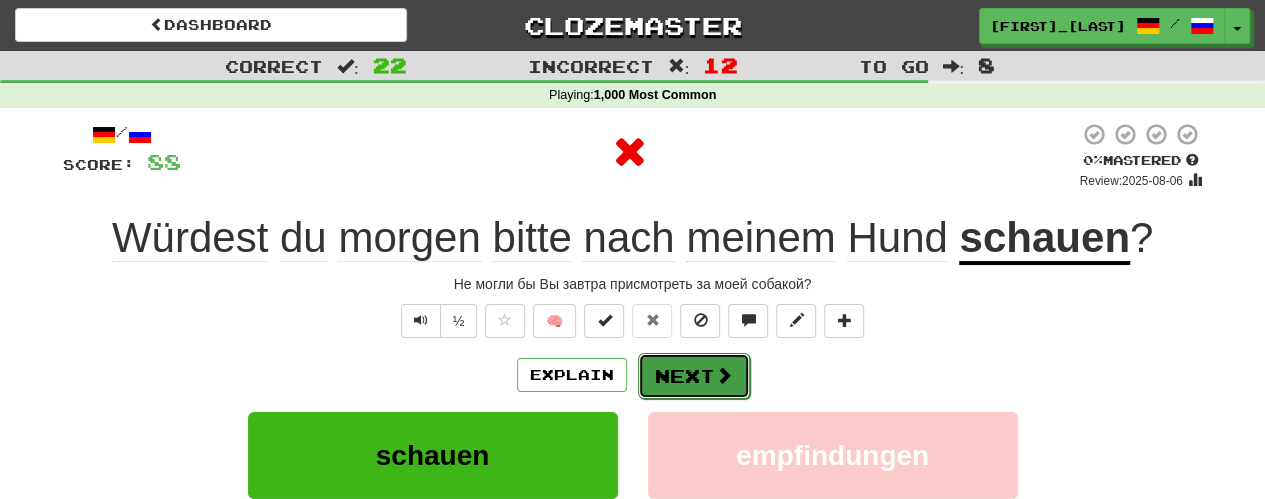 click on "Next" at bounding box center [694, 376] 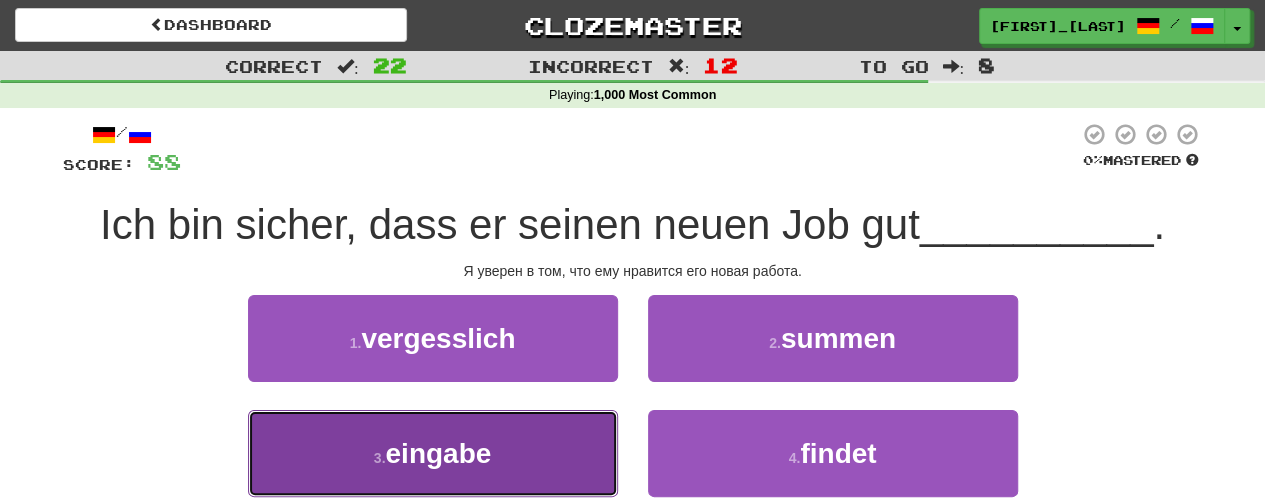 click on "3 .  eingabe" at bounding box center (433, 453) 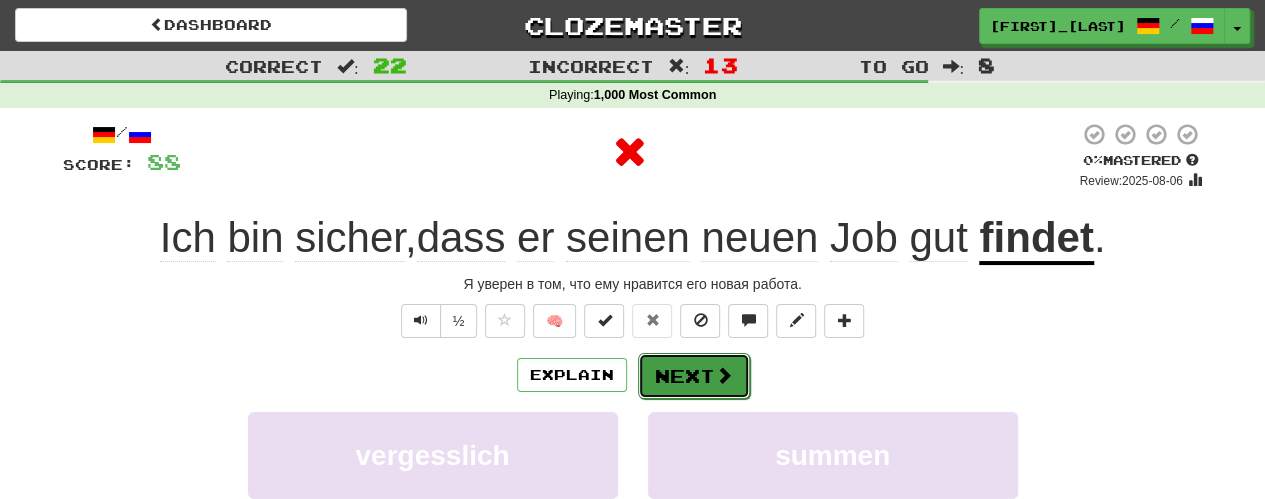 click on "Next" at bounding box center (694, 376) 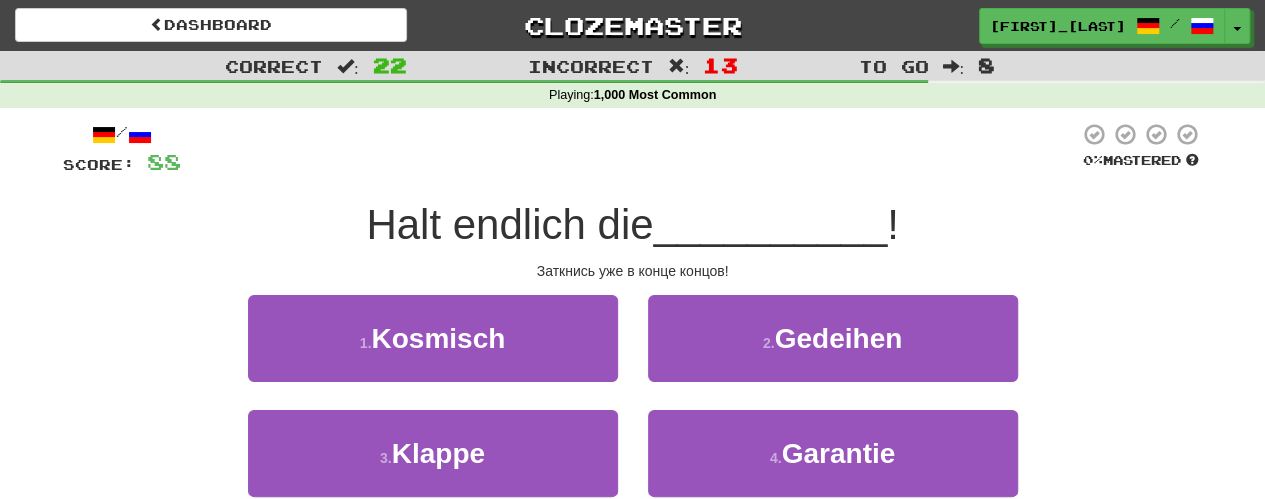 click on "2 .  Gedeihen" at bounding box center (833, 352) 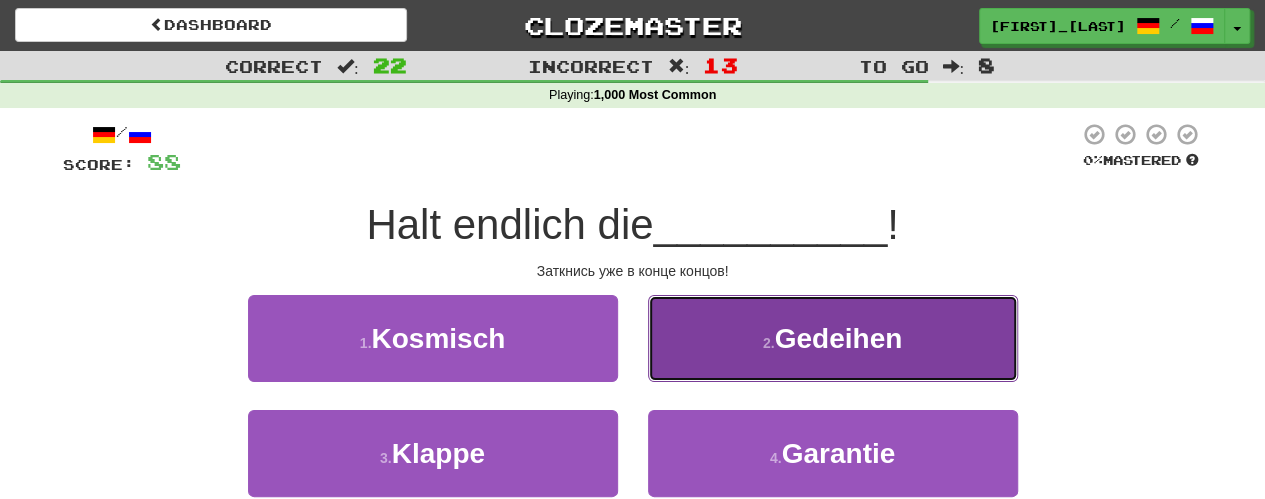 click on "2 .  Gedeihen" at bounding box center [833, 338] 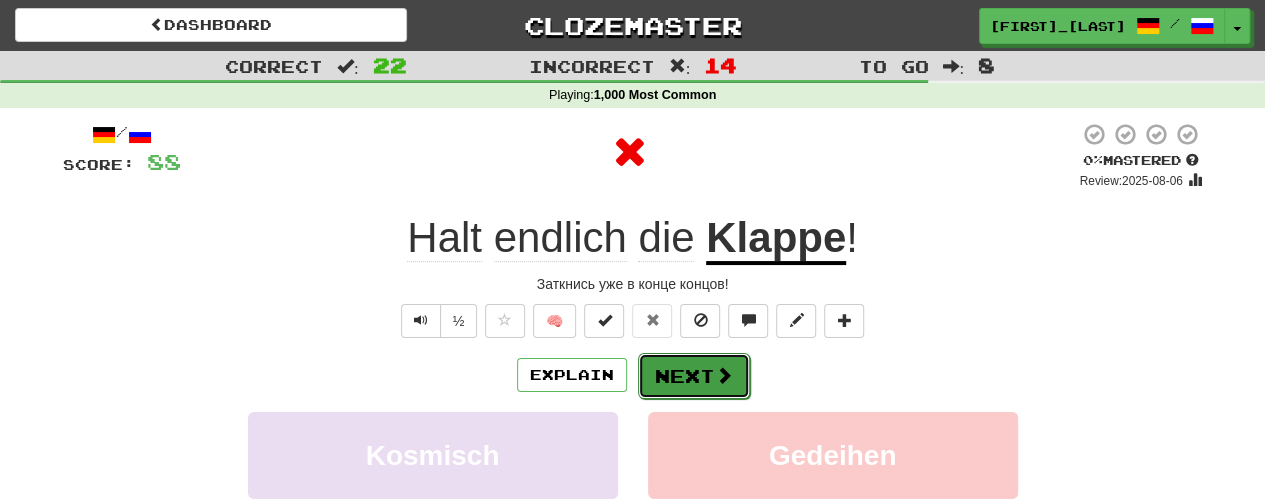 click on "Next" at bounding box center (694, 376) 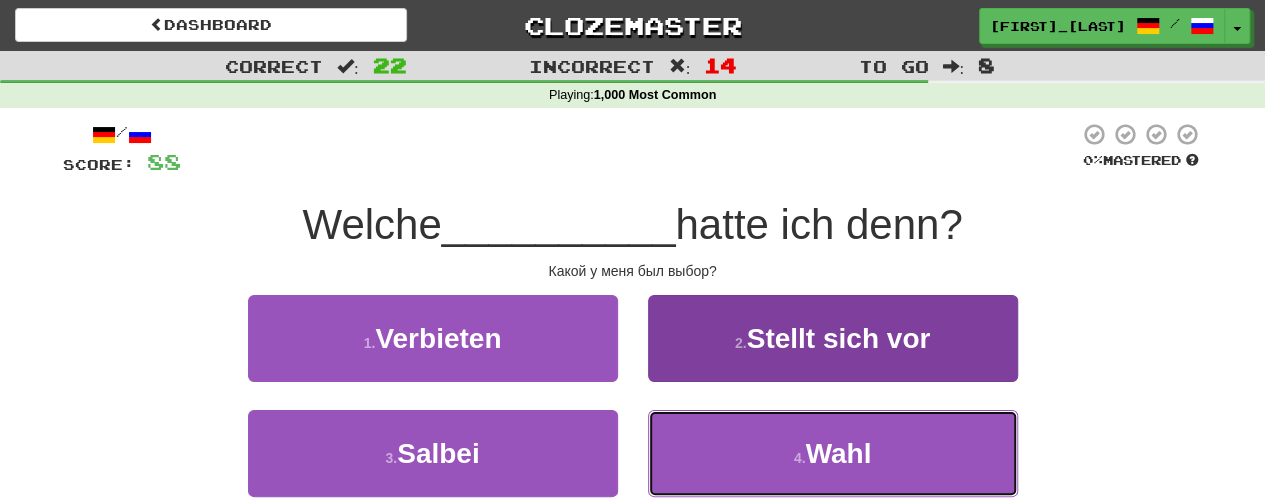 click on "4 .  Wahl" at bounding box center (833, 453) 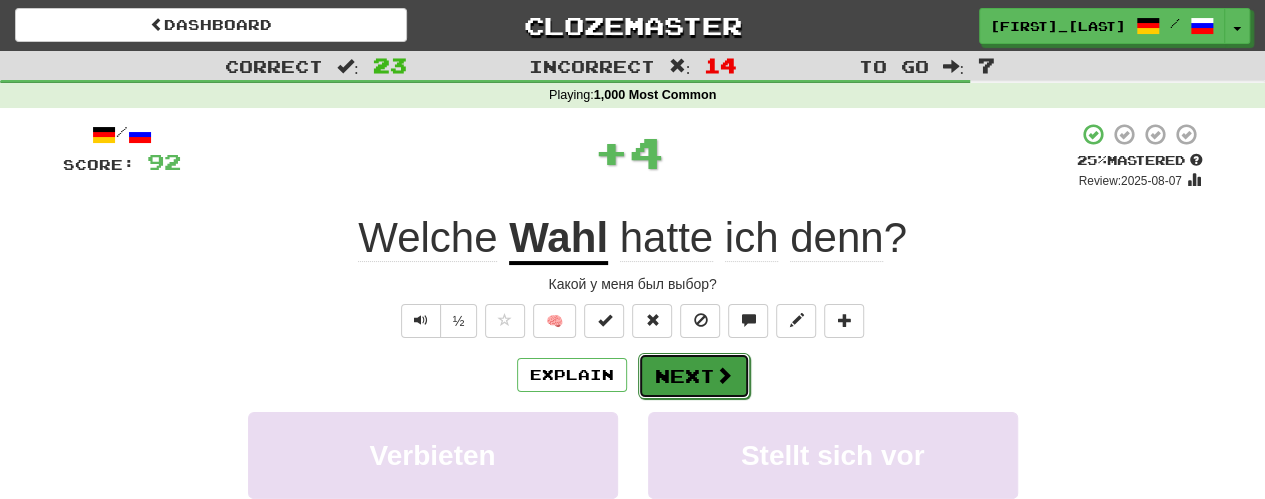 click on "Next" at bounding box center [694, 376] 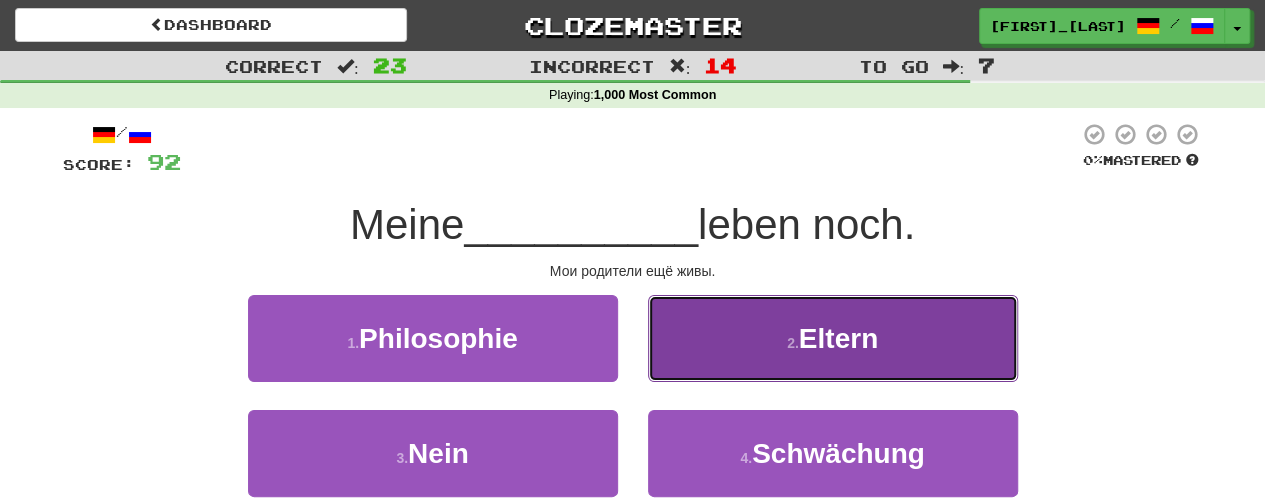 click on "2 .  Eltern" at bounding box center [833, 338] 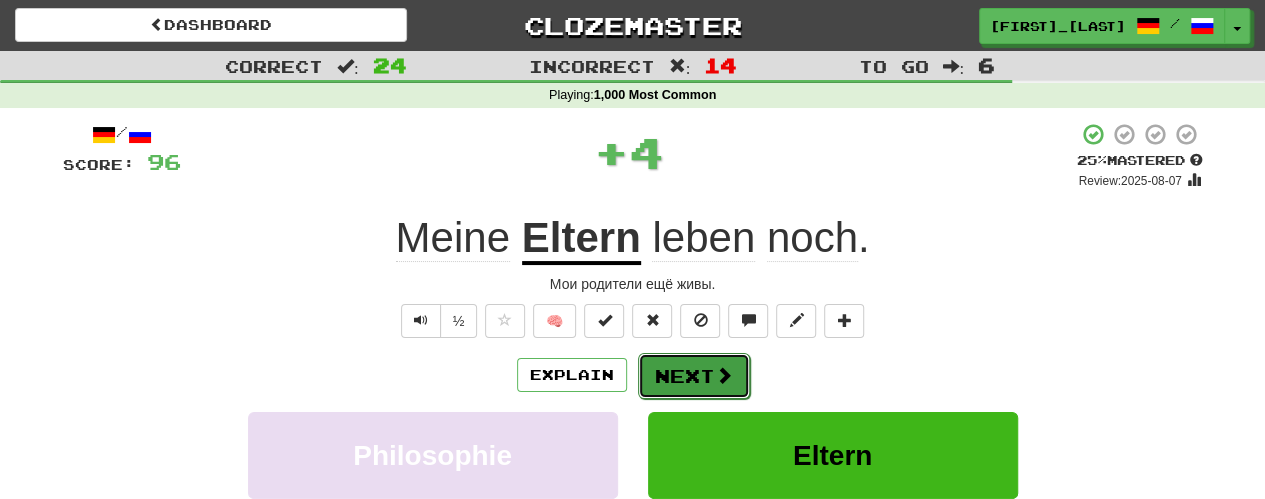 click on "Next" at bounding box center (694, 376) 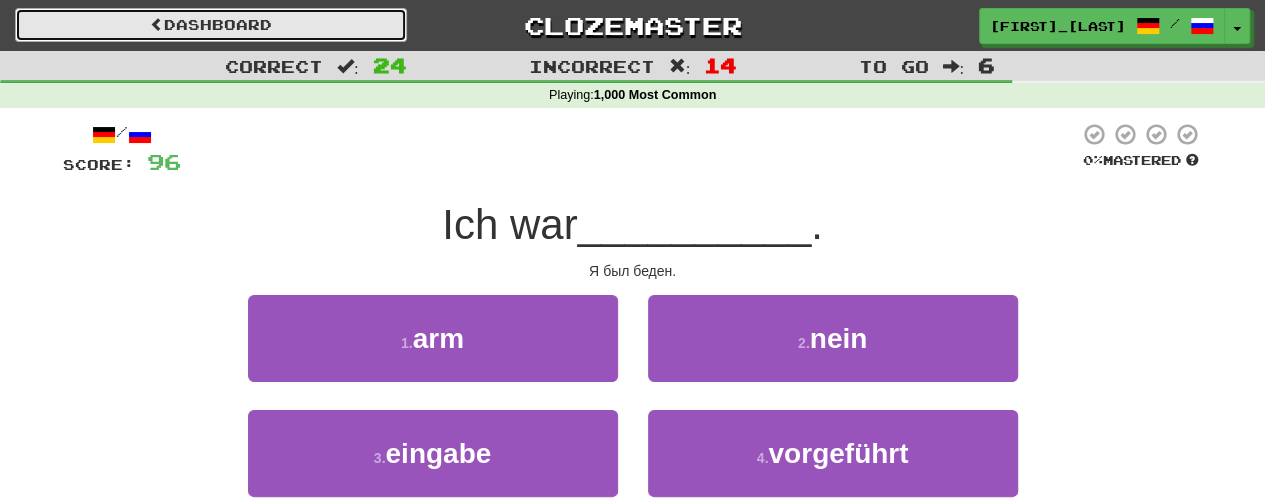 click on "Dashboard" at bounding box center [211, 25] 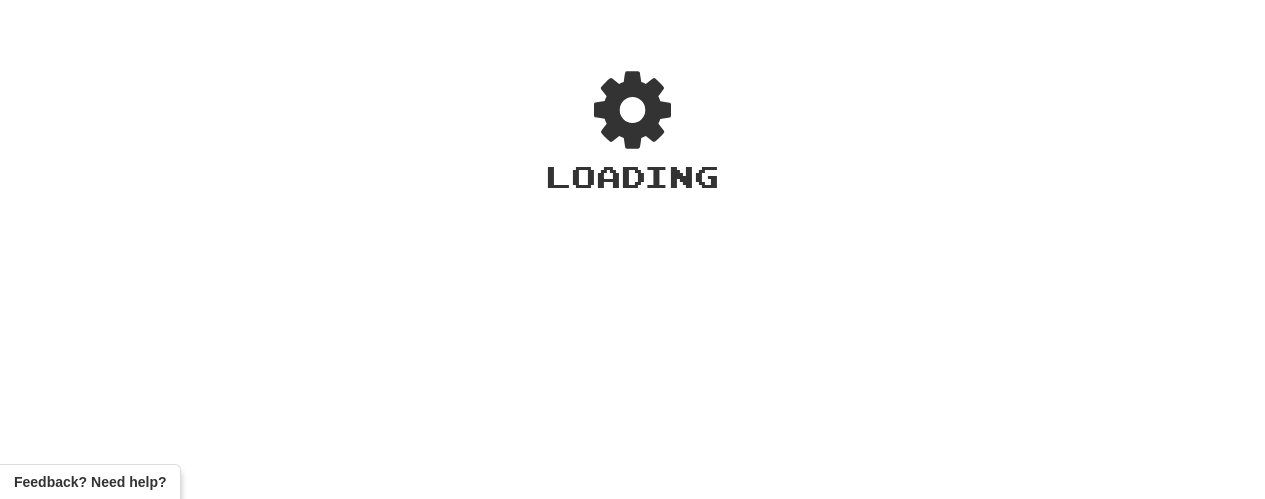 scroll, scrollTop: 0, scrollLeft: 0, axis: both 